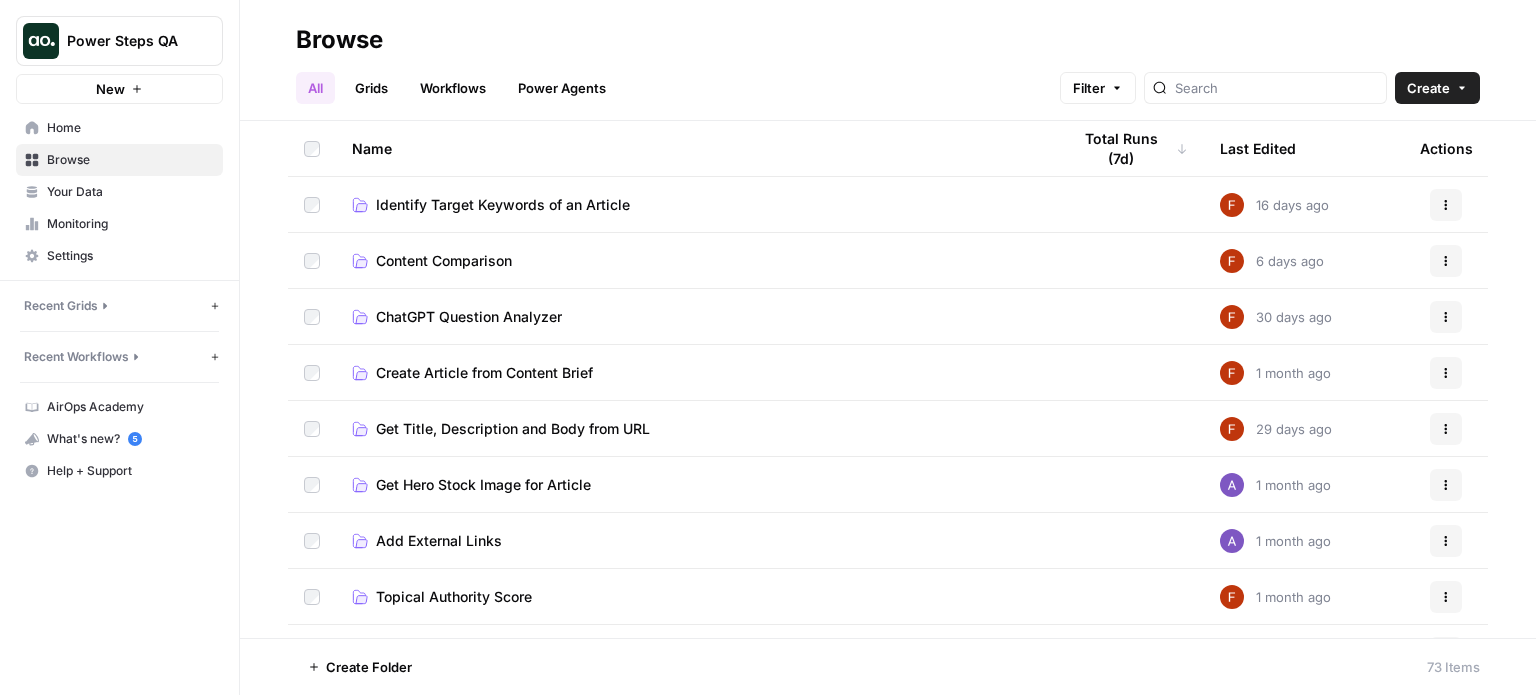 scroll, scrollTop: 0, scrollLeft: 0, axis: both 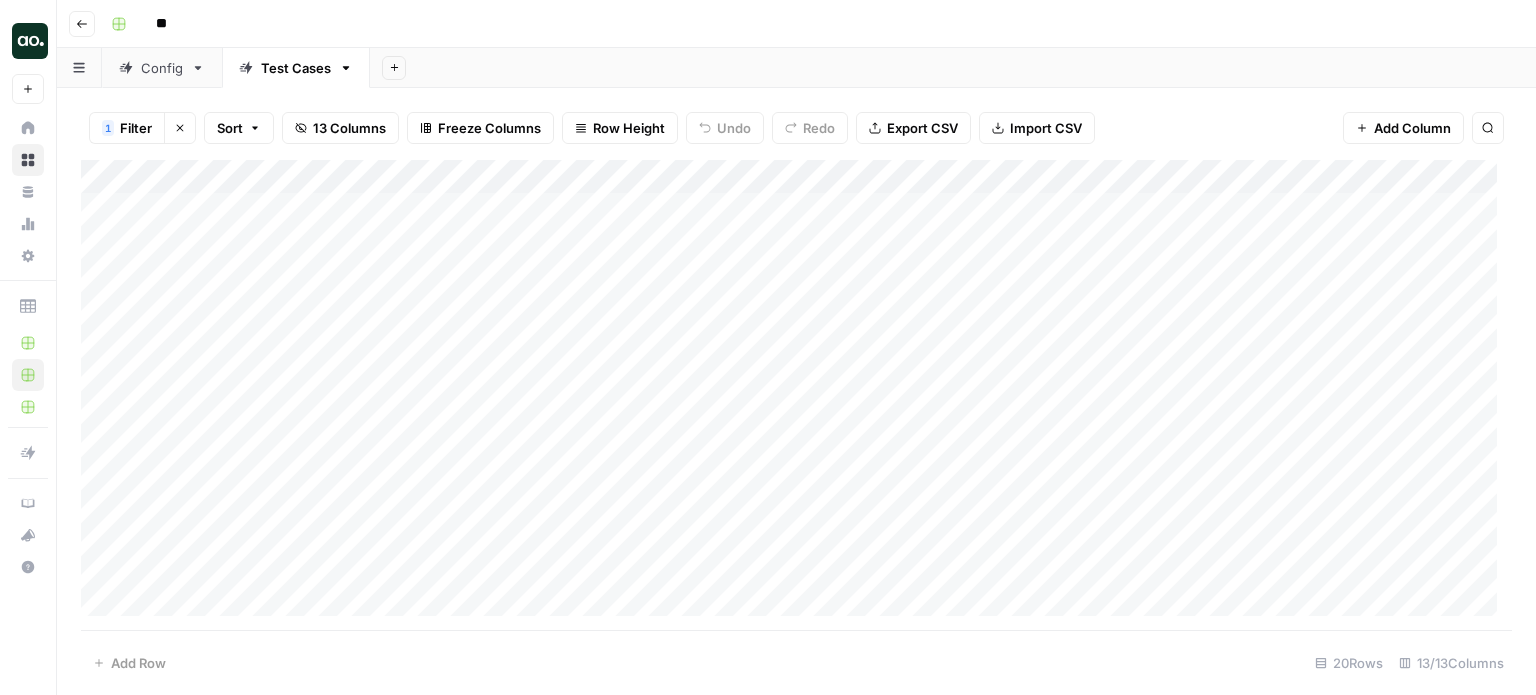 click on "Config" at bounding box center [162, 68] 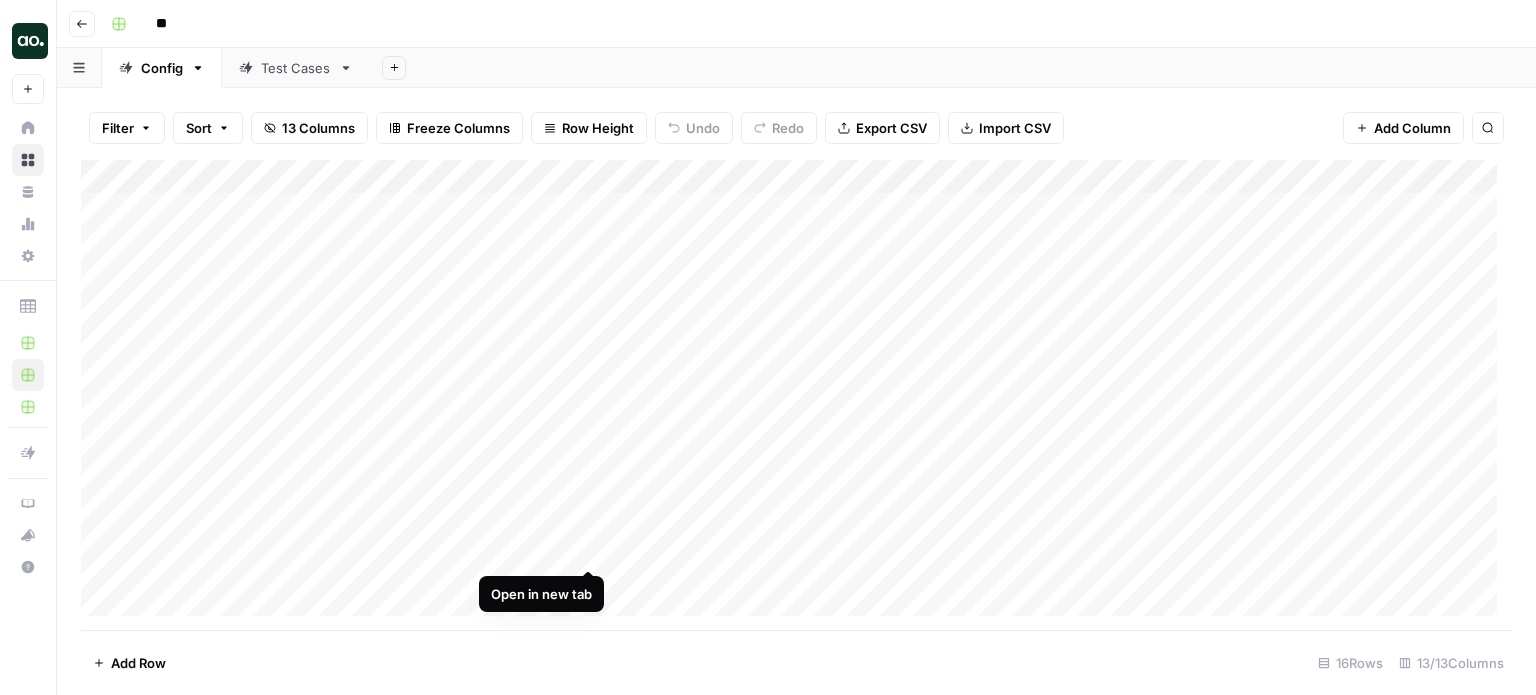 click on "Add Column" at bounding box center [796, 395] 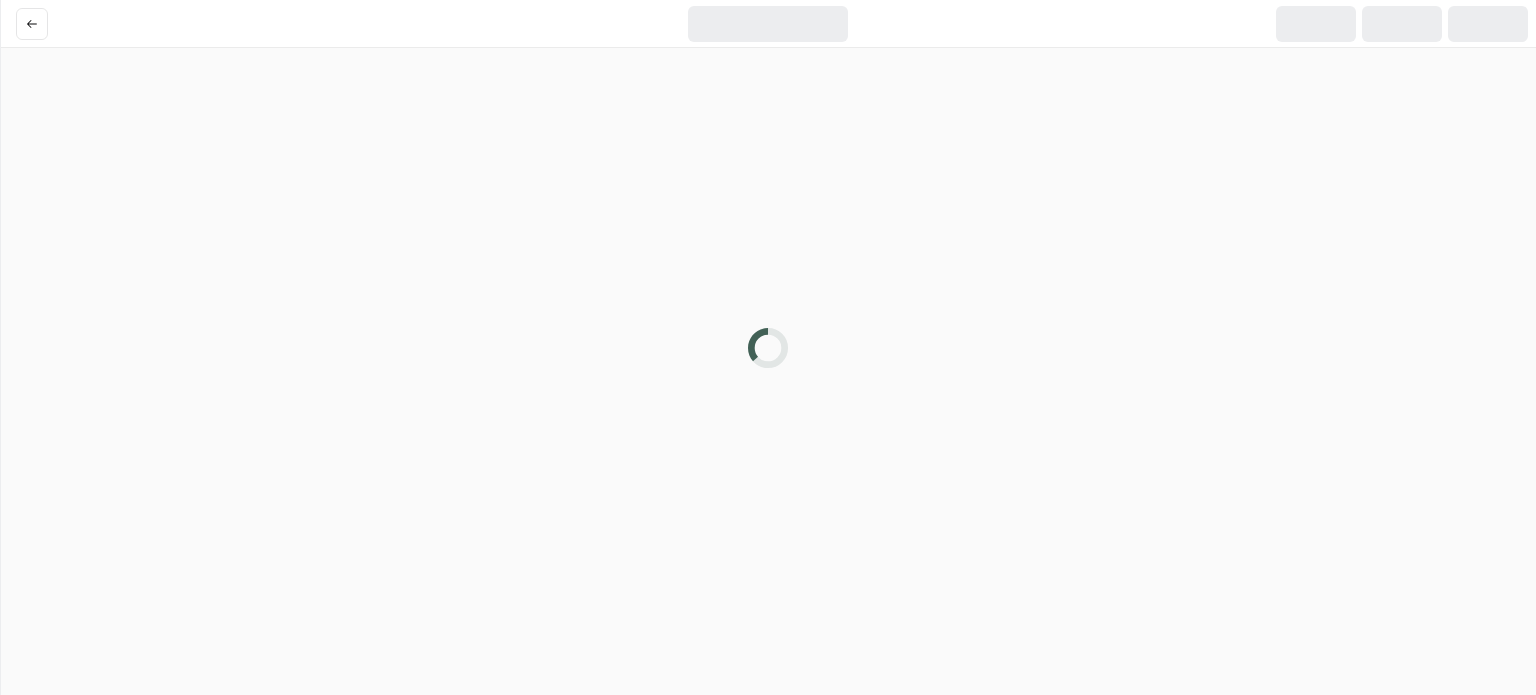 scroll, scrollTop: 0, scrollLeft: 0, axis: both 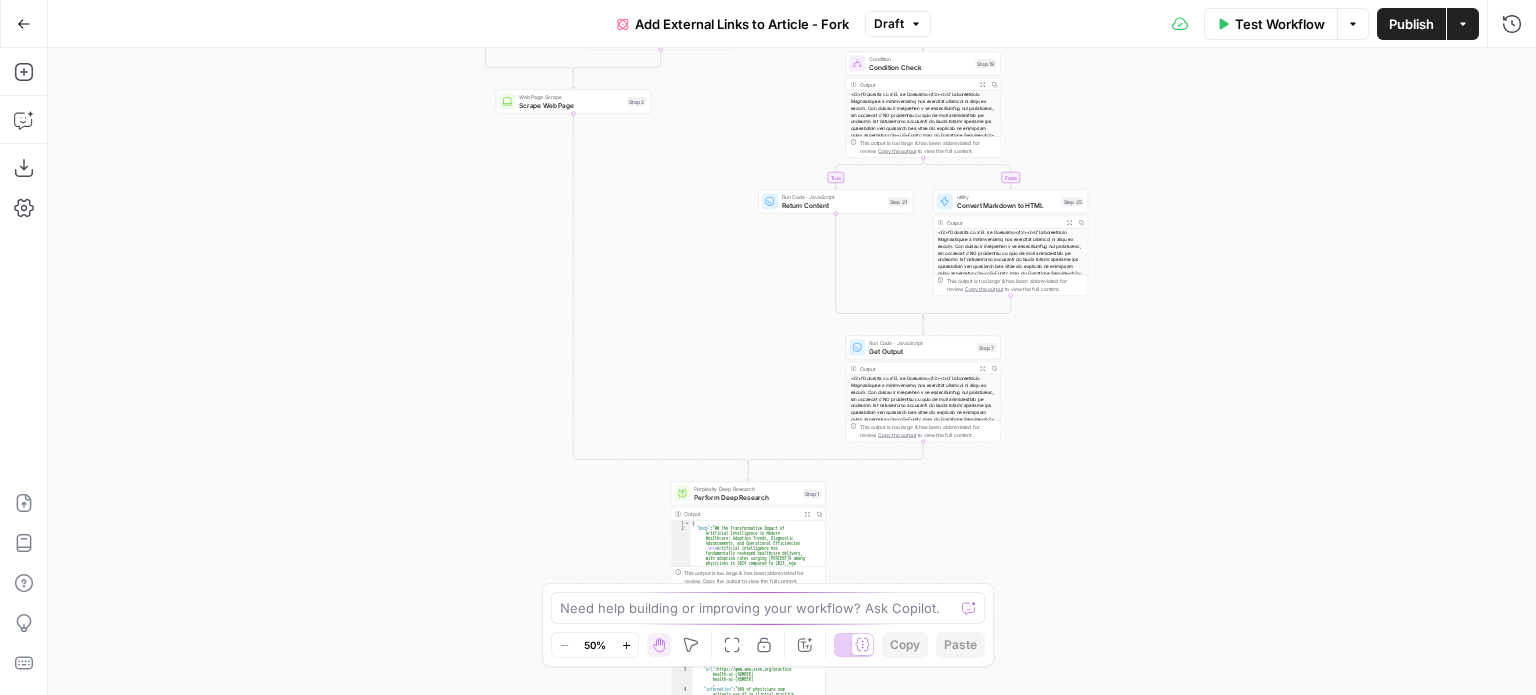 click 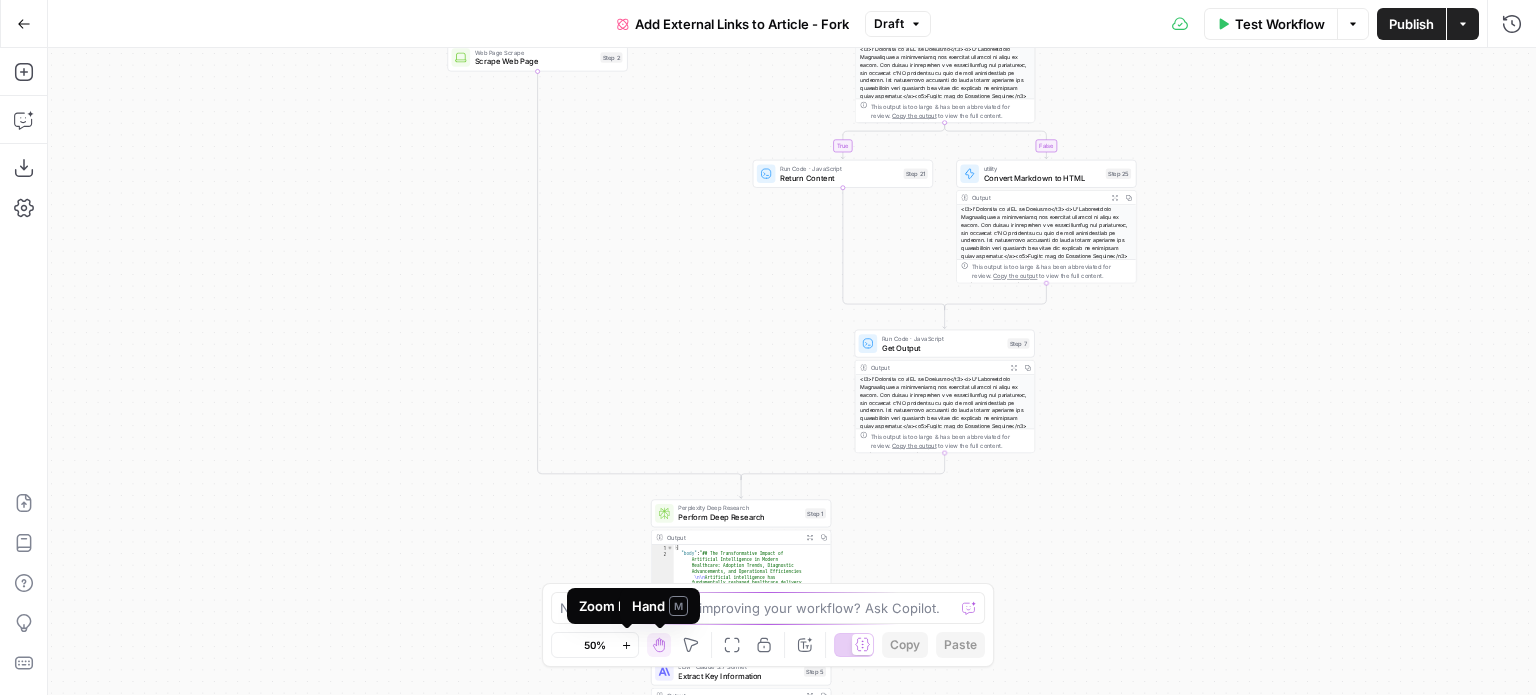 click 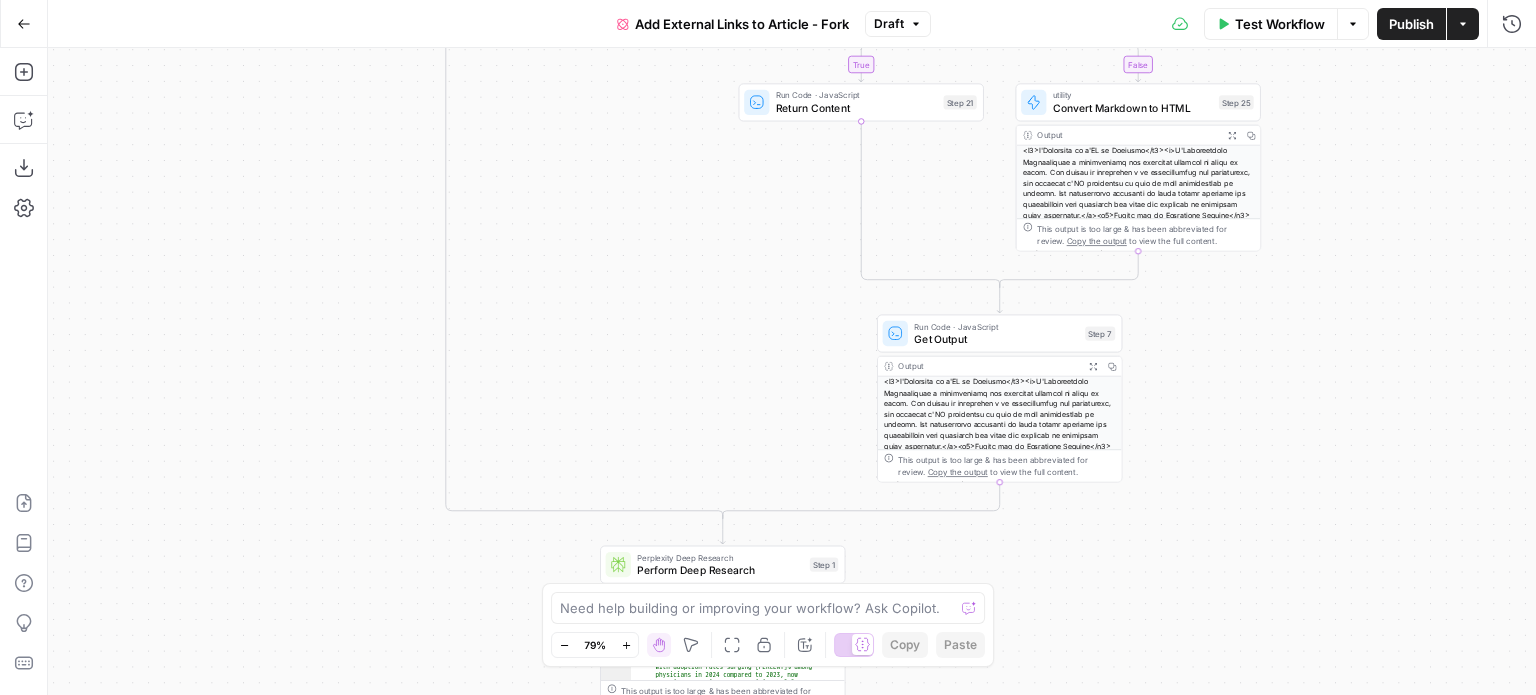 click 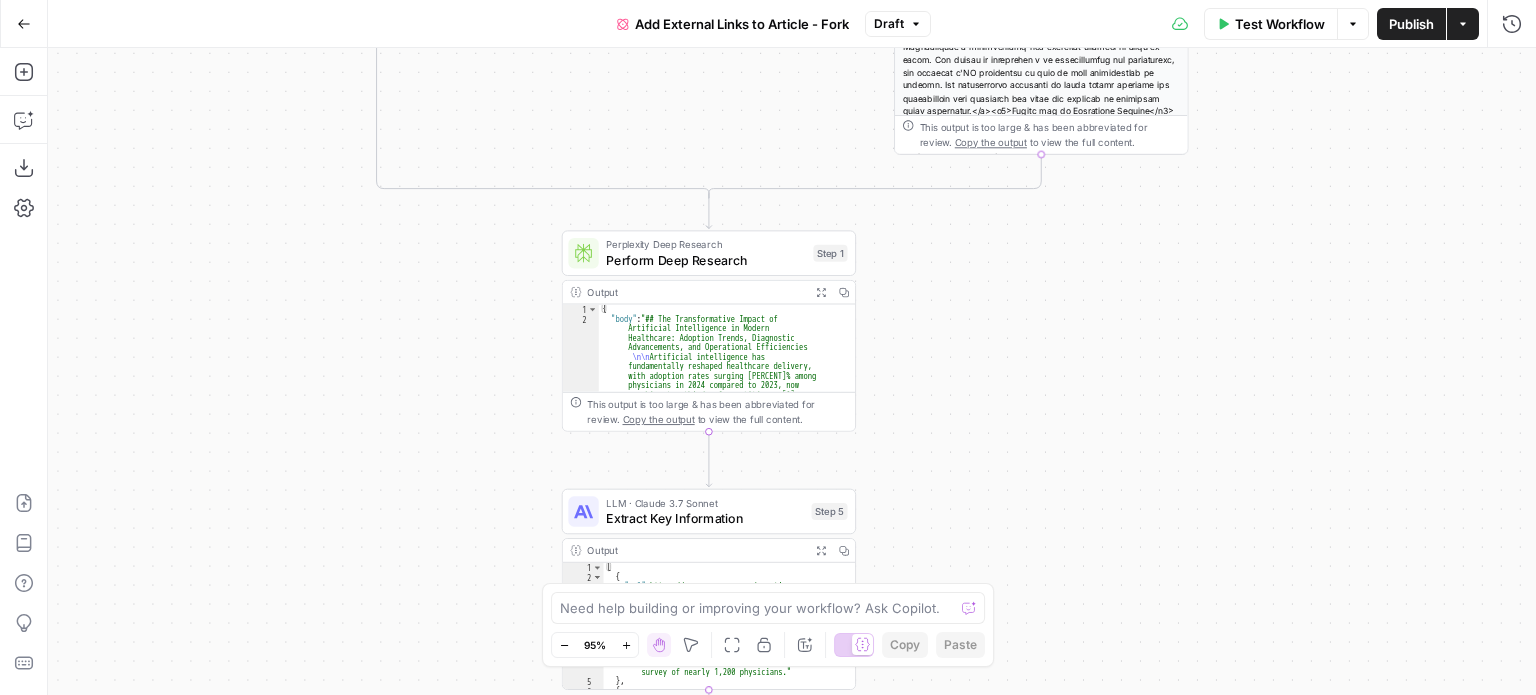 scroll, scrollTop: 120, scrollLeft: 0, axis: vertical 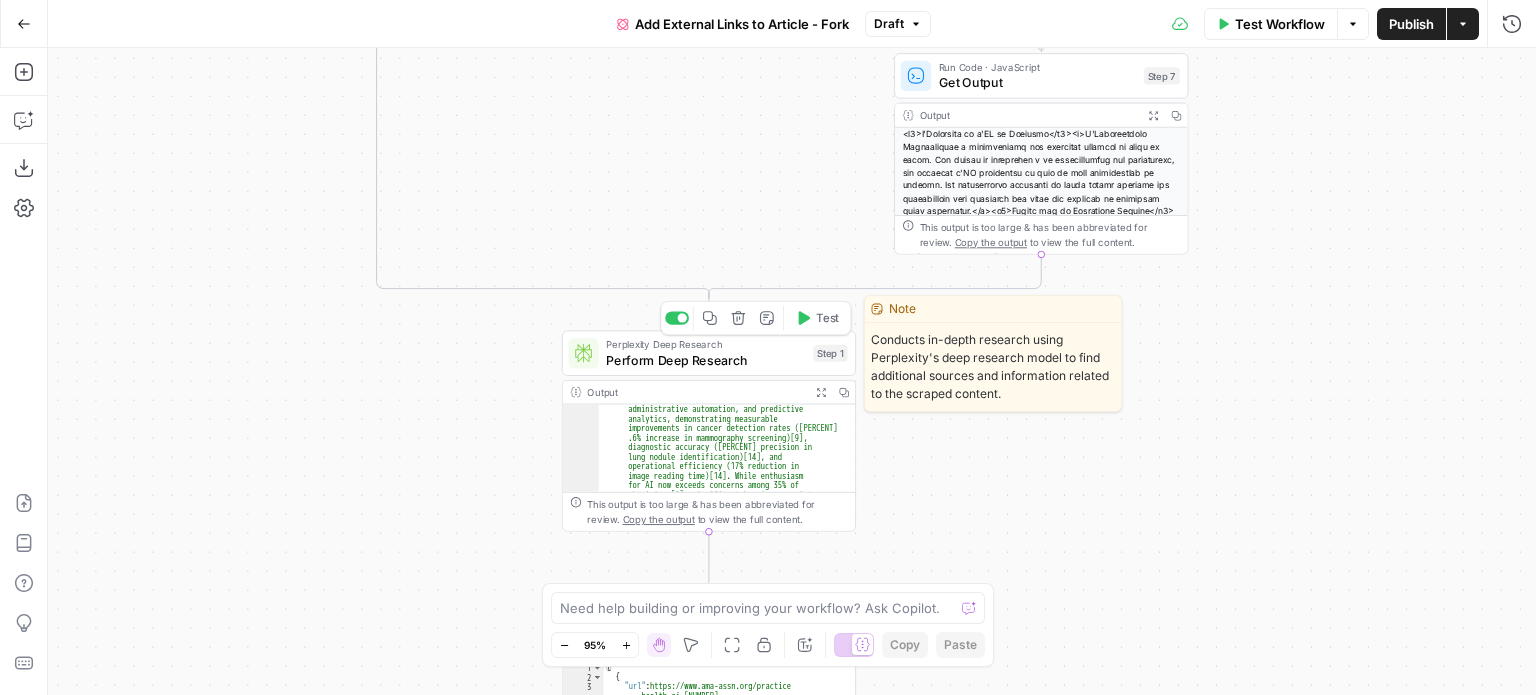 click on "Perform Deep Research" at bounding box center (705, 359) 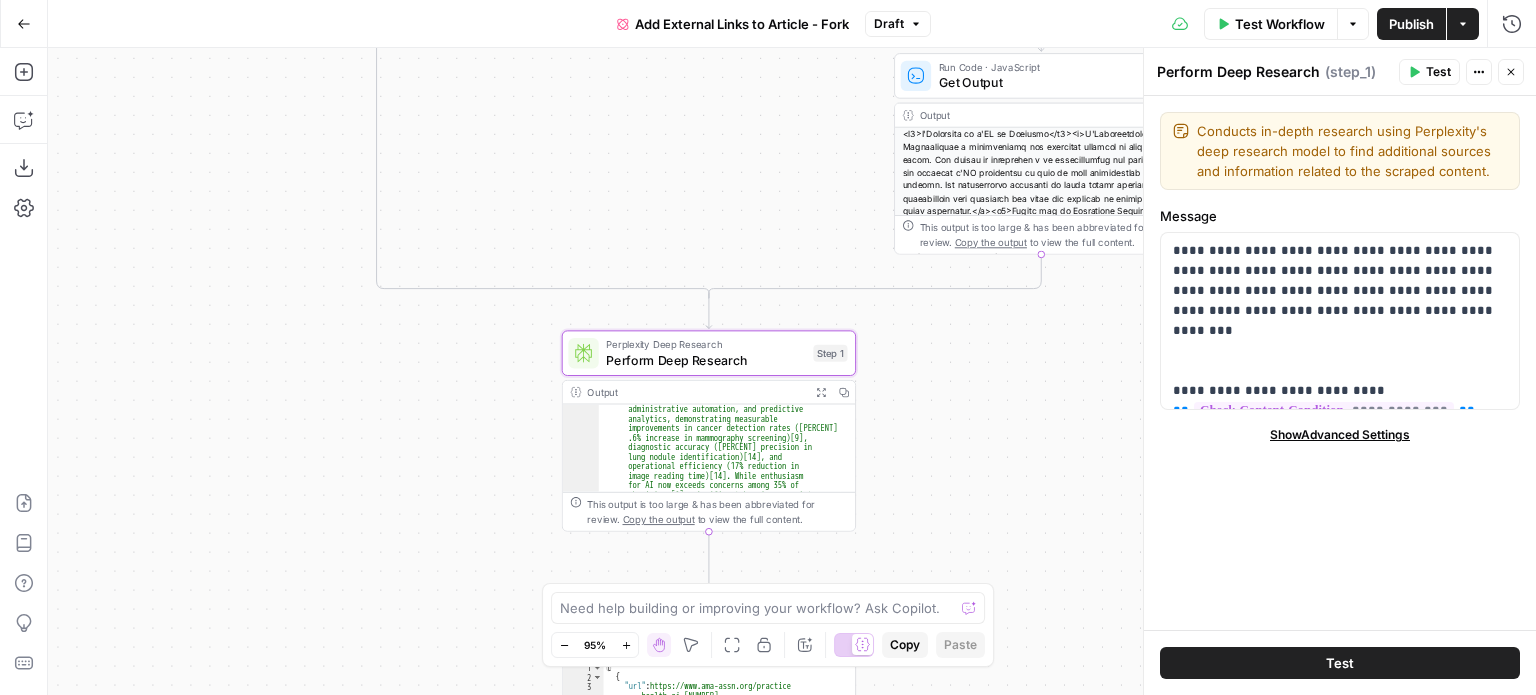 click on "false true false true false true Workflow Set Inputs Inputs Condition Check Content Condition Step 6 Output Expand Output Copy This output is too large & has been abbreviated for review.   Copy the output   to view the full content. Run Code · Python Validate URL Step 26 Condition Check Condition Step 28 Error Error Handling Step 27 Web Page Scrape Scrape Web Page Step 2 LLM · GPT-4o Mini Analyze Content Step 36 Output Expand Output Copy 1 2 3 {    "is_html" :  "false" }     XXXXXXXXXXXXXXXXXXXXXXXXXXXXXXXXXXXXXXXXXXXXXXXXXXXXXXXXXXXXXXXXXXXXXXXXXXXXXXXXXXXXXXXXXXXXXXXXXXXXXXXXXXXXXXXXXXXXXXXXXXXXXXXXXXXXXXXXXXXXXXXXXXXXXXXXXXXXXXXXXXXXXXXXXXXXXXXXXXXXXXXXXXXXXXXXXXXXXXXXXXXXXXXXXXXXXXXXXXXXXXXXXXXXXXXXXXXXXXXXXXXXXXXXXXXXXXXXXXXXXXXXXXXXXXXXXXXXXXXXXXXXXXXXXXXXXXXXXXXXXXXXXXXXXXXXXXXXXXXXXXXXXXXXXXXXXXXXXXXXXXXXXXXXXXXXXXXXXXXXXXXXXXXXXXXXXXXXXXXXXXXXXXXXXXXXXXXXXXXXXXXXXXXXXXXXXXXXXXXXXXXXXXXXXXXXXXXXXXXXXXXXXXXXXXXXXXXXXXXXXXXXXXXXXXXXXXXXXXXXXXXXXXXXXXXXXXXXXXXXXXXXXXXXXXXX Condition Condition Check" at bounding box center (792, 371) 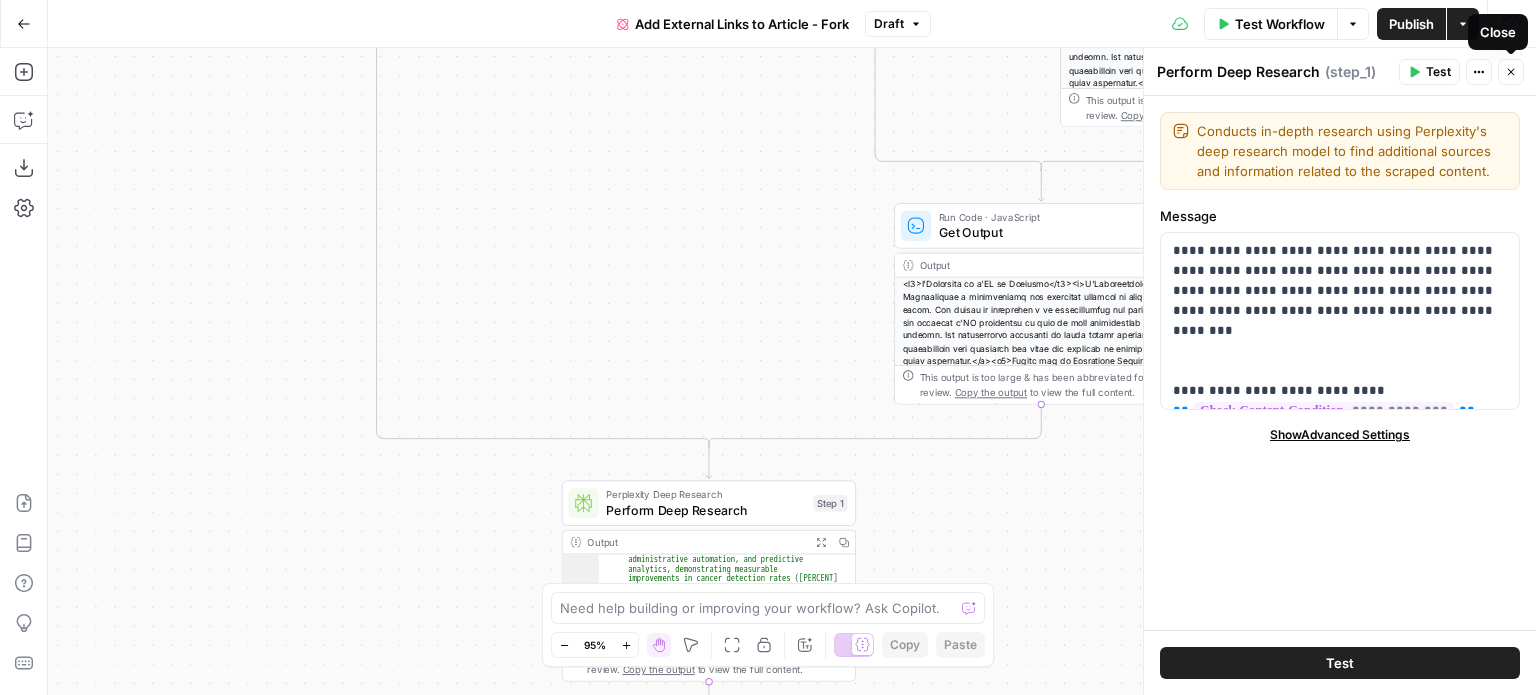 click 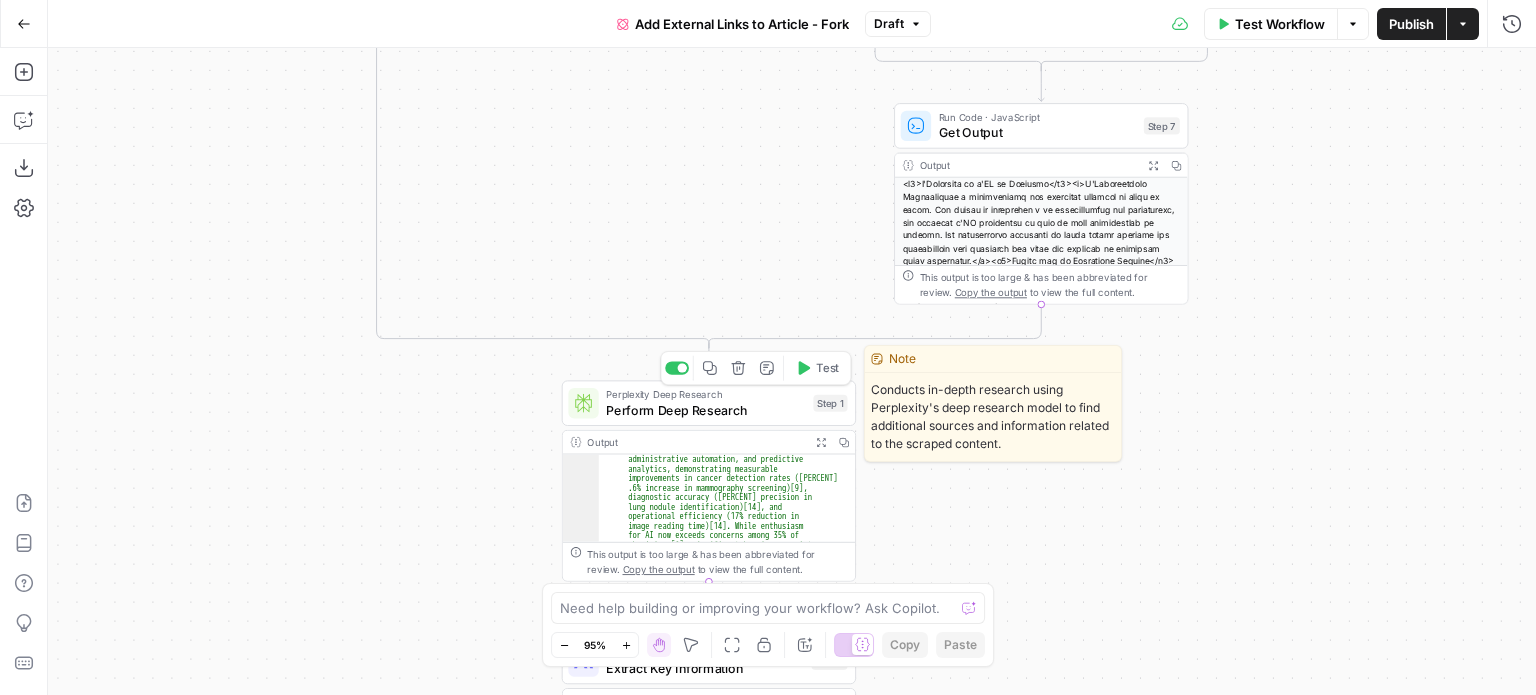 click on "Perform Deep Research" at bounding box center [705, 409] 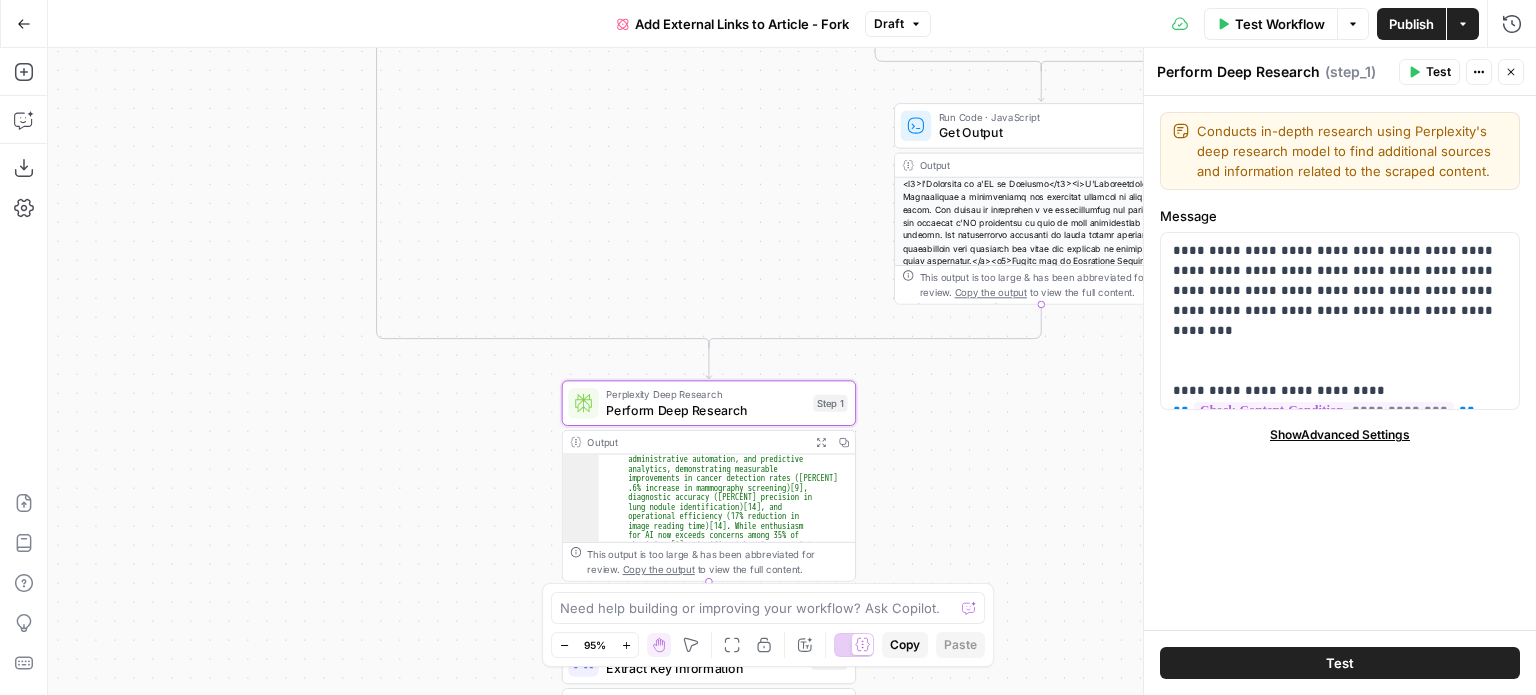 click on "Show  Advanced Settings" at bounding box center (1340, 435) 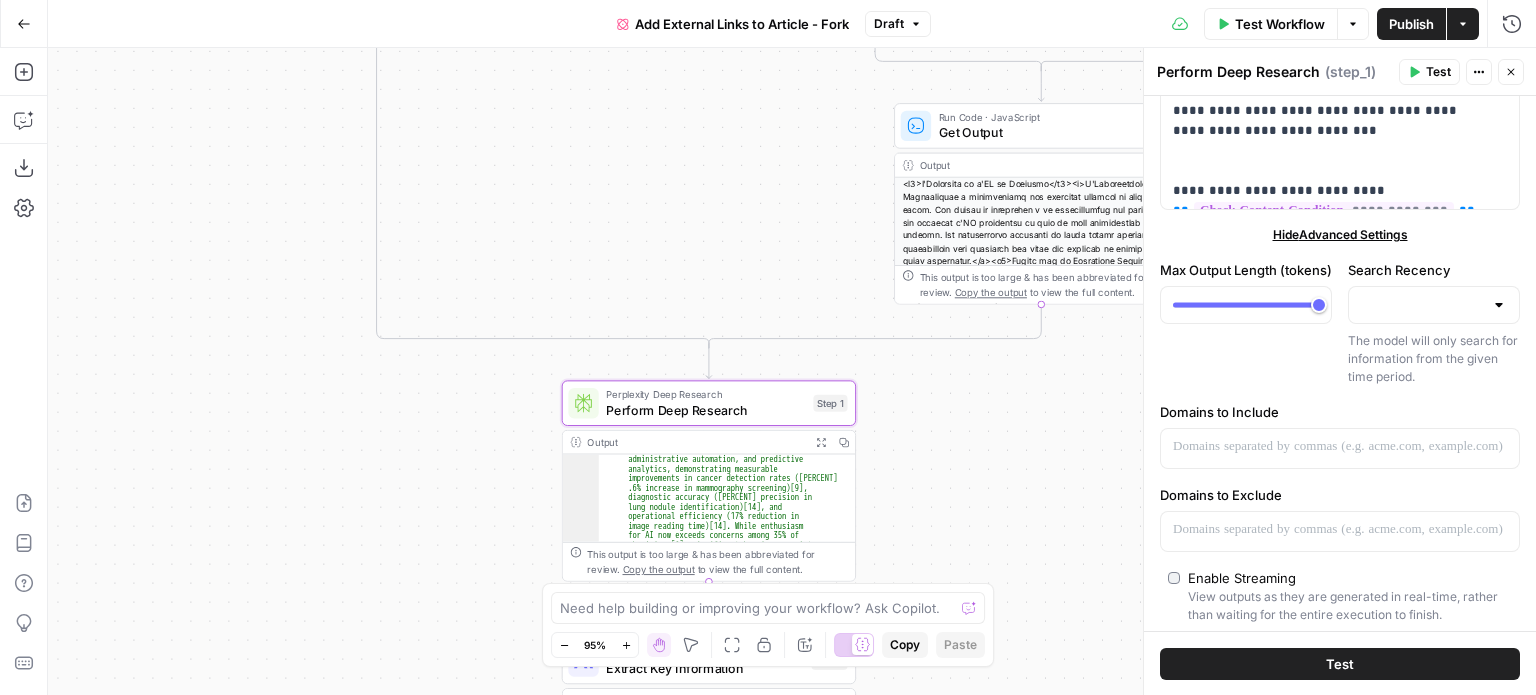 scroll, scrollTop: 300, scrollLeft: 0, axis: vertical 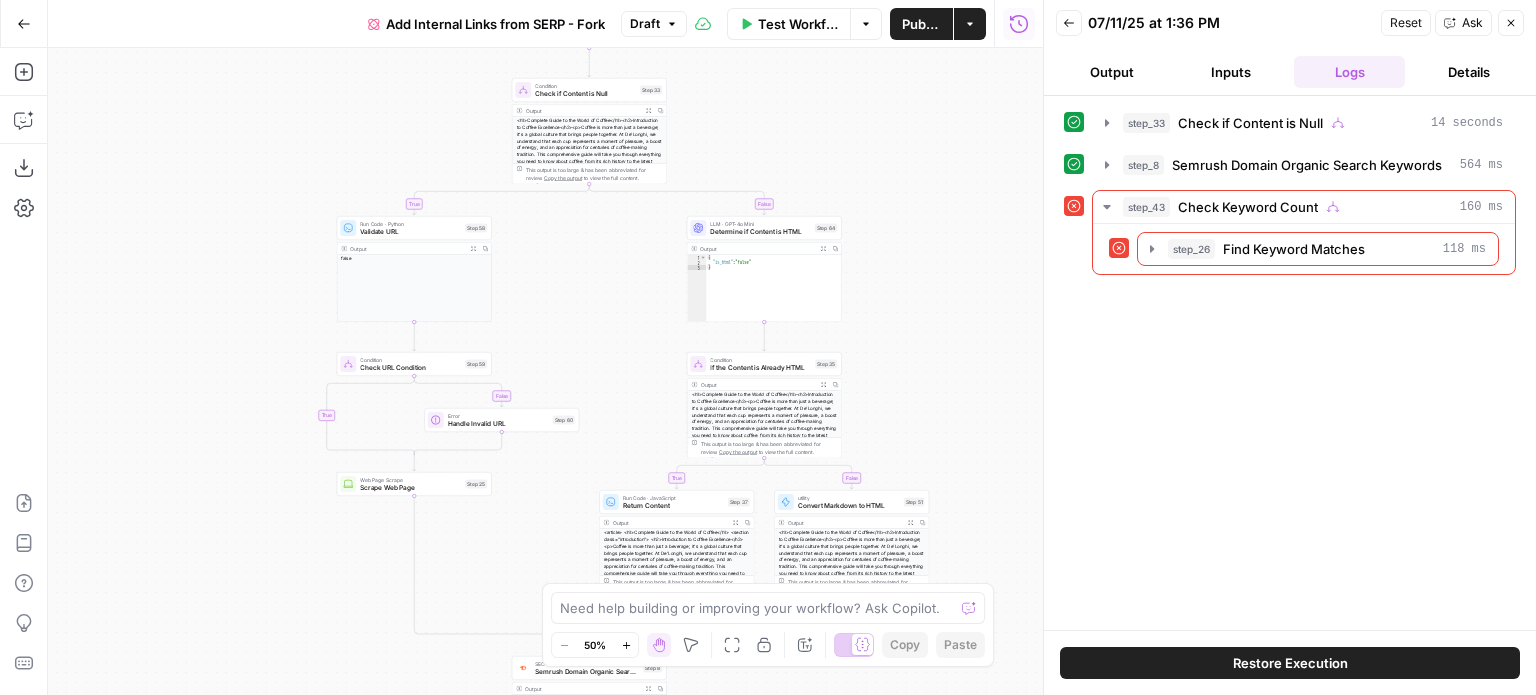 drag, startPoint x: 940, startPoint y: 289, endPoint x: 942, endPoint y: 169, distance: 120.01666 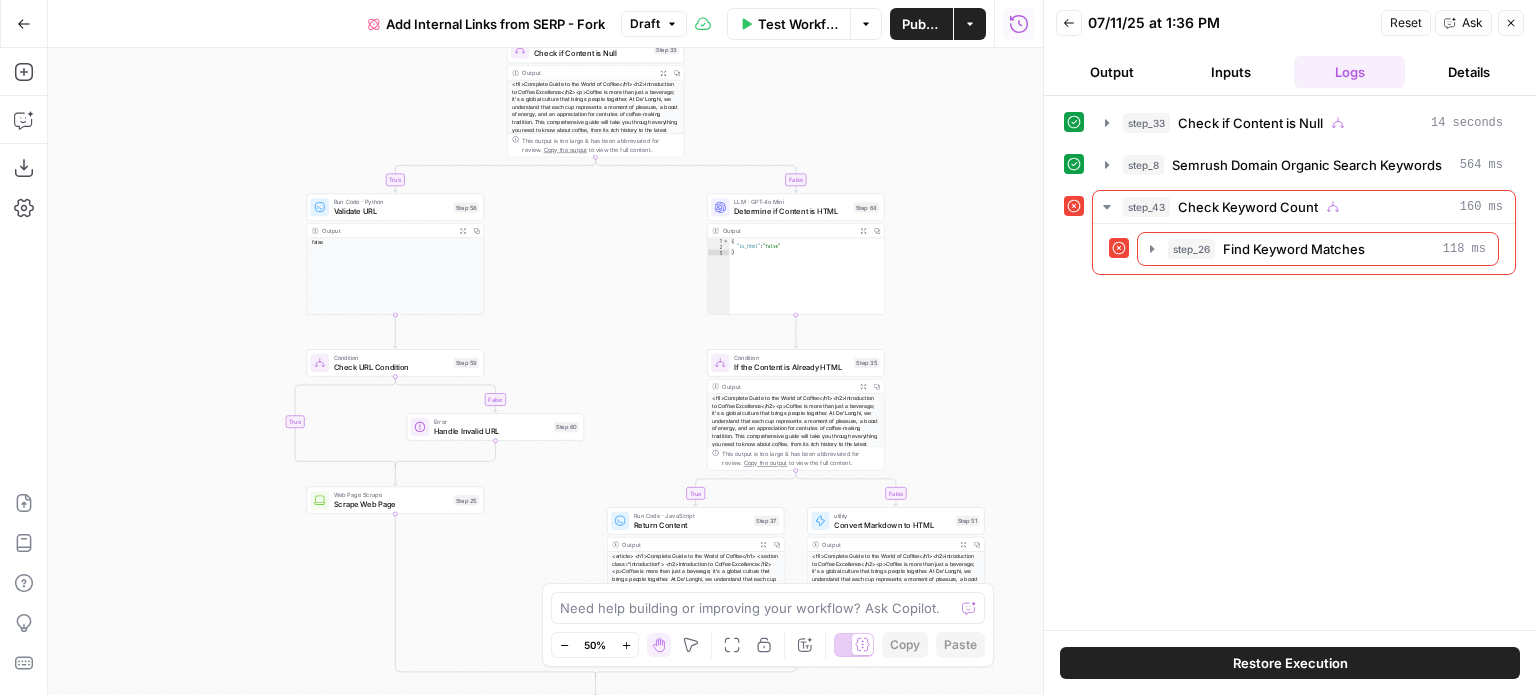 click on "Zoom In" at bounding box center (626, 645) 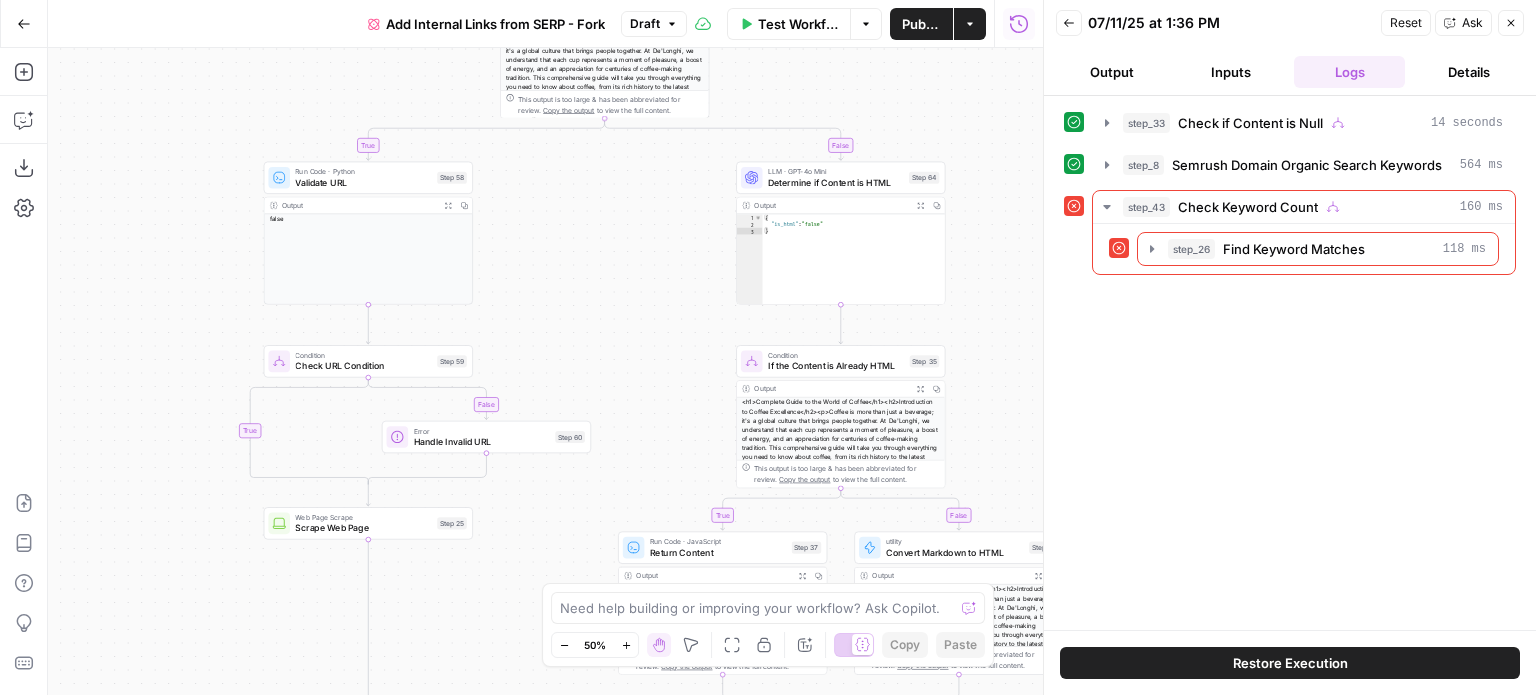 click on "Zoom In" at bounding box center [626, 645] 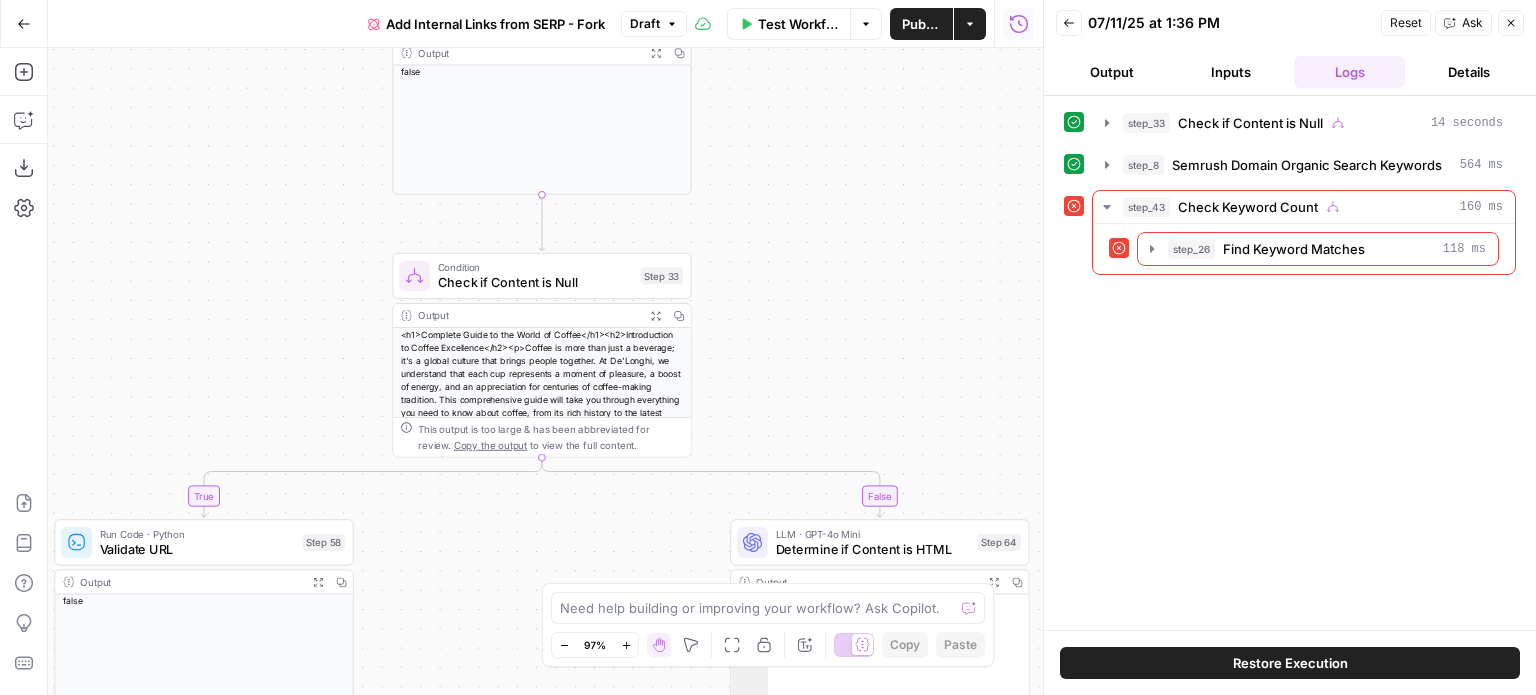 drag, startPoint x: 904, startPoint y: 205, endPoint x: 822, endPoint y: 297, distance: 123.2396 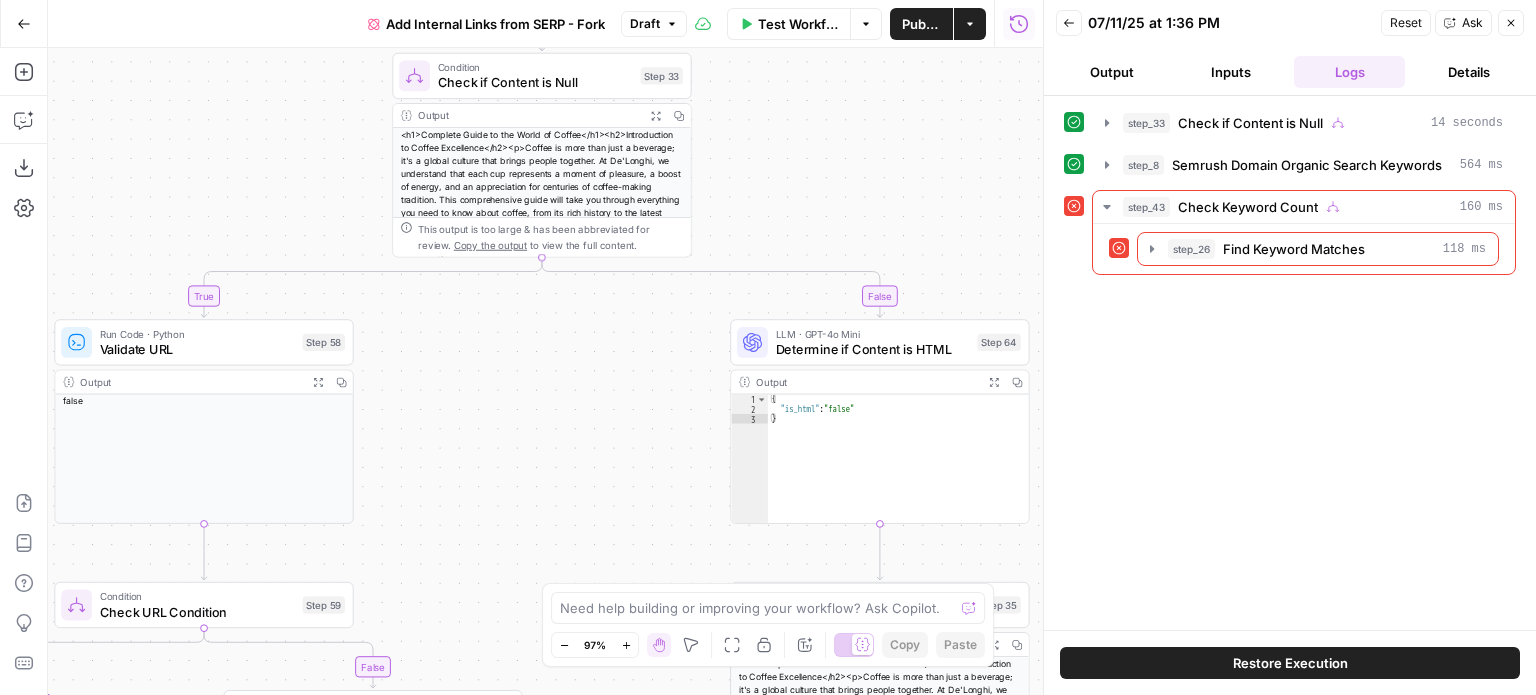 click 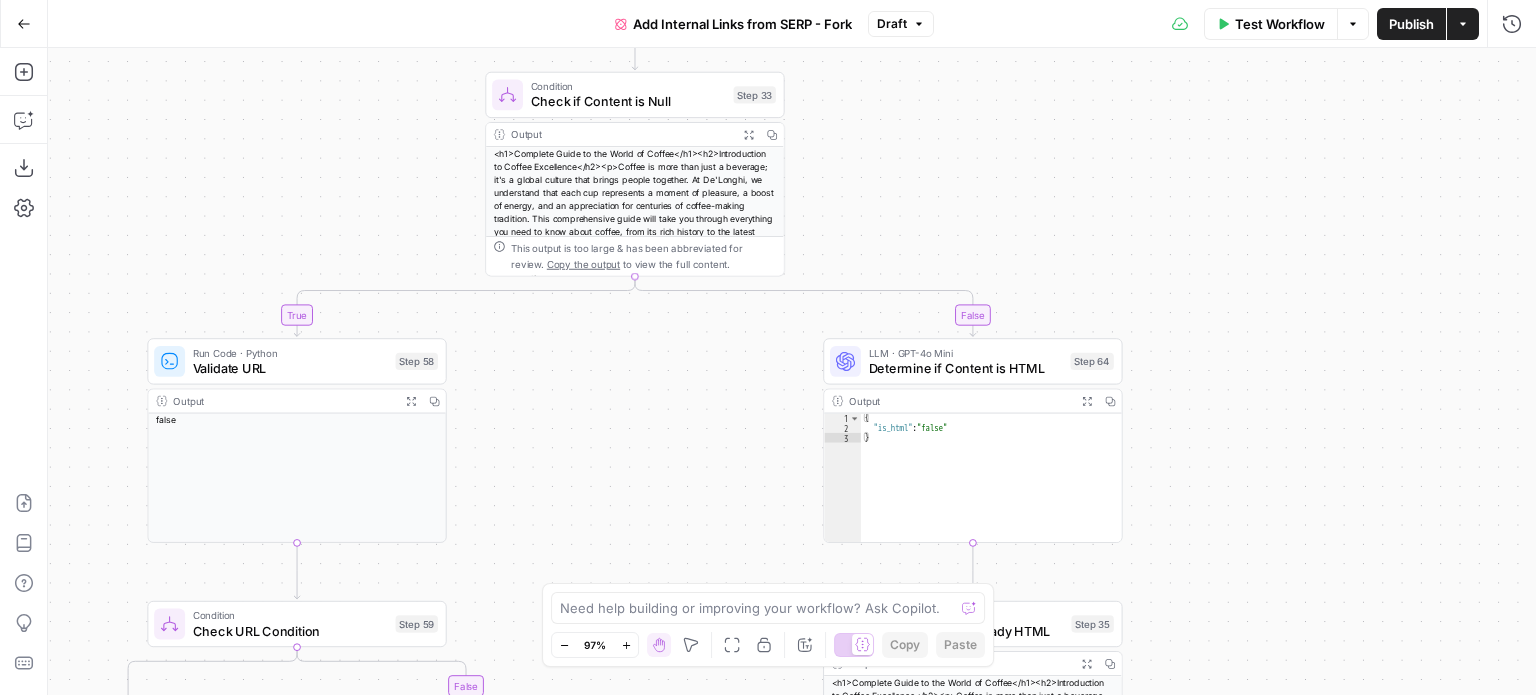 drag, startPoint x: 1160, startPoint y: 439, endPoint x: 1234, endPoint y: 462, distance: 77.491936 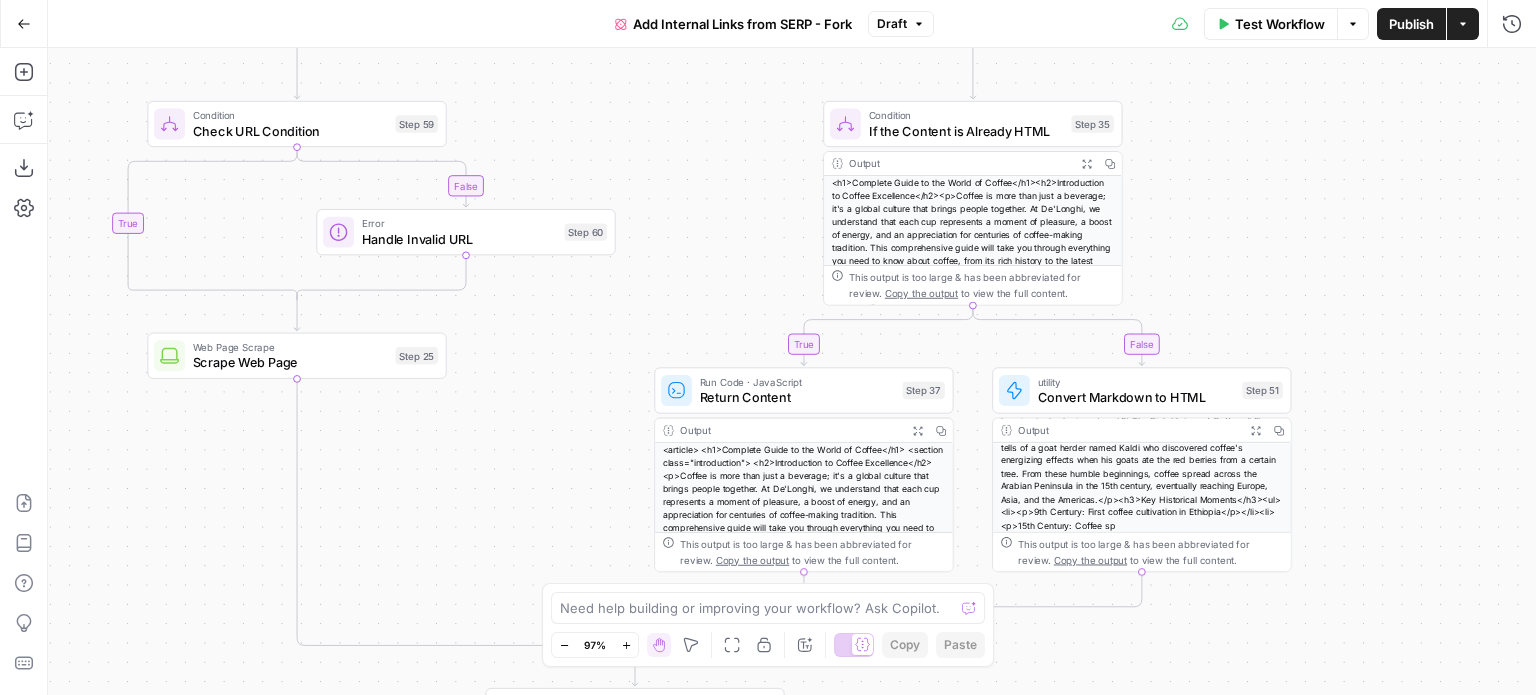 scroll, scrollTop: 136, scrollLeft: 0, axis: vertical 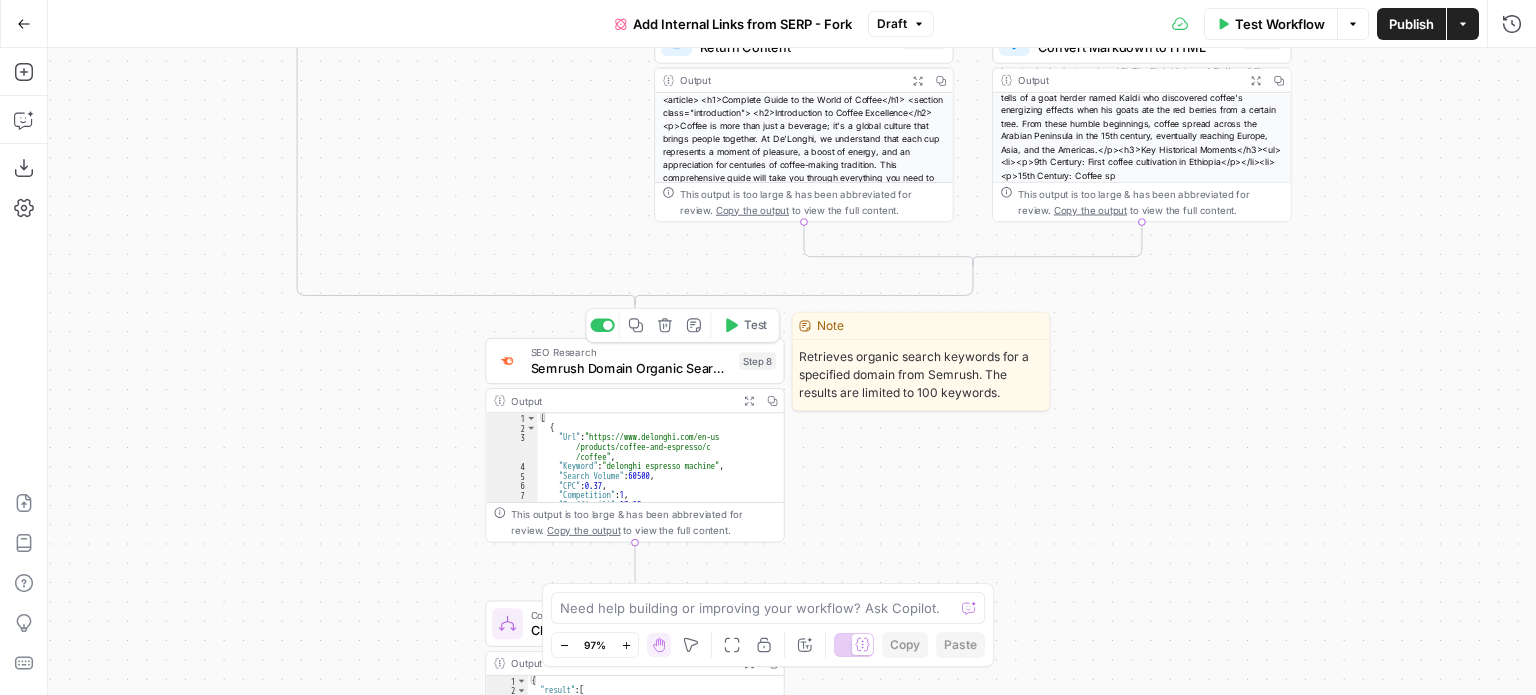 click on "Semrush Domain Organic Search Keywords" at bounding box center [631, 367] 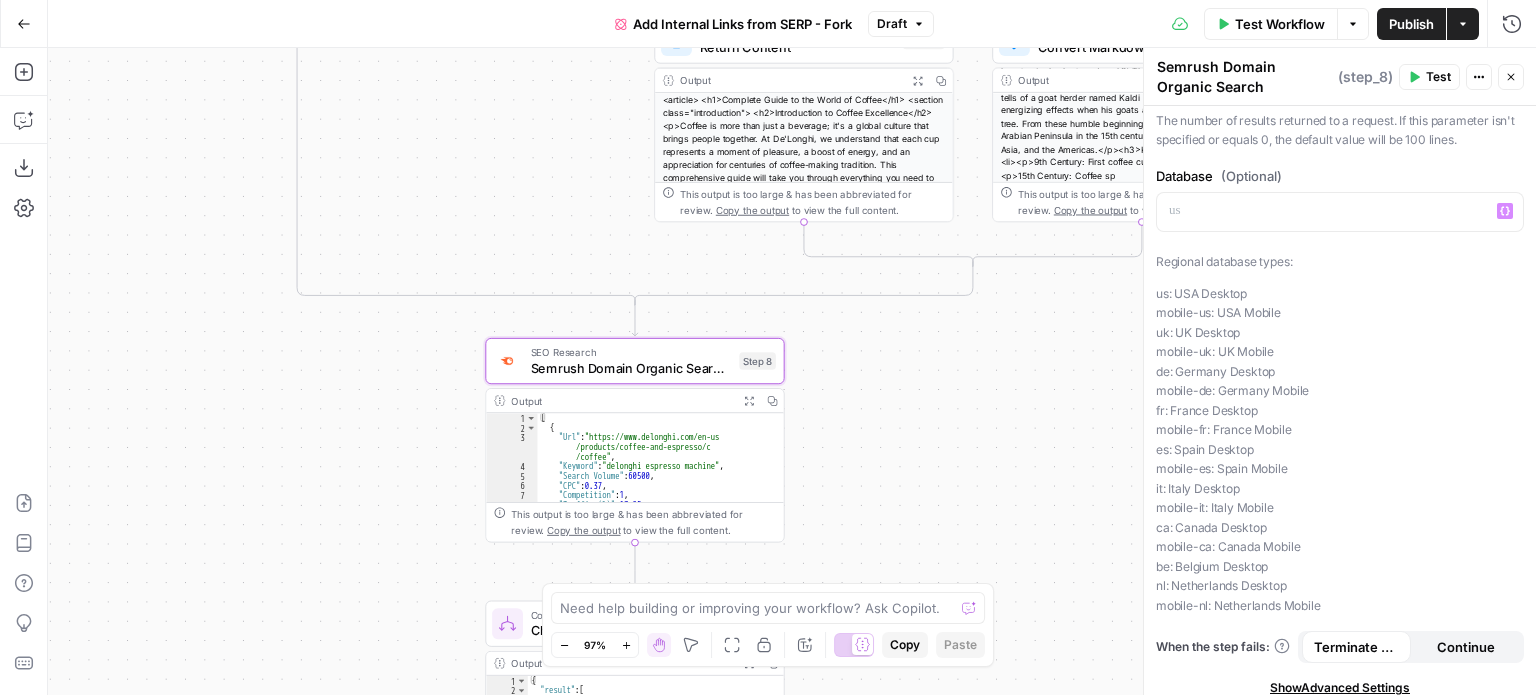 scroll, scrollTop: 341, scrollLeft: 0, axis: vertical 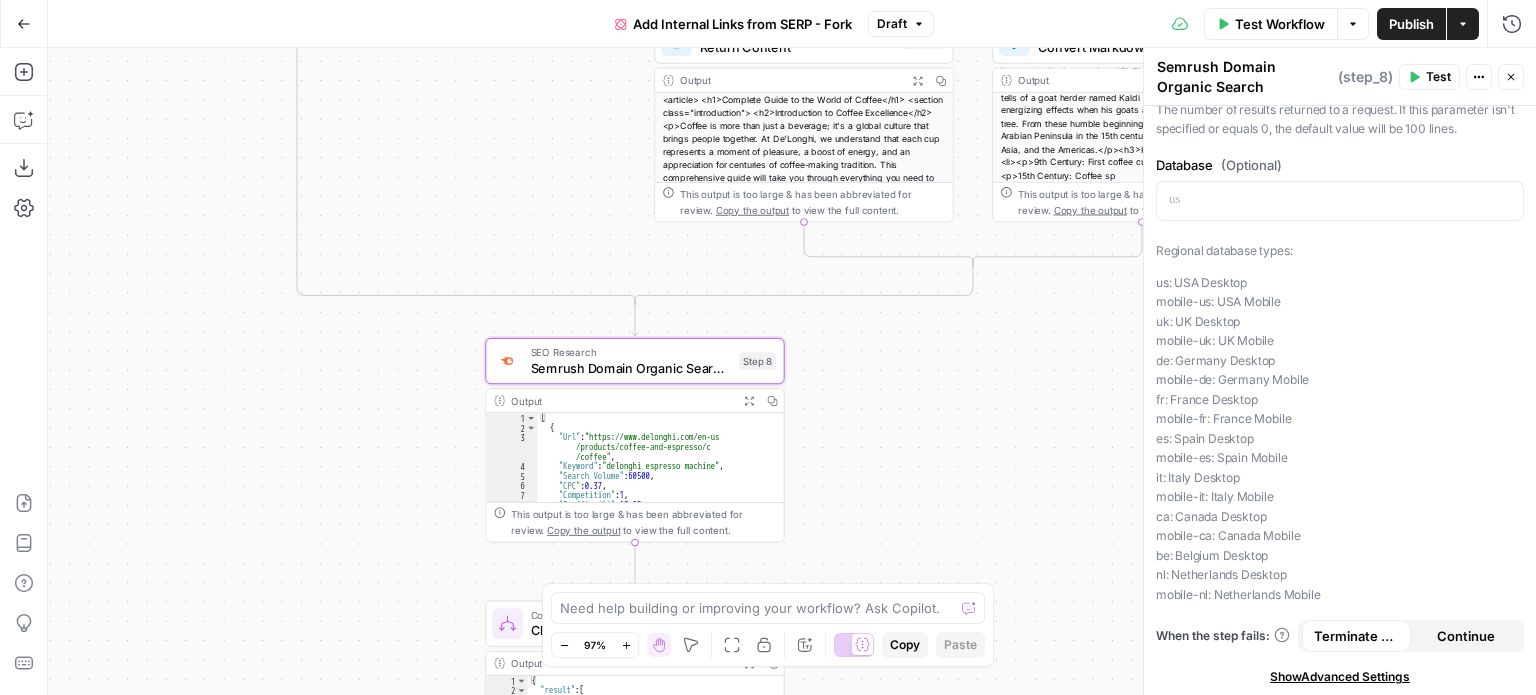 type on "**********" 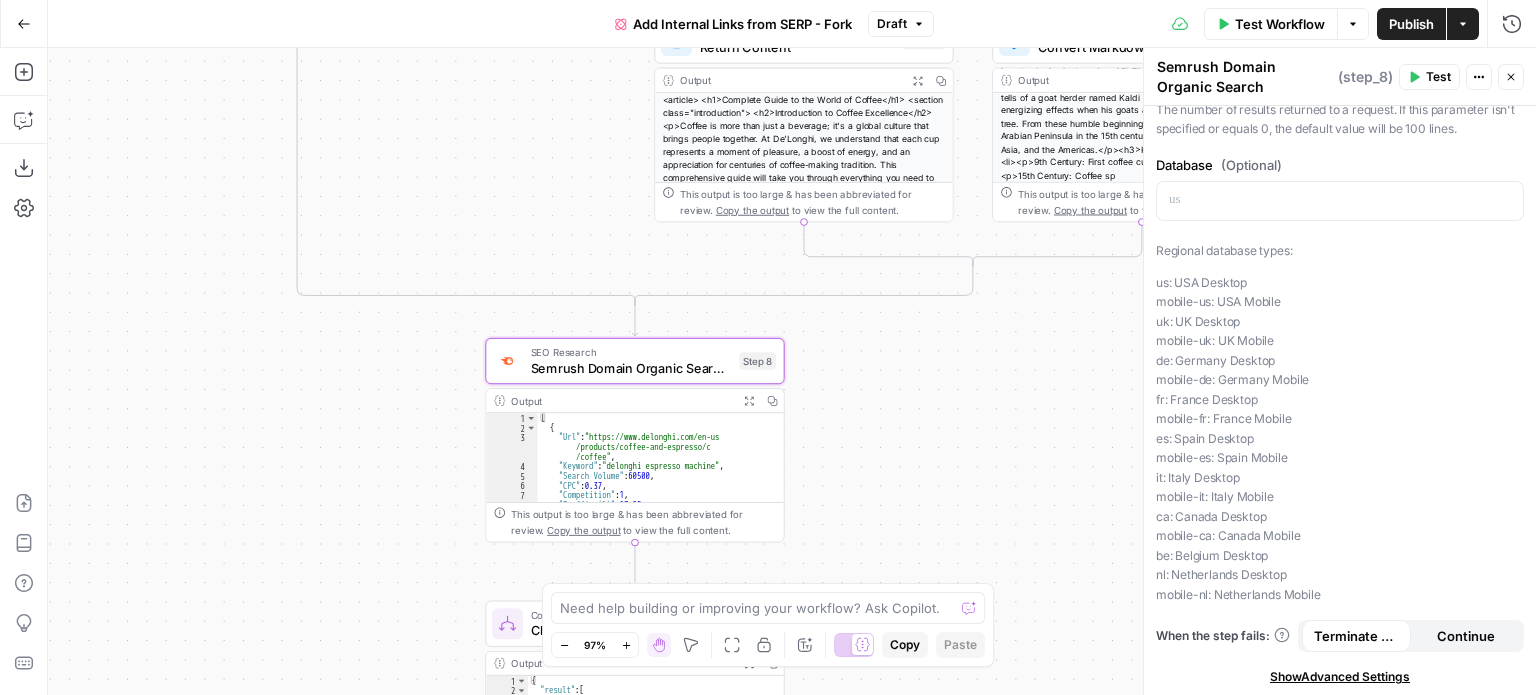 click on "[    {      "Url" :  "https://www.delonghi.com/en-us          /products/coffee-and-espresso/c          /coffee" ,      "Keyword" :  "delonghi espresso machine" ,      "Search Volume" :  60500 ,      "CPC" :  0.37 ,      "Competition" :  1 ,      "Traffic (%)" :  13.95 ,      "Number of Results" :  13500000 ," at bounding box center [653, 467] 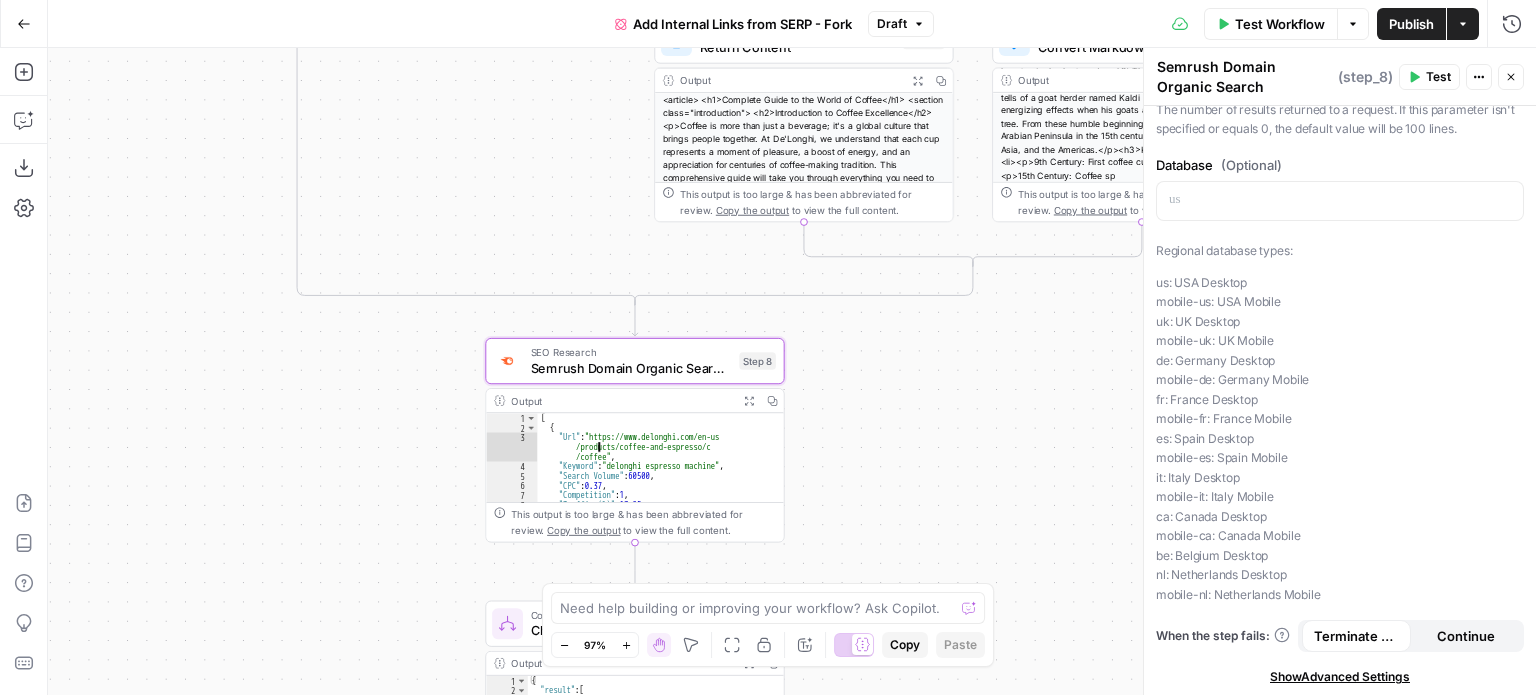 click on "[    {      "Url" :  "https://www.delonghi.com/en-us          /products/coffee-and-espresso/c          /coffee" ,      "Keyword" :  "delonghi espresso machine" ,      "Search Volume" :  60500 ,      "CPC" :  0.37 ,      "Competition" :  1 ,      "Traffic (%)" :  13.95 ,      "Number of Results" :  13500000 ," at bounding box center (653, 467) 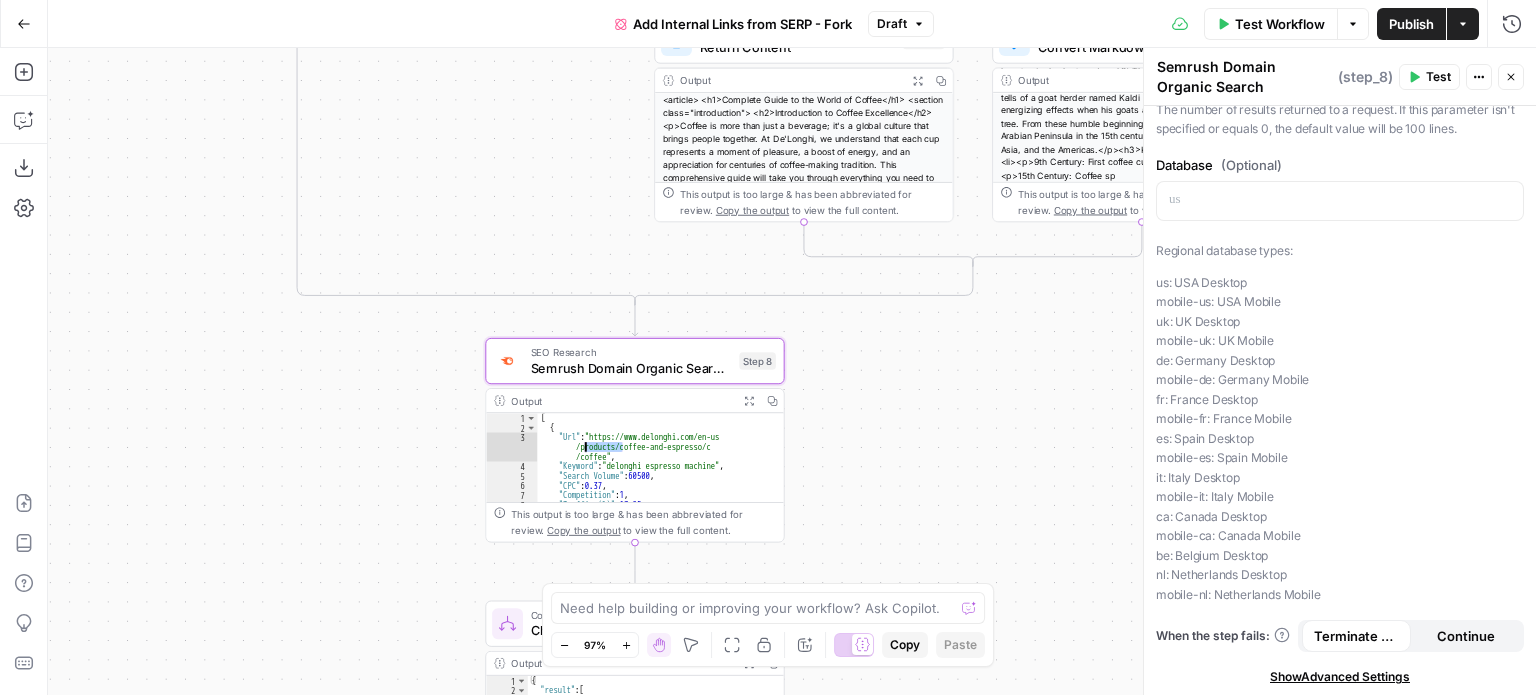 click on "Expand Output" at bounding box center (748, 400) 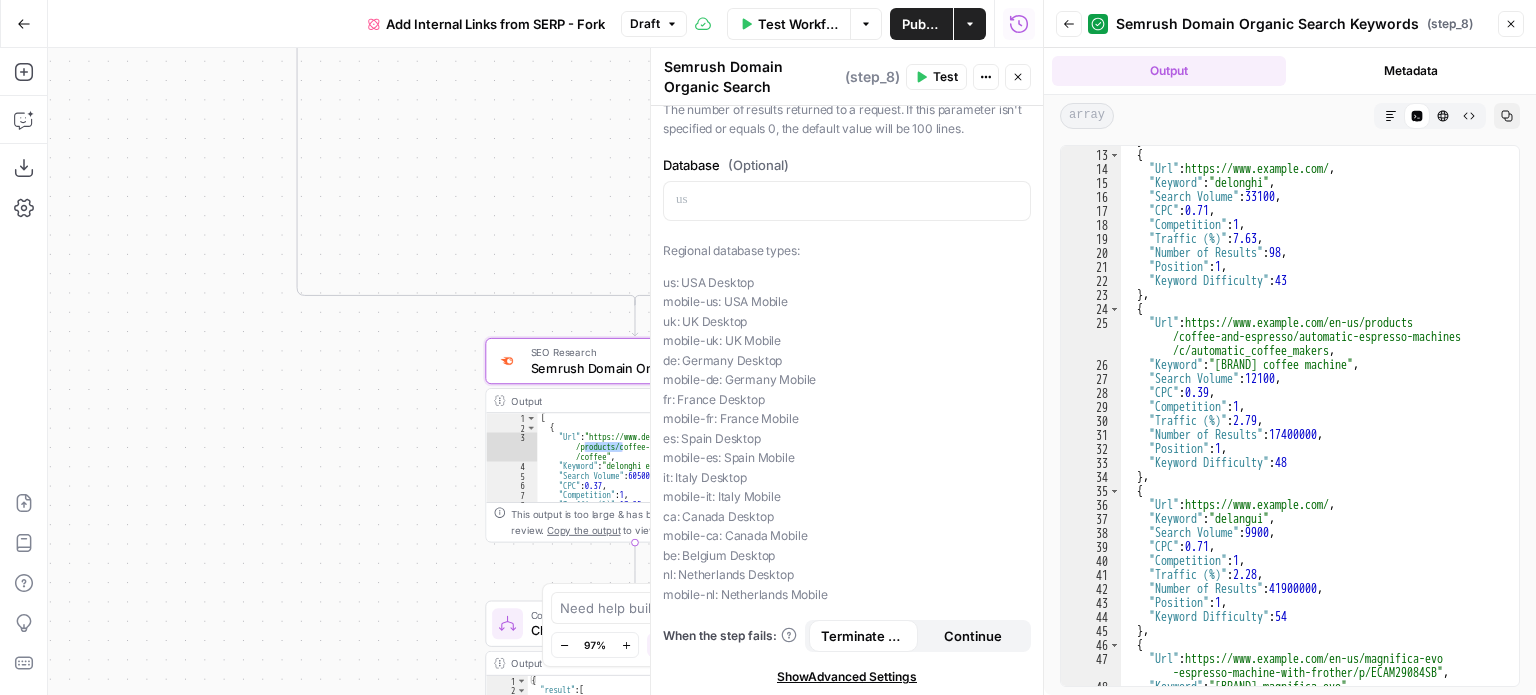 scroll, scrollTop: 88, scrollLeft: 0, axis: vertical 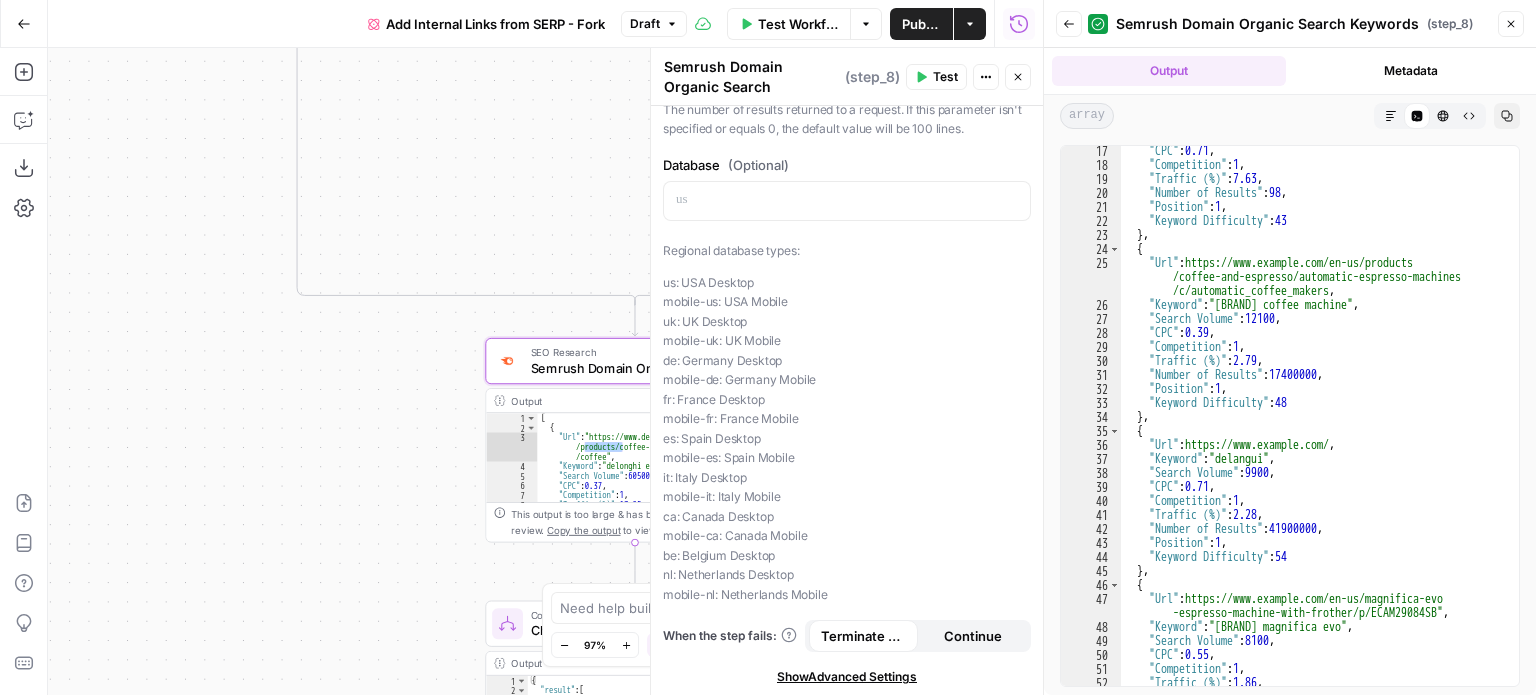 type 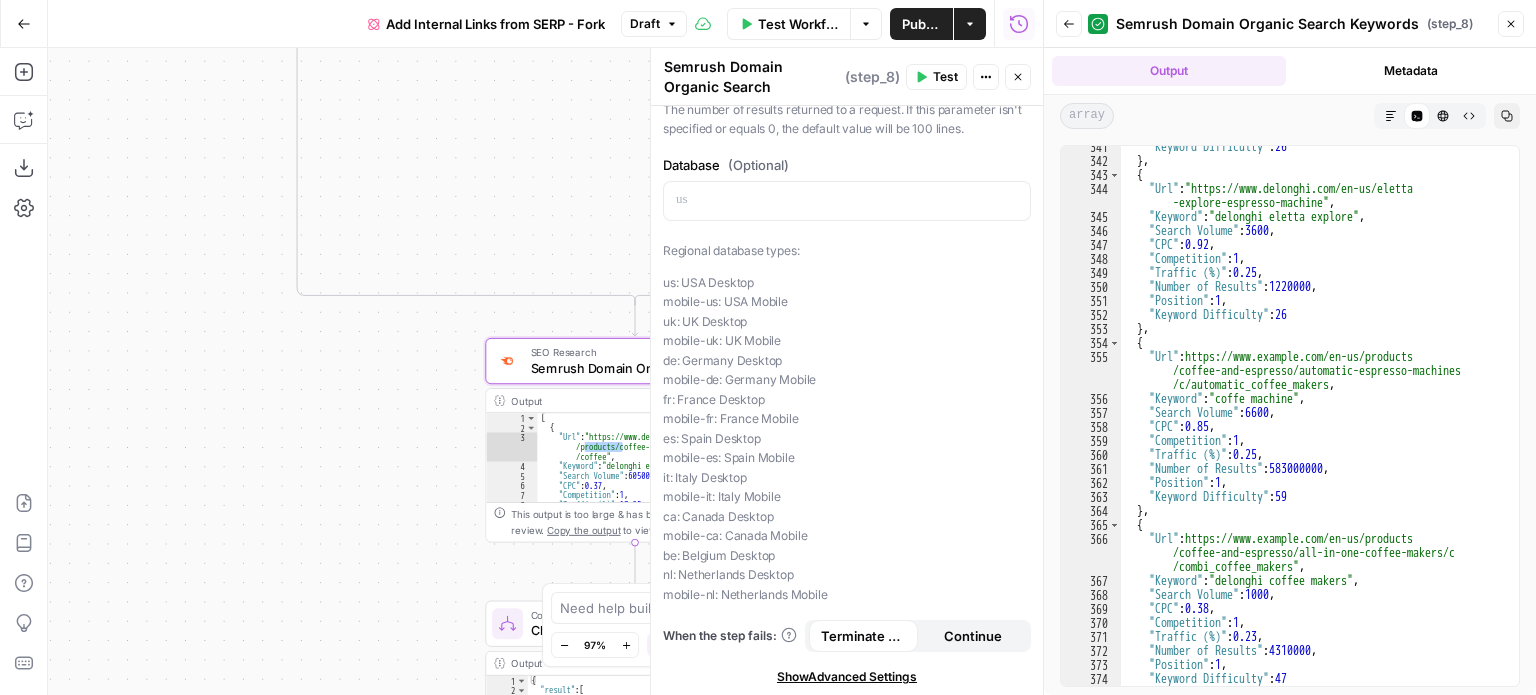 scroll, scrollTop: 1894, scrollLeft: 0, axis: vertical 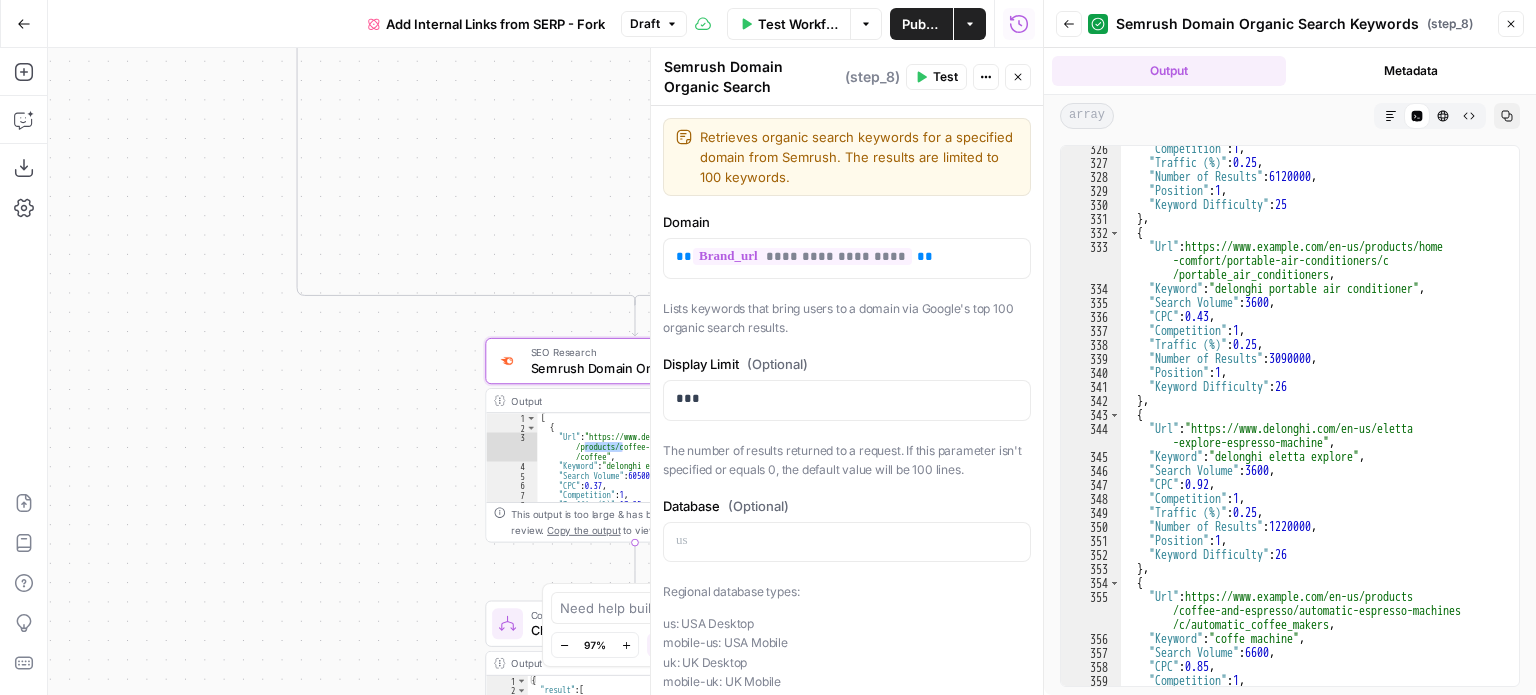 click on "Close" at bounding box center (1511, 24) 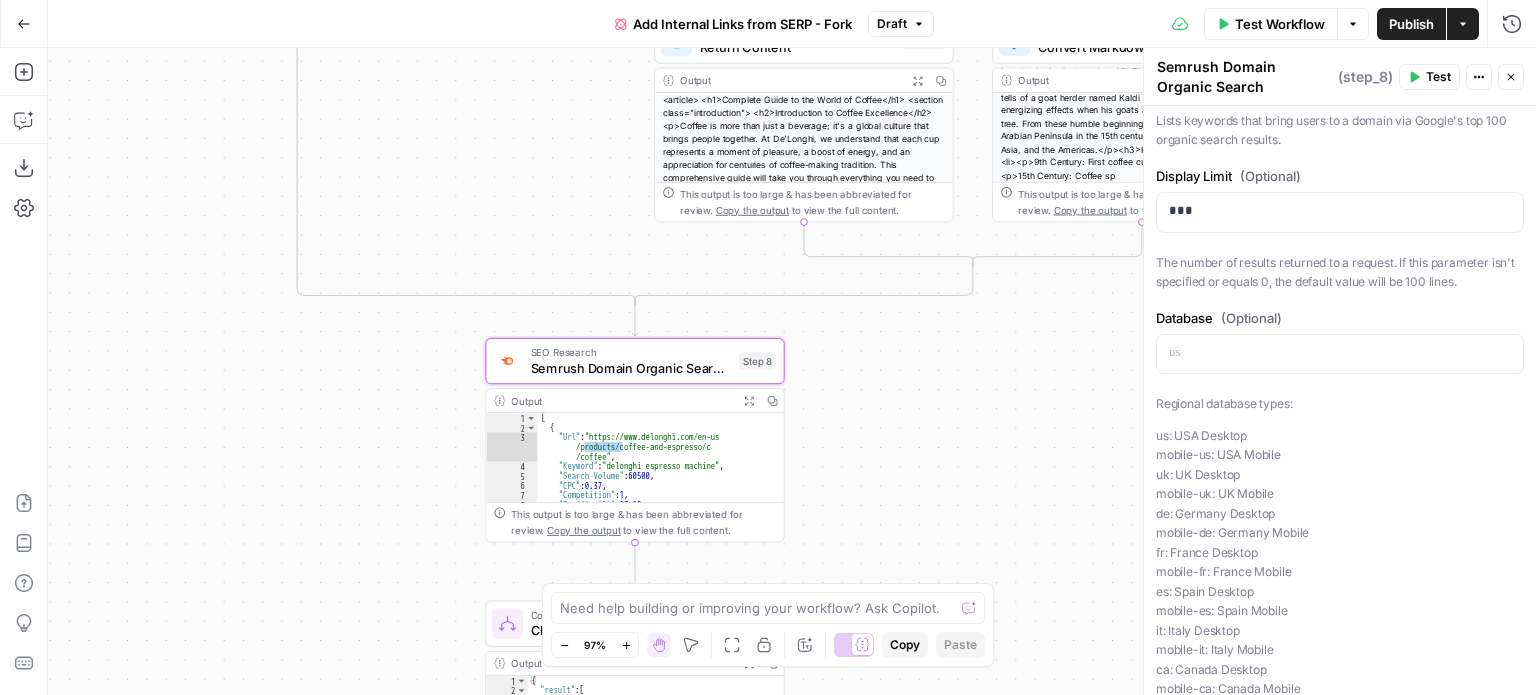 scroll, scrollTop: 200, scrollLeft: 0, axis: vertical 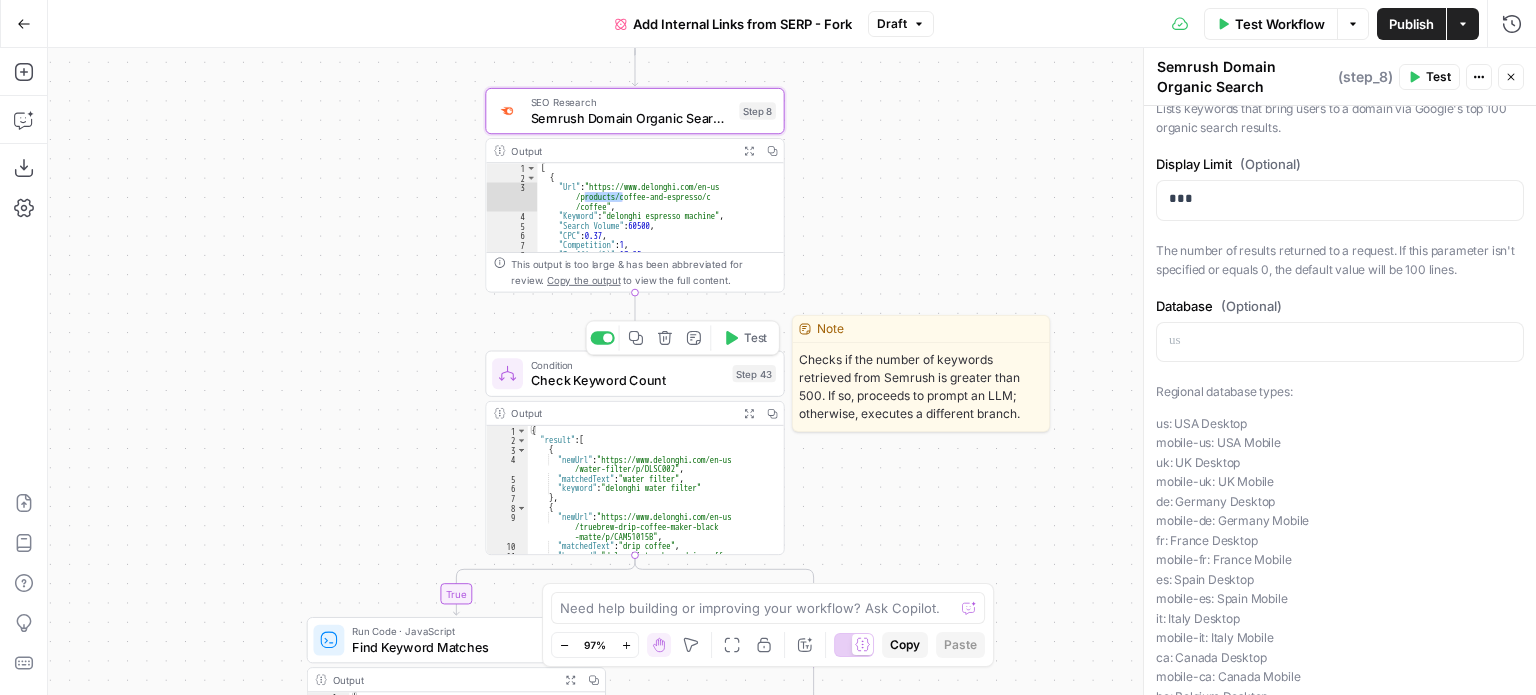 click on "Condition Check Keyword Count Step 43 Copy step Delete step Edit Note Test" at bounding box center (634, 374) 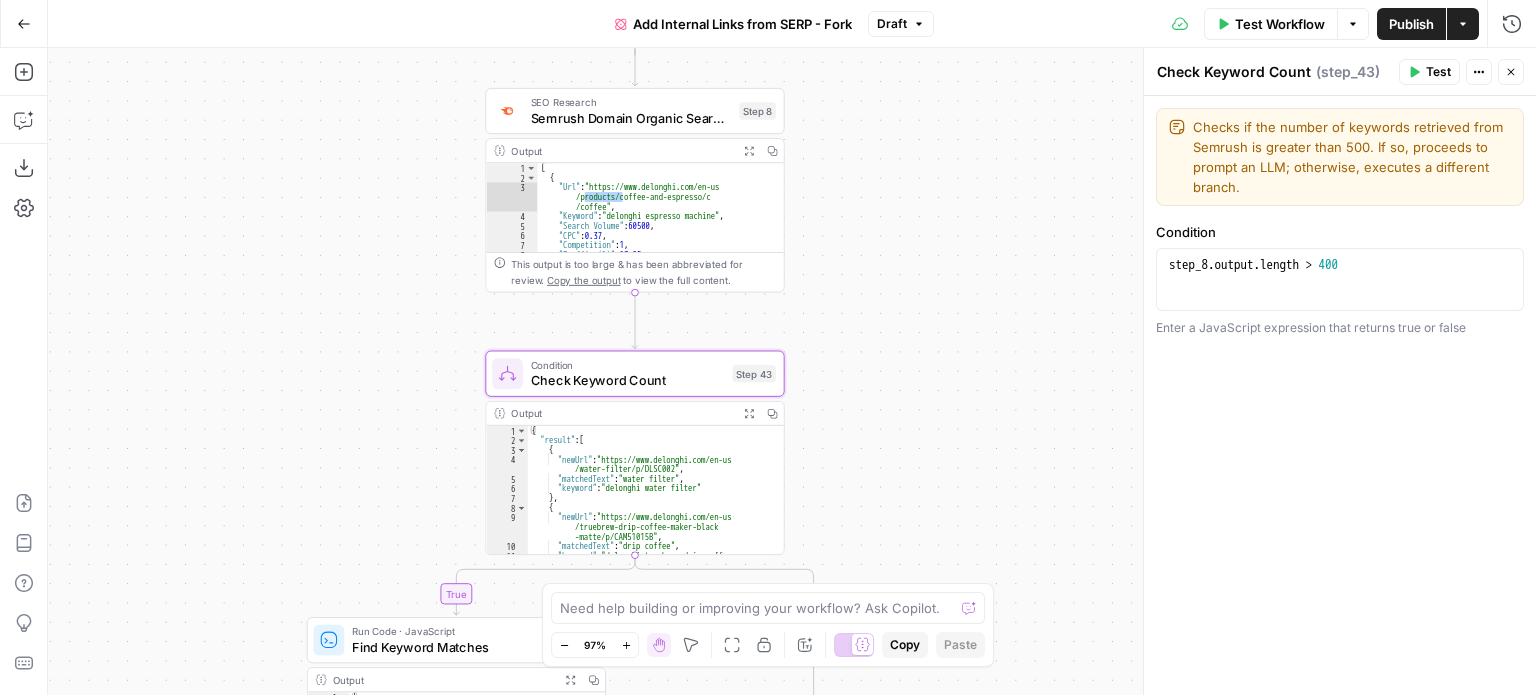 click 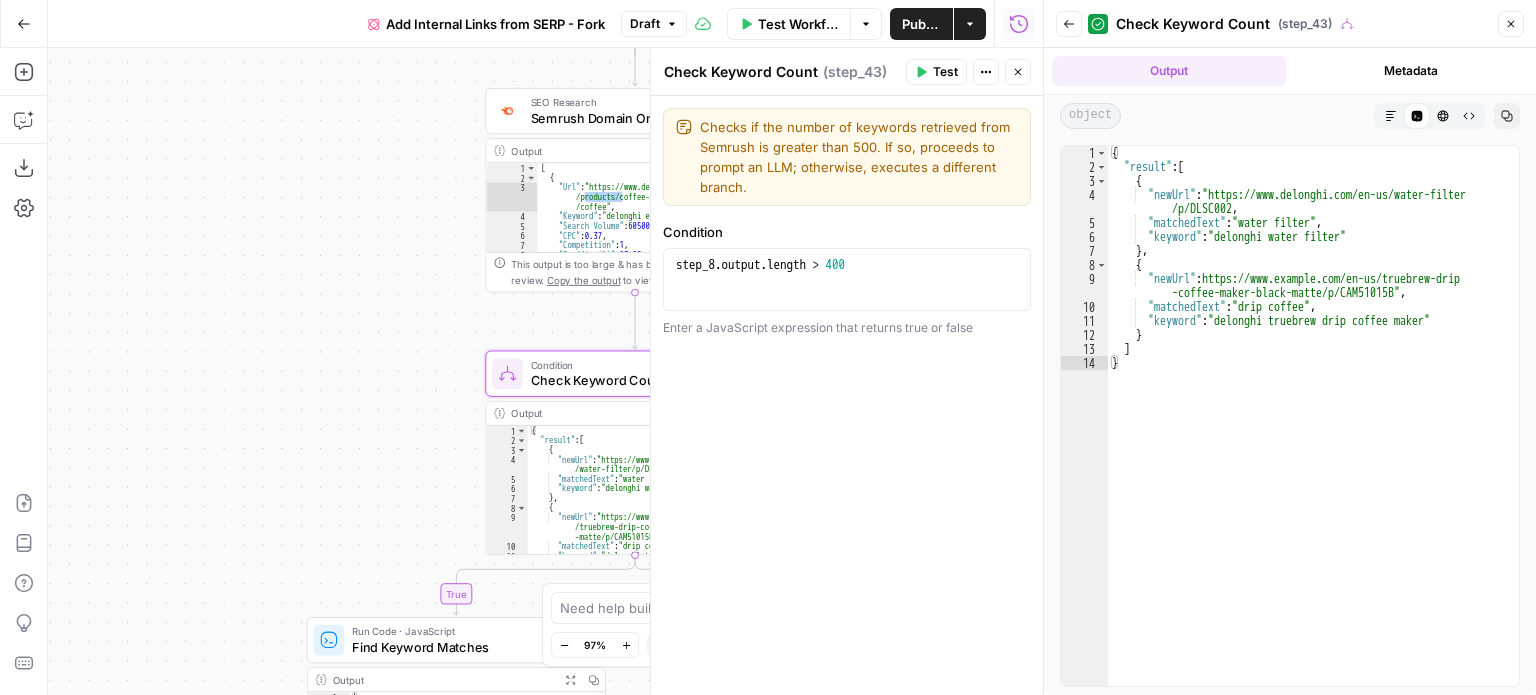 click 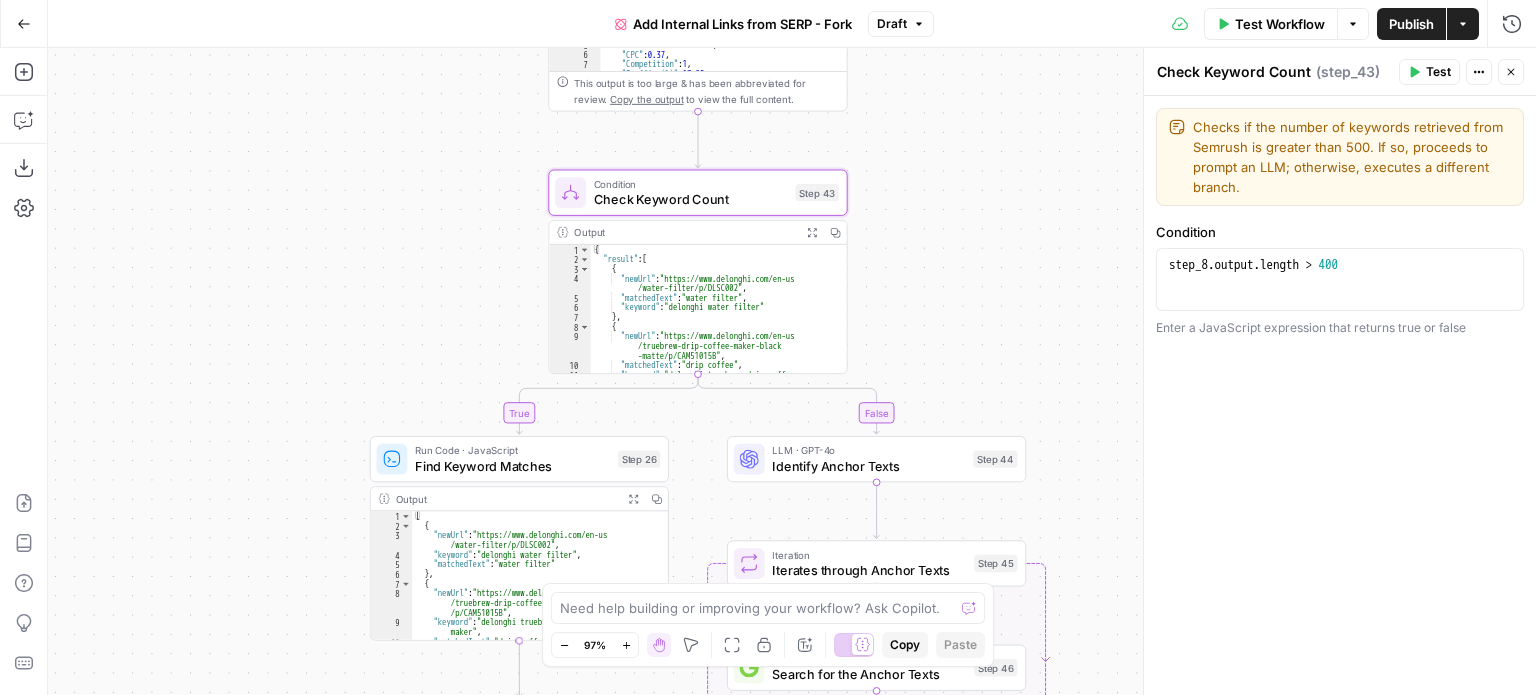 drag, startPoint x: 940, startPoint y: 448, endPoint x: 1003, endPoint y: 267, distance: 191.65073 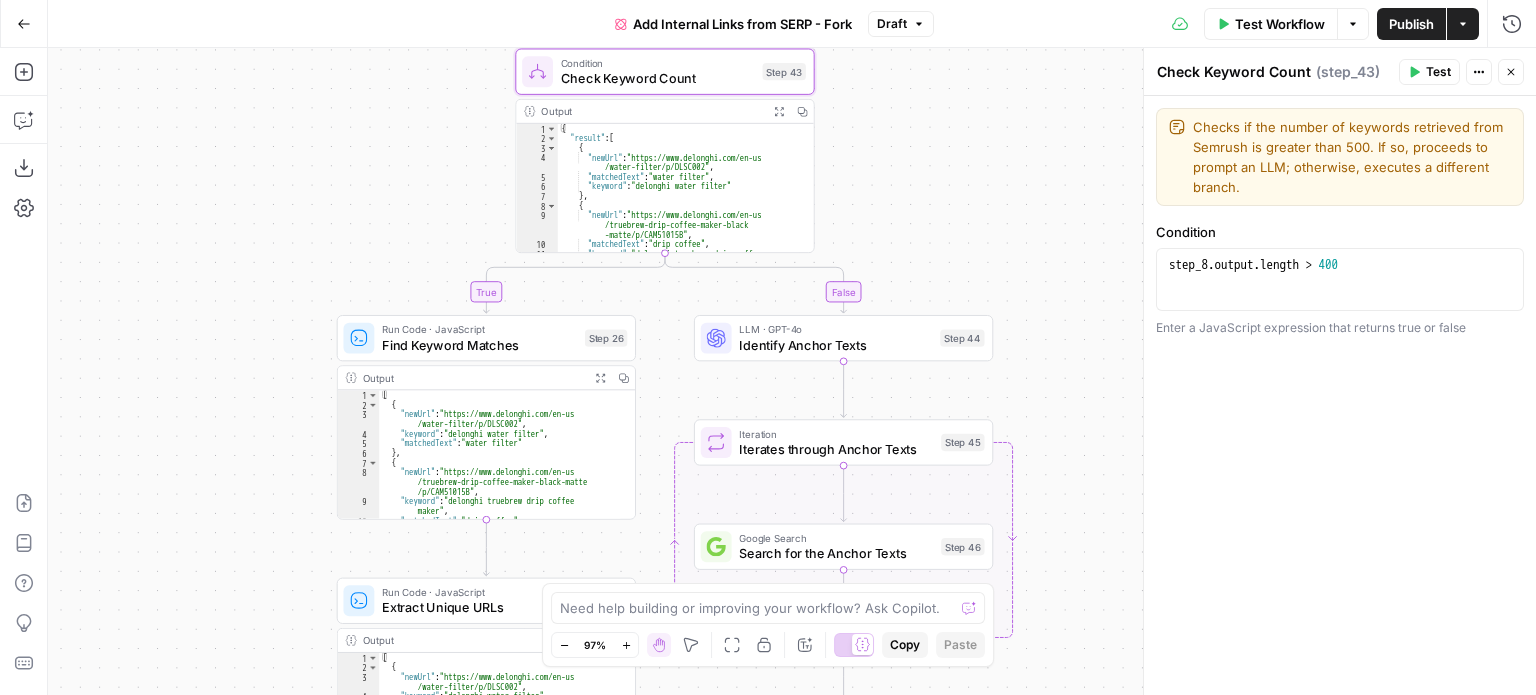 drag, startPoint x: 1044, startPoint y: 296, endPoint x: 1012, endPoint y: 246, distance: 59.36329 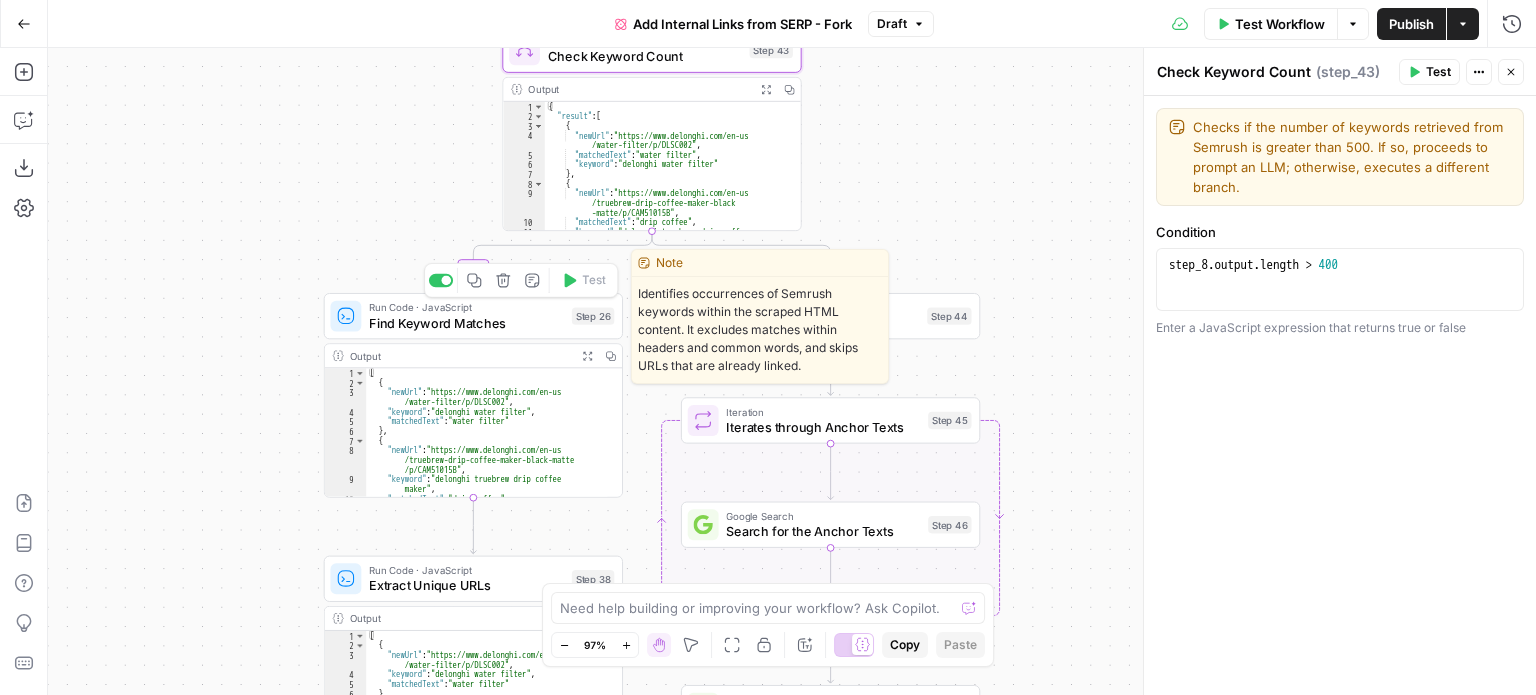 click on "Run Code · JavaScript Find Keyword Matches Step 26 Copy step Delete step Edit Note Test" at bounding box center (473, 316) 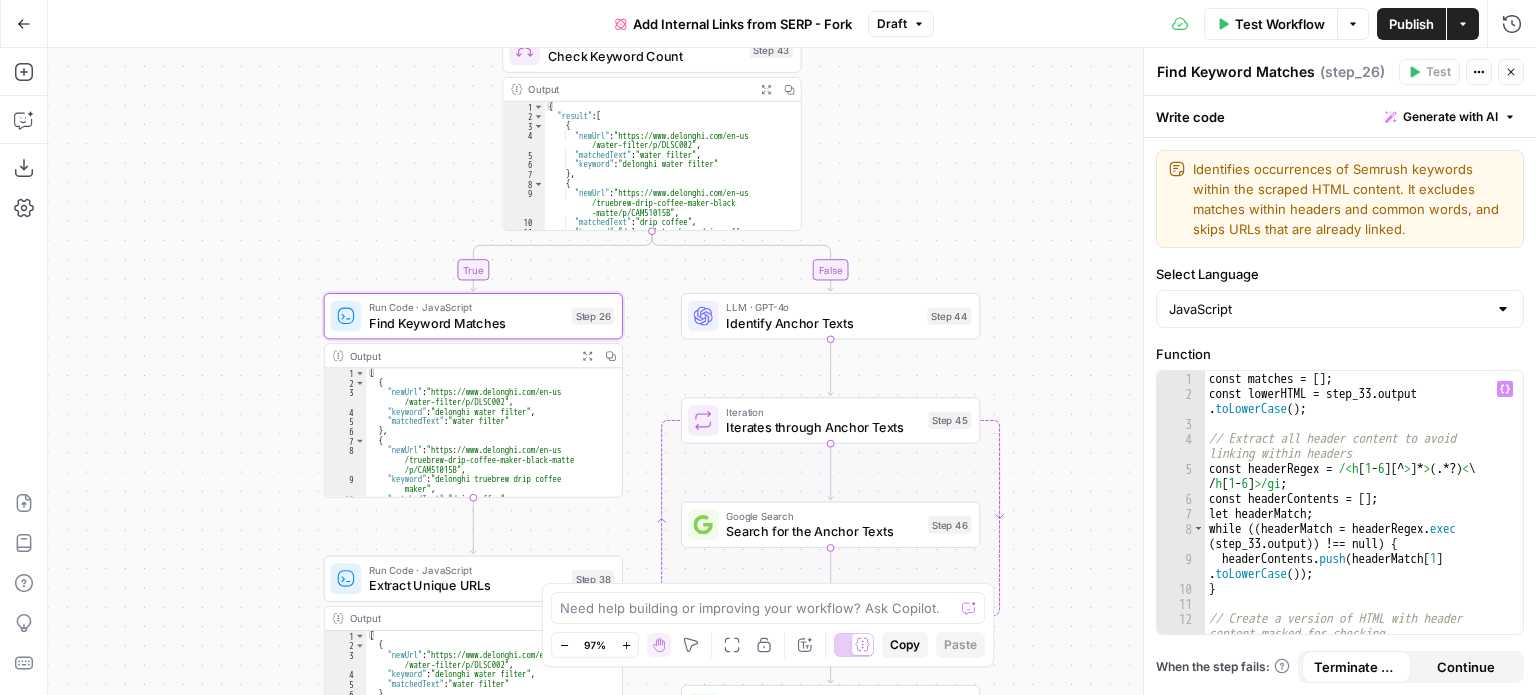 scroll, scrollTop: 0, scrollLeft: 0, axis: both 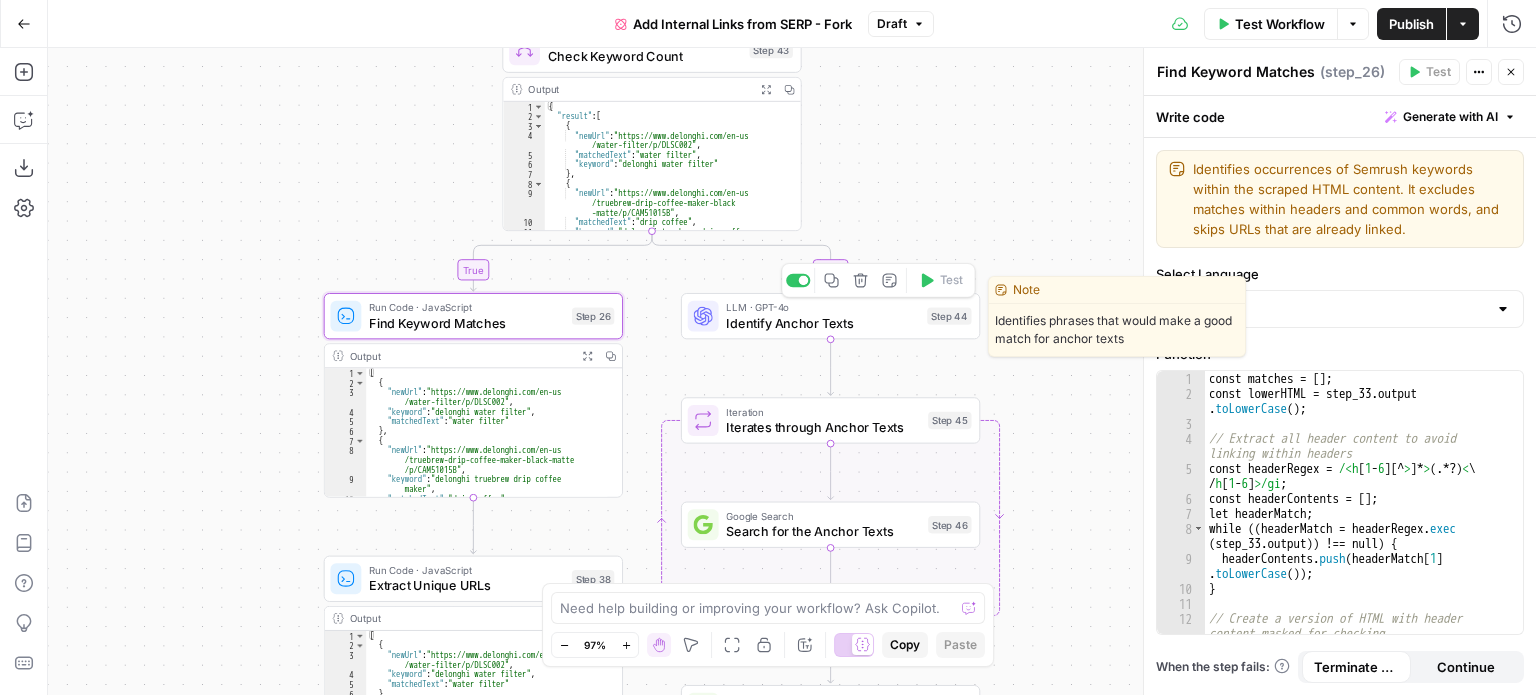 click on "Identify Anchor Texts" at bounding box center [822, 322] 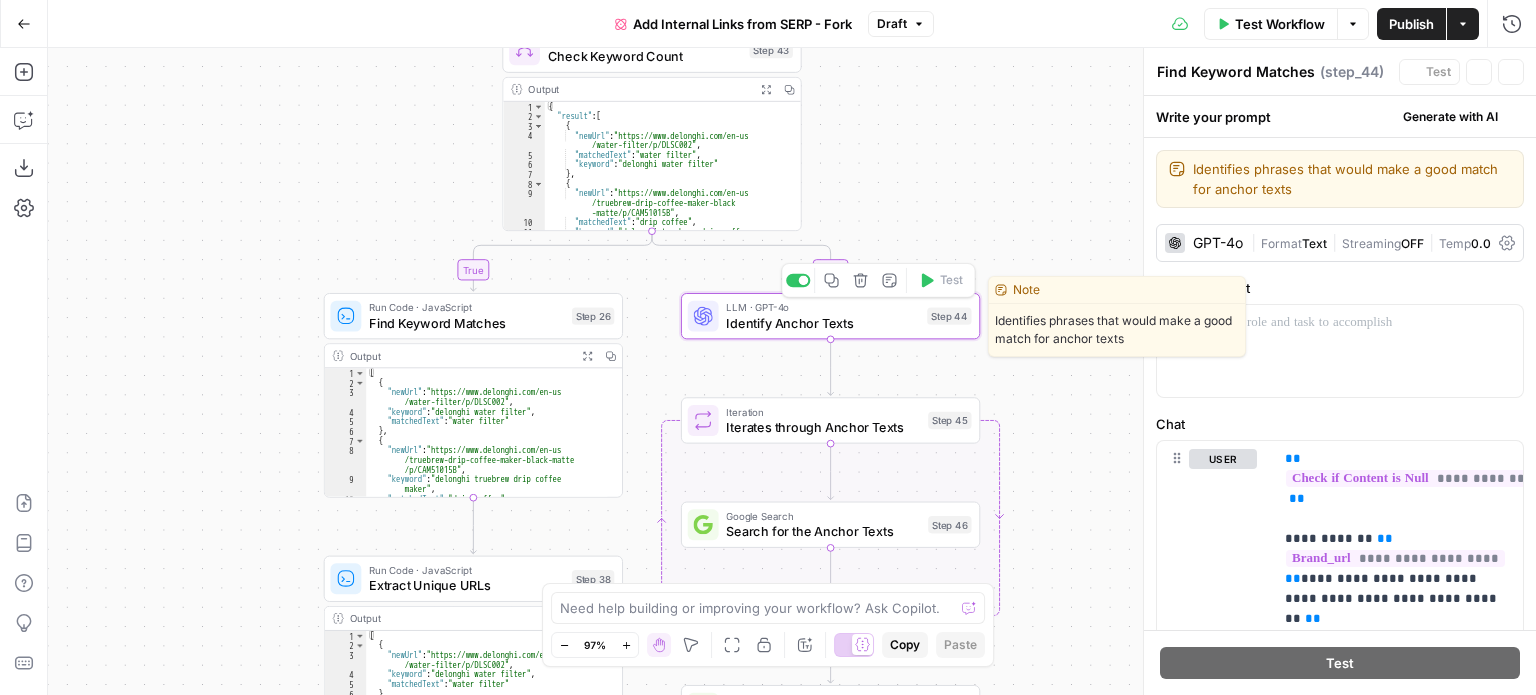 type on "Identify Anchor Texts" 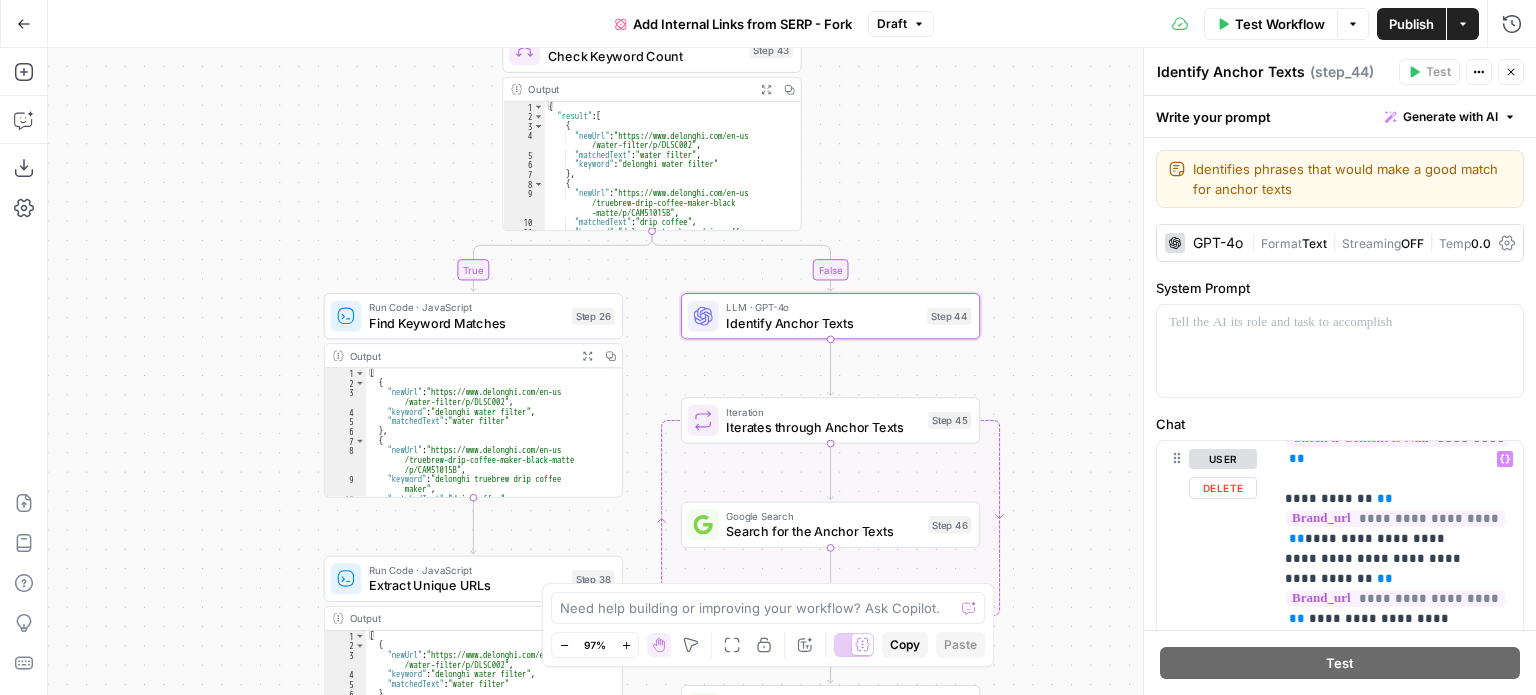 scroll, scrollTop: 56, scrollLeft: 0, axis: vertical 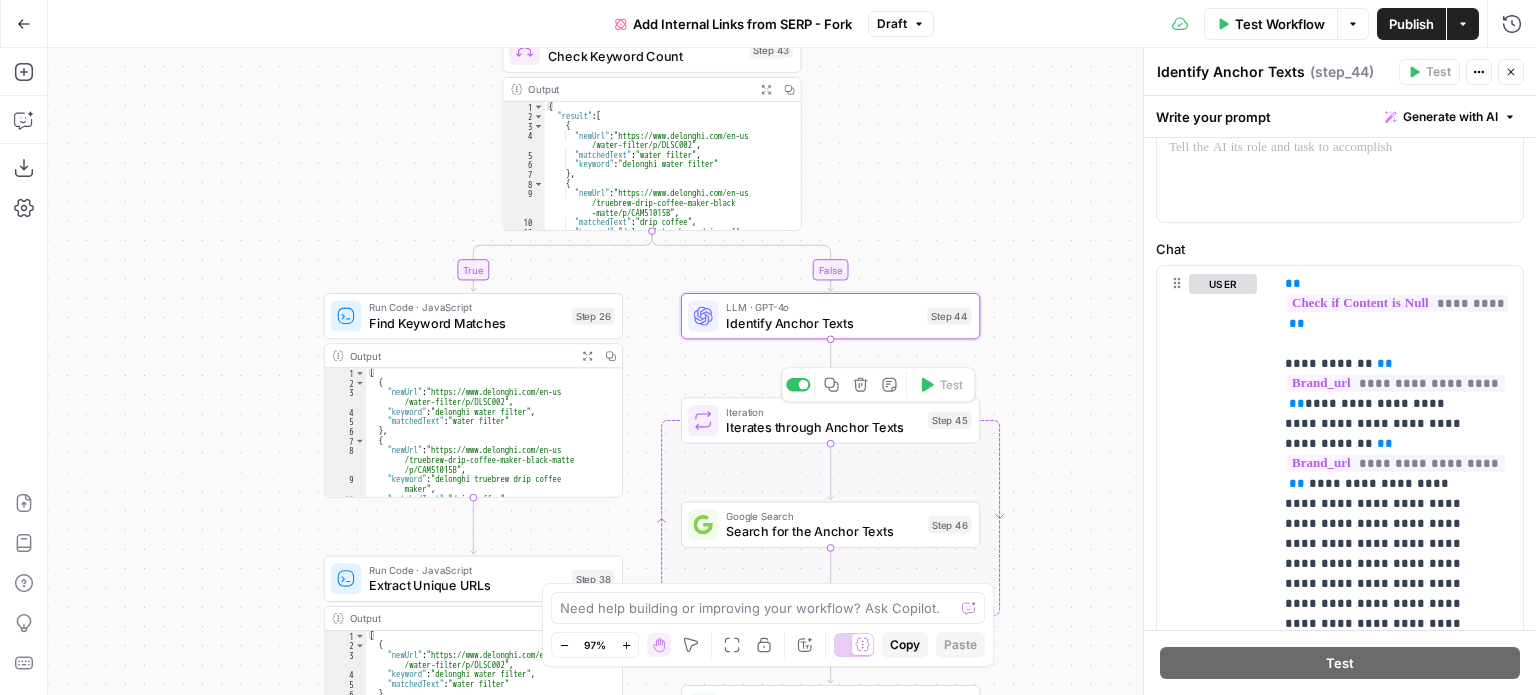 click on "Iterates through Anchor Texts" at bounding box center [823, 427] 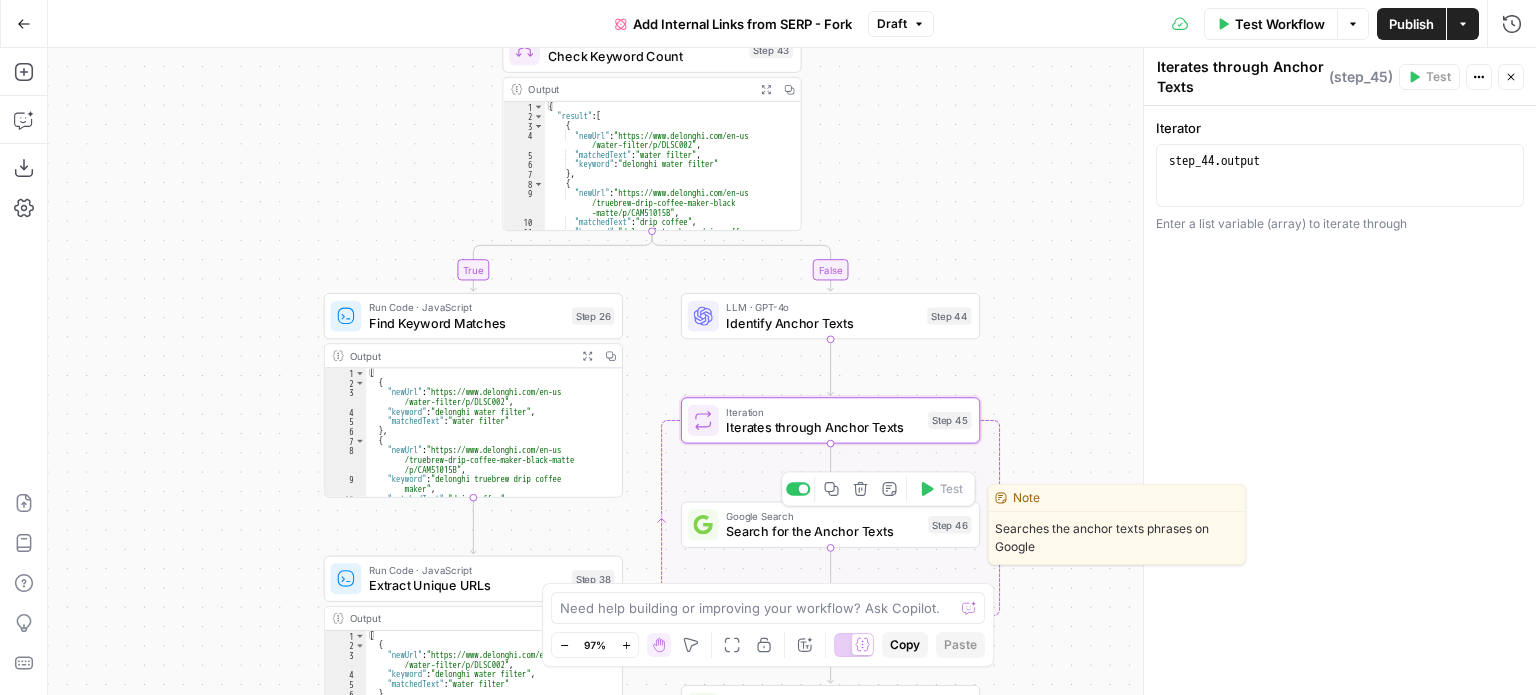 click on "Search for the Anchor Texts" at bounding box center [823, 531] 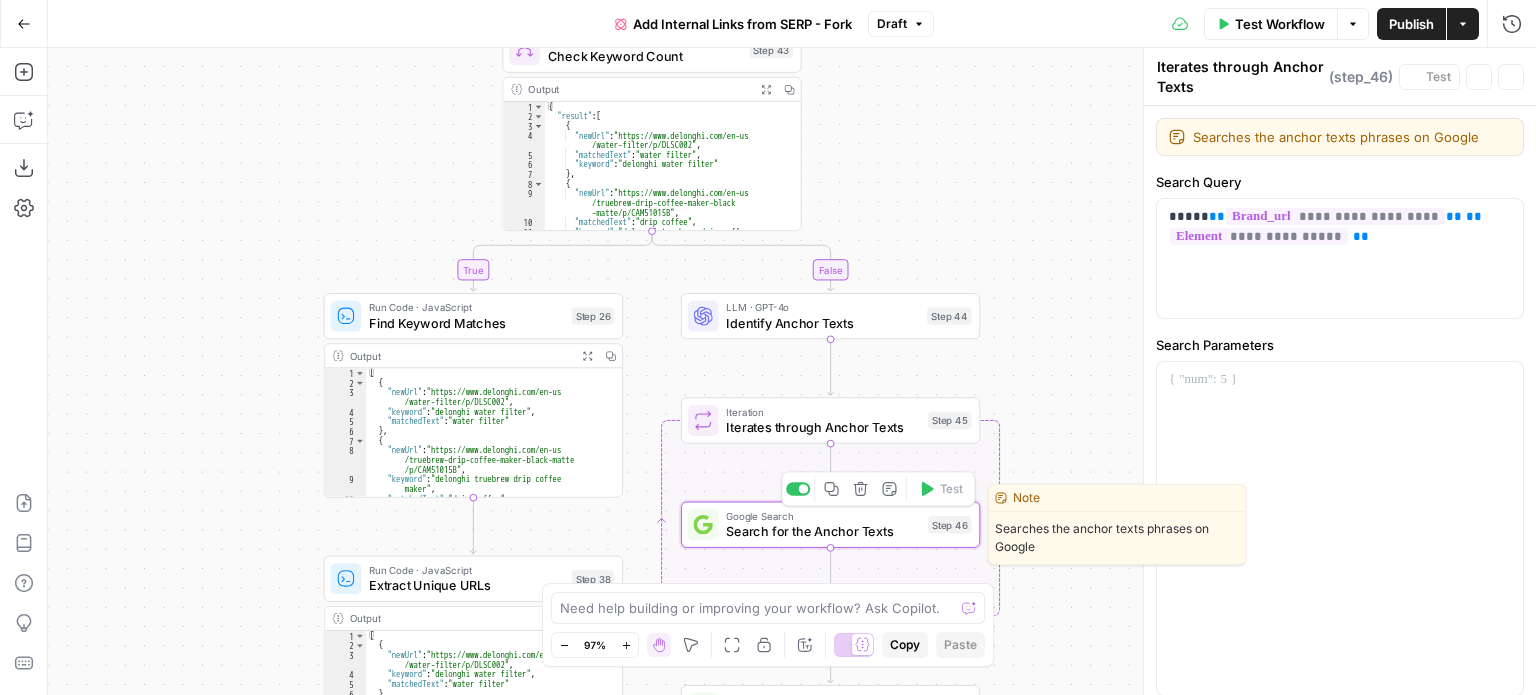 type on "Search for the Anchor Texts" 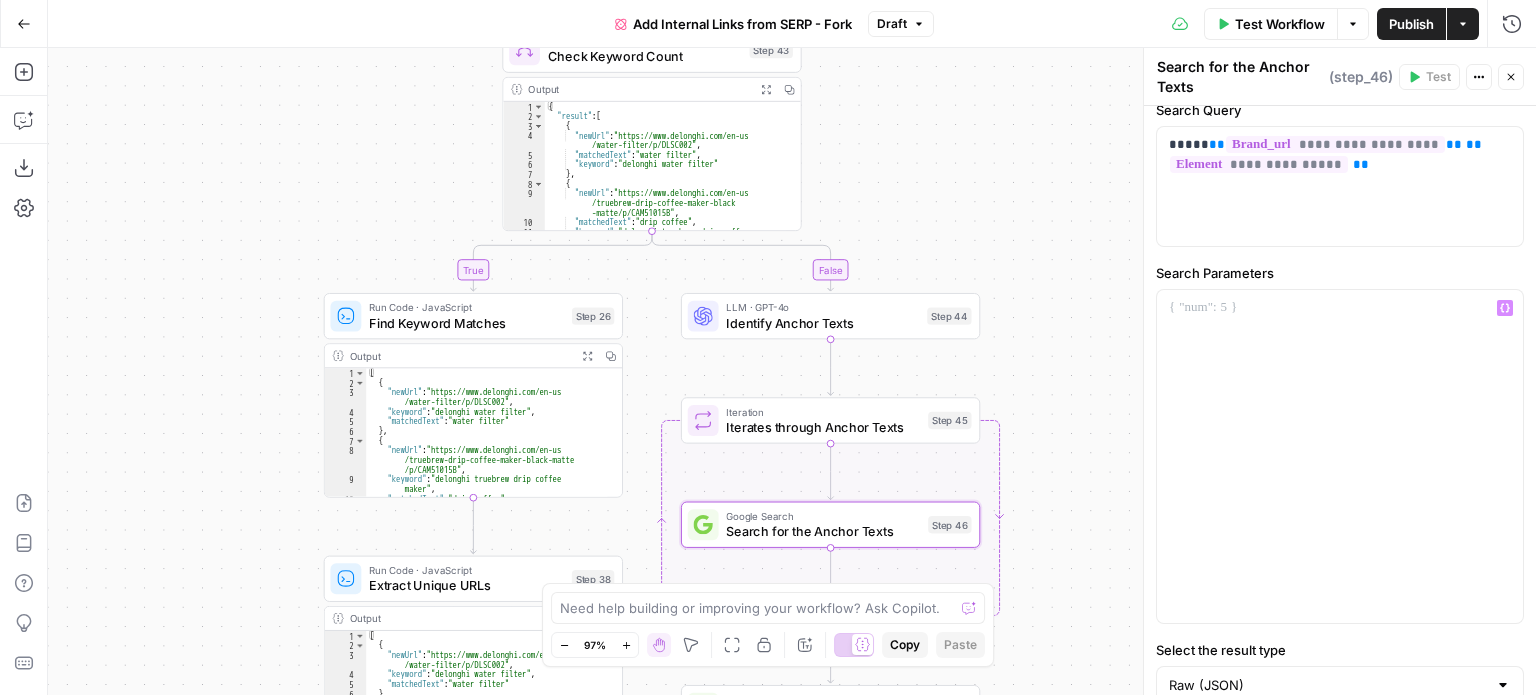 scroll, scrollTop: 100, scrollLeft: 0, axis: vertical 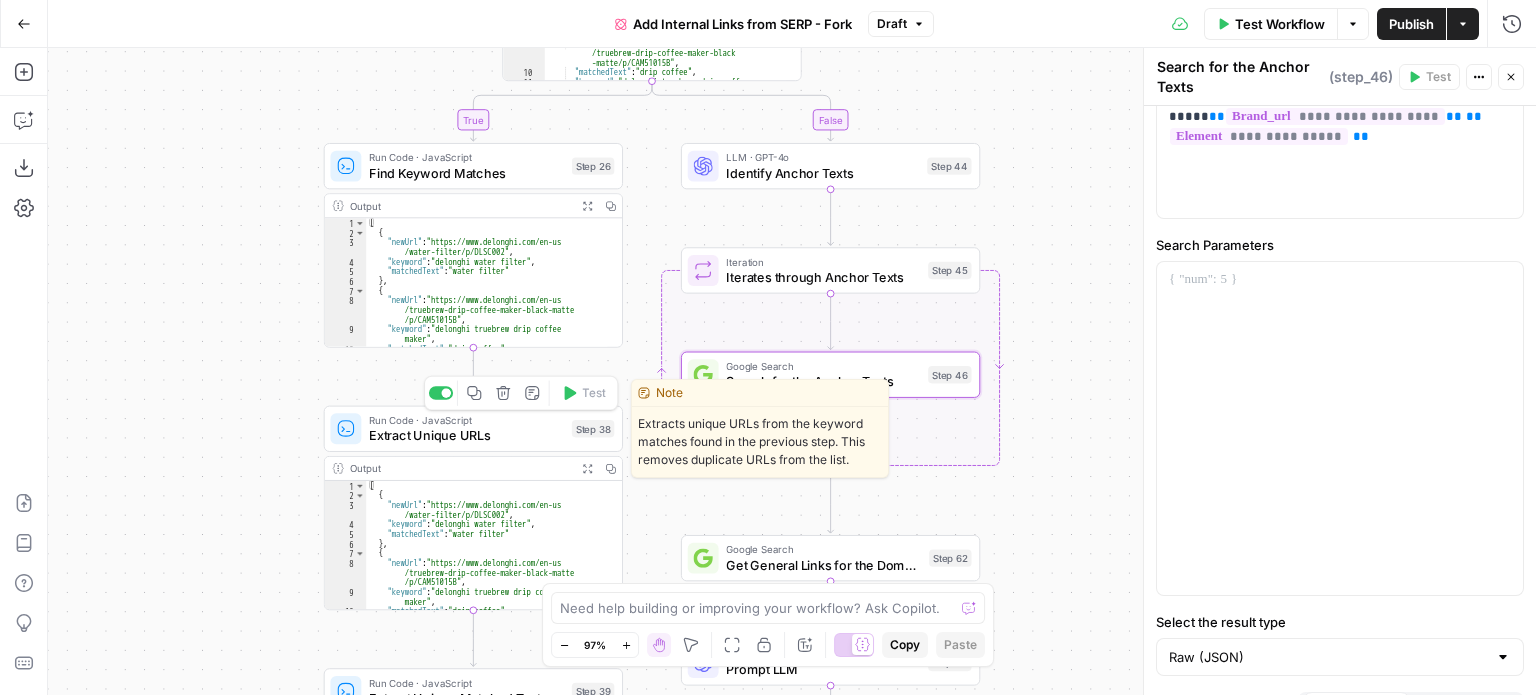 click on "Run Code · JavaScript Extract Unique URLs Step 38 Copy step Delete step Edit Note Test" at bounding box center (473, 429) 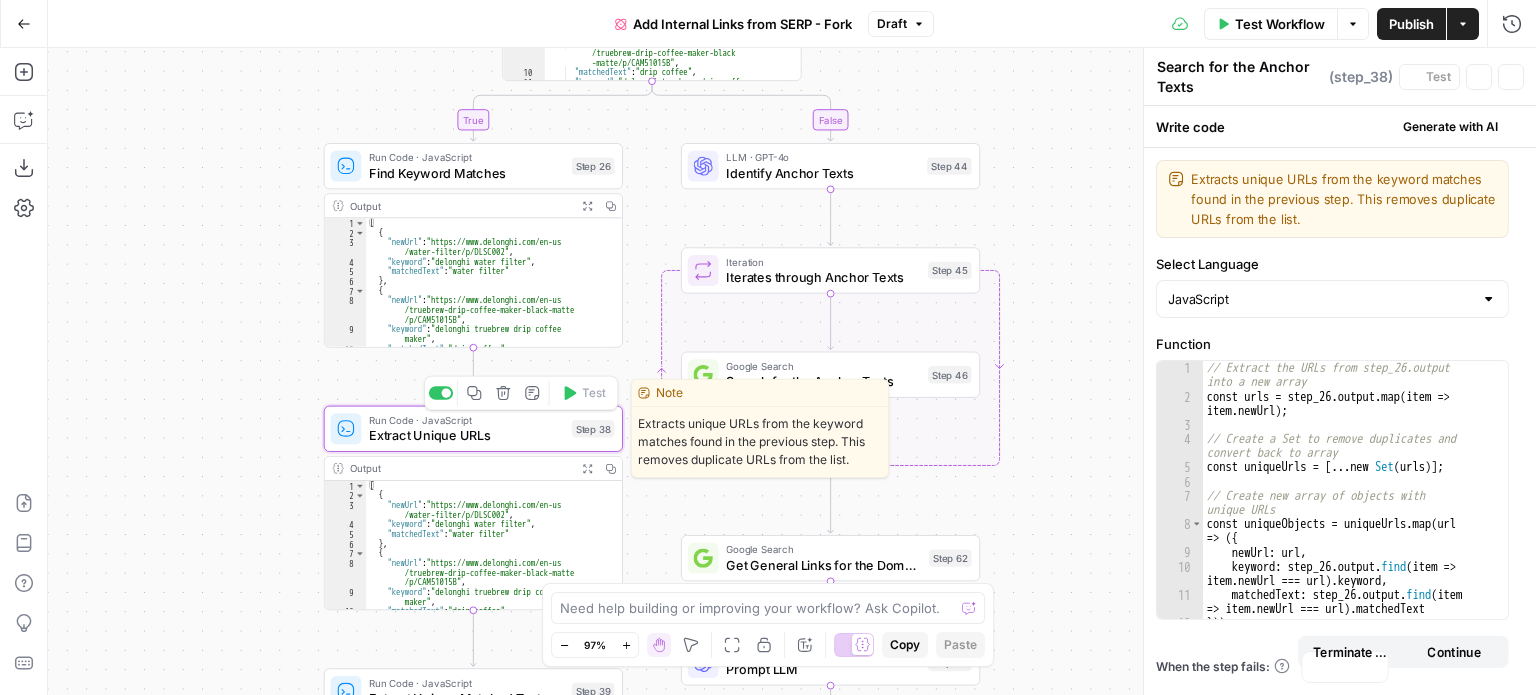 type on "Extract Unique URLs" 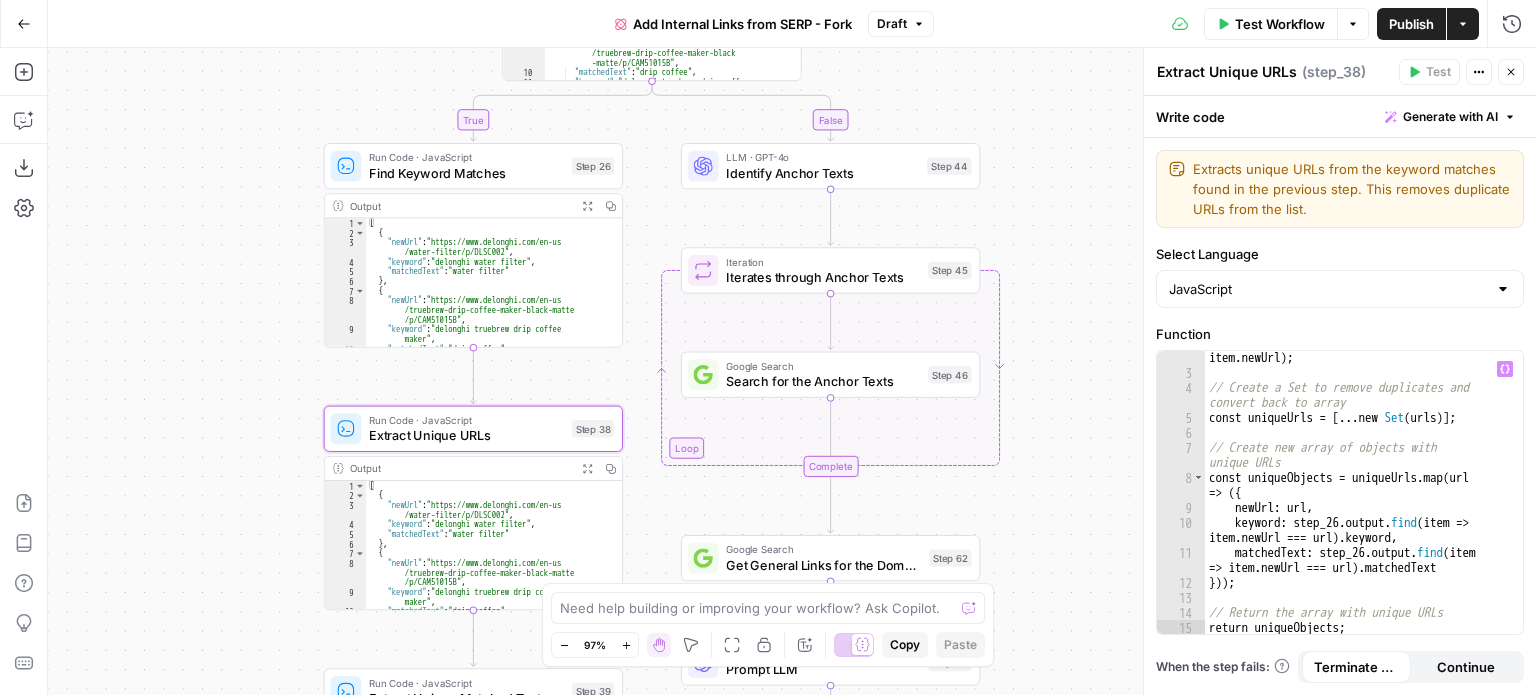 scroll, scrollTop: 0, scrollLeft: 0, axis: both 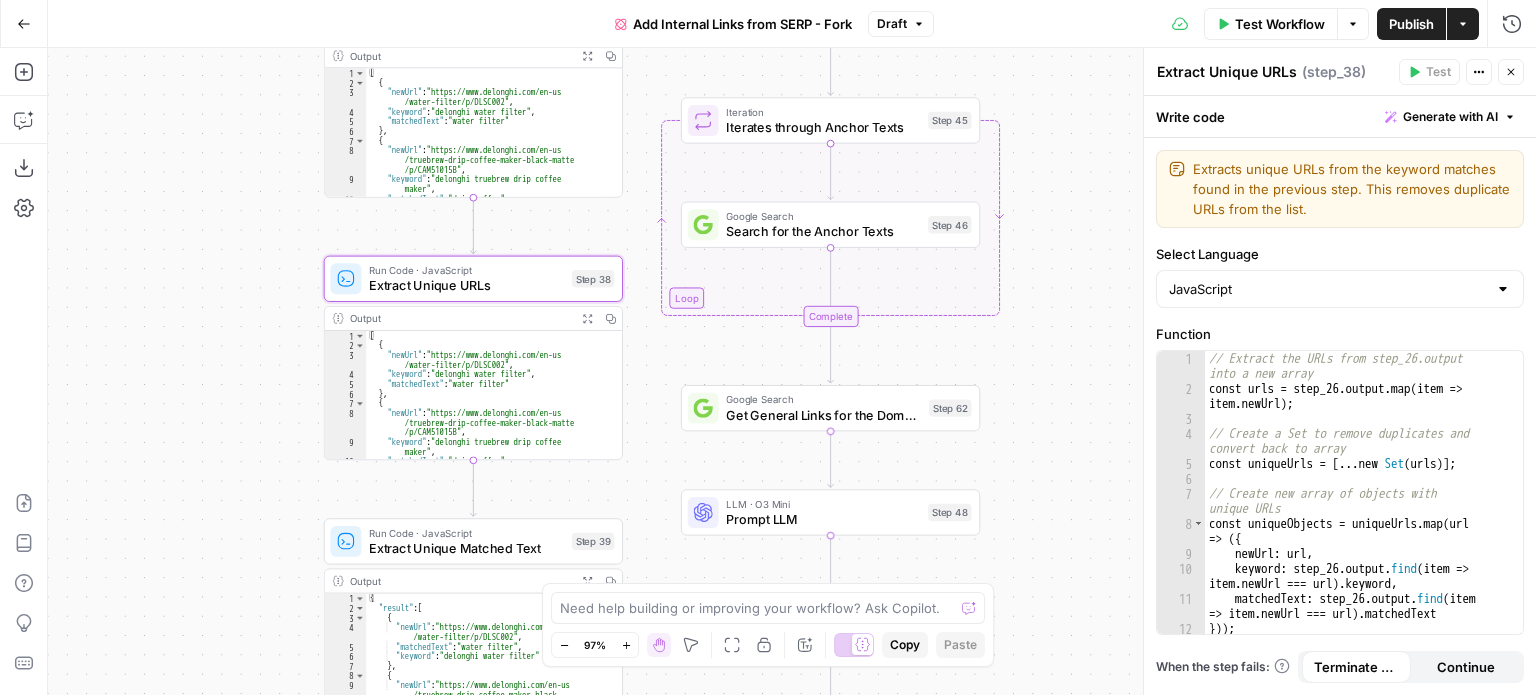 click on "Get General Links for the Domain" at bounding box center (823, 414) 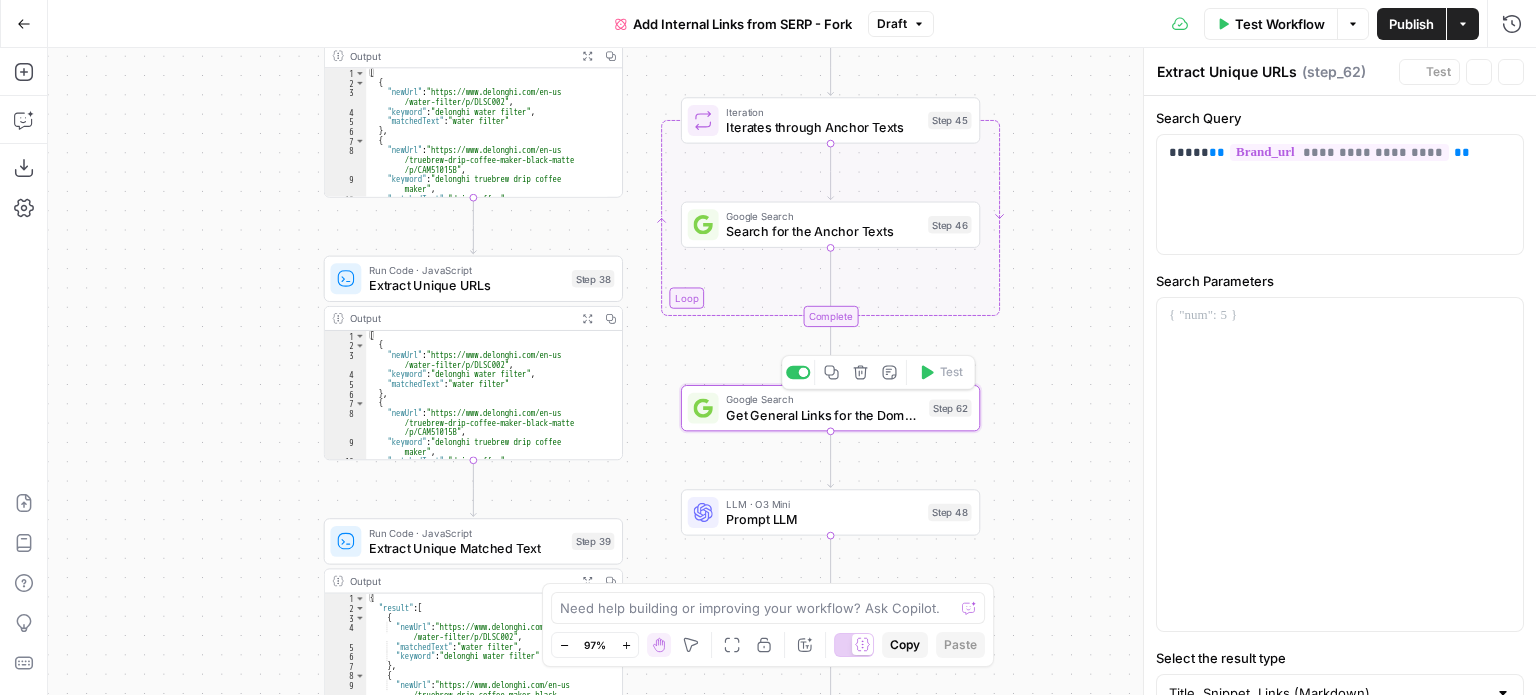 type on "Get General Links for the Domain" 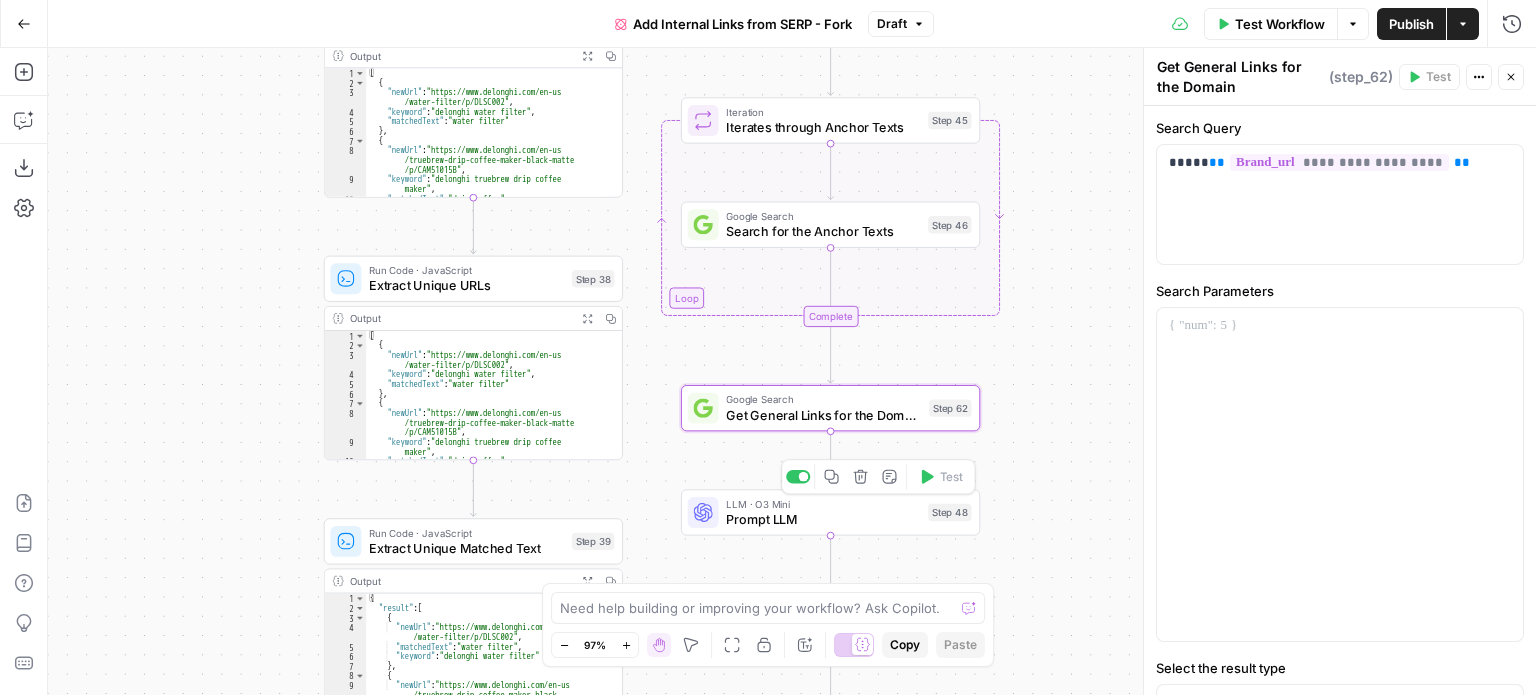 click on "LLM · O3 Mini" at bounding box center (823, 503) 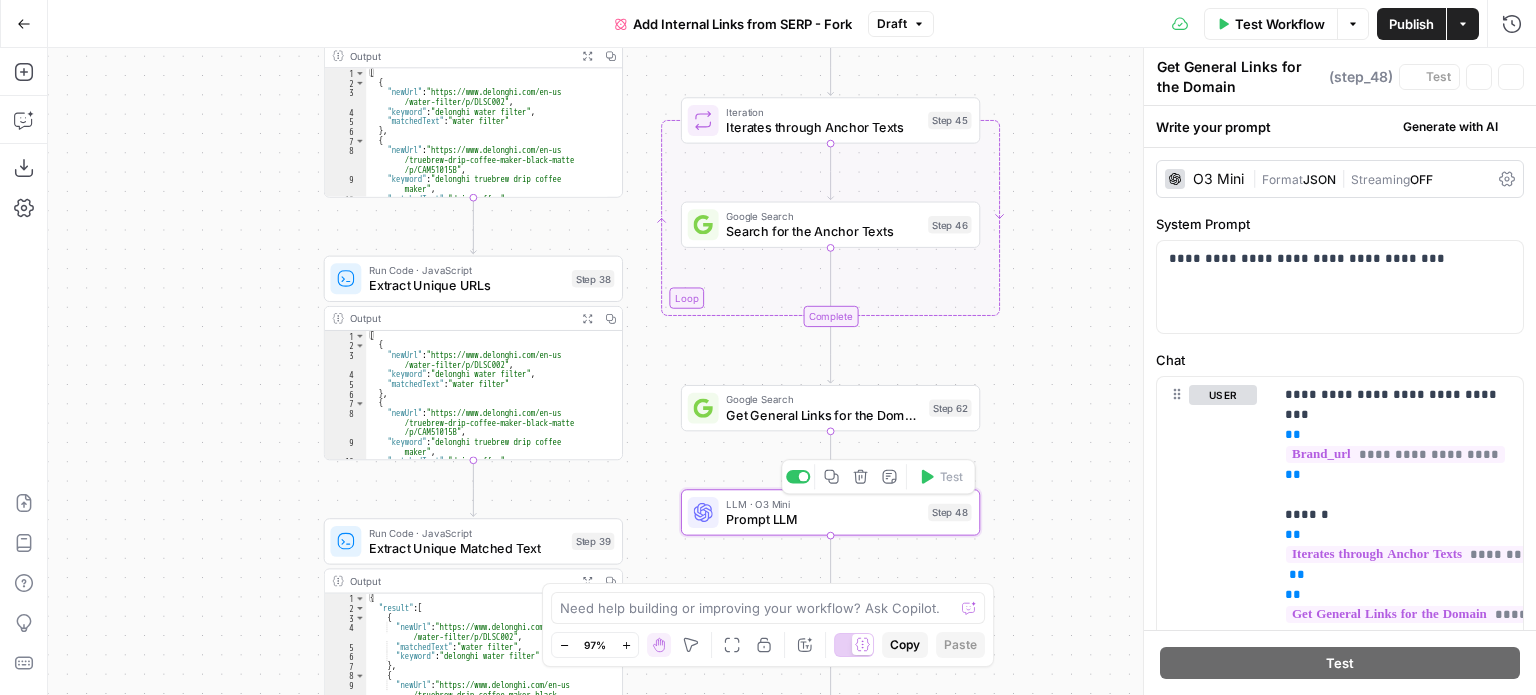 type on "Prompt LLM" 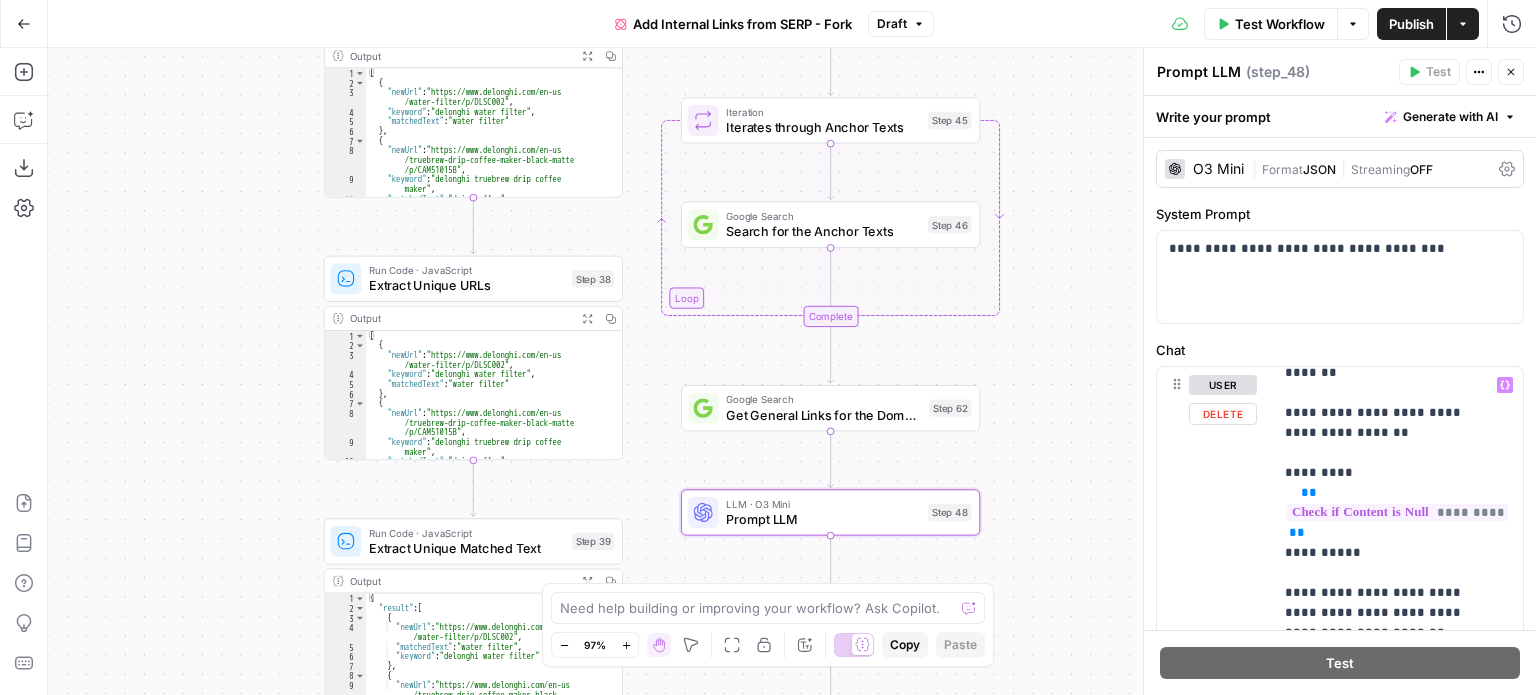 scroll, scrollTop: 300, scrollLeft: 0, axis: vertical 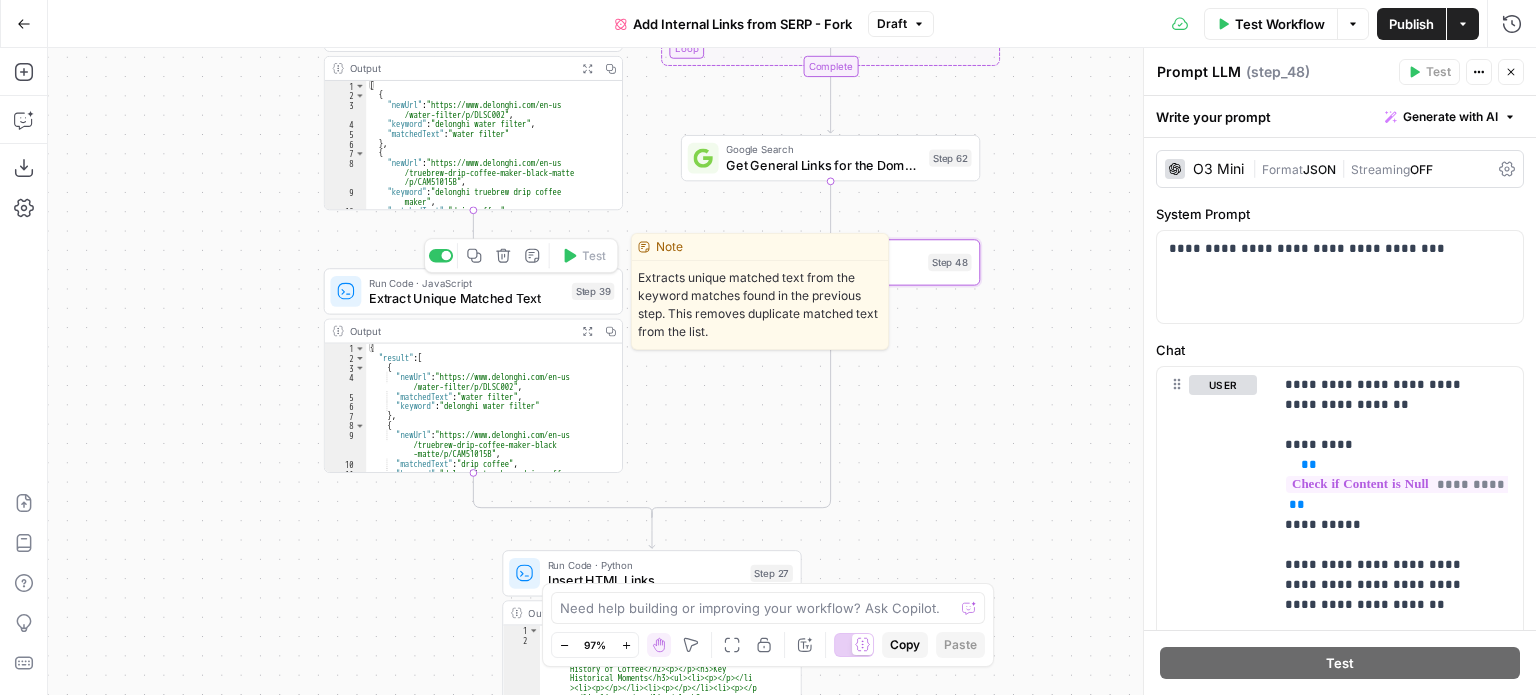 click on "Extract Unique Matched Text" at bounding box center (466, 298) 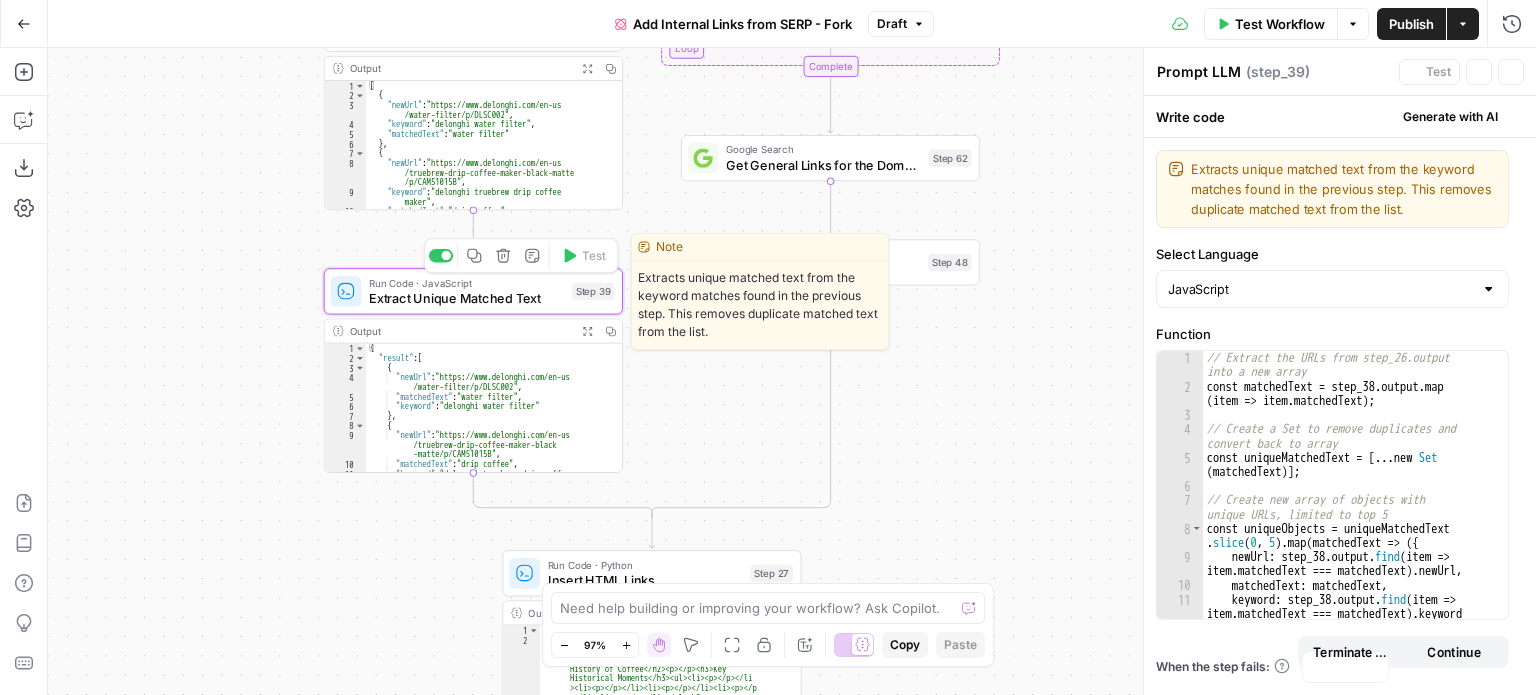 type on "Extract Unique Matched Text" 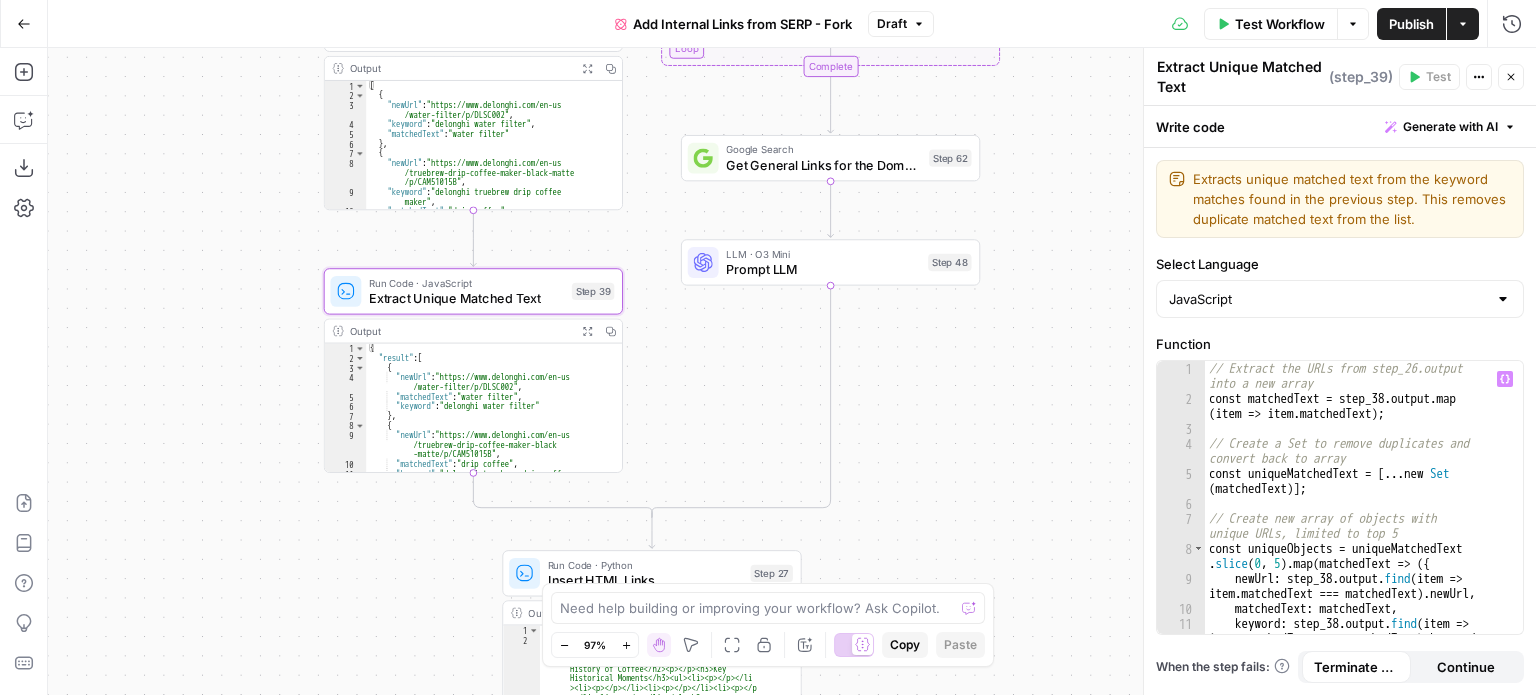 type on "**********" 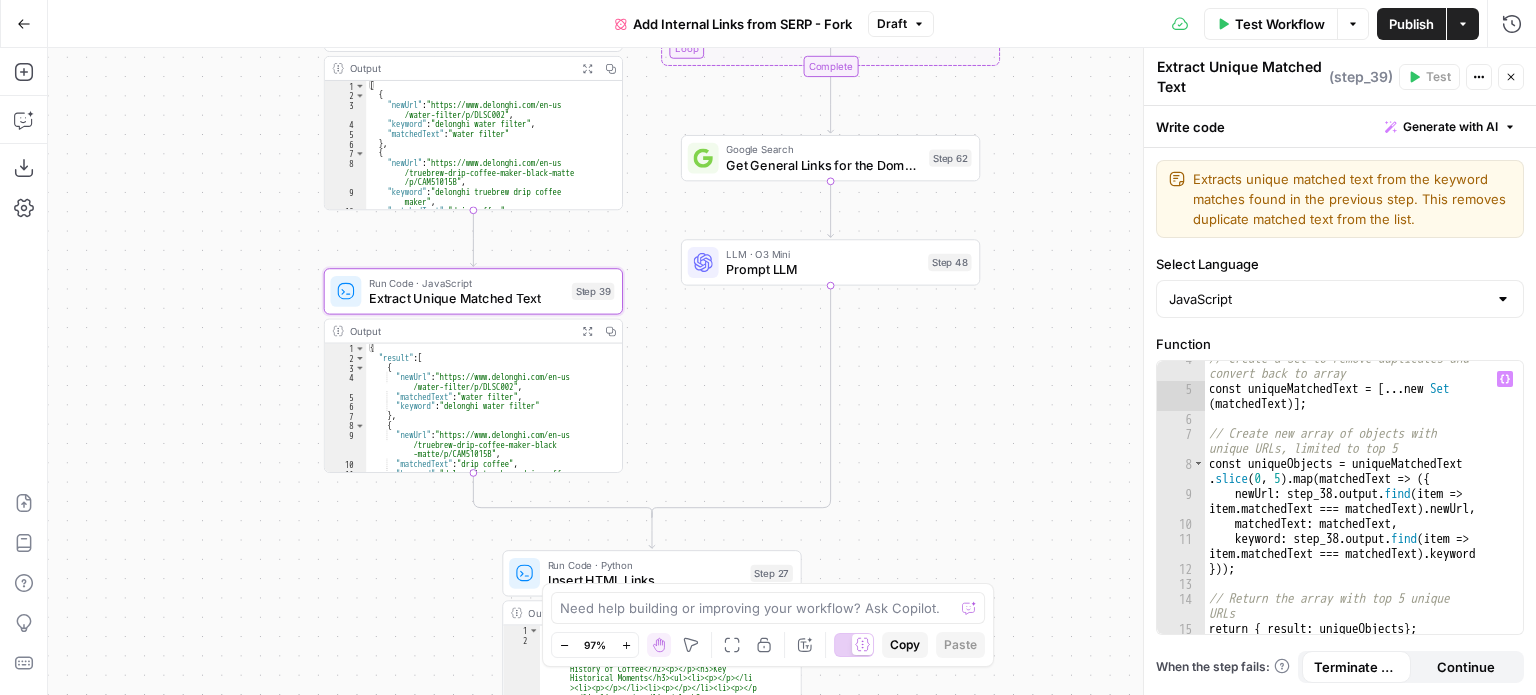 scroll, scrollTop: 84, scrollLeft: 0, axis: vertical 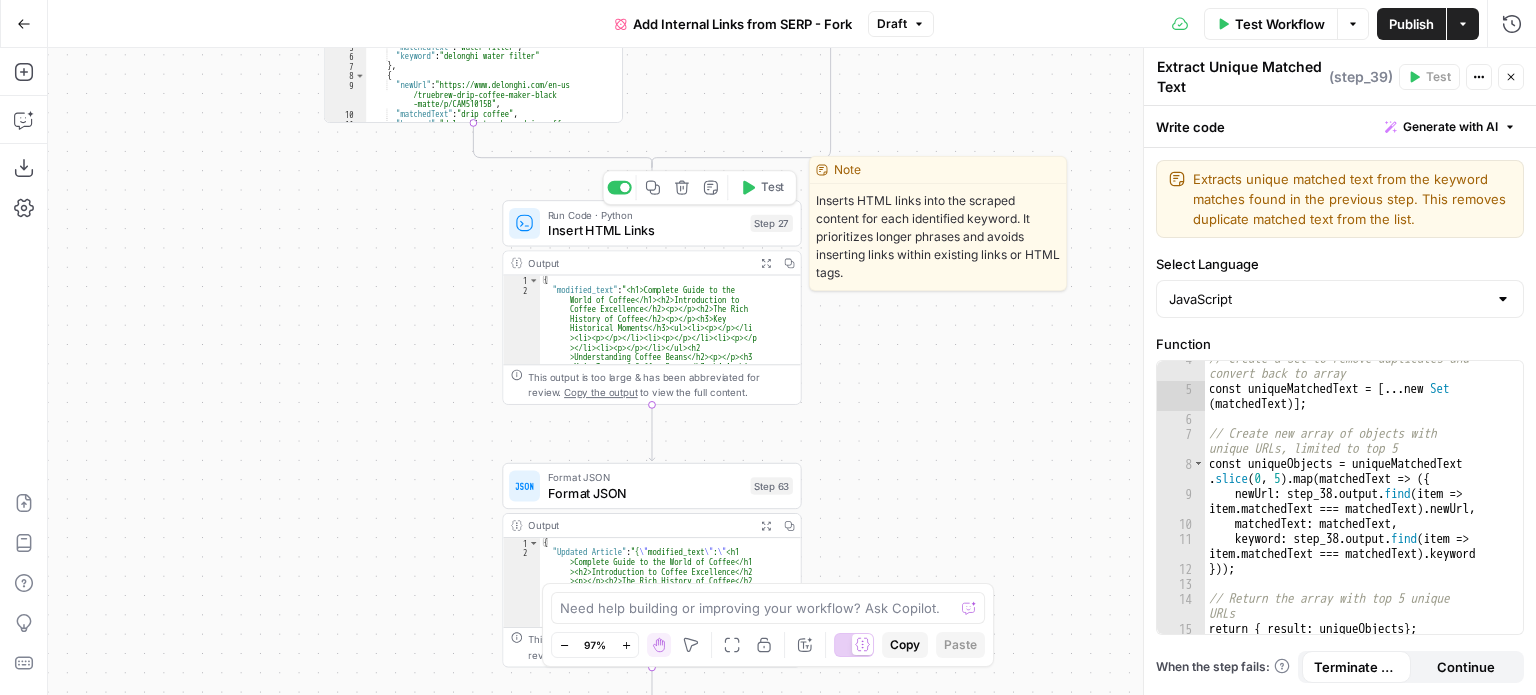 click on "Insert HTML Links" at bounding box center [645, 229] 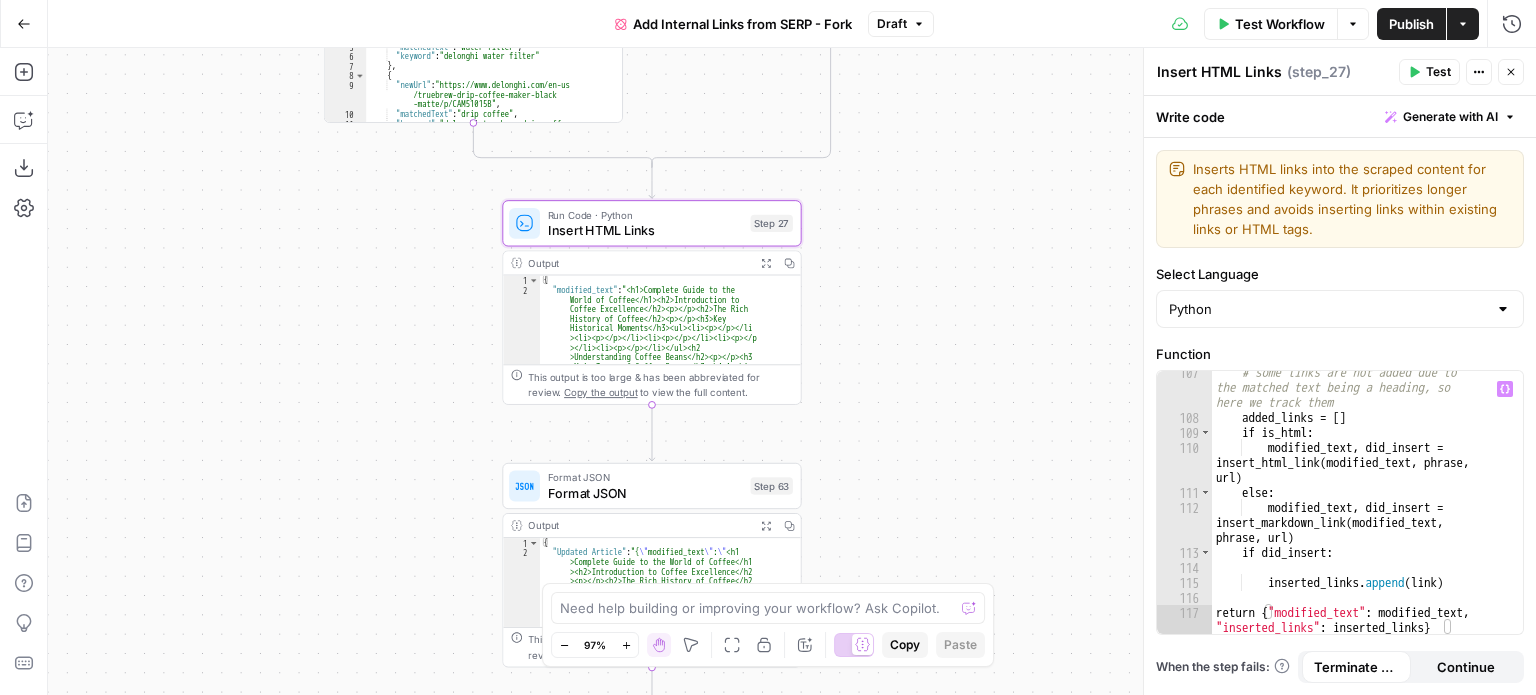 scroll, scrollTop: 2211, scrollLeft: 0, axis: vertical 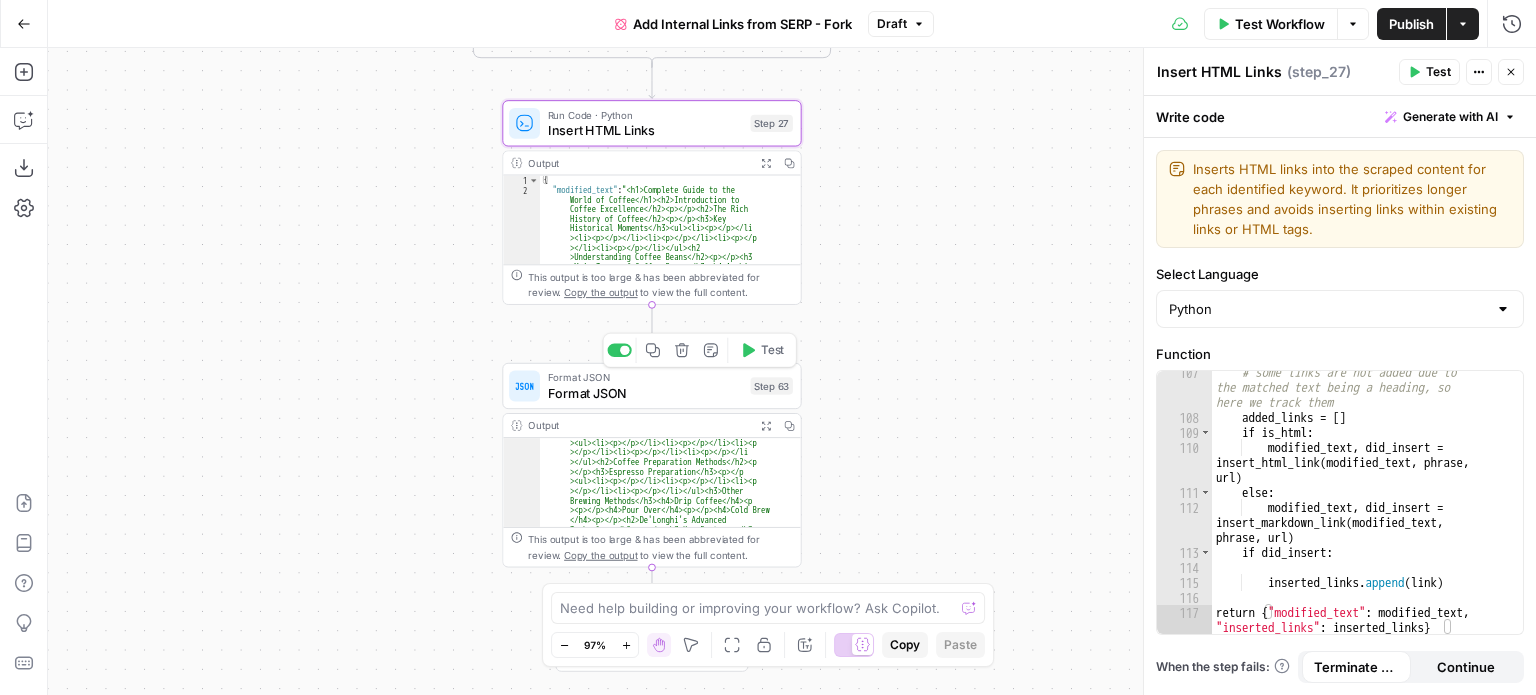 click on "Format JSON" at bounding box center (645, 392) 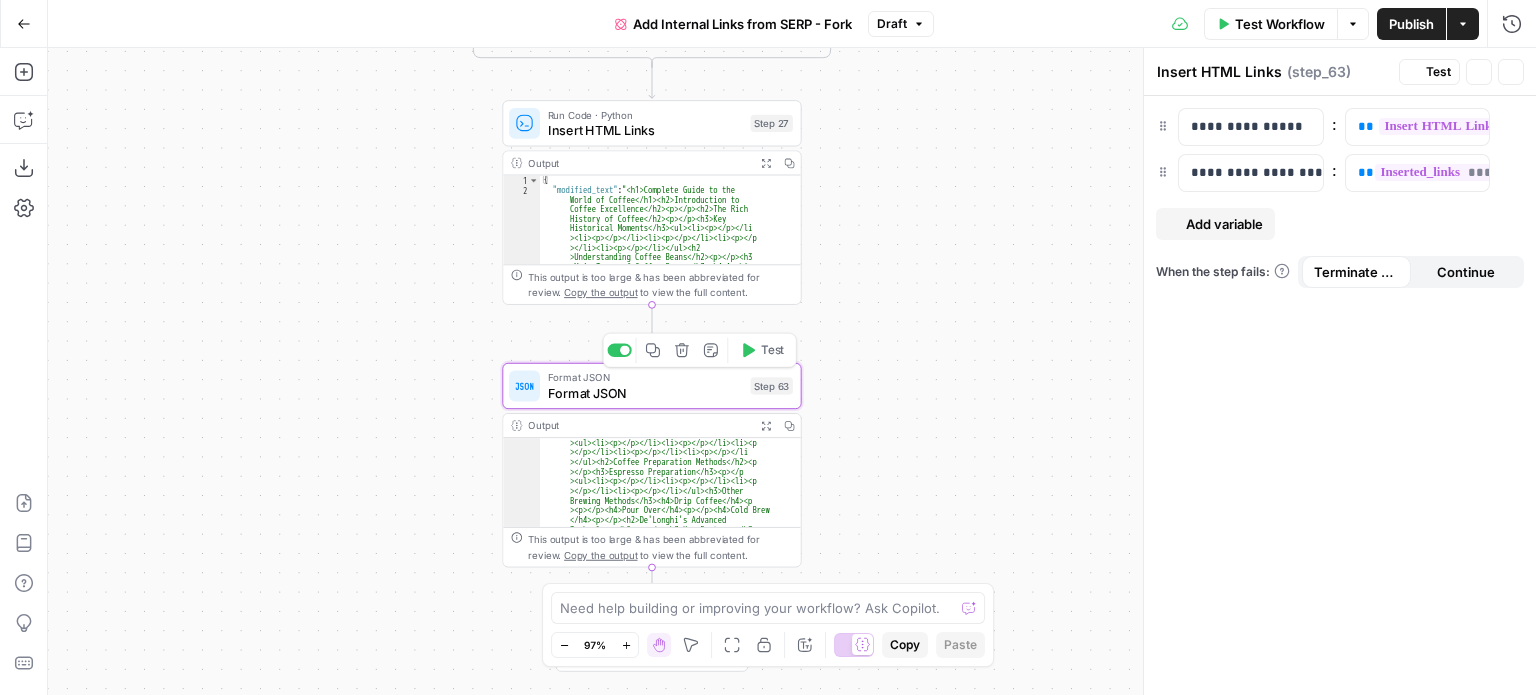 type on "Format JSON" 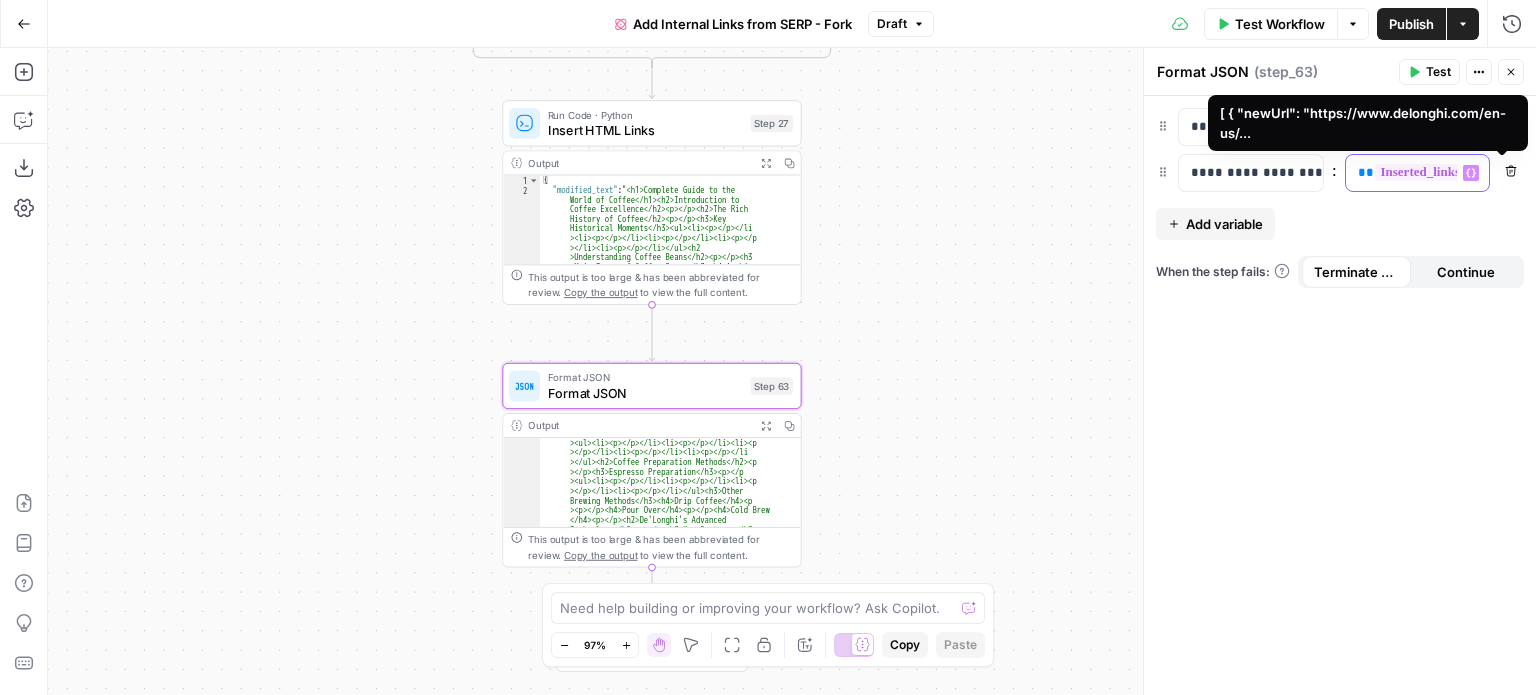click on "**********" at bounding box center [1530, 172] 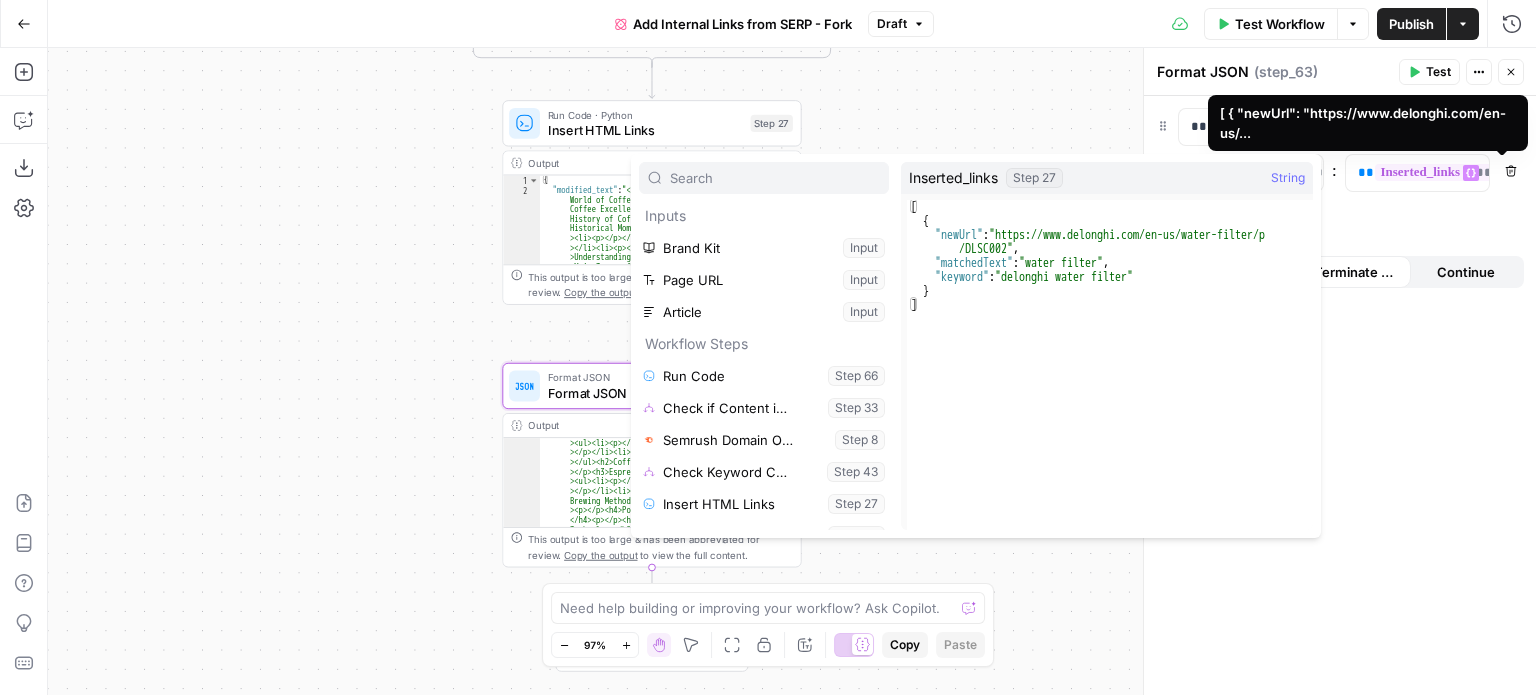 scroll, scrollTop: 85, scrollLeft: 0, axis: vertical 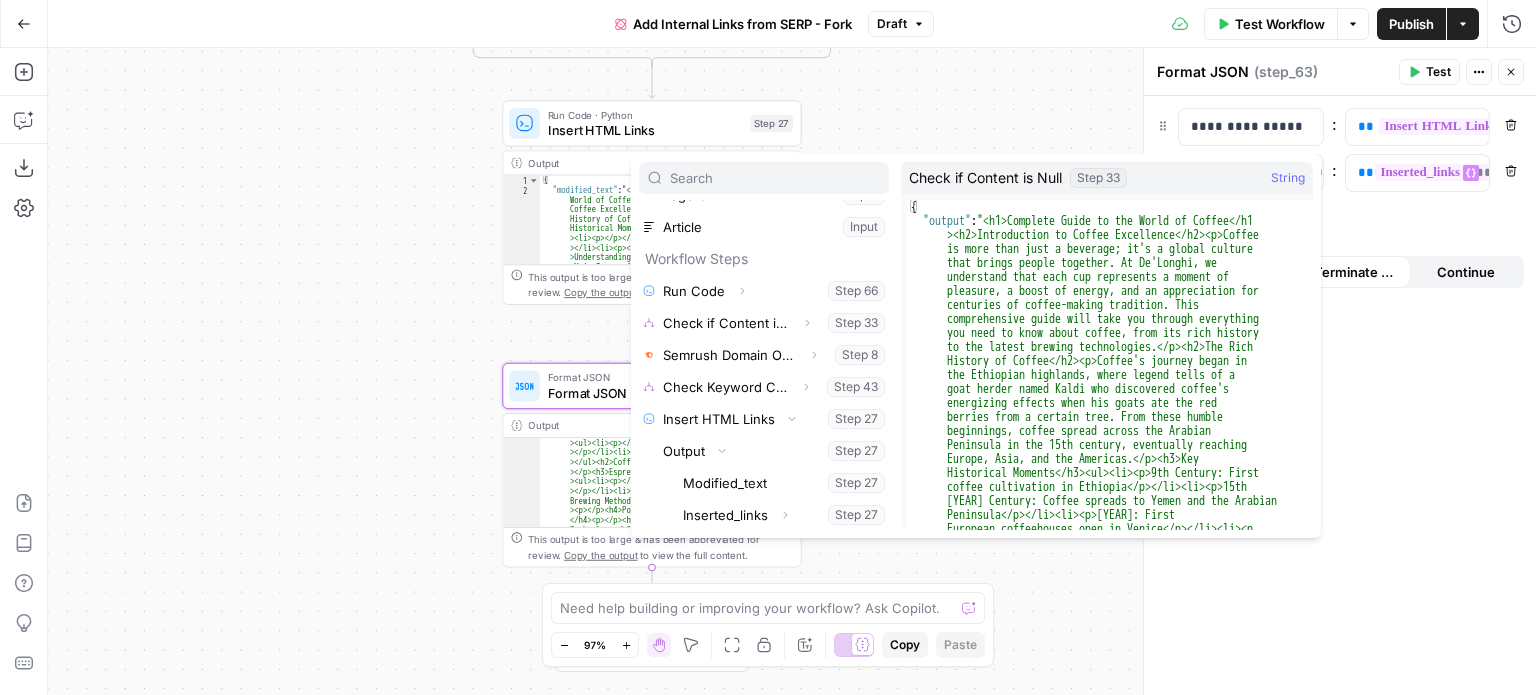 click on "**********" at bounding box center [1340, 395] 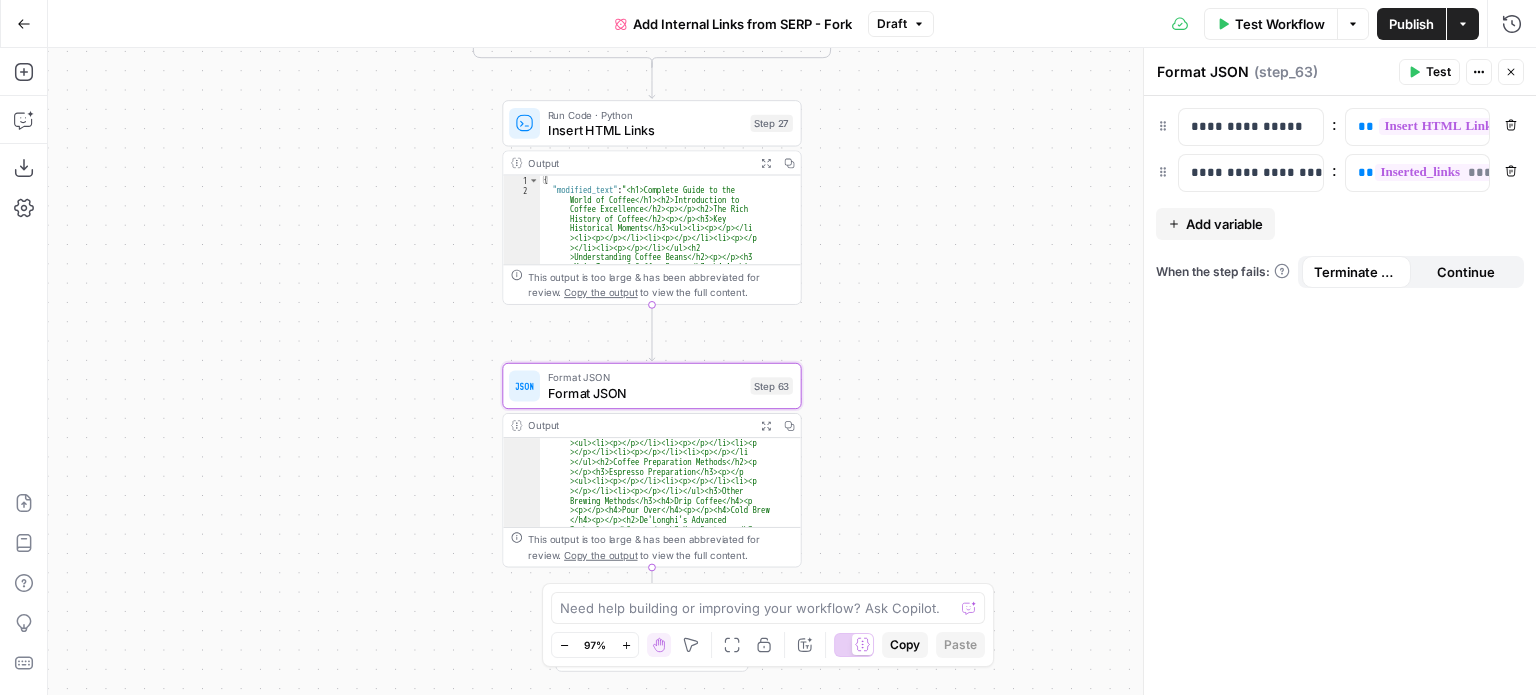 click on "false true false true false true false true Workflow Set Inputs Inputs Run Code · JavaScript Run Code Step 66 Output Expand Output Copy false Condition Check if Content is Null Step 33 Output Expand Output Copy This output is too large & has been abbreviated for review.   Copy the output   to view the full content. Run Code · Python Validate URL Step 58 Output Expand Output Copy false Condition Check URL Condition Step 59 Error Handle Invalid URL Step 60 Web Page Scrape Scrape Web Page Step 25 LLM · GPT-4o Mini Determine if Content is HTML Step 64 Output Expand Output Copy 1 2 3 {    "is_html" :  "false" }     Condition If the Content is Already HTML Step 35 Output Expand Output Copy This output is too large & has been abbreviated for review.   Copy the output   to view the full content. Run Code · JavaScript Return Content Step 37 Output Expand Output Copy This output is too large & has been abbreviated for review.   Copy the output   to view the full content. utility Convert Markdown to HTML Step 51" at bounding box center [792, 371] 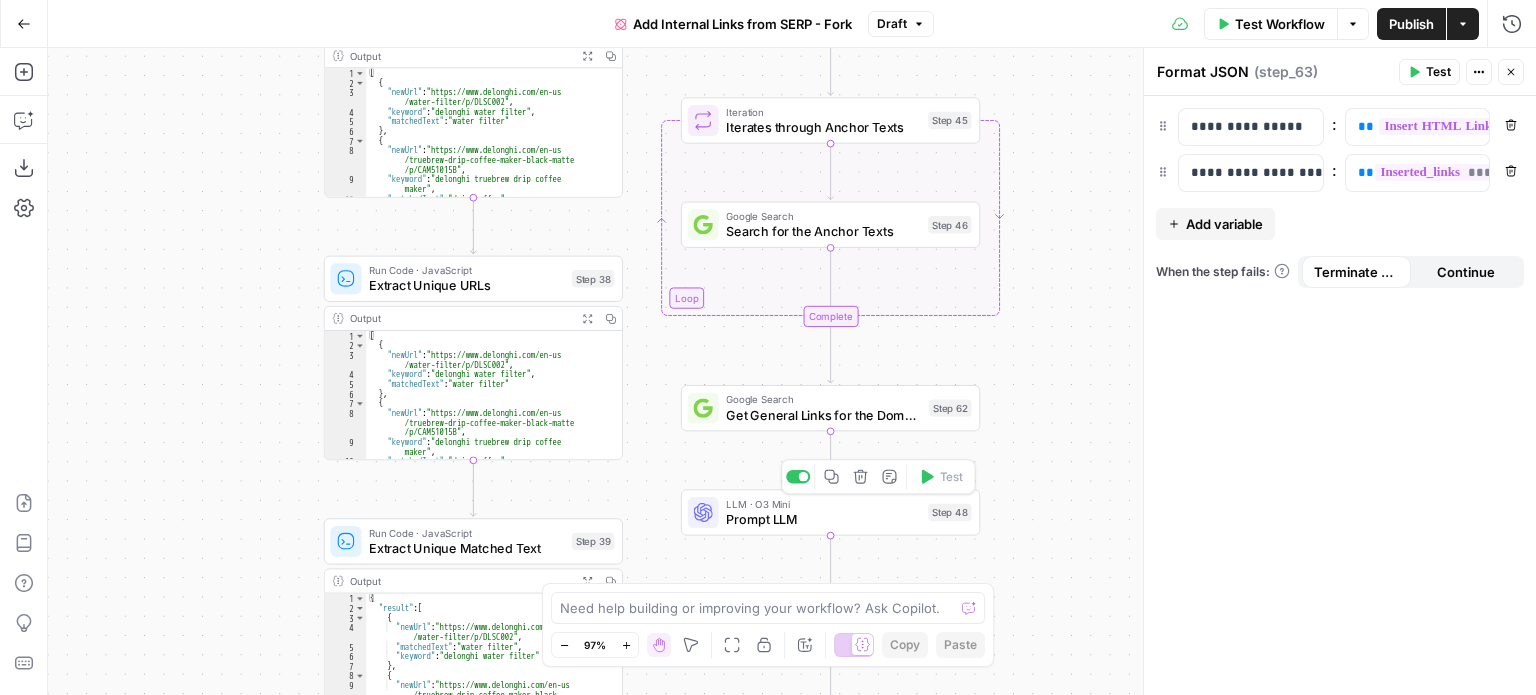 click on "Prompt LLM" at bounding box center (823, 519) 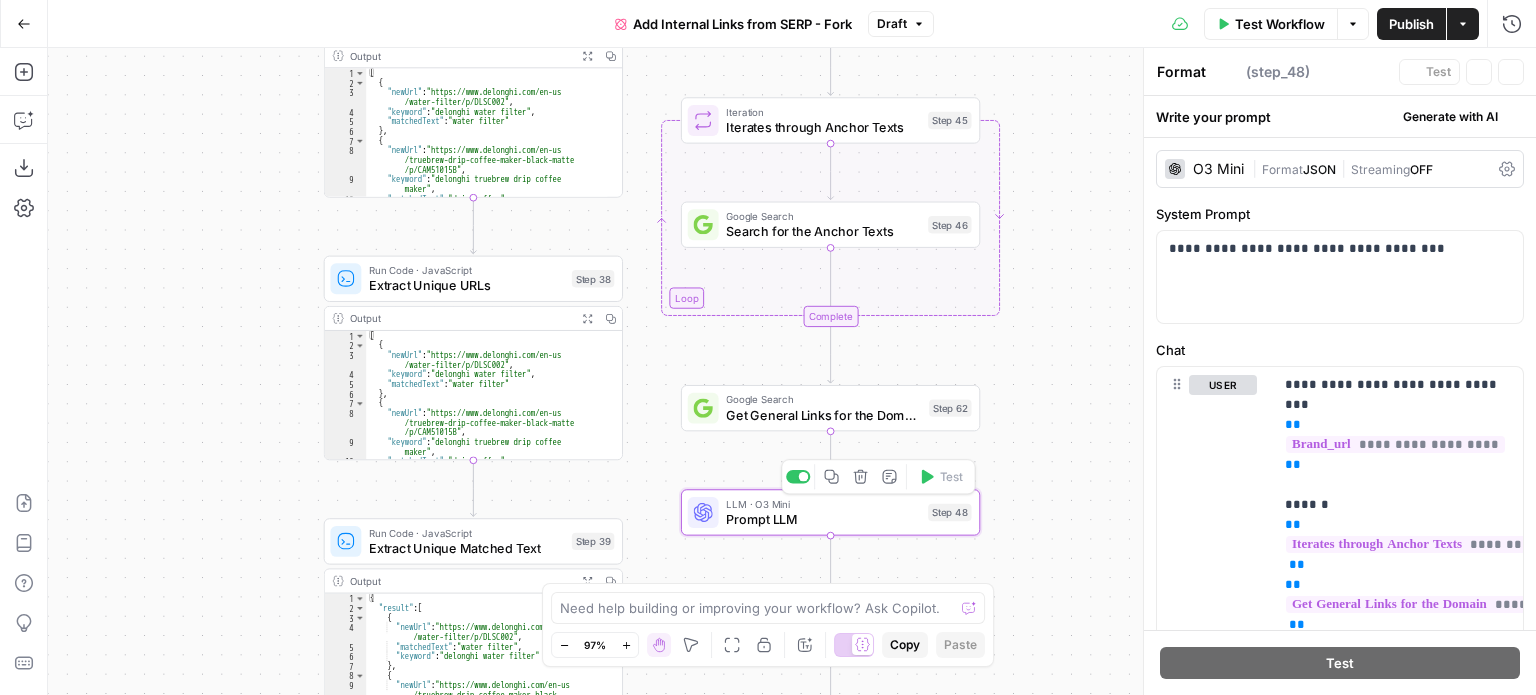 type on "Prompt LLM" 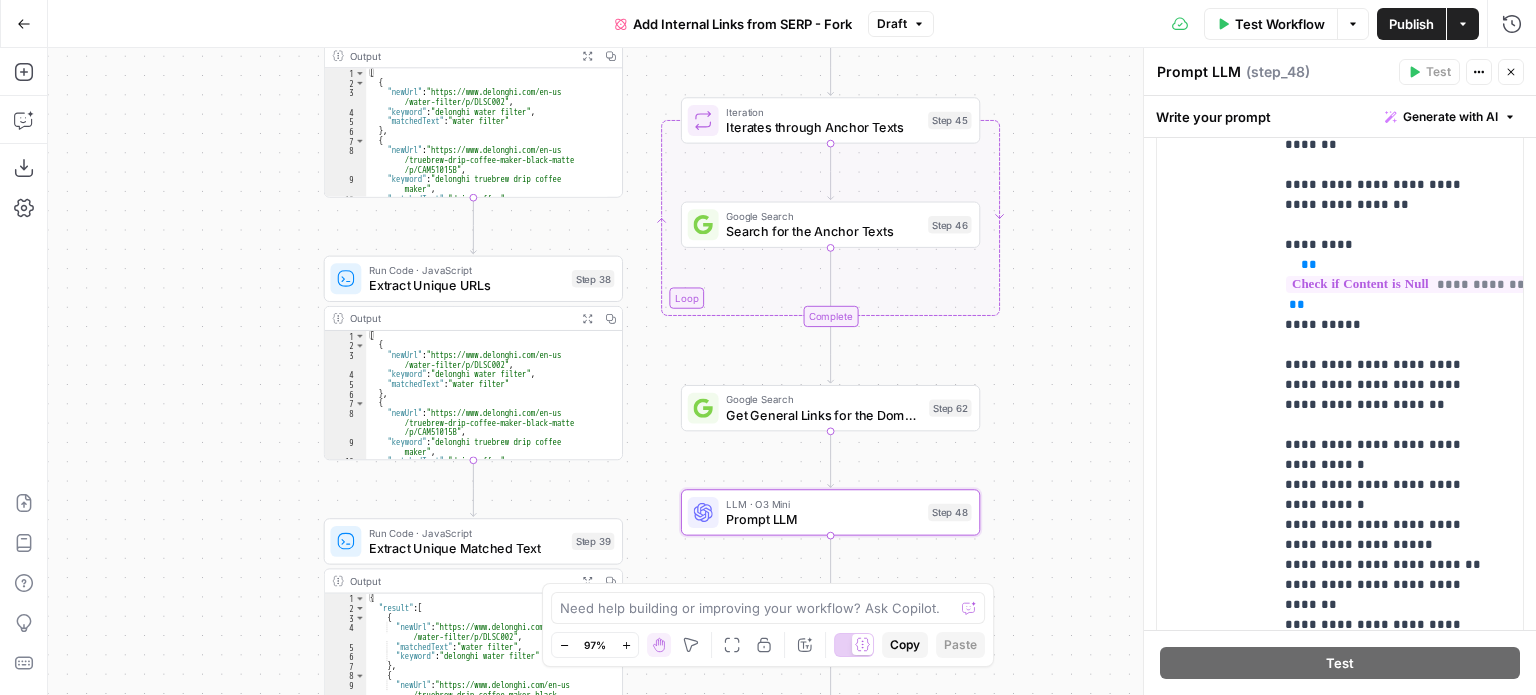 scroll, scrollTop: 640, scrollLeft: 0, axis: vertical 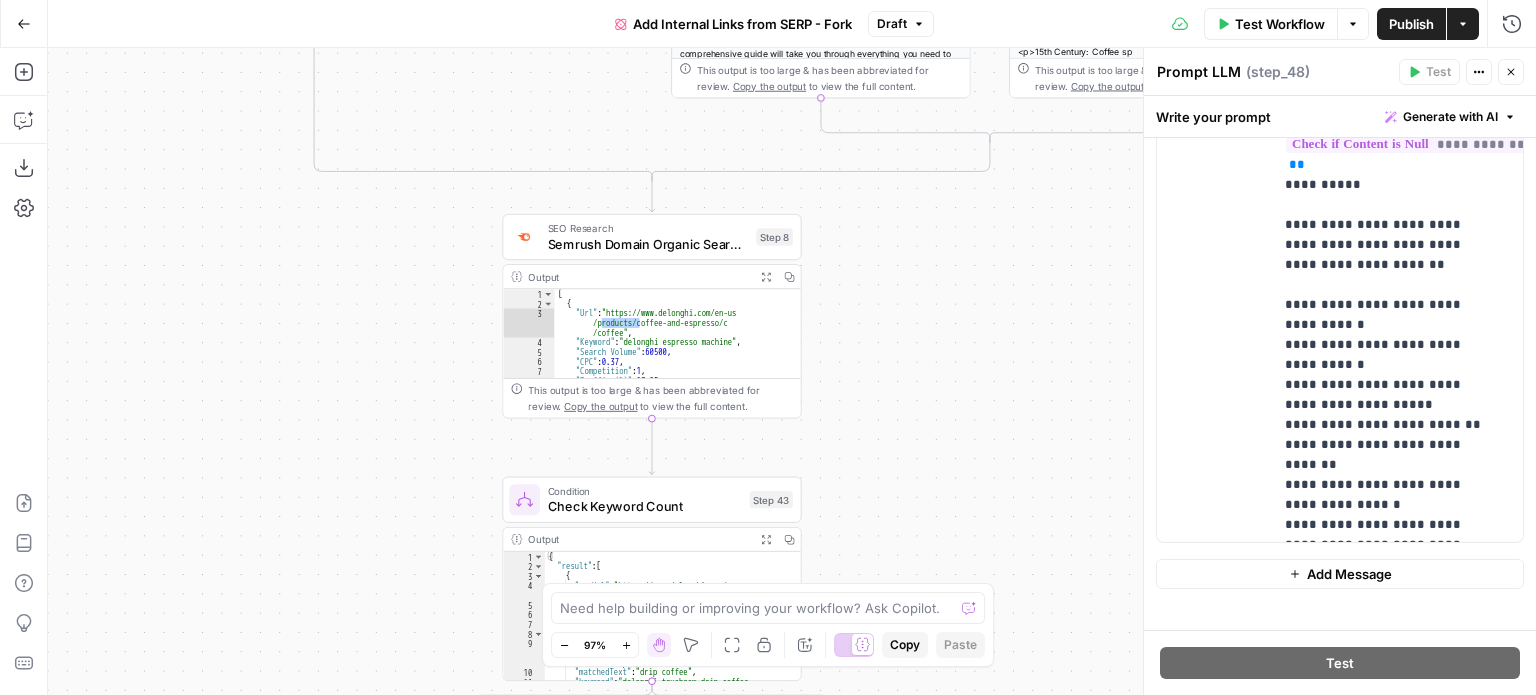 click on "SEO Research" at bounding box center [648, 228] 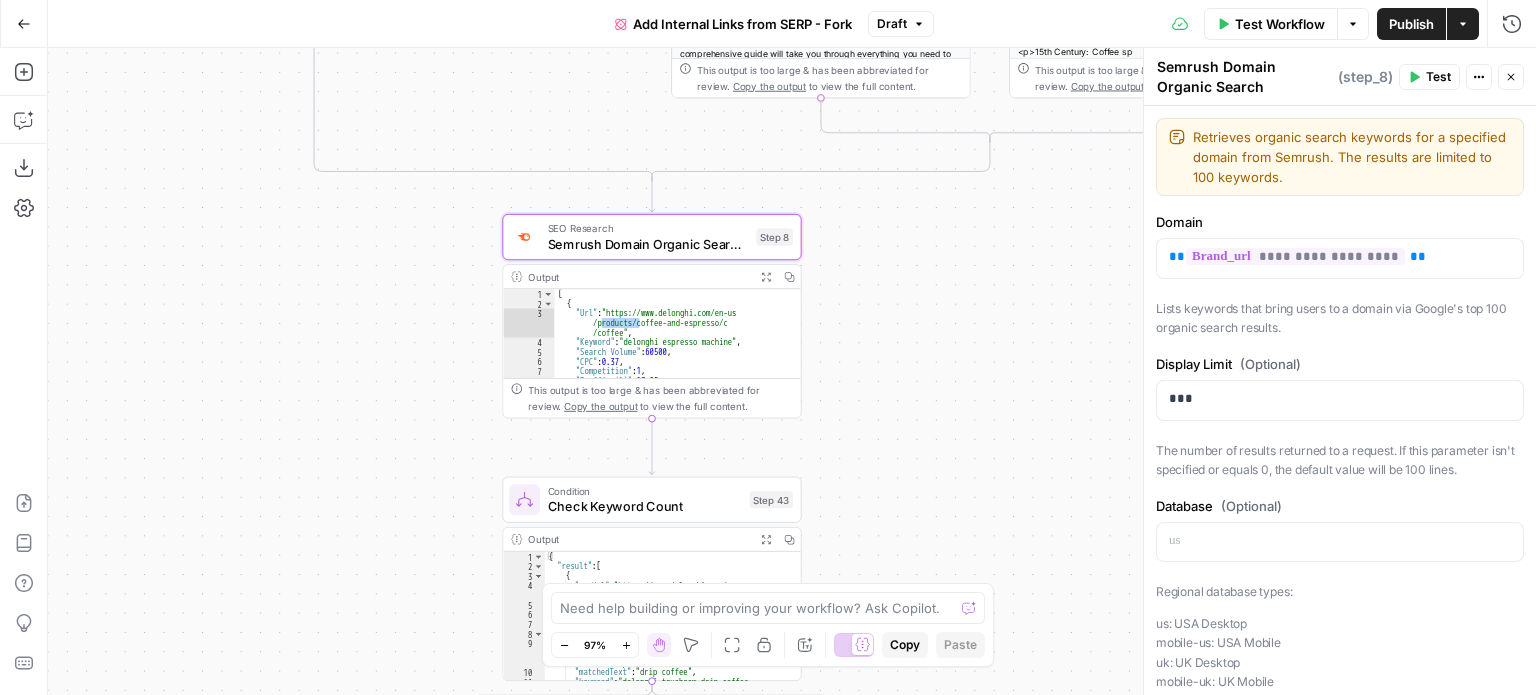 scroll, scrollTop: 100, scrollLeft: 0, axis: vertical 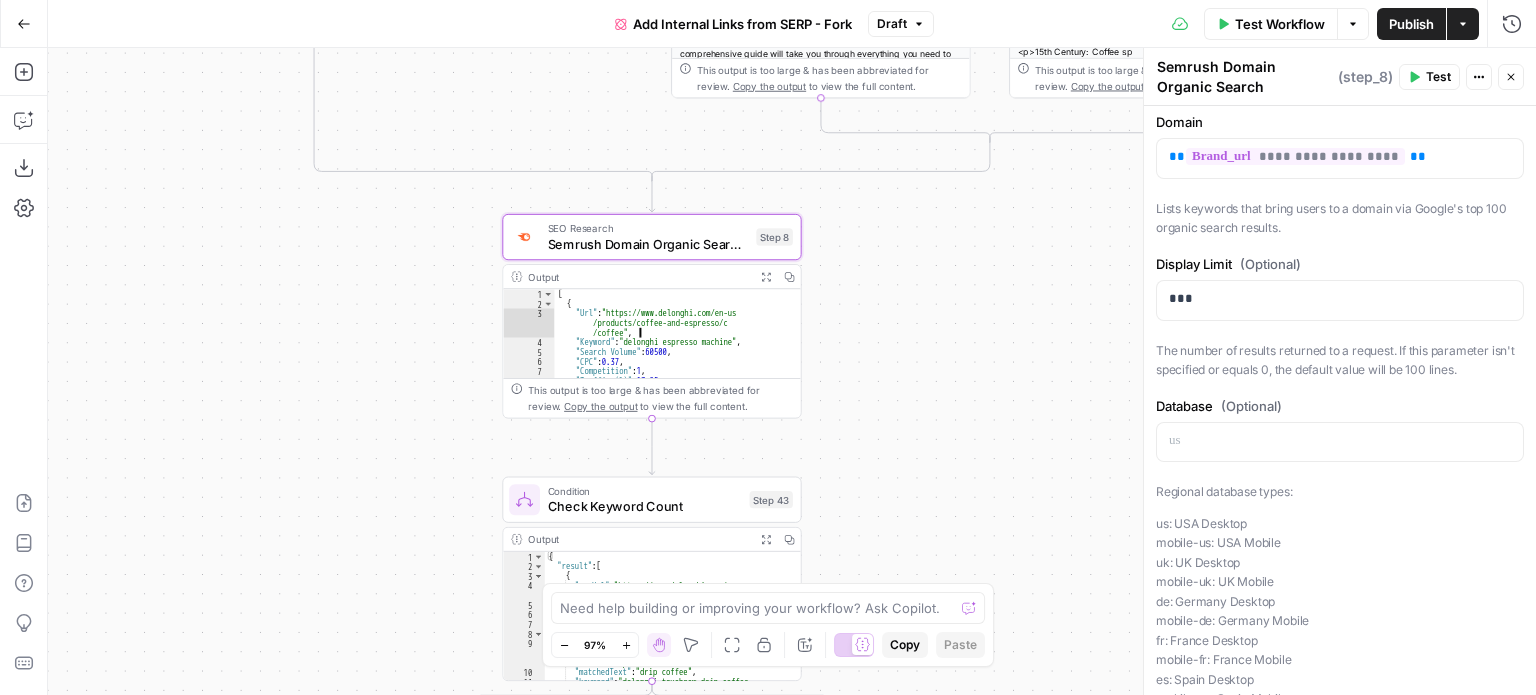 click on "[    {      "Url" :  "https://www.delonghi.com/en-us          /products/coffee-and-espresso/c          /coffee" ,      "Keyword" :  "delonghi espresso machine" ,      "Search Volume" :  60500 ,      "CPC" :  0.37 ,      "Competition" :  1 ,      "Traffic (%)" :  13.95 ,      "Number of Results" :  13500000 ," at bounding box center [670, 343] 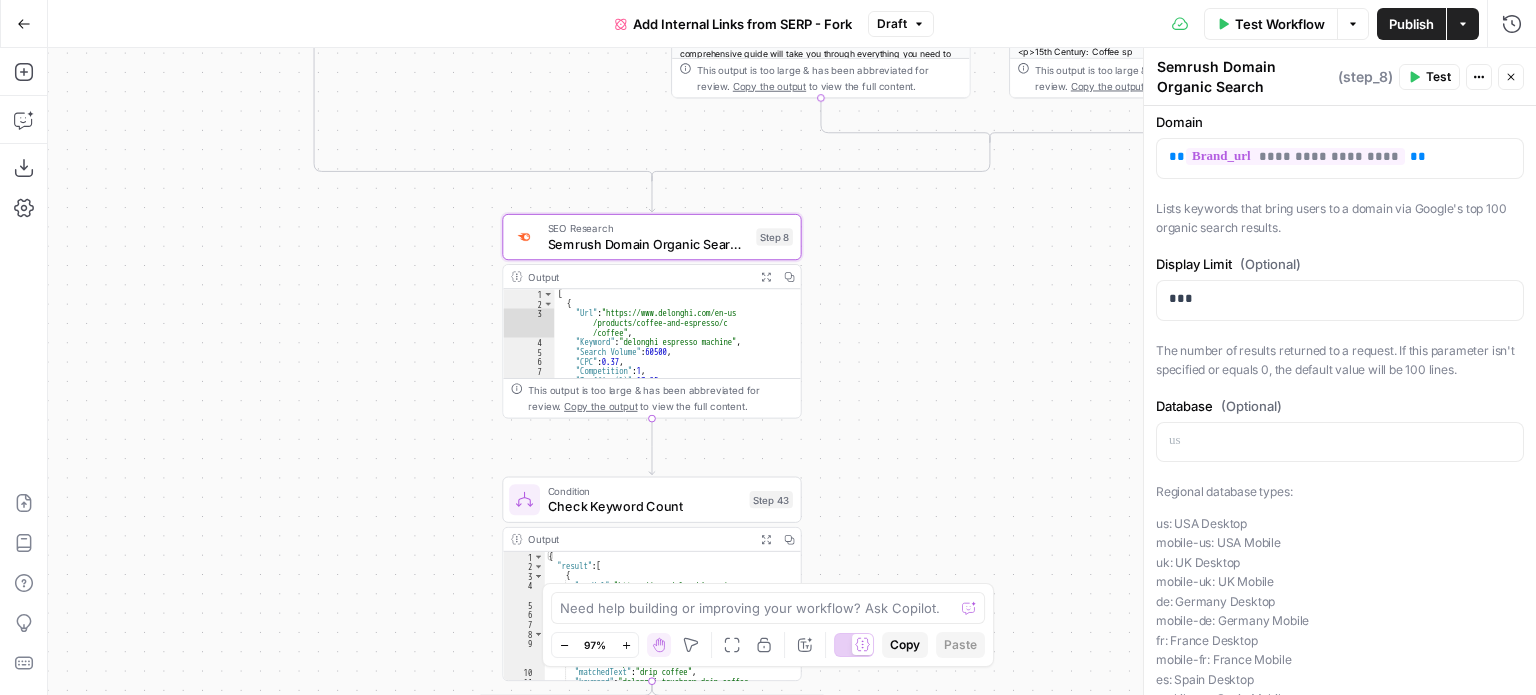 click on "Expand Output" at bounding box center (765, 276) 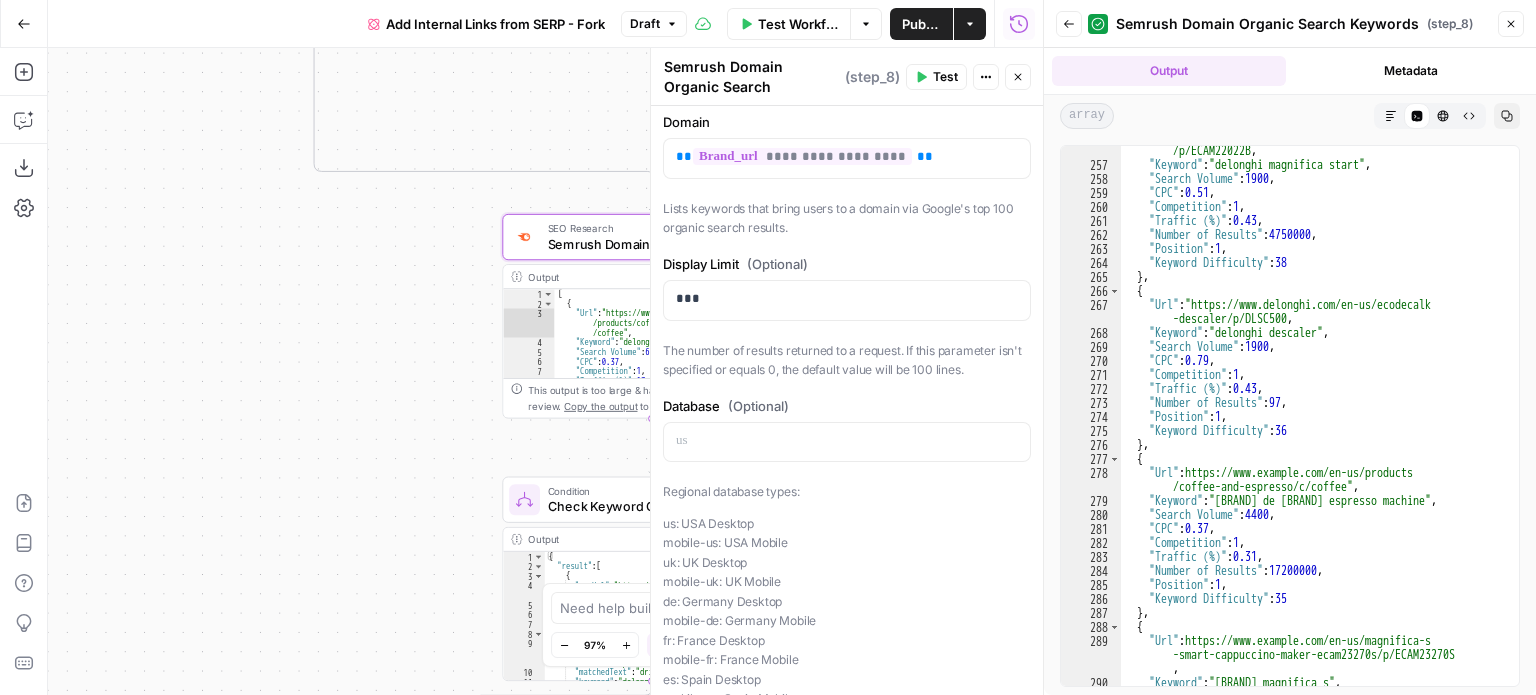 scroll, scrollTop: 1604, scrollLeft: 0, axis: vertical 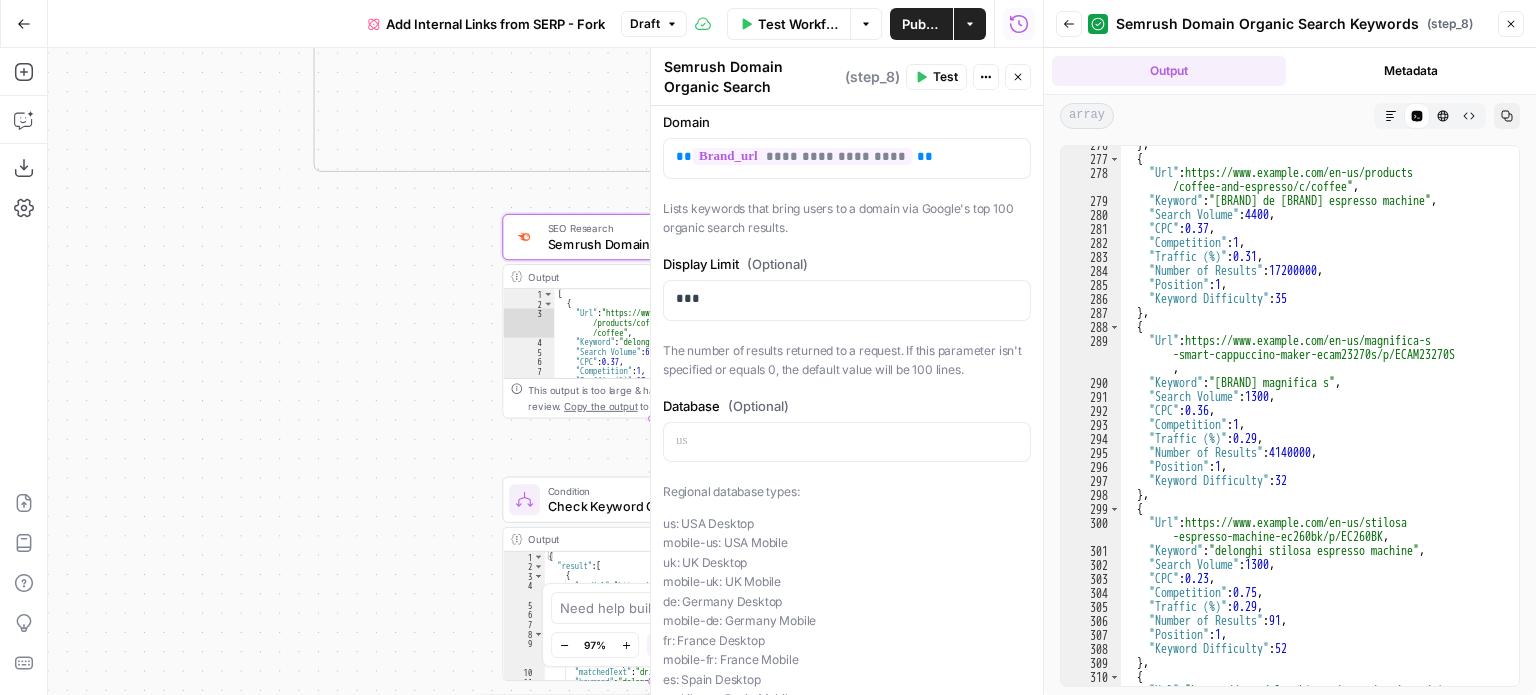 click on "Close" at bounding box center [1511, 24] 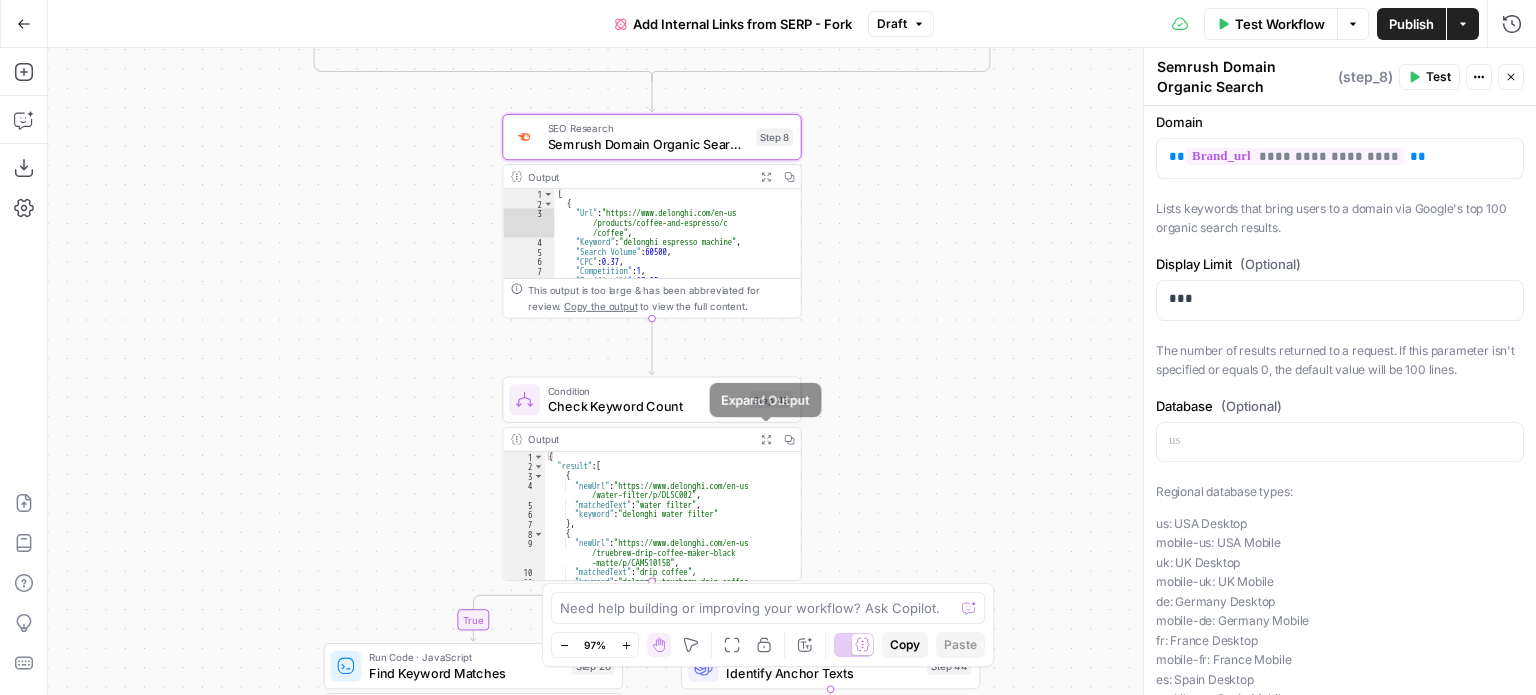 click 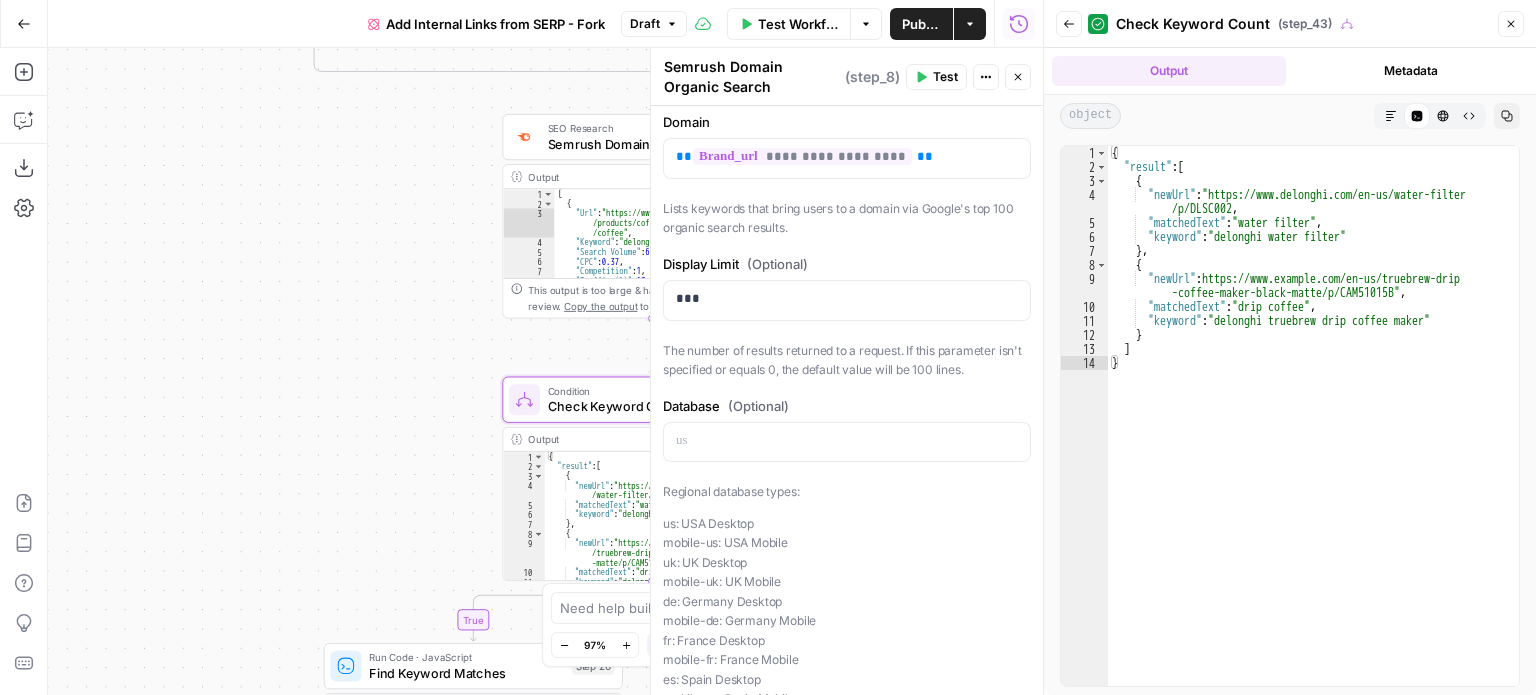 click on "Close" at bounding box center [1511, 24] 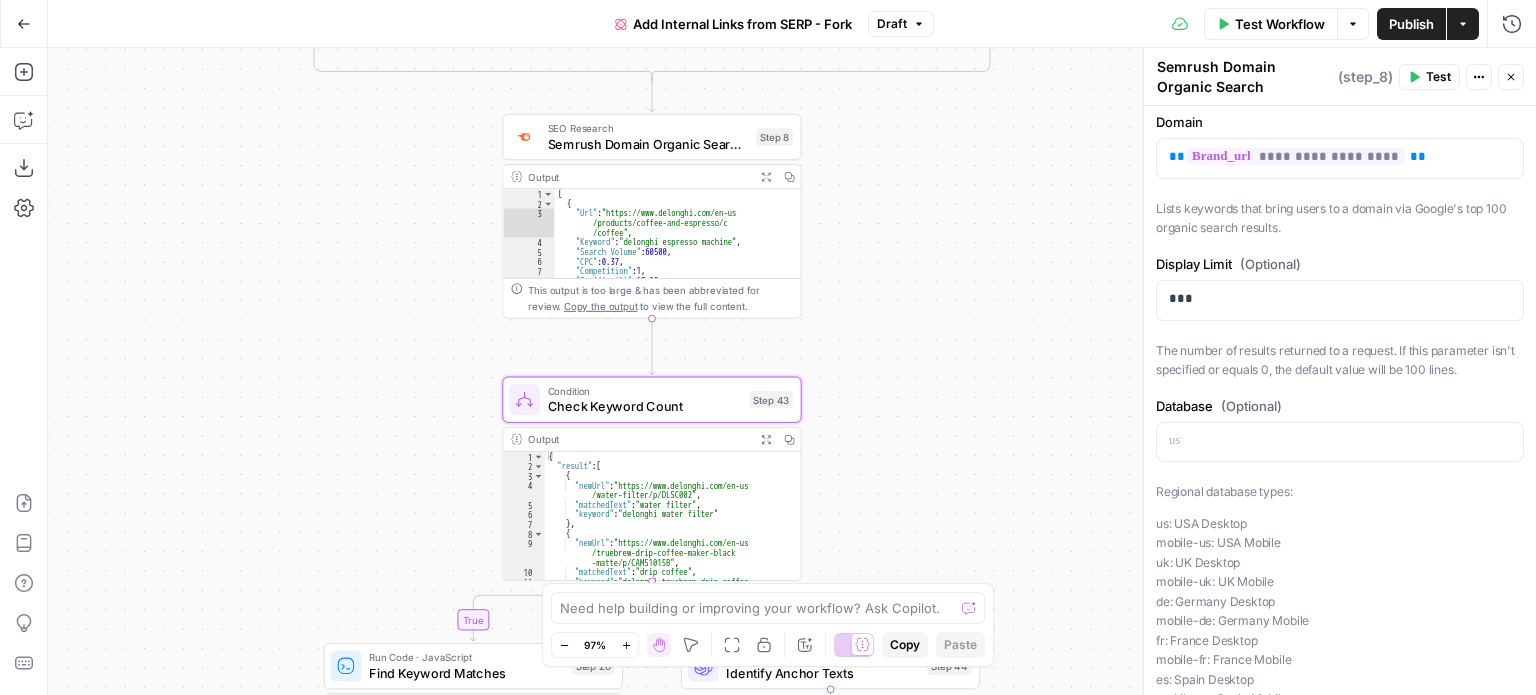 scroll, scrollTop: 45, scrollLeft: 0, axis: vertical 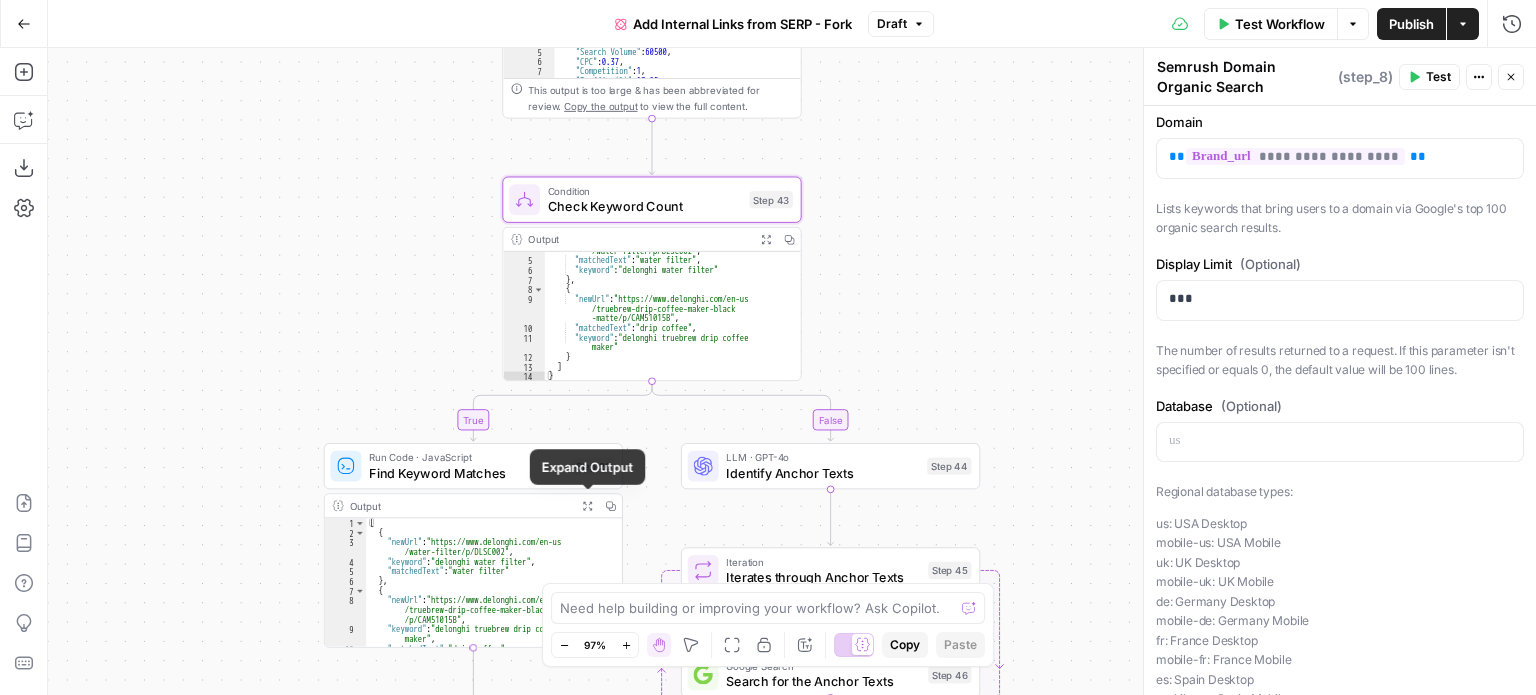 click 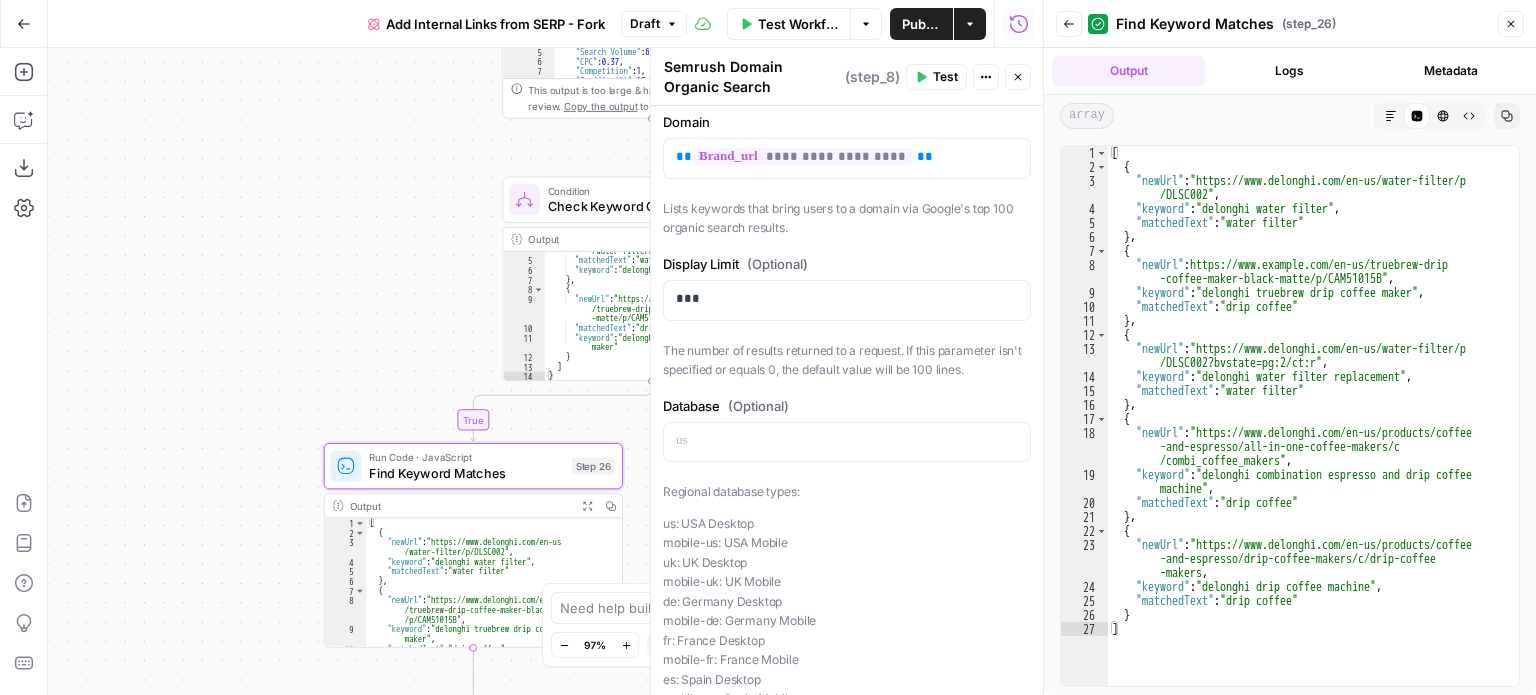 click 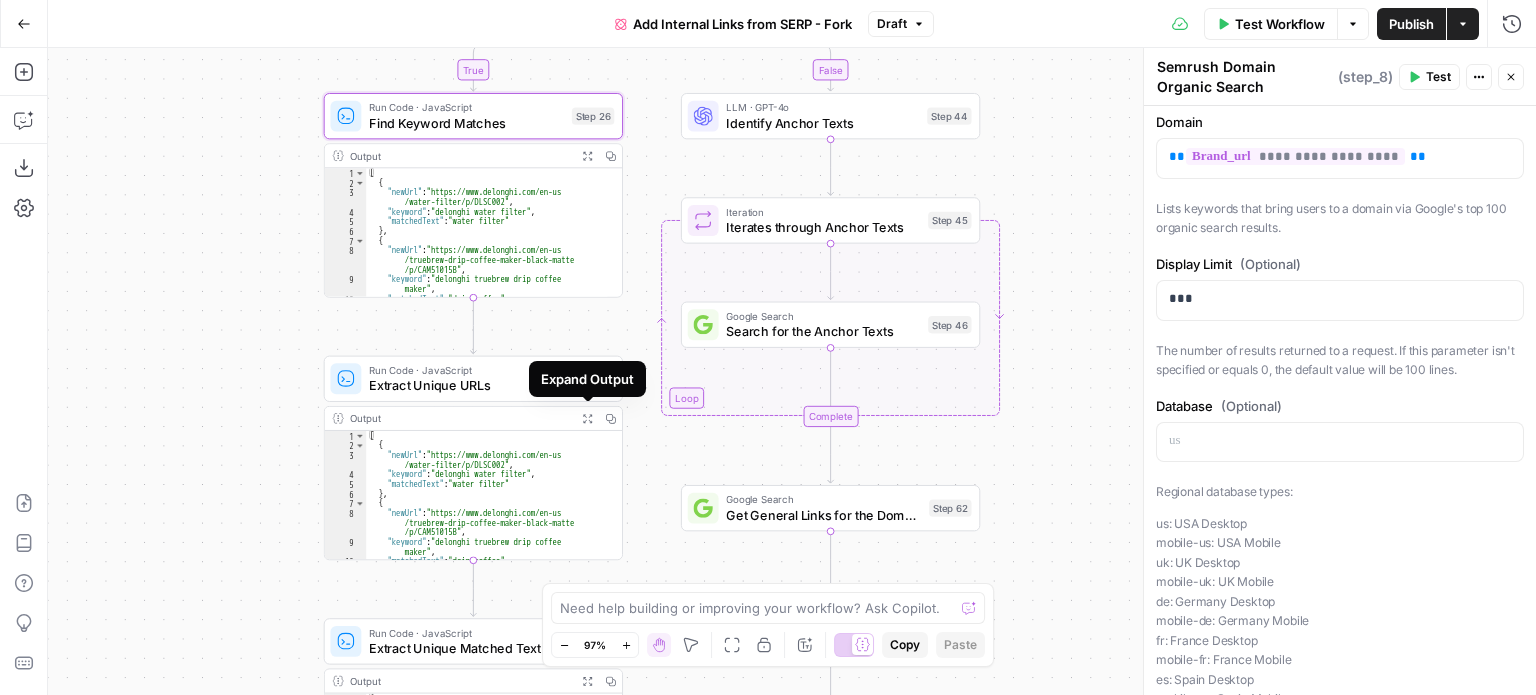 click 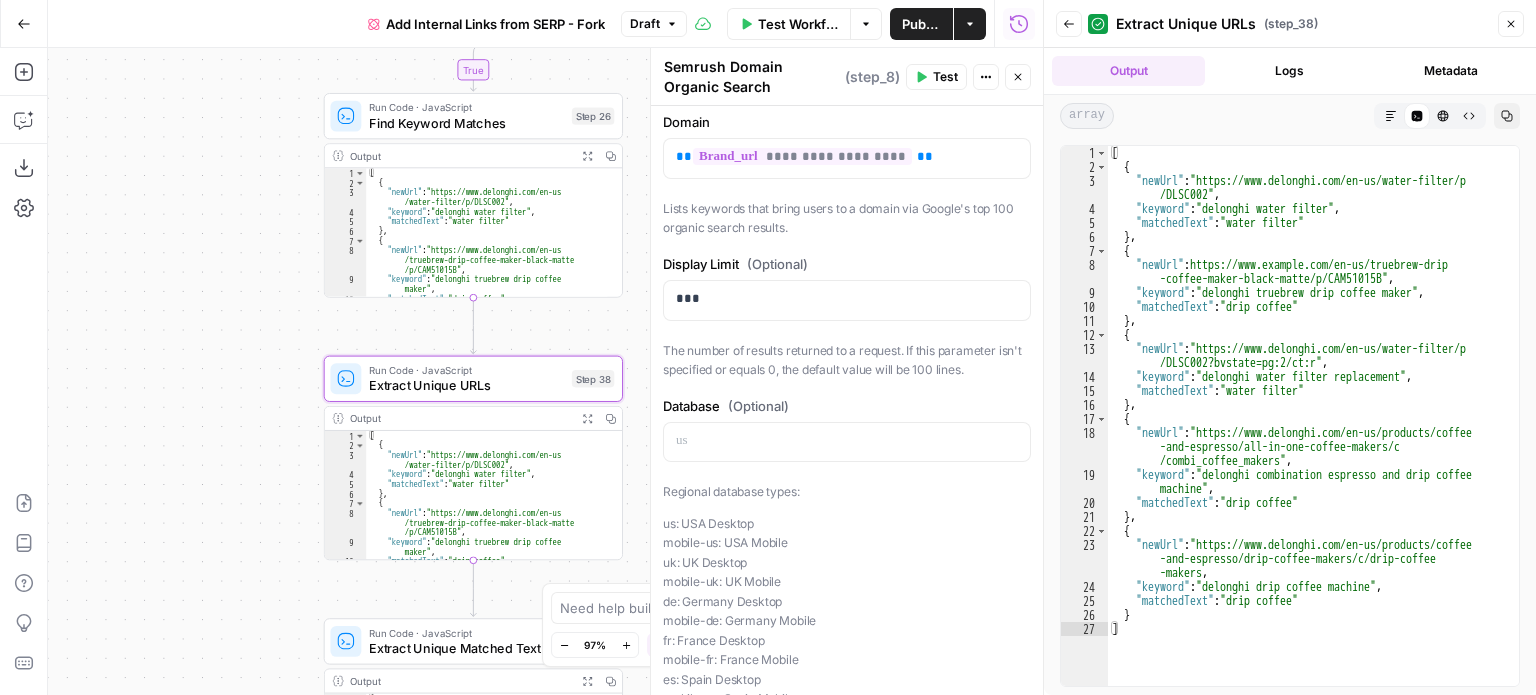 click on "Close" at bounding box center [1511, 24] 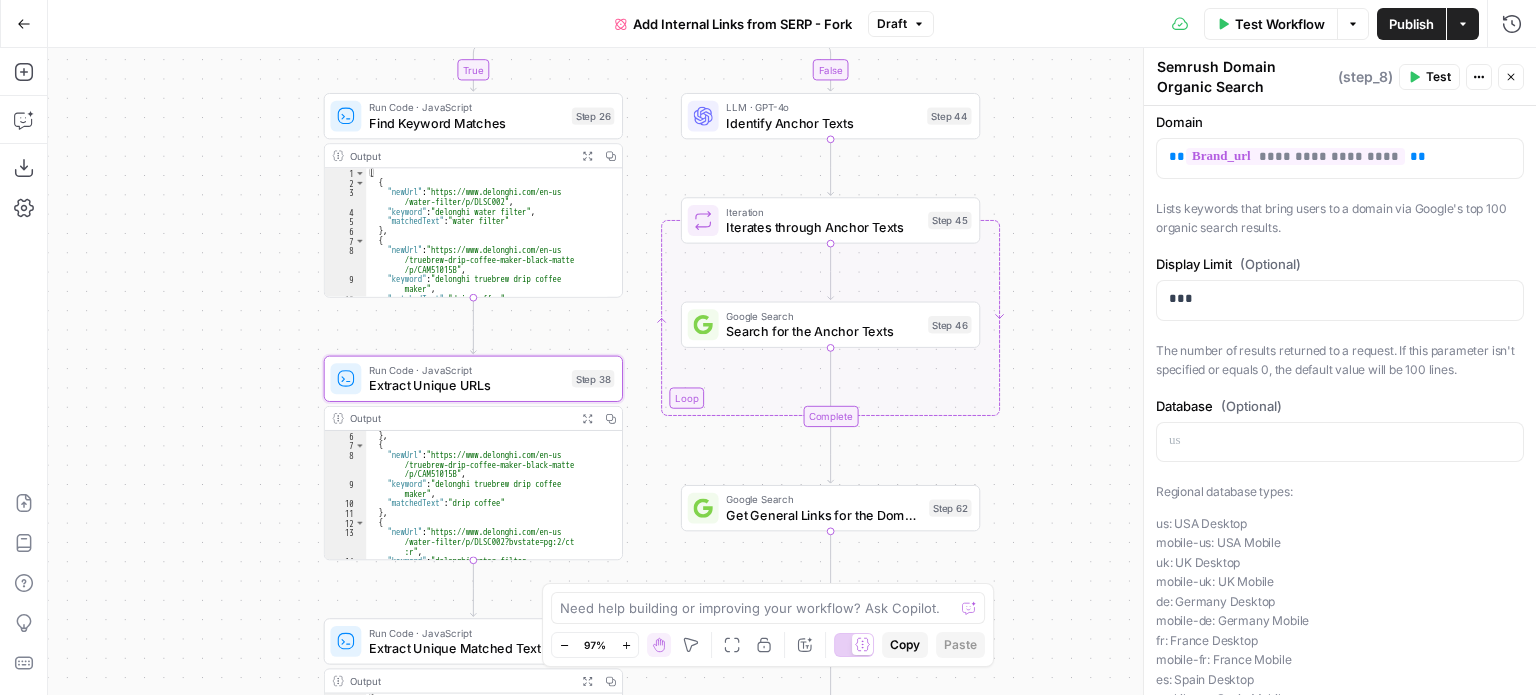 scroll, scrollTop: 120, scrollLeft: 0, axis: vertical 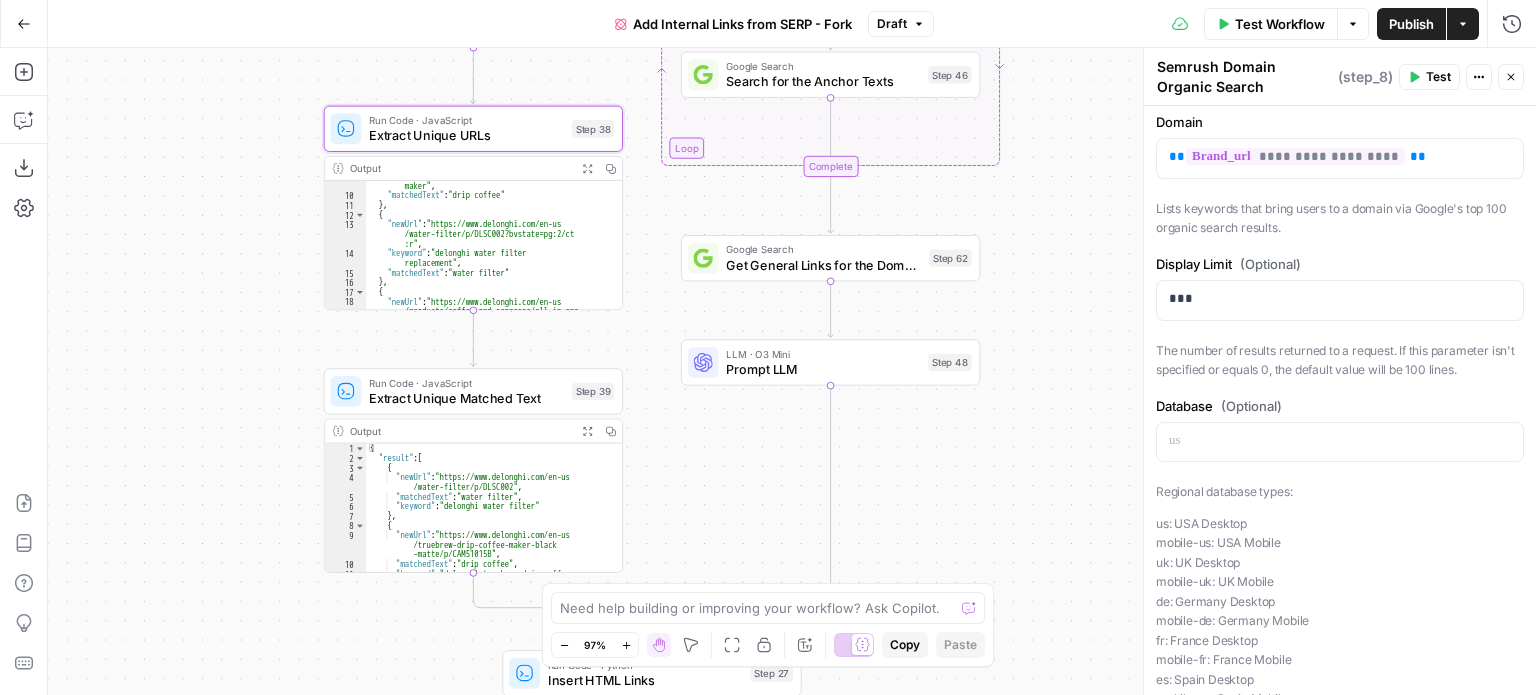 click on "Expand Output" at bounding box center [587, 430] 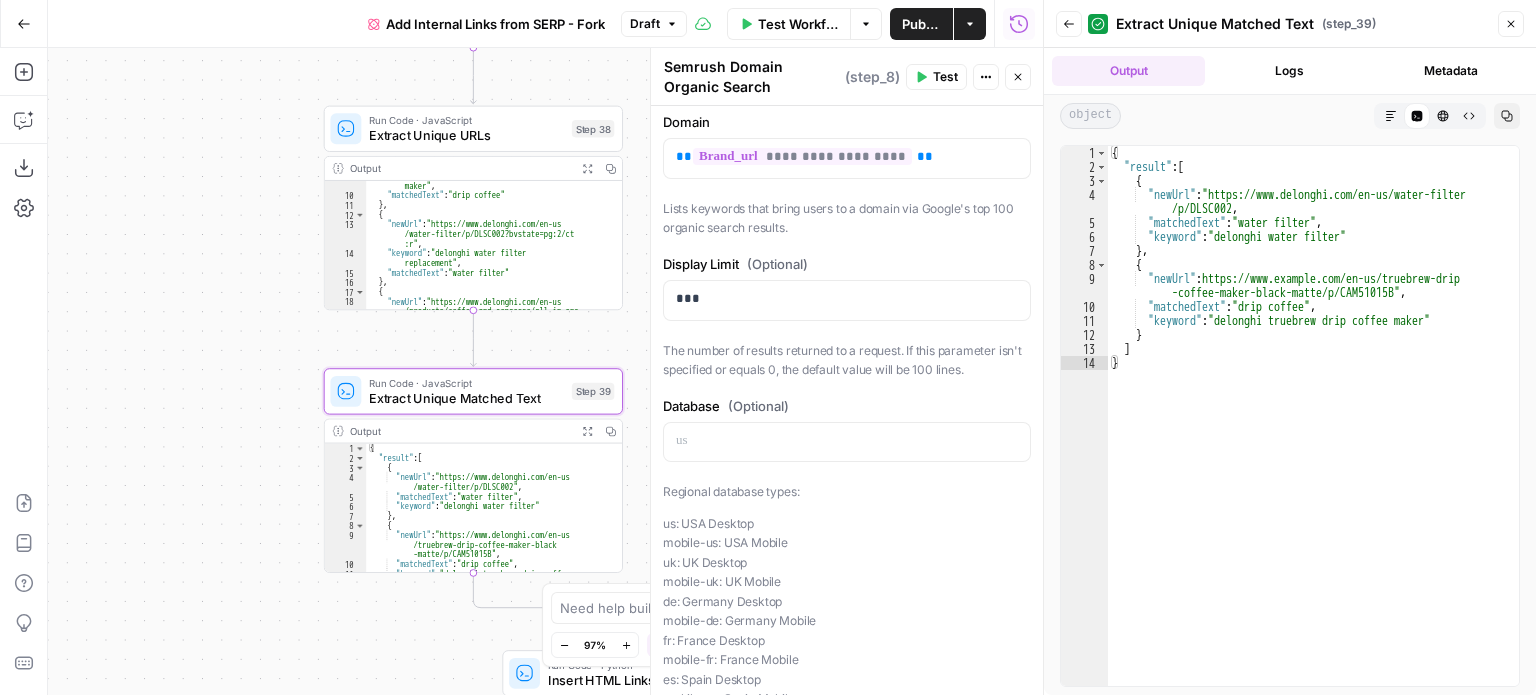 click 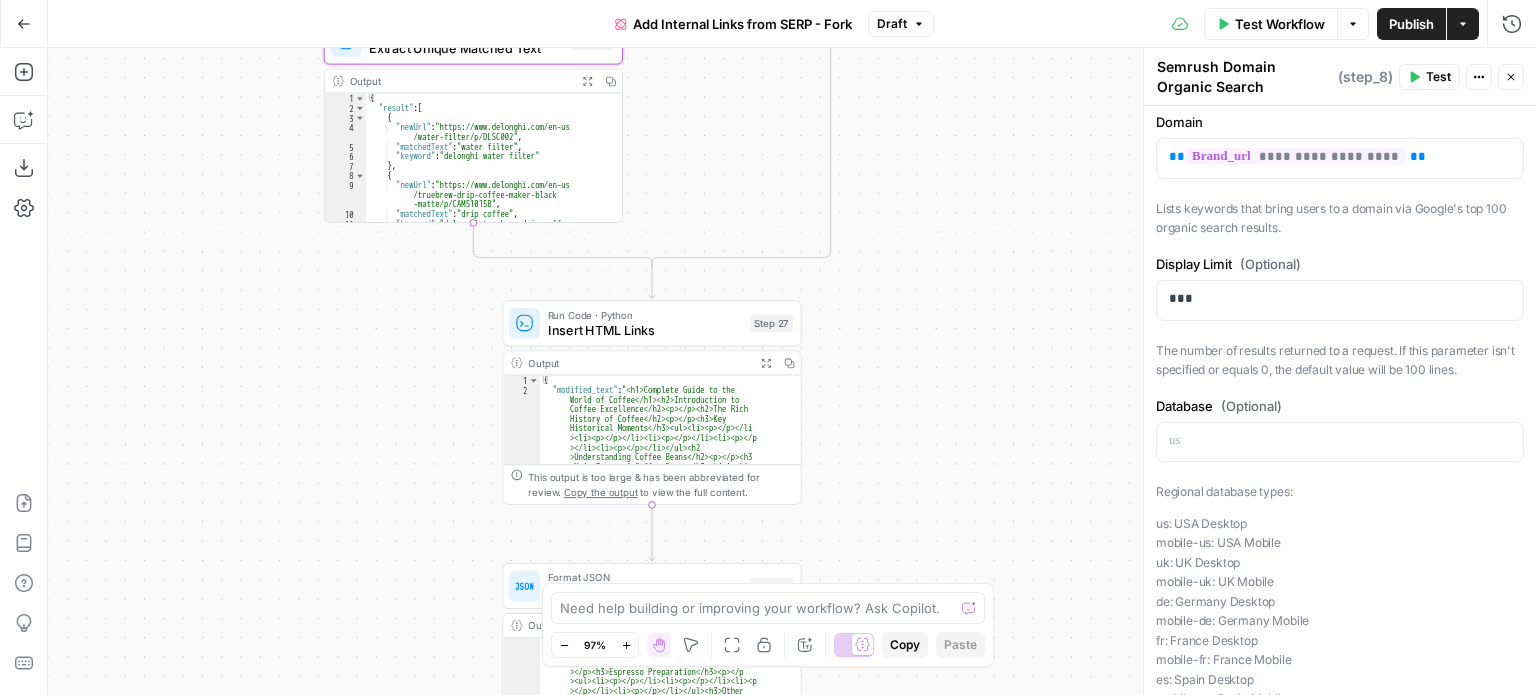 click 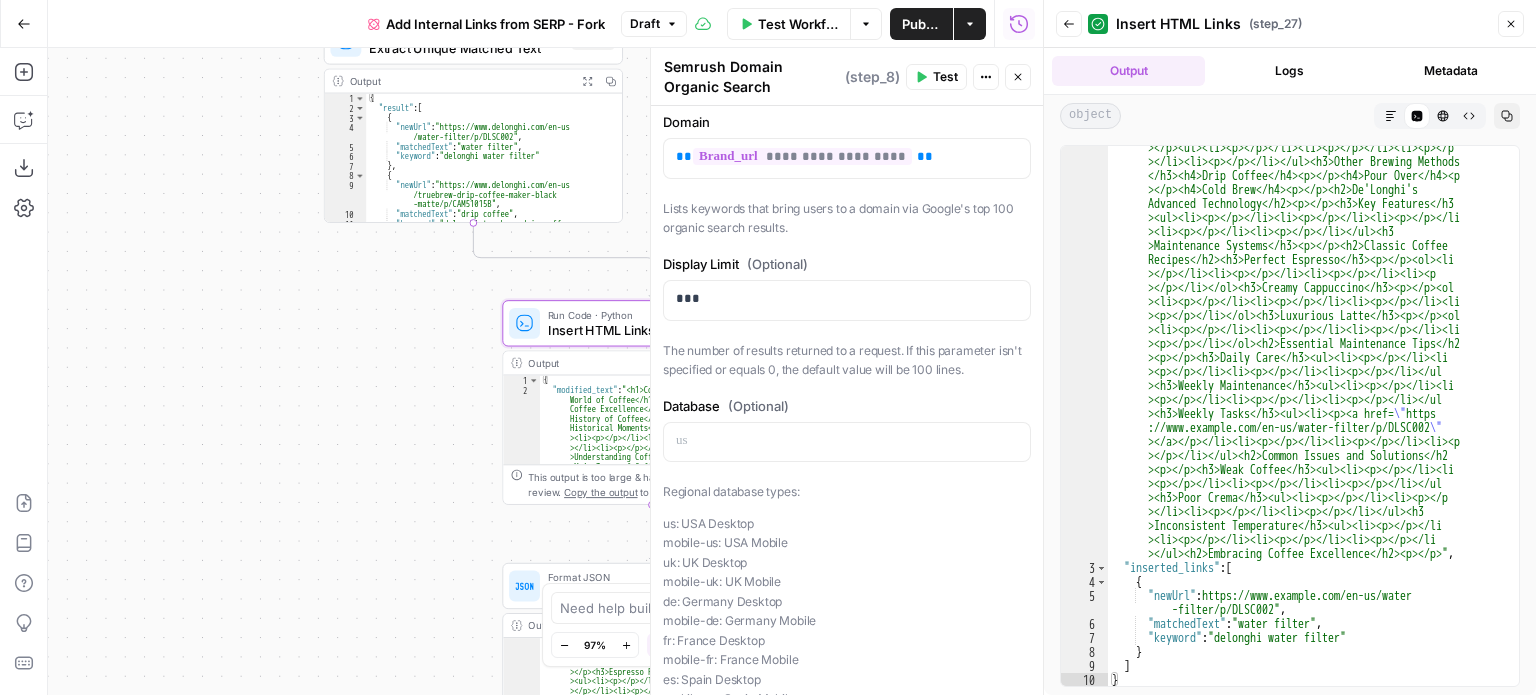 scroll, scrollTop: 187, scrollLeft: 0, axis: vertical 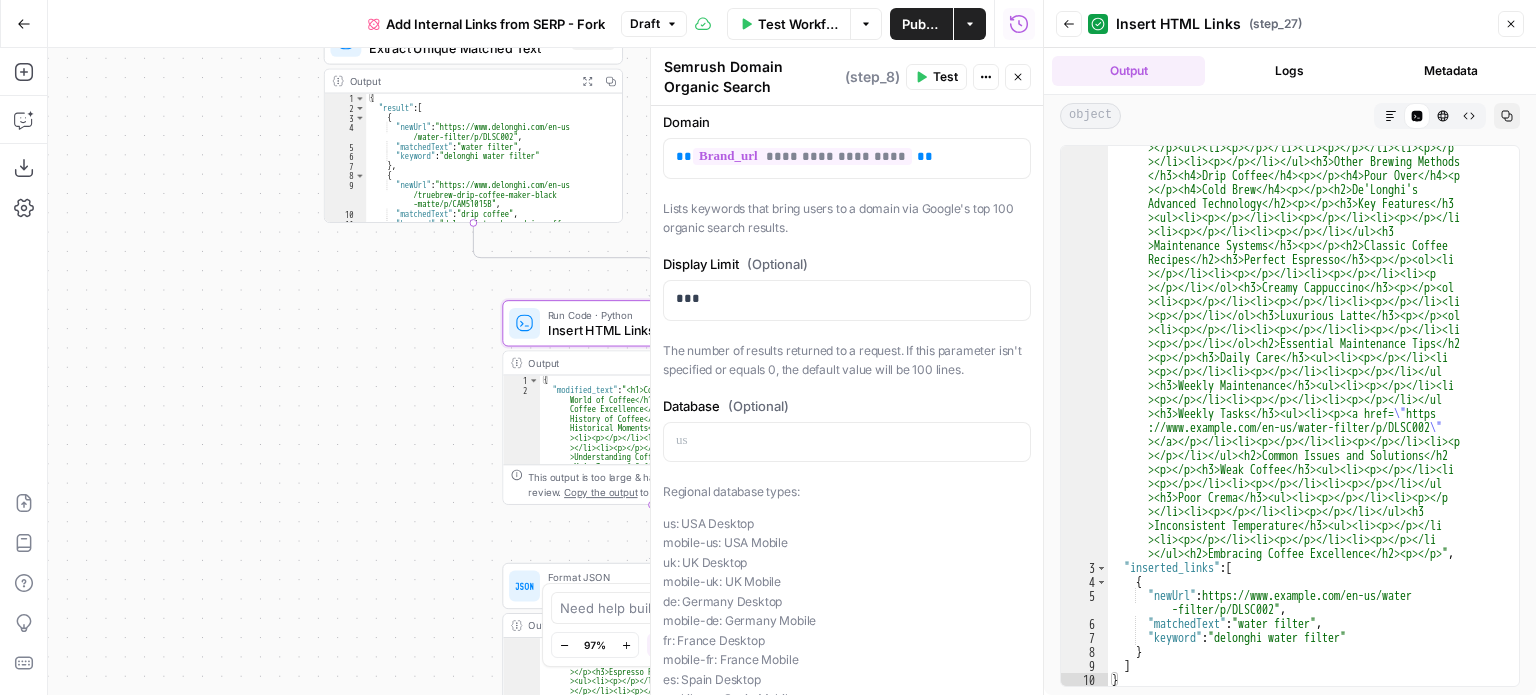 click on "Close" at bounding box center (1511, 24) 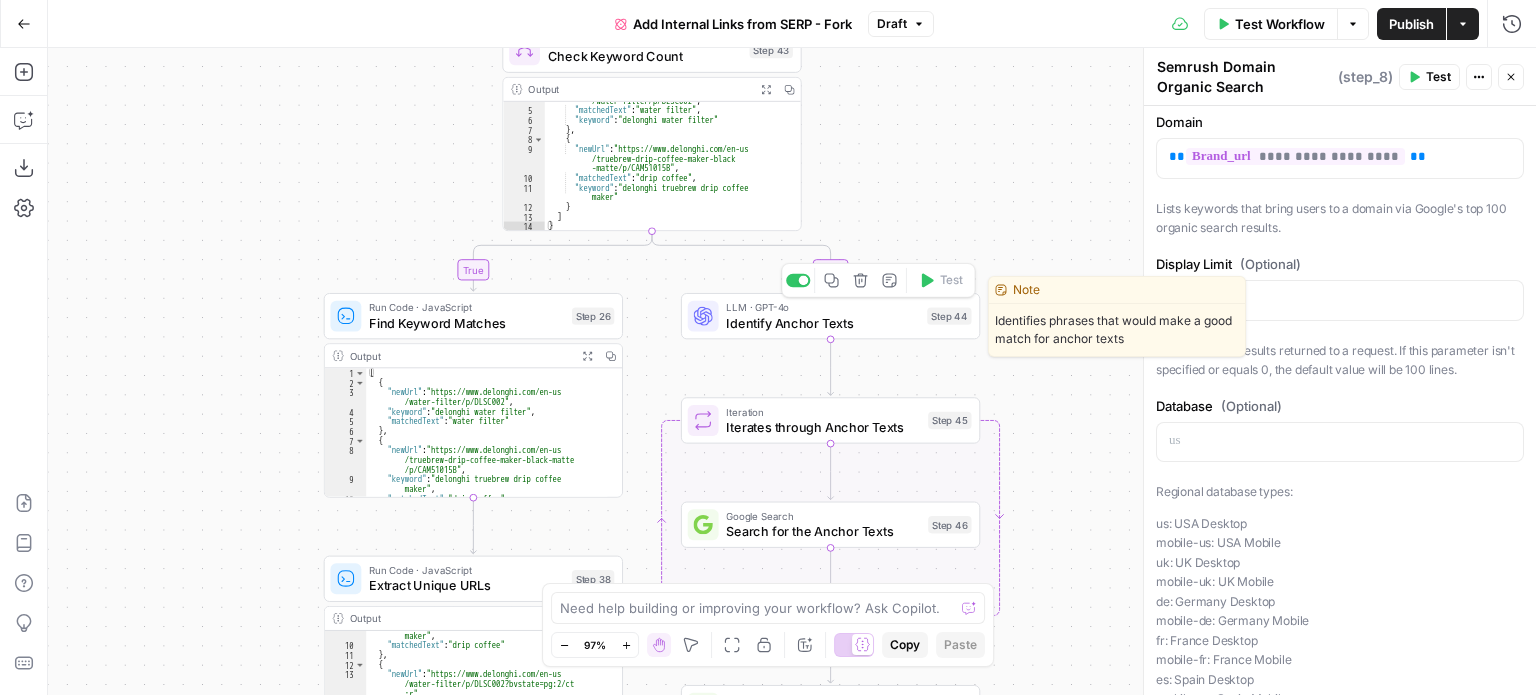 click on "Identify Anchor Texts" at bounding box center [822, 322] 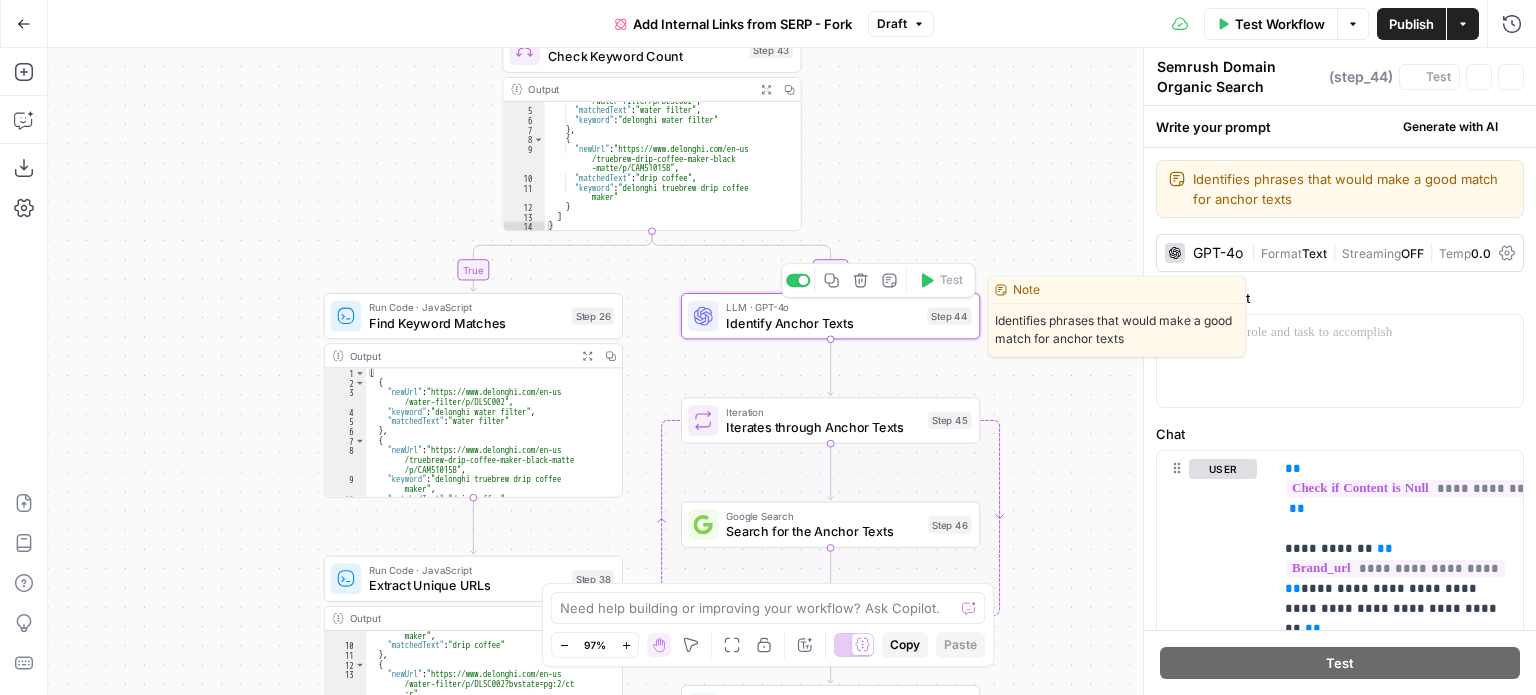 type on "Identify Anchor Texts" 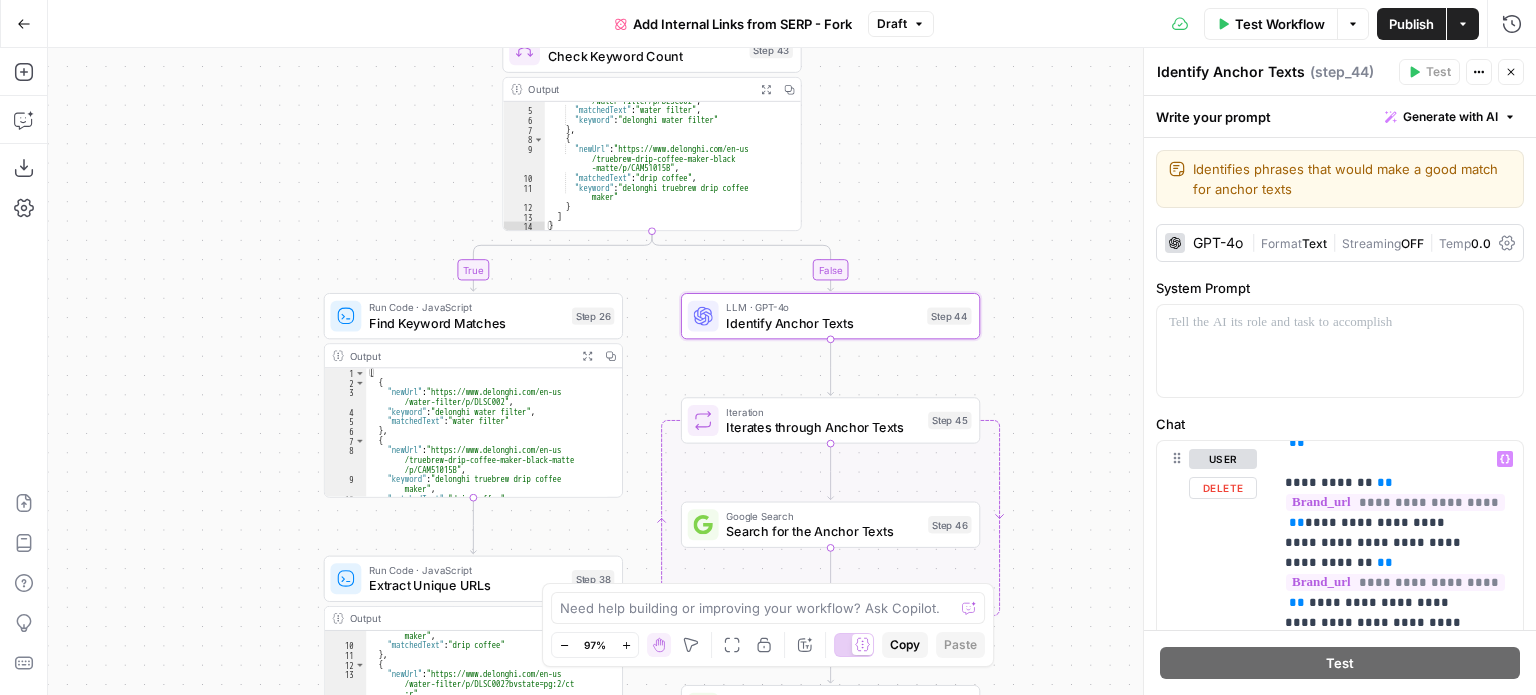 scroll, scrollTop: 0, scrollLeft: 0, axis: both 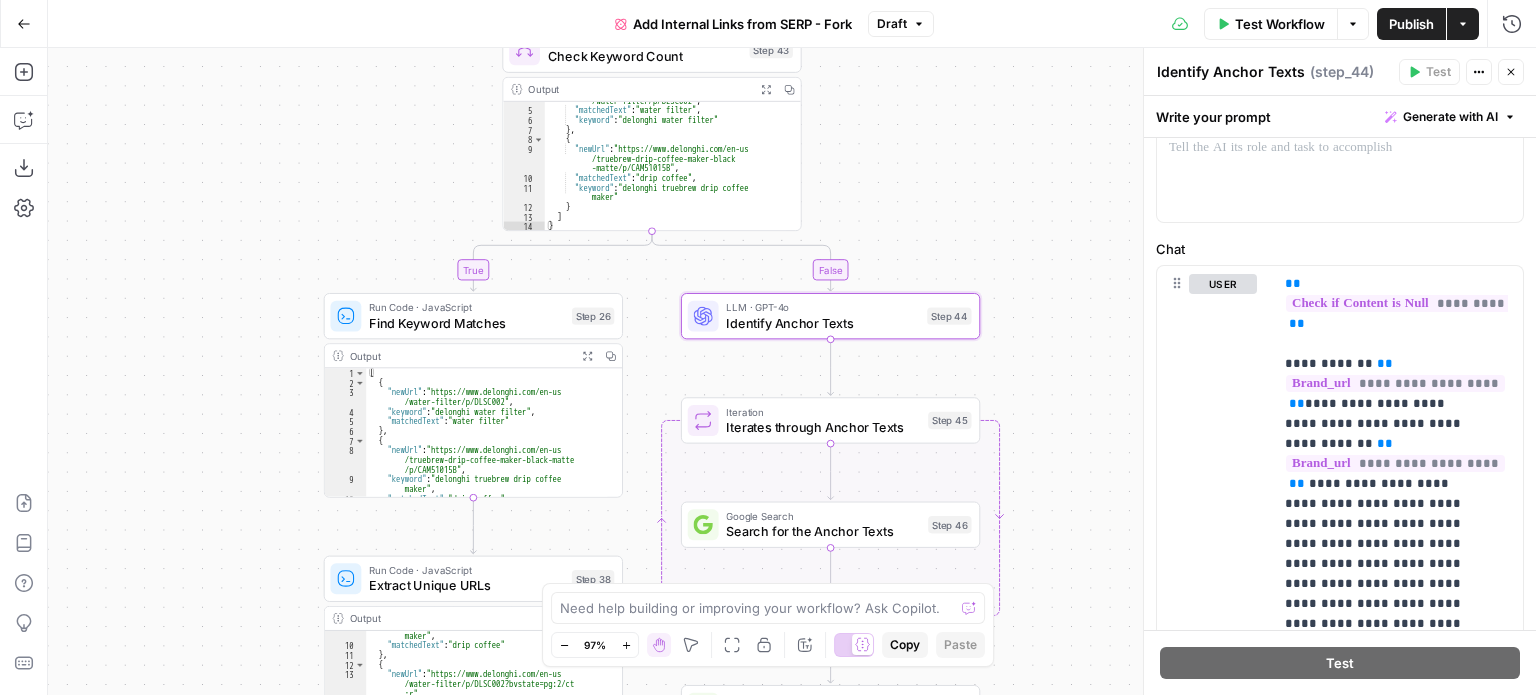 click on "Iterates through Anchor Texts" at bounding box center [823, 427] 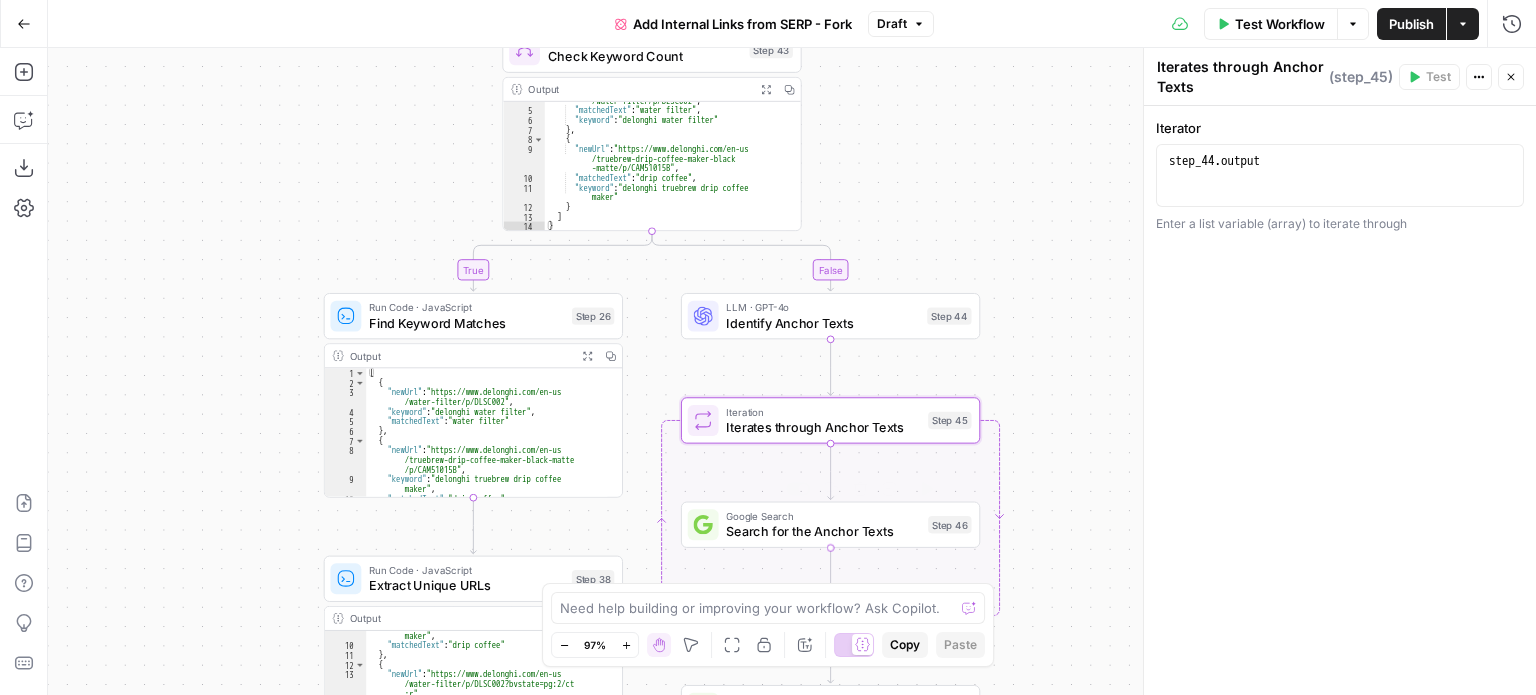 click on "Search for the Anchor Texts" at bounding box center (823, 531) 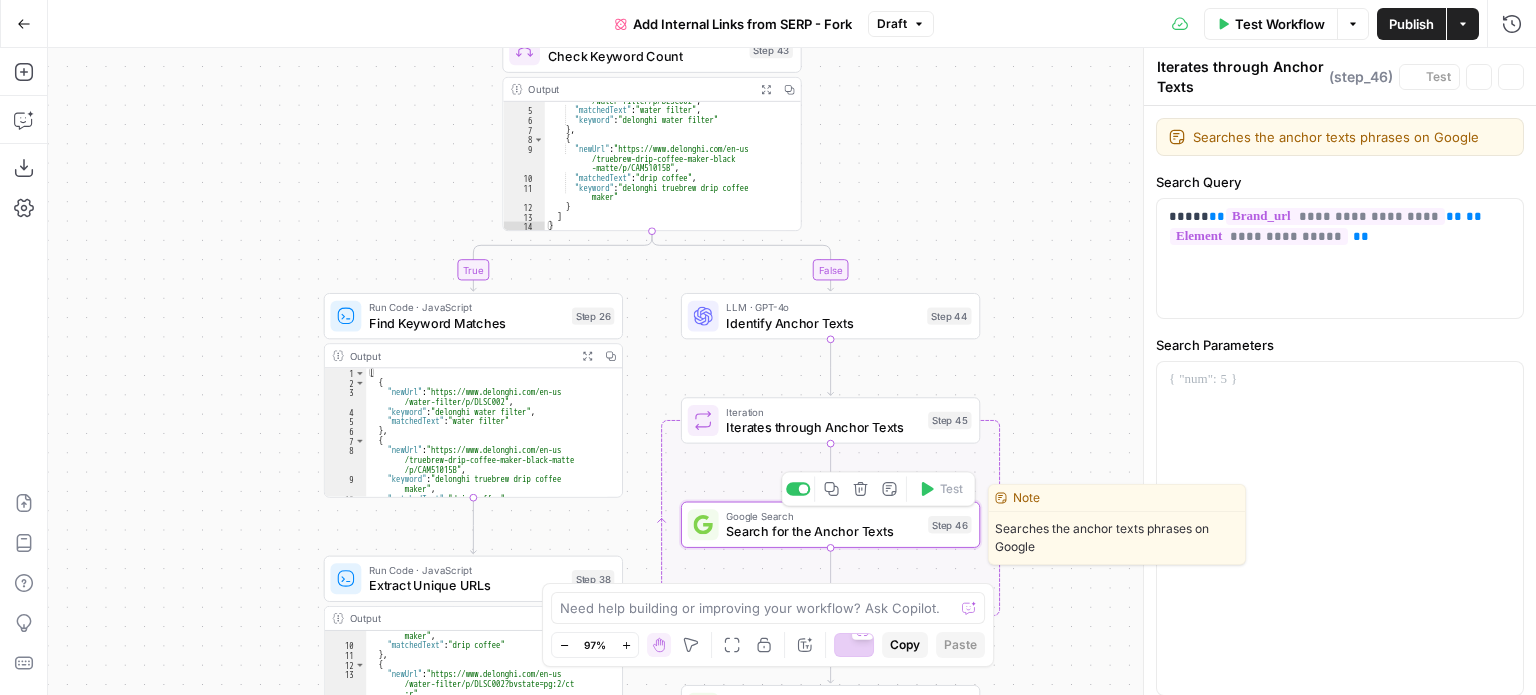type on "Search for the Anchor Texts" 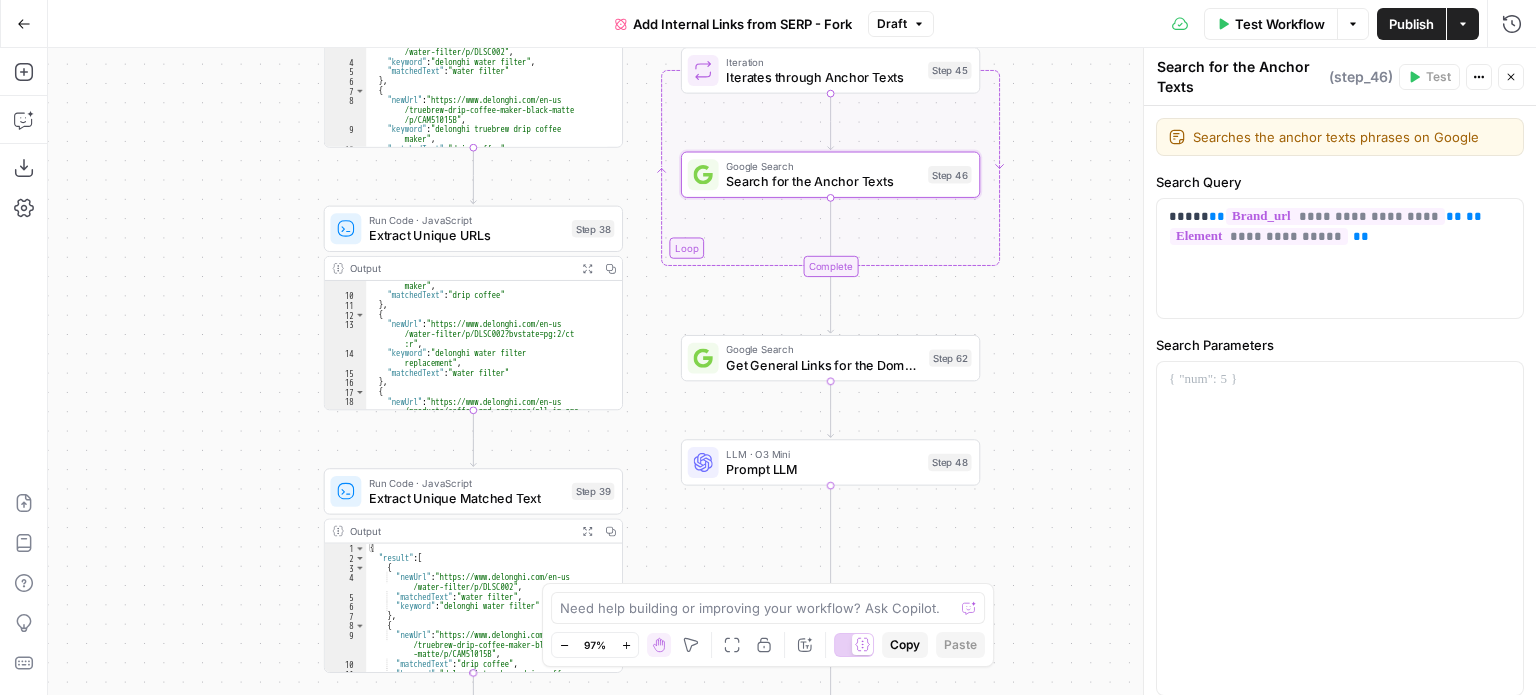 click on "Get General Links for the Domain" at bounding box center (823, 364) 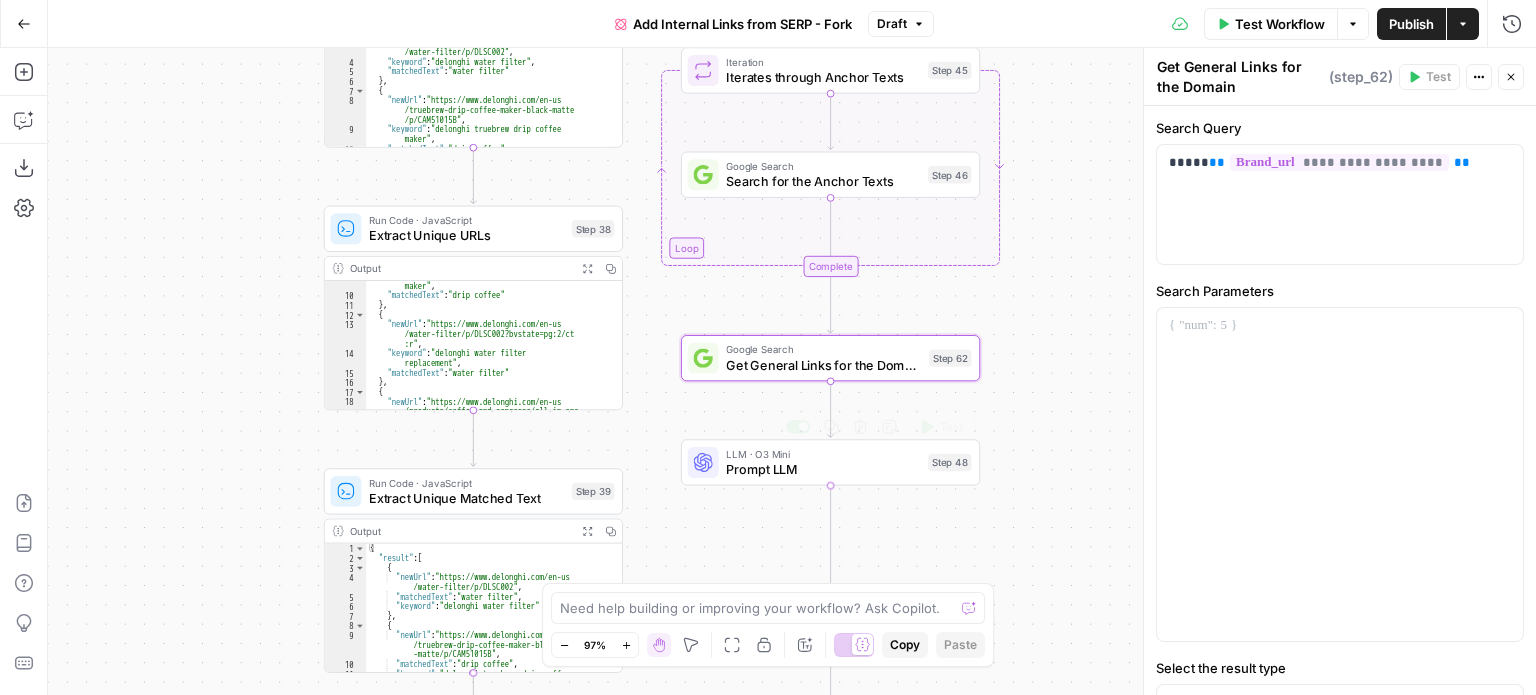 click on "Prompt LLM" at bounding box center (823, 469) 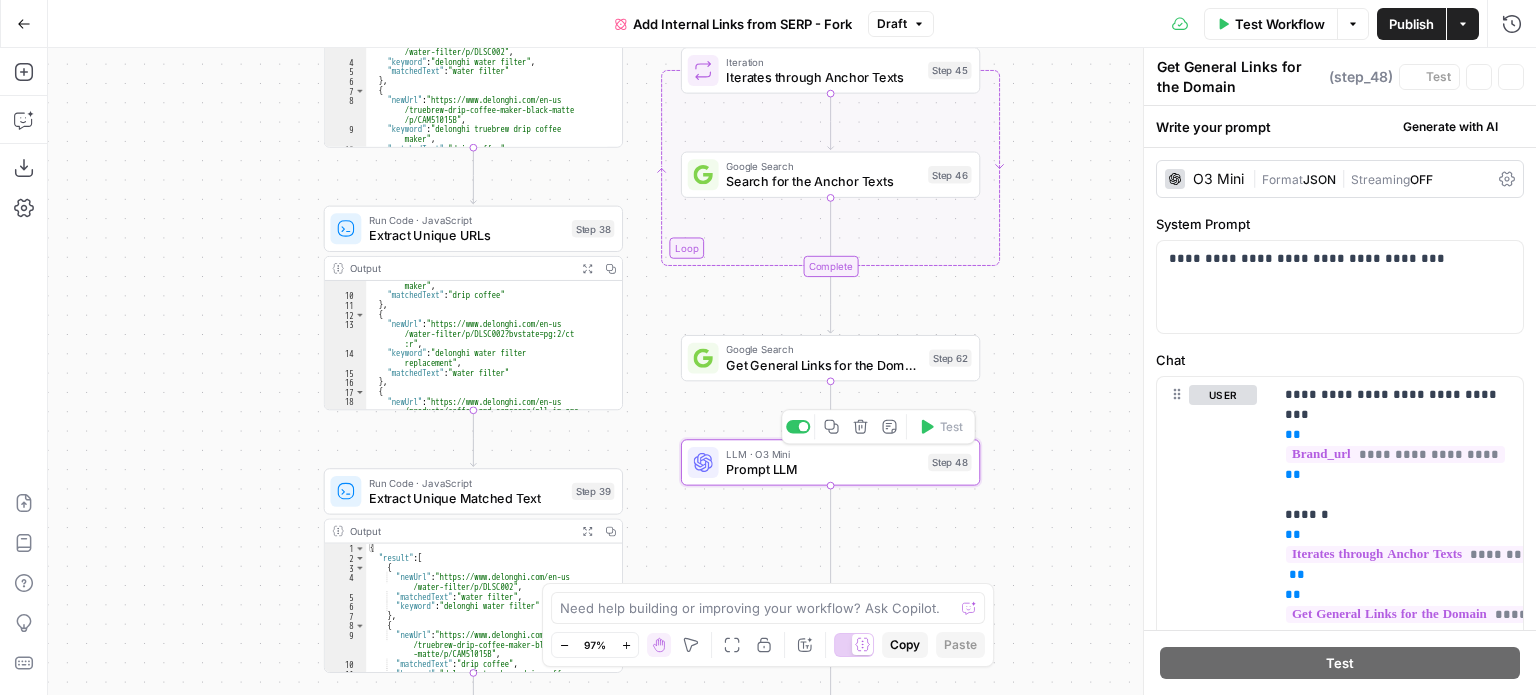 type on "Prompt LLM" 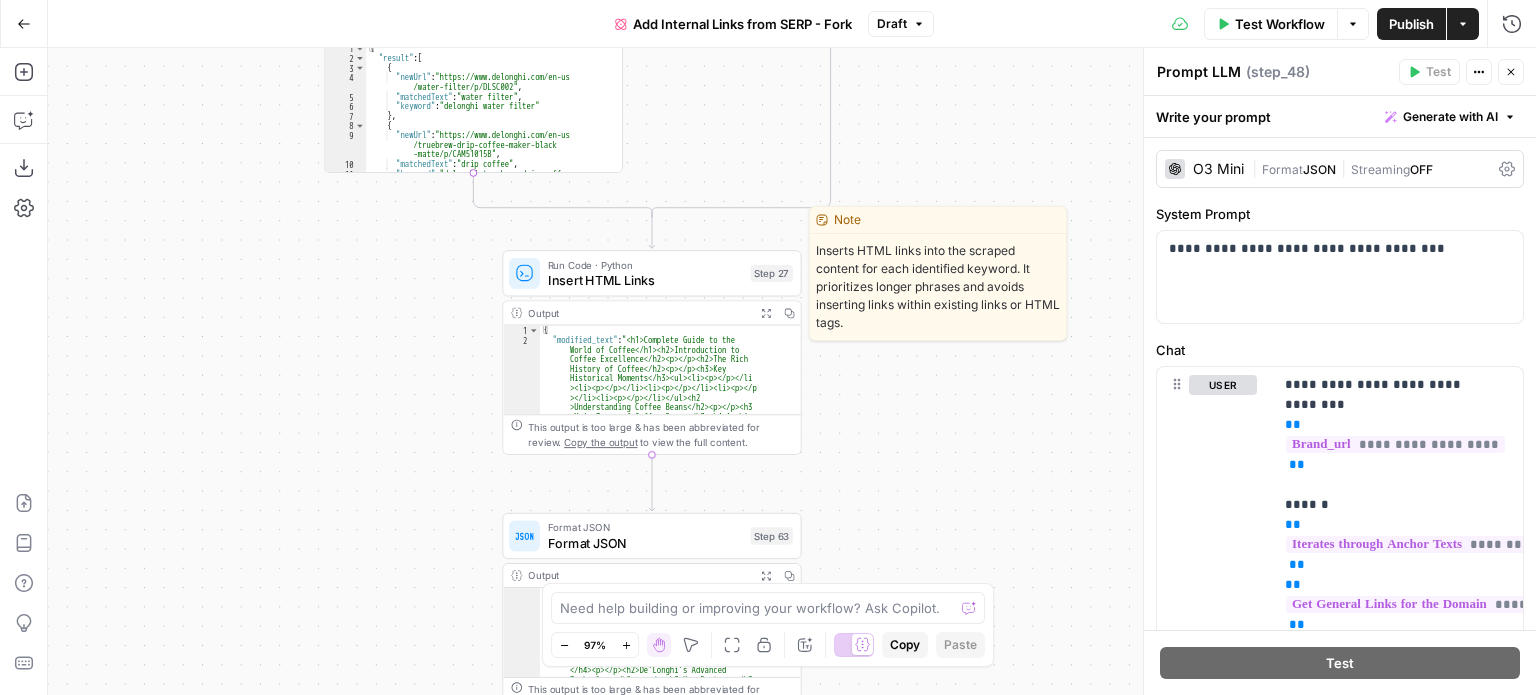 click on "Insert HTML Links" at bounding box center (645, 279) 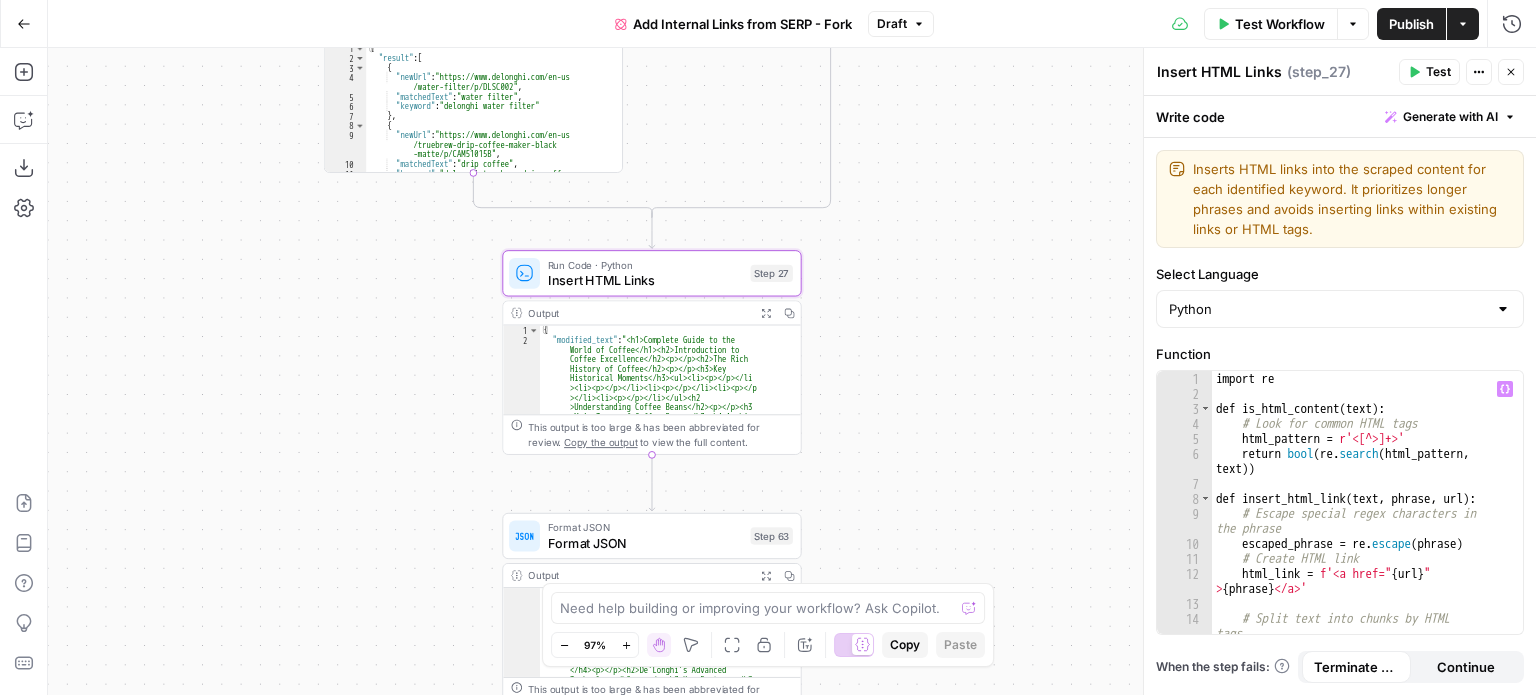 scroll, scrollTop: 0, scrollLeft: 0, axis: both 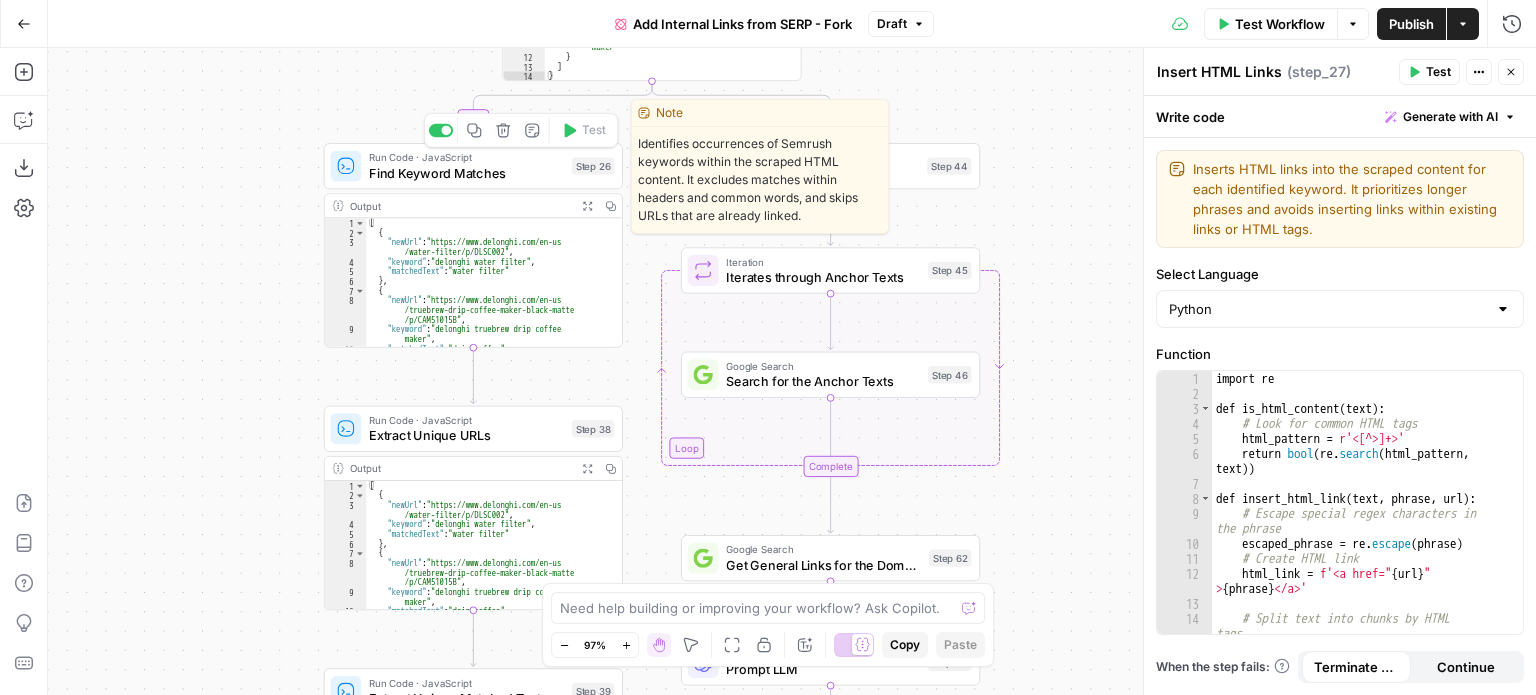 click on "Find Keyword Matches" at bounding box center (466, 172) 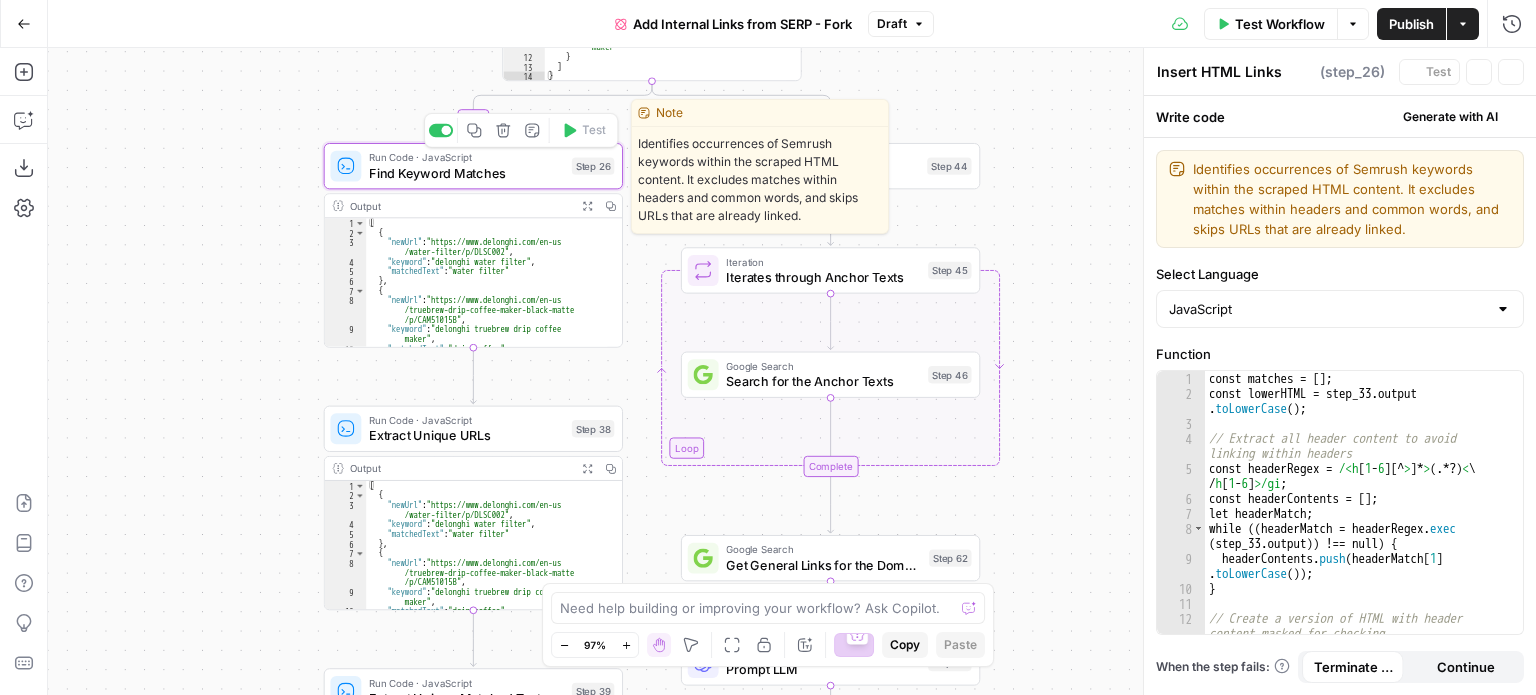 type on "Find Keyword Matches" 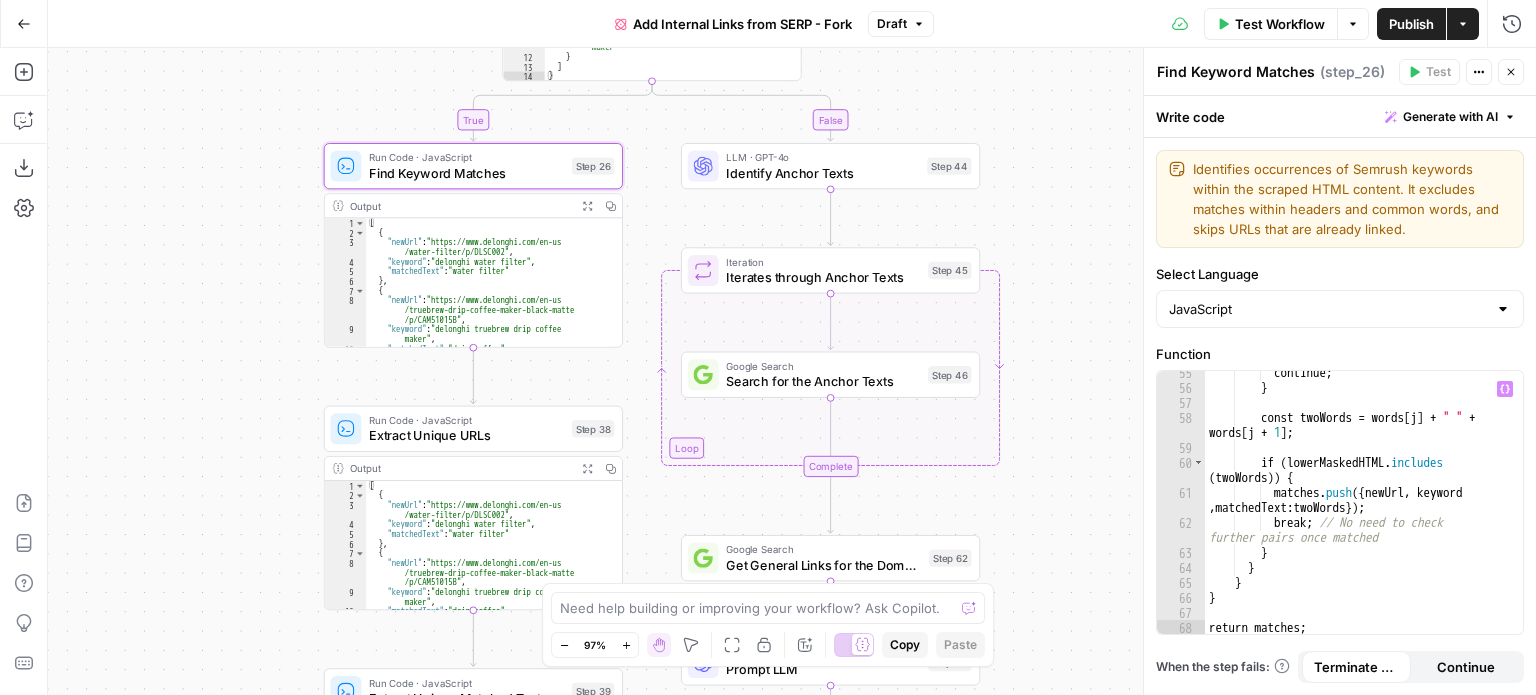 scroll, scrollTop: 1400, scrollLeft: 0, axis: vertical 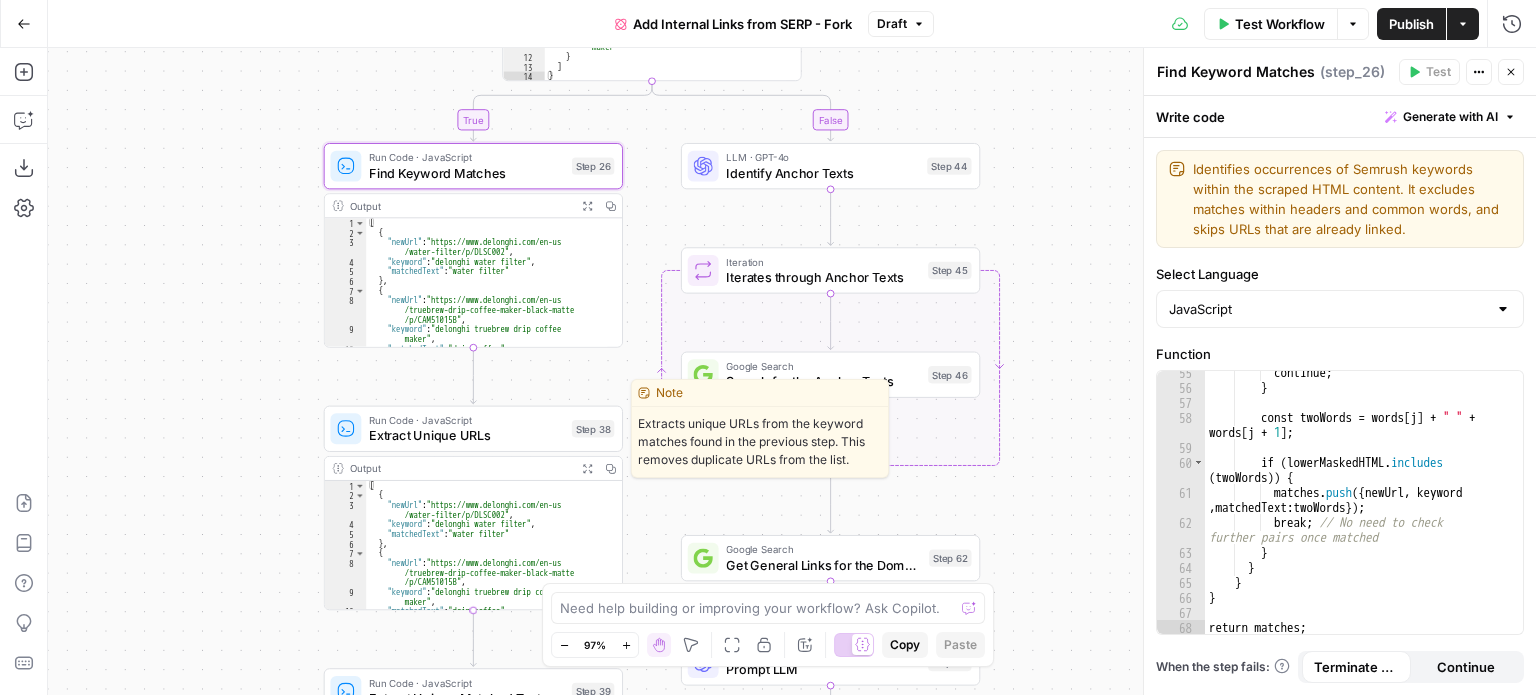 click on "Extract Unique URLs" at bounding box center [466, 435] 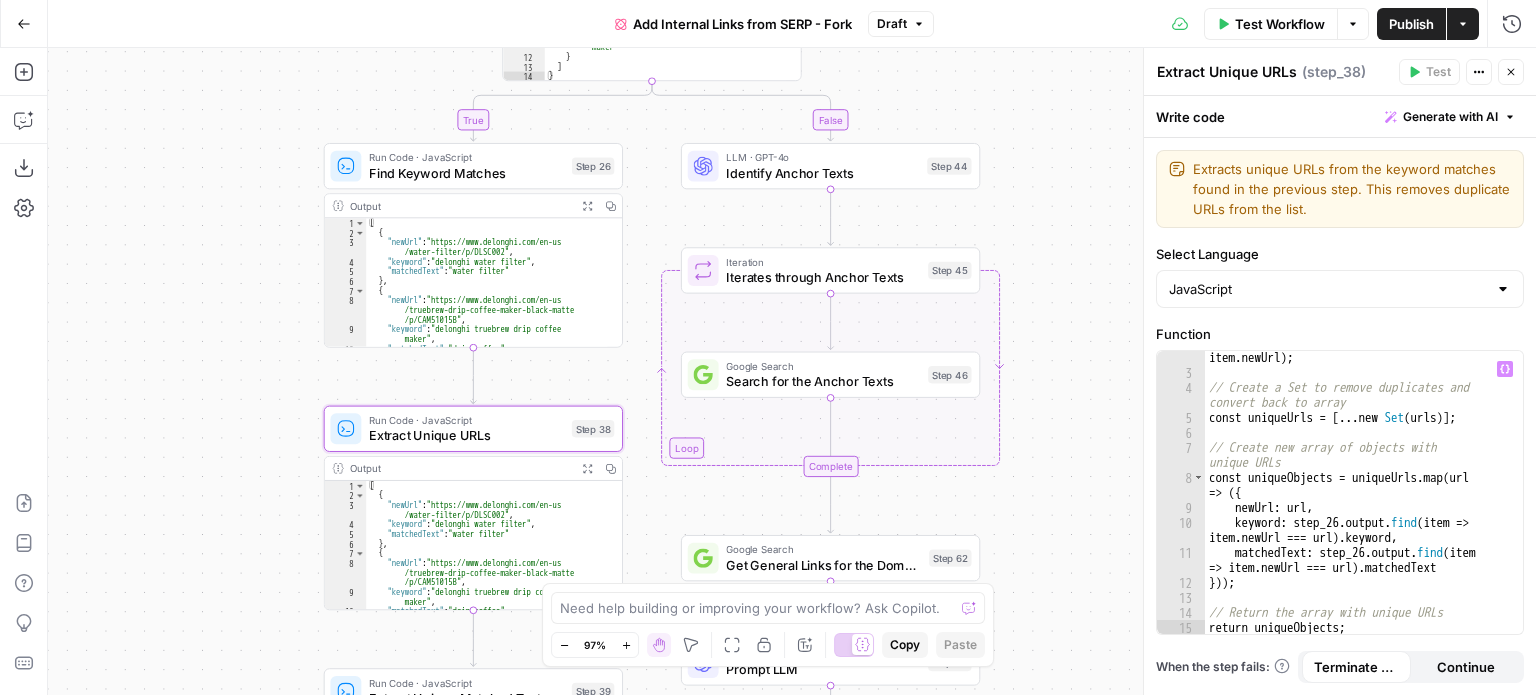 scroll, scrollTop: 0, scrollLeft: 0, axis: both 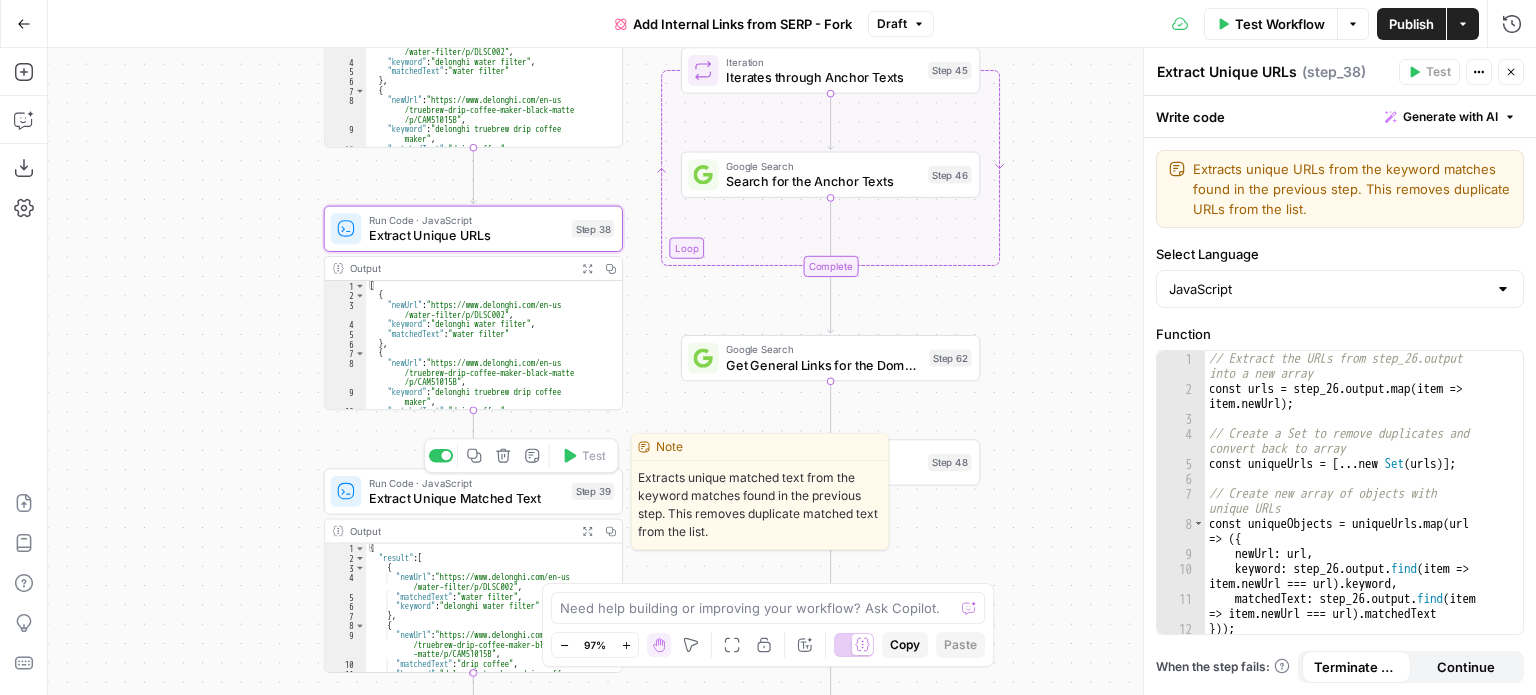 click on "Extract Unique Matched Text" at bounding box center [466, 498] 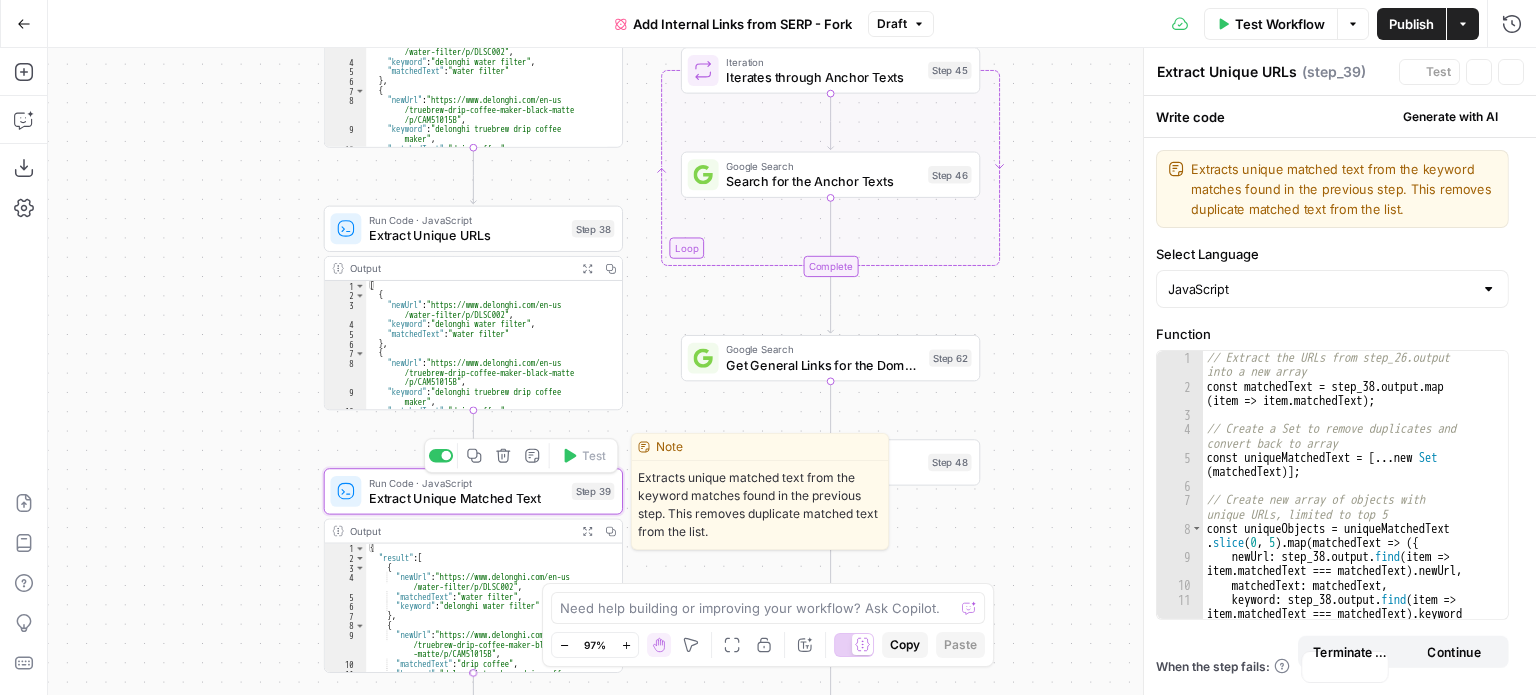 type on "Extract Unique Matched Text" 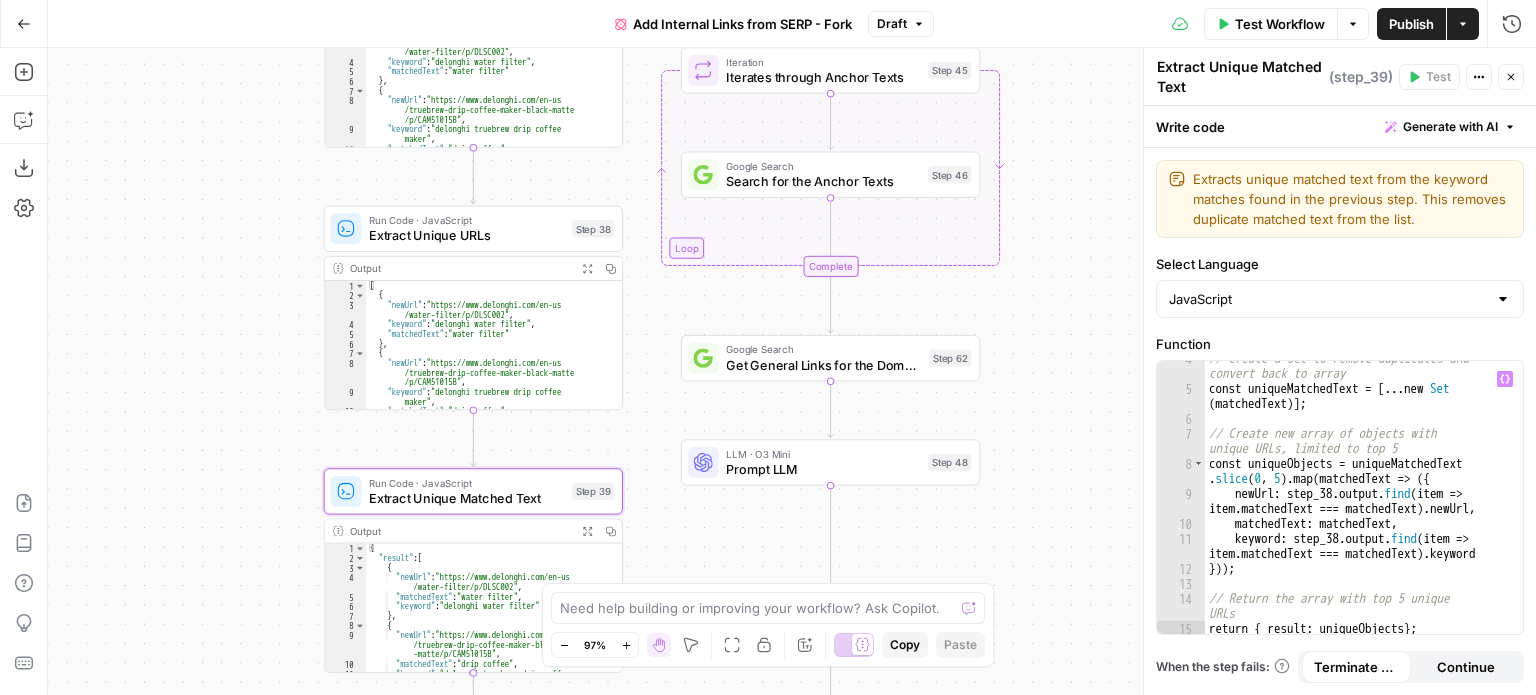 scroll, scrollTop: 84, scrollLeft: 0, axis: vertical 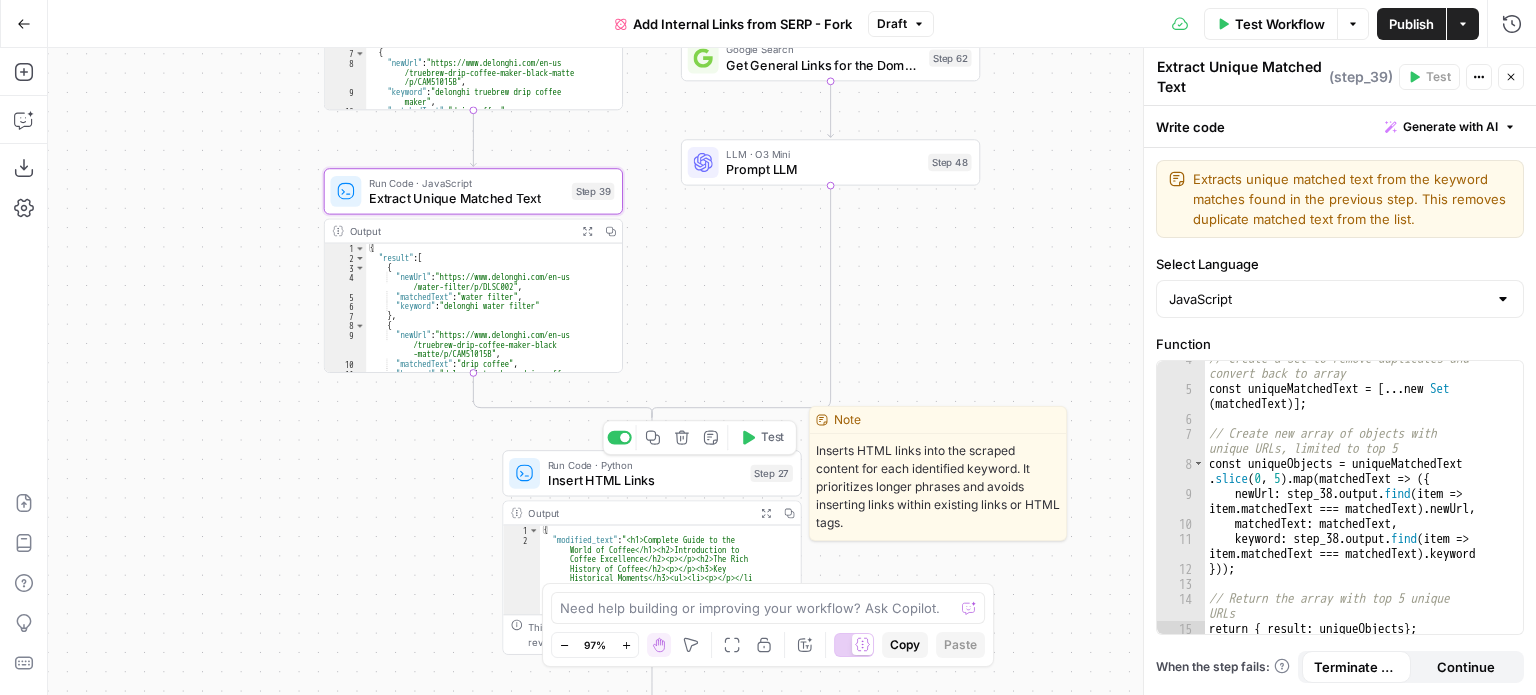 click on "Insert HTML Links" at bounding box center (645, 479) 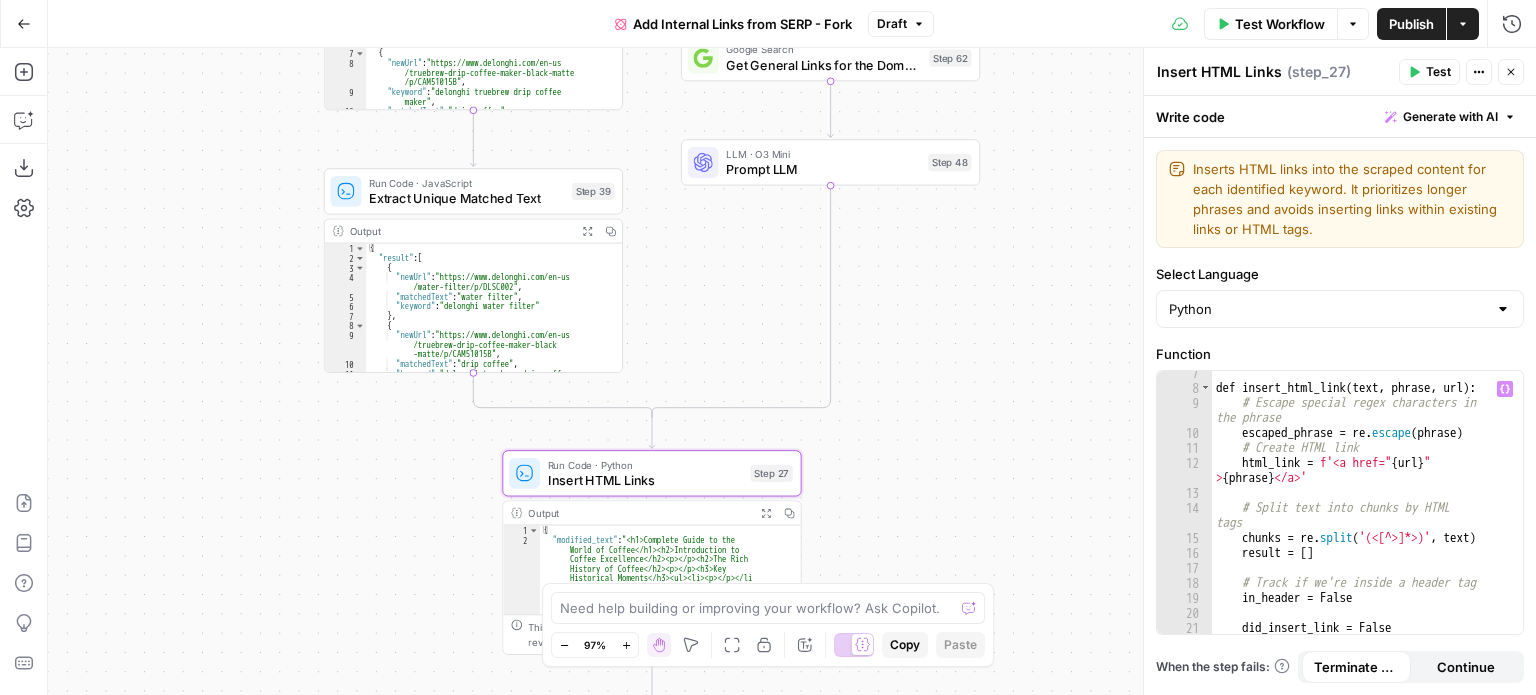 scroll, scrollTop: 0, scrollLeft: 0, axis: both 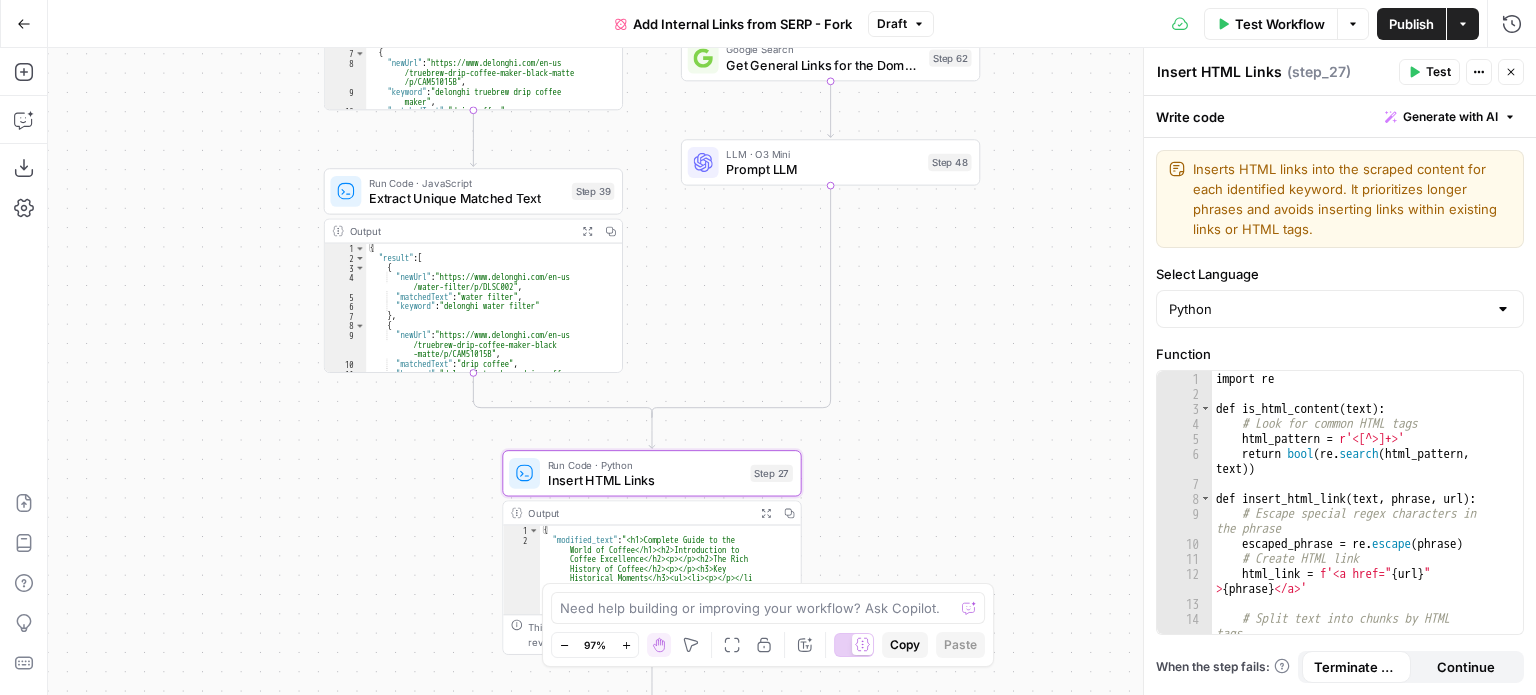 drag, startPoint x: 1512, startPoint y: 76, endPoint x: 1422, endPoint y: 122, distance: 101.07423 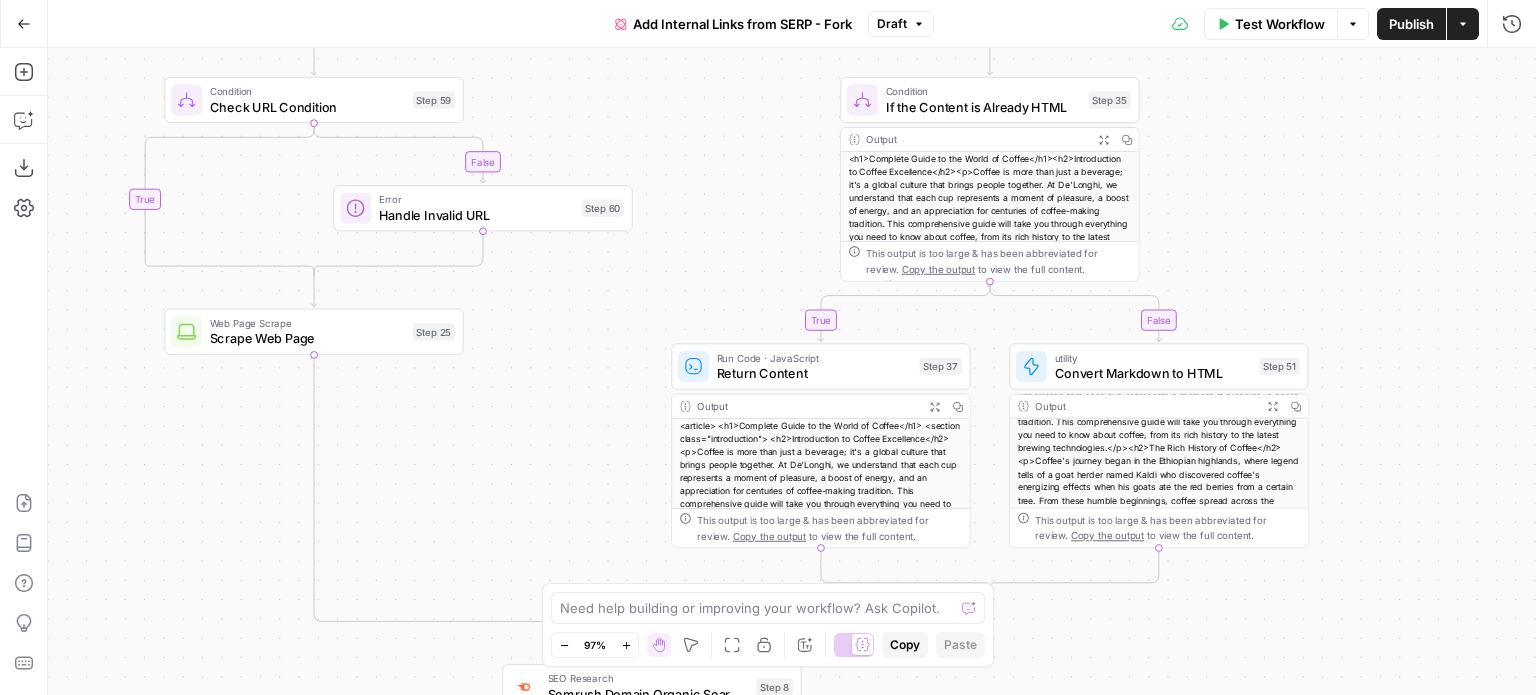scroll, scrollTop: 136, scrollLeft: 0, axis: vertical 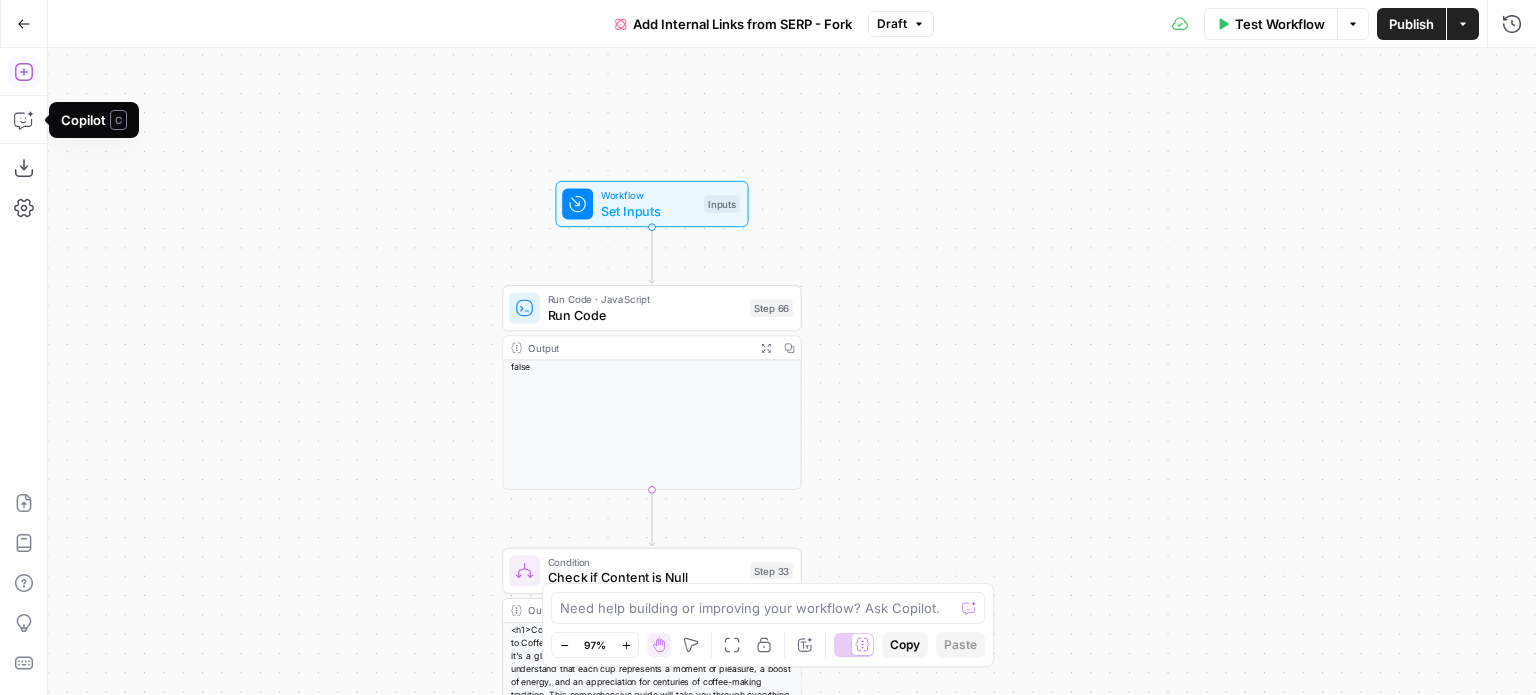 click 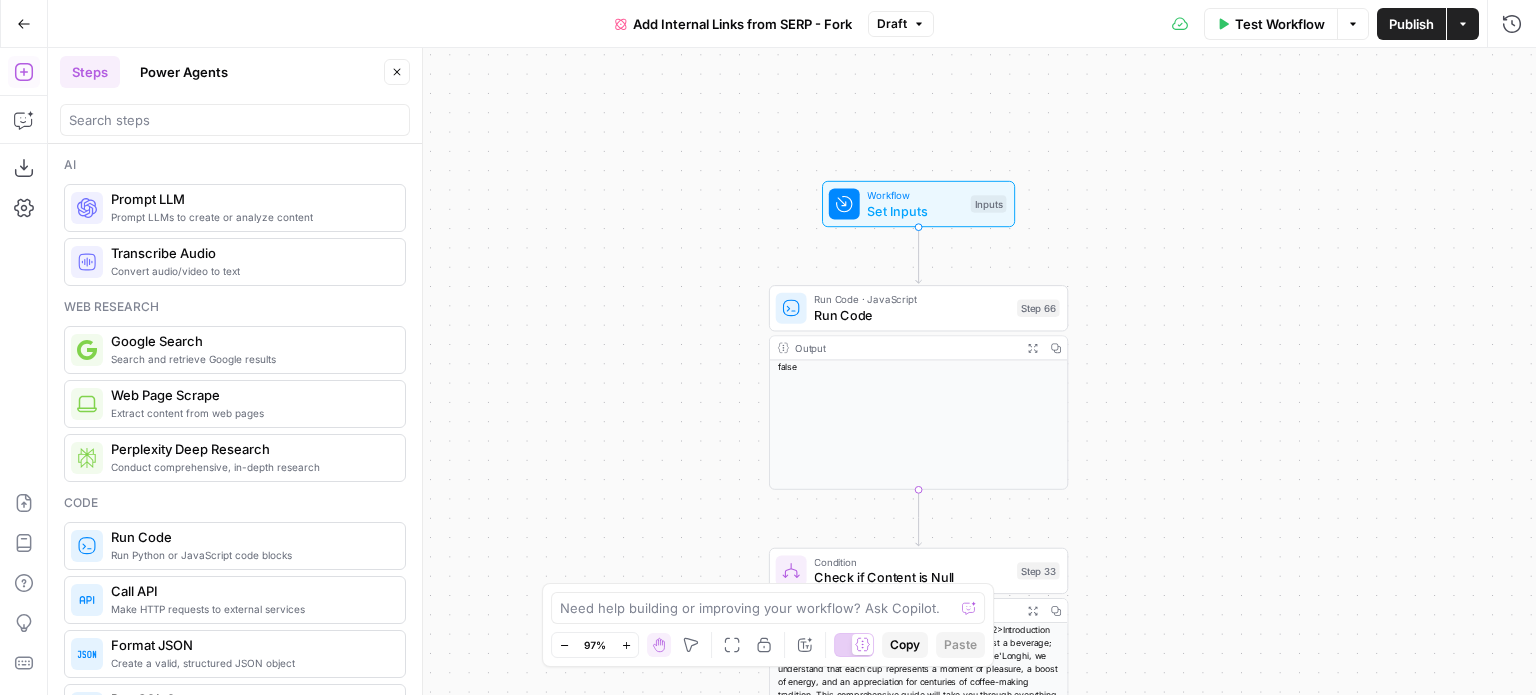 click at bounding box center (235, 120) 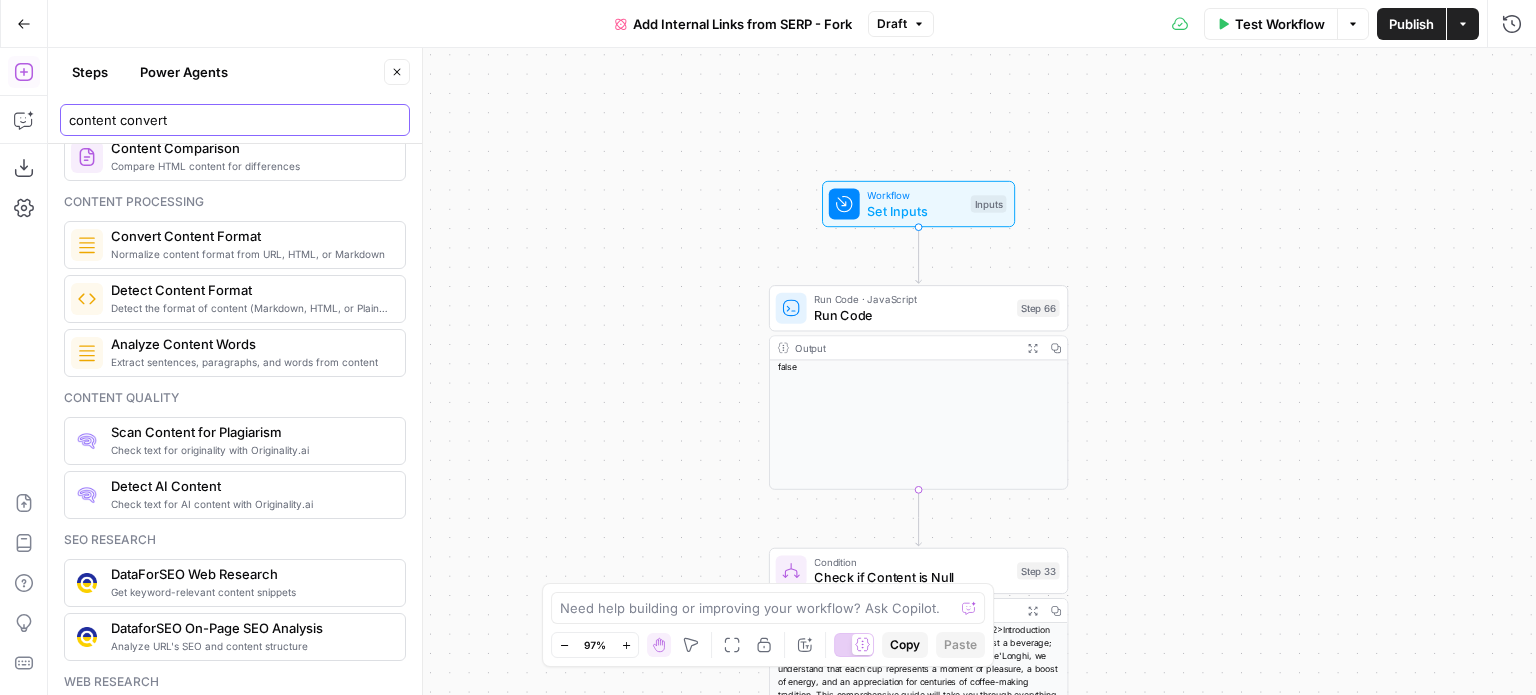 scroll, scrollTop: 29, scrollLeft: 0, axis: vertical 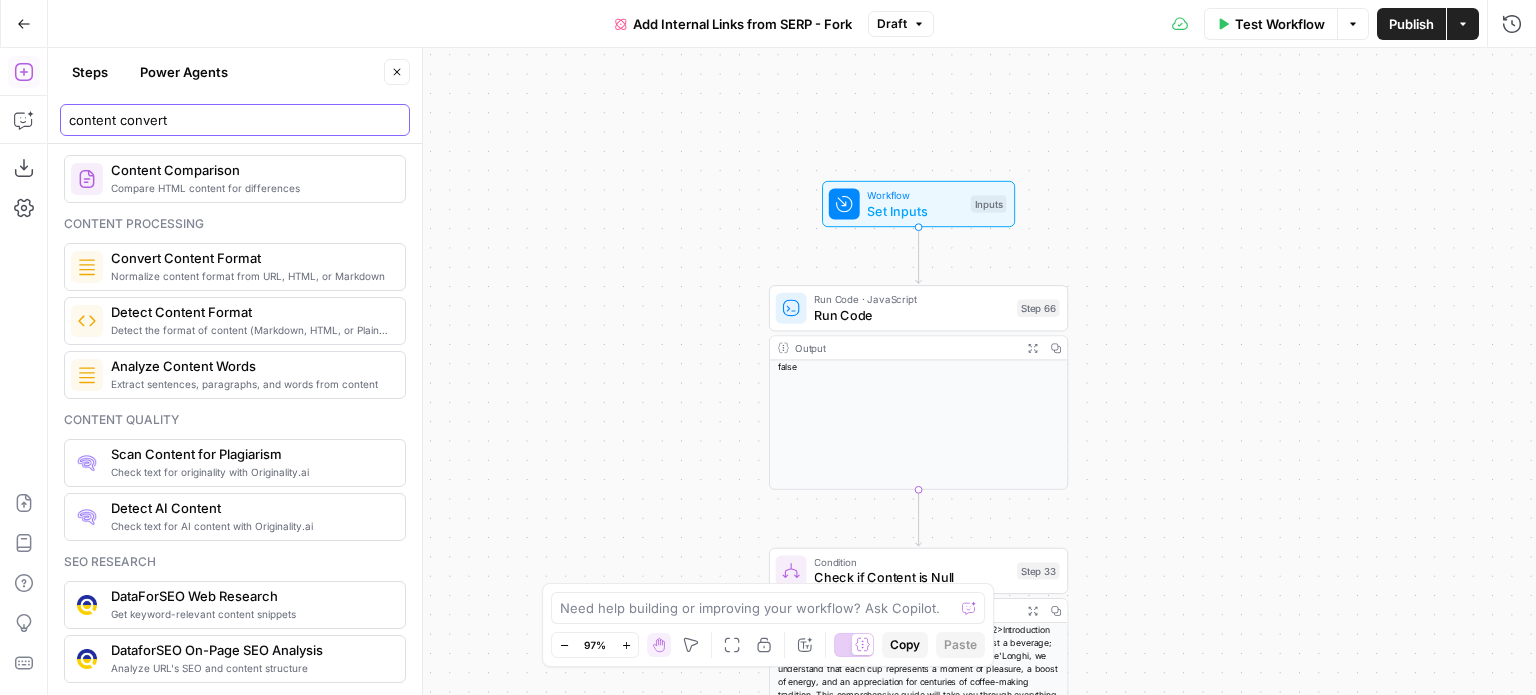 type on "content convert" 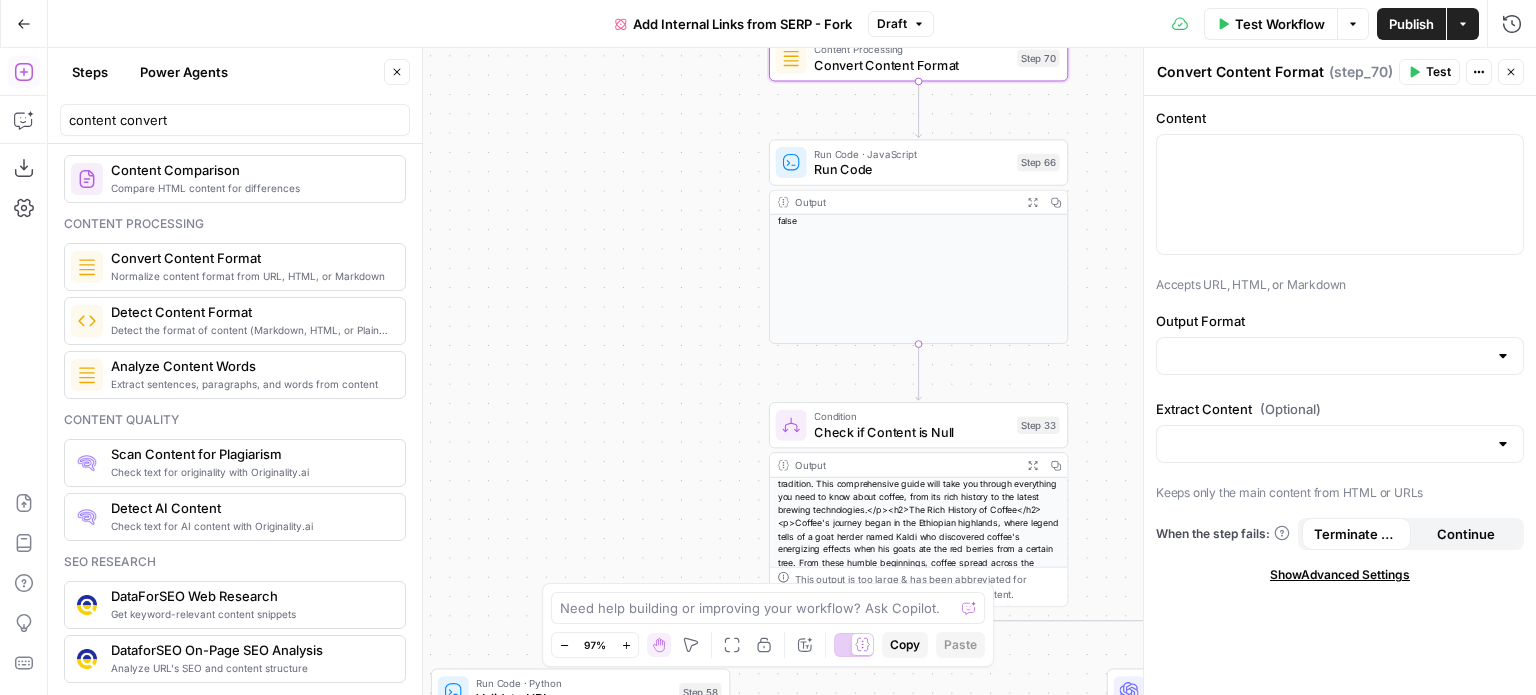 scroll, scrollTop: 136, scrollLeft: 0, axis: vertical 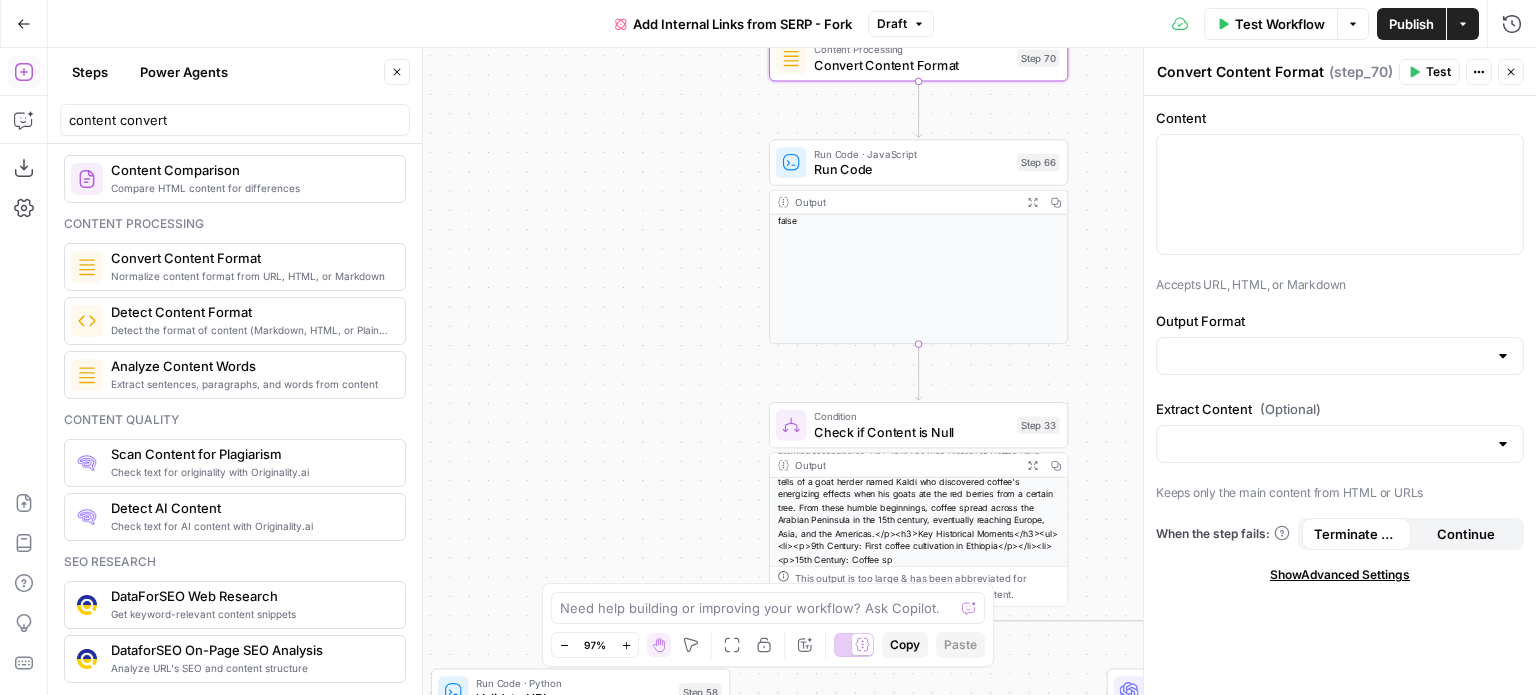 click at bounding box center (1503, 356) 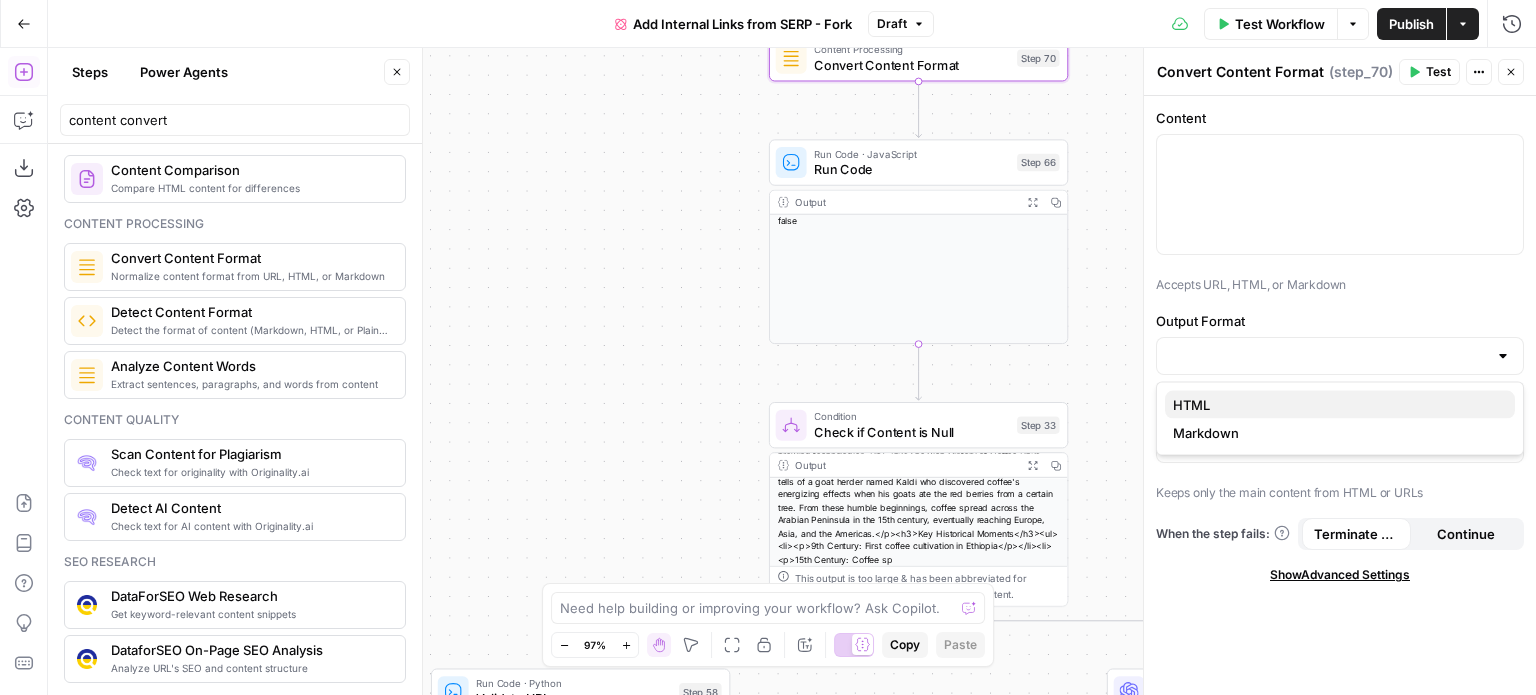 click on "HTML" at bounding box center [1336, 405] 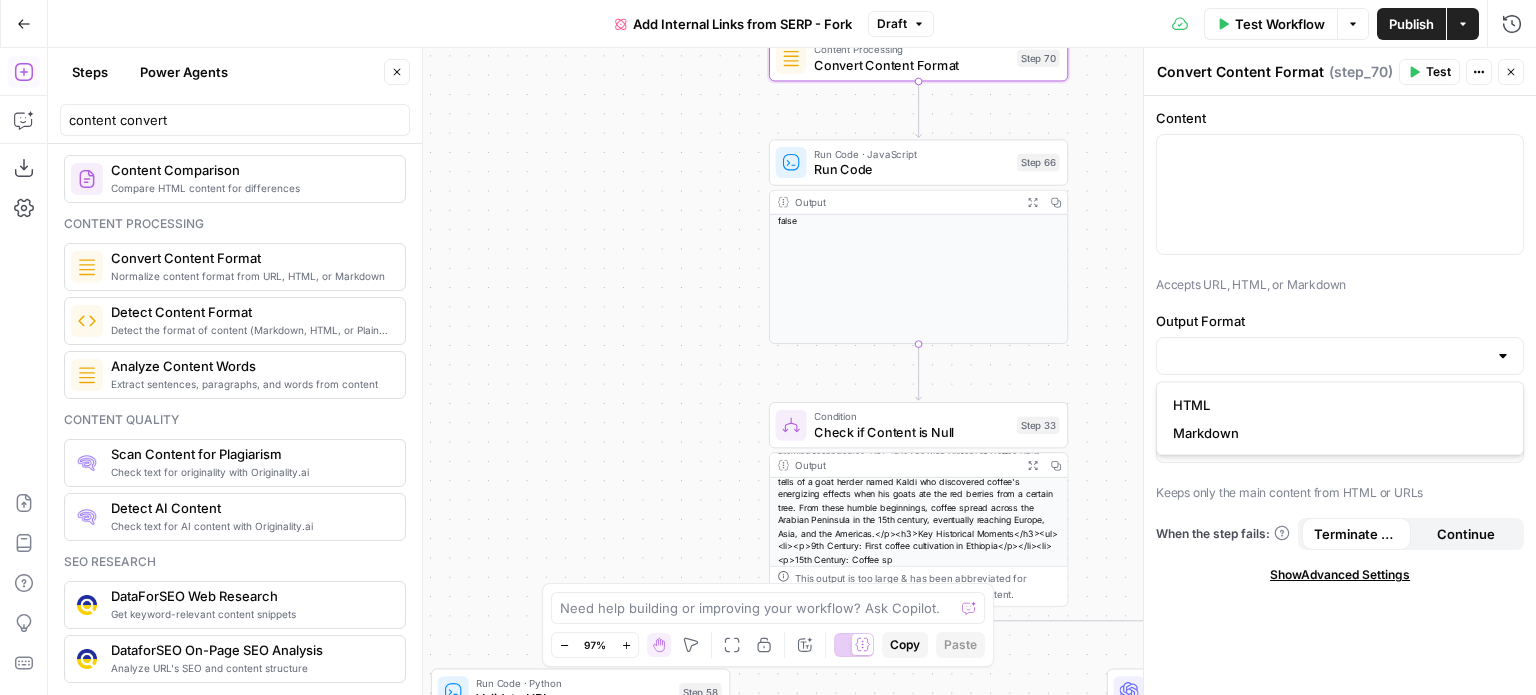 type on "HTML" 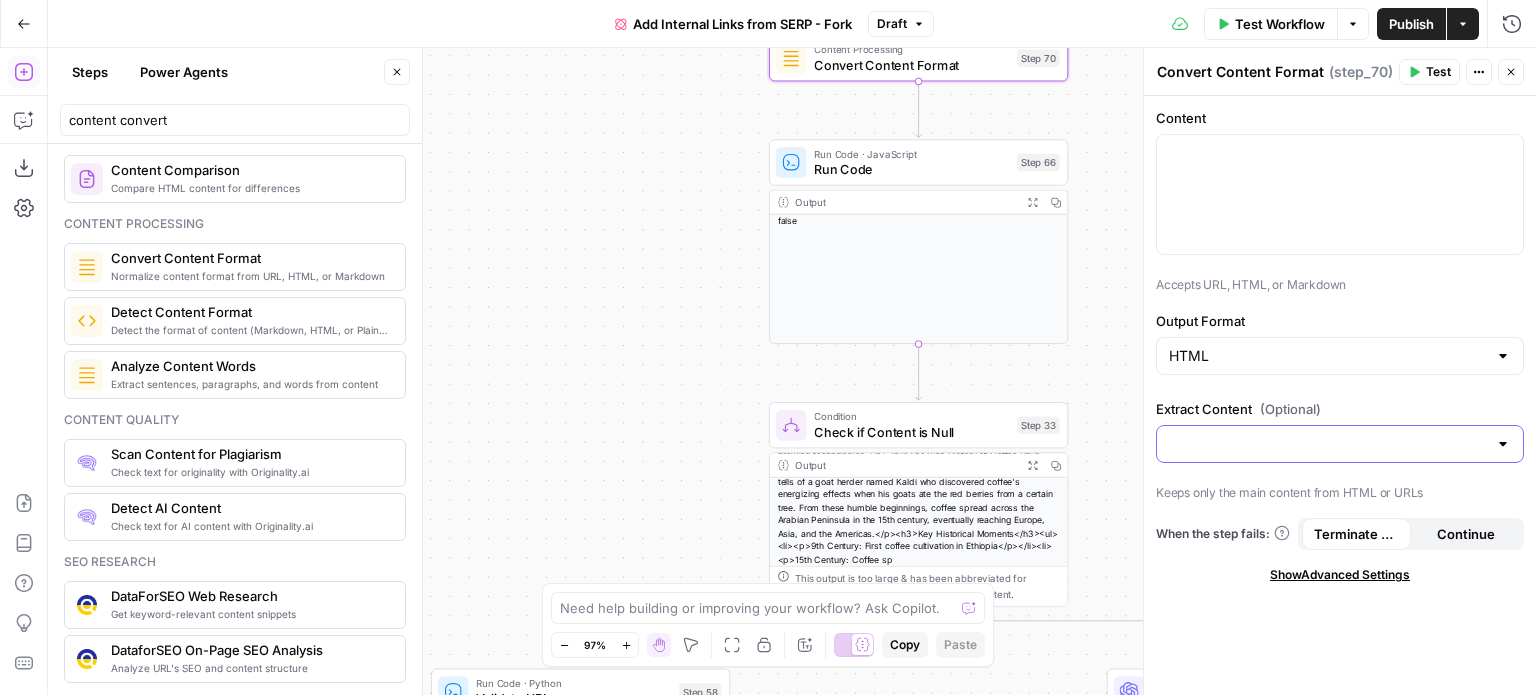 click on "Extract Content   (Optional)" at bounding box center (1328, 444) 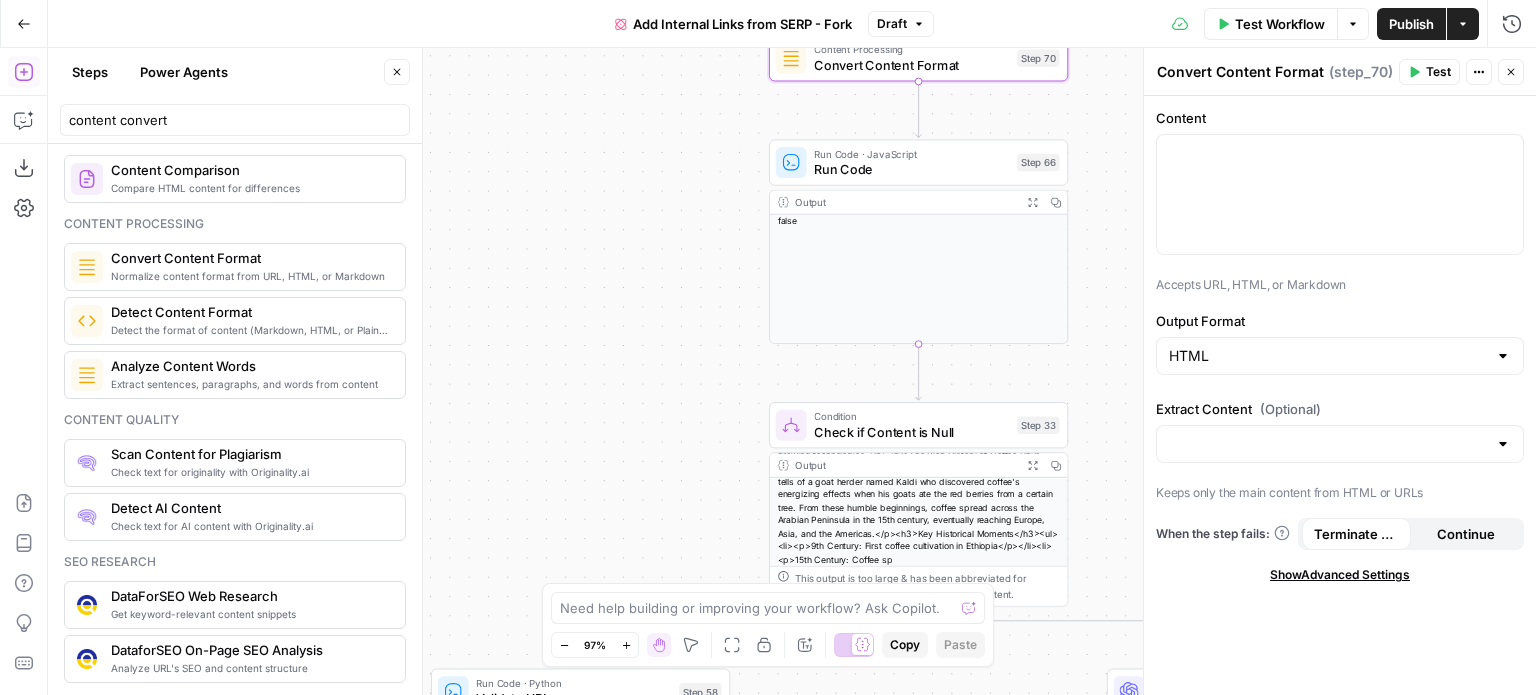 click on "Extract Content   (Optional)" at bounding box center [1340, 409] 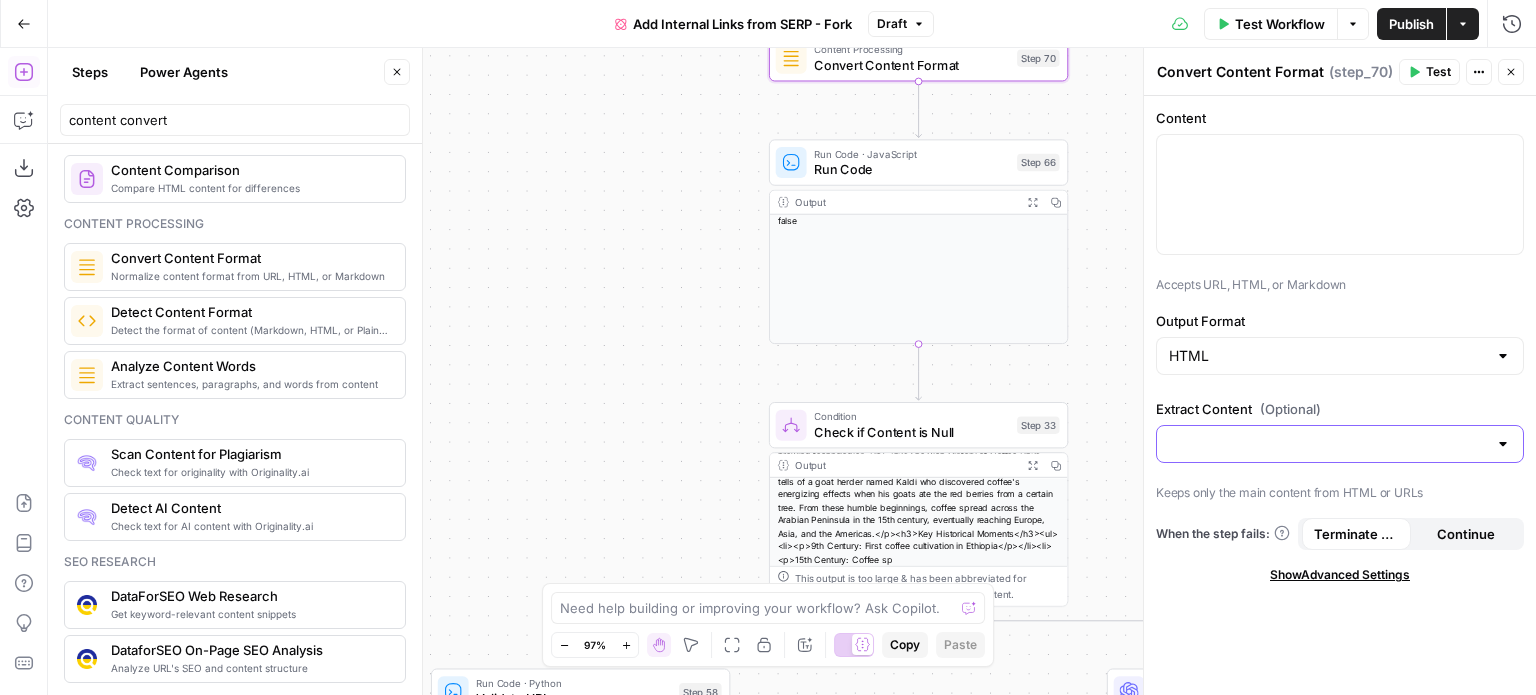 click on "Extract Content   (Optional)" at bounding box center [1328, 444] 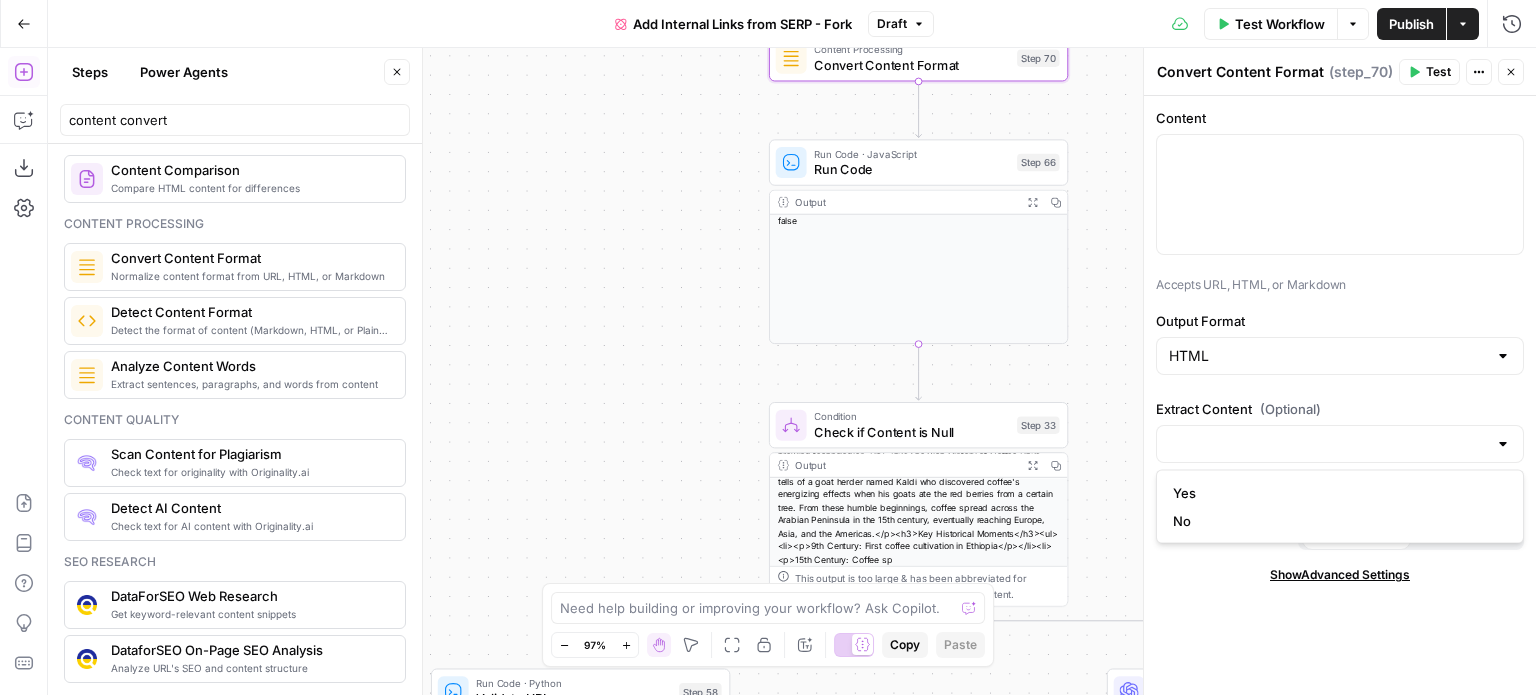 click on "Extract Content   (Optional)" at bounding box center (1340, 409) 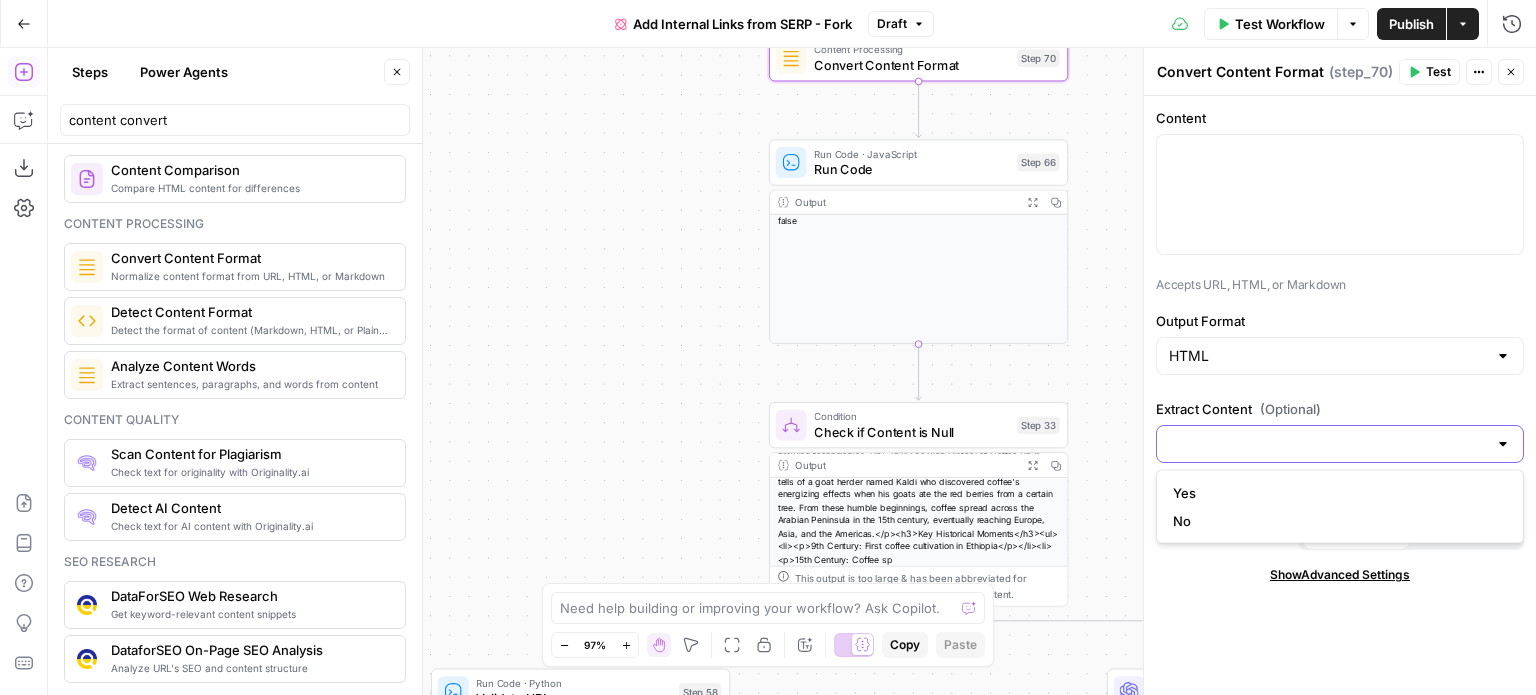 click on "Extract Content   (Optional)" at bounding box center (1328, 444) 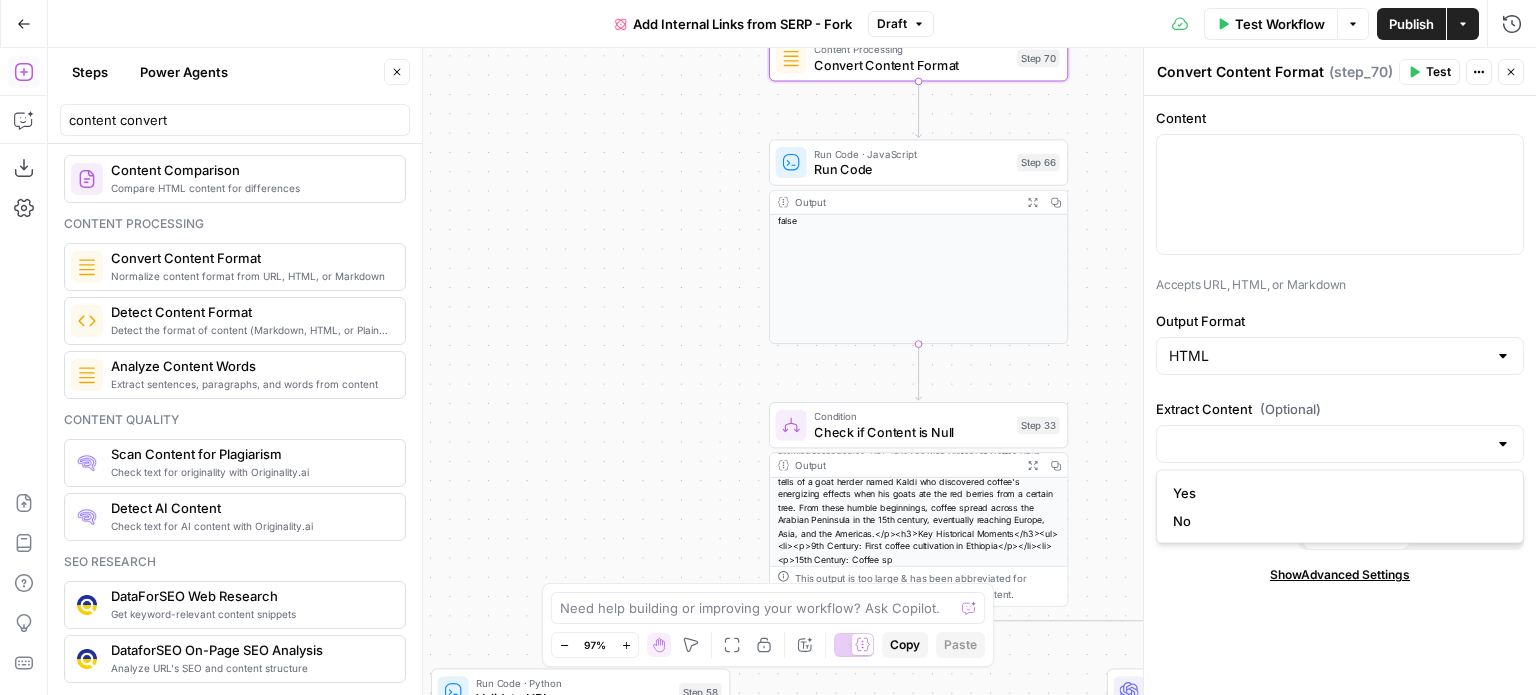 click on "Content Accepts URL, HTML, or Markdown Output Format HTML Extract Content   (Optional) Keeps only the main content from HTML or URLs When the step fails: Terminate Workflow Continue Show  Advanced Settings" at bounding box center (1340, 395) 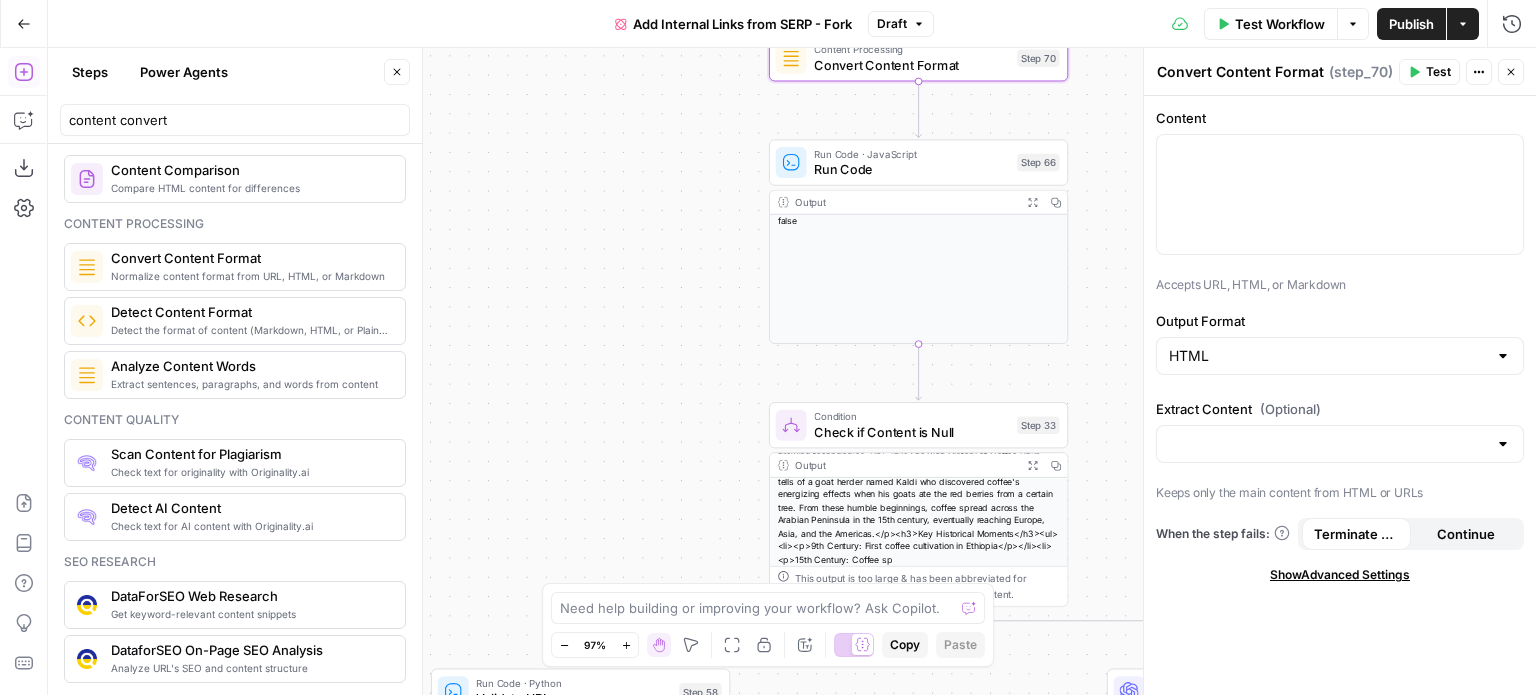 click on "Continue" at bounding box center (1466, 534) 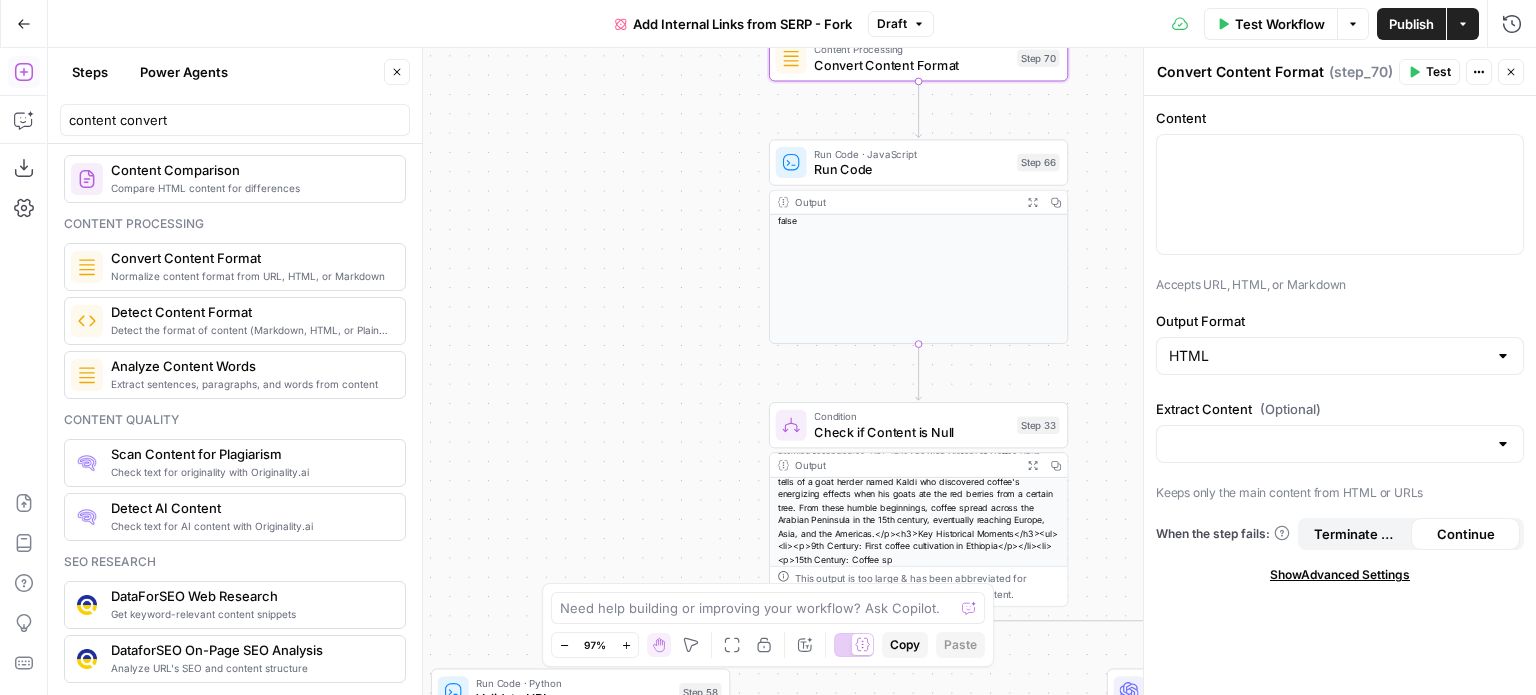 click on "false true false true false true false true Workflow Set Inputs Inputs Content Processing Convert Content Format Step 70 Run Code · JavaScript Run Code Step 66 Output Expand Output Copy false Condition Check if Content is Null Step 33 Output Expand Output Copy This output is too large & has been abbreviated for review.   Copy the output   to view the full content. Run Code · Python Validate URL Step 58 Output Expand Output Copy false Condition Check URL Condition Step 59 Error Handle Invalid URL Step 60 Web Page Scrape Scrape Web Page Step 25 LLM · GPT-4o Mini Determine if Content is HTML Step 64 Output Expand Output Copy 1 2 3 {    "is_html" :  "false" }     Condition If the Content is Already HTML Step 35 Output Expand Output Copy This output is too large & has been abbreviated for review.   Copy the output   to view the full content. Run Code · JavaScript Return Content Step 37 Output Expand Output Copy This output is too large & has been abbreviated for review.   Copy the output   utility Step 51" at bounding box center [792, 371] 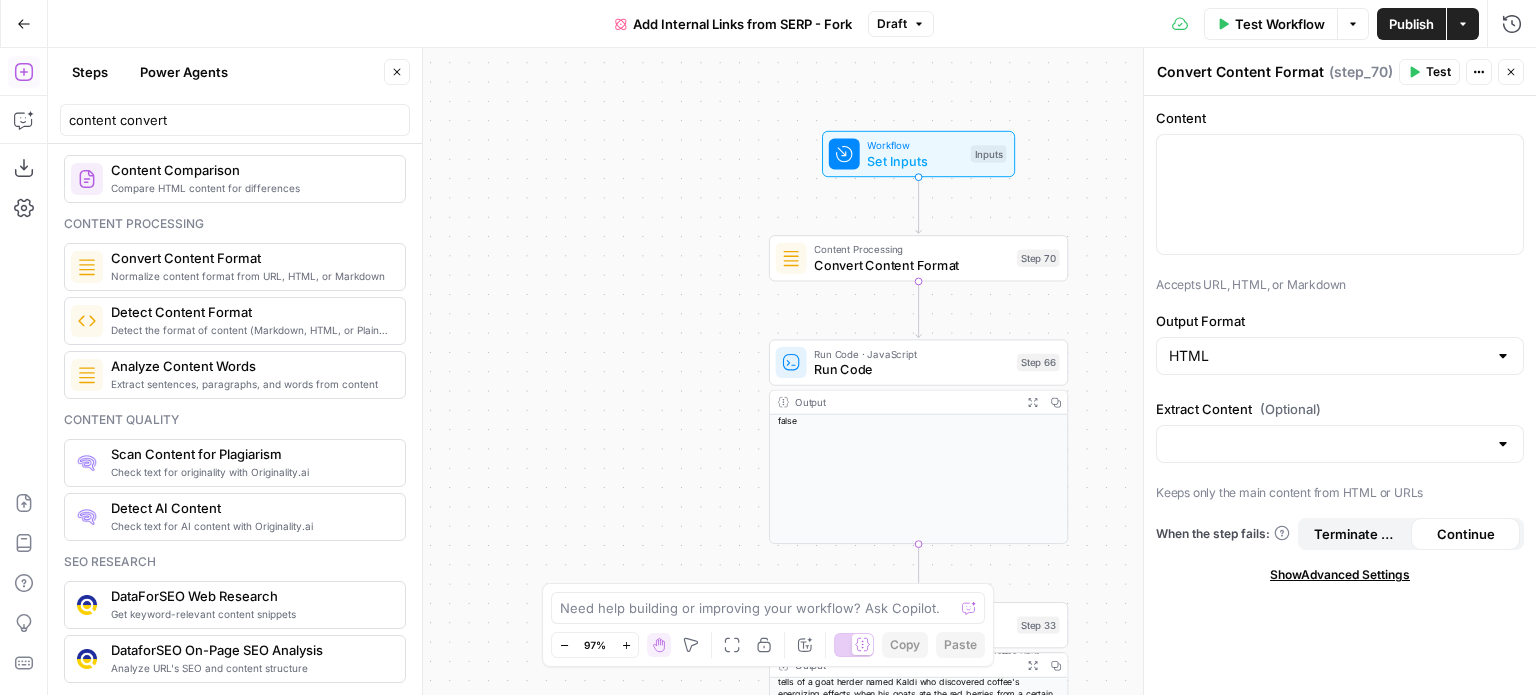click on "Set Inputs" at bounding box center [915, 160] 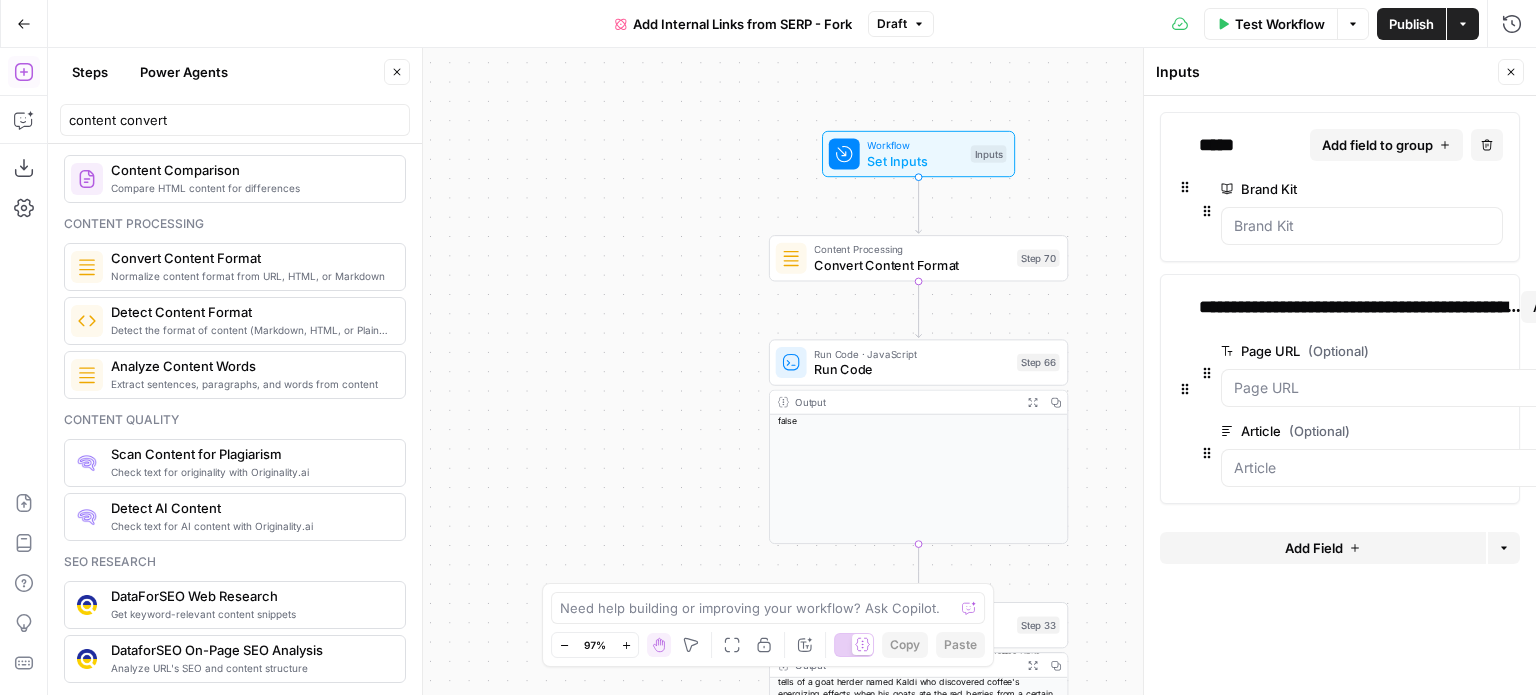 click on "Page URL   (Optional)" at bounding box center [1359, 351] 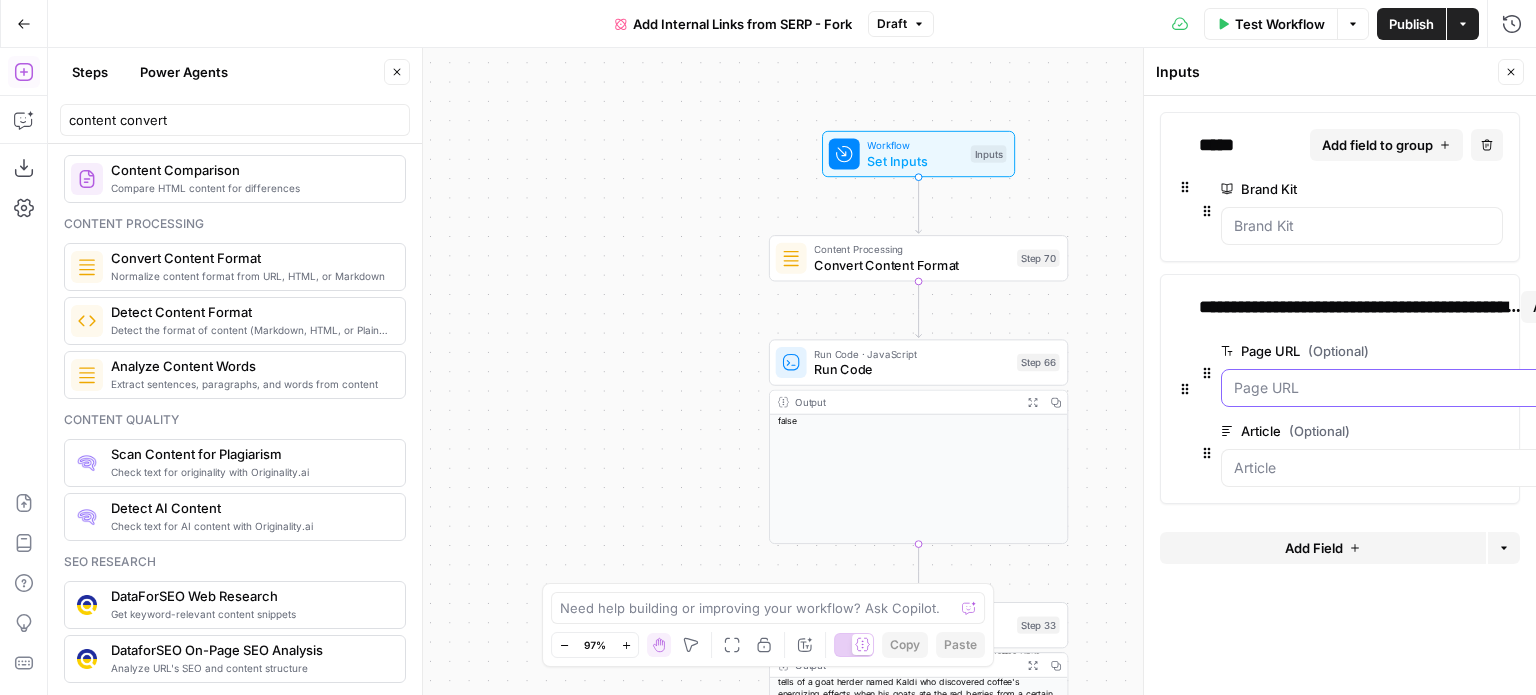 scroll, scrollTop: 0, scrollLeft: 89, axis: horizontal 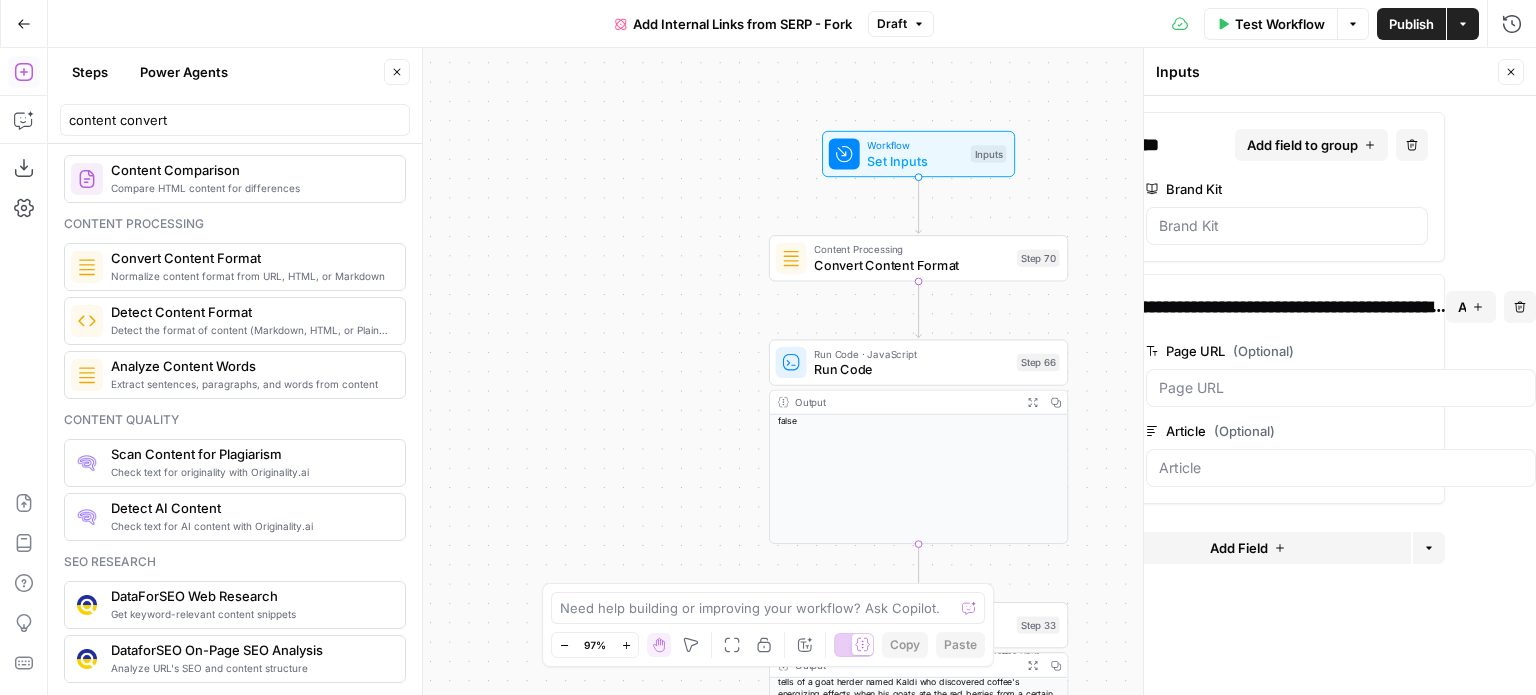 click on "Set Inputs" at bounding box center [915, 160] 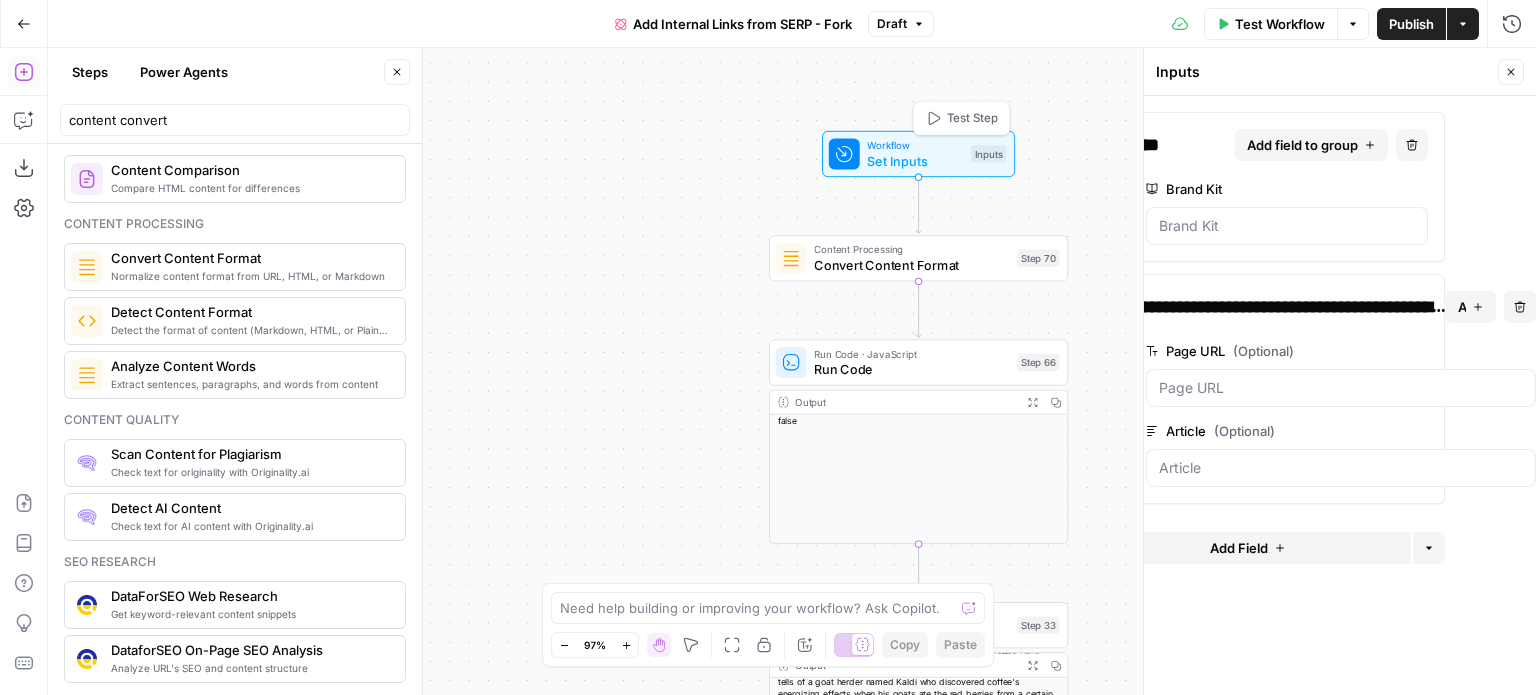 click on "Set Inputs" at bounding box center [915, 160] 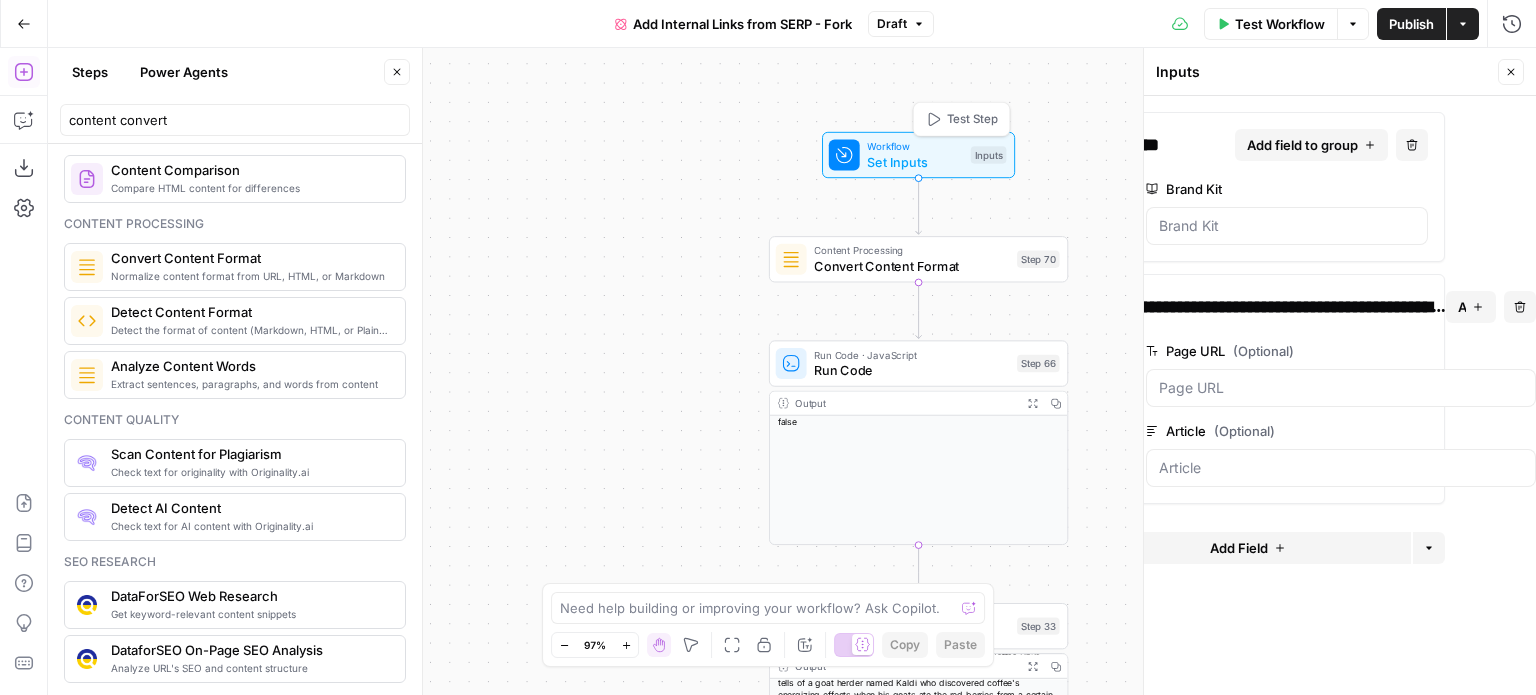 click on "false true false true false true false true Workflow Set Inputs Inputs Test Step Content Processing Convert Content Format Step 70 Run Code · JavaScript Run Code Step 66 Output Expand Output Copy false Condition Check if Content is Null Step 33 Output Expand Output Copy This output is too large & has been abbreviated for review.   Copy the output   to view the full content. Run Code · Python Validate URL Step 58 Output Expand Output Copy false Condition Check URL Condition Step 59 Error Handle Invalid URL Step 60 Web Page Scrape Scrape Web Page Step 25 LLM · GPT-4o Mini Determine if Content is HTML Step 64 Output Expand Output Copy 1 2 3 {    "is_html" :  "false" }     Condition If the Content is Already HTML Step 35 Output Expand Output Copy This output is too large & has been abbreviated for review.   Copy the output   to view the full content. Run Code · JavaScript Return Content Step 37 Output Expand Output Copy This output is too large & has been abbreviated for review.   Copy the output   utility" at bounding box center [792, 371] 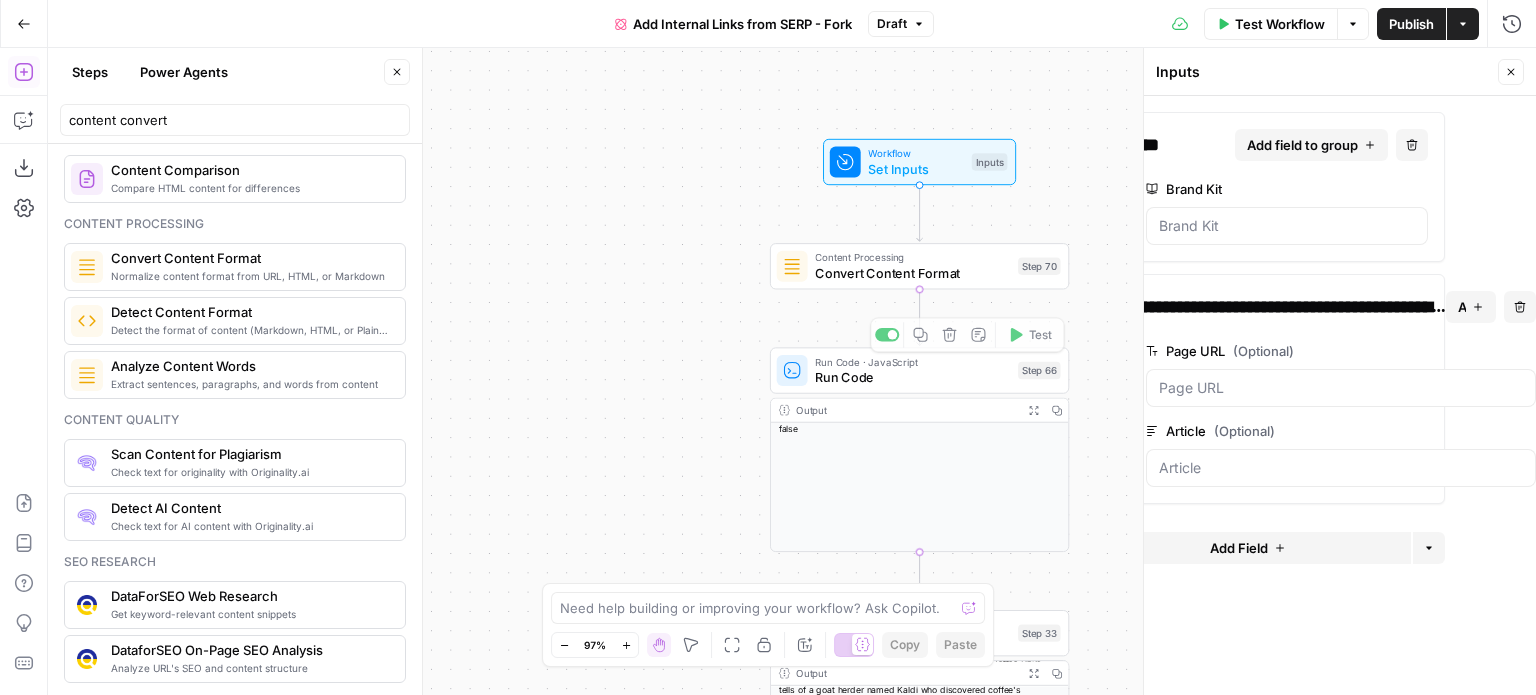 click on "Convert Content Format" at bounding box center (912, 272) 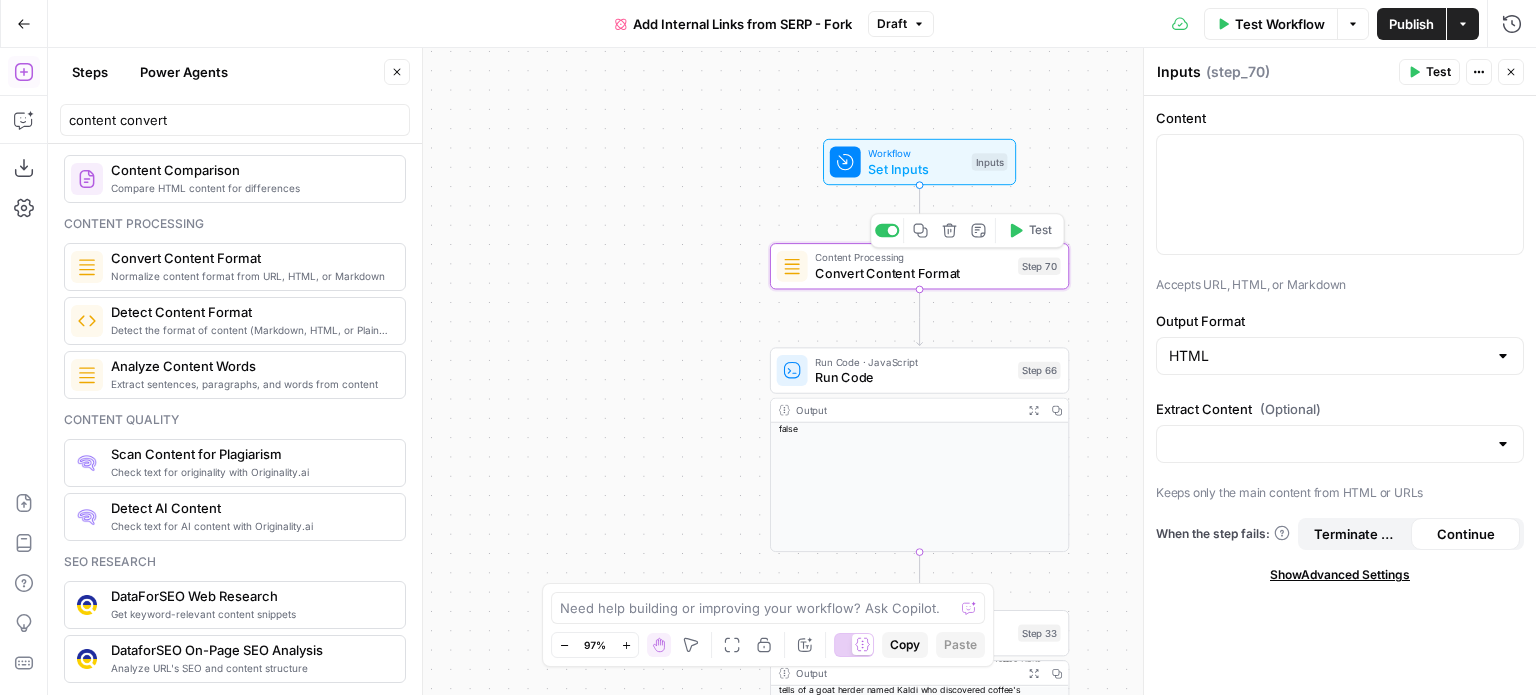 type on "Convert Content Format" 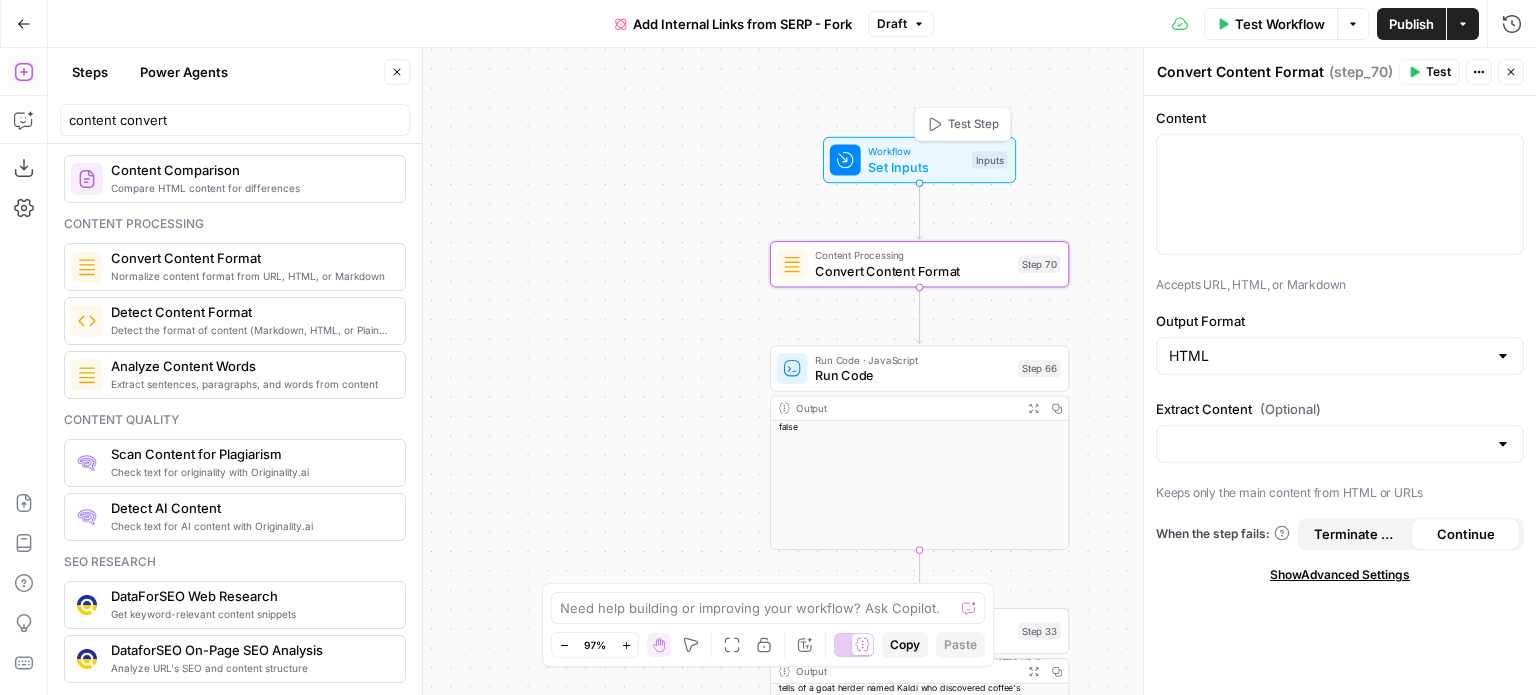 click on "Set Inputs" at bounding box center [916, 166] 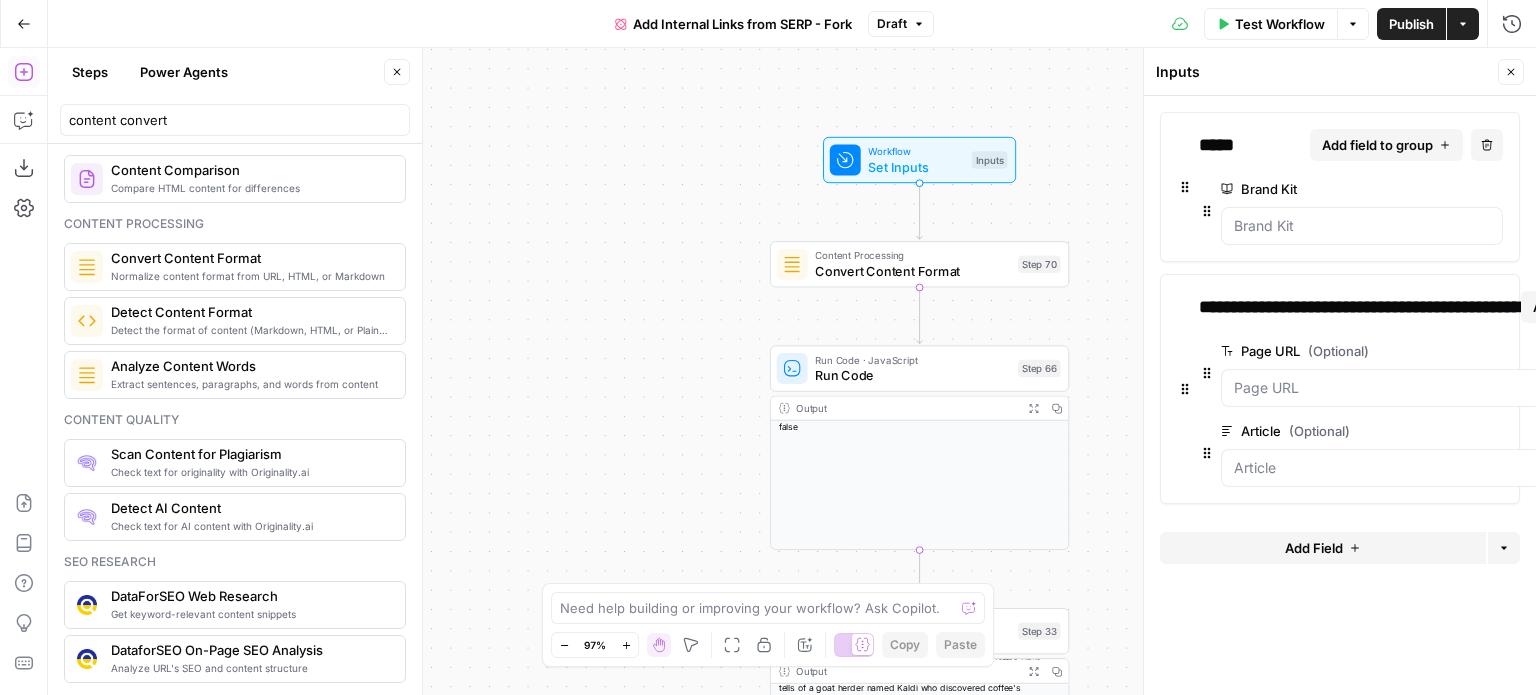 drag, startPoint x: 1254, startPoint y: 304, endPoint x: 1144, endPoint y: 310, distance: 110.16351 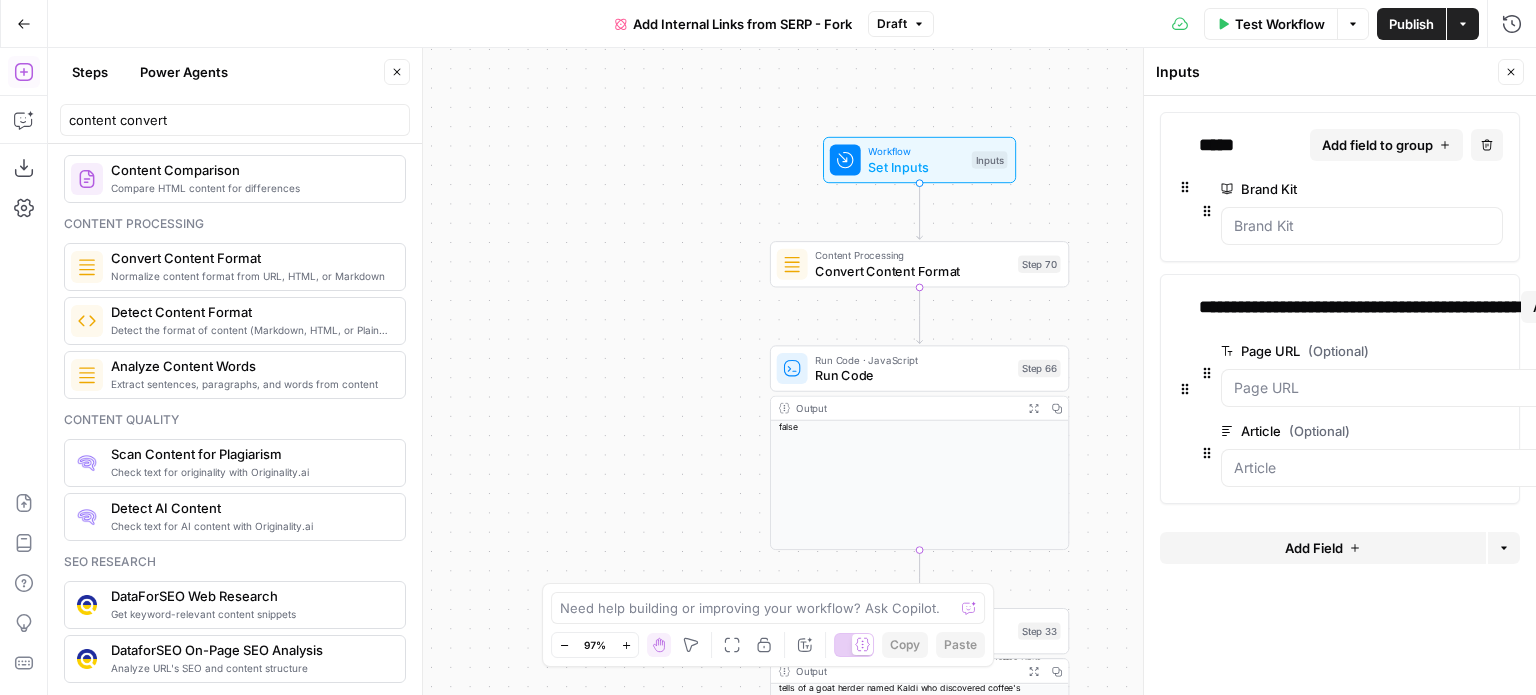 type 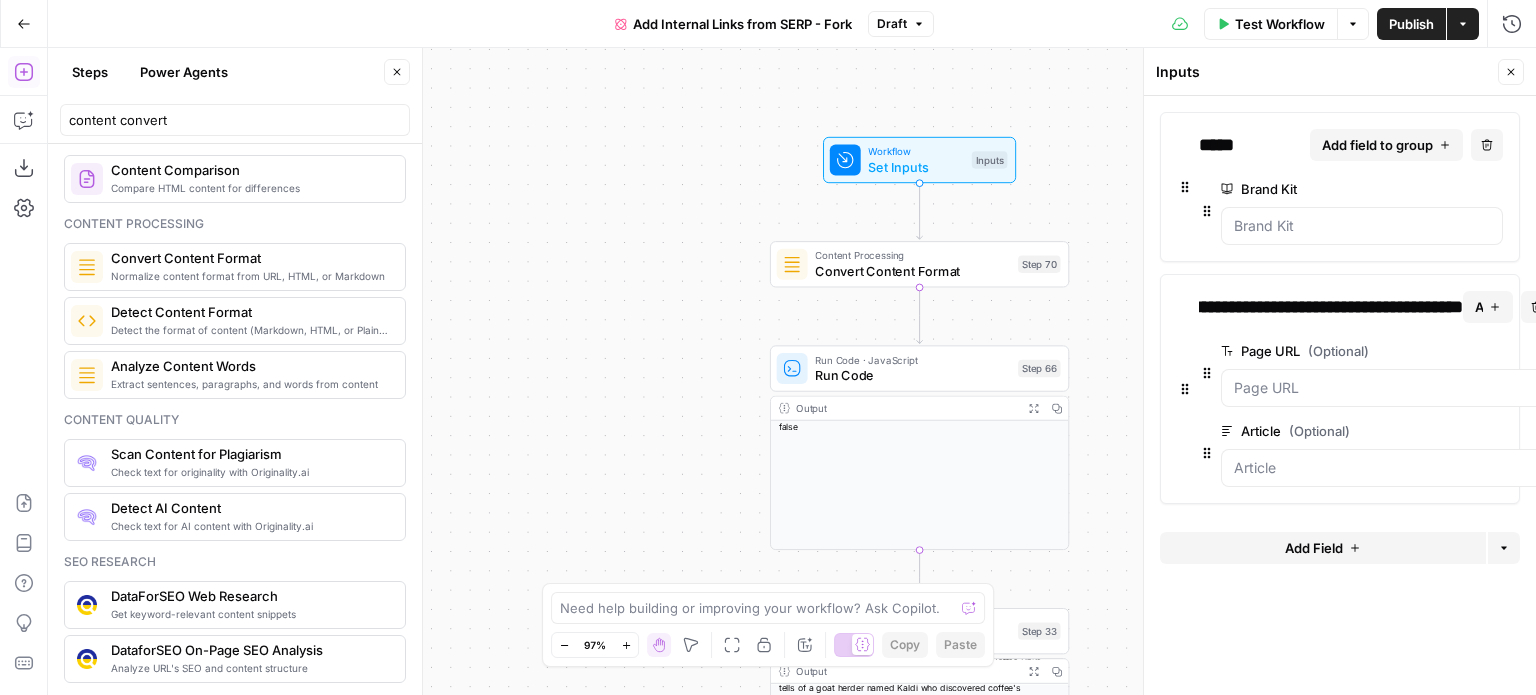 scroll, scrollTop: 0, scrollLeft: 0, axis: both 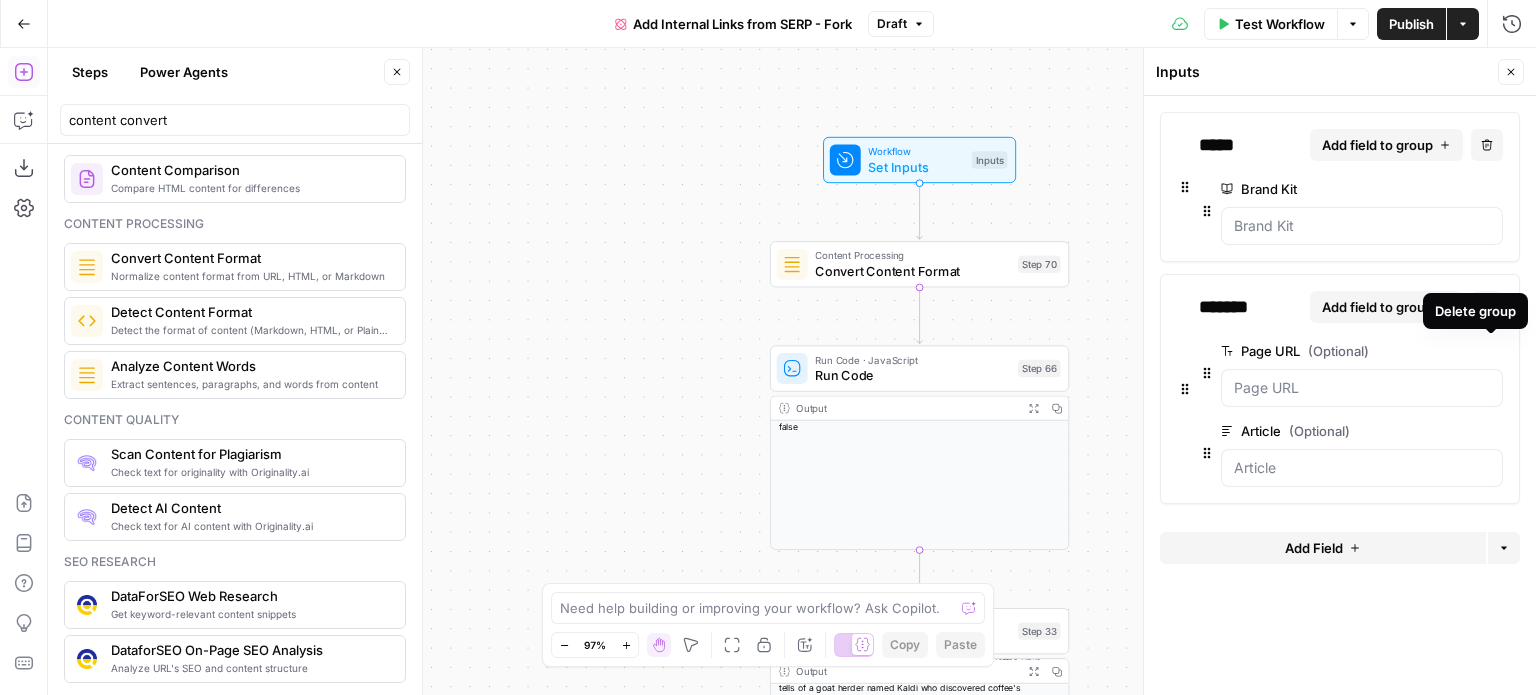 click 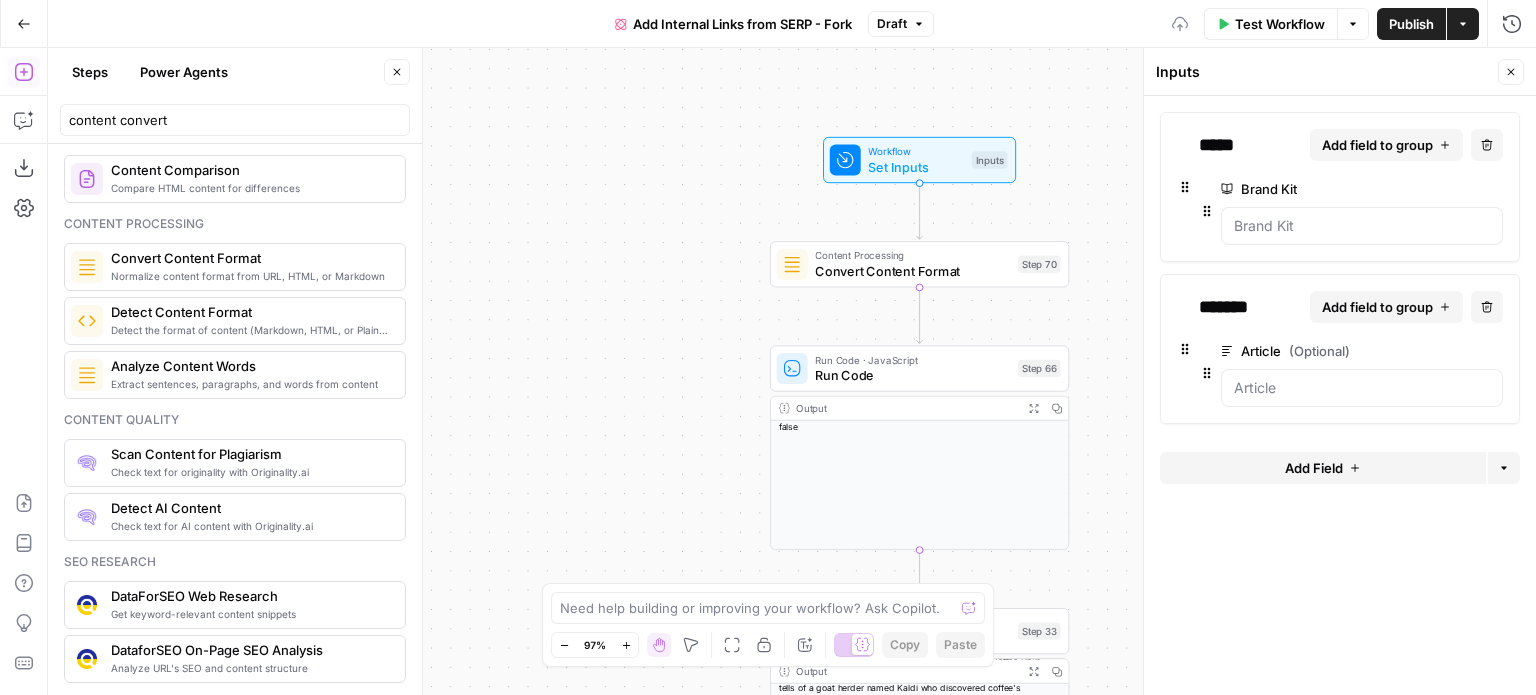 click 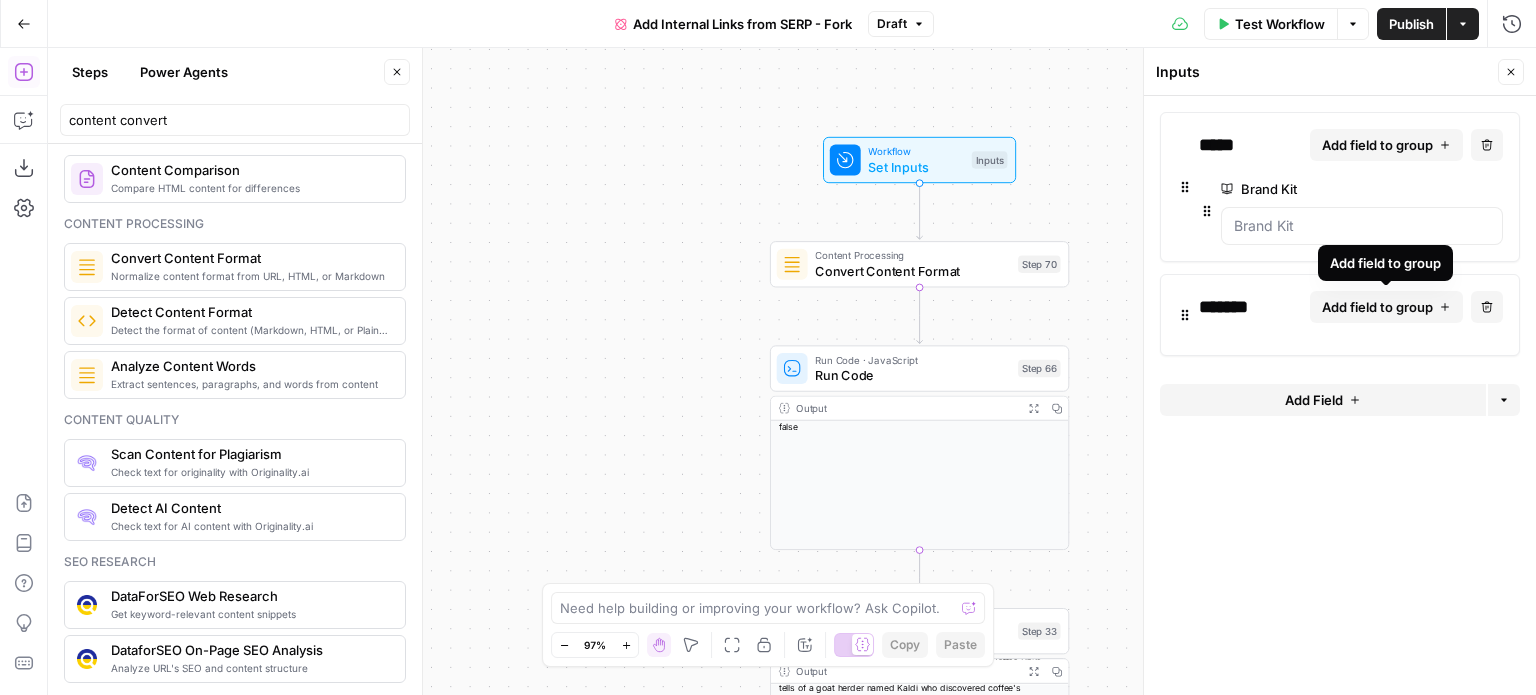 click on "Add field to group" at bounding box center (1377, 307) 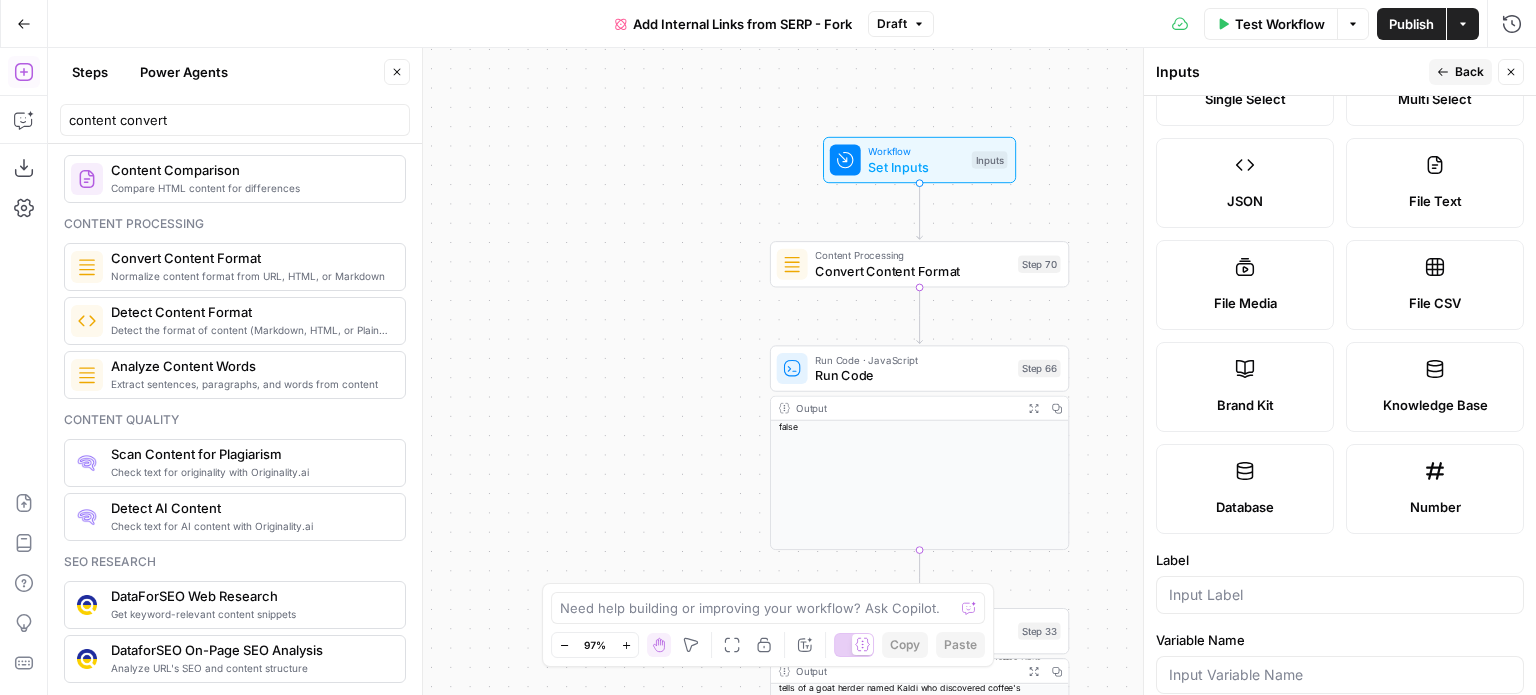 scroll, scrollTop: 0, scrollLeft: 0, axis: both 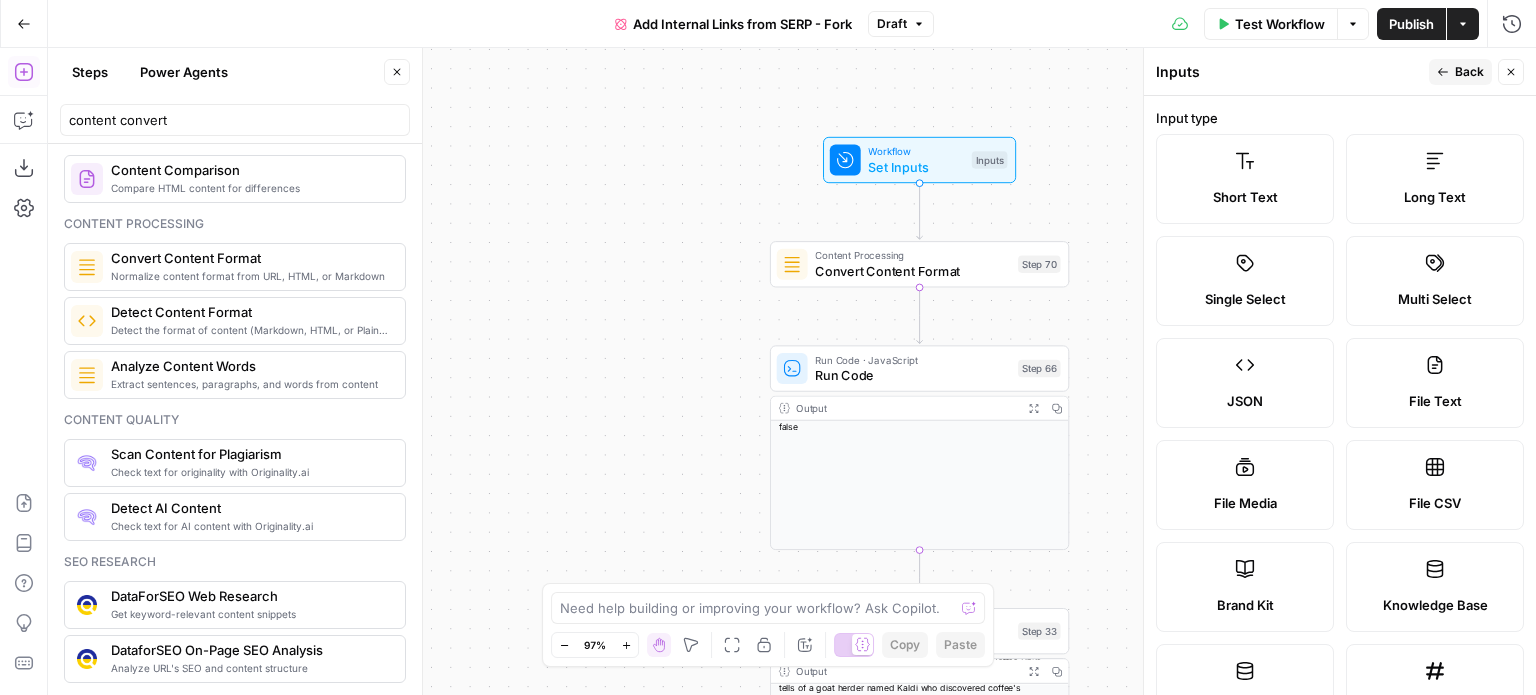 click on "Long Text" at bounding box center (1435, 179) 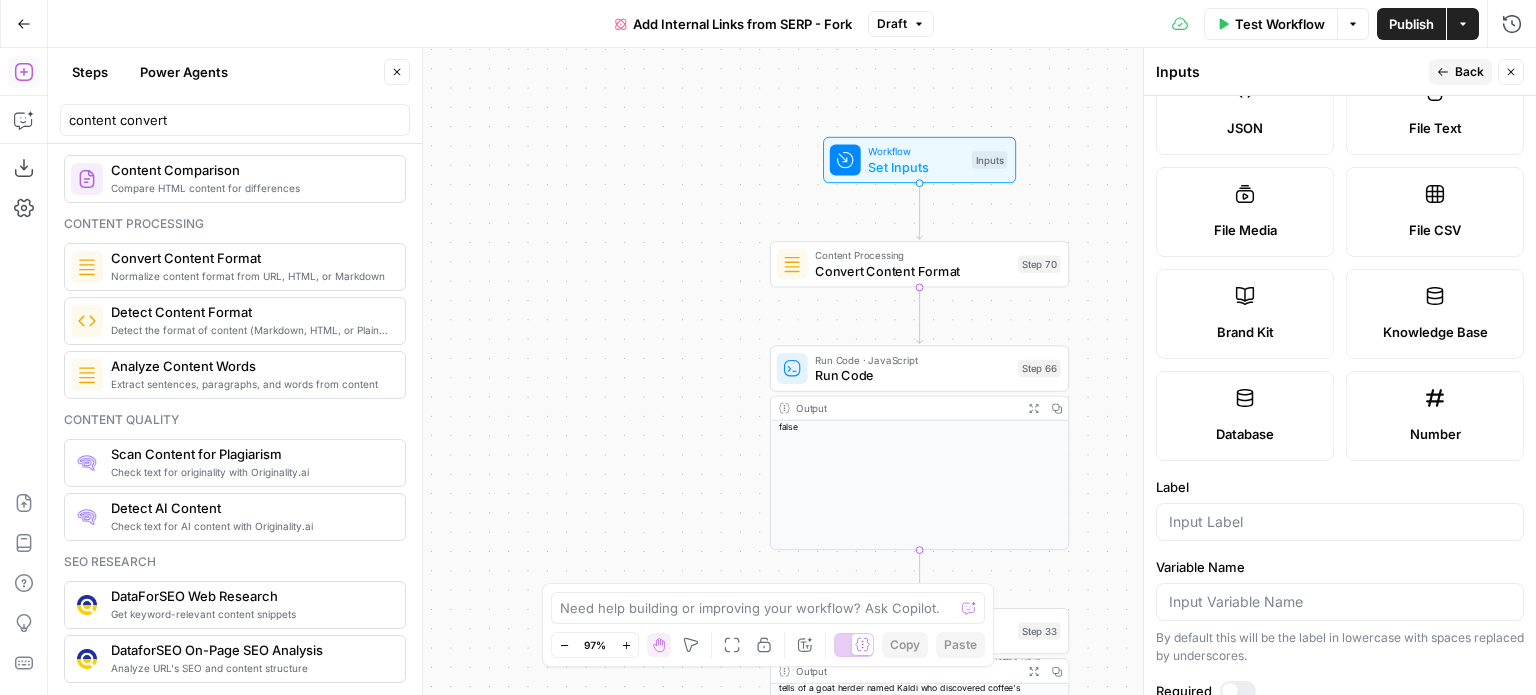 scroll, scrollTop: 300, scrollLeft: 0, axis: vertical 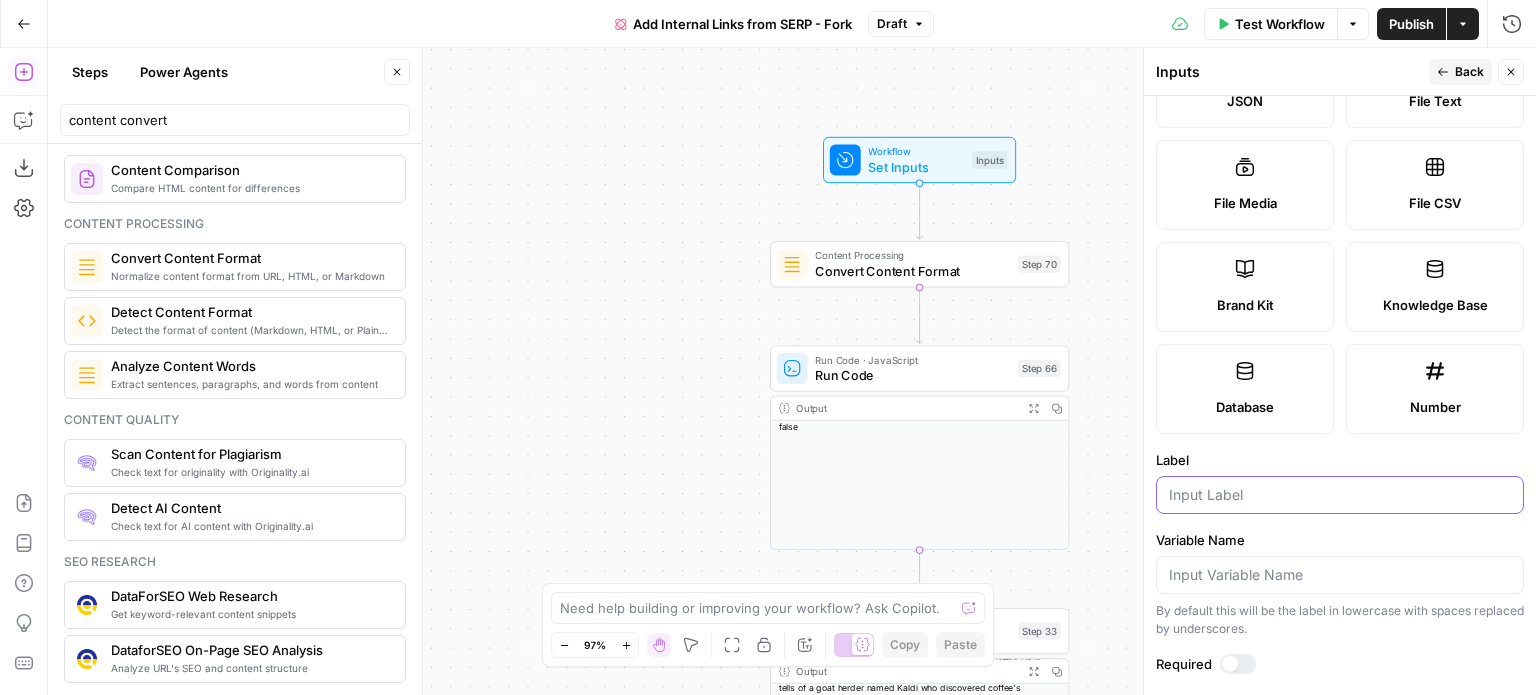 click on "Label" at bounding box center [1340, 495] 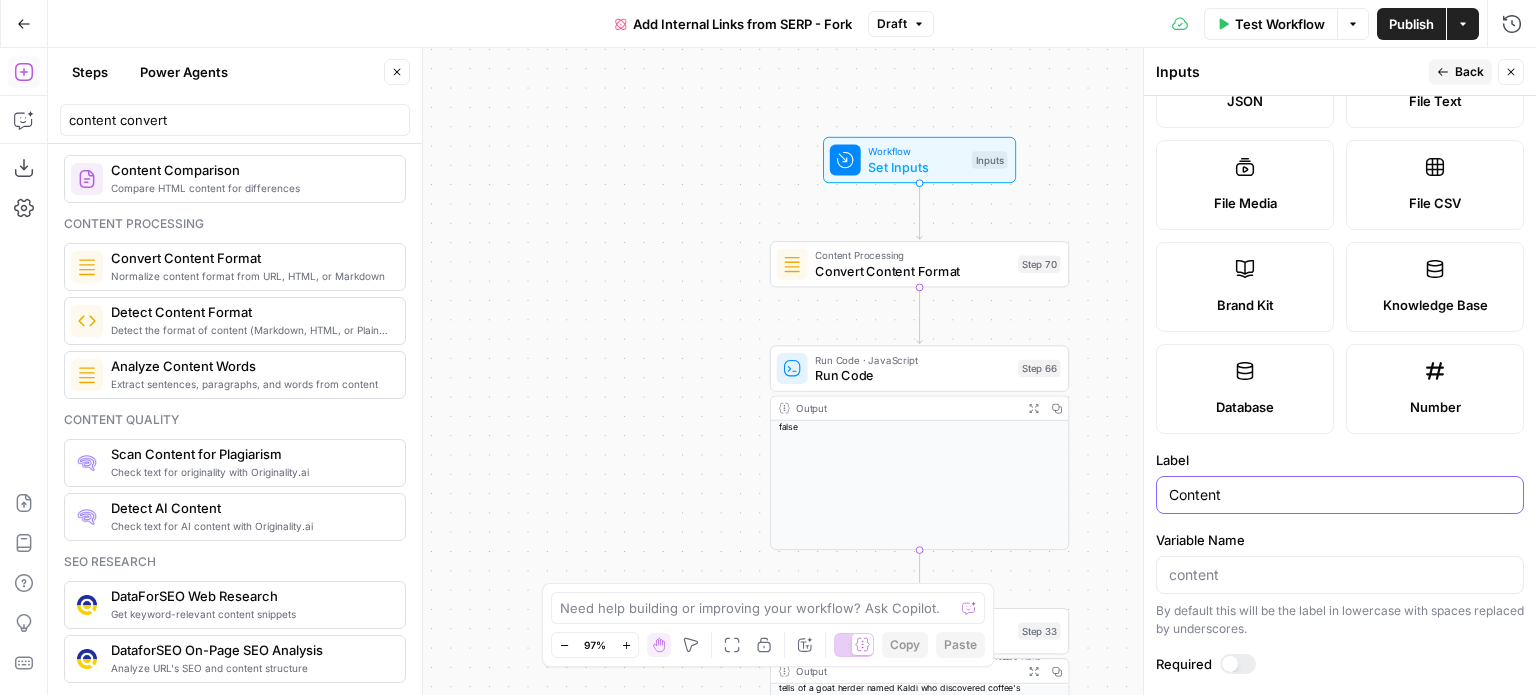 type on "Content" 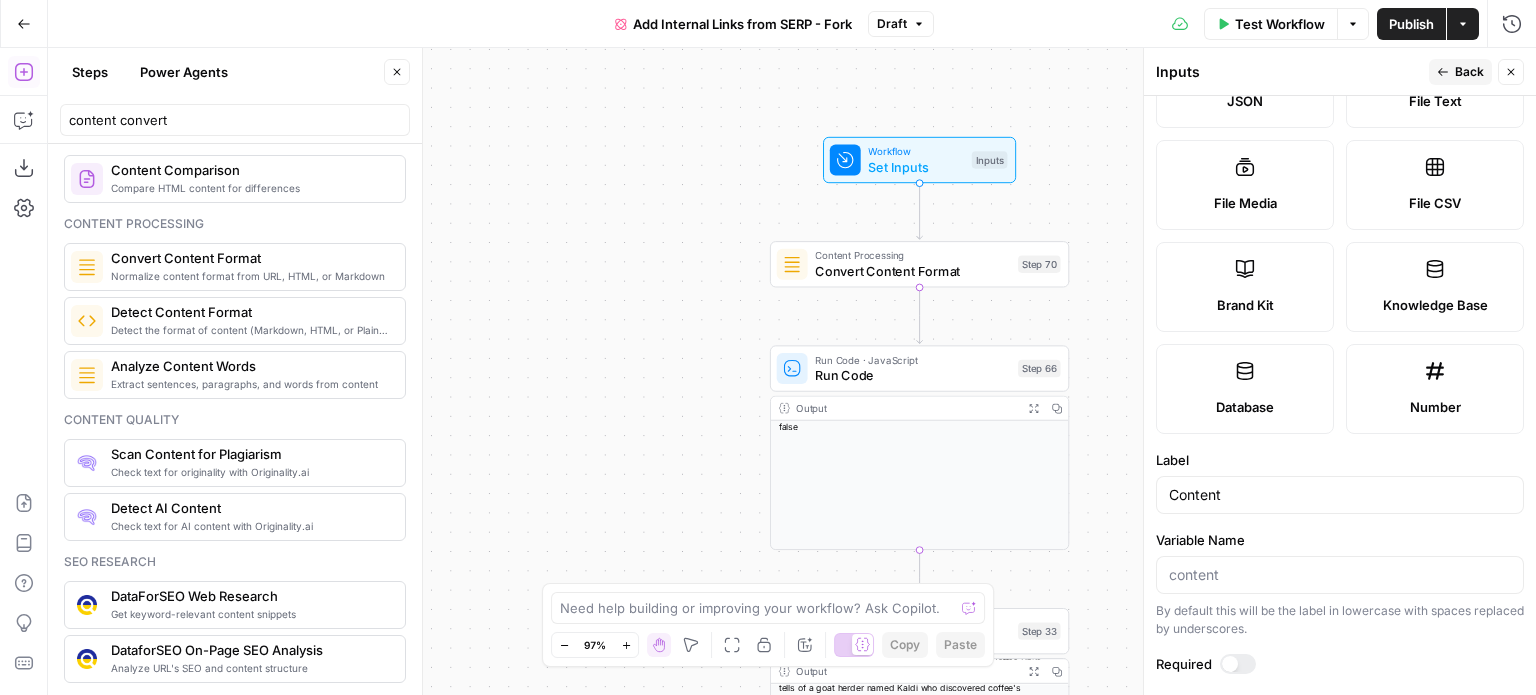 click on "Input type Short Text Long Text Single Select Multi Select JSON File Text File Media File CSV Brand Kit Knowledge Base Database Number Label Content Variable Name By default this will be the label in lowercase with spaces replaced by underscores. Required Hint Input Hint The hint can use markdown syntax. Placeholder Placeholder text for the input. Default Value   (Optional) Default to this value if input is not provided" at bounding box center [1340, 395] 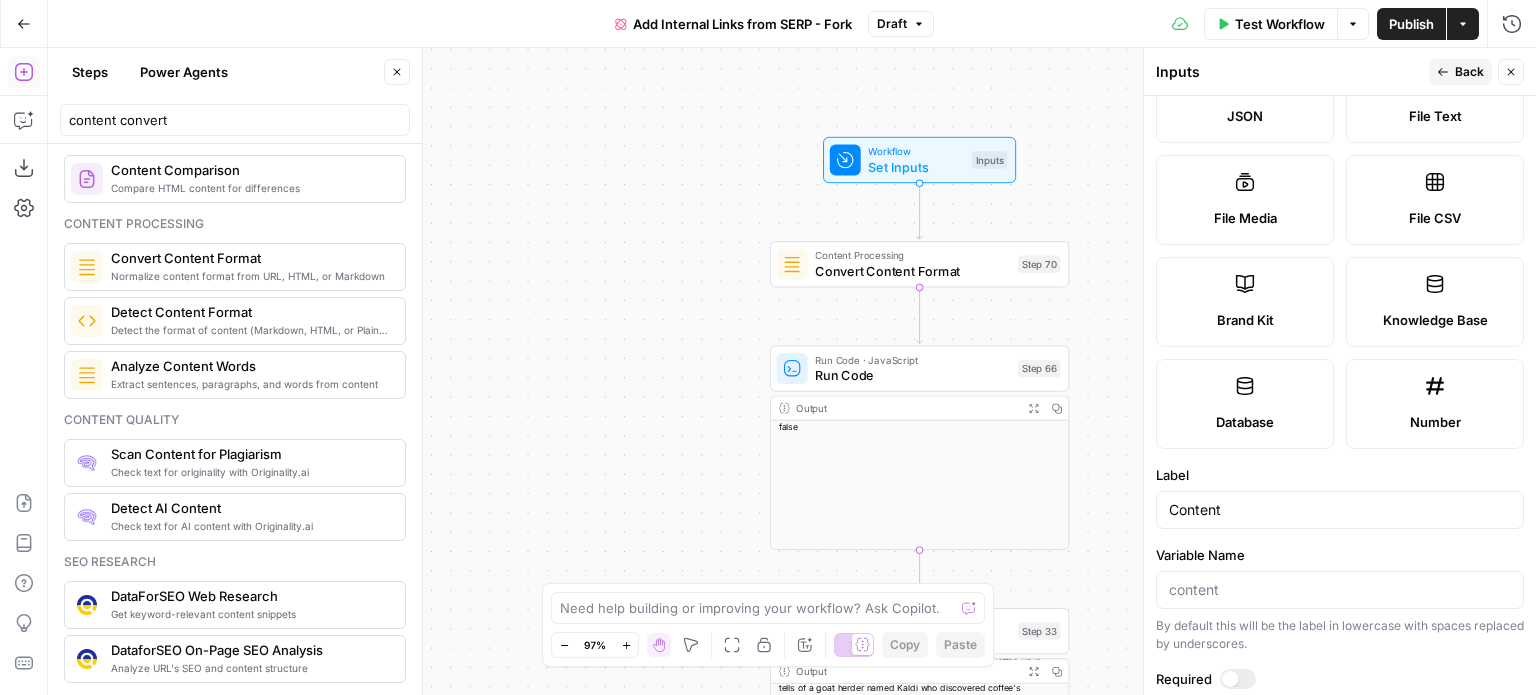 scroll, scrollTop: 0, scrollLeft: 0, axis: both 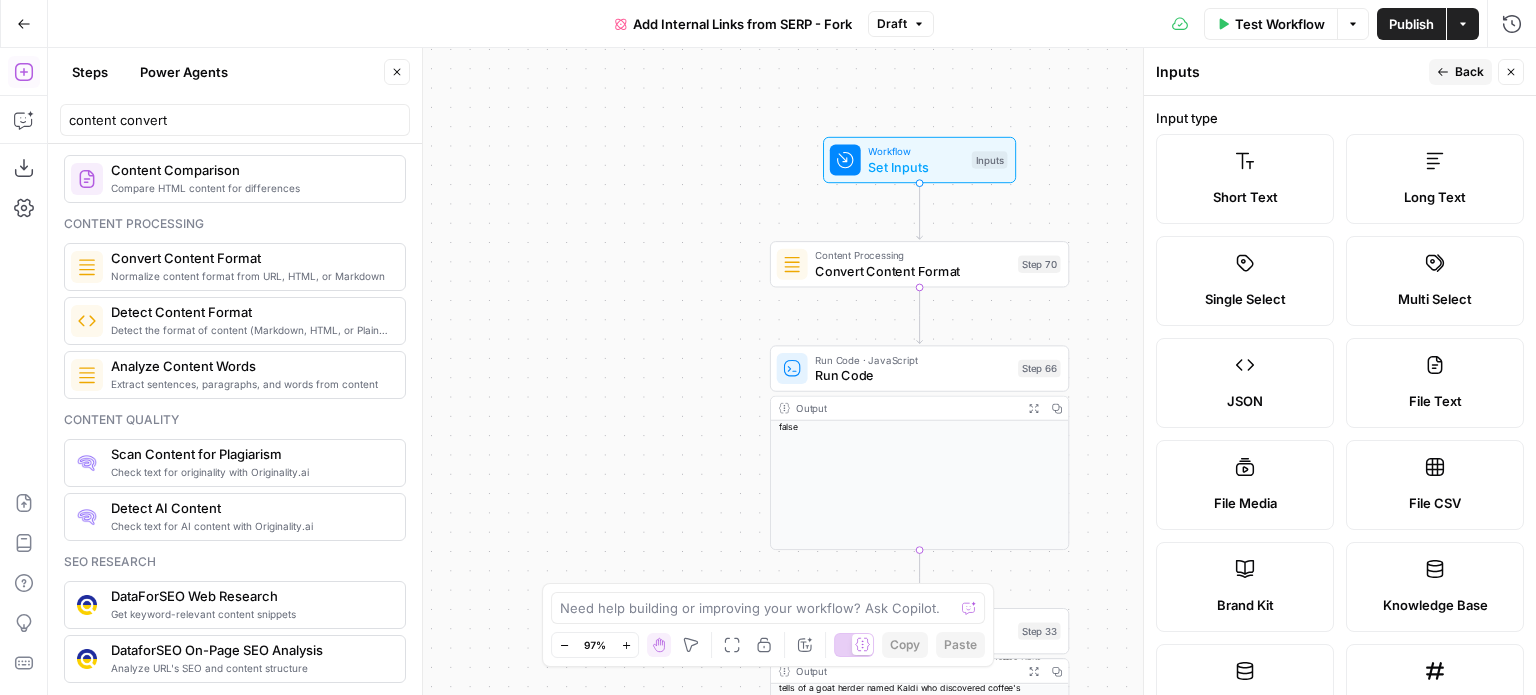 click on "Back" at bounding box center (1460, 72) 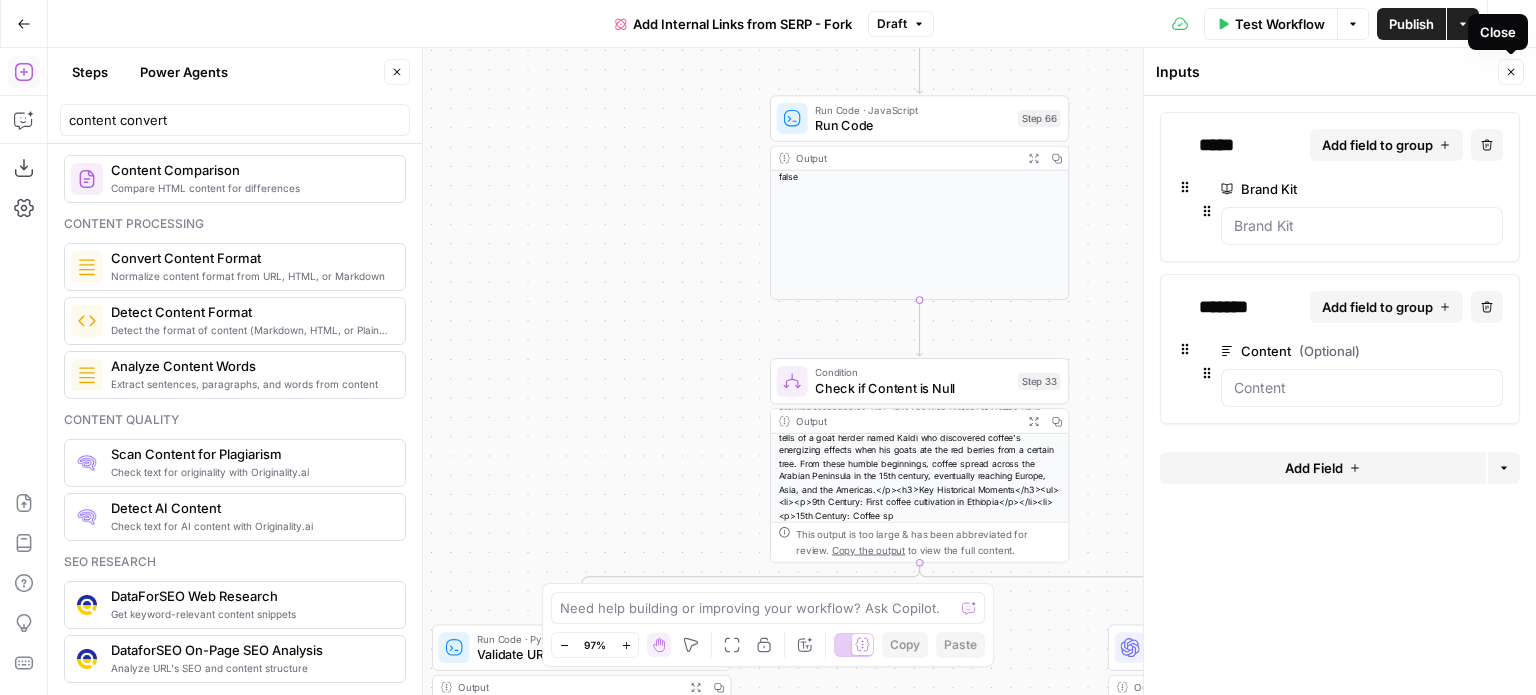 click 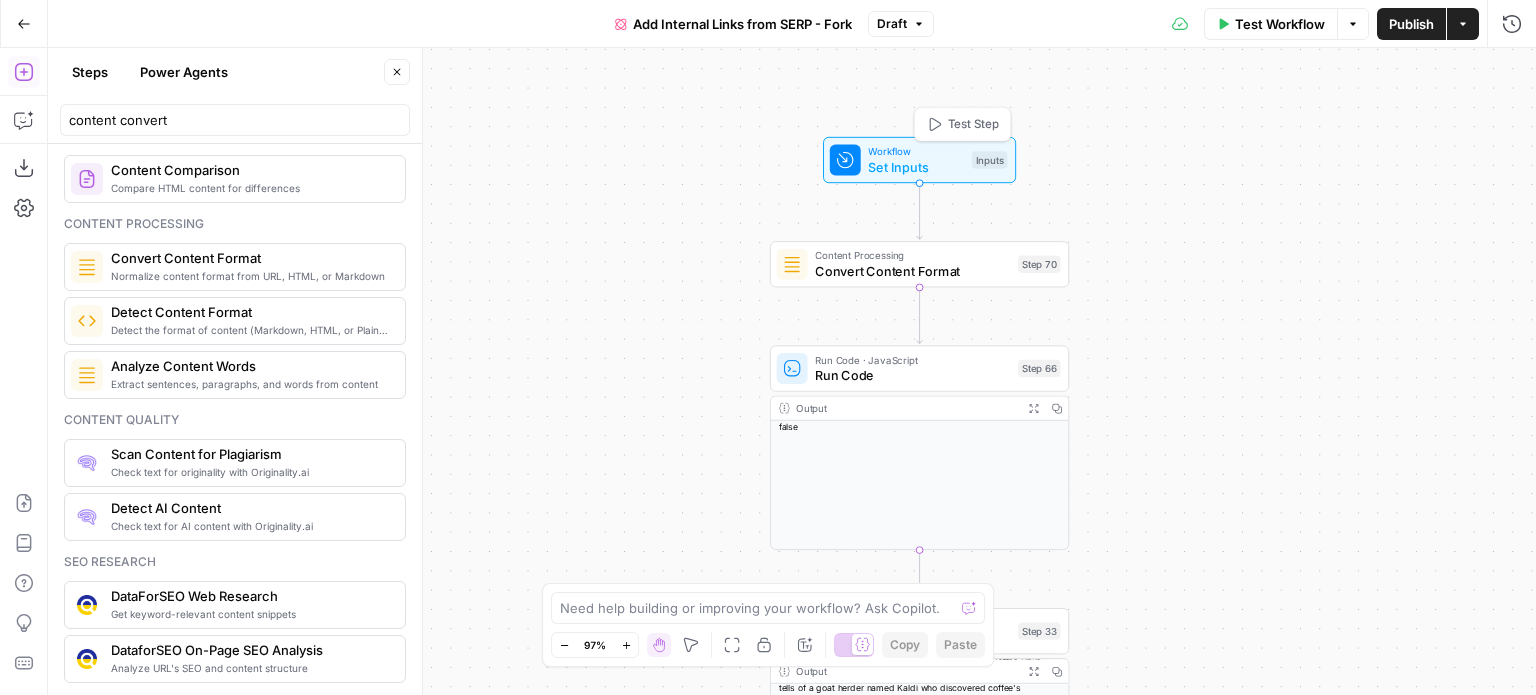 click on "Workflow" at bounding box center (916, 151) 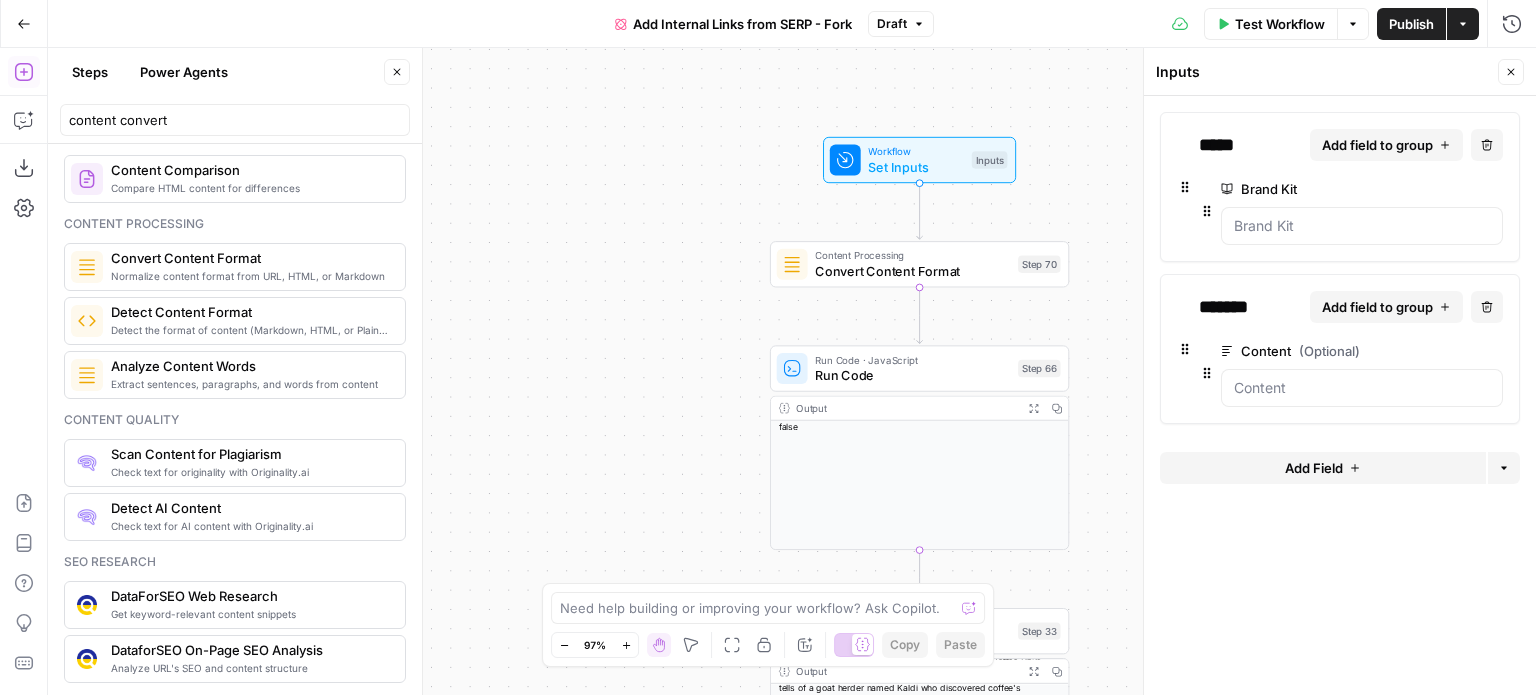 click on "edit field" at bounding box center (1428, 351) 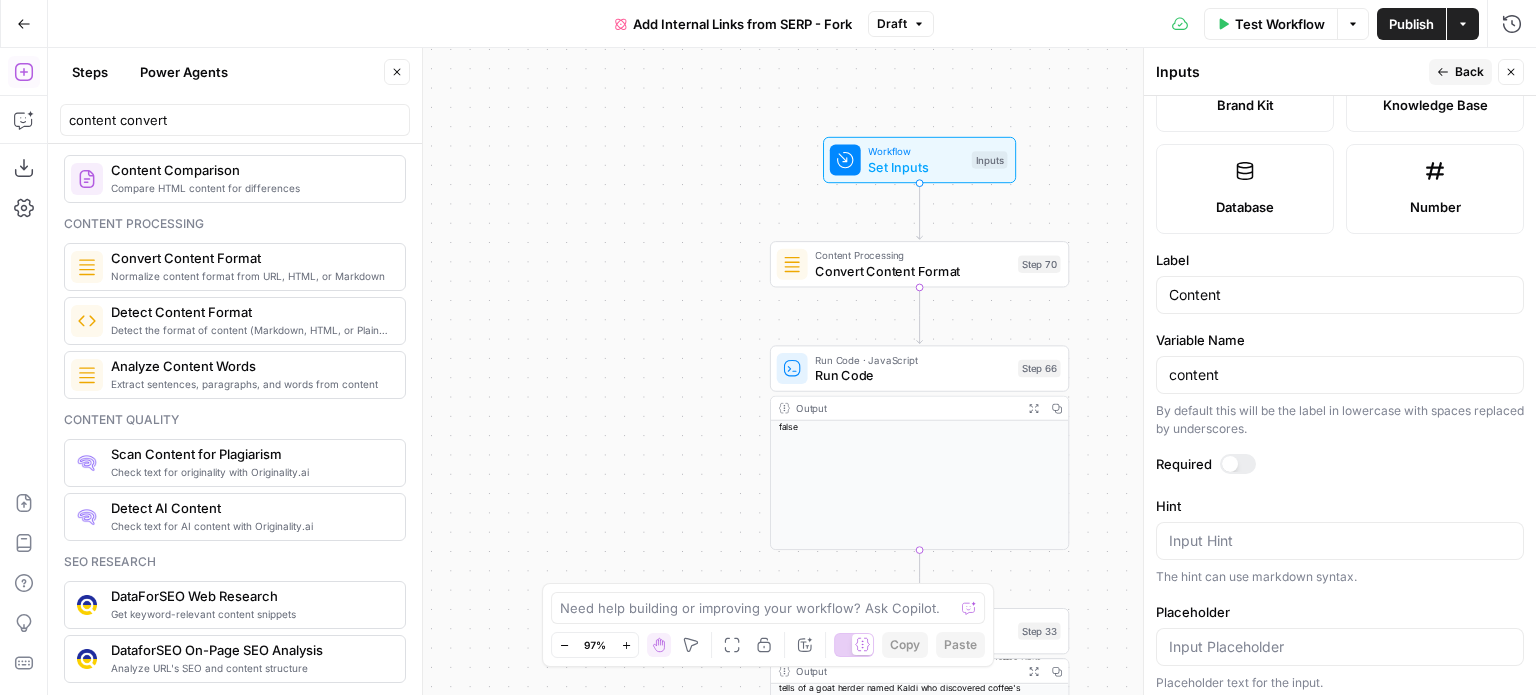 scroll, scrollTop: 664, scrollLeft: 0, axis: vertical 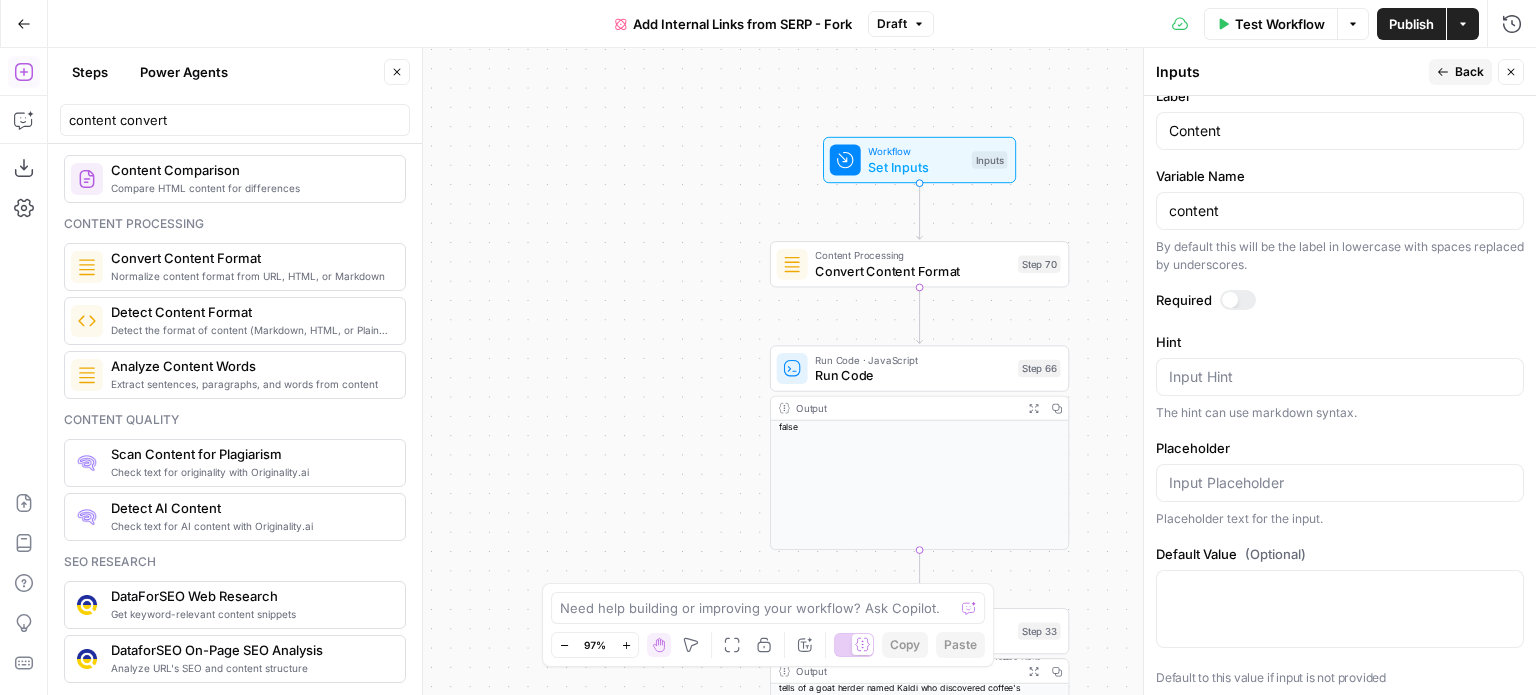 click at bounding box center [1238, 300] 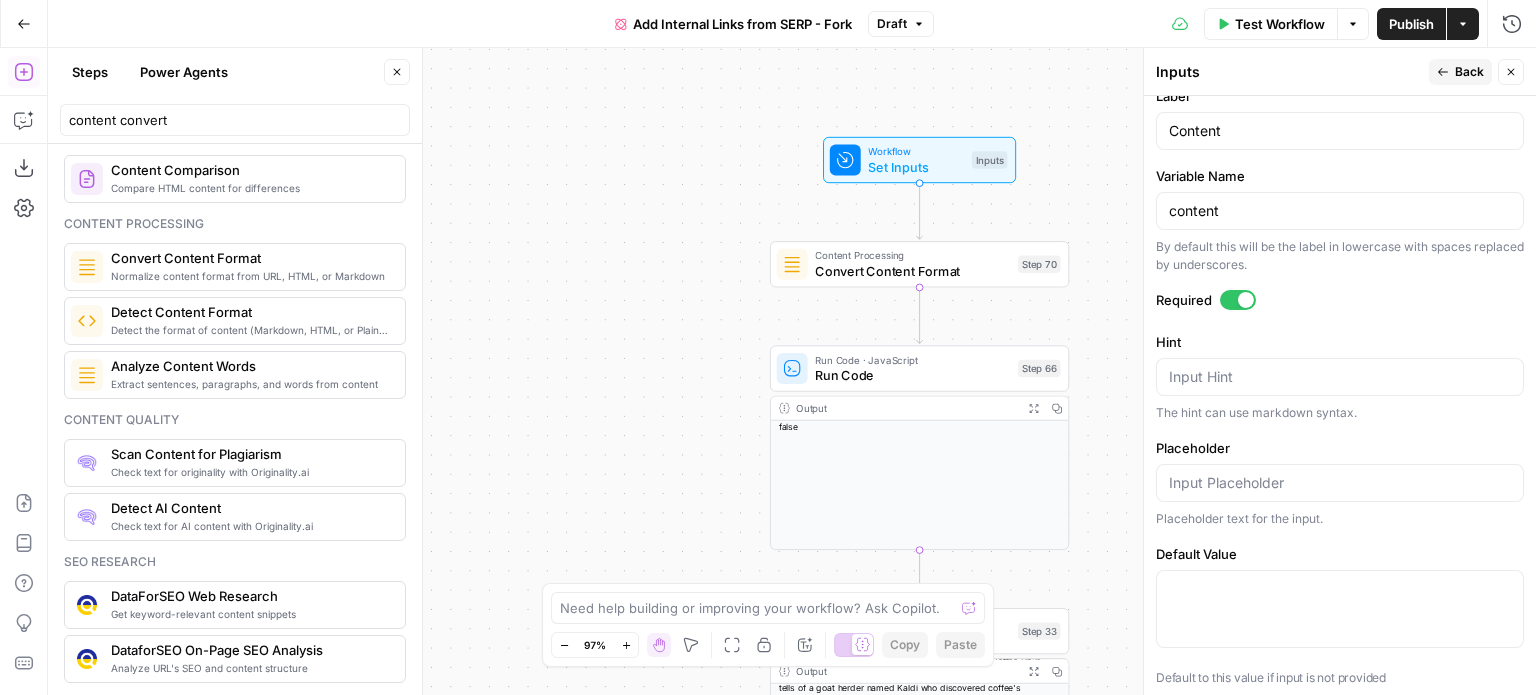 click on "Back" at bounding box center (1469, 72) 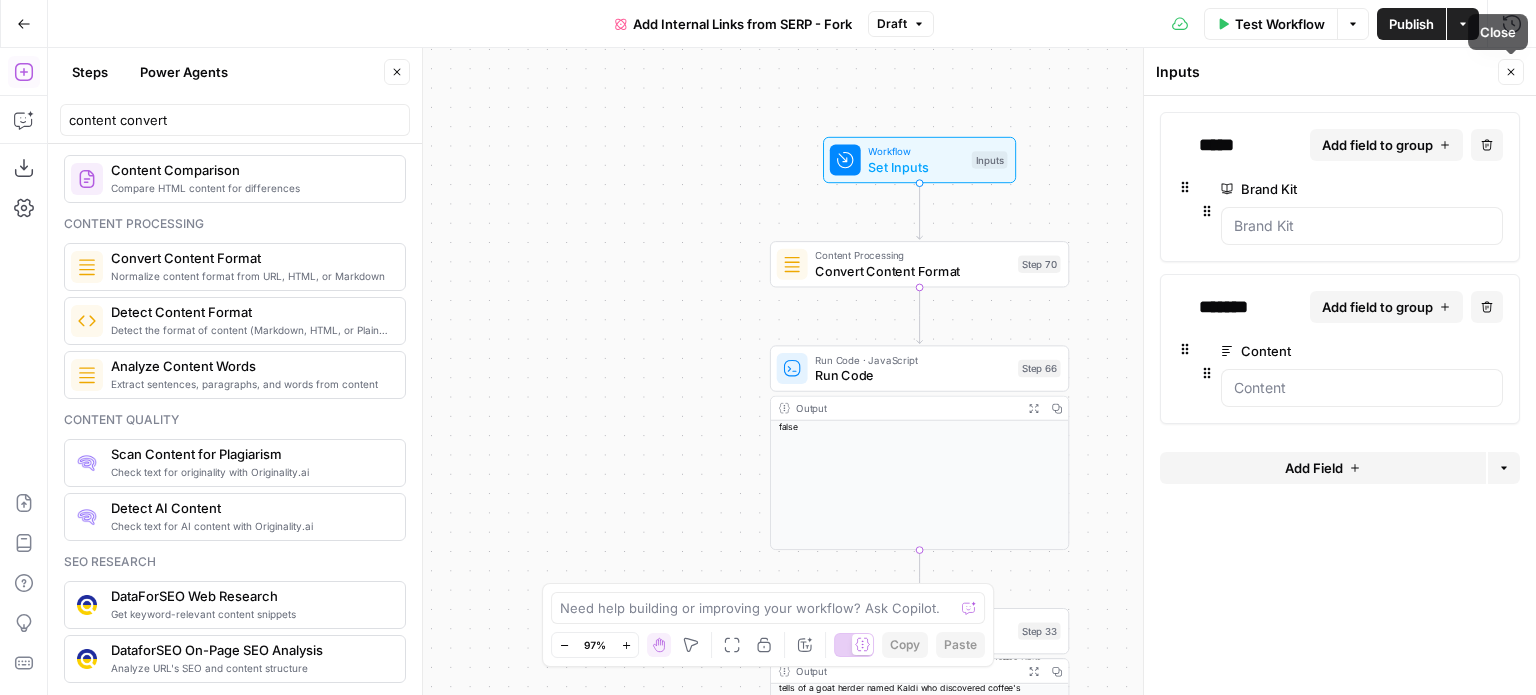 click on "Close" at bounding box center (1511, 72) 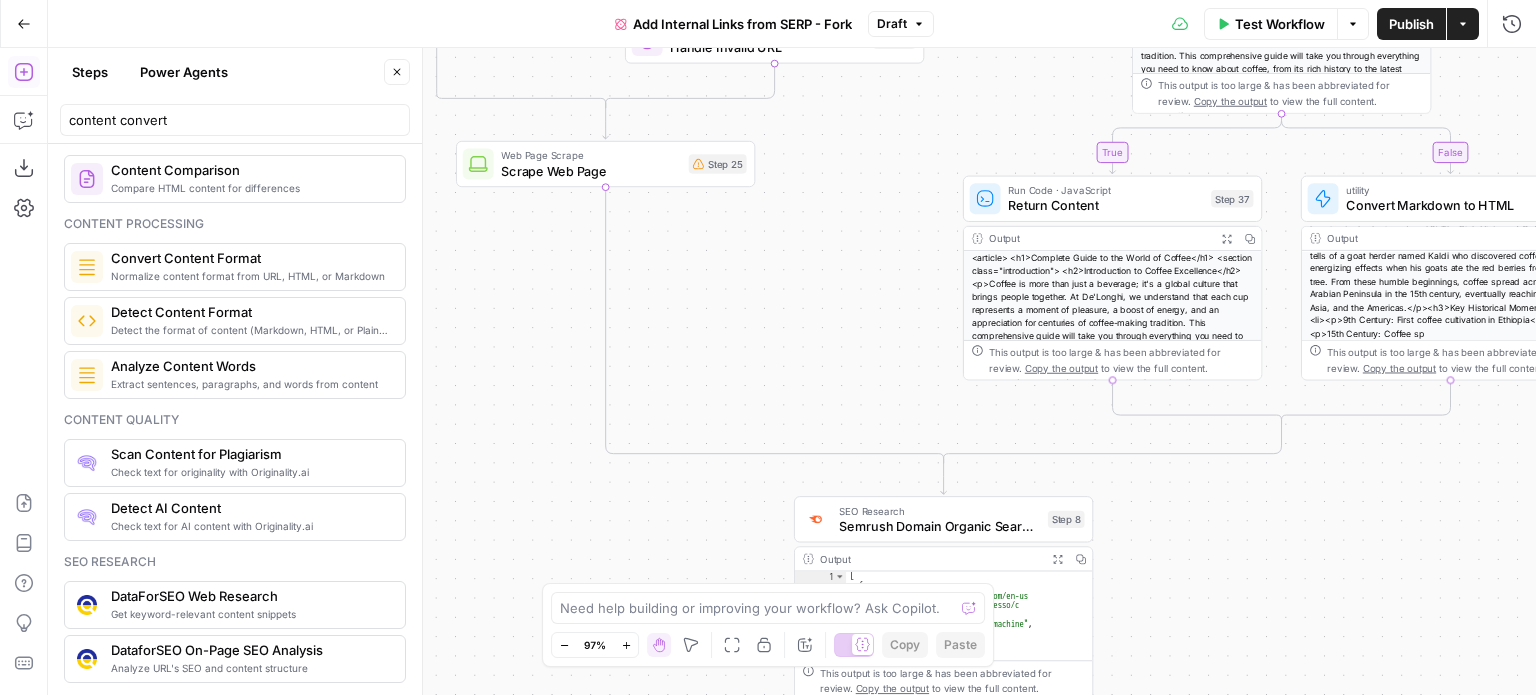drag, startPoint x: 810, startPoint y: 465, endPoint x: 796, endPoint y: 445, distance: 24.41311 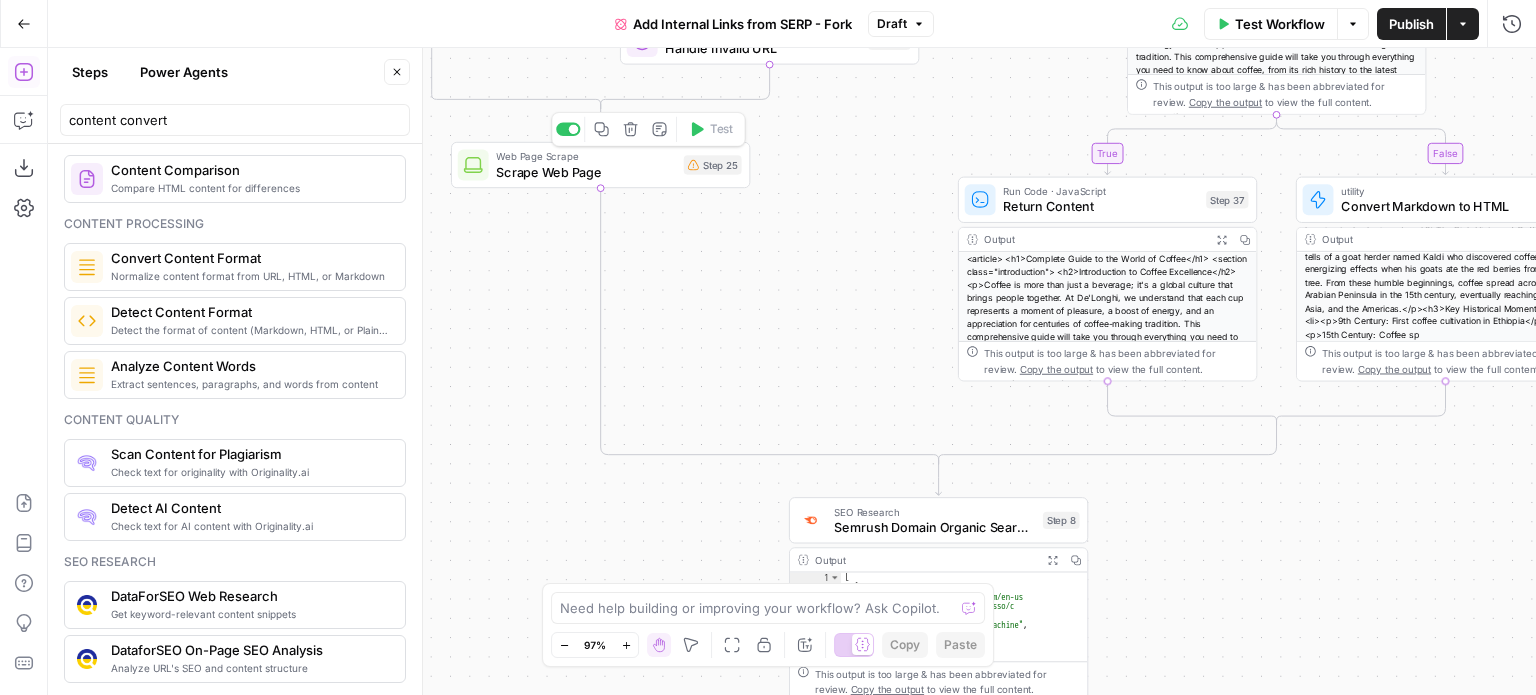 click on "Scrape Web Page" at bounding box center (586, 171) 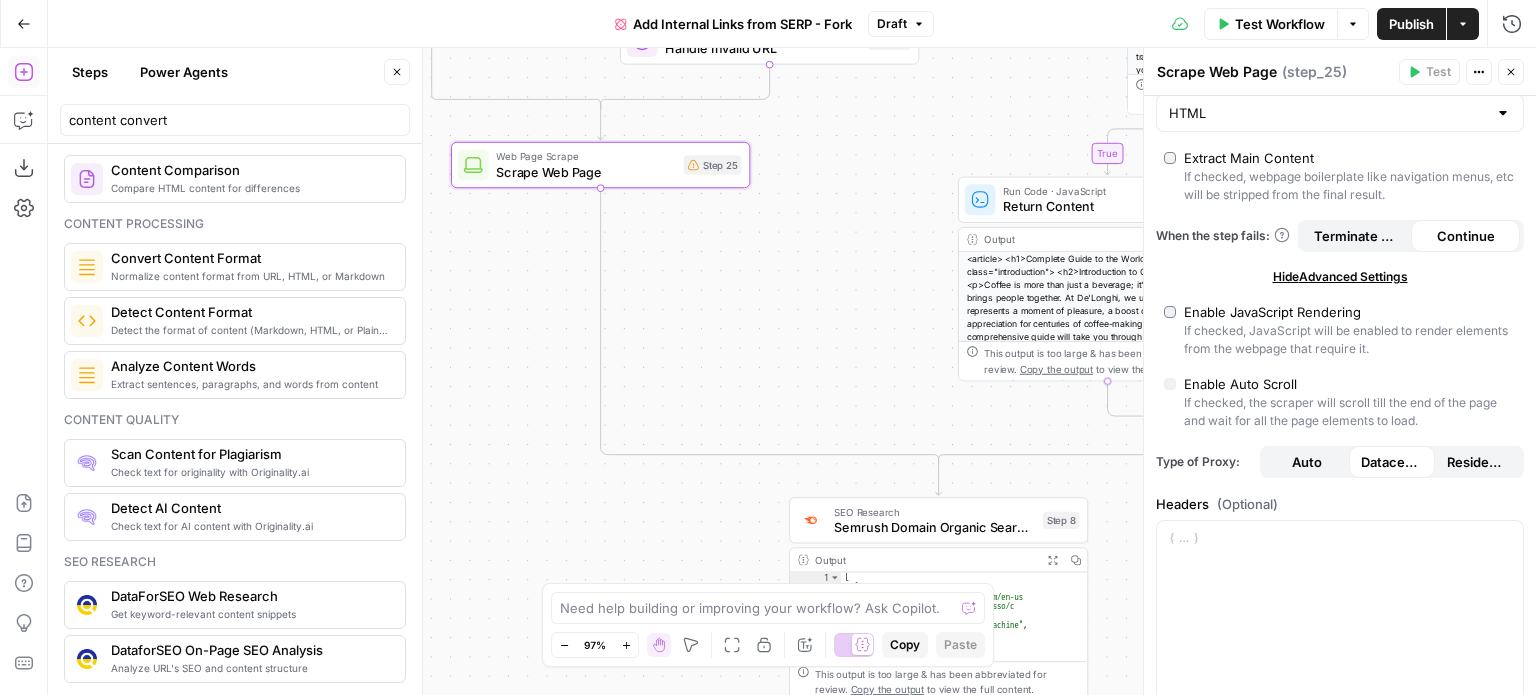scroll, scrollTop: 0, scrollLeft: 0, axis: both 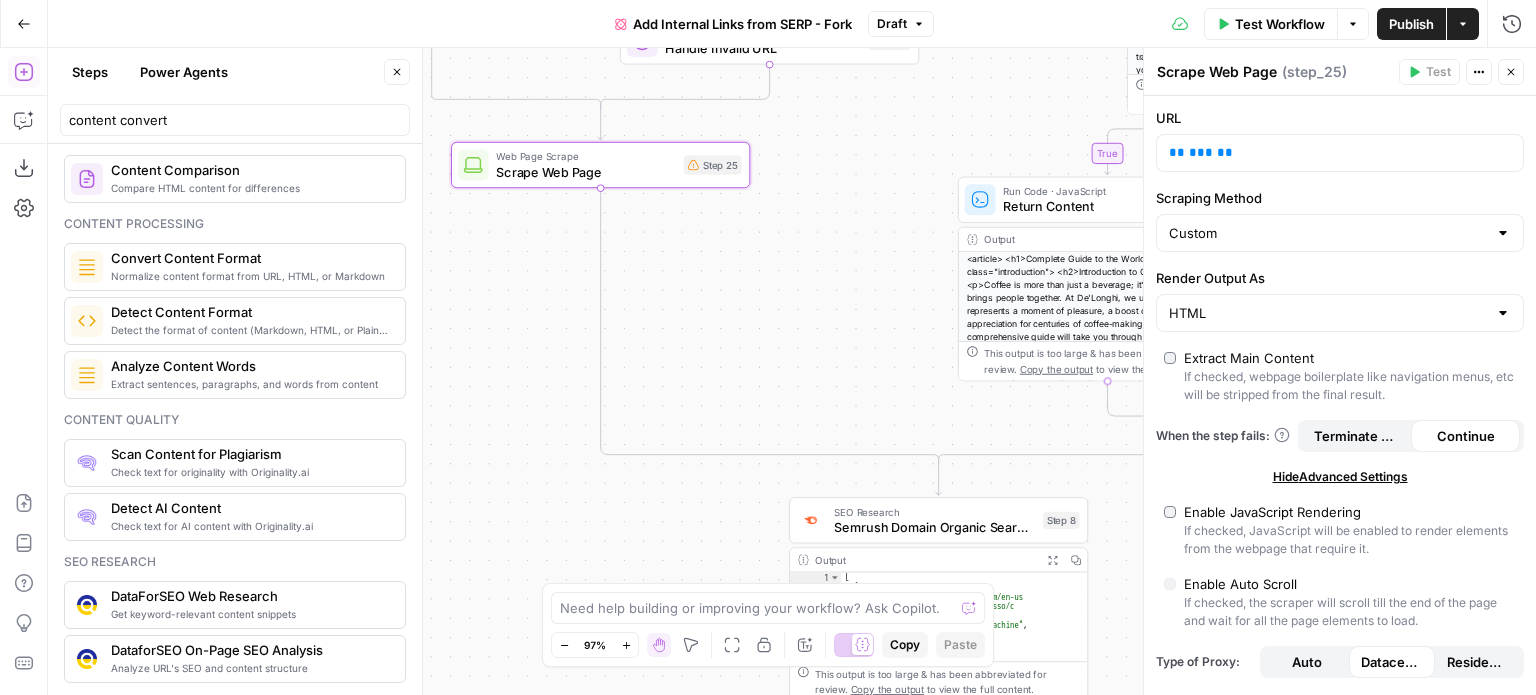click 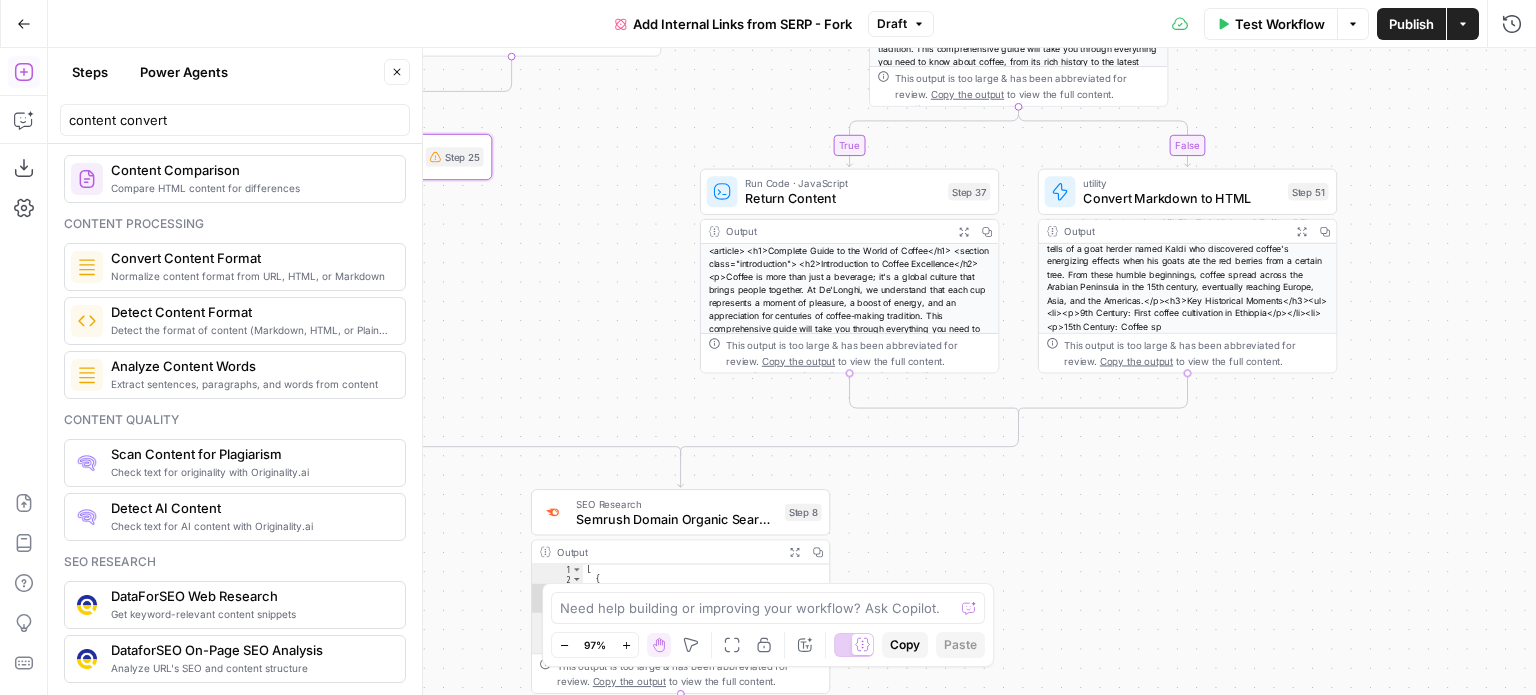 drag, startPoint x: 1376, startPoint y: 490, endPoint x: 1118, endPoint y: 482, distance: 258.124 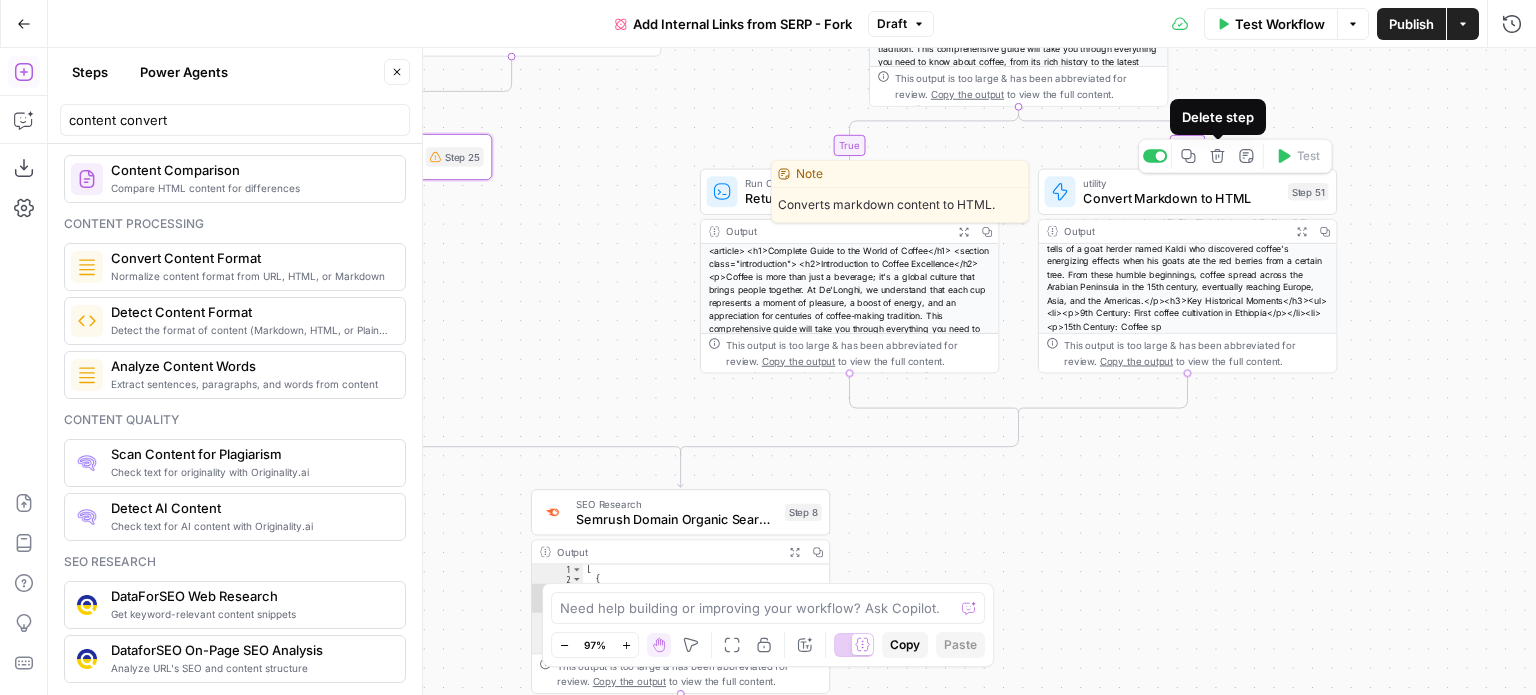 click on "Delete step" at bounding box center (1217, 155) 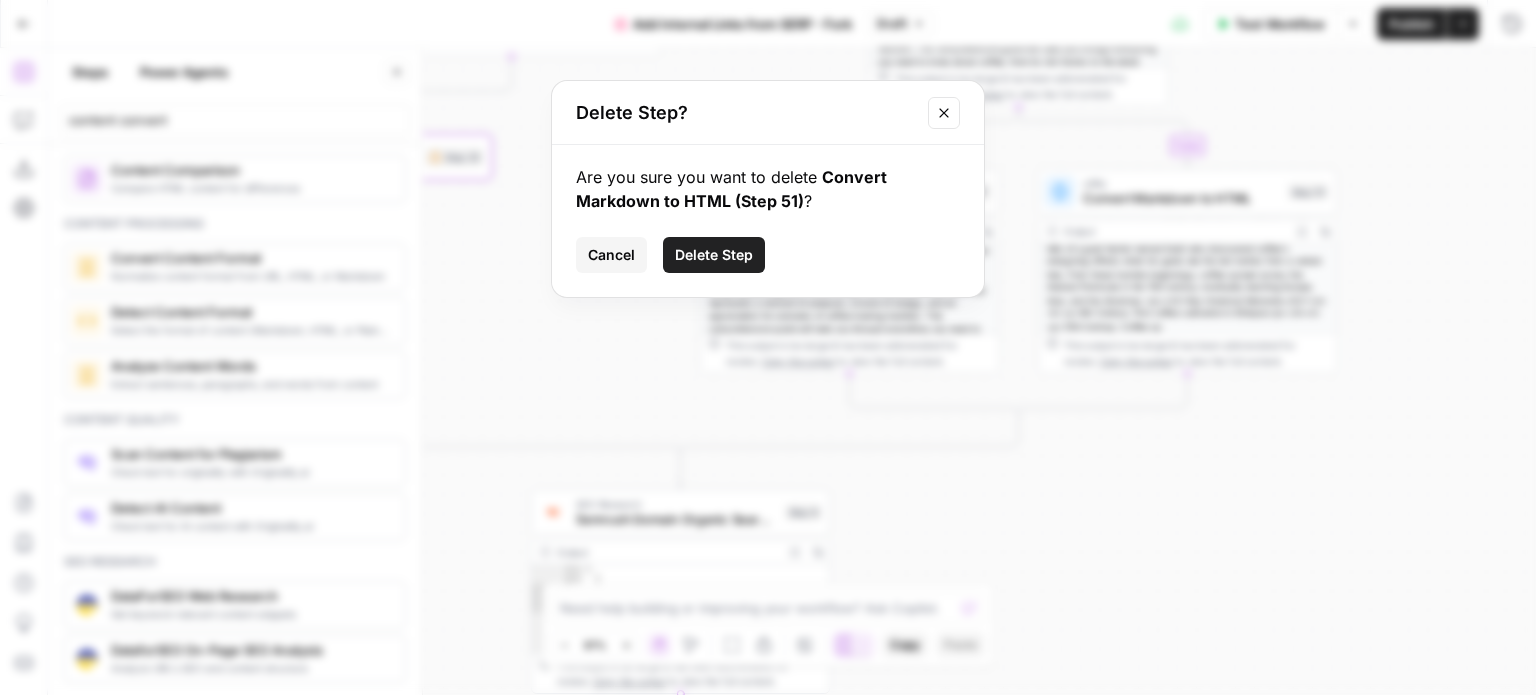 click on "Delete Step" at bounding box center [714, 255] 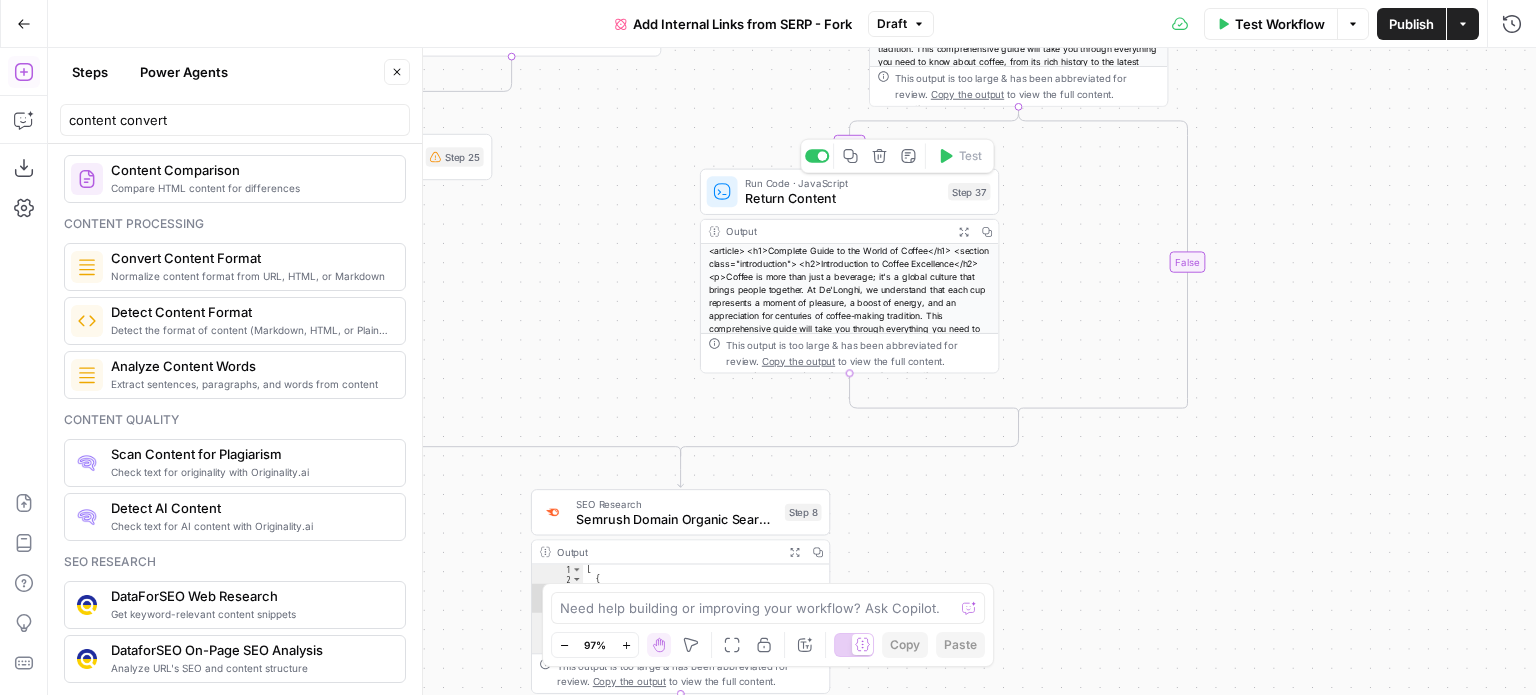 click on "Delete step" at bounding box center [879, 155] 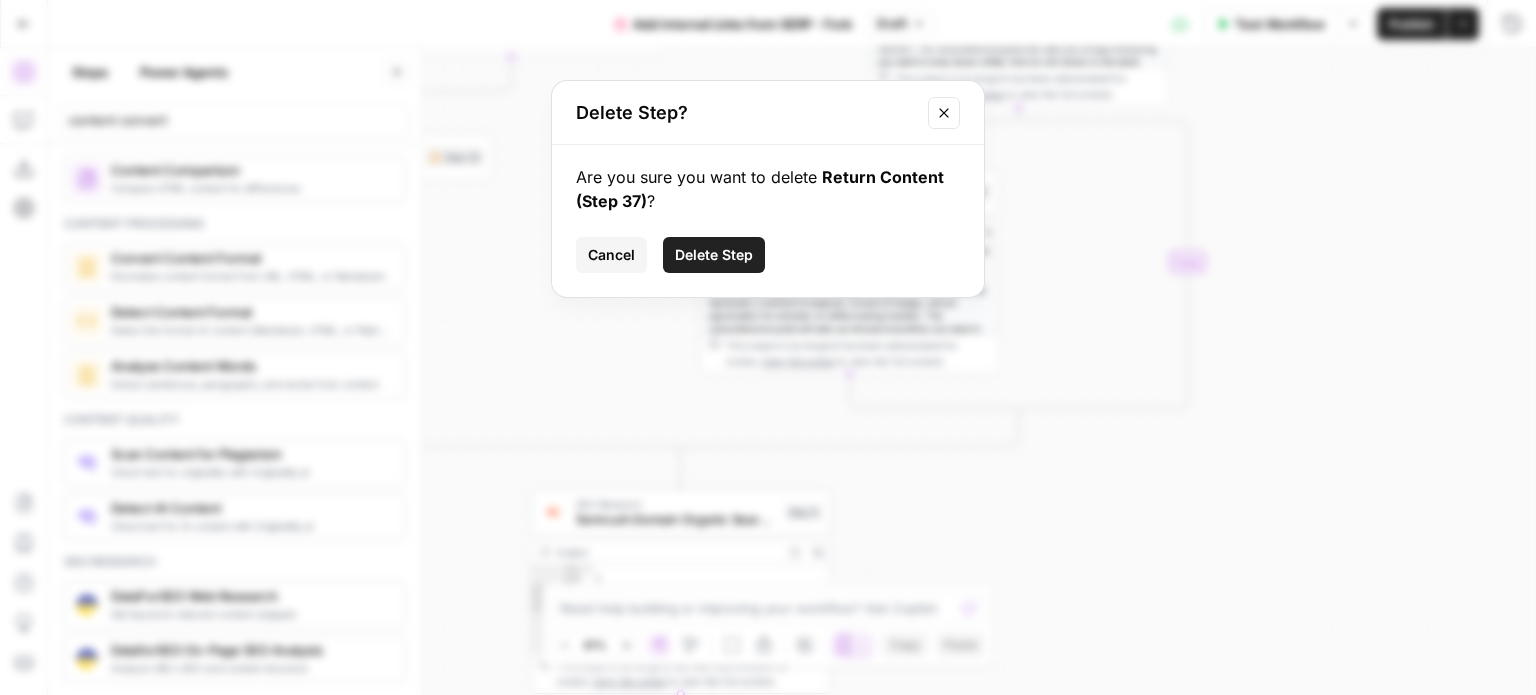 click on "Delete Step" at bounding box center (714, 255) 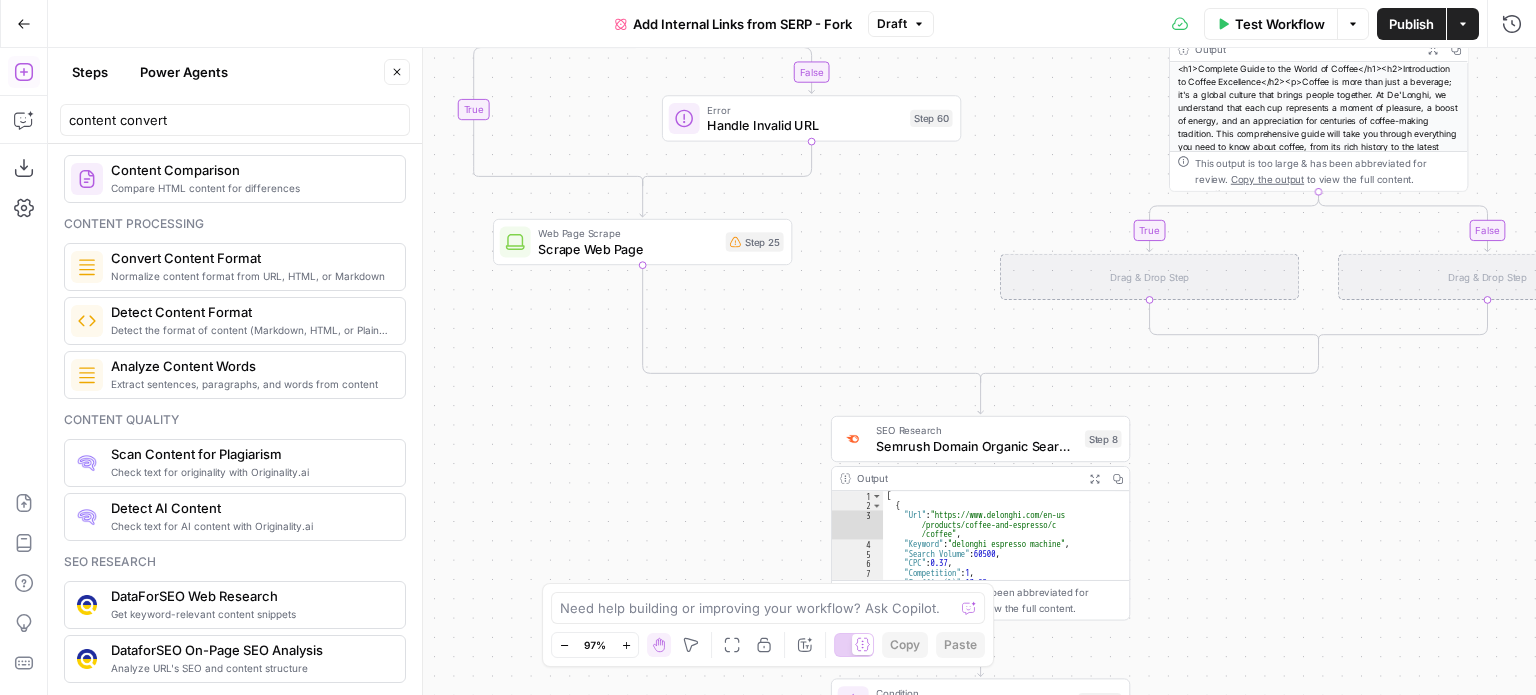 drag, startPoint x: 1072, startPoint y: 441, endPoint x: 1358, endPoint y: 527, distance: 298.6503 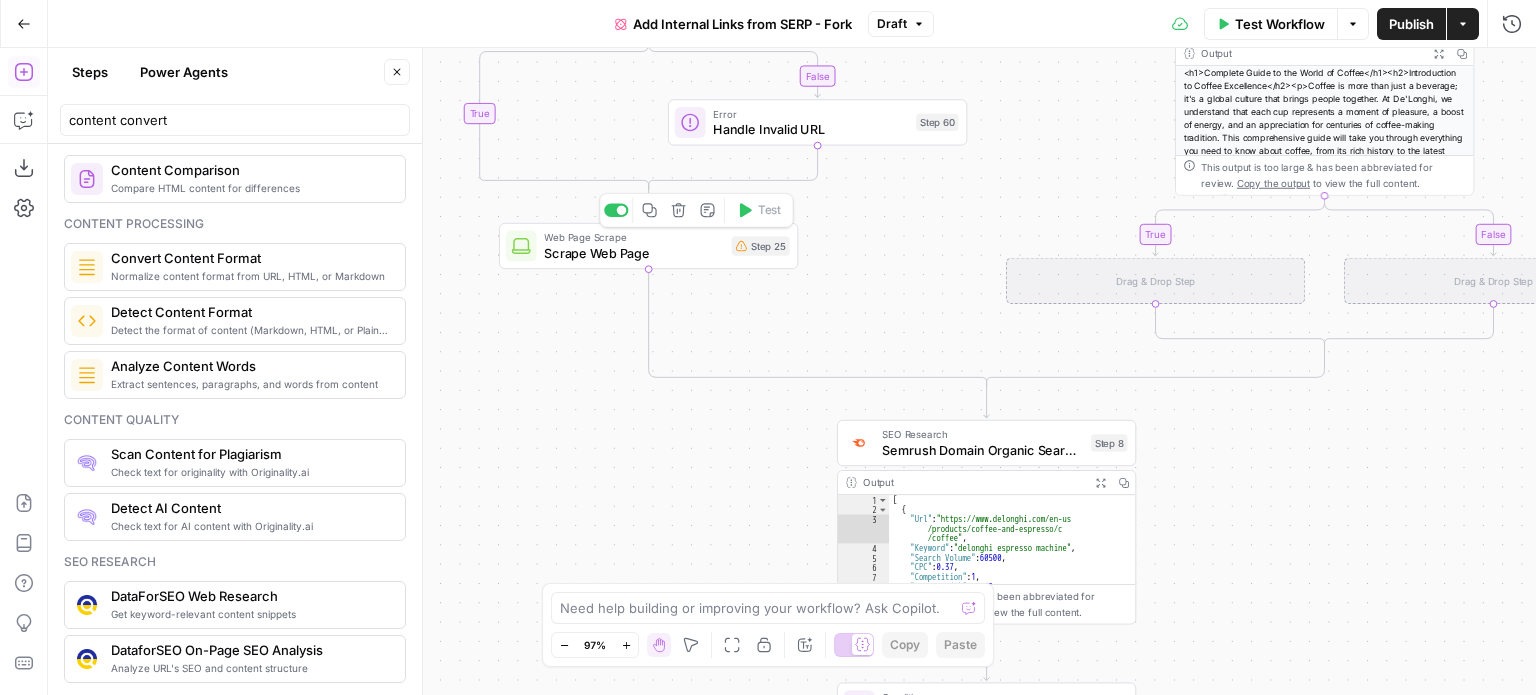 click 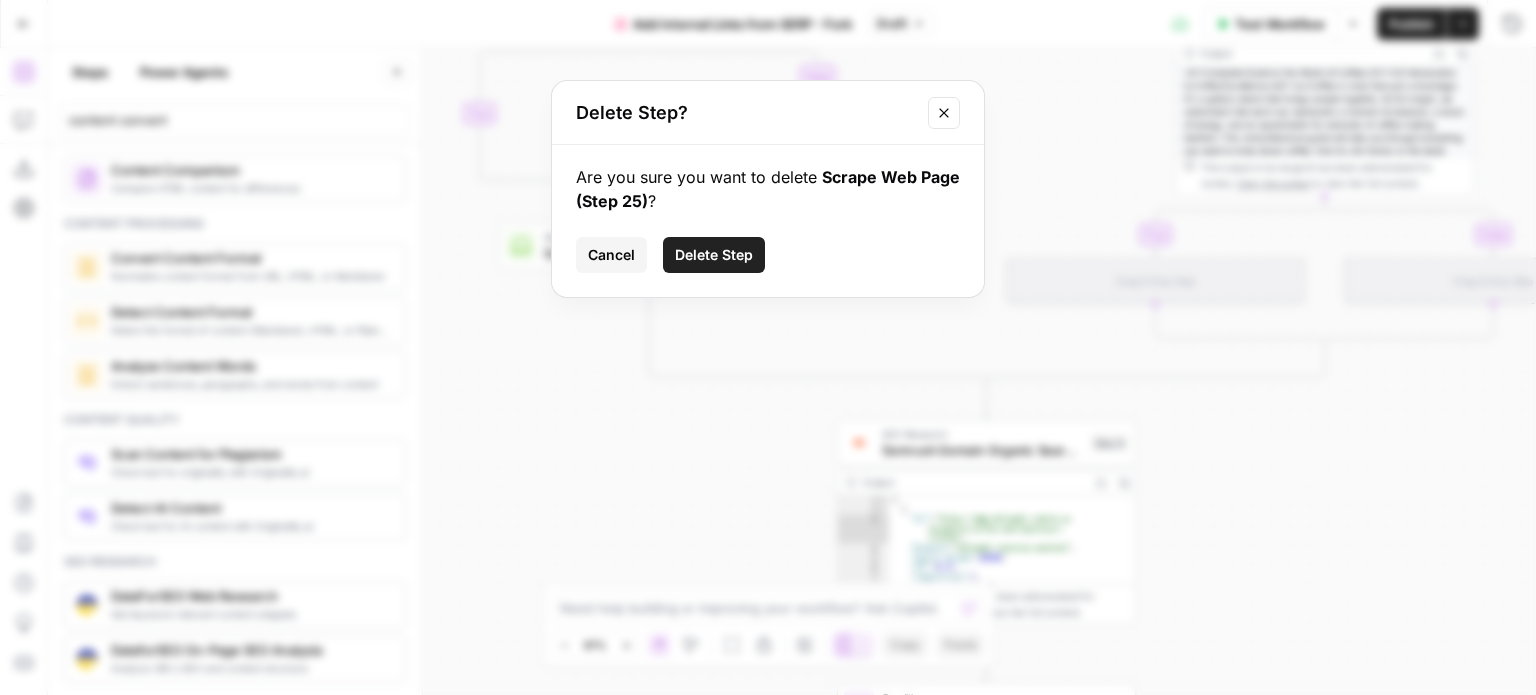 click on "Delete Step" at bounding box center (714, 255) 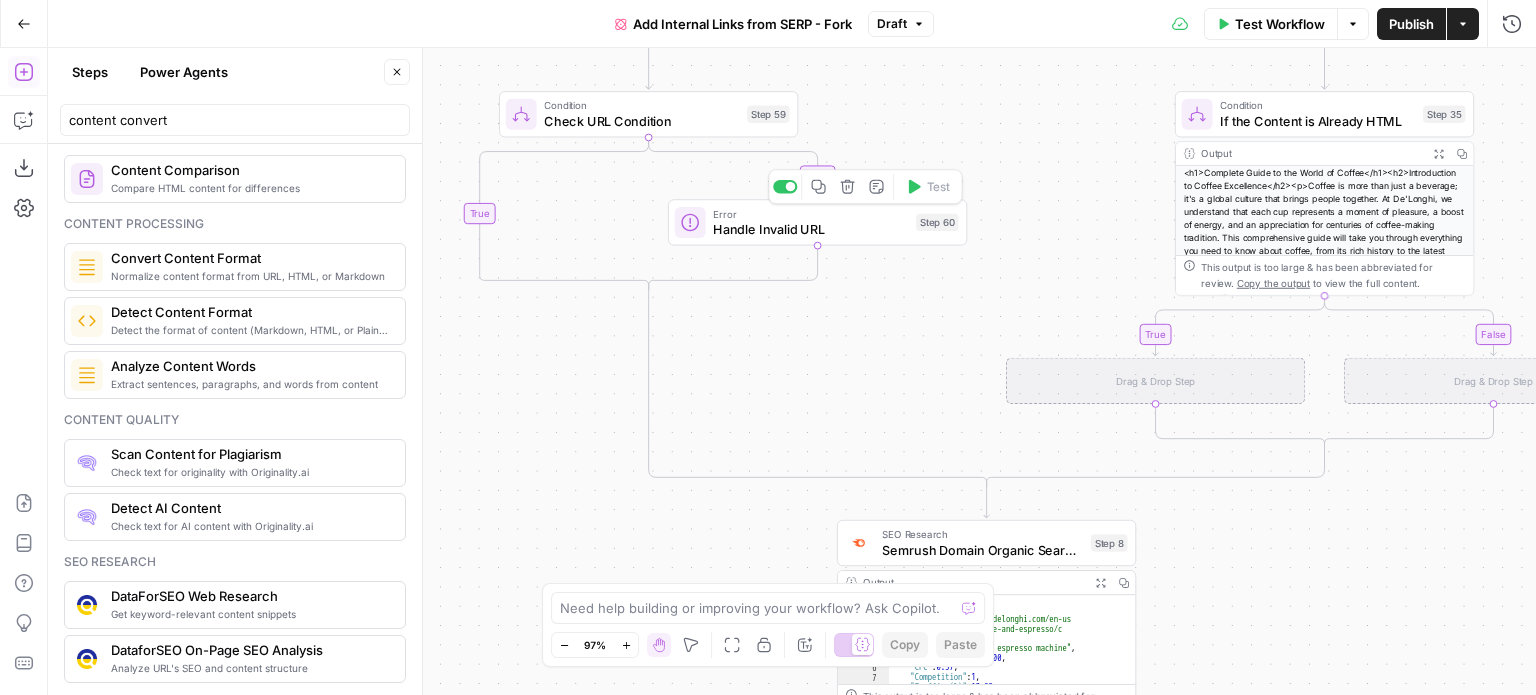 click 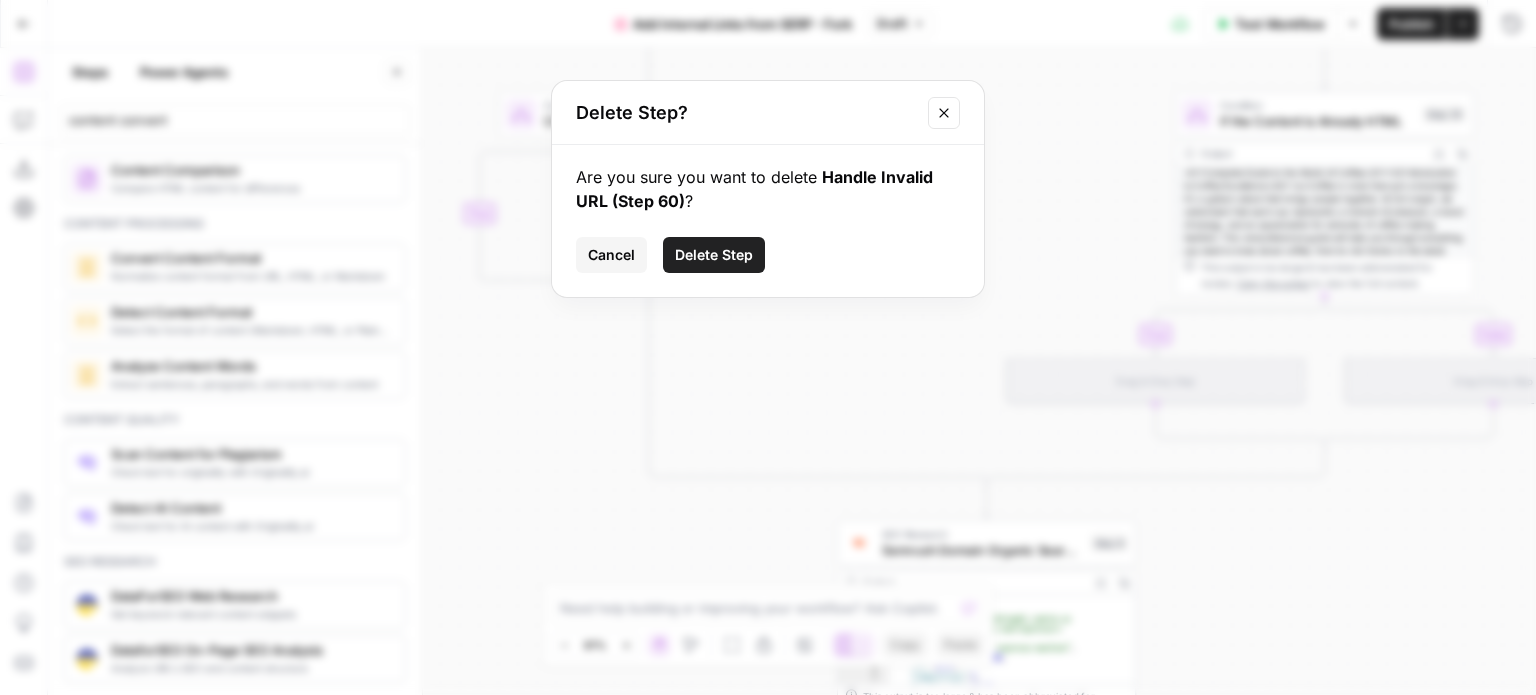 click on "Delete Step" at bounding box center (714, 255) 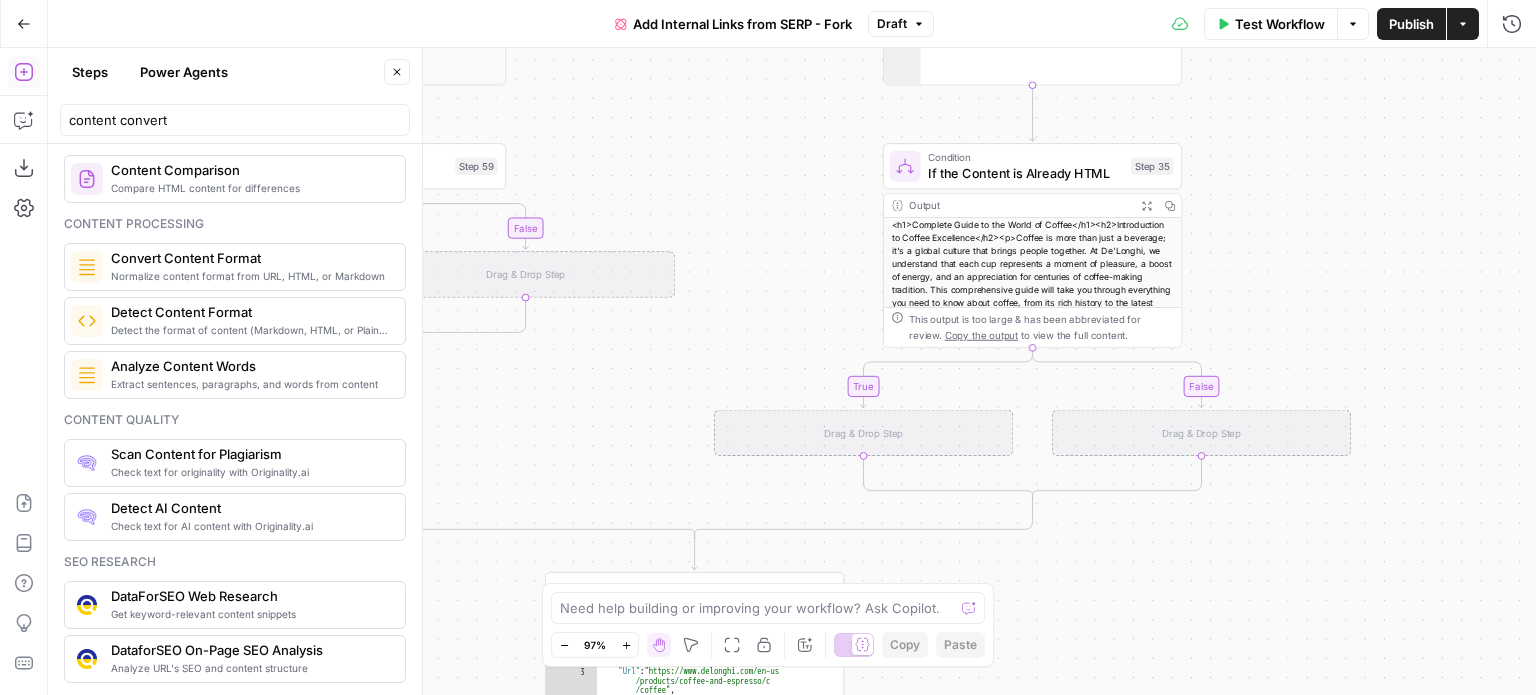 drag, startPoint x: 852, startPoint y: 352, endPoint x: 627, endPoint y: 388, distance: 227.8618 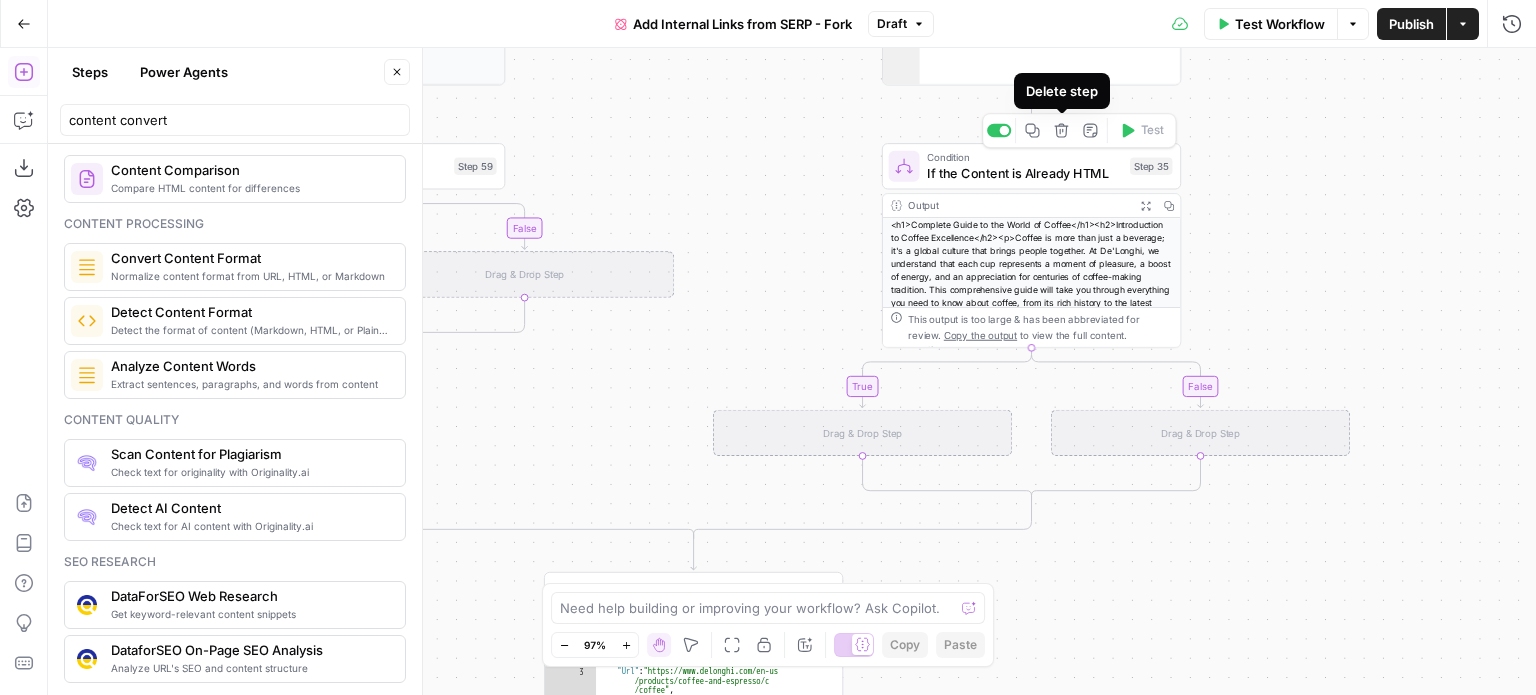 click 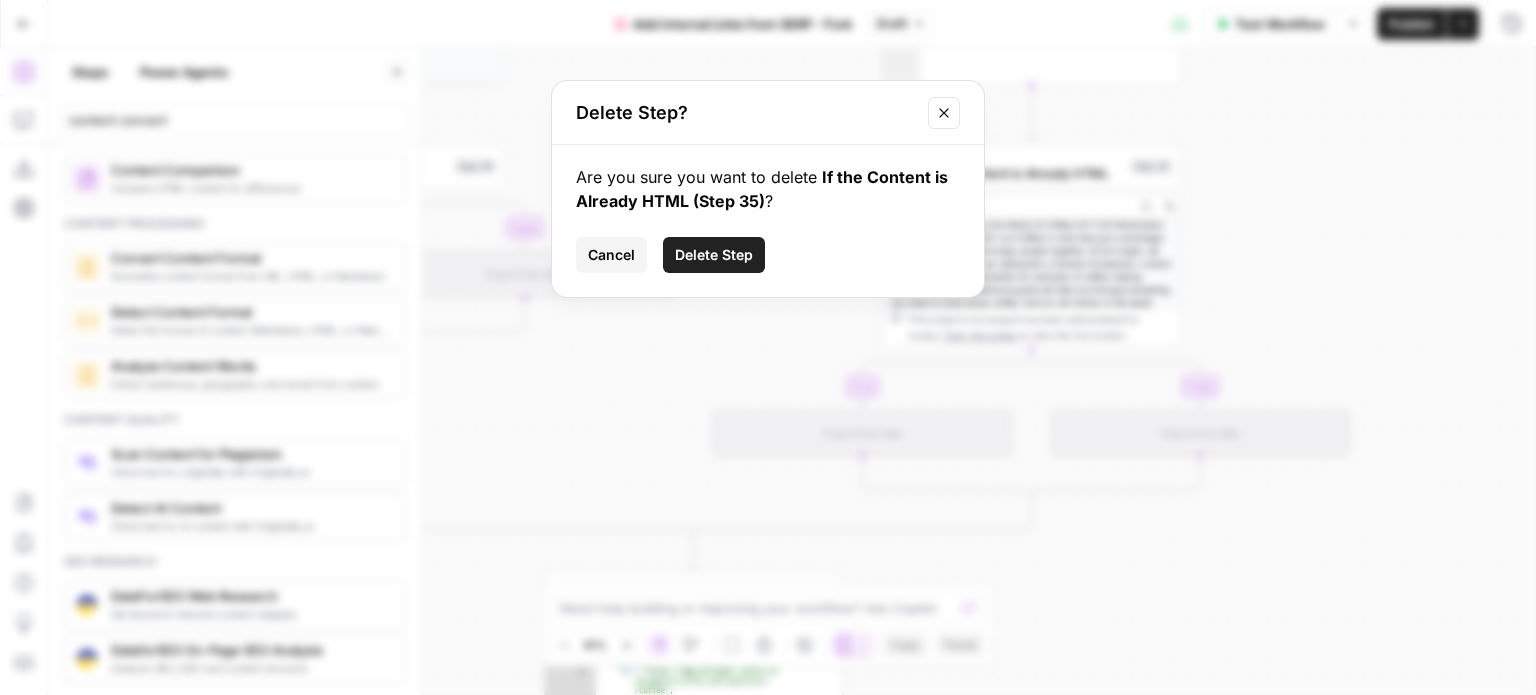 click on "Delete Step" at bounding box center [714, 255] 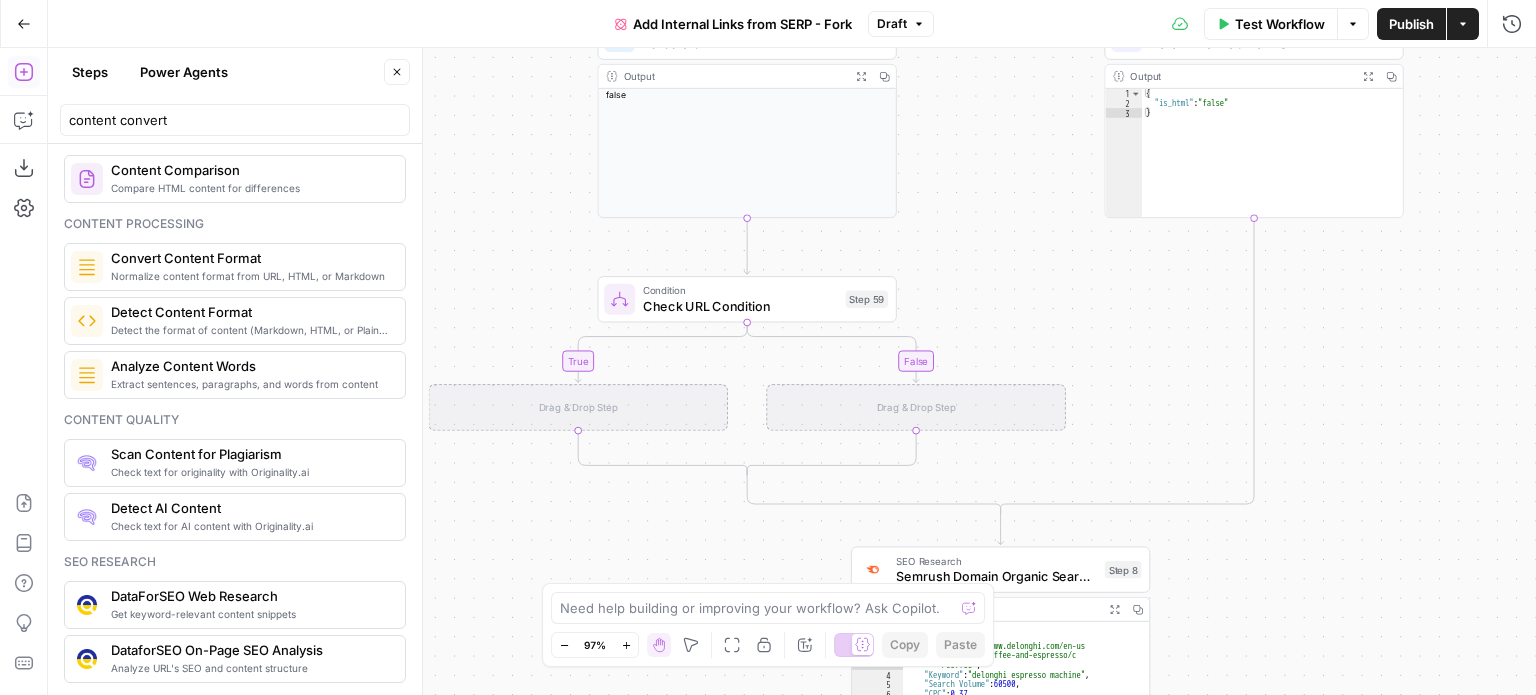 drag, startPoint x: 935, startPoint y: 314, endPoint x: 1242, endPoint y: 447, distance: 334.57138 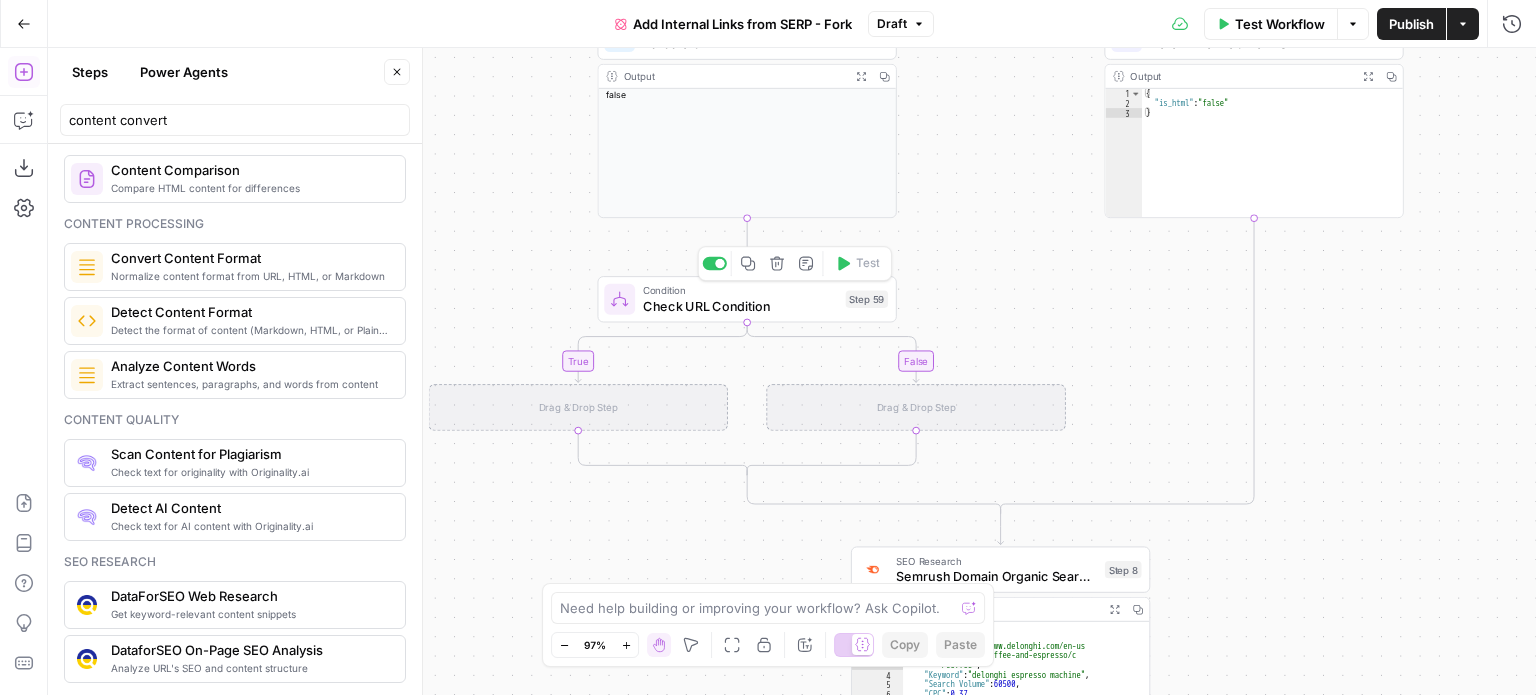 click 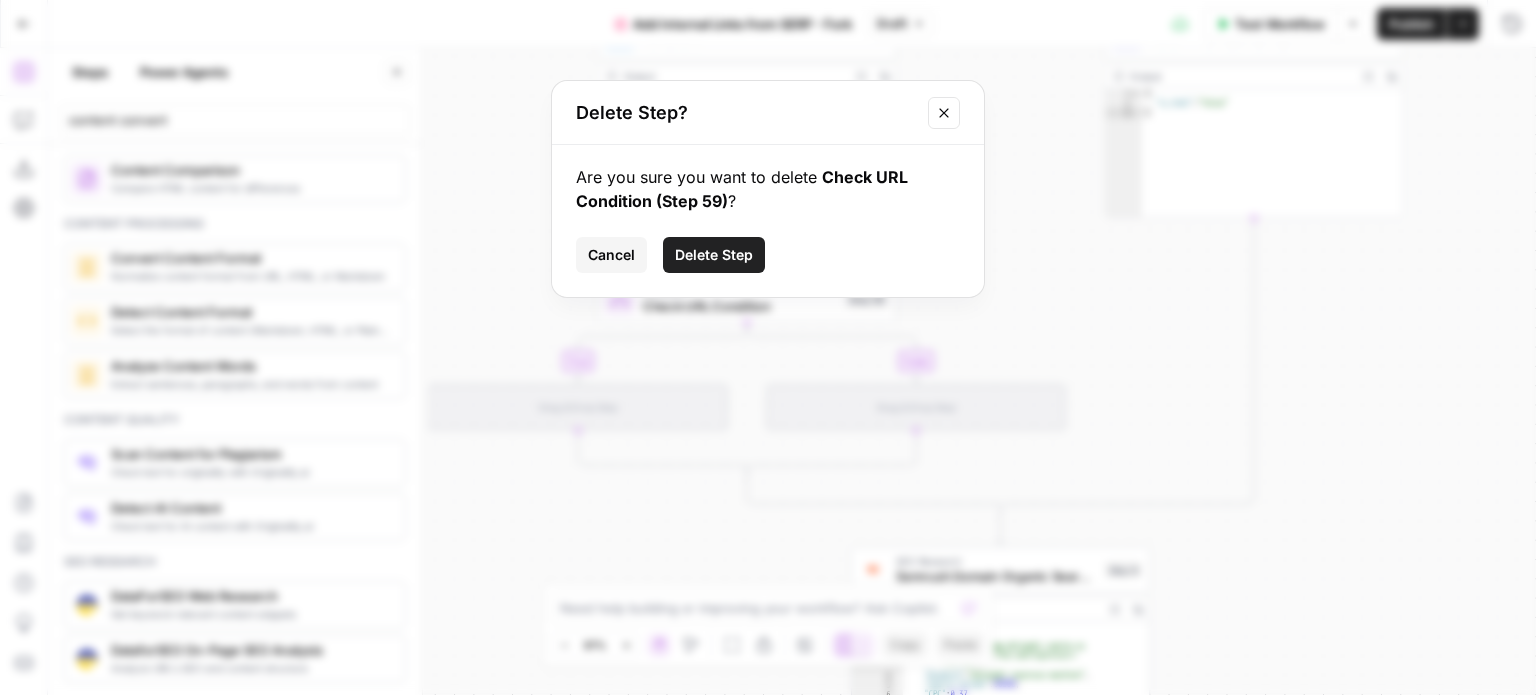 click on "Delete Step" at bounding box center [714, 255] 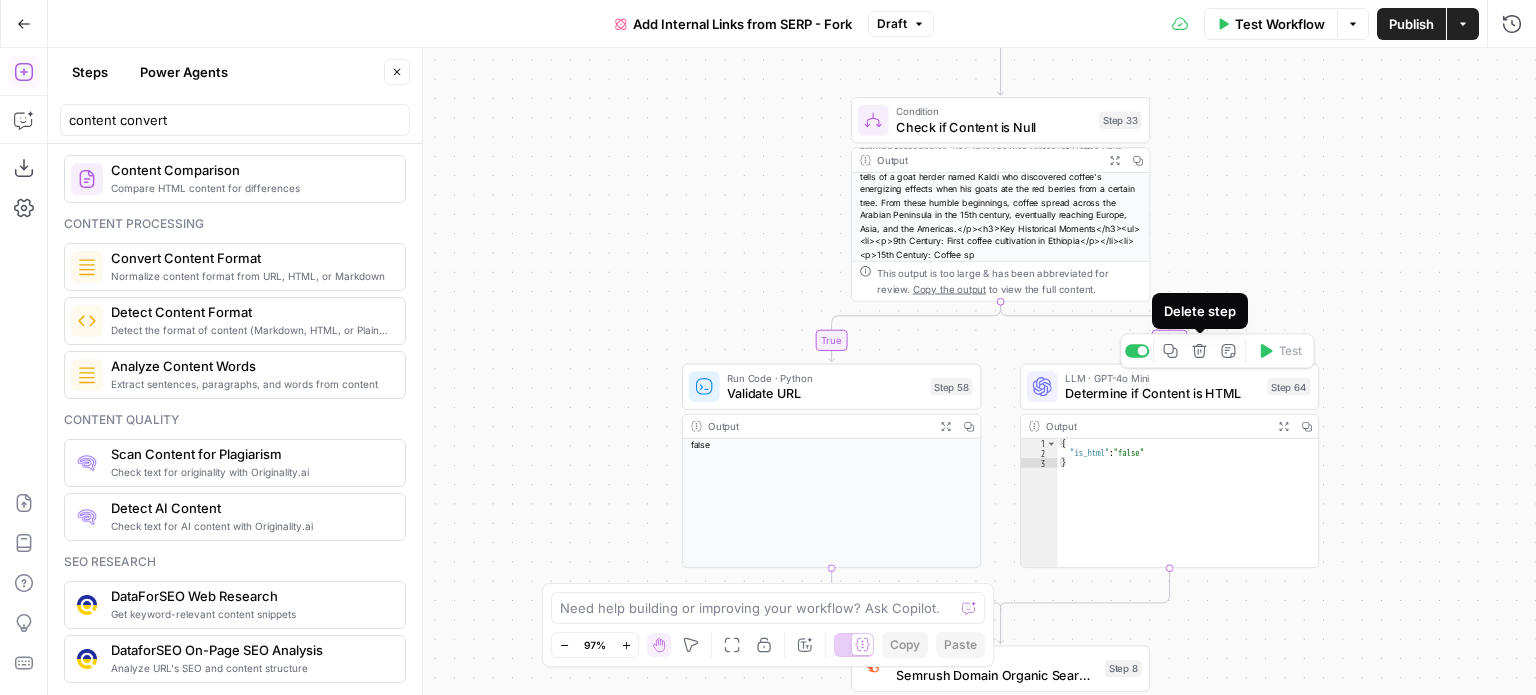 click 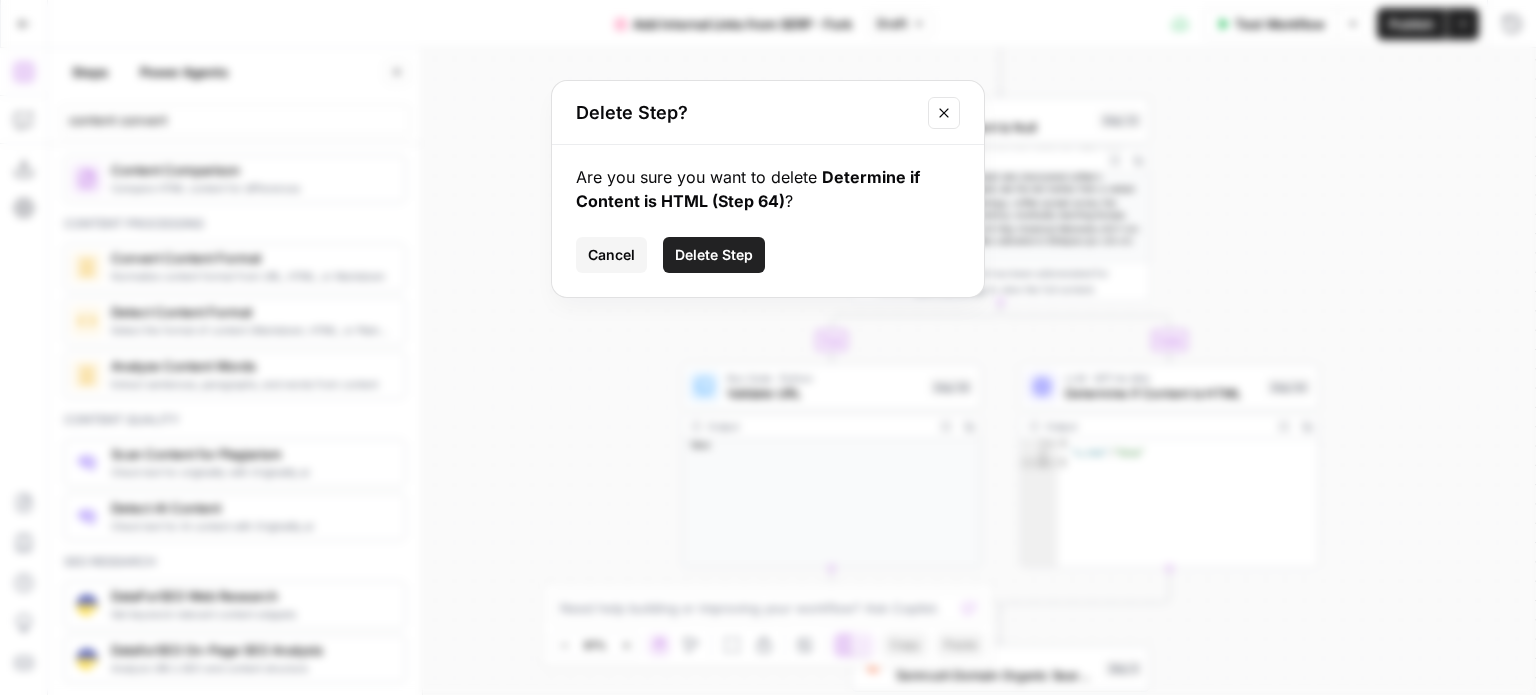 drag, startPoint x: 747, startPoint y: 263, endPoint x: 760, endPoint y: 287, distance: 27.294687 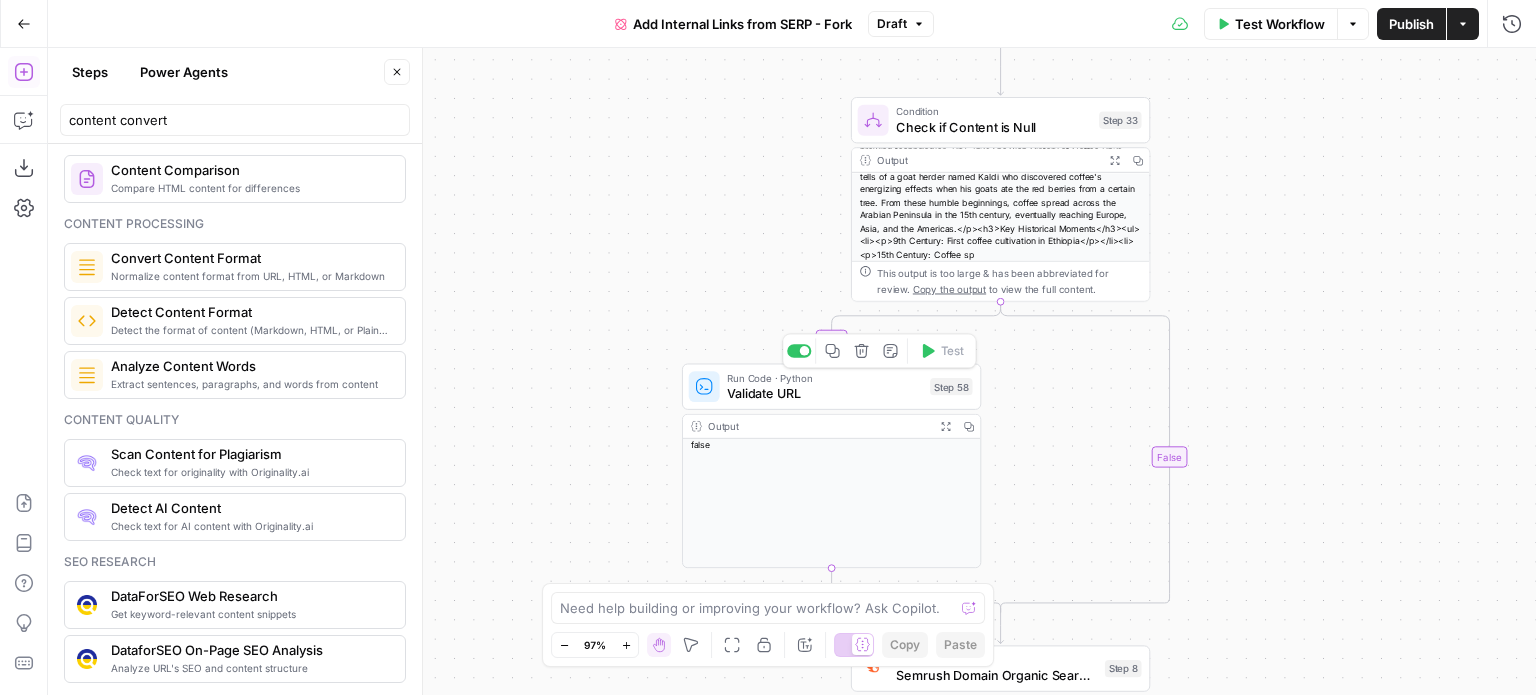 click 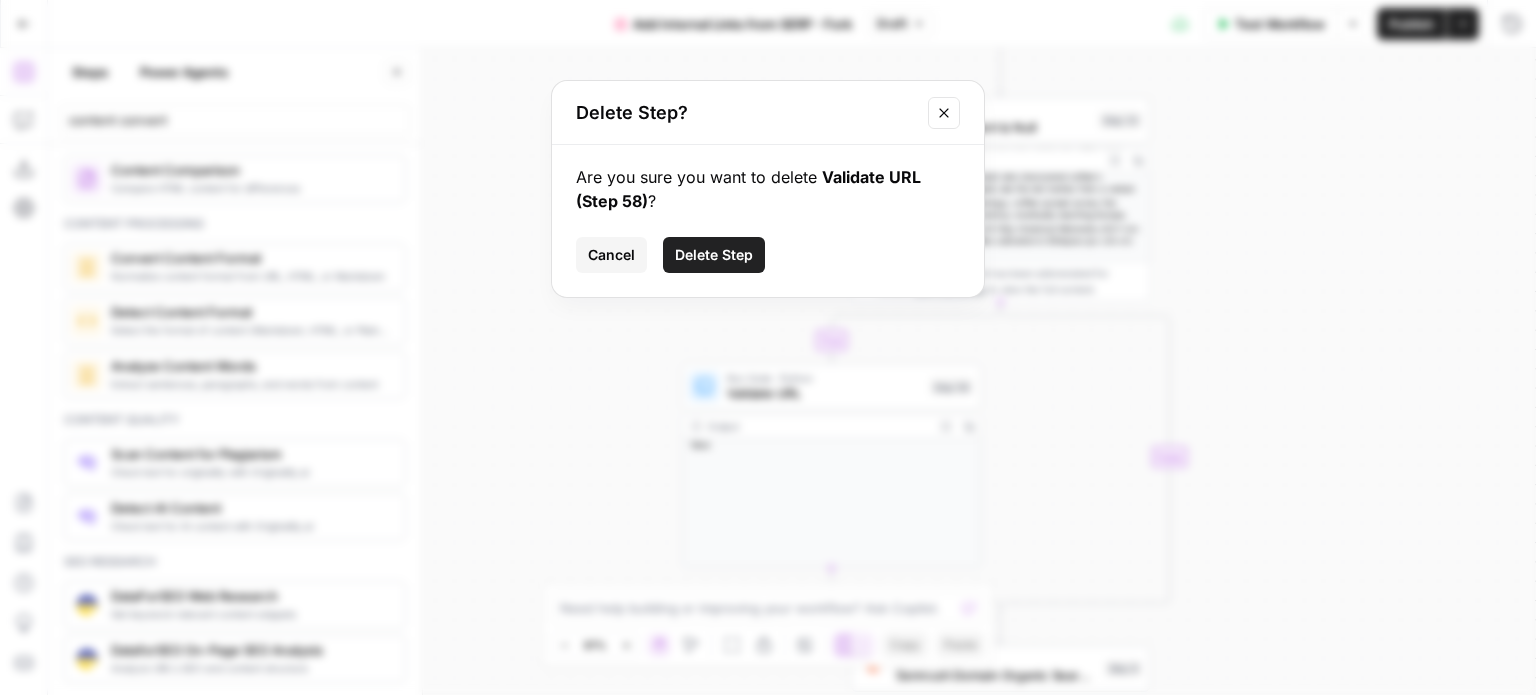 click on "Delete Step" at bounding box center [714, 255] 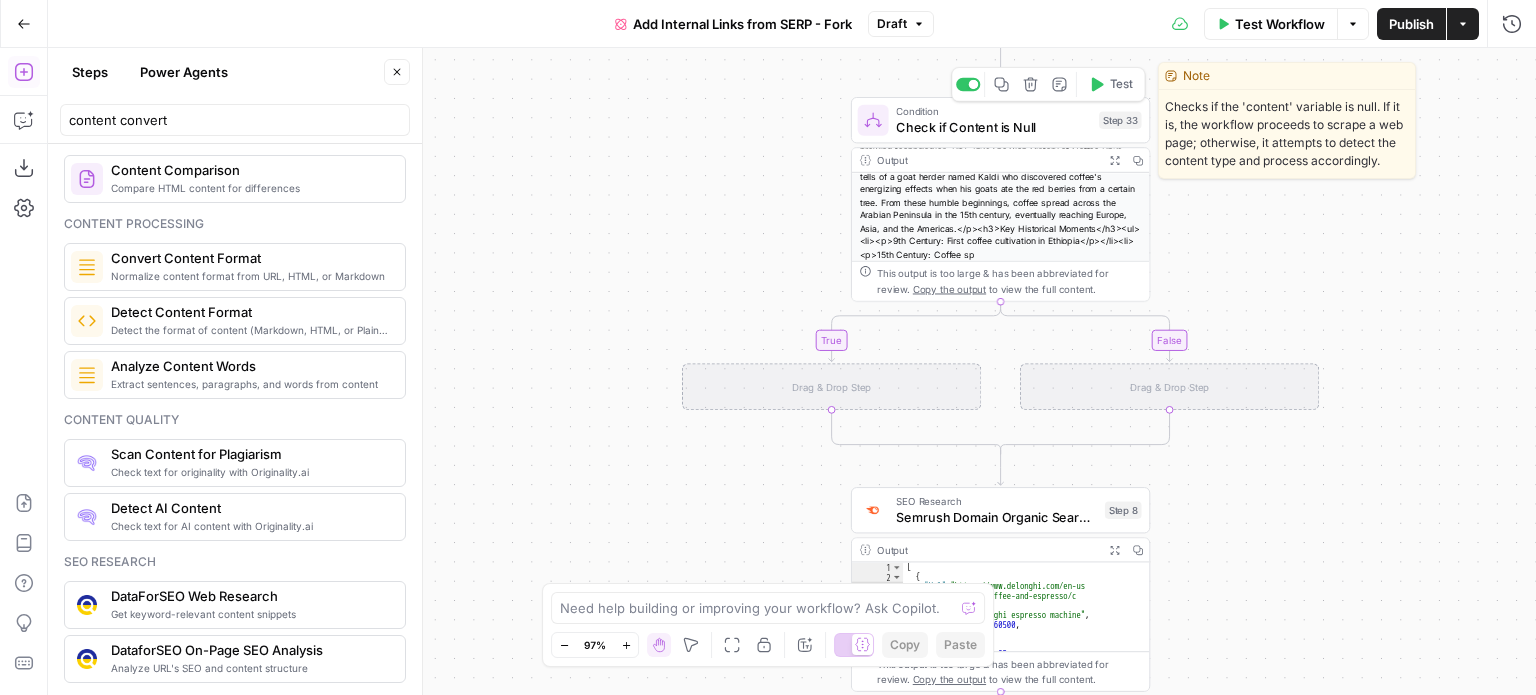 click 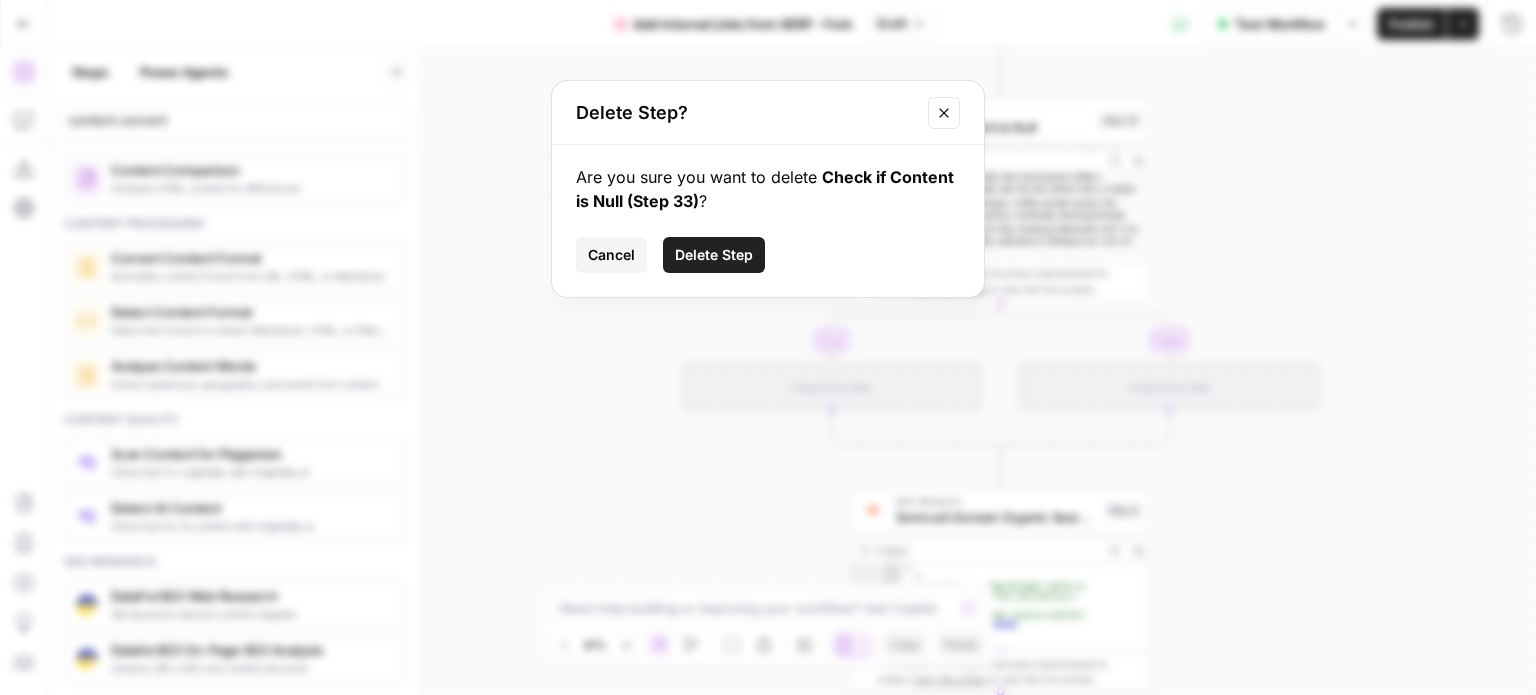 click on "Delete Step" at bounding box center (714, 255) 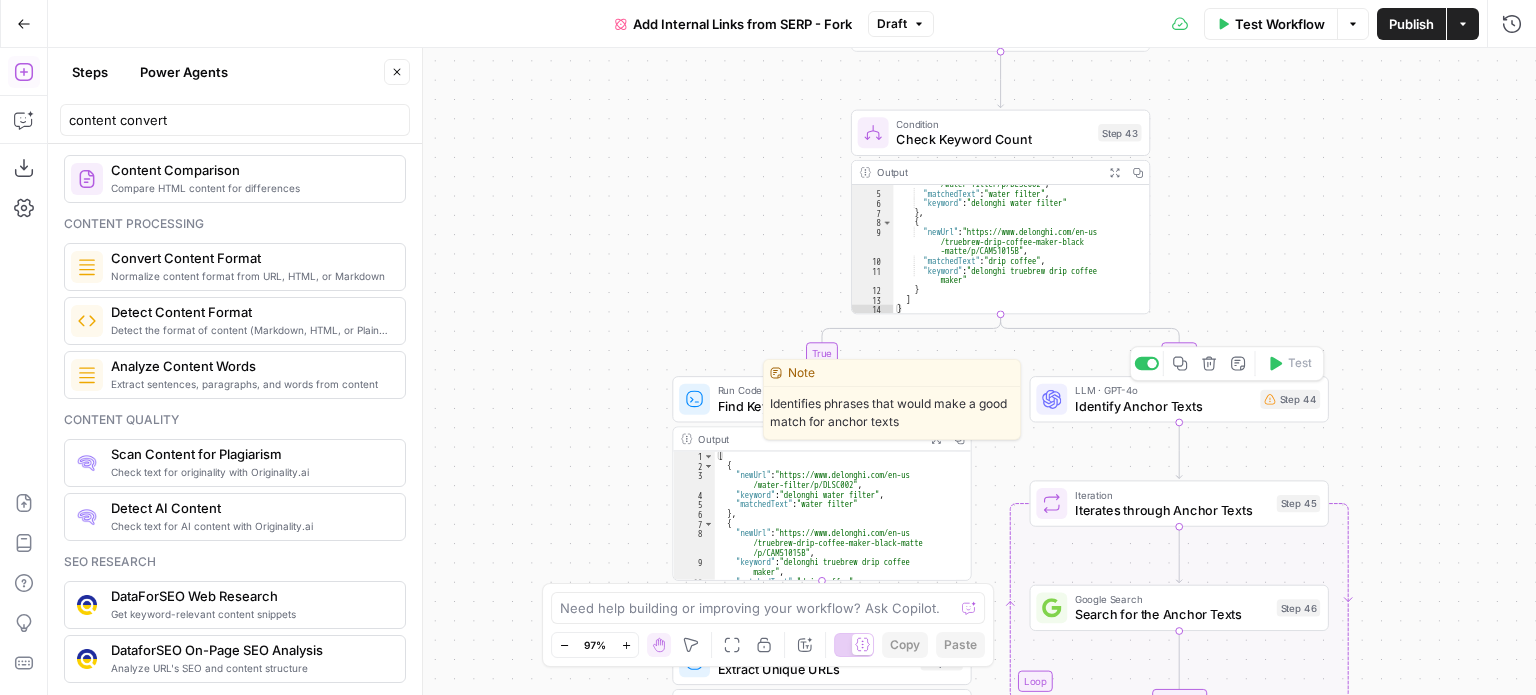 click on "Identify Anchor Texts" at bounding box center [1164, 405] 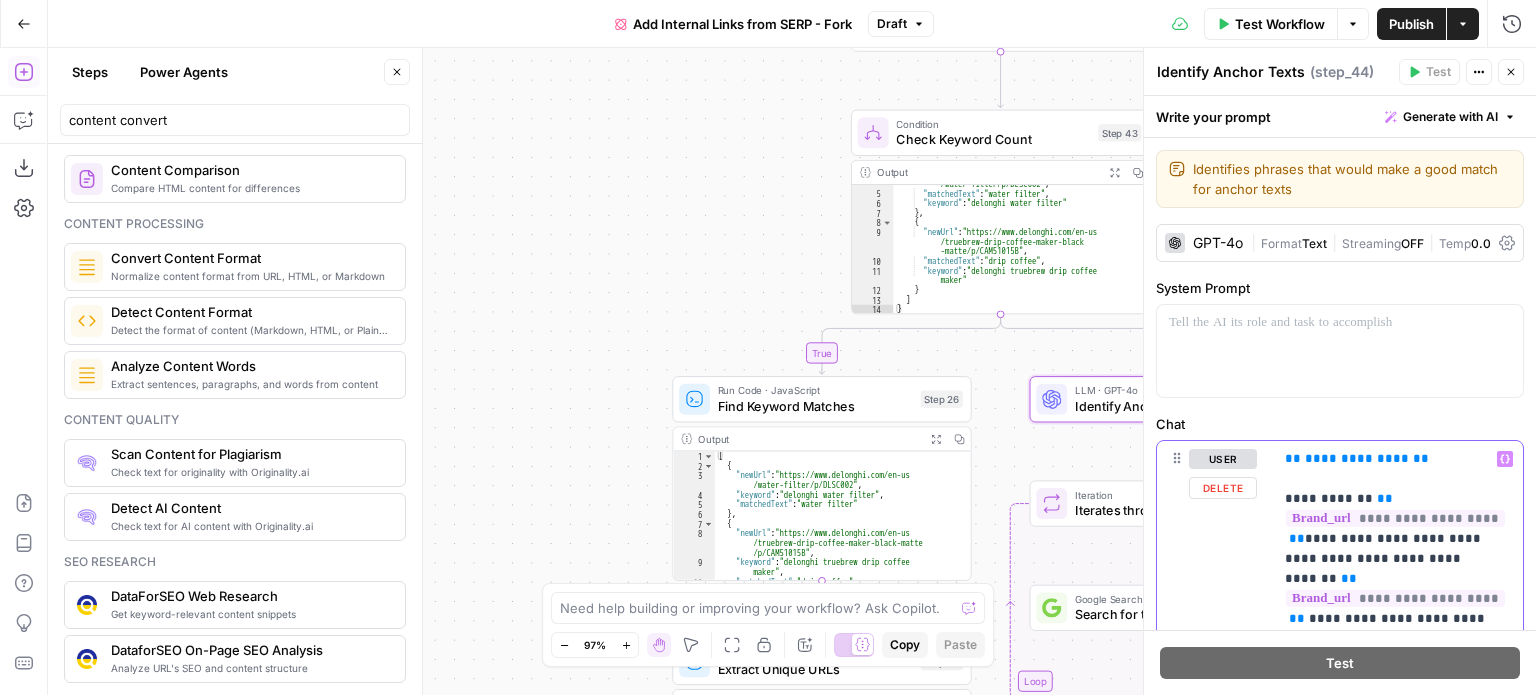 click on "**********" at bounding box center (1357, 458) 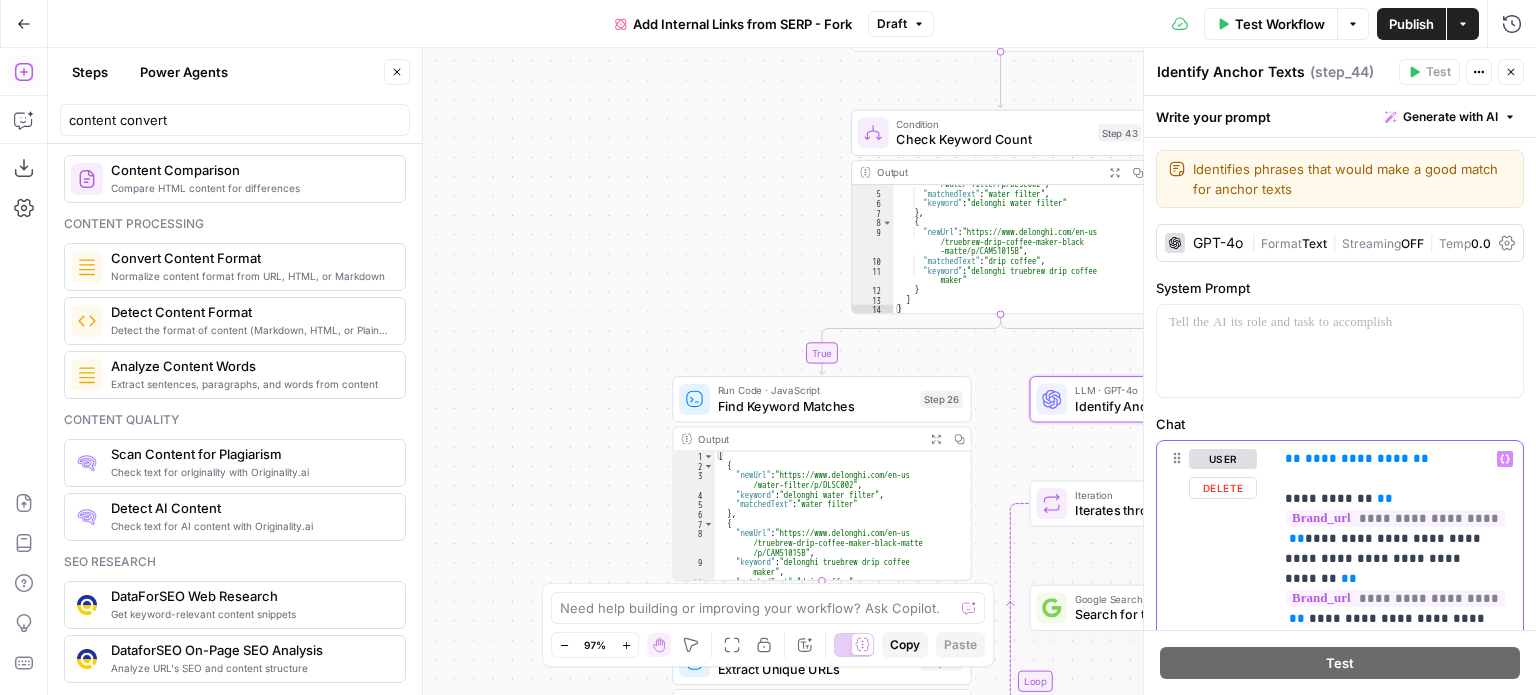 click on "**********" at bounding box center [1357, 458] 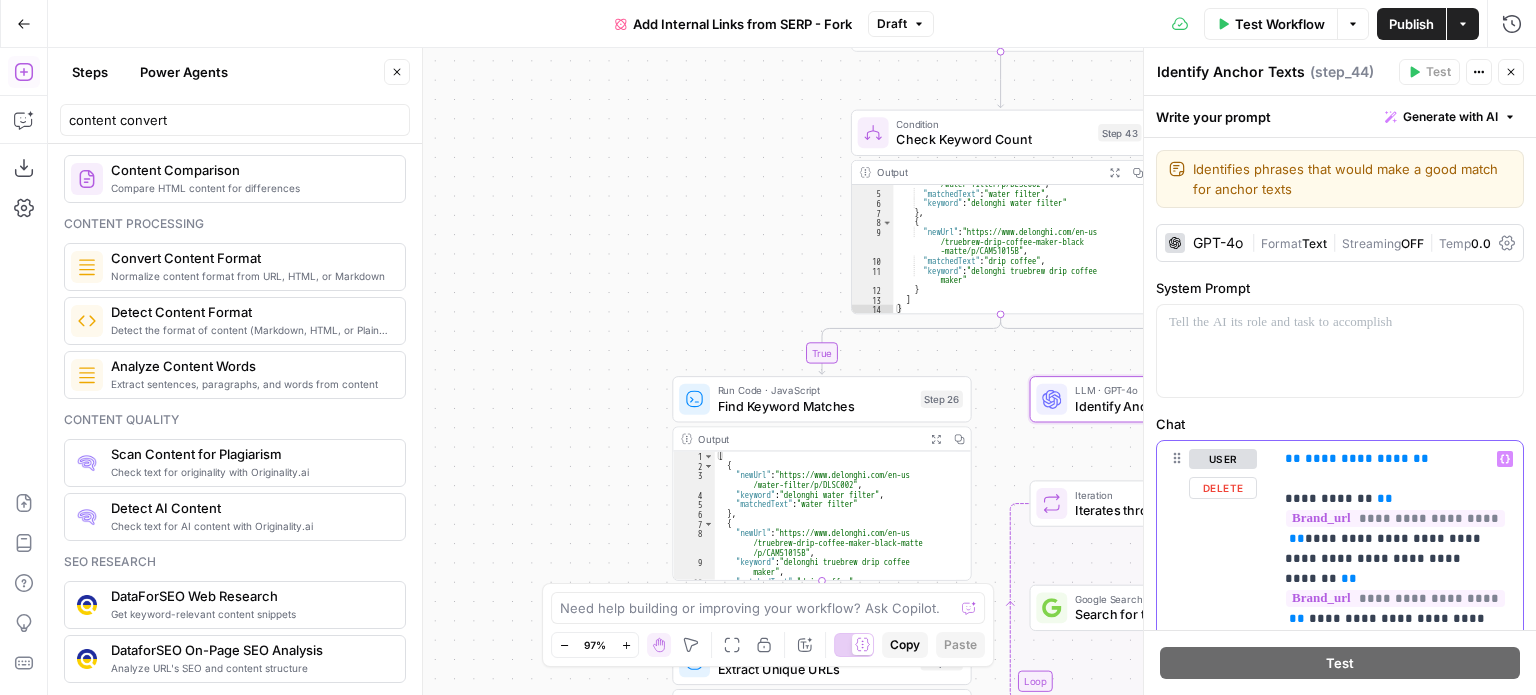 type 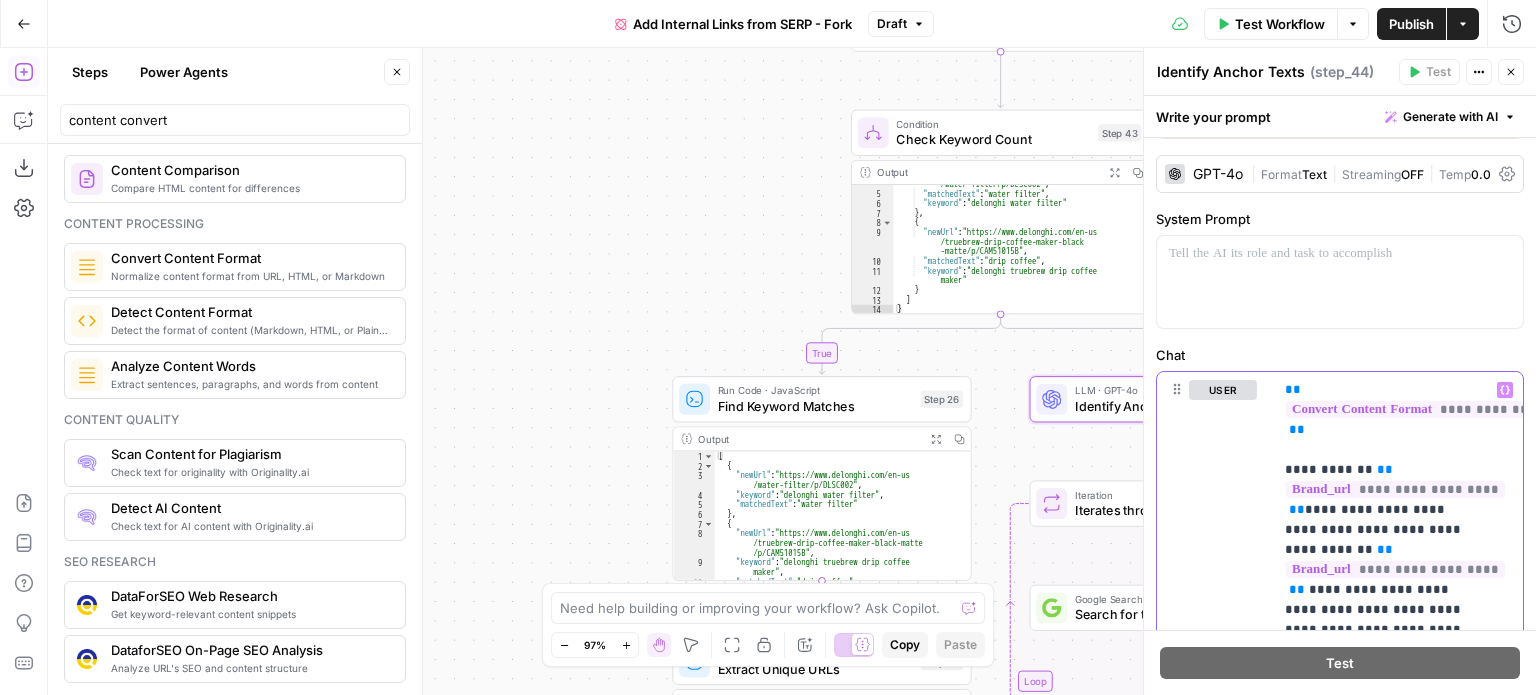 scroll, scrollTop: 100, scrollLeft: 0, axis: vertical 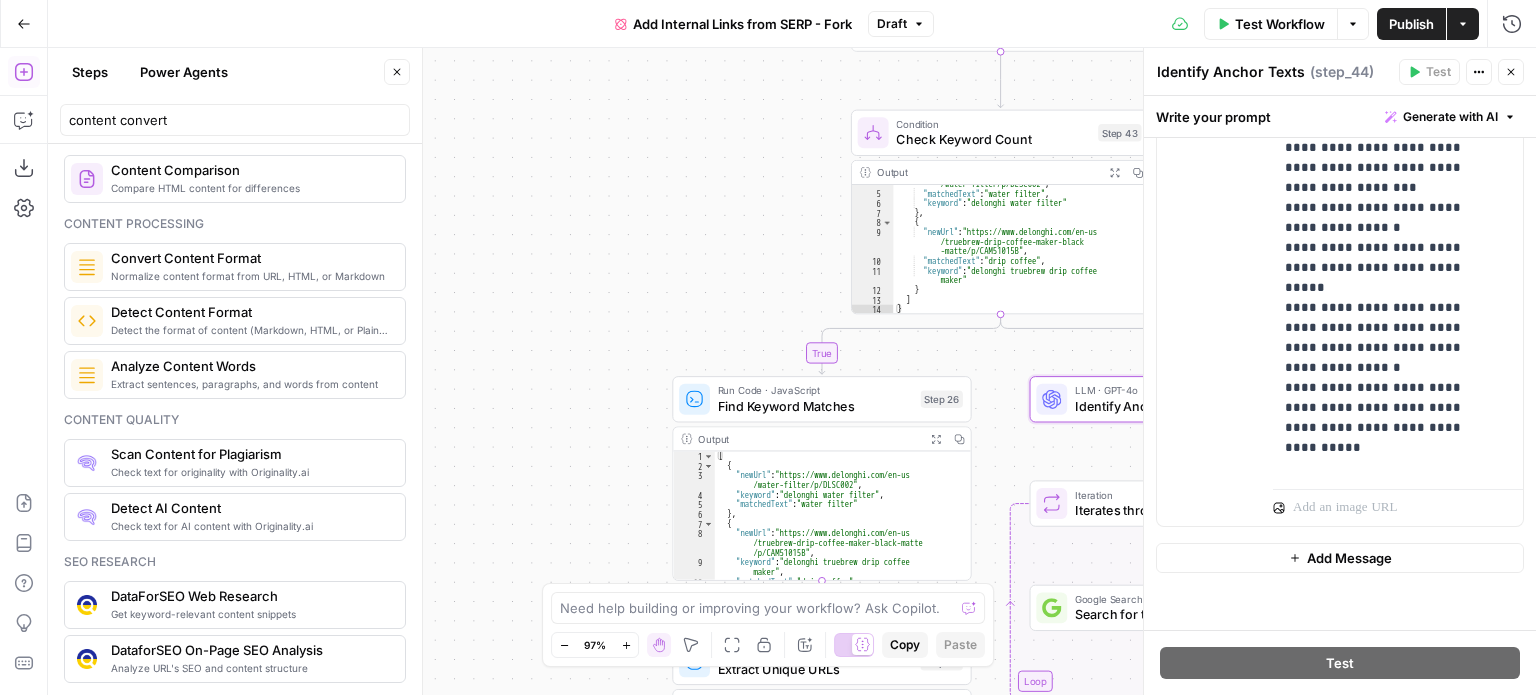 click on "Steps within an iterator or conditional cannot be tested individually." at bounding box center (1340, 610) 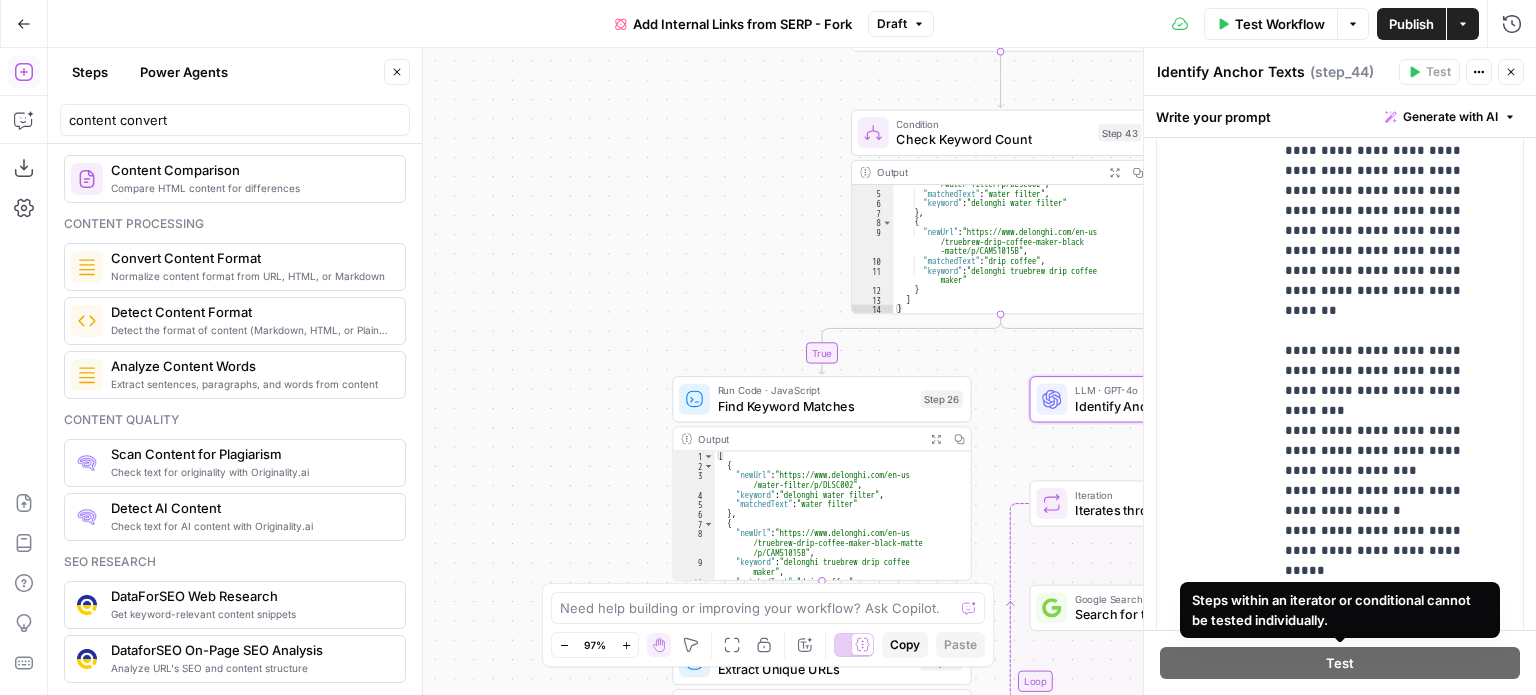 scroll, scrollTop: 475, scrollLeft: 0, axis: vertical 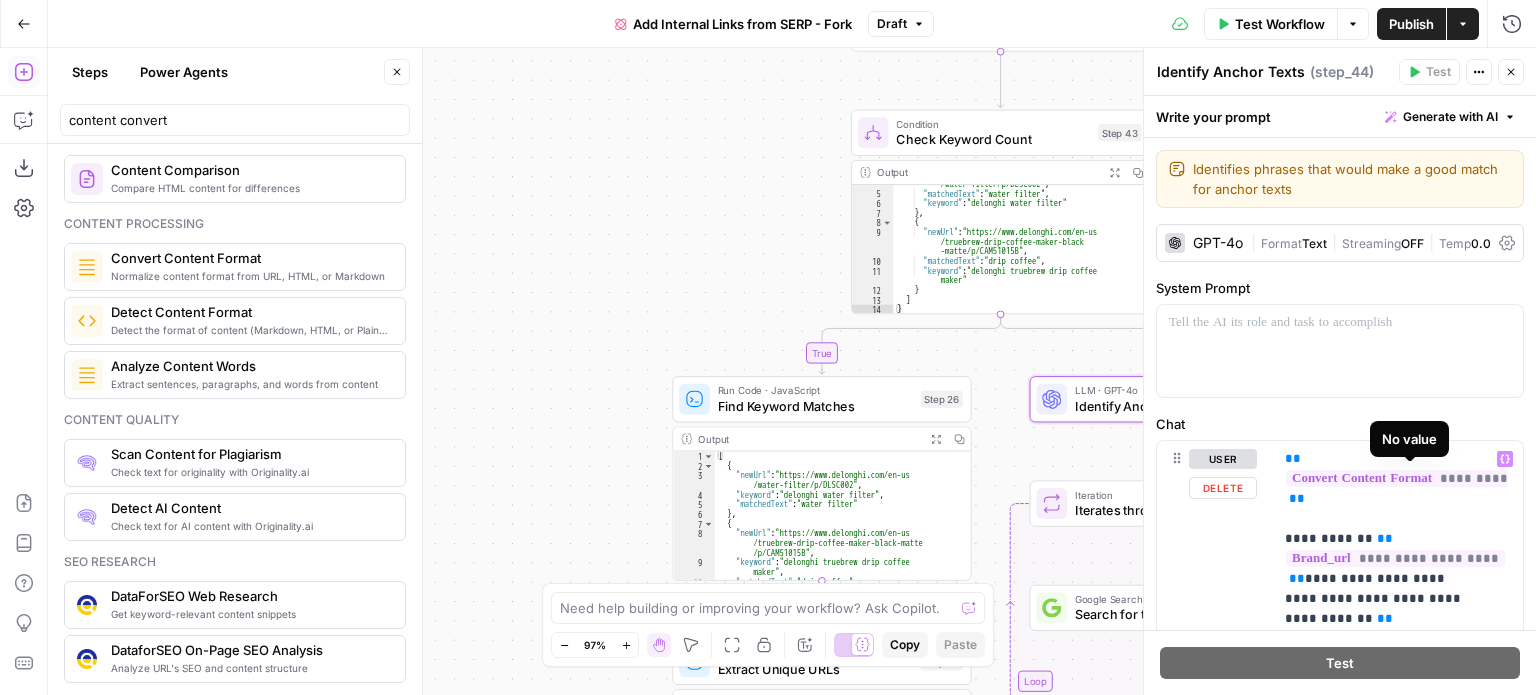 click on "**********" at bounding box center (1418, 478) 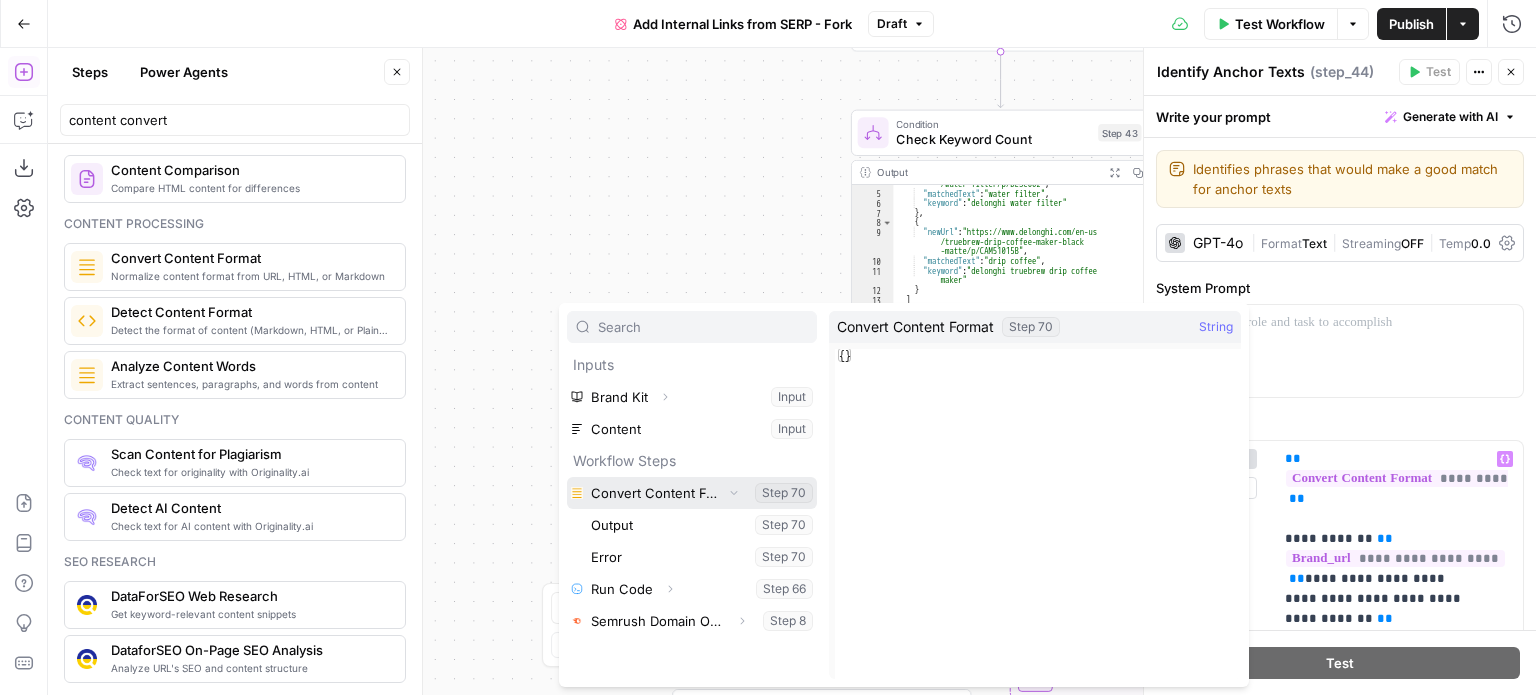 click 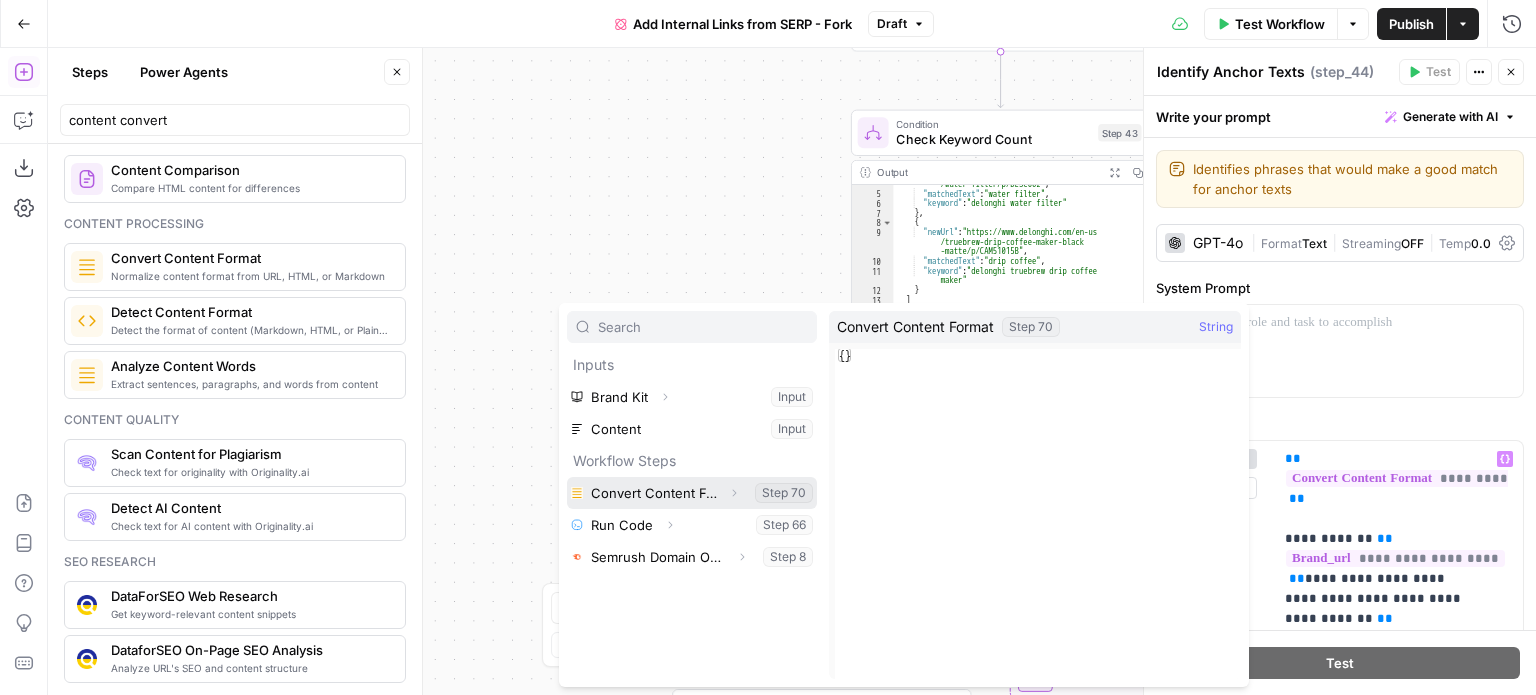 click at bounding box center (692, 493) 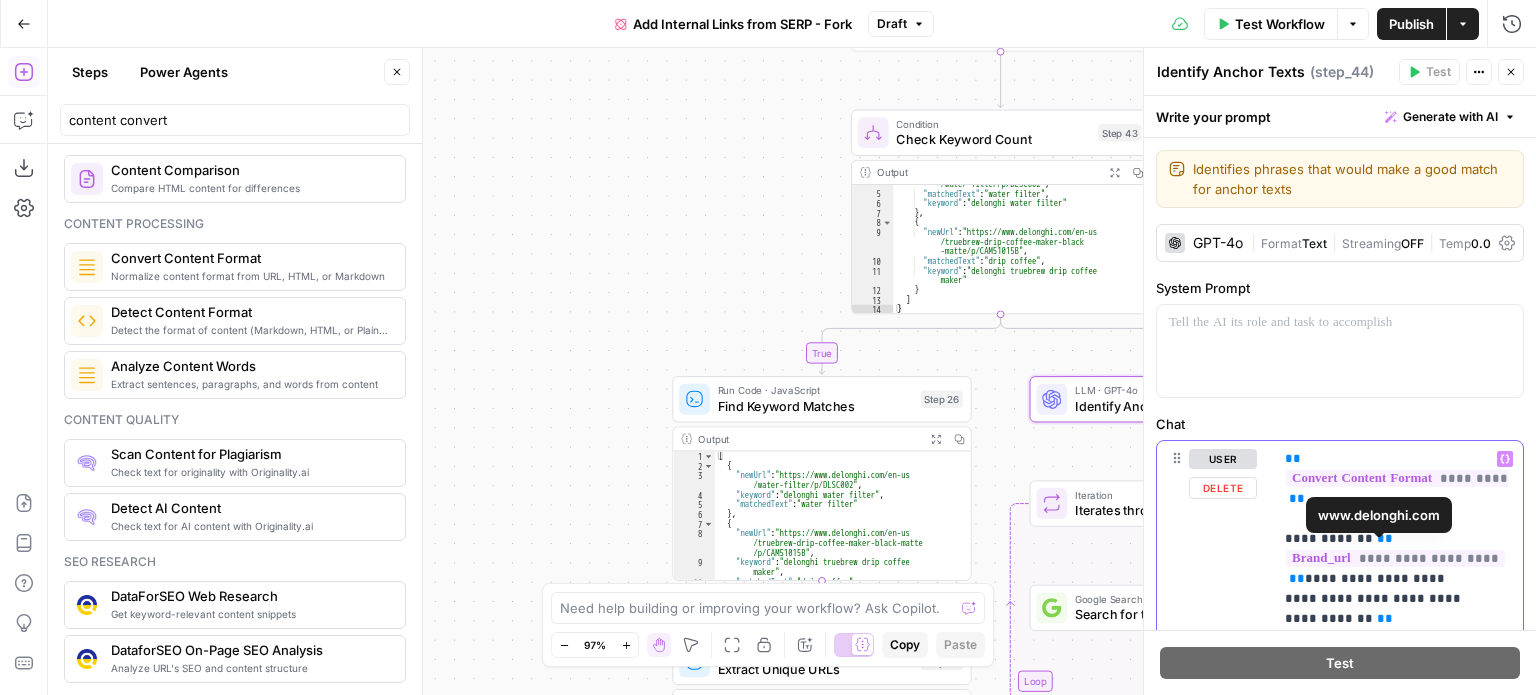 scroll, scrollTop: 56, scrollLeft: 0, axis: vertical 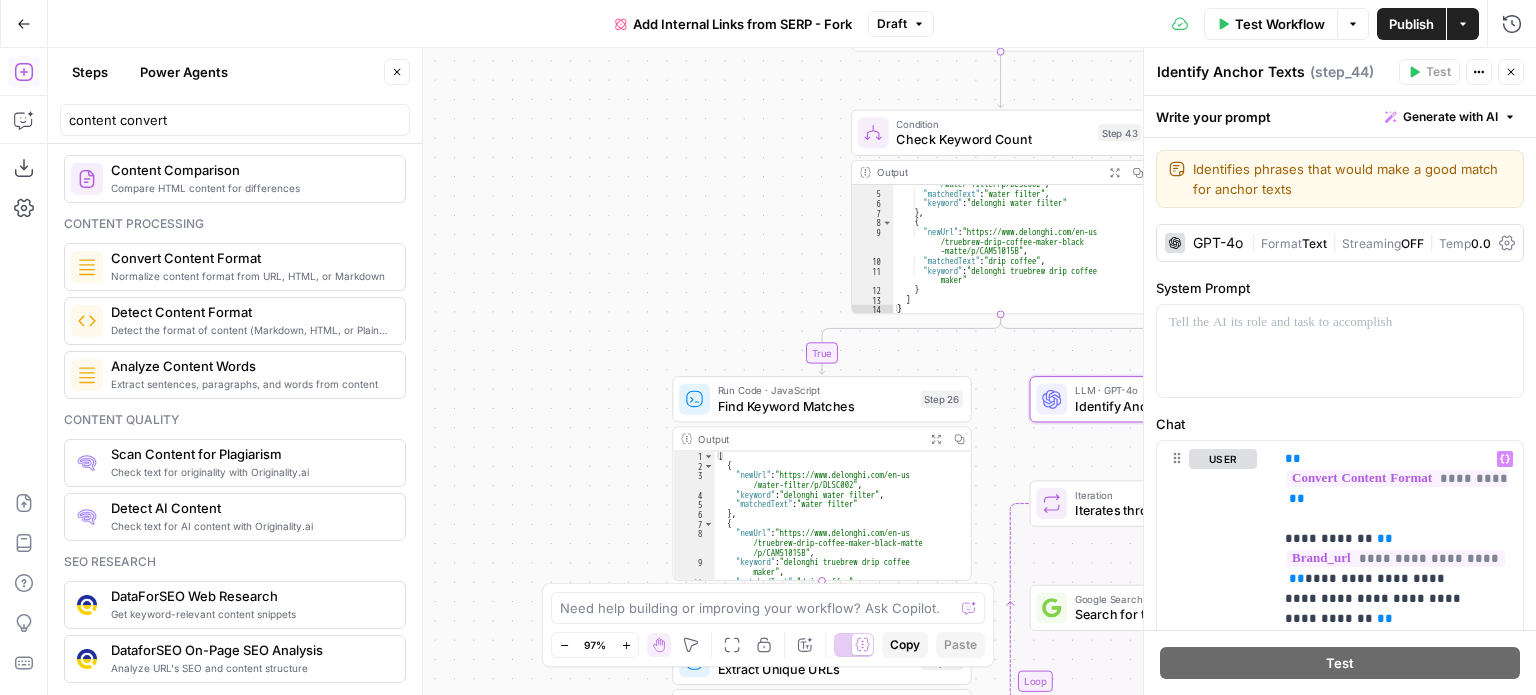 click on "**********" at bounding box center (792, 371) 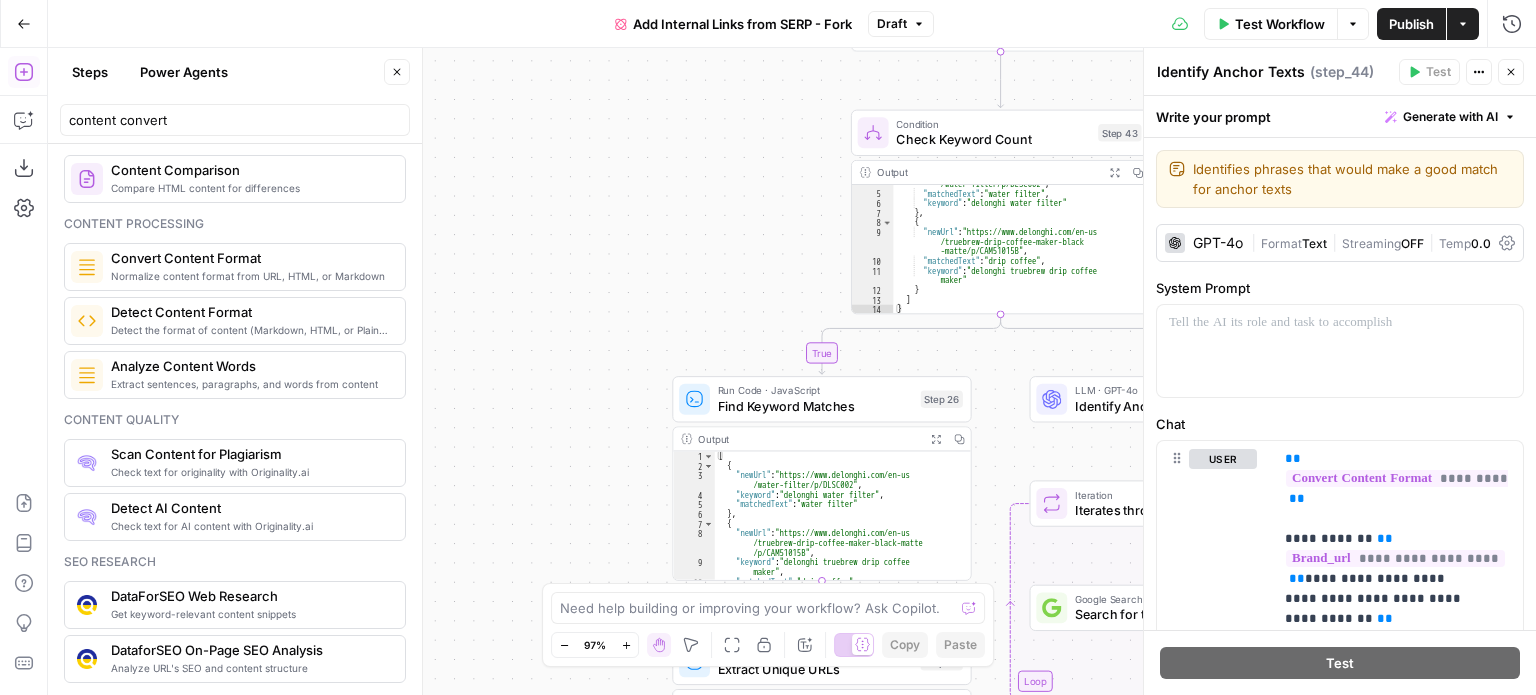 click 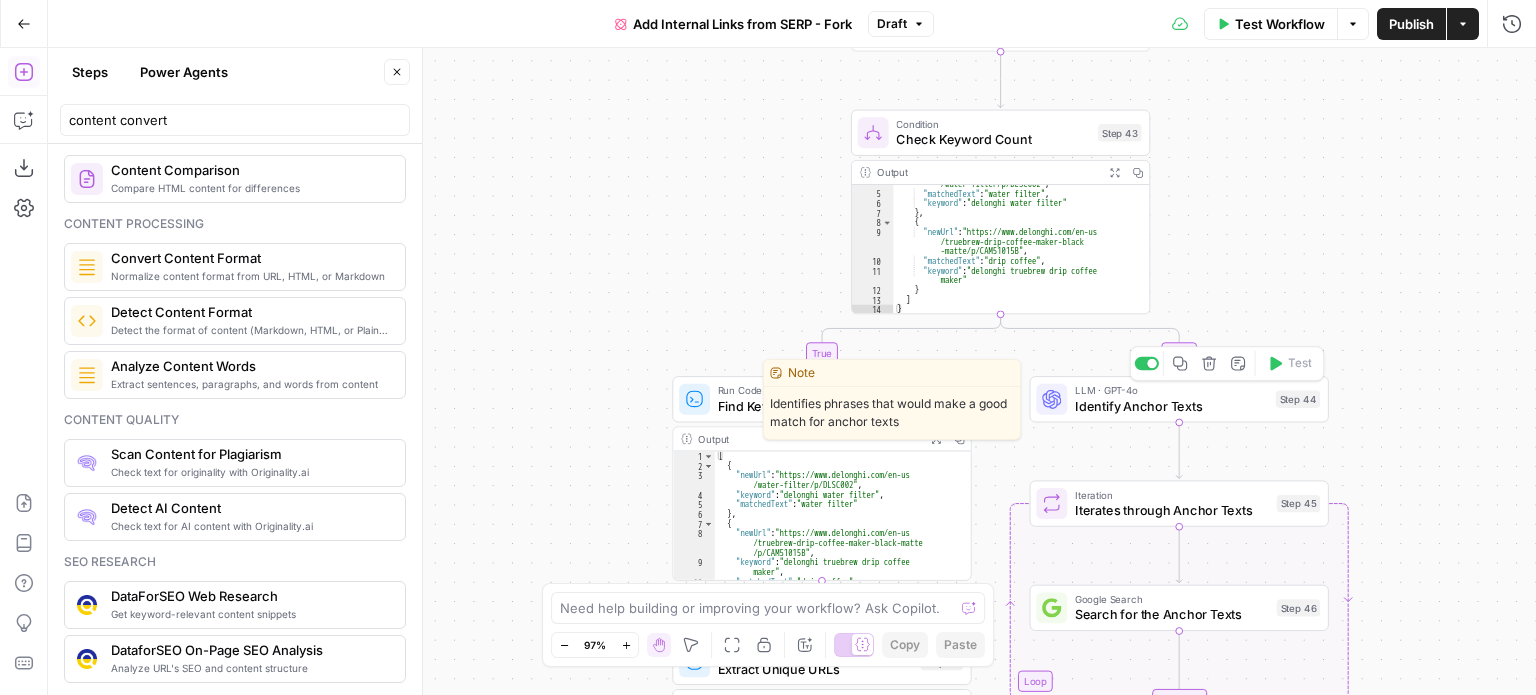 click on "Identify Anchor Texts" at bounding box center [1171, 405] 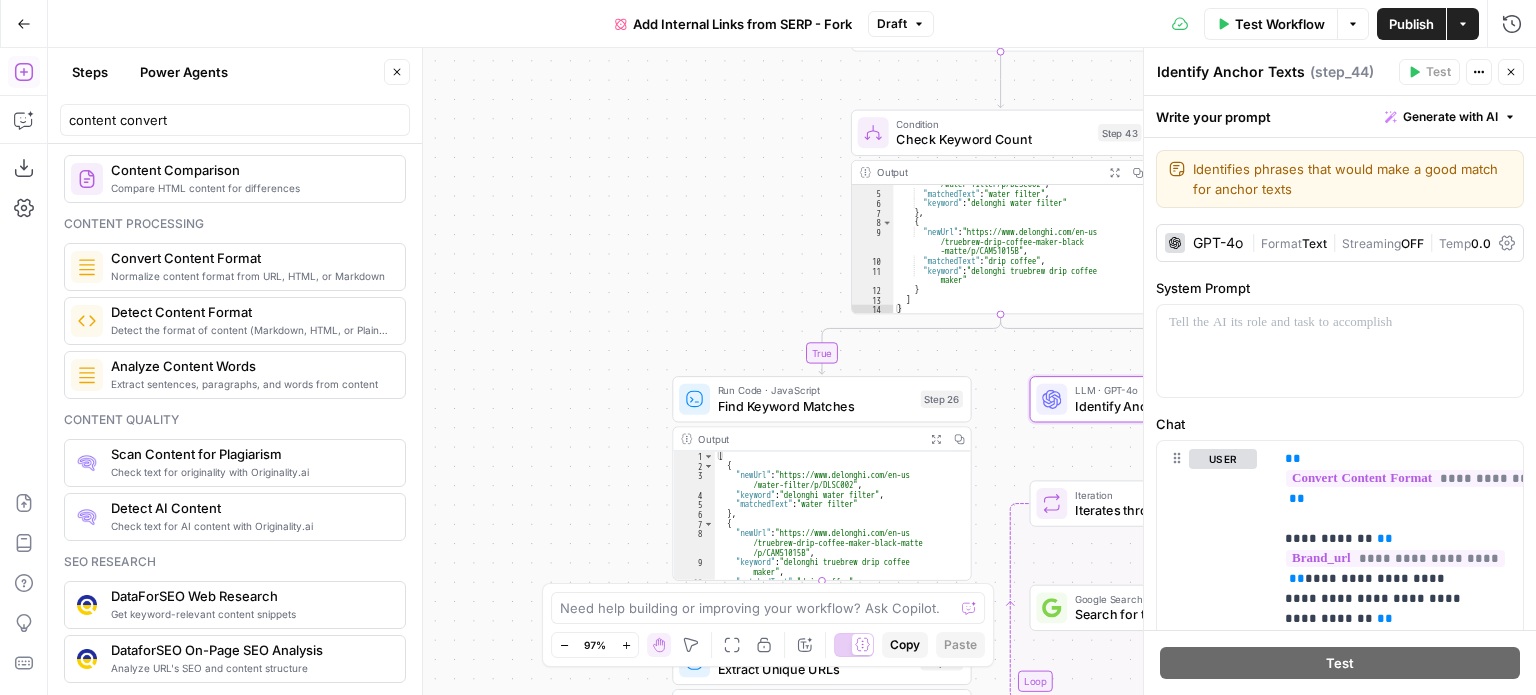 click on "**********" at bounding box center (792, 371) 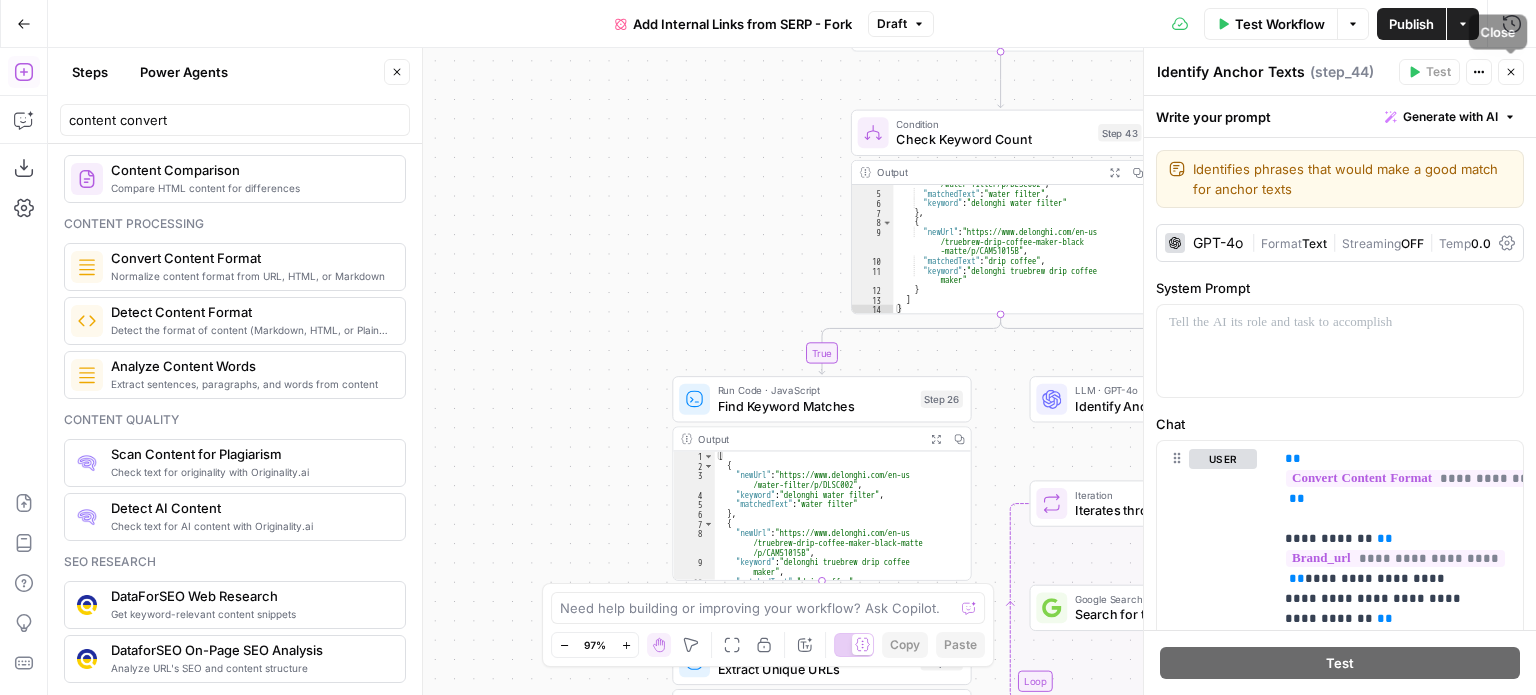 click 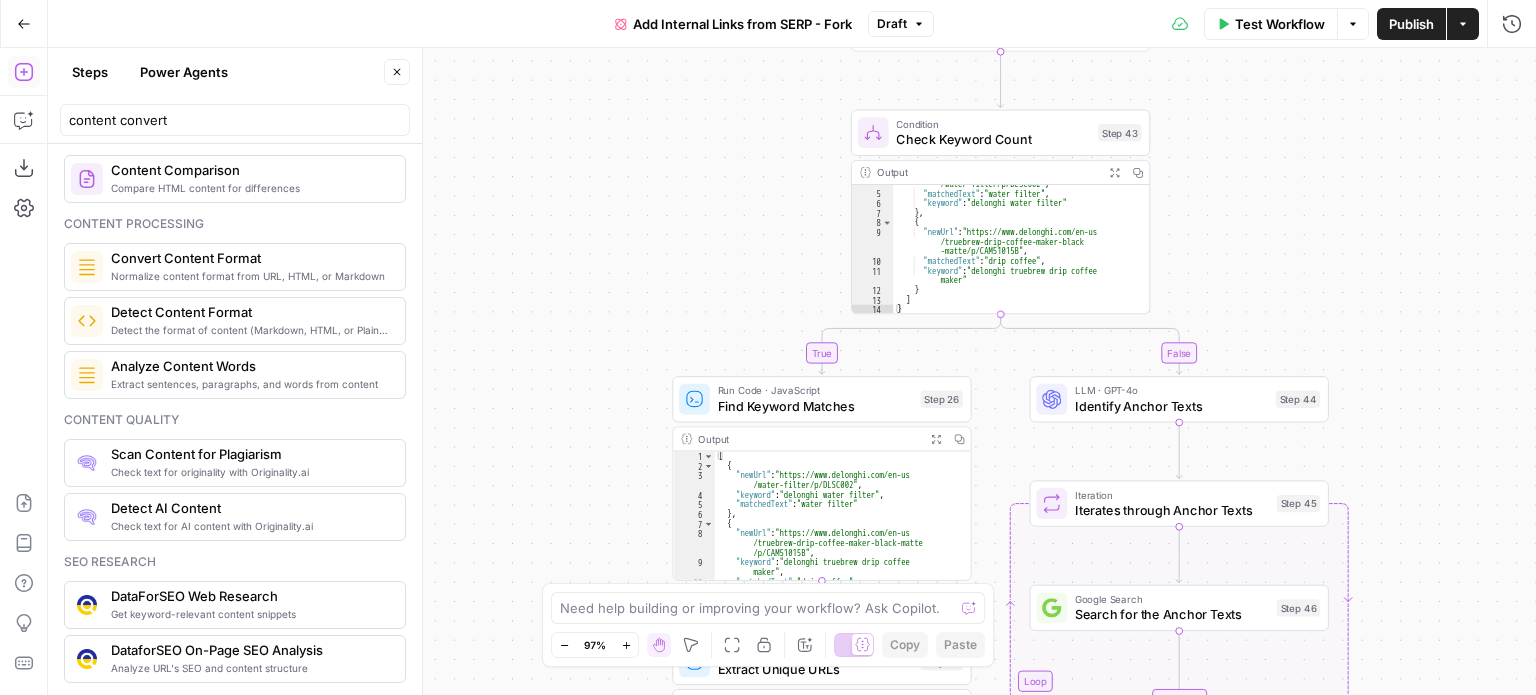 click on "Check Keyword Count" at bounding box center (993, 139) 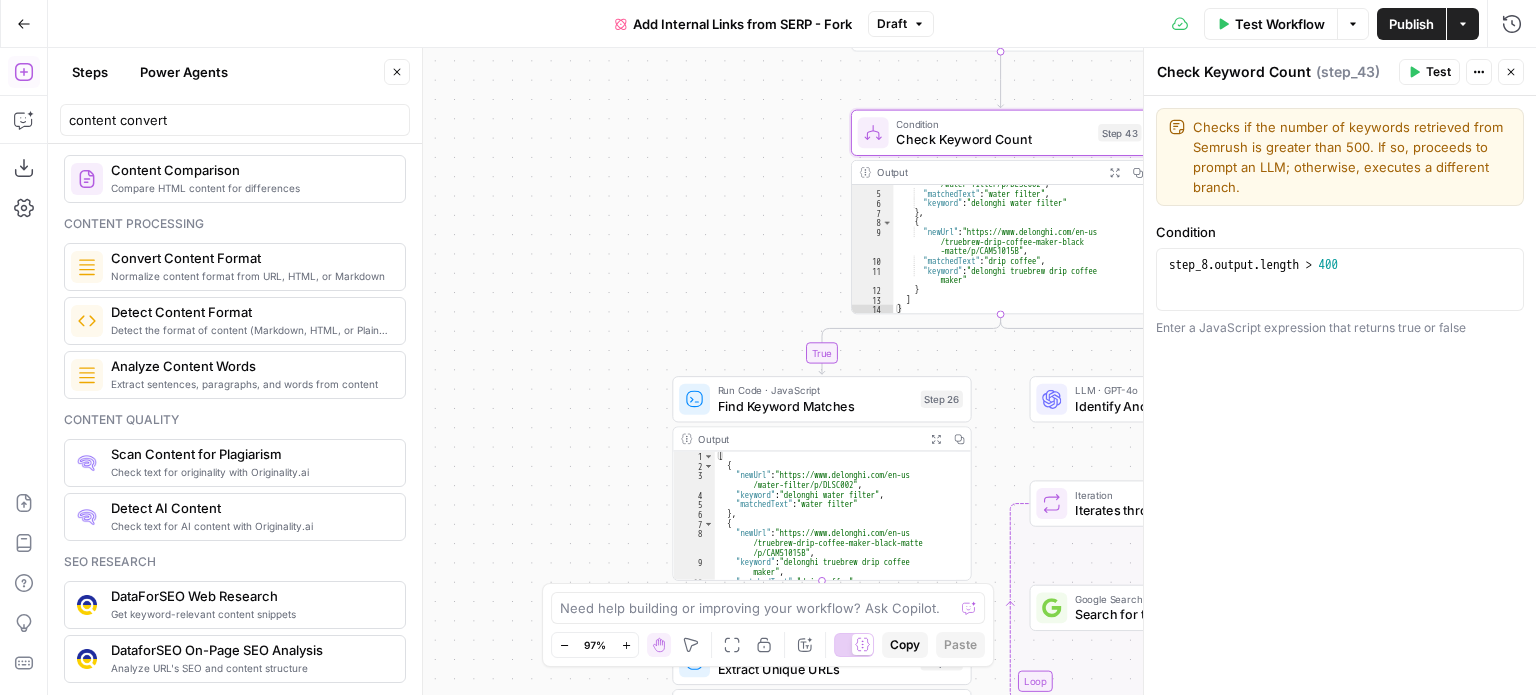 click on "**********" at bounding box center (792, 371) 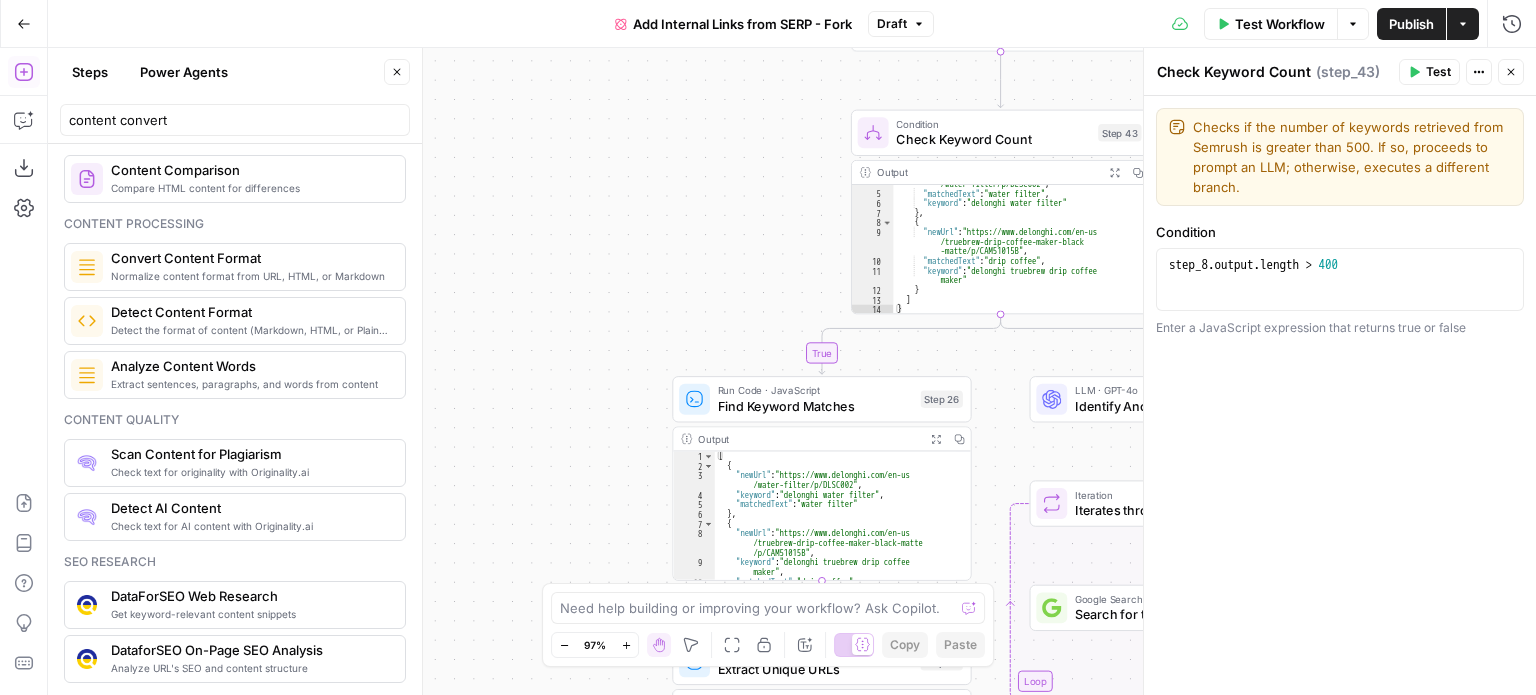 click 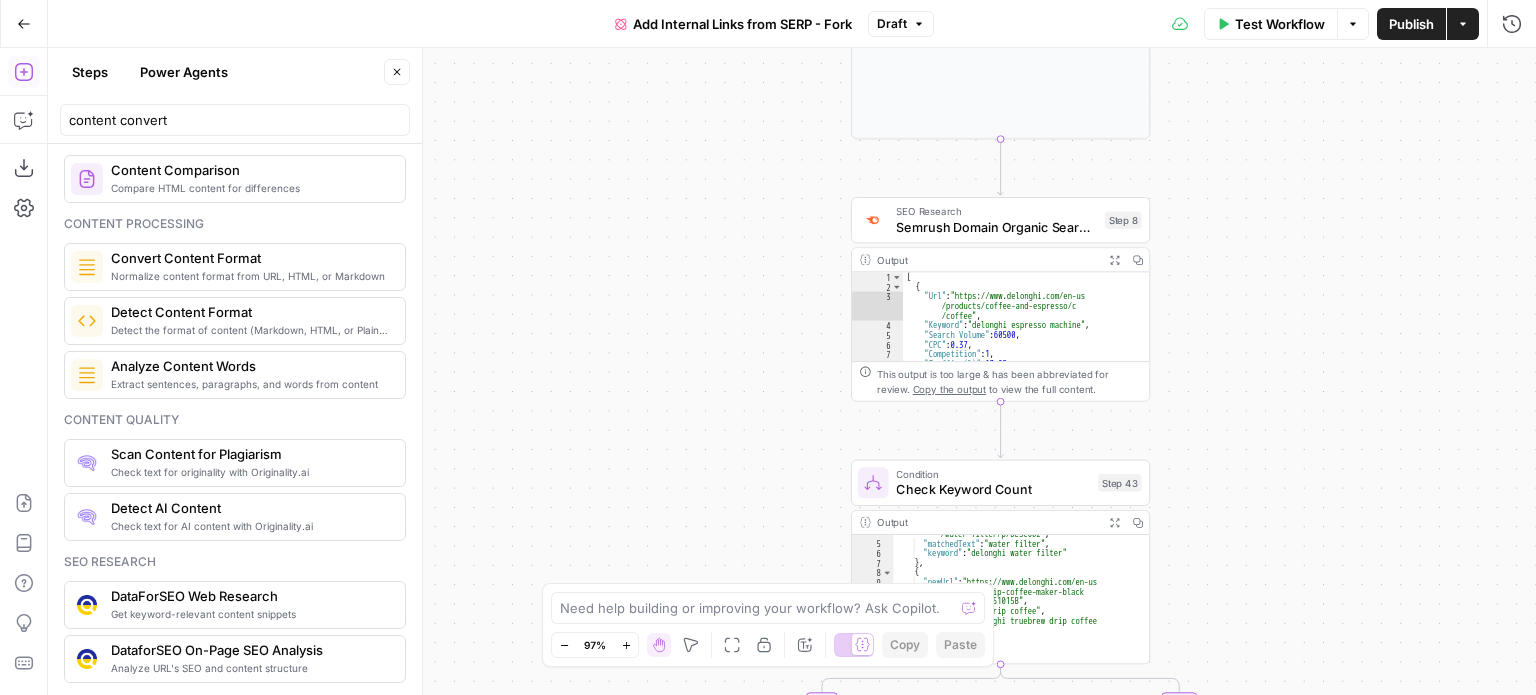 scroll, scrollTop: 116, scrollLeft: 0, axis: vertical 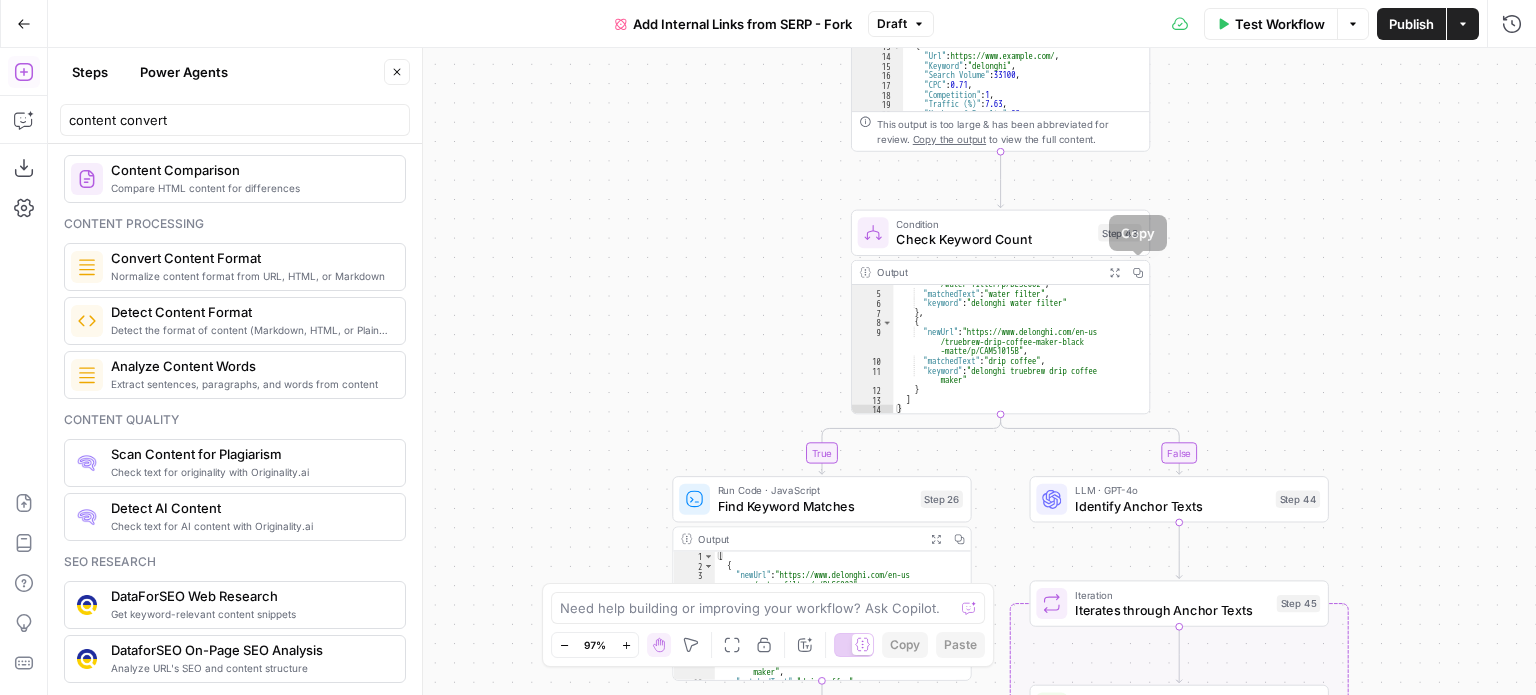 click 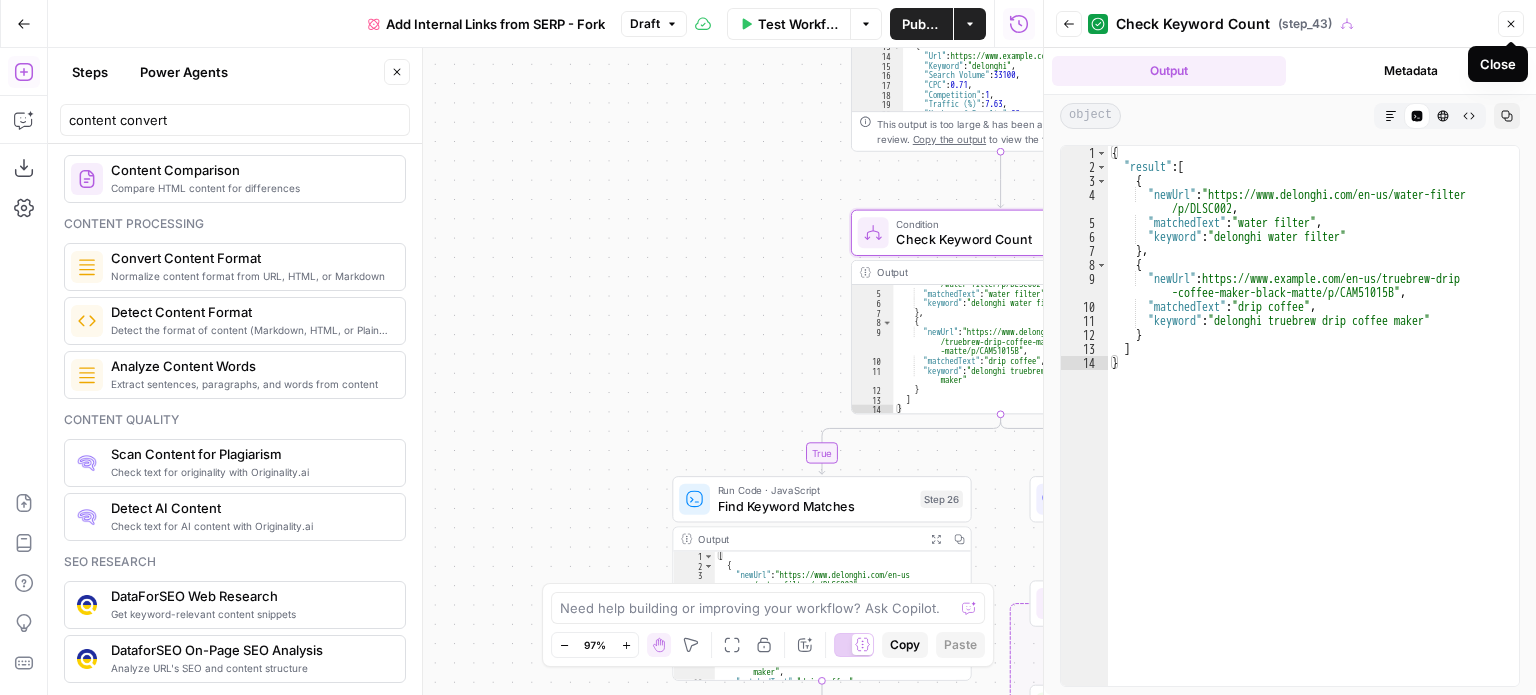 click 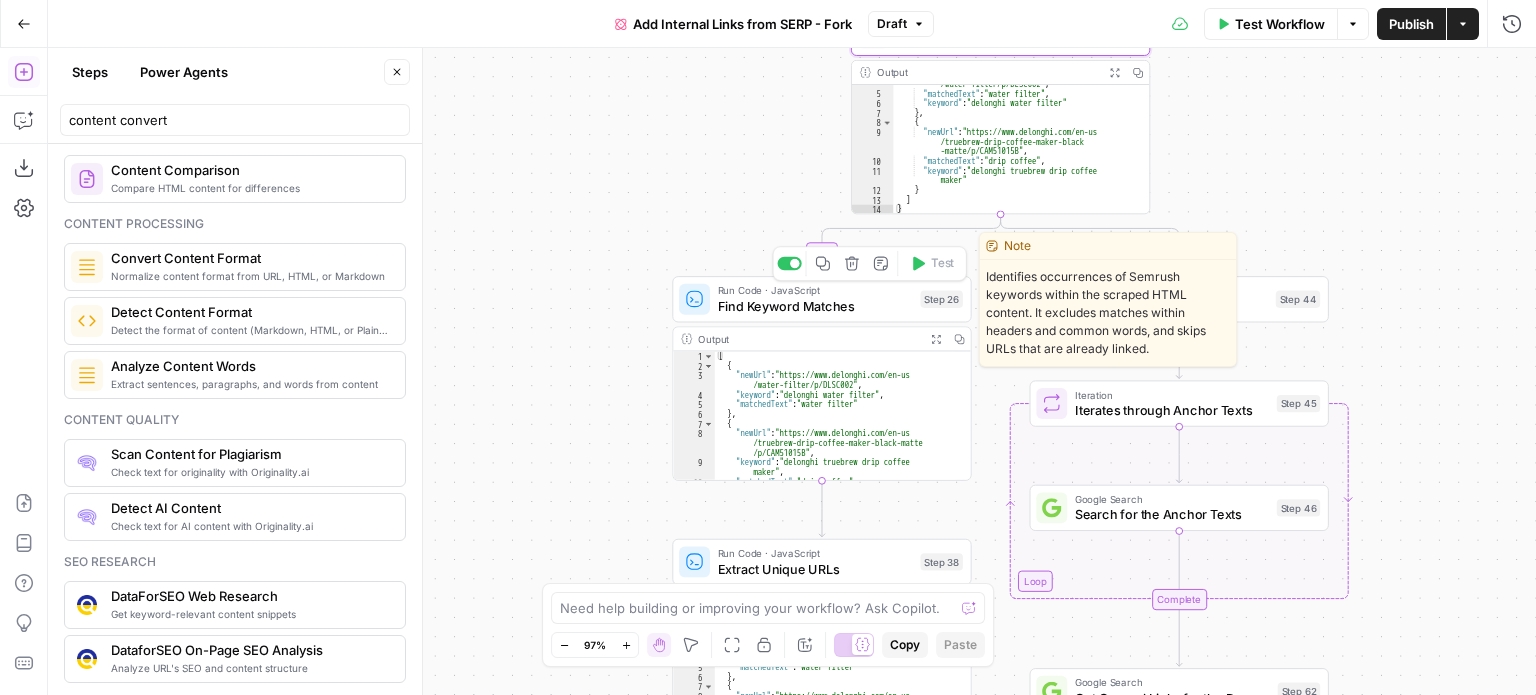 click on "Find Keyword Matches" at bounding box center (815, 305) 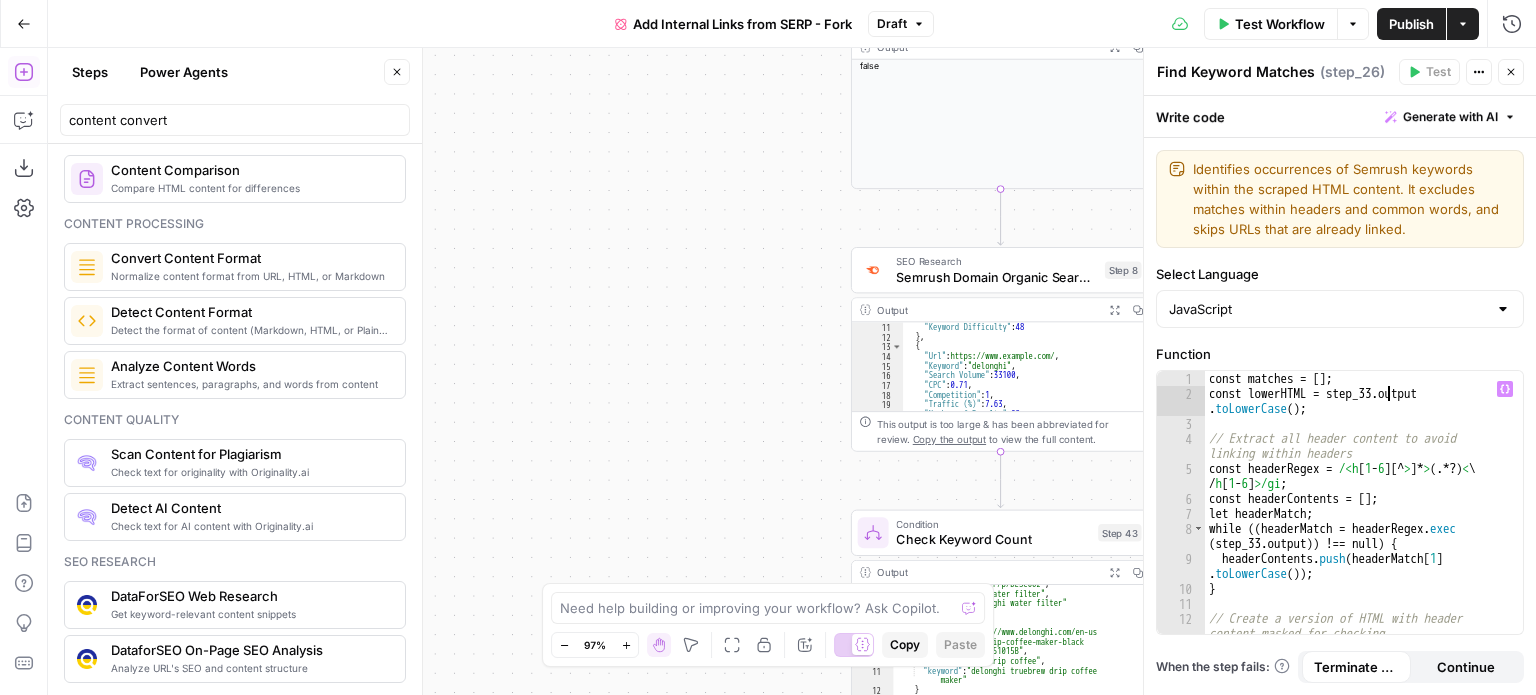 click on "const   matches   =   [ ] ; const   lowerHTML   =   step_33 . output . toLowerCase ( ) ; // Extract all header content to avoid  linking within headers const   headerRegex   =   /<h [ 1 - 6 ][^ > ]* > (.*?) < \ / h [ 1 - 6 ] >/gi ; const   headerContents   =   [ ] ; let   headerMatch ; while   (( headerMatch   =   headerRegex . exec ( step_33 . output ))   !==   null )   {    headerContents . push ( headerMatch [ 1 ] . toLowerCase ( )) ; } // Create a version of HTML with header  content masked for checking let   maskedHTML   =   step_33 . output ;" at bounding box center [1357, 518] 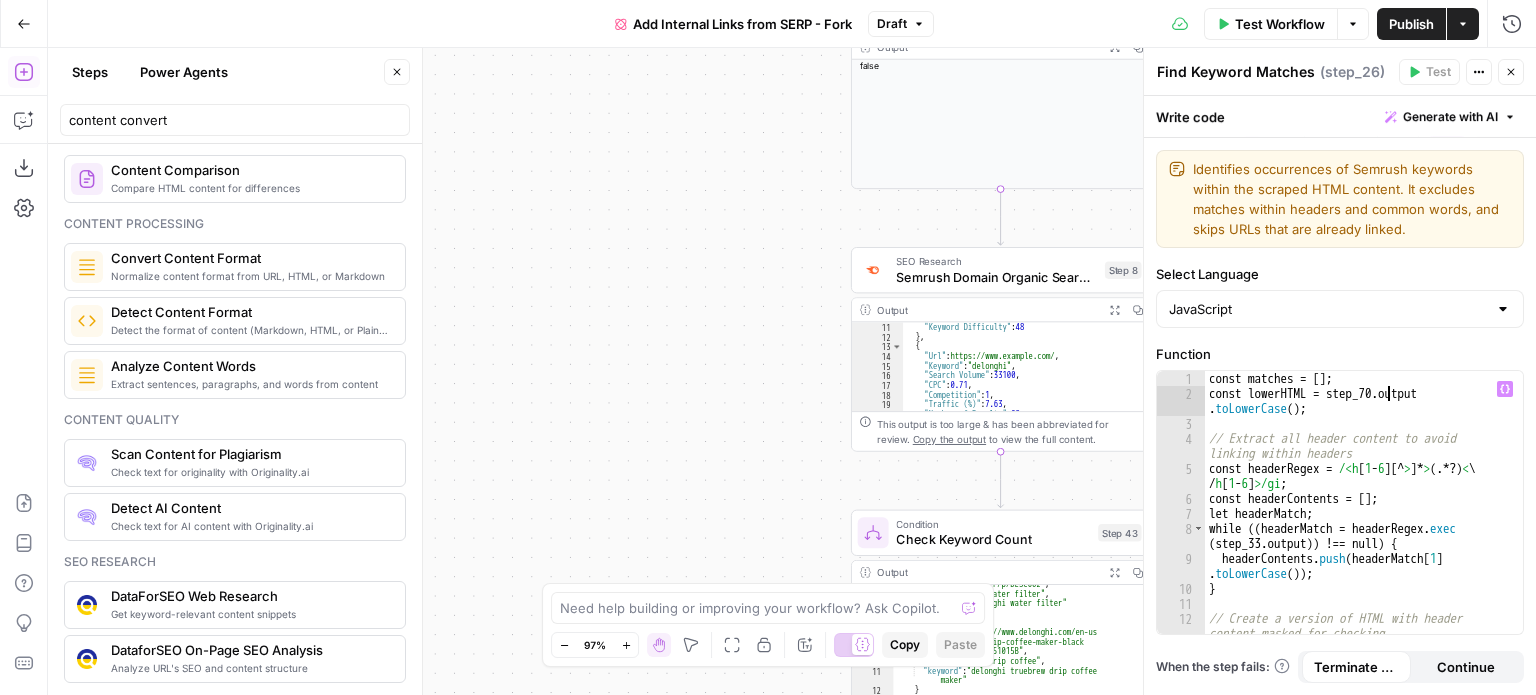 scroll, scrollTop: 0, scrollLeft: 13, axis: horizontal 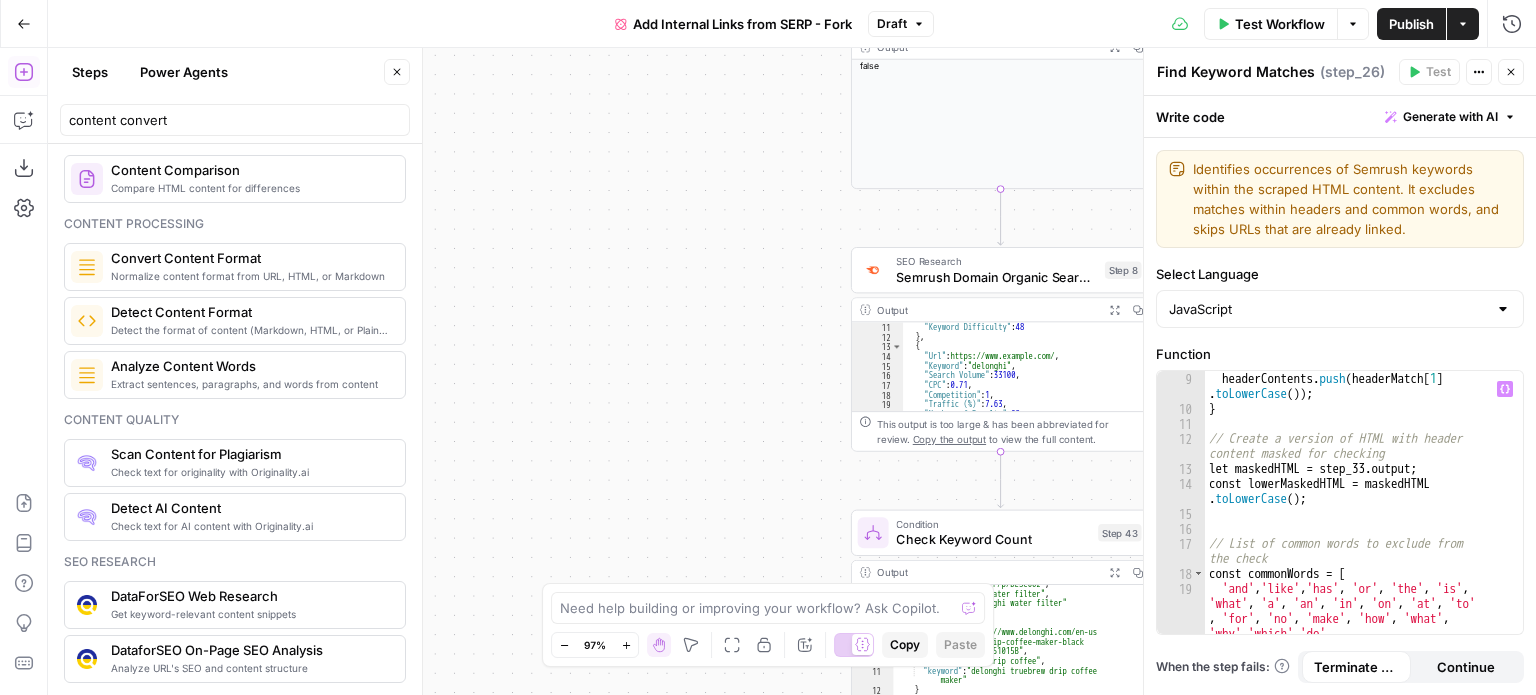 click on "headerContents . push ( headerMatch [ 1 ] . toLowerCase ( )) ; } // Create a version of HTML with header  content masked for checking let   maskedHTML   =   step_33 . output ; const   lowerMaskedHTML   =   maskedHTML . toLowerCase ( ) ; // List of common words to exclude from  the check const   commonWords   =   [    'and' , 'like' , 'has' ,   'or' ,   'the' ,   'is' ,   'what' ,   'a' ,   'an' ,   'in' ,   'on' ,   'at' ,   'to' ,   'for' ,   'no' ,   'make' ,   'how' ,   'what' ,   'why' , 'which' , 'do' ,    'with' ,   'by' ,   'as' ,   'of' ,   'that' ,   'this' ,   'it' ,   'from' ,   'be' ,   'are' ,   'was' ,   'were' ,   'will' ,   'would' ,   'could' ," at bounding box center (1357, 540) 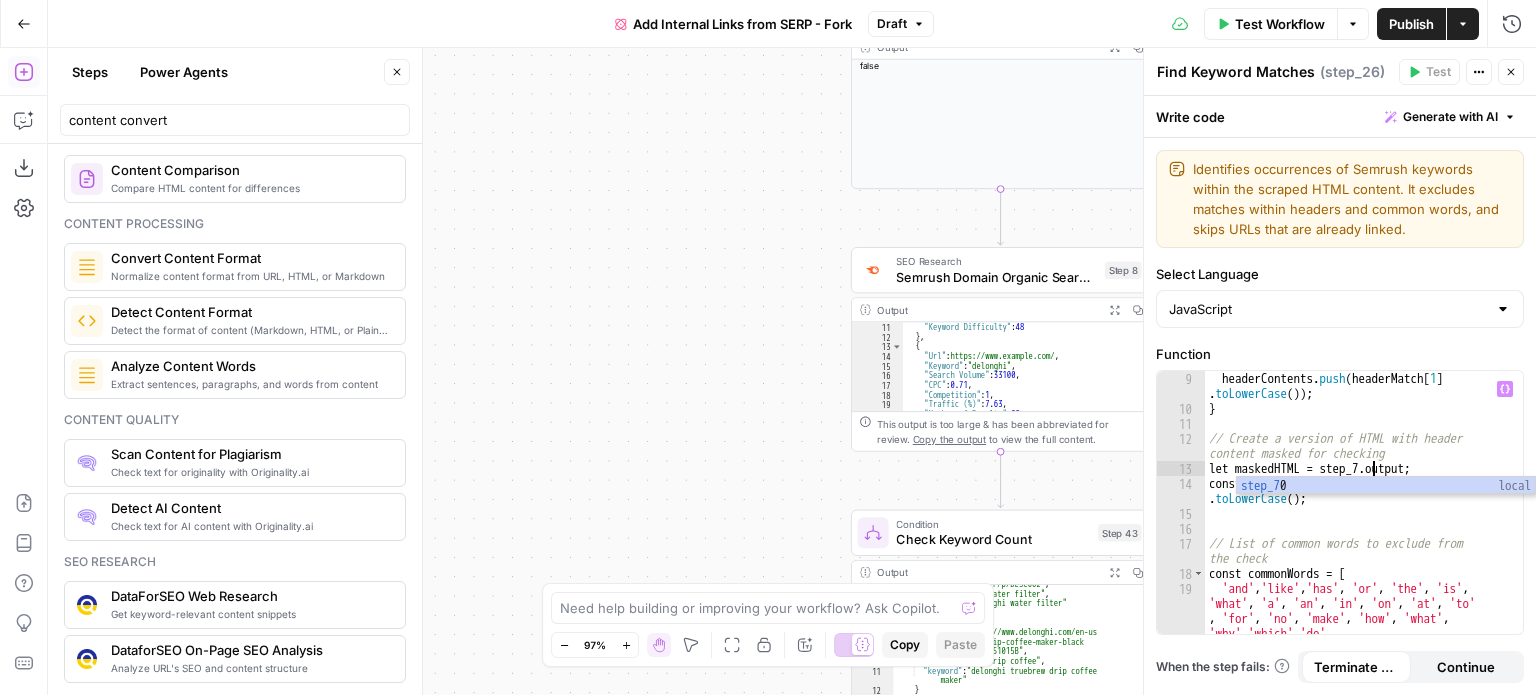 scroll, scrollTop: 0, scrollLeft: 12, axis: horizontal 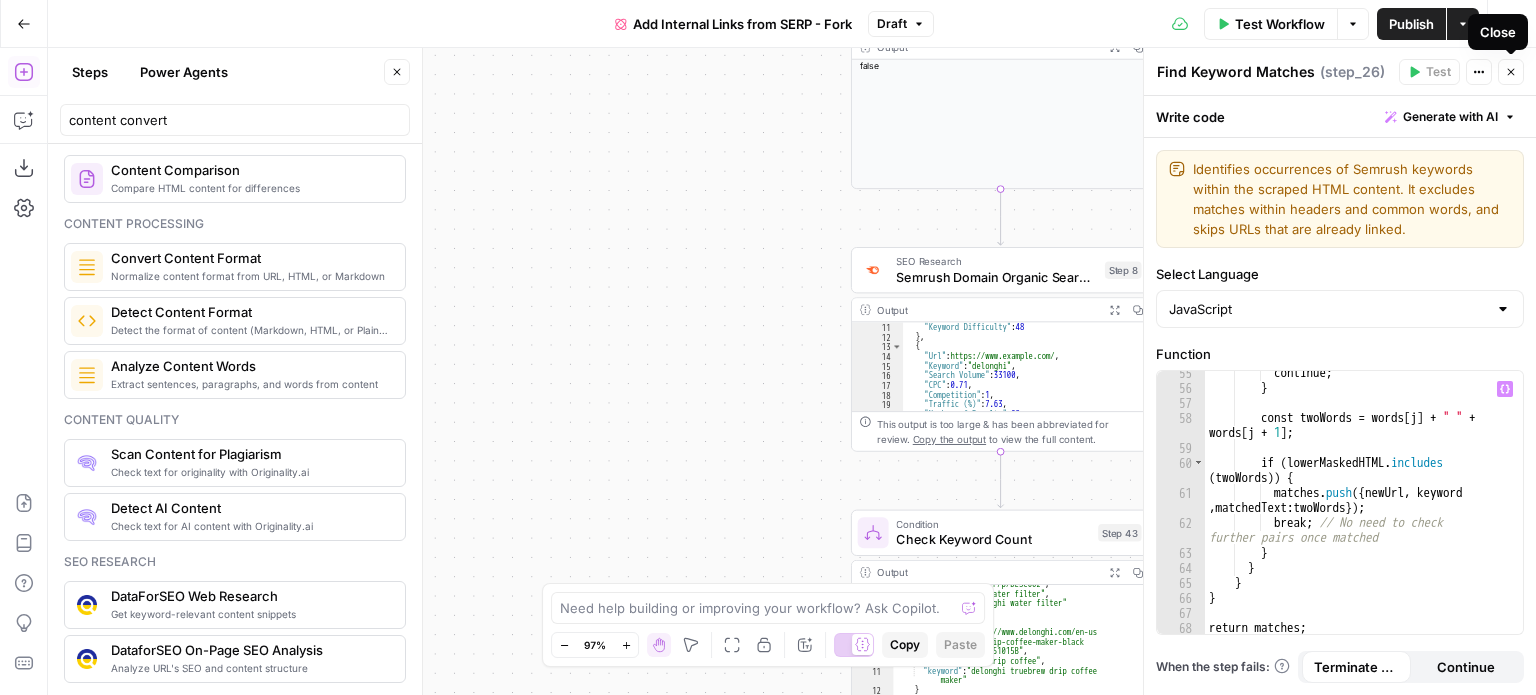 type on "**********" 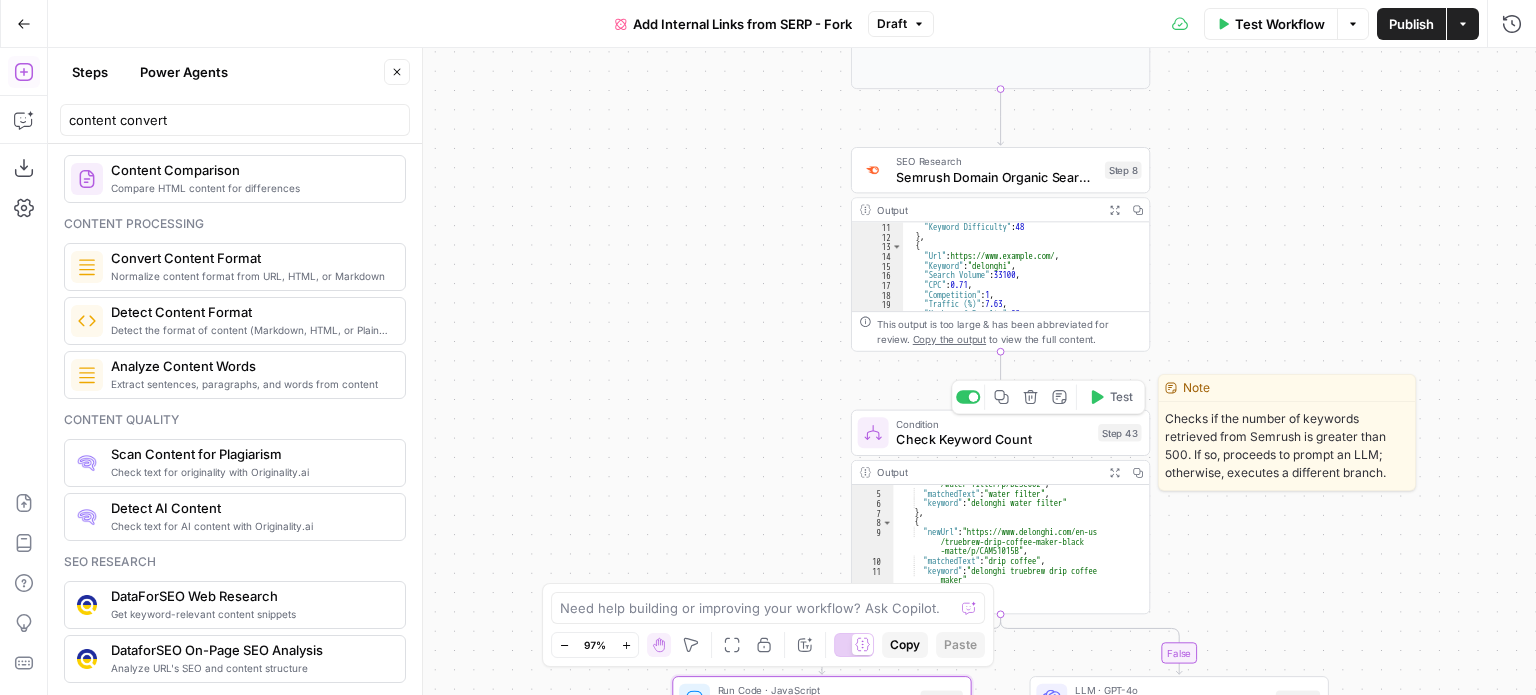click on "Check Keyword Count" at bounding box center (993, 439) 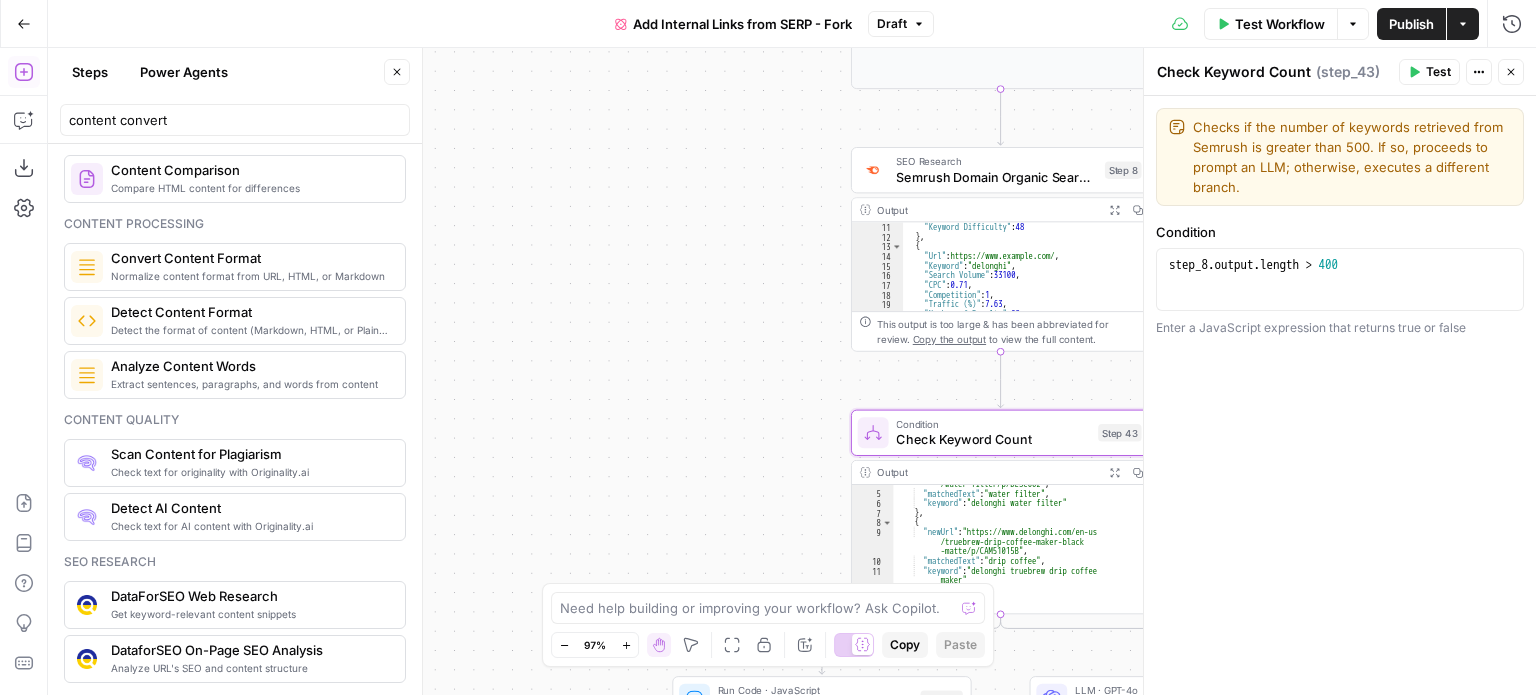 click 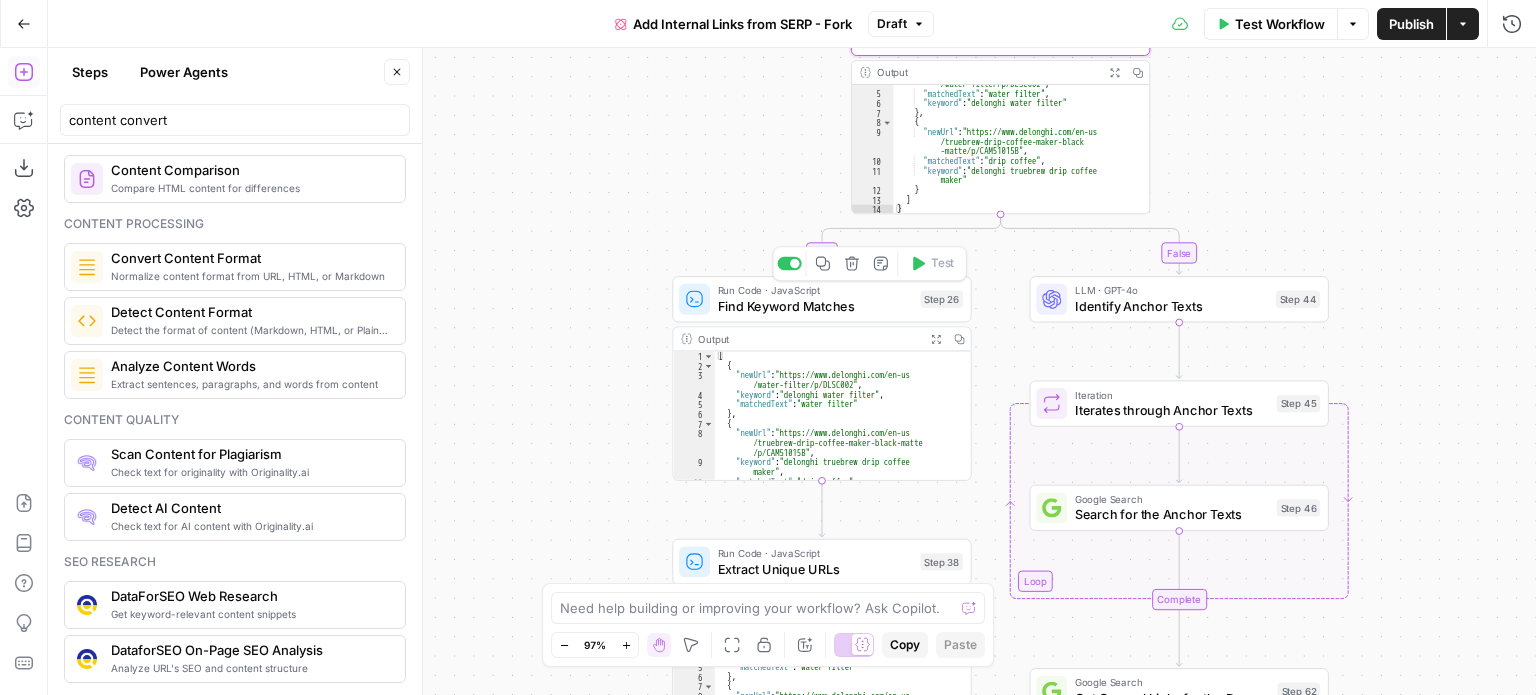 click on "Find Keyword Matches" at bounding box center (815, 305) 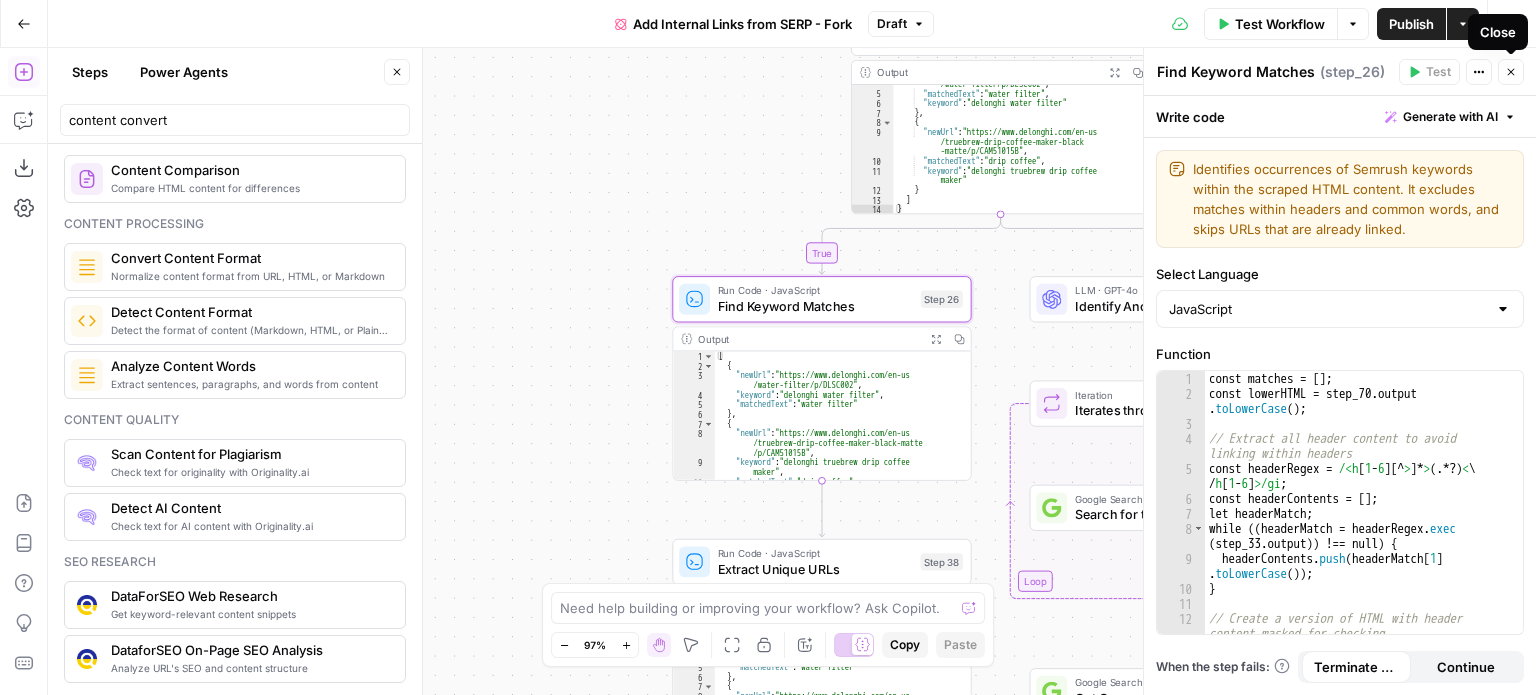 click 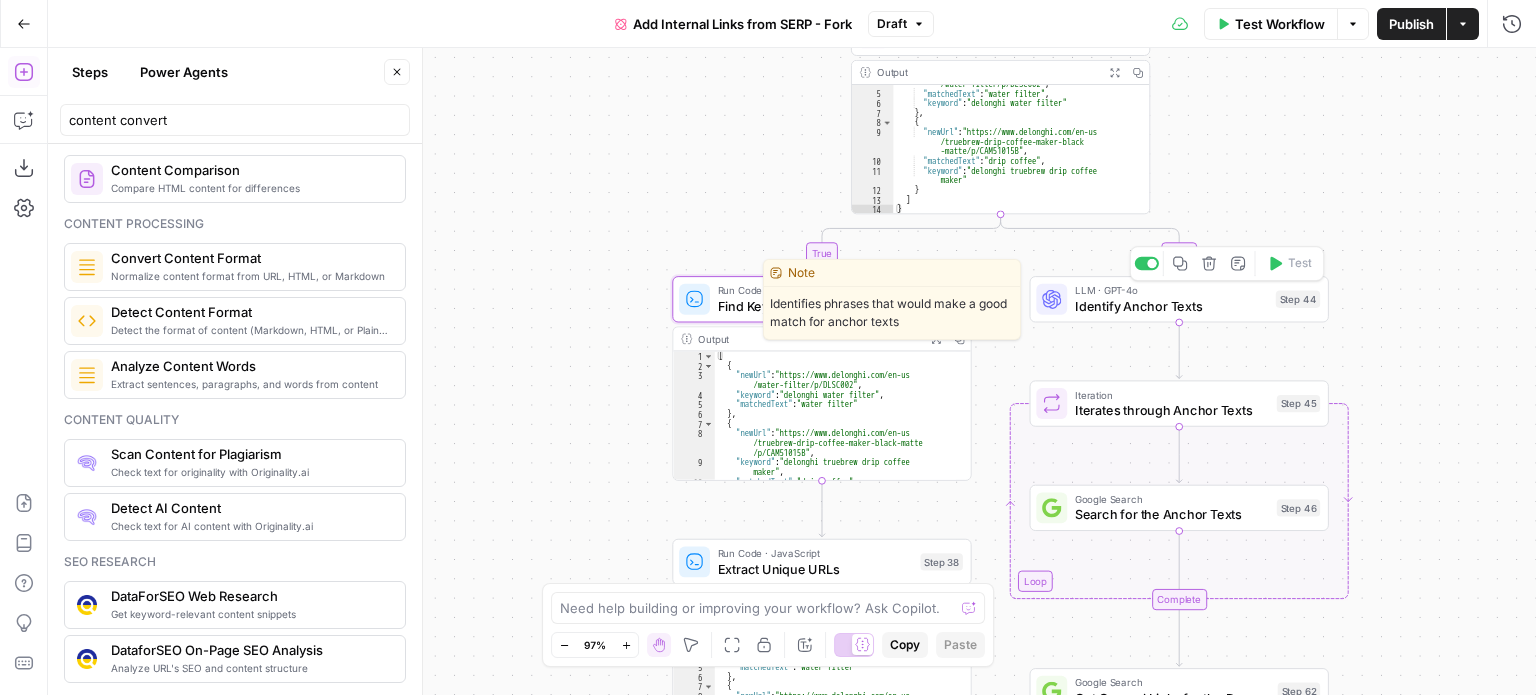 click on "Identify Anchor Texts" at bounding box center [1171, 305] 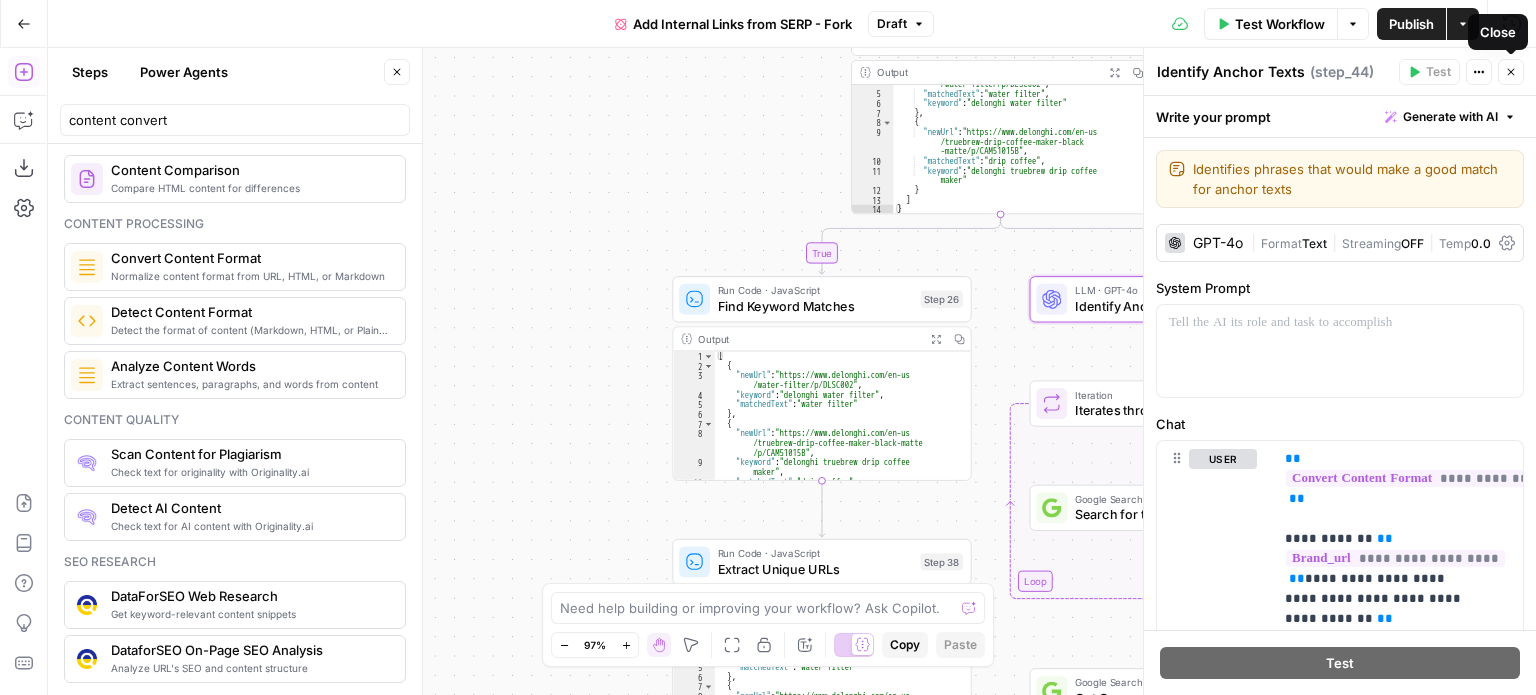 click 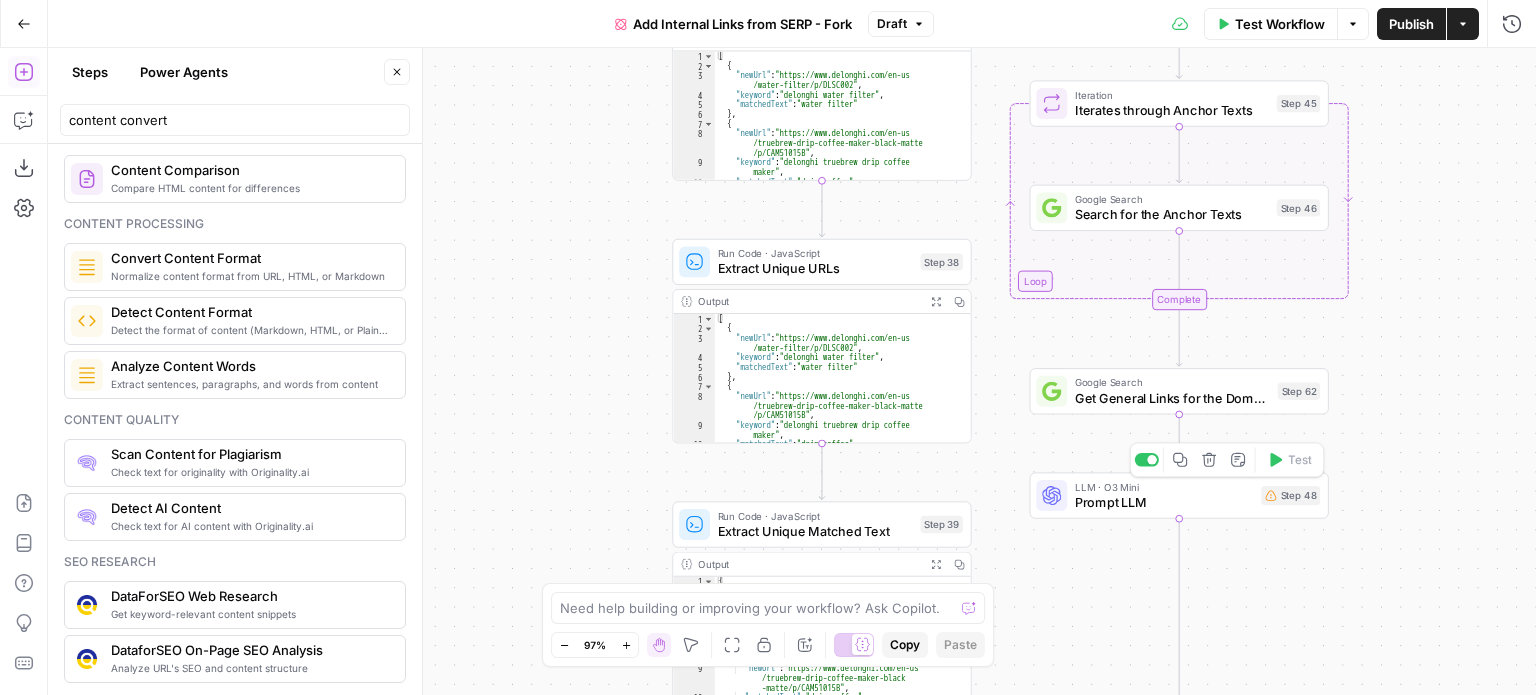 click on "Prompt LLM" at bounding box center [1164, 502] 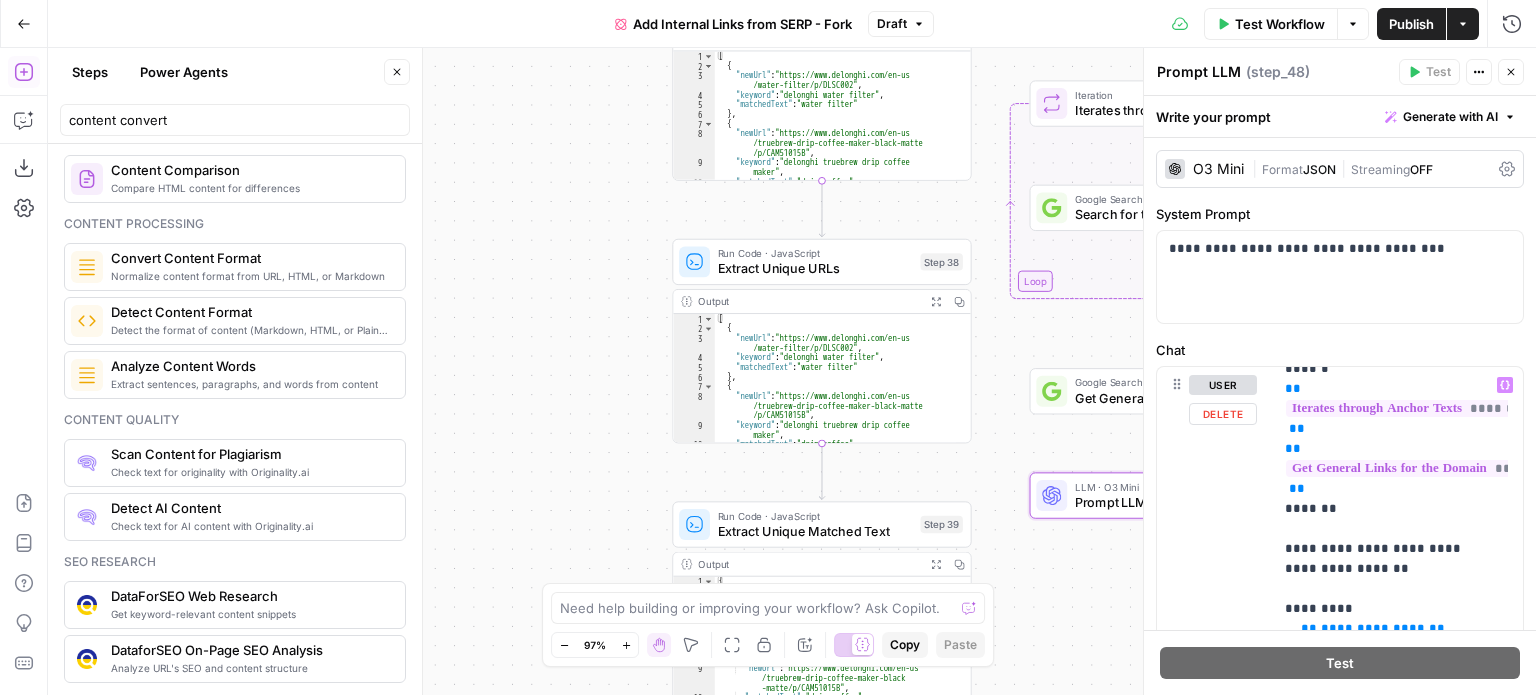 scroll, scrollTop: 236, scrollLeft: 0, axis: vertical 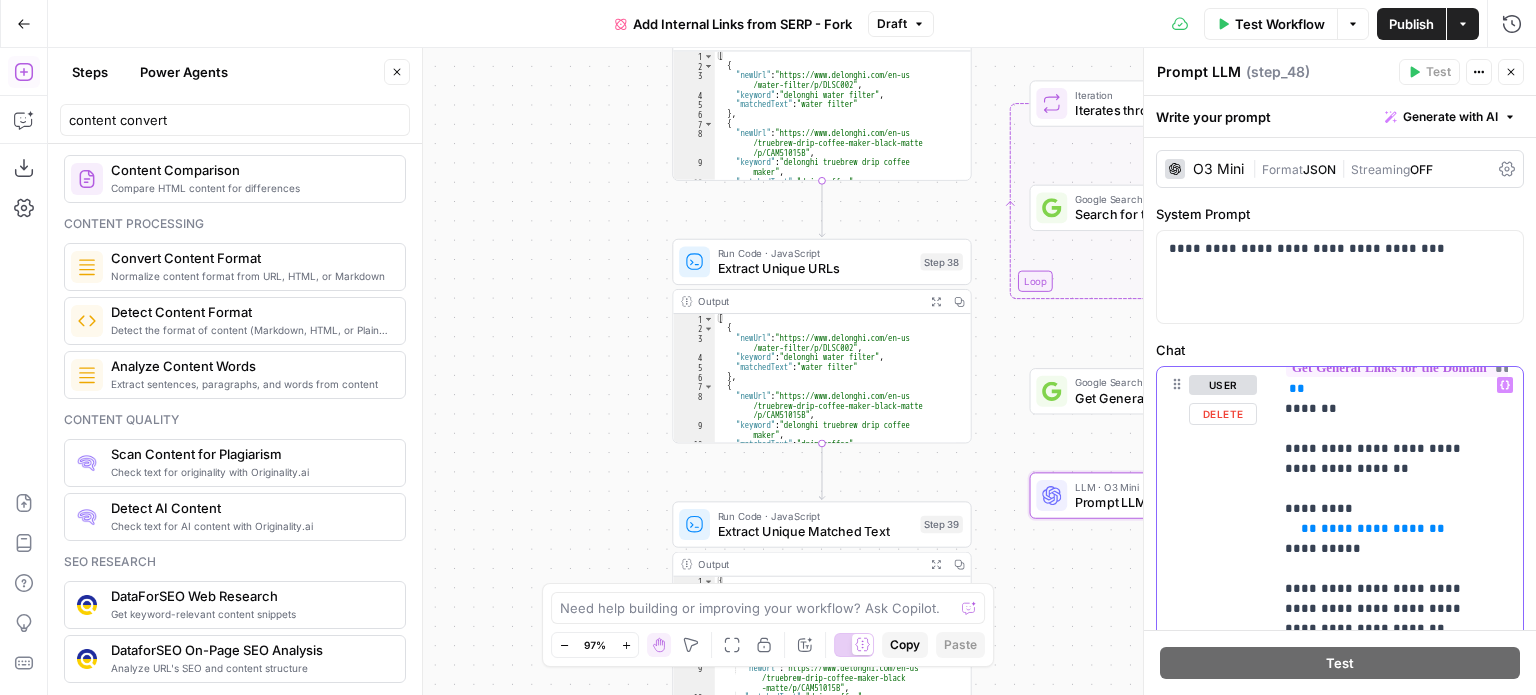 click on "**********" at bounding box center (1373, 528) 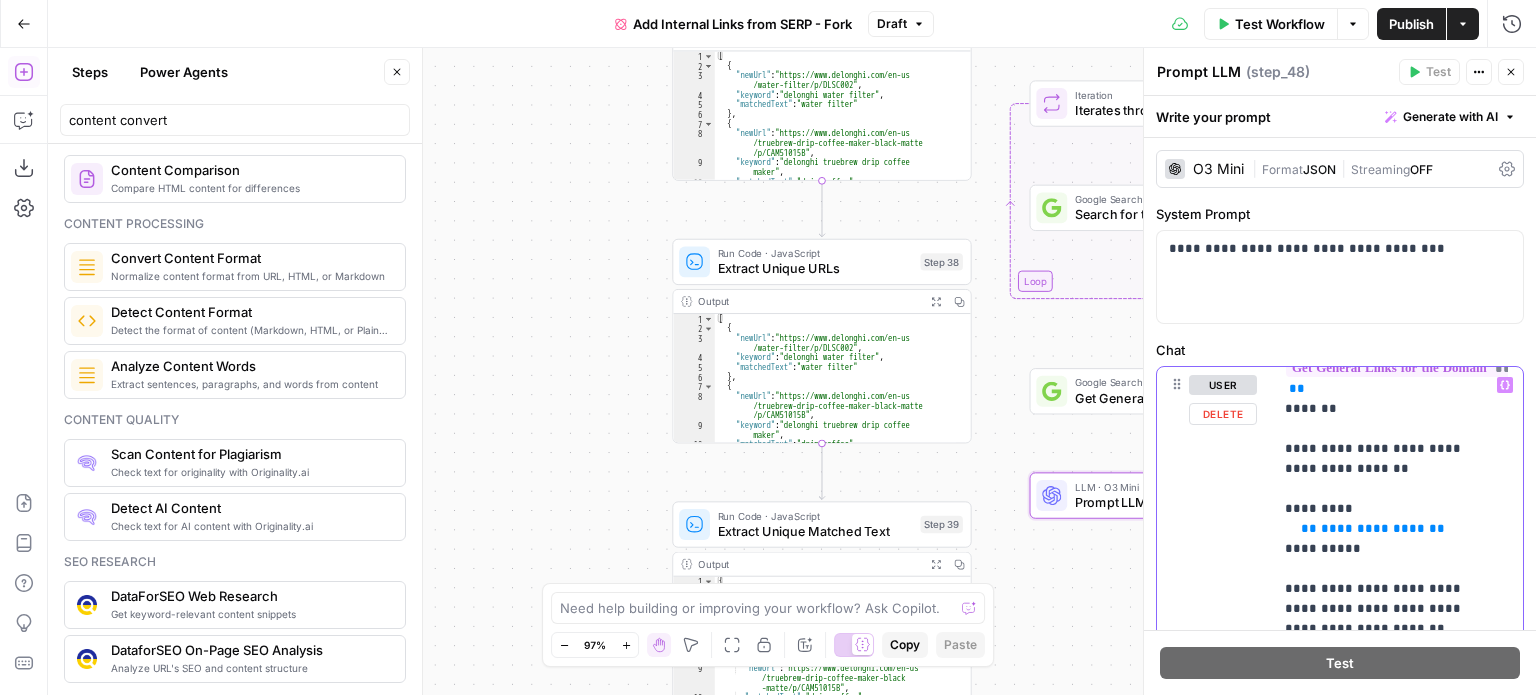 click on "**********" at bounding box center (1383, 749) 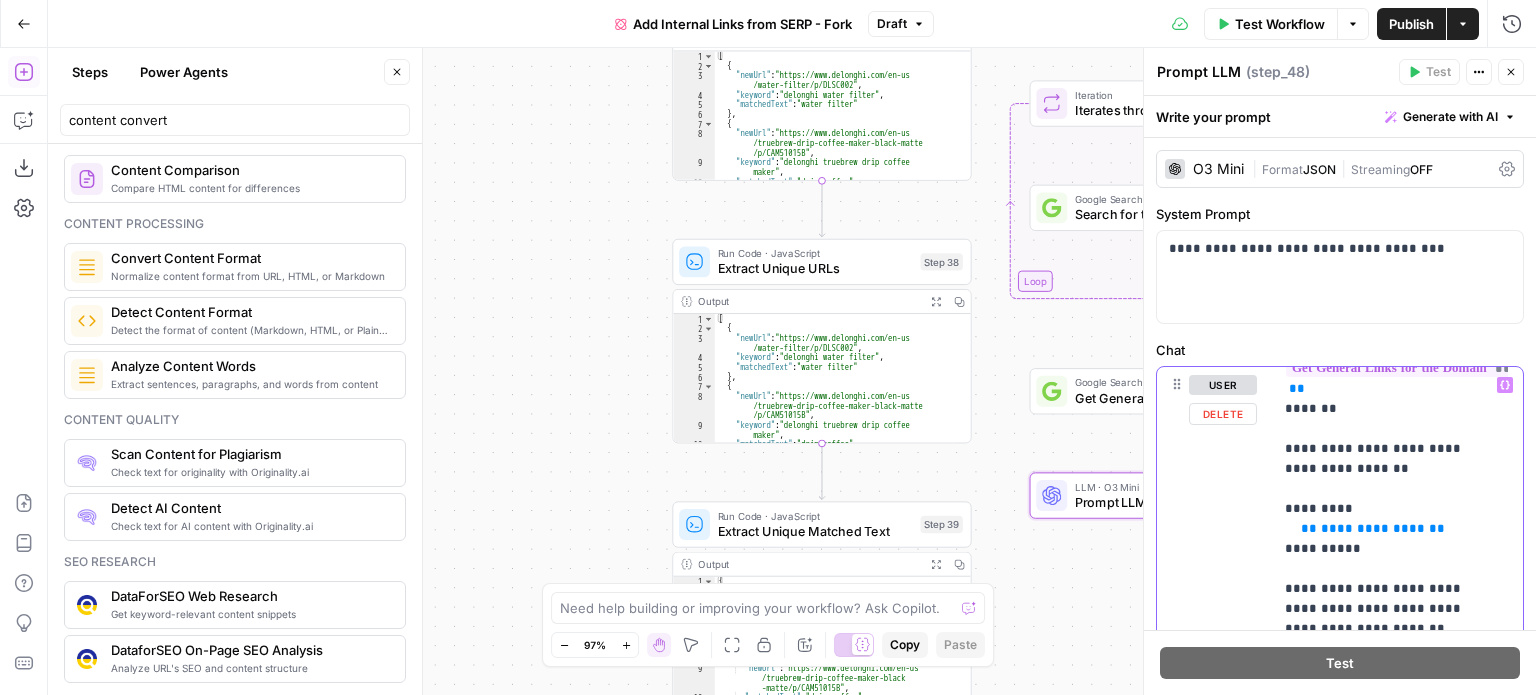 type 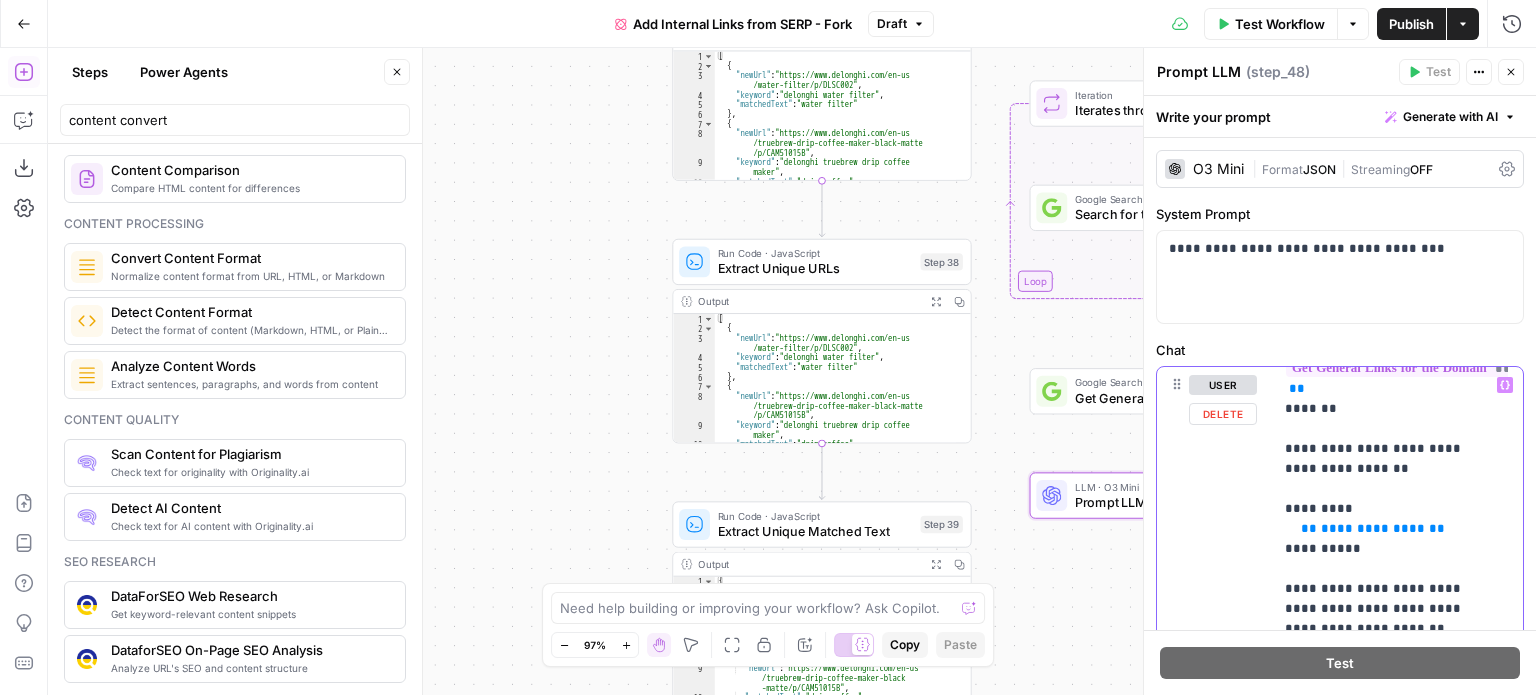 click on "**********" at bounding box center [1383, 749] 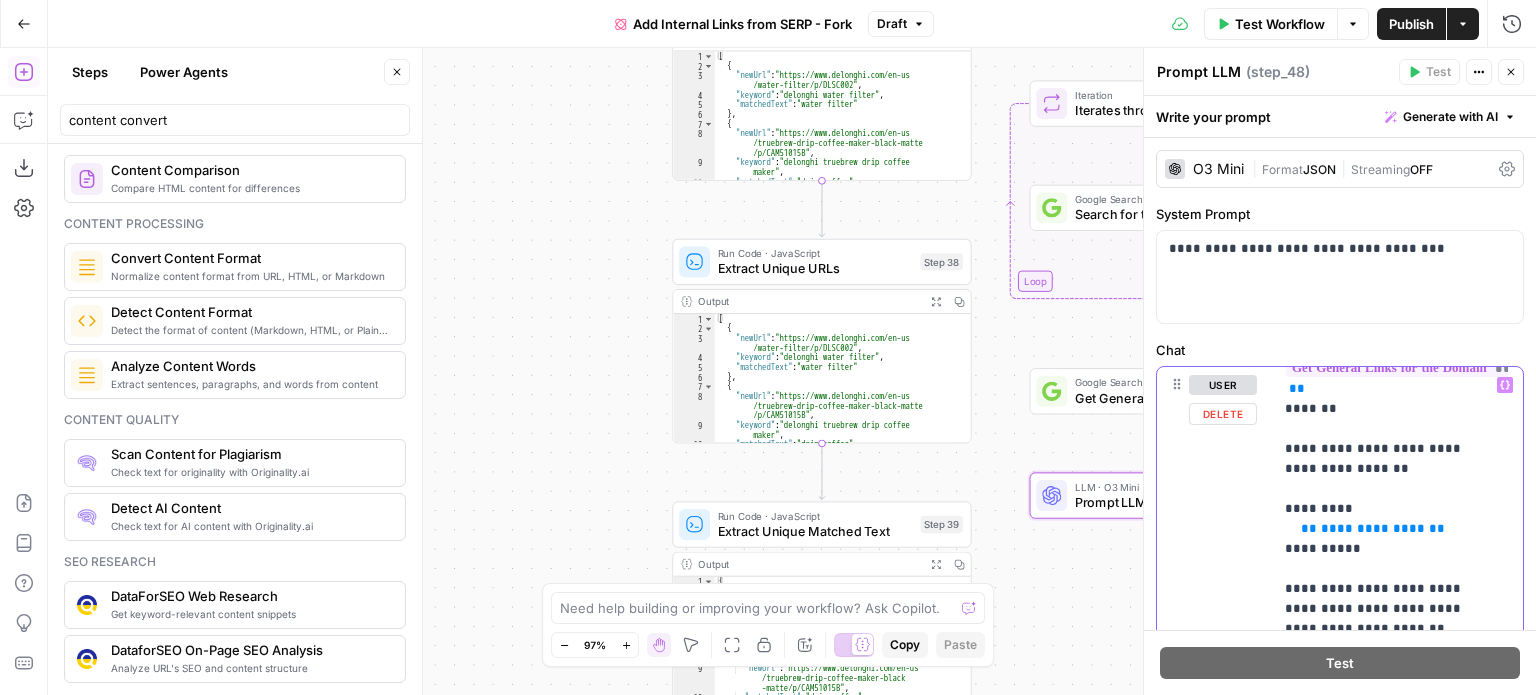 click on "**********" at bounding box center (1373, 528) 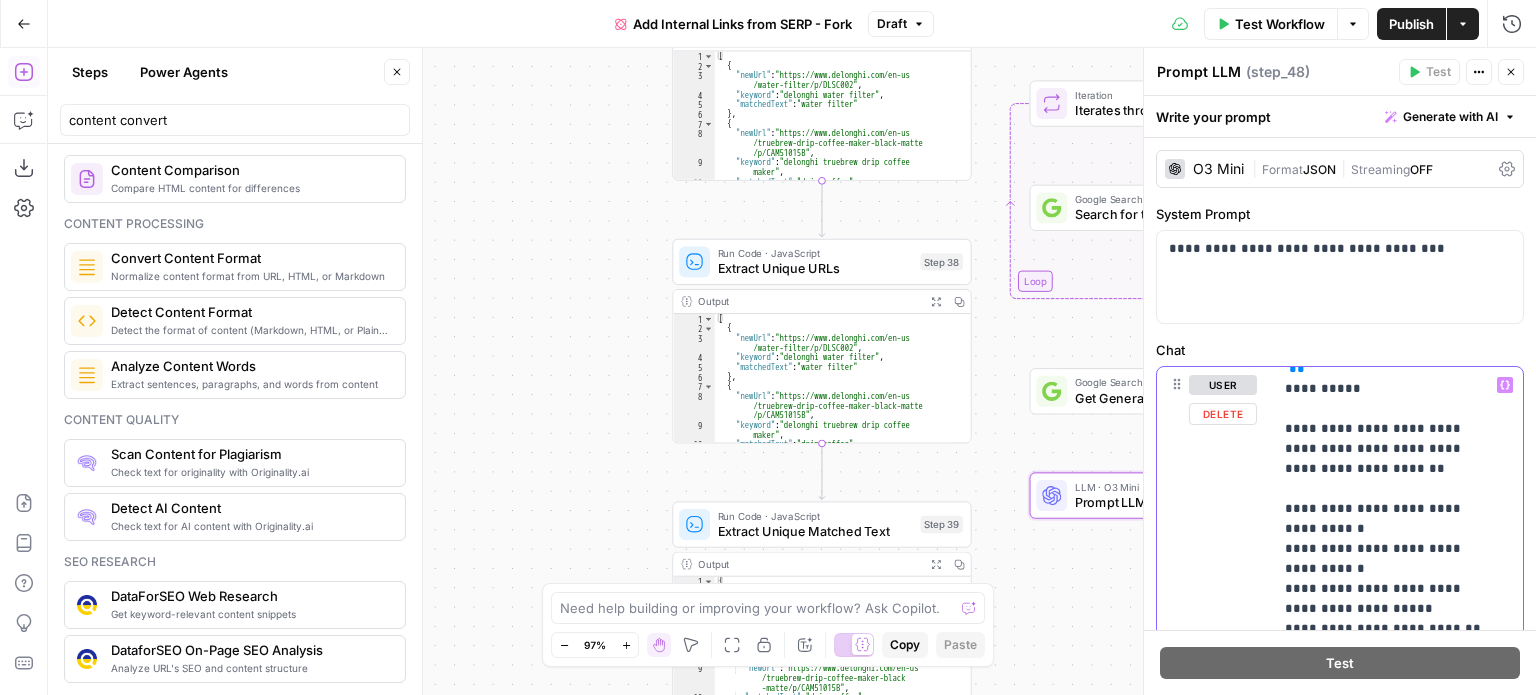 scroll, scrollTop: 476, scrollLeft: 0, axis: vertical 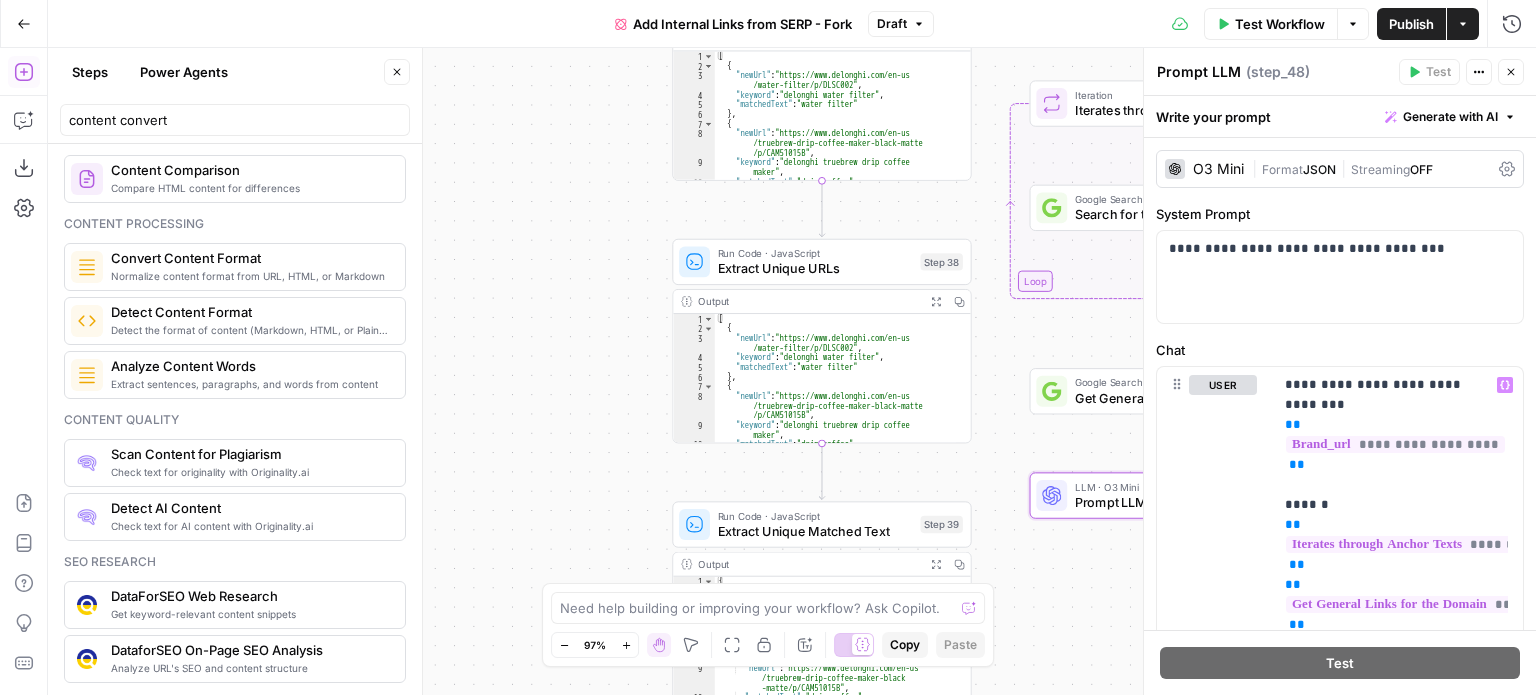 click on "**********" at bounding box center (792, 371) 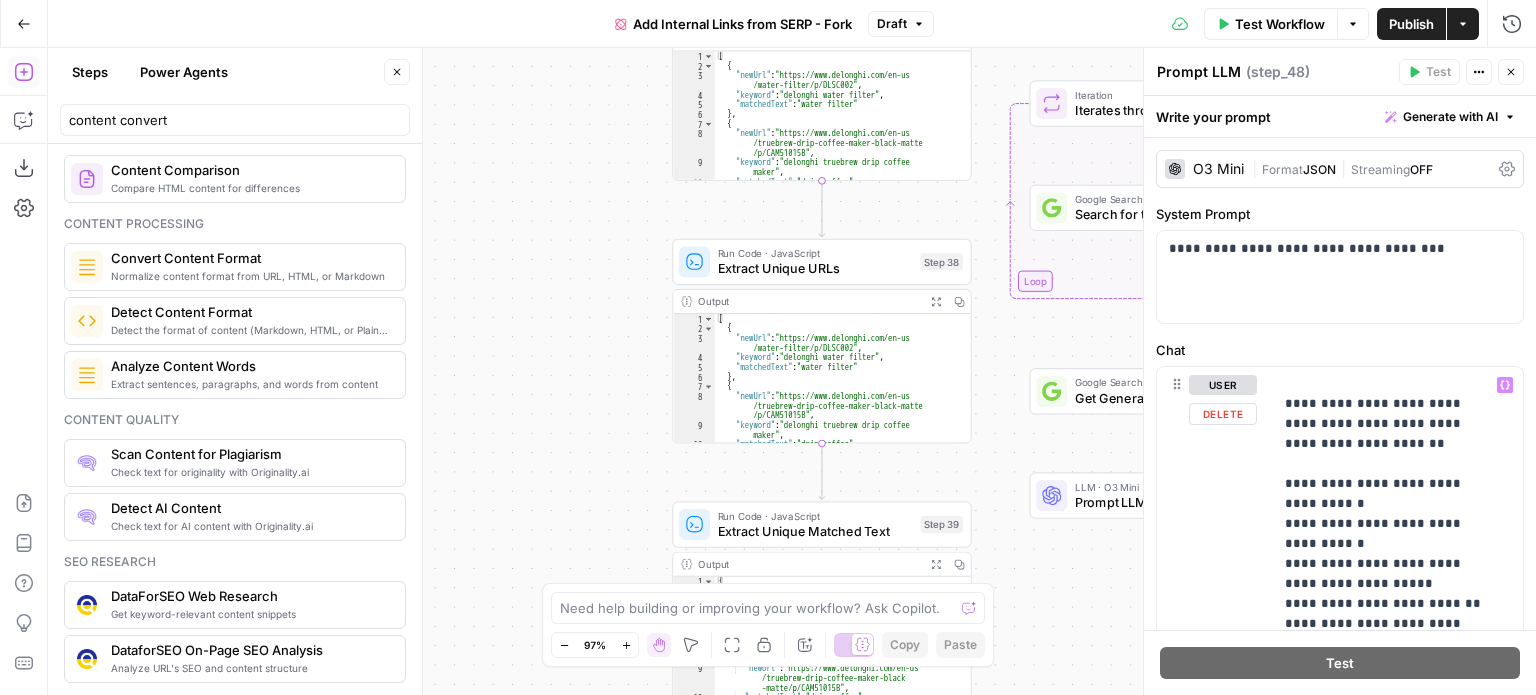 scroll, scrollTop: 476, scrollLeft: 0, axis: vertical 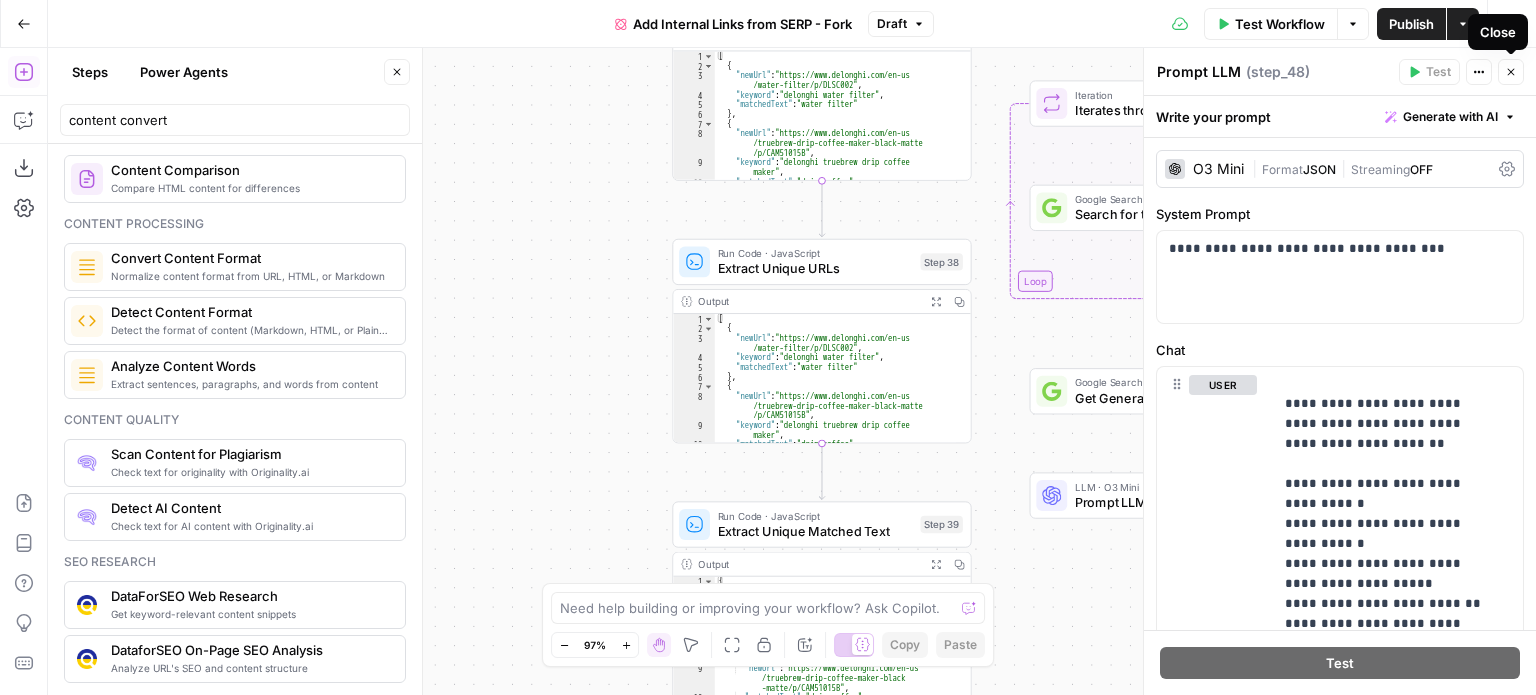 click 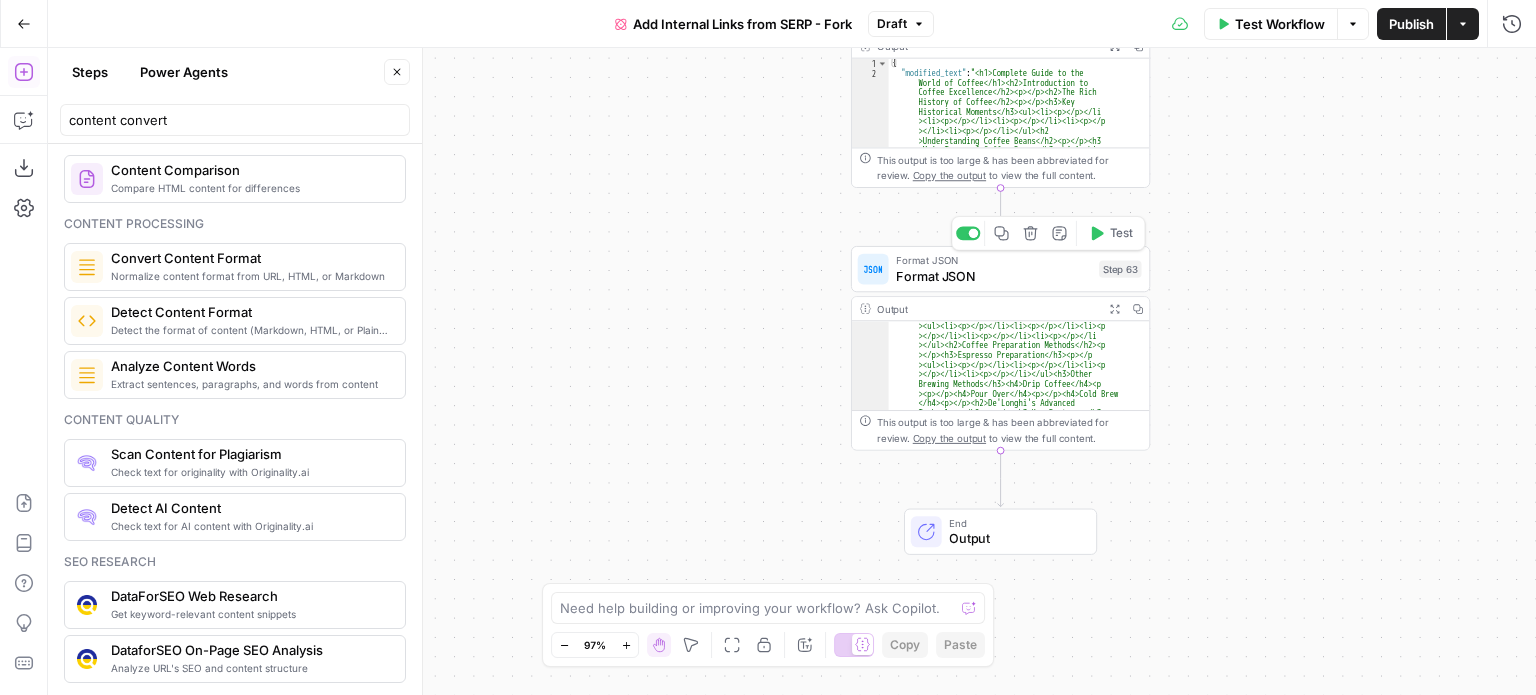 click on "Format JSON" at bounding box center [993, 275] 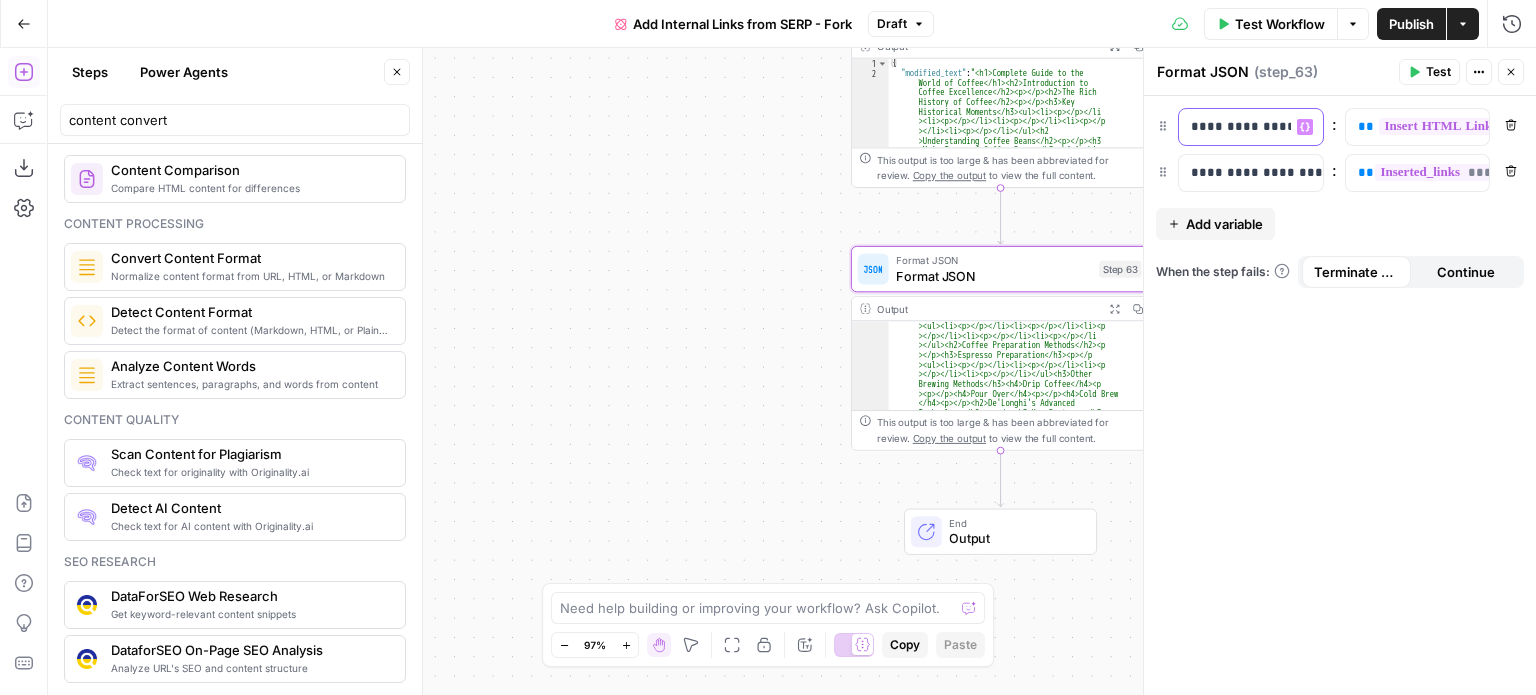 click on "**********" at bounding box center [1235, 127] 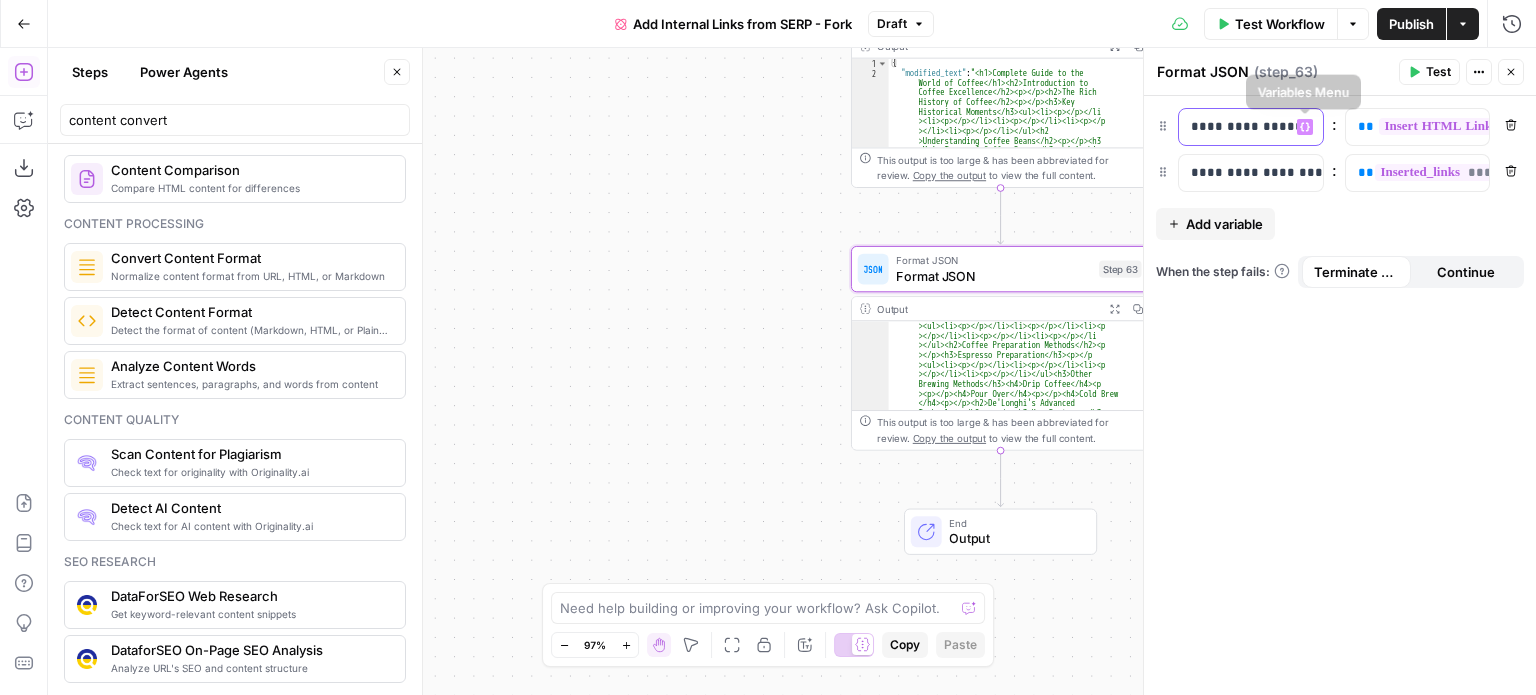click 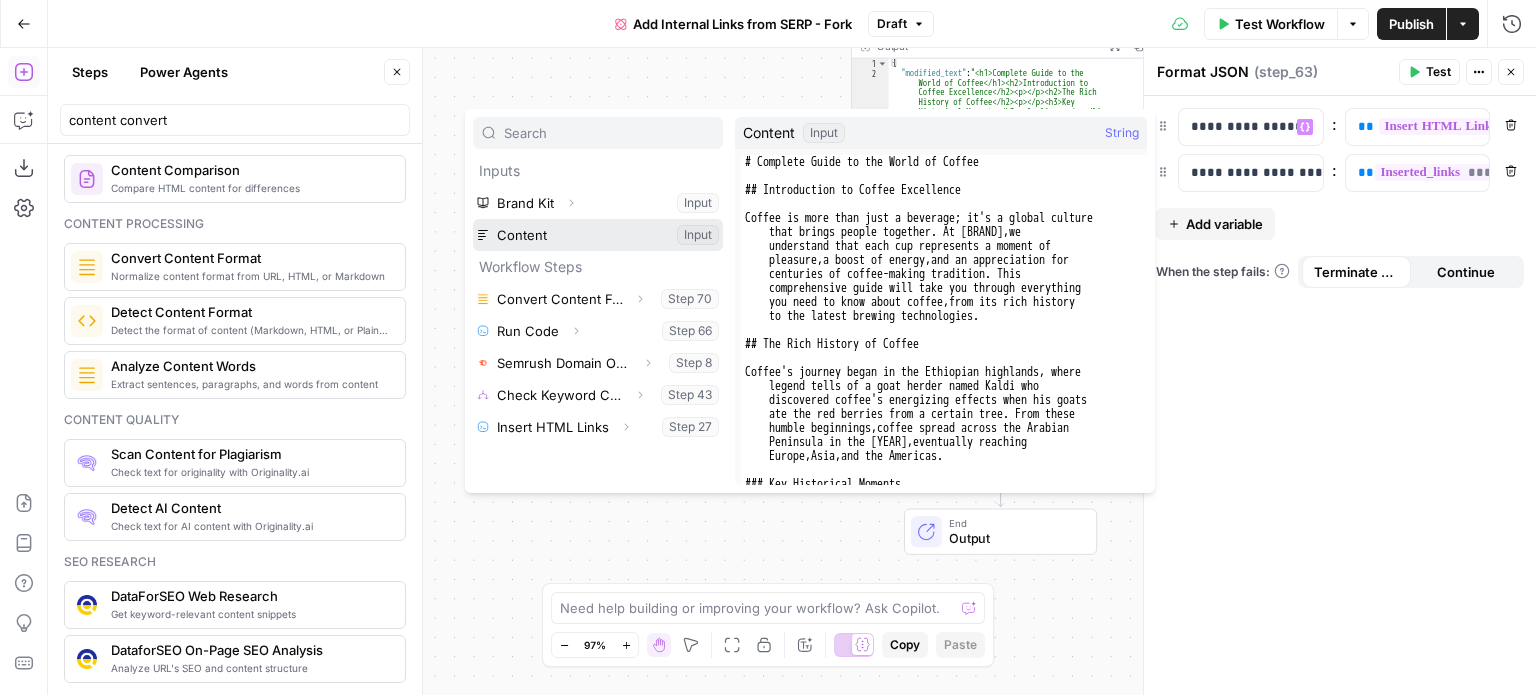 click at bounding box center (598, 235) 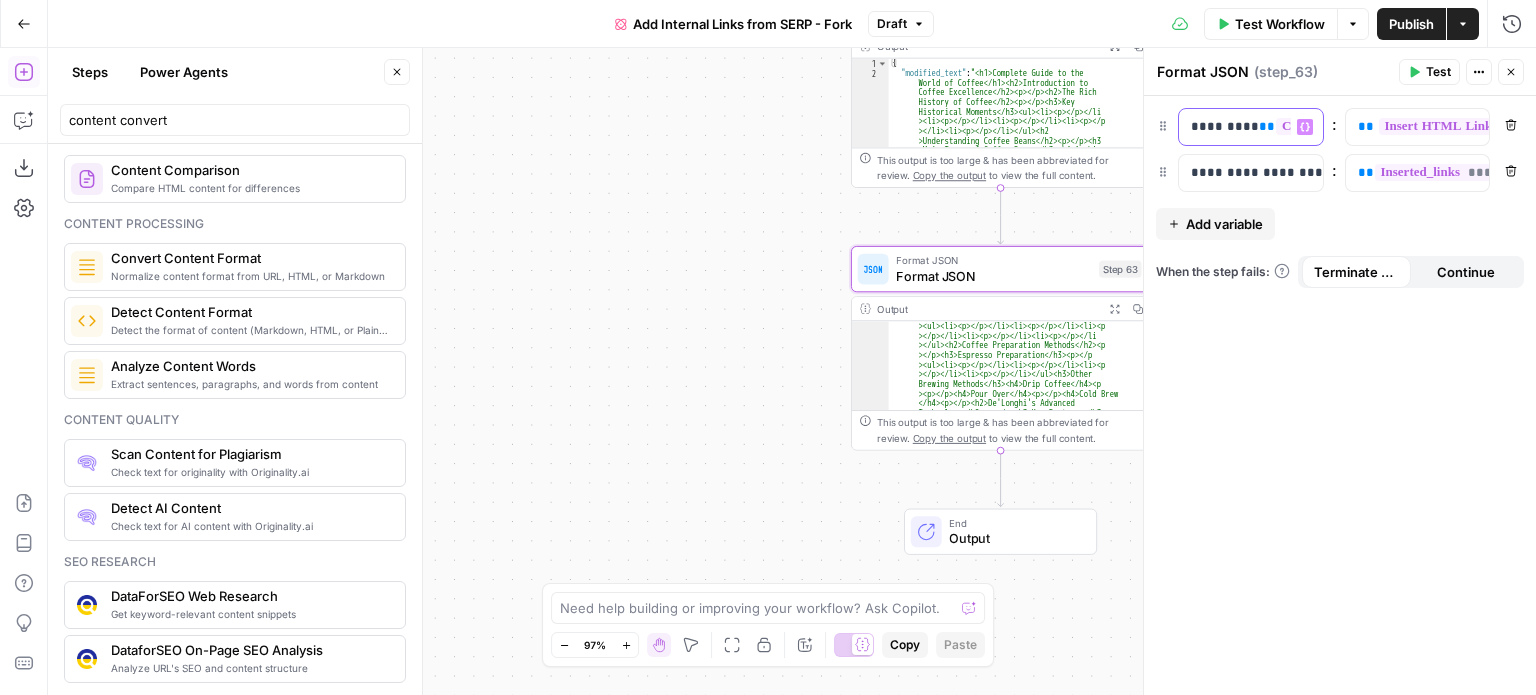 click on "**" at bounding box center [1267, 126] 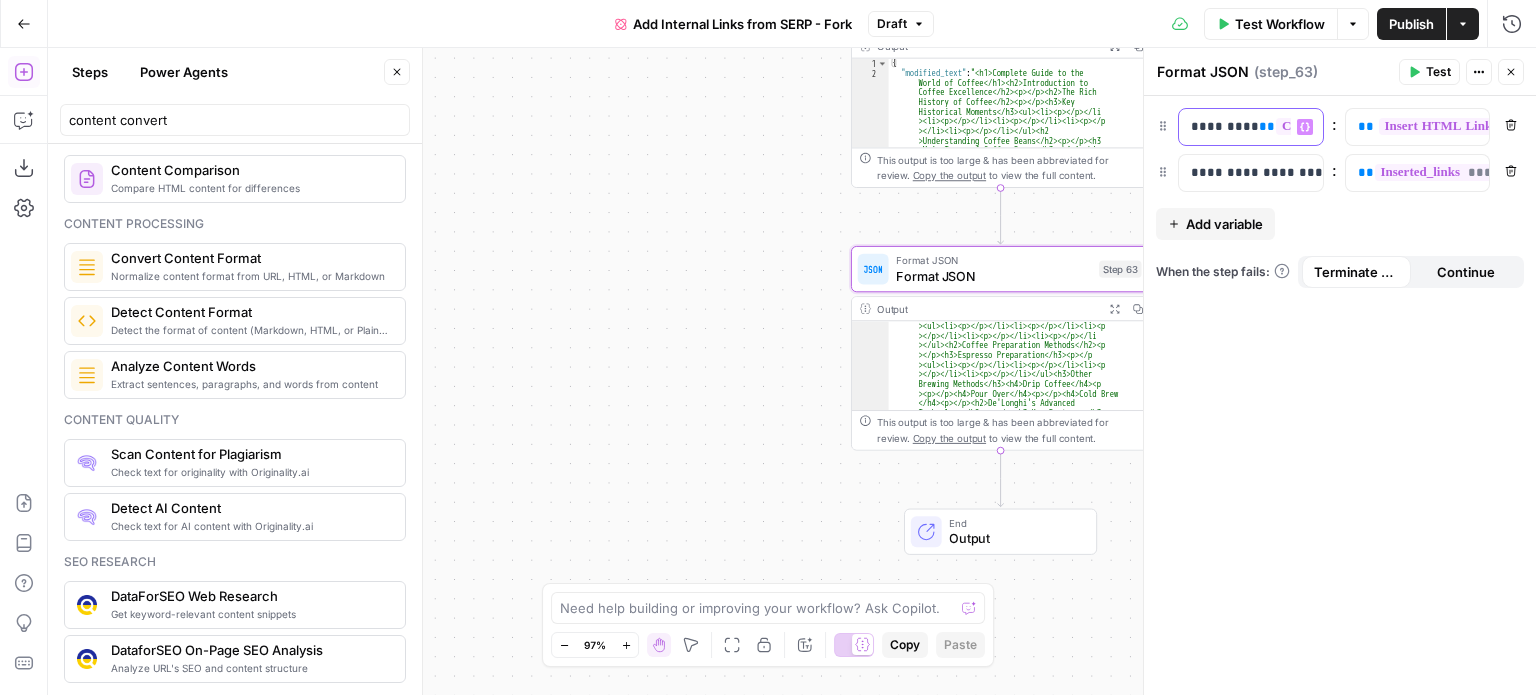 type 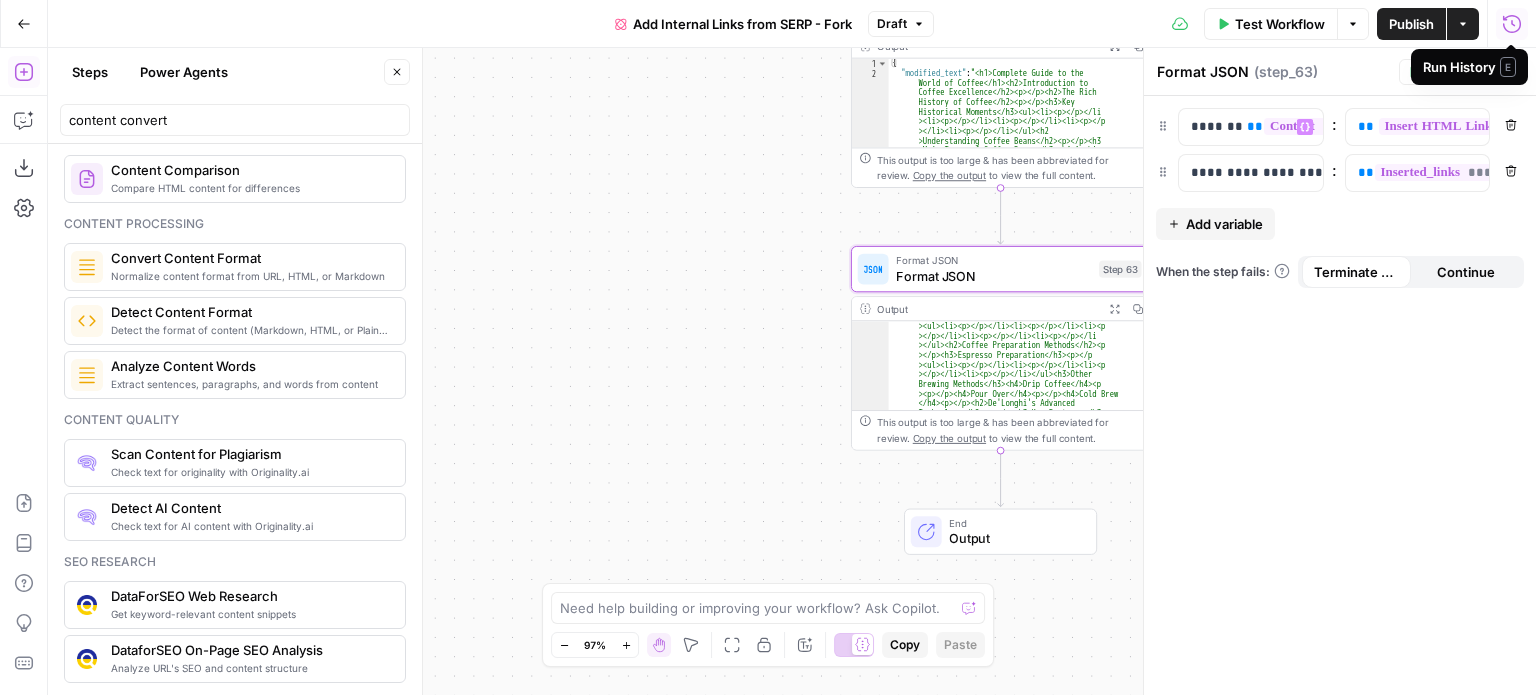 click on "**********" at bounding box center (792, 371) 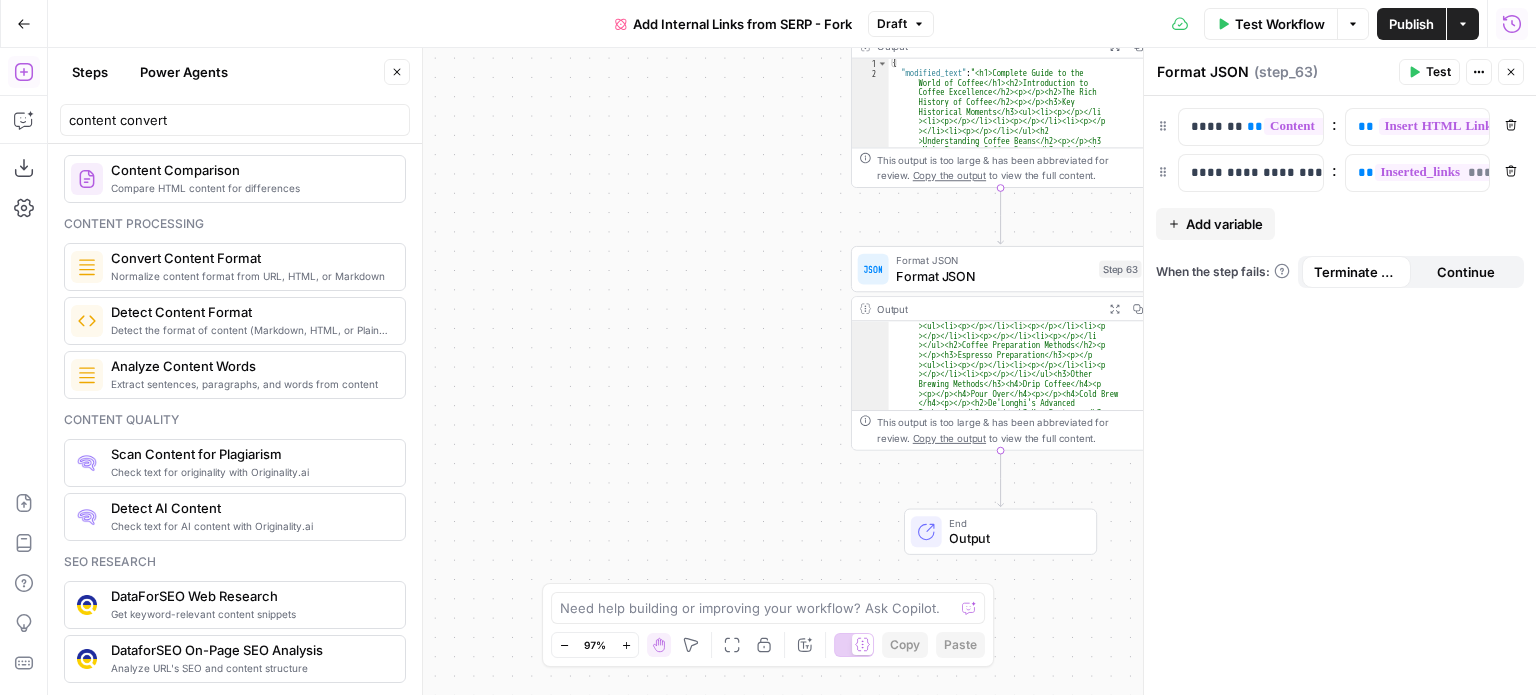 click on "Close" at bounding box center (1511, 72) 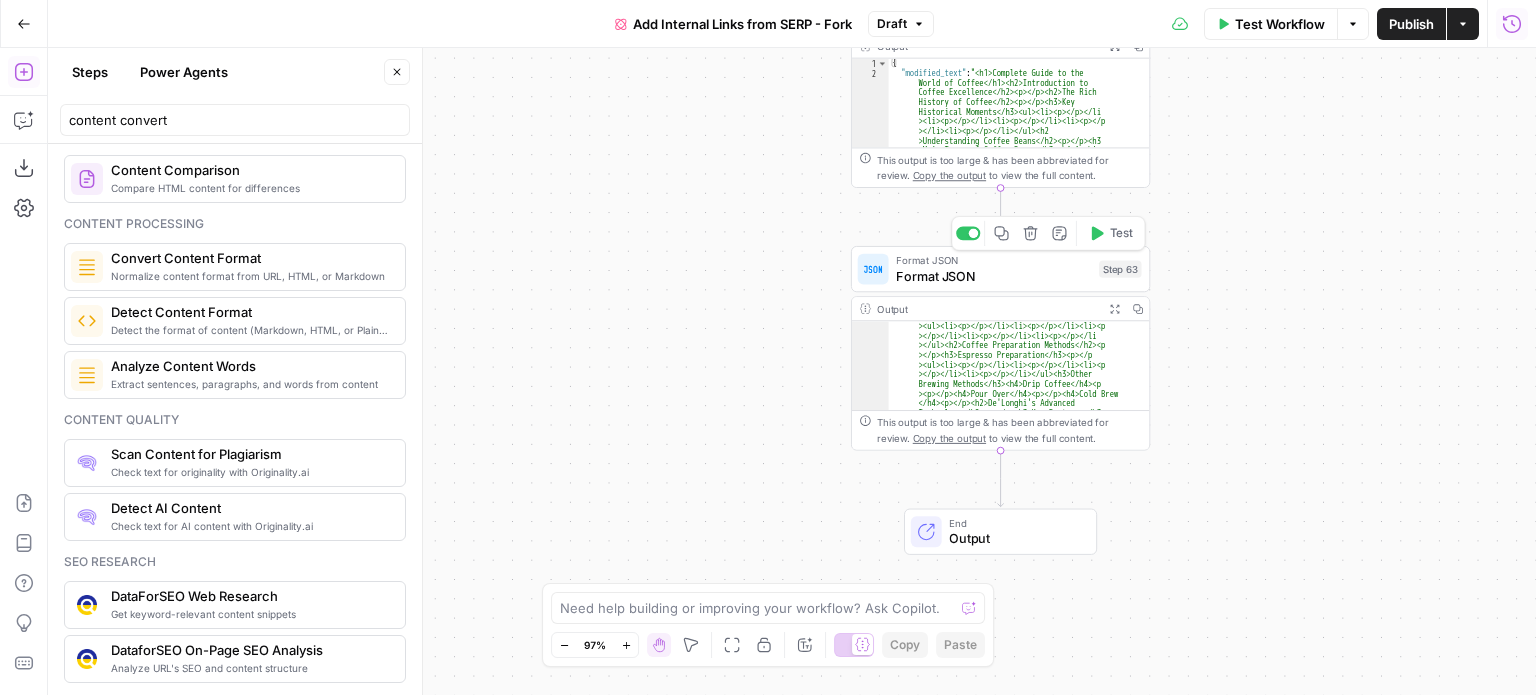 click on "Format JSON" at bounding box center [993, 275] 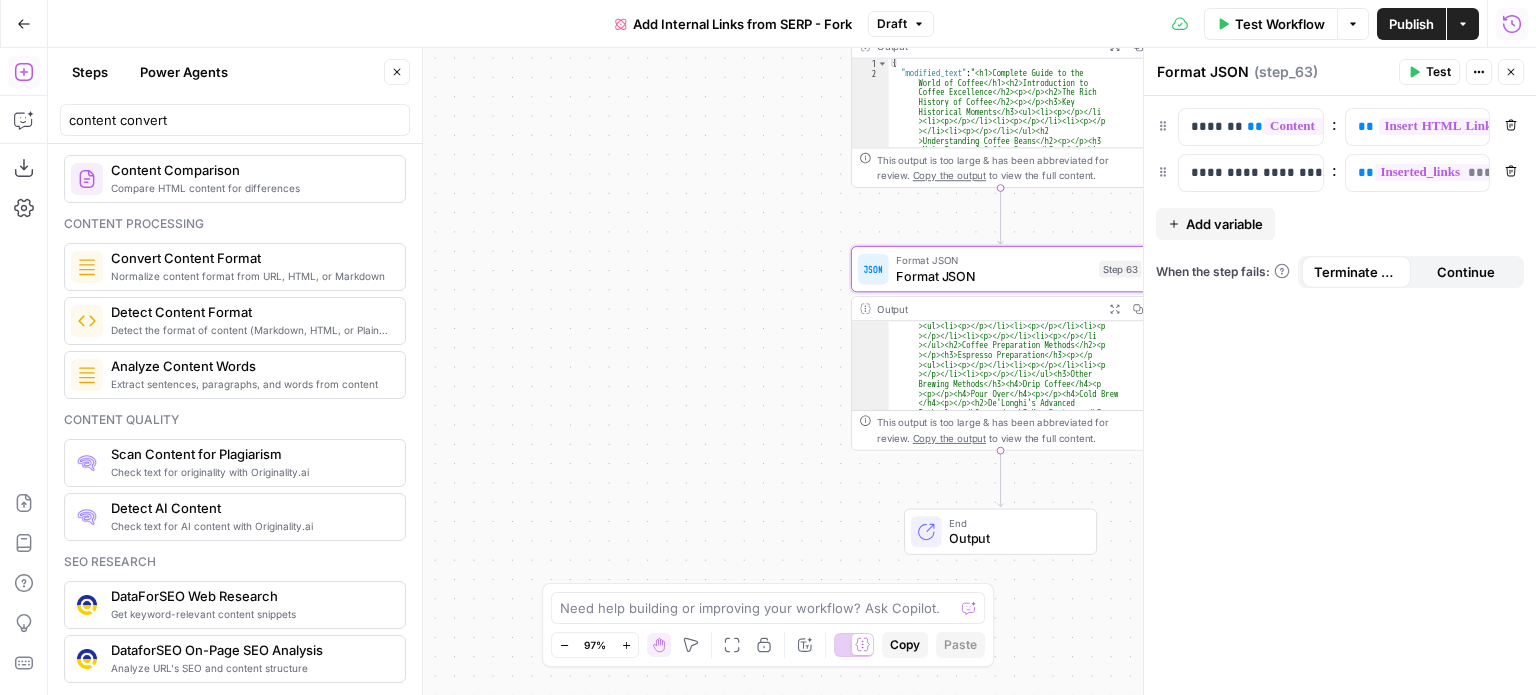 drag, startPoint x: 1512, startPoint y: 71, endPoint x: 1517, endPoint y: 82, distance: 12.083046 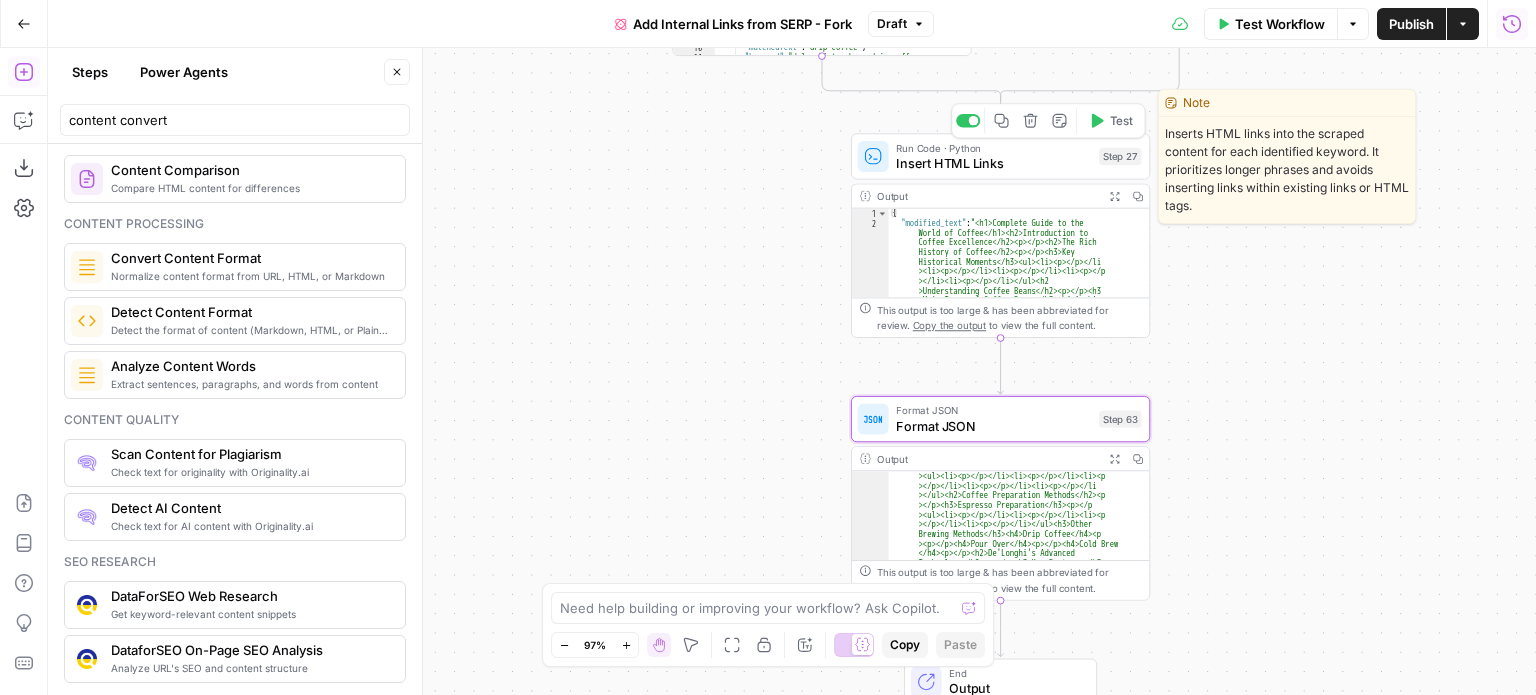 click on "Insert HTML Links" at bounding box center [993, 163] 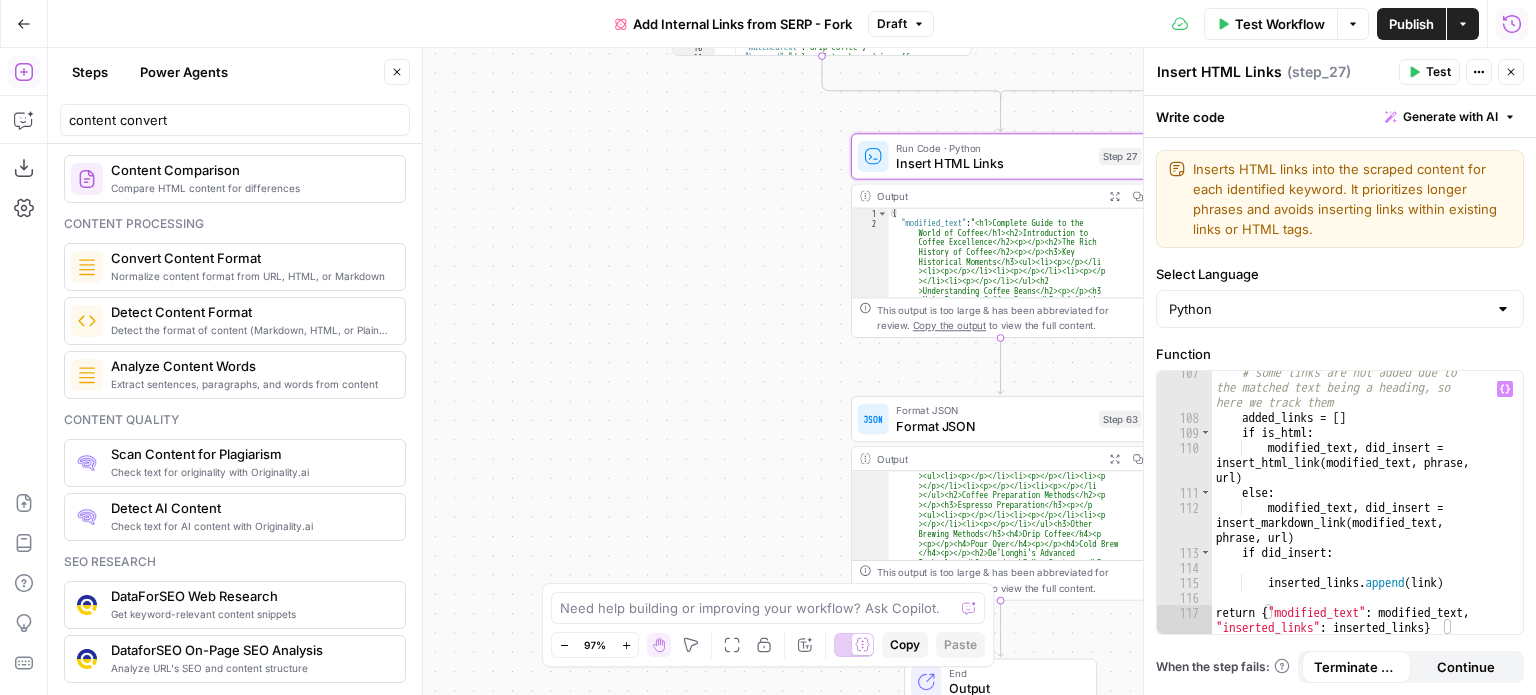 scroll, scrollTop: 2211, scrollLeft: 0, axis: vertical 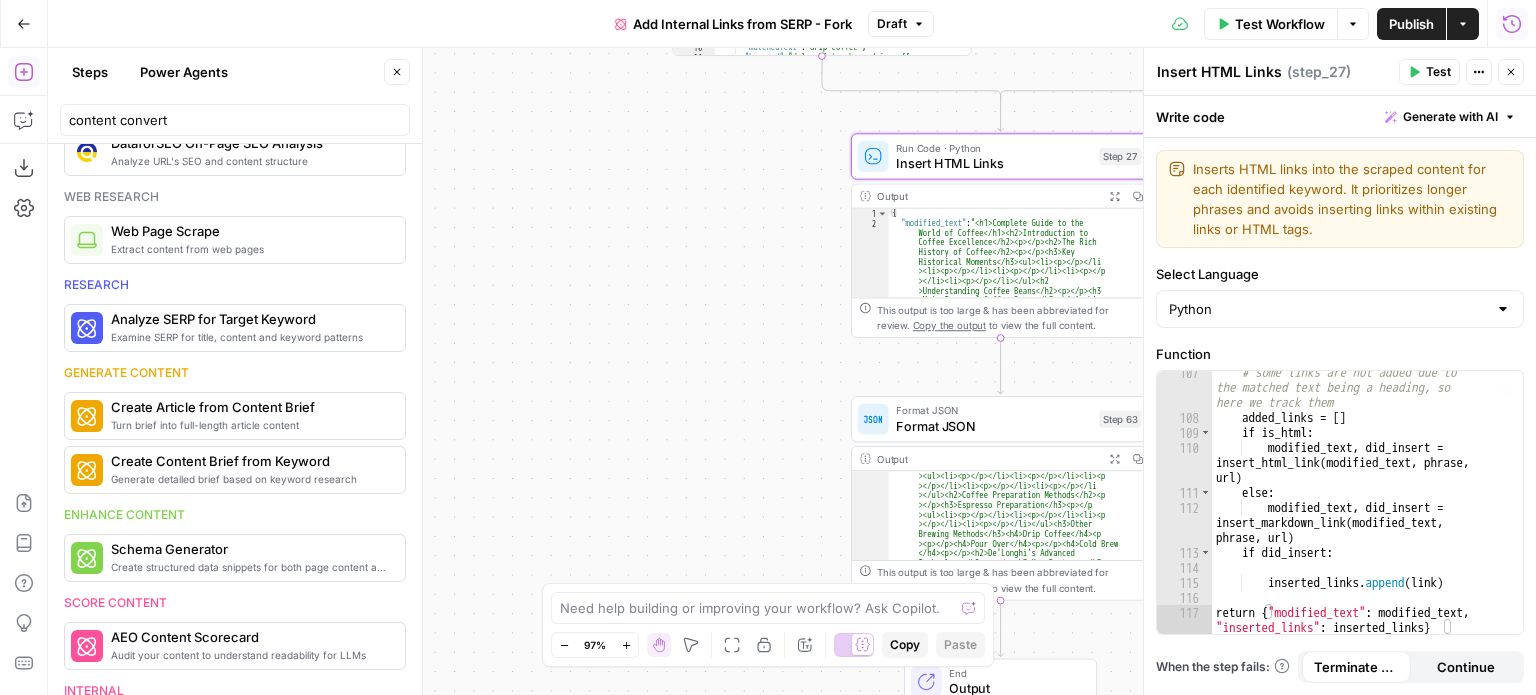 click on "# some links are not added due to  the matched text being a heading, so  here we track them      added_links   =   [ ]      if   is_html :           modified_text ,   did_insert   =   insert_html_link ( modified_text ,   phrase ,   url )      else :           modified_text ,   did_insert   =   insert_markdown_link ( modified_text ,   phrase ,   url )      if   did_insert :             inserted_links . append ( link ) return   { "modified_text" :   modified_text ,   "inserted_links" :   inserted_links }" at bounding box center (1360, 534) 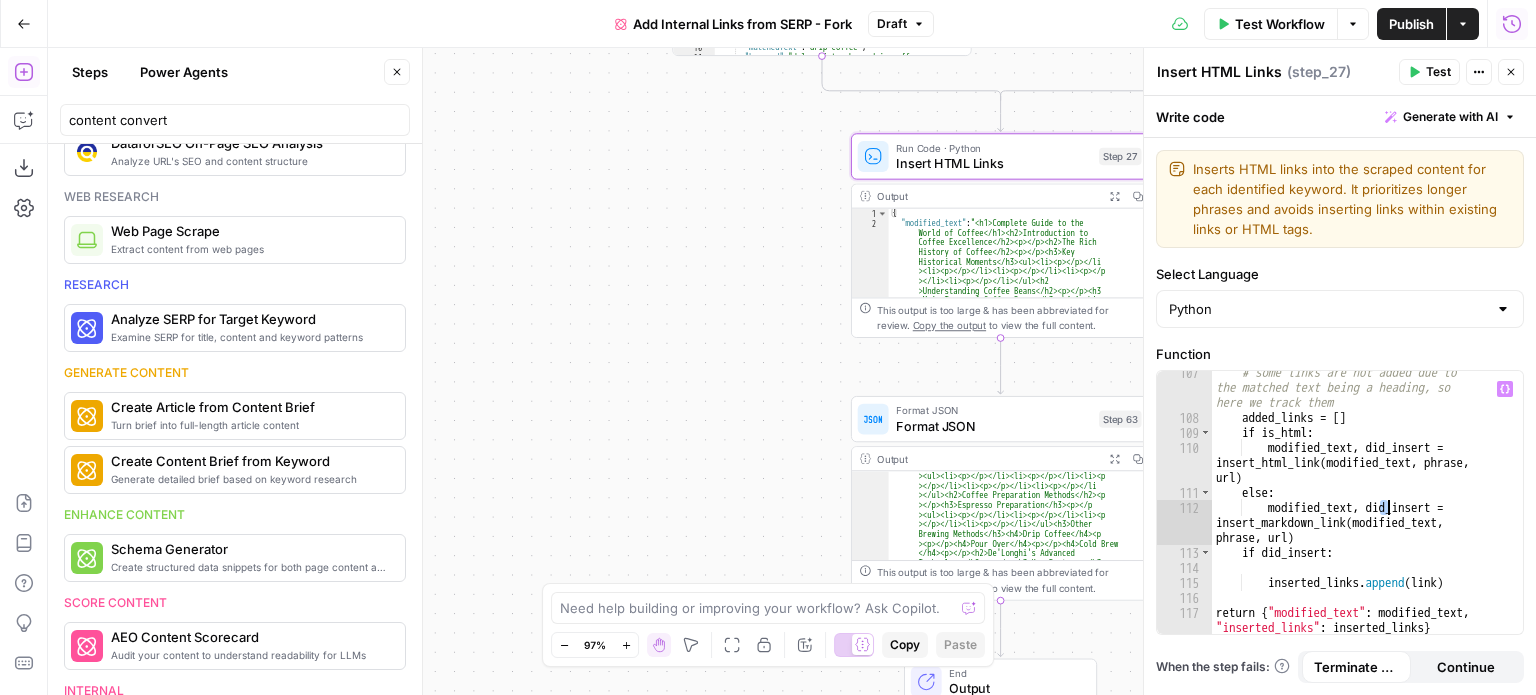 click on "# some links are not added due to  the matched text being a heading, so  here we track them      added_links   =   [ ]      if   is_html :           modified_text ,   did_insert   =   insert_html_link ( modified_text ,   phrase ,   url )      else :           modified_text ,   did_insert   =   insert_markdown_link ( modified_text ,   phrase ,   url )      if   did_insert :             inserted_links . append ( link ) return   { "modified_text" :   modified_text ,   "inserted_links" :   inserted_links }" at bounding box center [1360, 534] 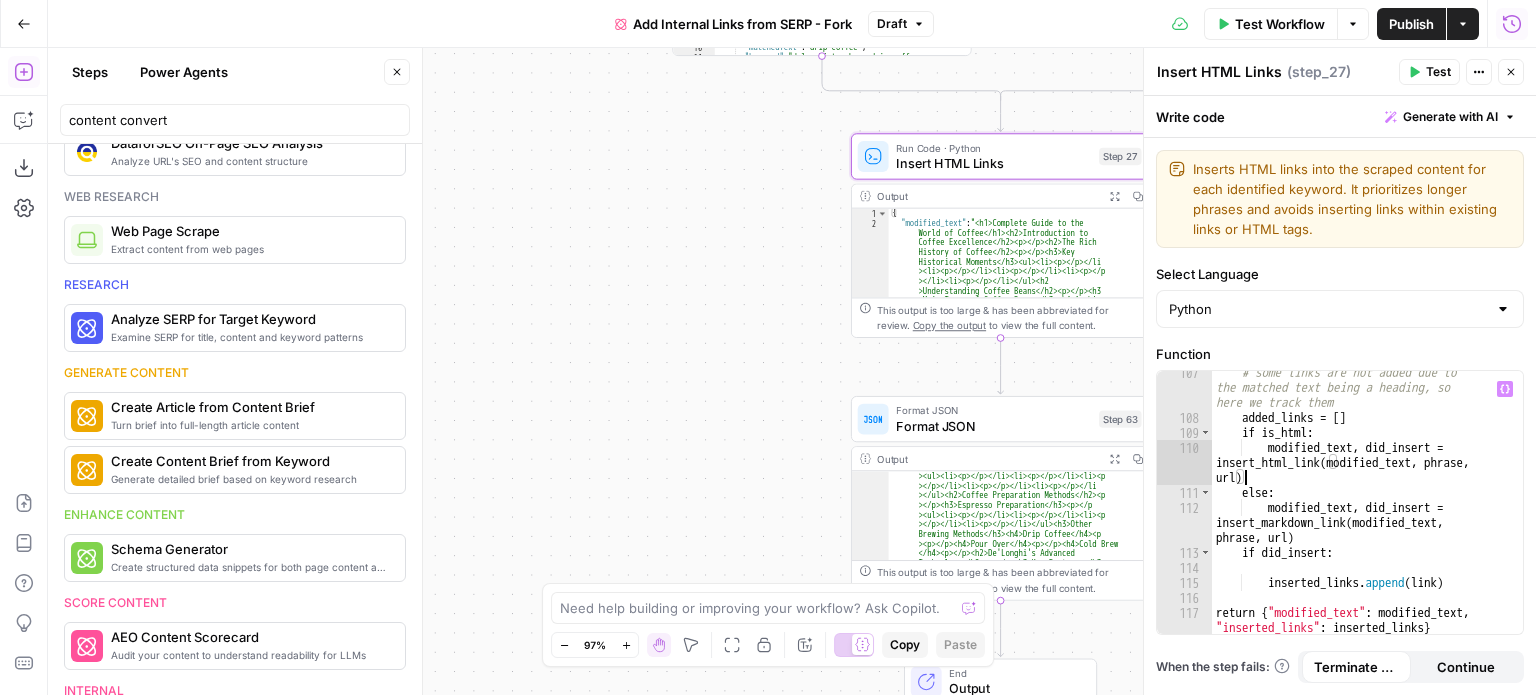 click on "# some links are not added due to  the matched text being a heading, so  here we track them      added_links   =   [ ]      if   is_html :           modified_text ,   did_insert   =   insert_html_link ( modified_text ,   phrase ,   url )      else :           modified_text ,   did_insert   =   insert_markdown_link ( modified_text ,   phrase ,   url )      if   did_insert :             inserted_links . append ( link ) return   { "modified_text" :   modified_text ,   "inserted_links" :   inserted_links }" at bounding box center (1360, 534) 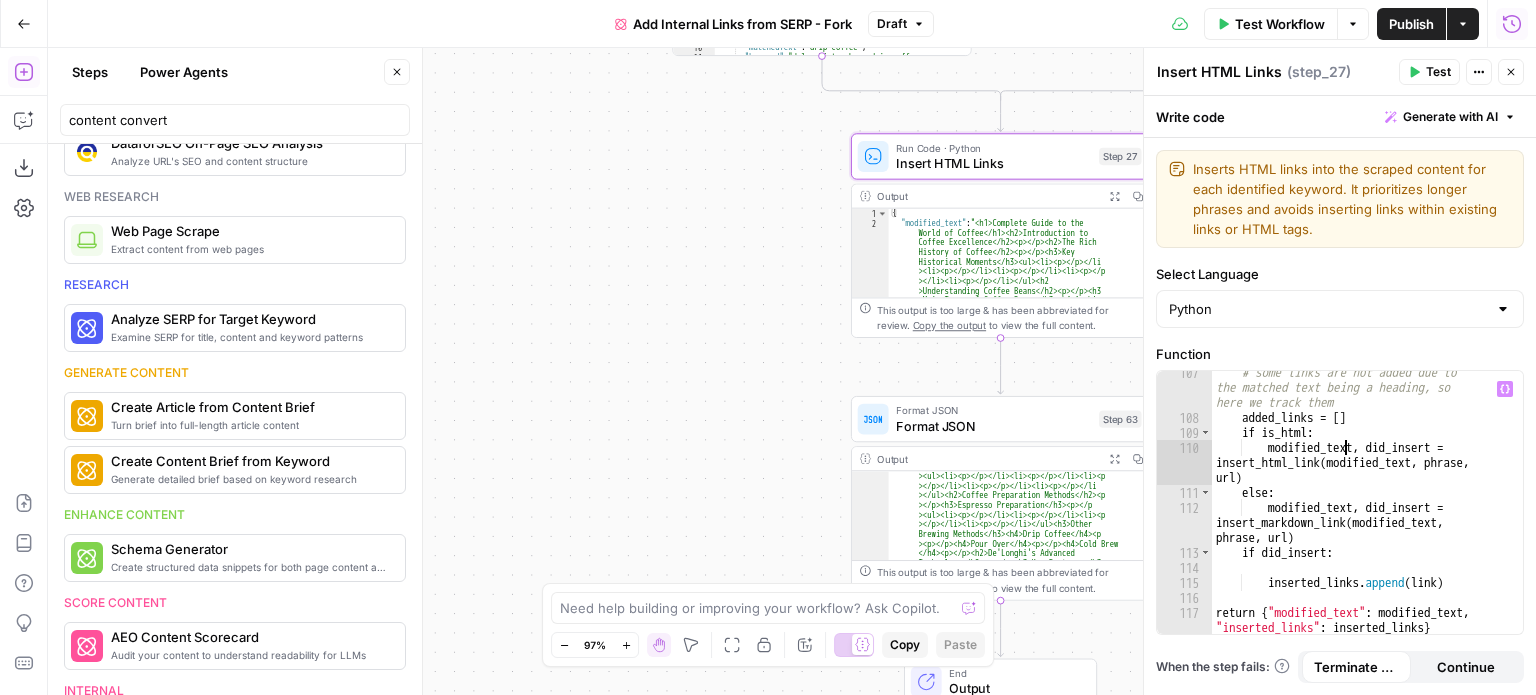 click on "# some links are not added due to  the matched text being a heading, so  here we track them      added_links   =   [ ]      if   is_html :           modified_text ,   did_insert   =   insert_html_link ( modified_text ,   phrase ,   url )      else :           modified_text ,   did_insert   =   insert_markdown_link ( modified_text ,   phrase ,   url )      if   did_insert :             inserted_links . append ( link ) return   { "modified_text" :   modified_text ,   "inserted_links" :   inserted_links }" at bounding box center (1360, 534) 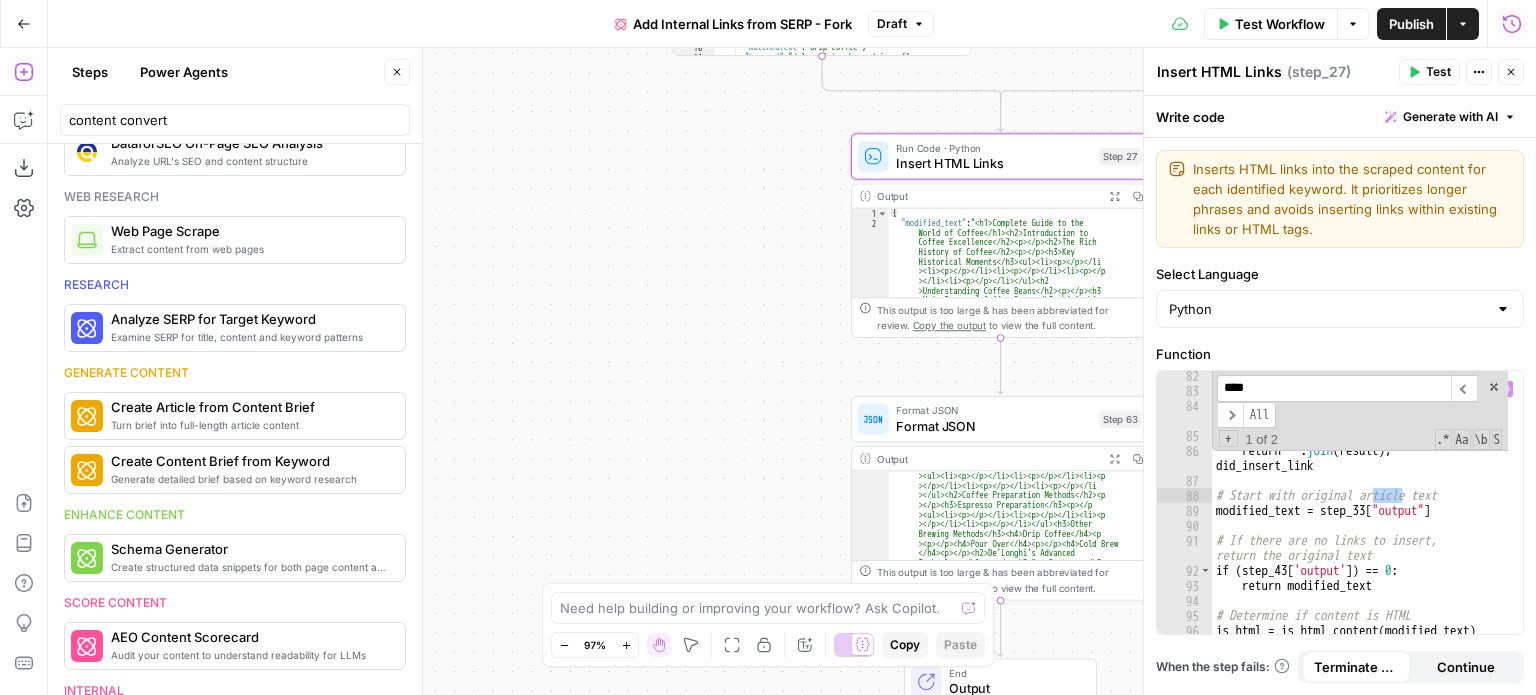 scroll, scrollTop: 1743, scrollLeft: 0, axis: vertical 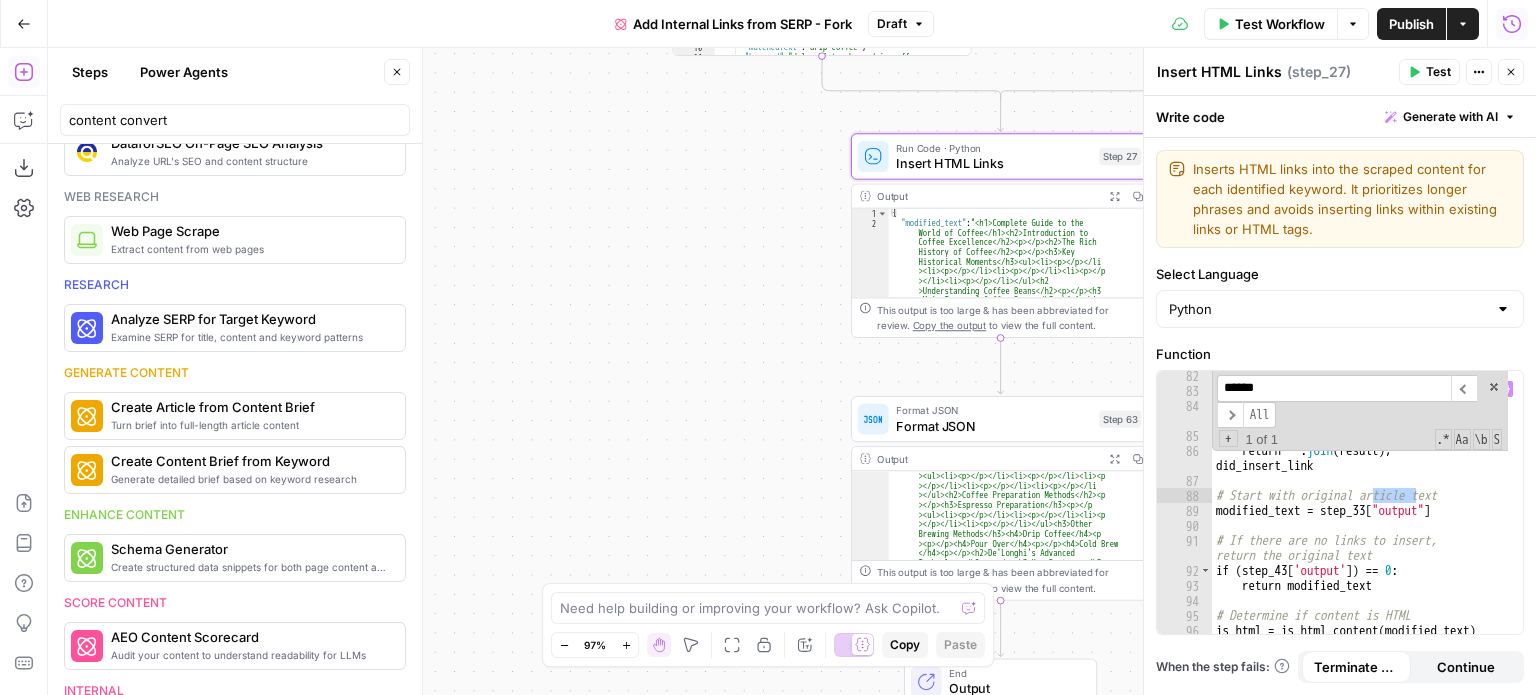 type on "******" 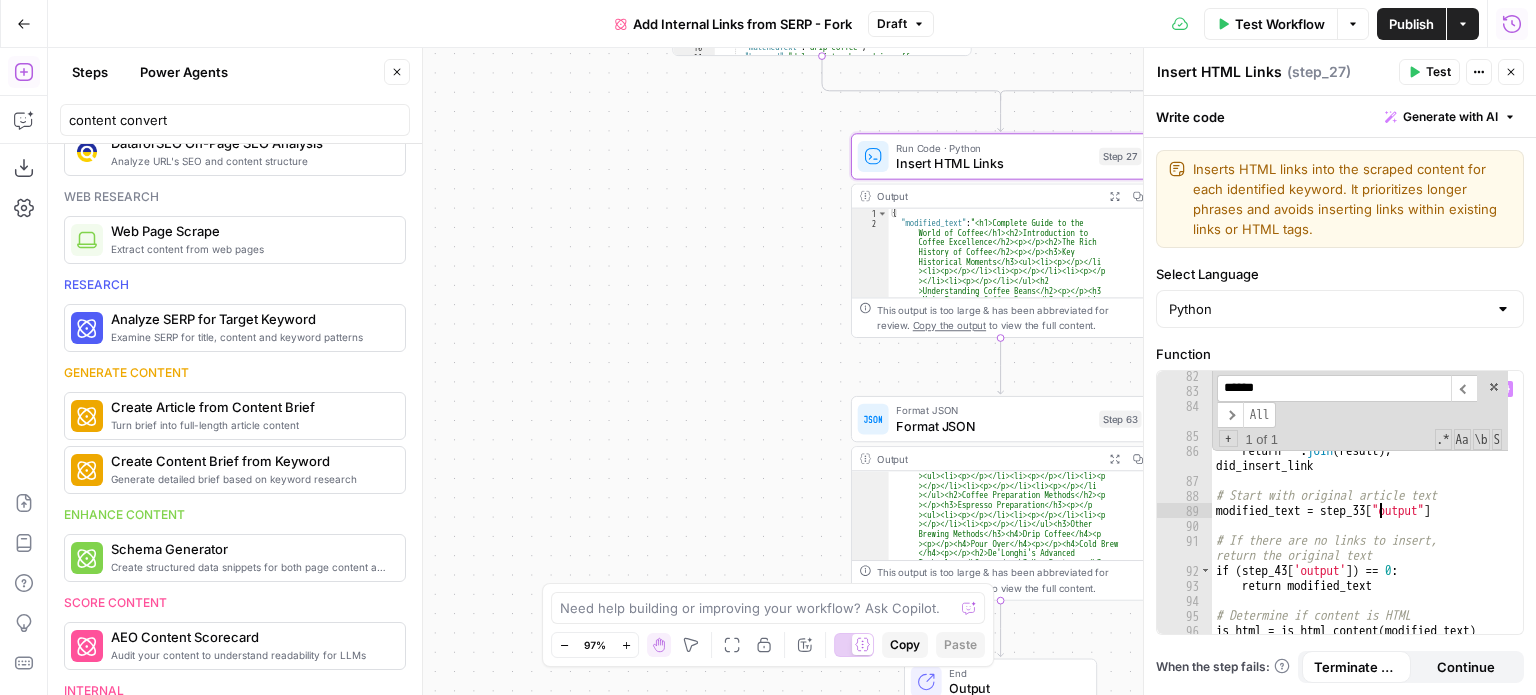 click on "result . append ( '' . join ( processed_parts ))           return   '' . join ( result ) ,   did_insert_link # Start with original article text modified_text   =   step_33 [ "output" ] # If there are no links to insert,  return the original text if   ( step_43 [ 'output' ])   ==   0 :      return   modified_text # Determine if content is HTML is_html   =   is_html_content ( modified_text )" at bounding box center [1360, 515] 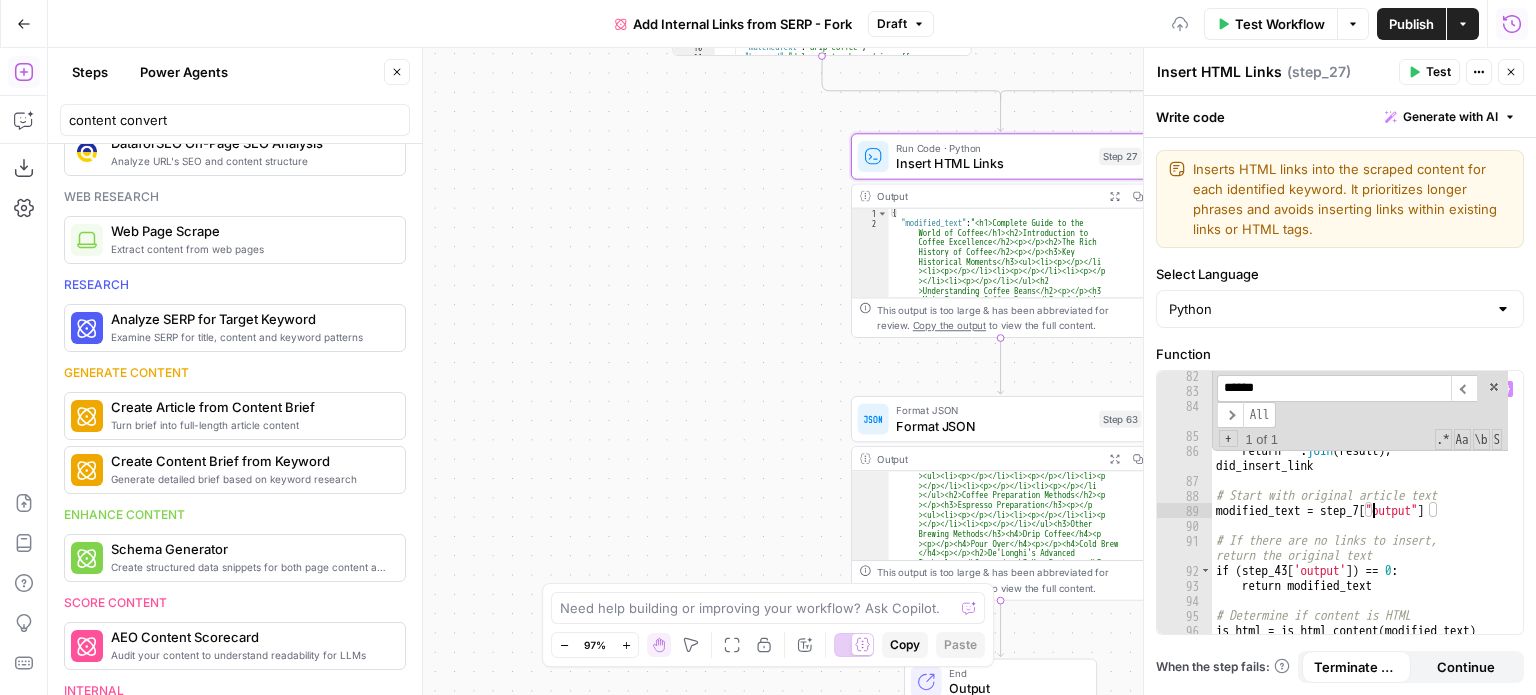 scroll, scrollTop: 0, scrollLeft: 12, axis: horizontal 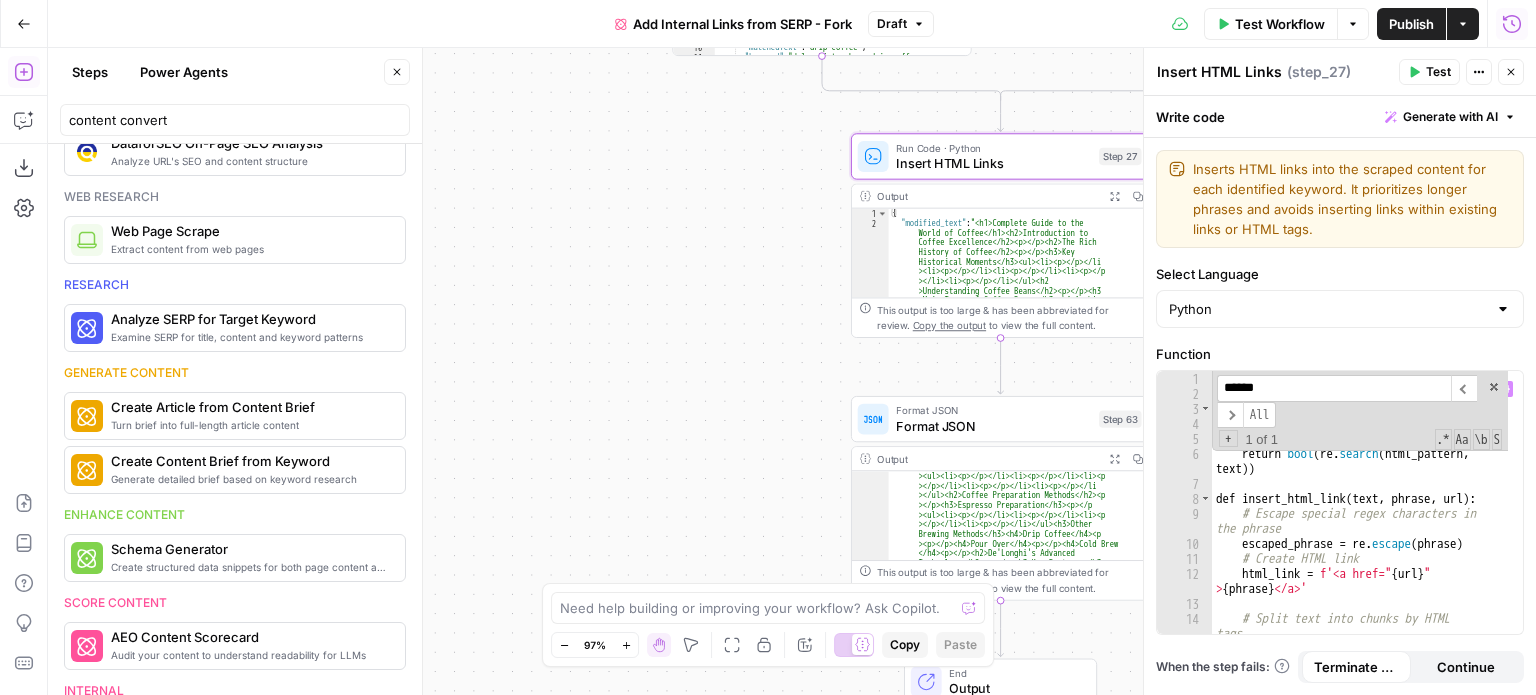 type on "**********" 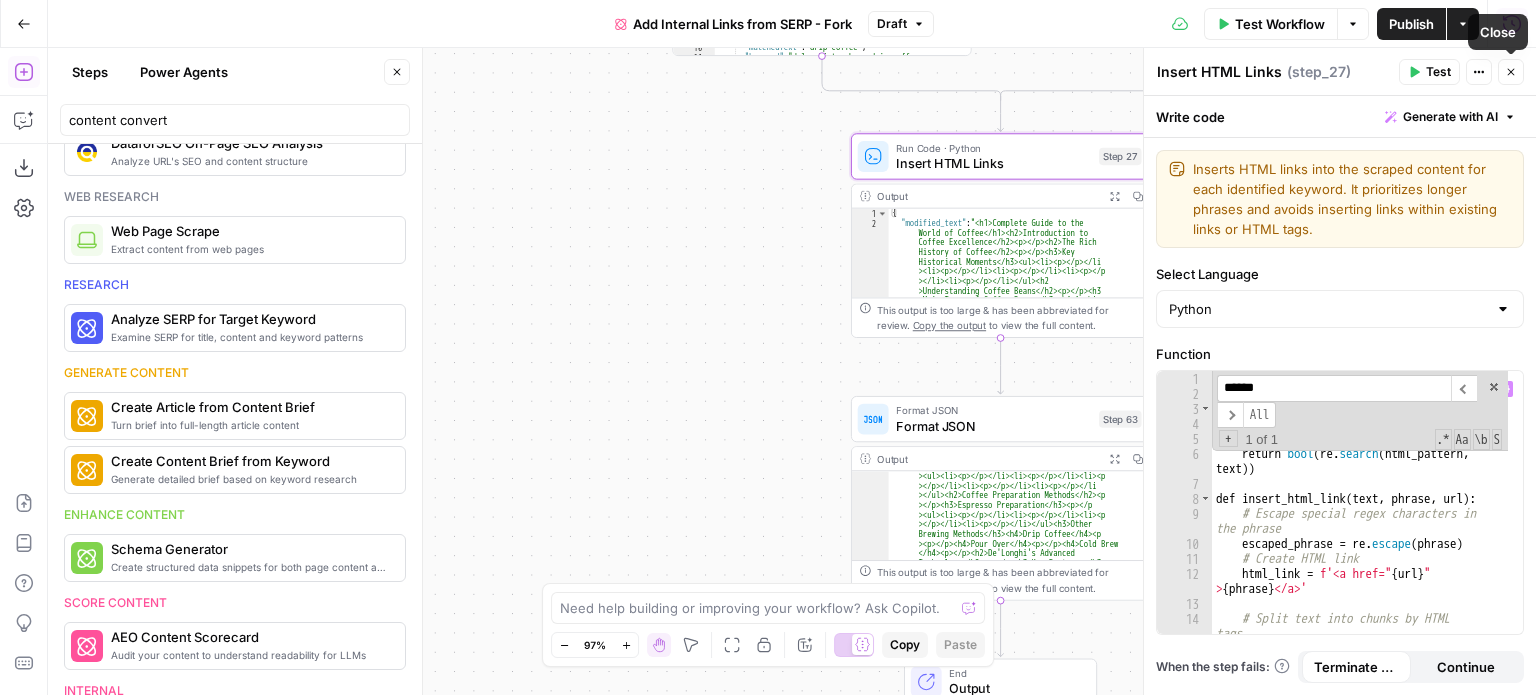 click 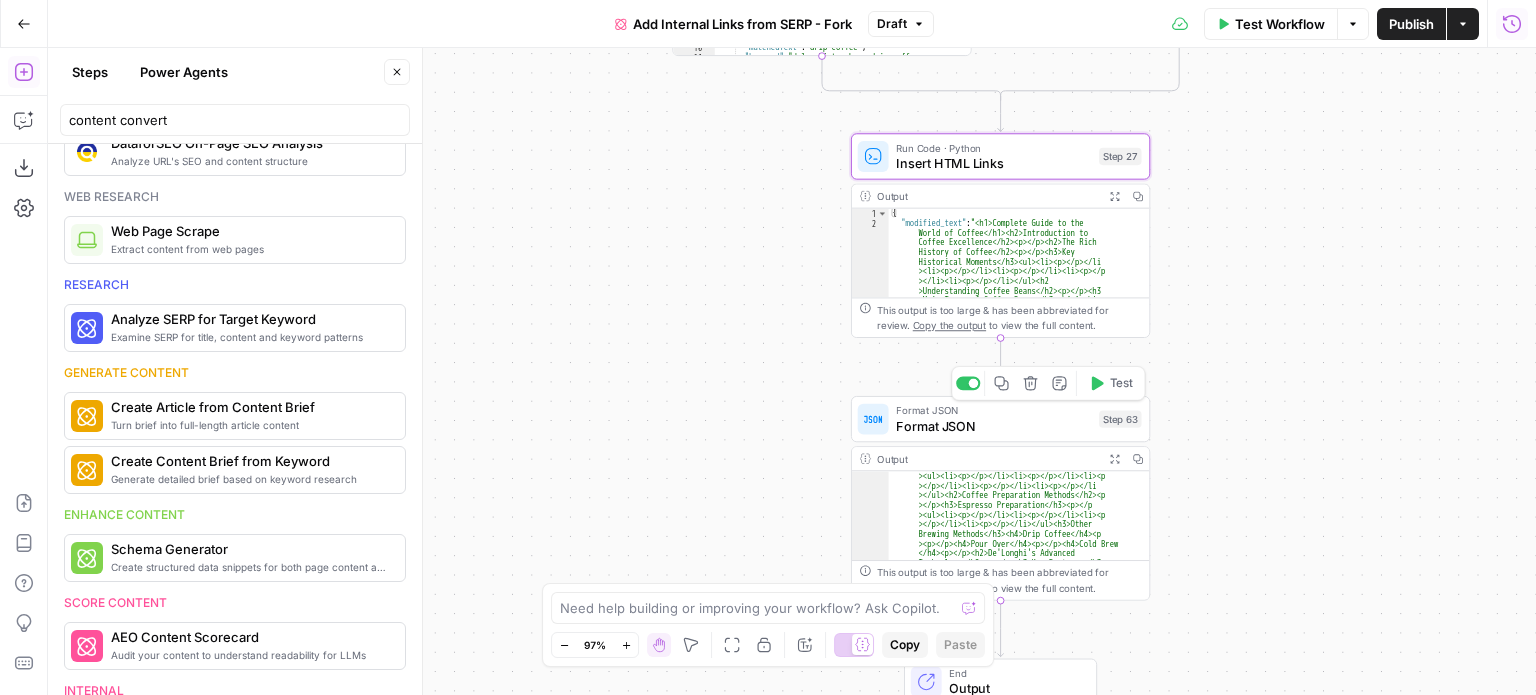 click on "Format JSON Format JSON Step 63 Copy step Delete step Add Note Test" at bounding box center (1000, 419) 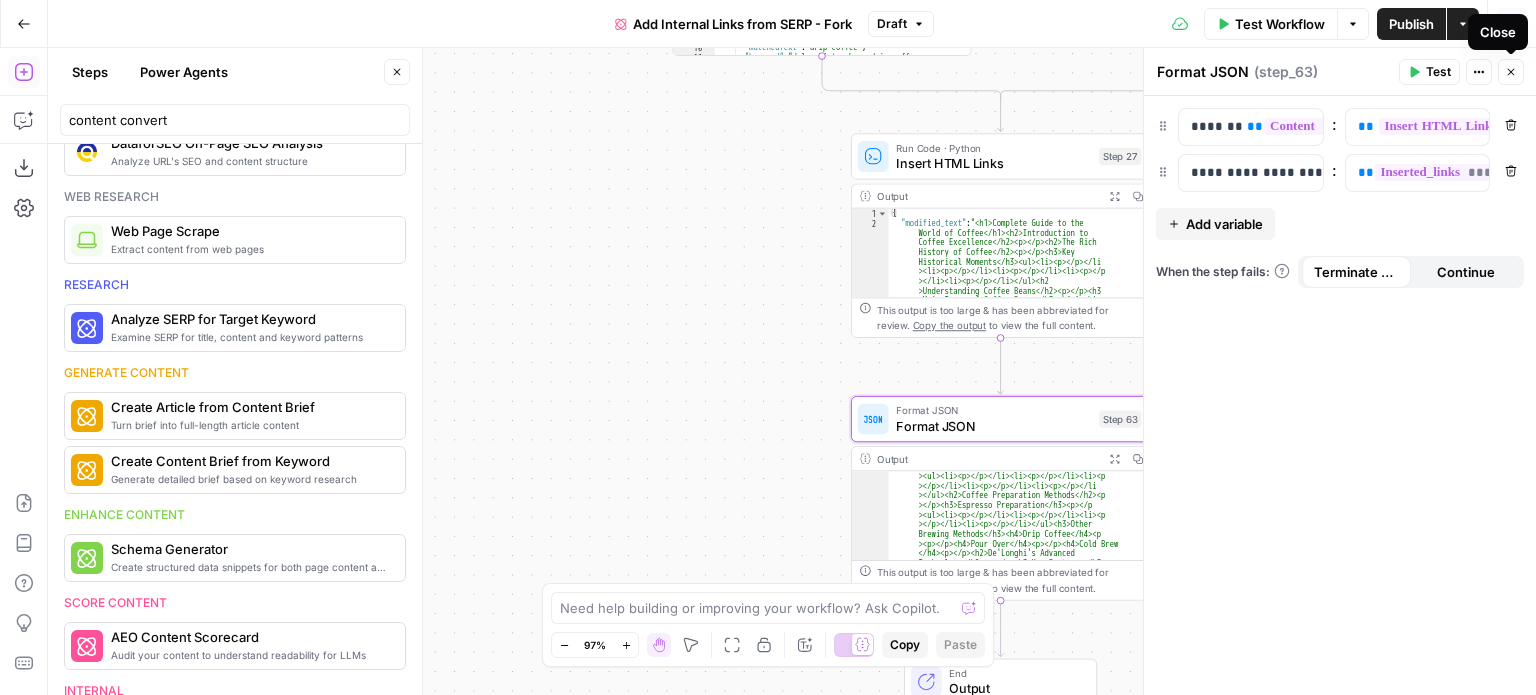click 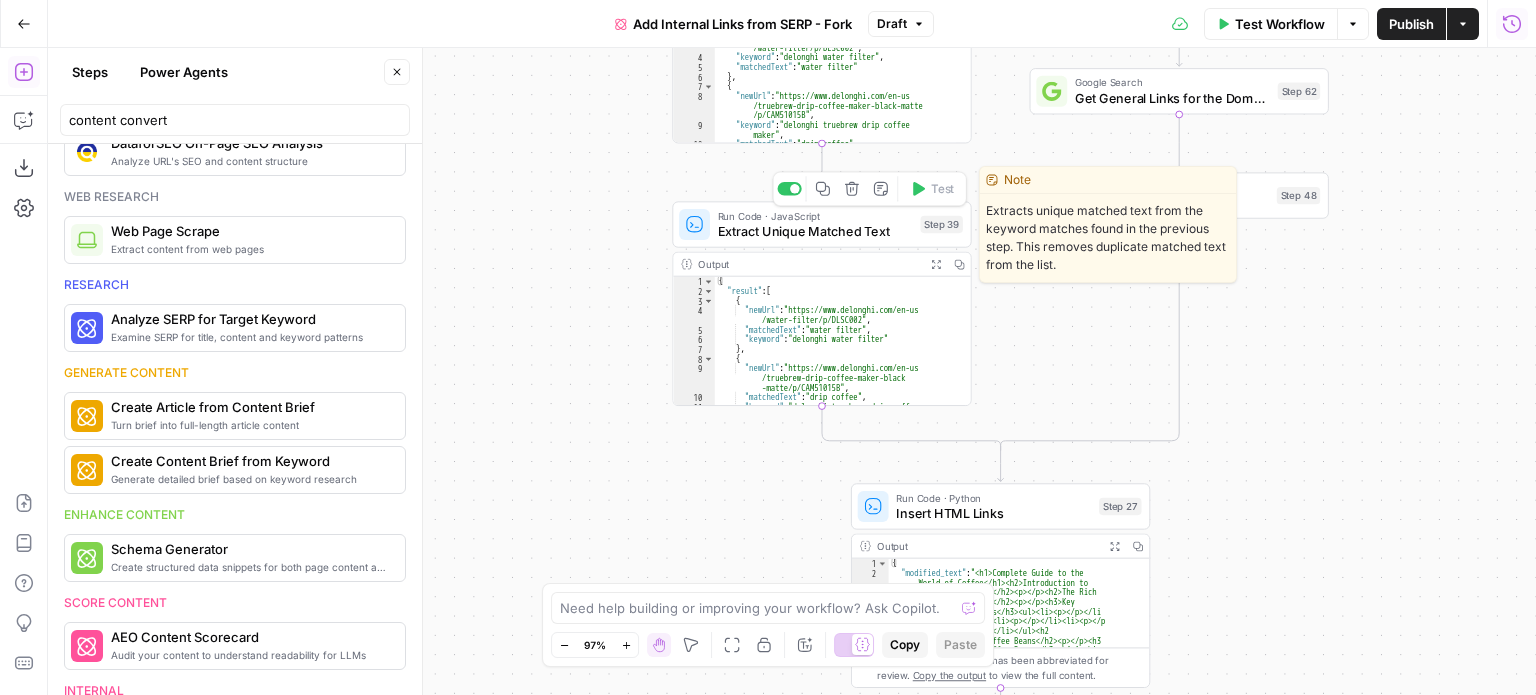 click on "Extract Unique Matched Text" at bounding box center [815, 231] 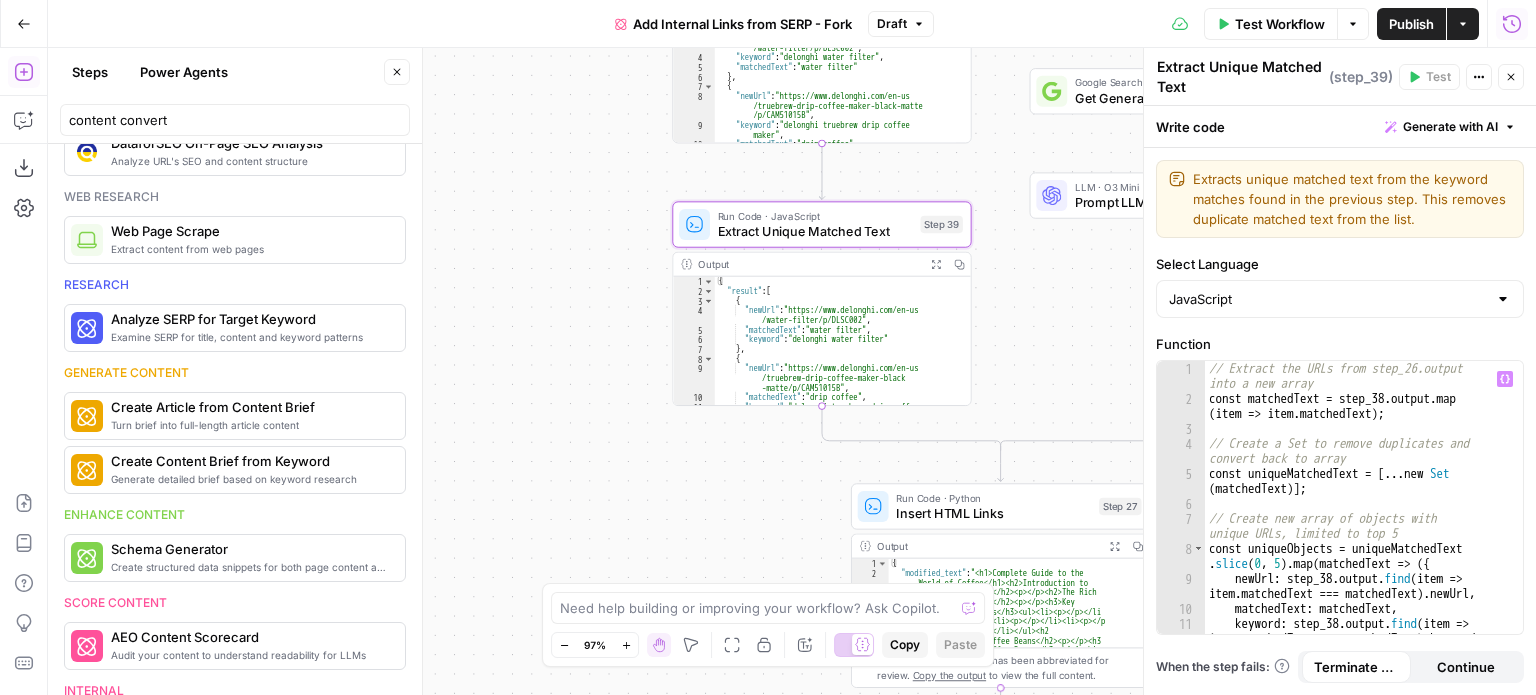 type on "**********" 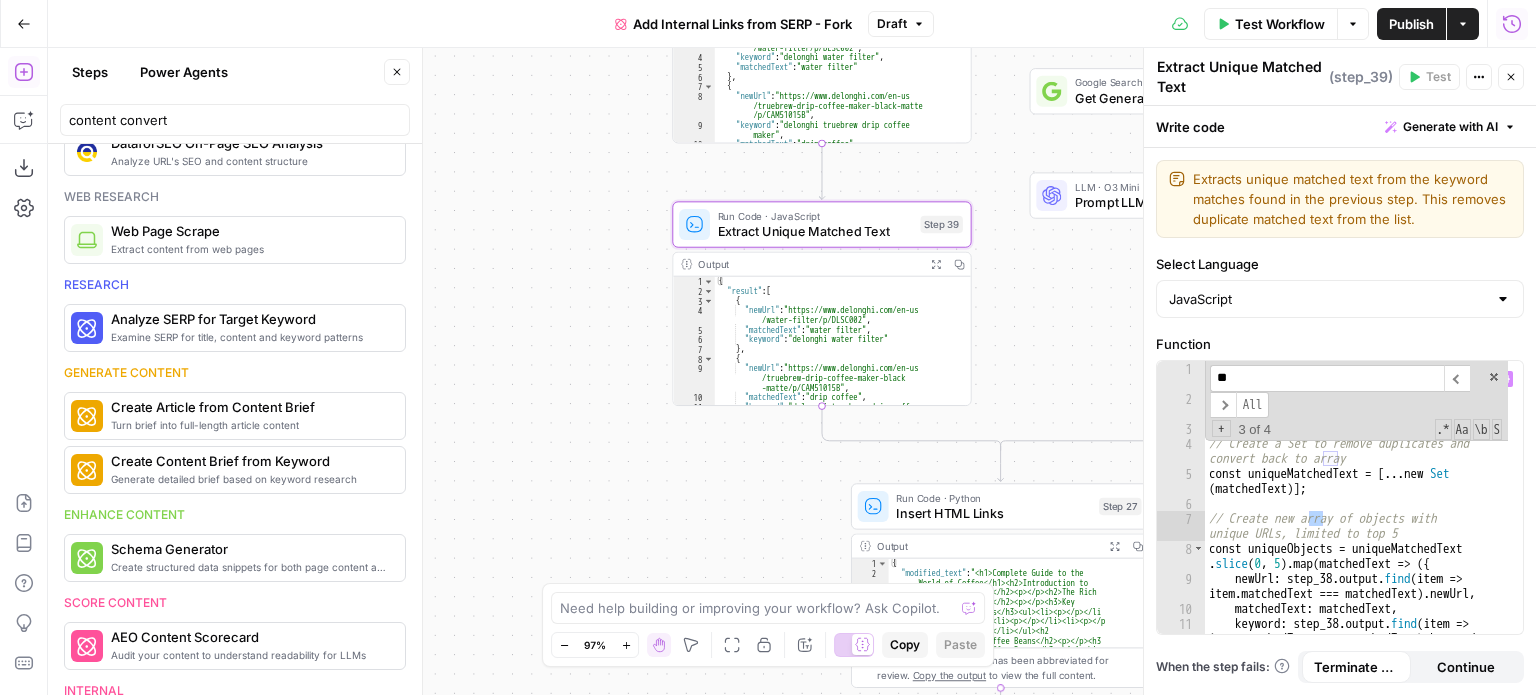 type on "*" 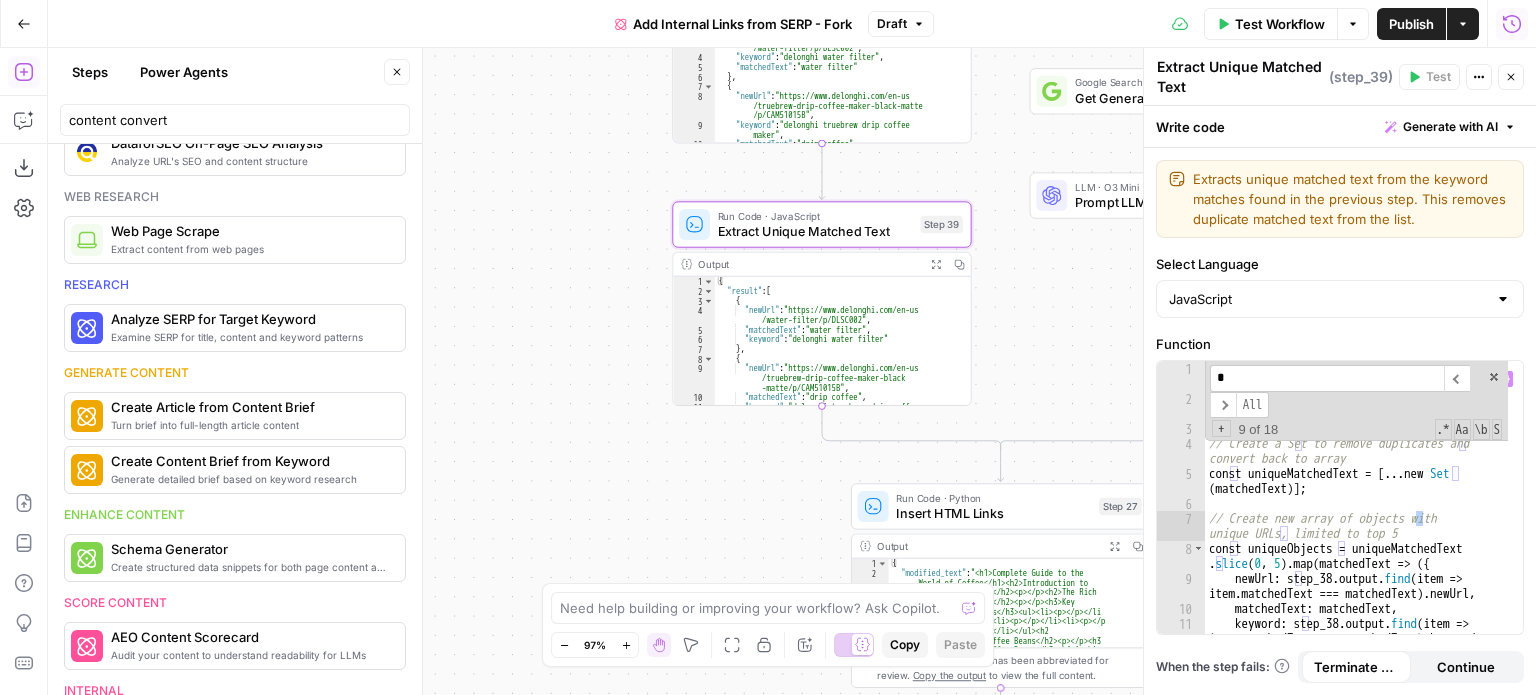 type on "**" 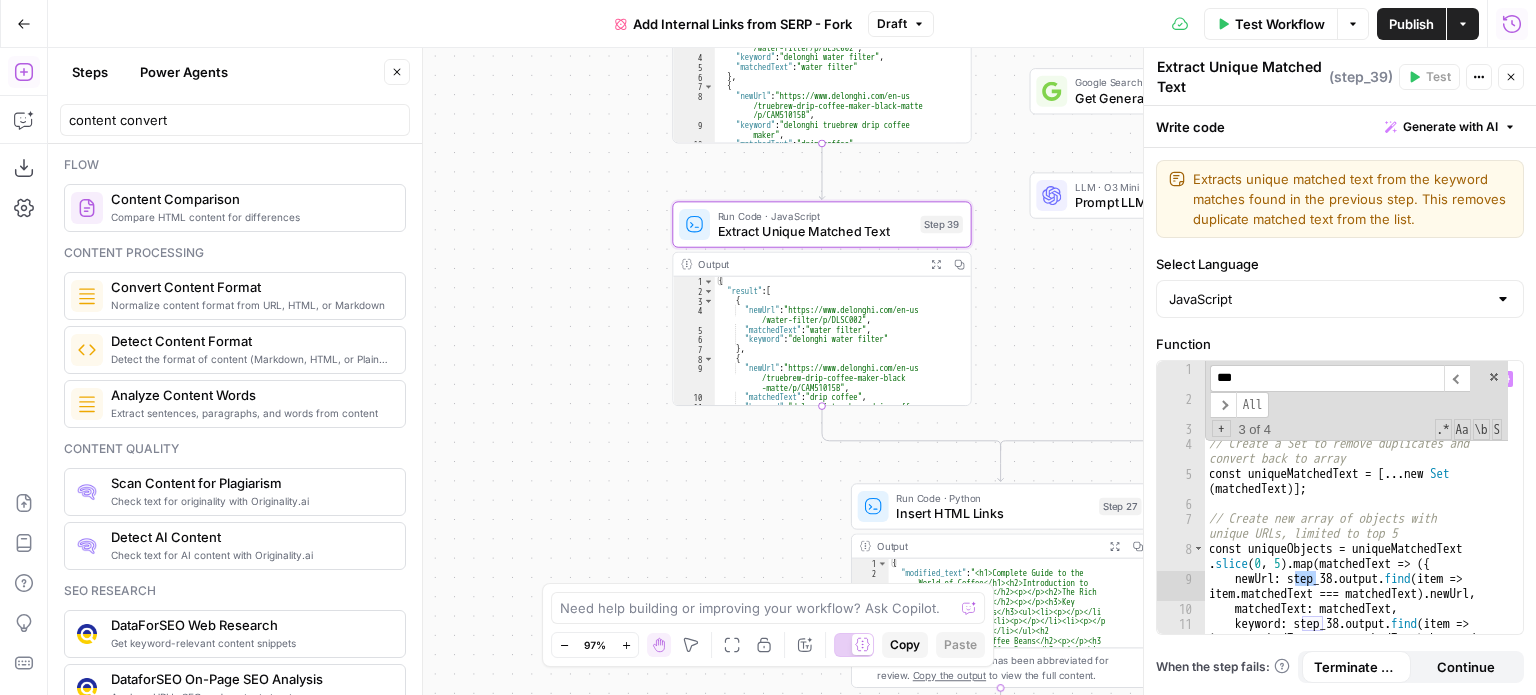 scroll, scrollTop: 0, scrollLeft: 0, axis: both 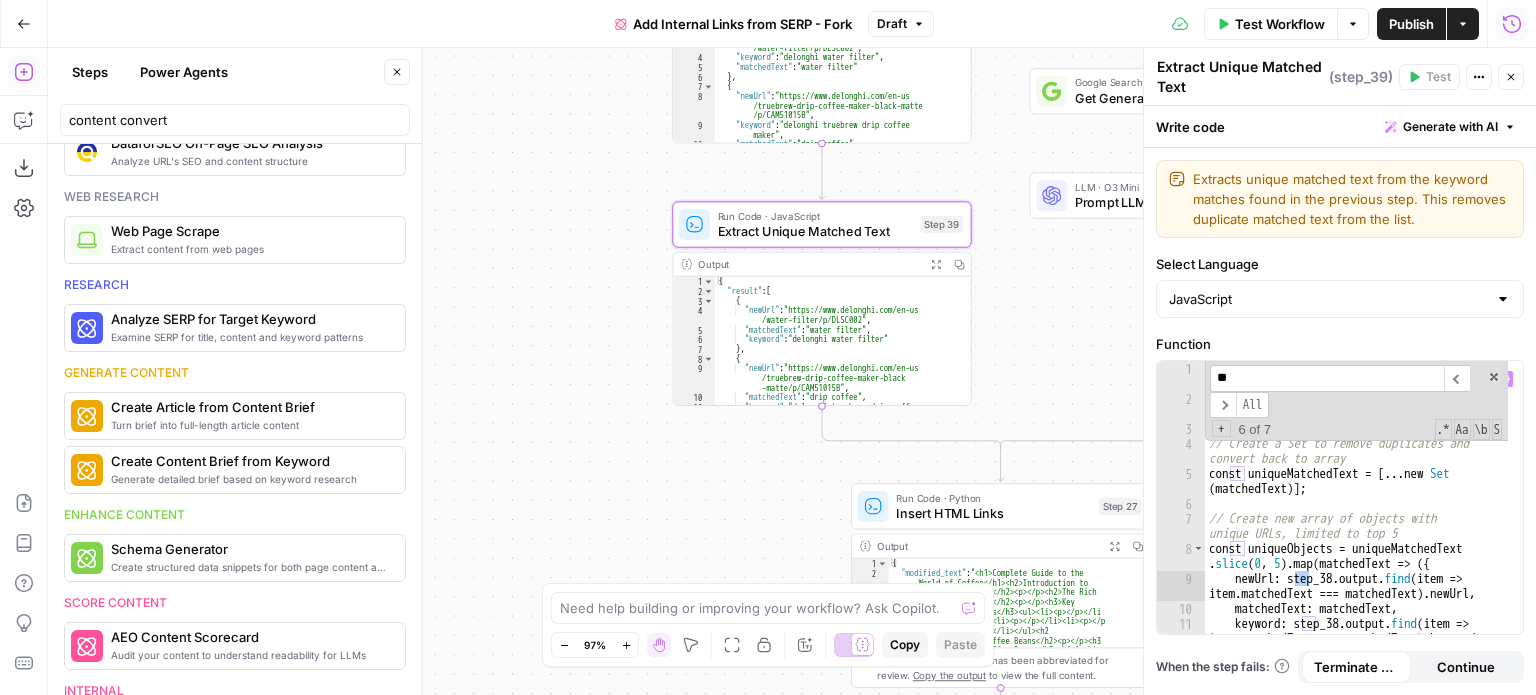 type on "*" 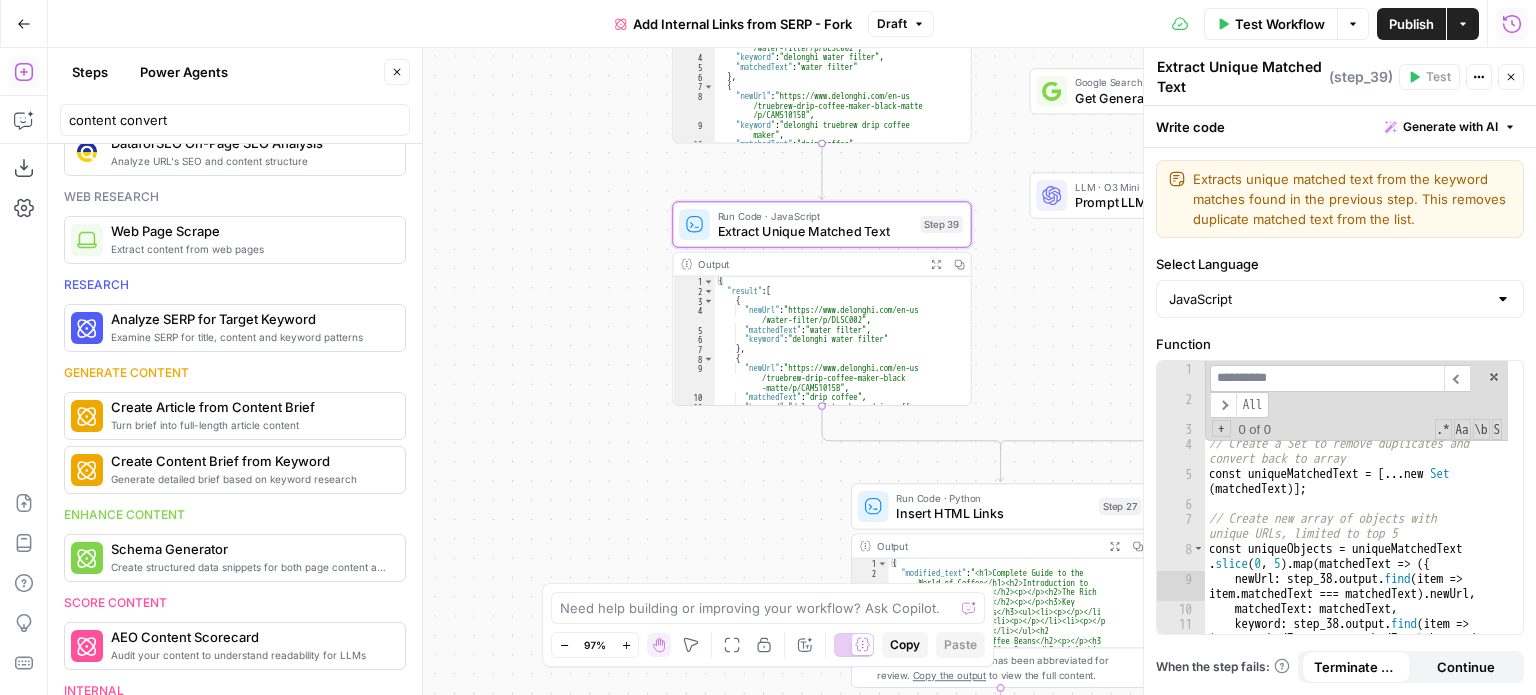type 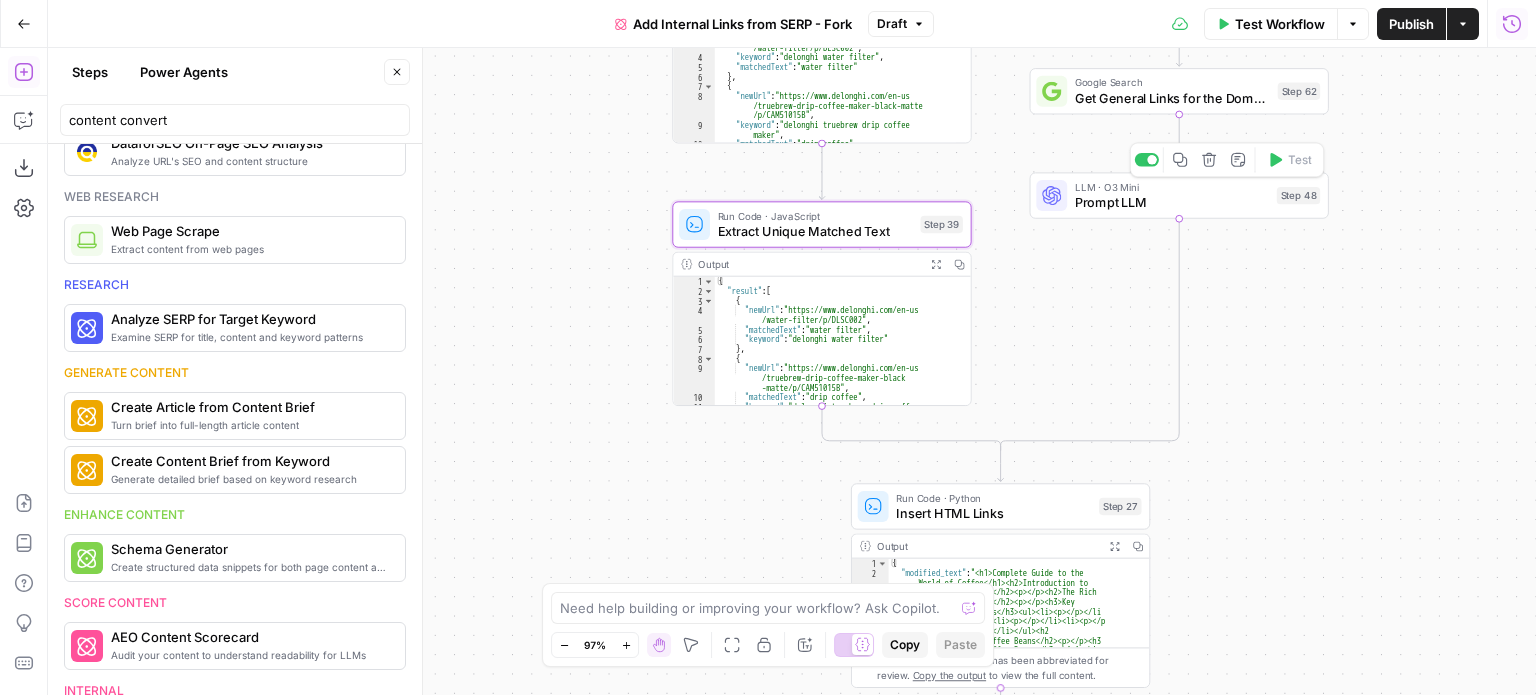 click on "Prompt LLM" at bounding box center [1172, 202] 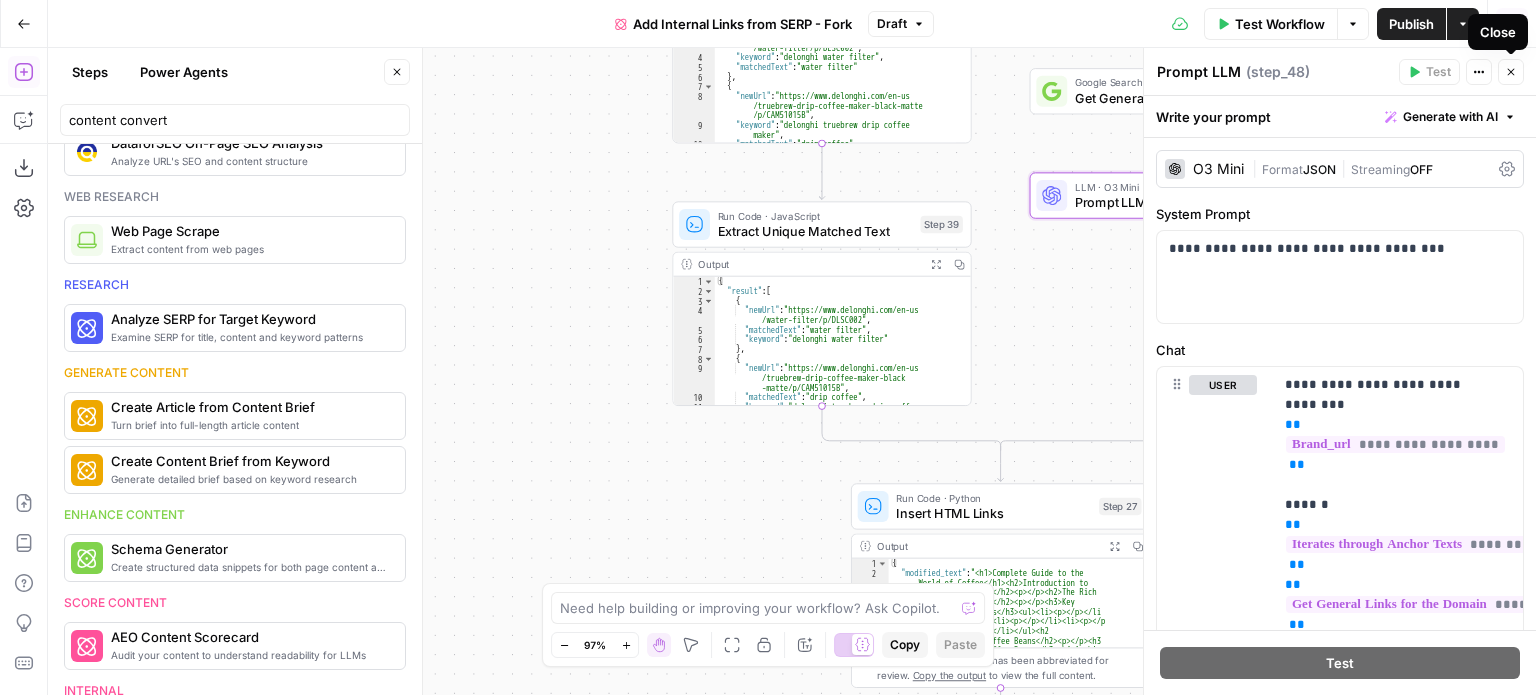 drag, startPoint x: 1512, startPoint y: 74, endPoint x: 900, endPoint y: 204, distance: 625.65485 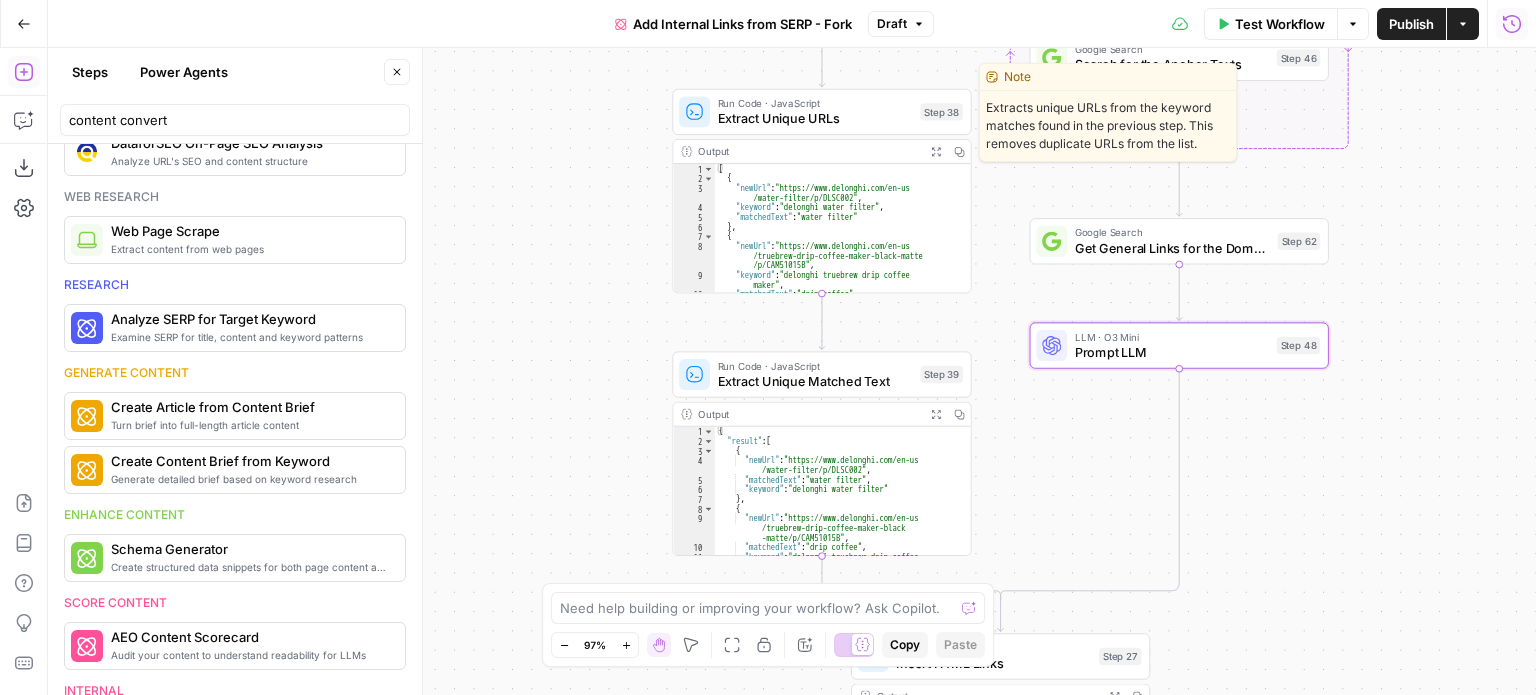 click on "Extract Unique URLs" at bounding box center (815, 118) 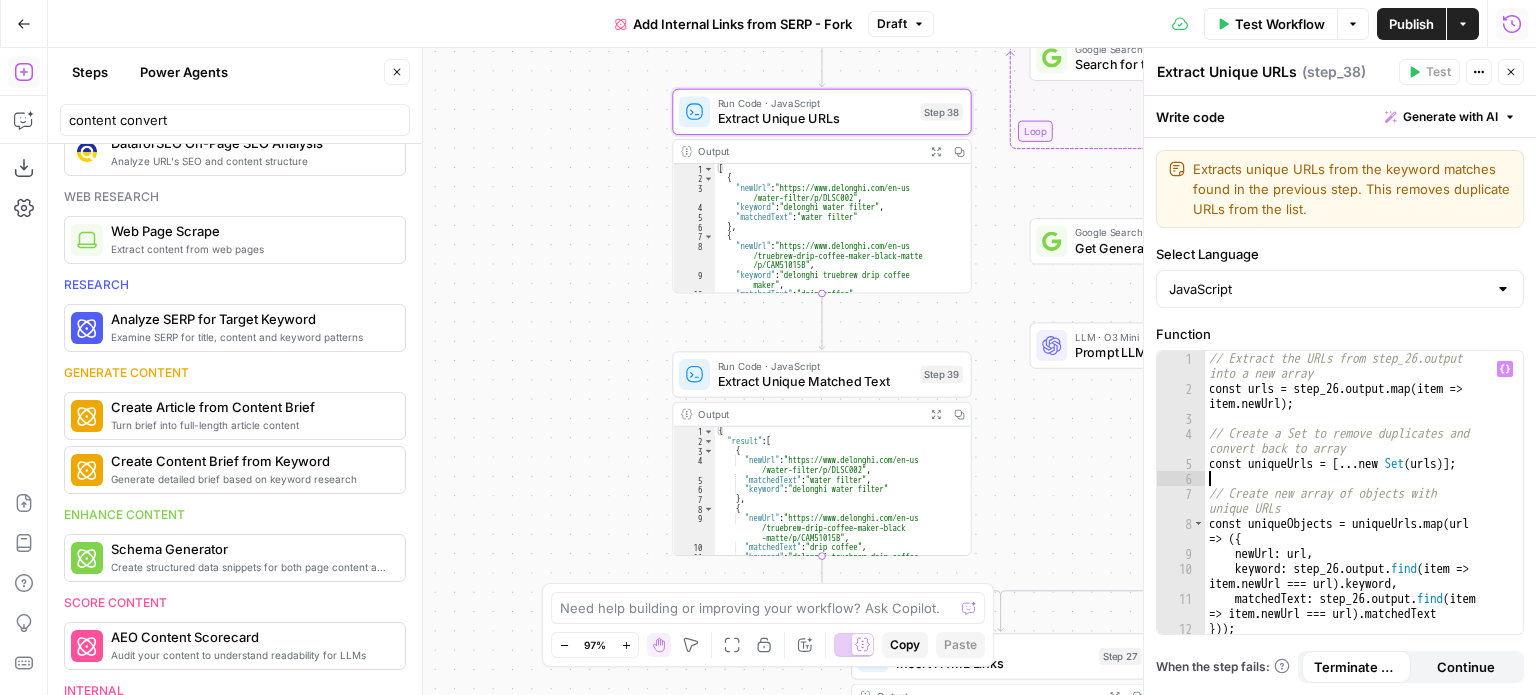 type 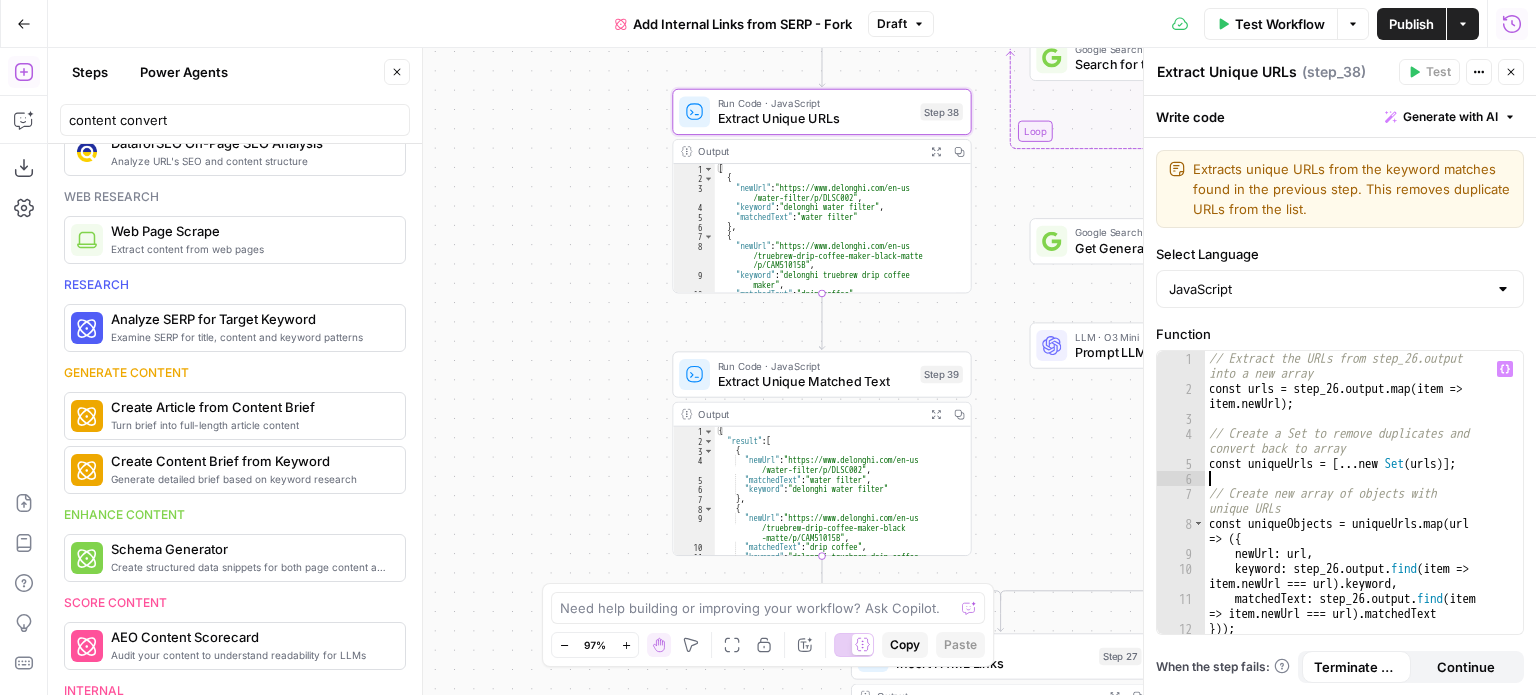 click on "// Extract the URLs from step_26.output  into a new array const   urls   =   step_26 . output . map ( item   =>   item . newUrl ) ; // Create a Set to remove duplicates and  convert back to array const   uniqueUrls   =   [ ... new   Set ( urls )] ; // Create new array of objects with  unique URLs const   uniqueObjects   =   uniqueUrls . map ( url   =>   ({      newUrl :   url ,      keyword :   step_26 . output . find ( item   =>   item . newUrl   ===   url ) . keyword ,      matchedText :   step_26 . output . find ( item   =>   item . newUrl   ===   url ) . matchedText })) ;" at bounding box center (1357, 515) 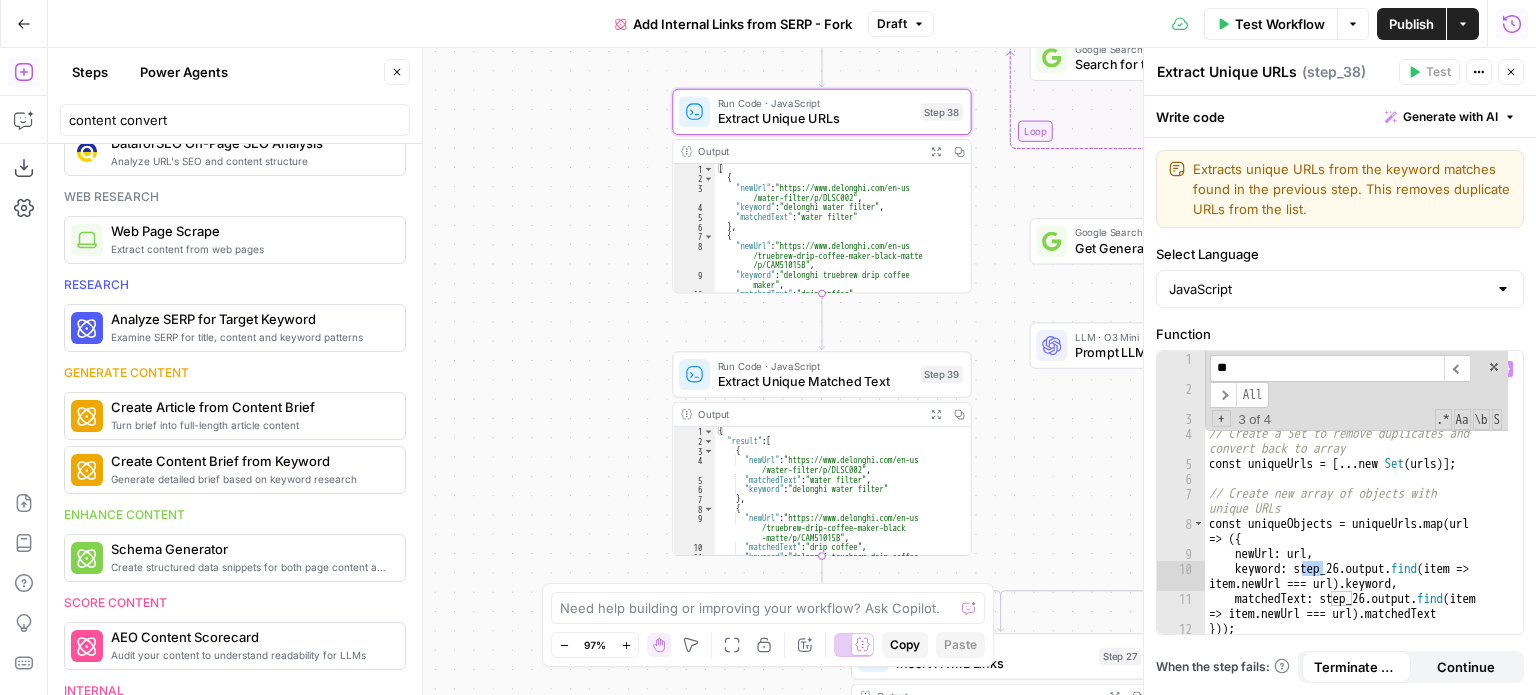 type on "*" 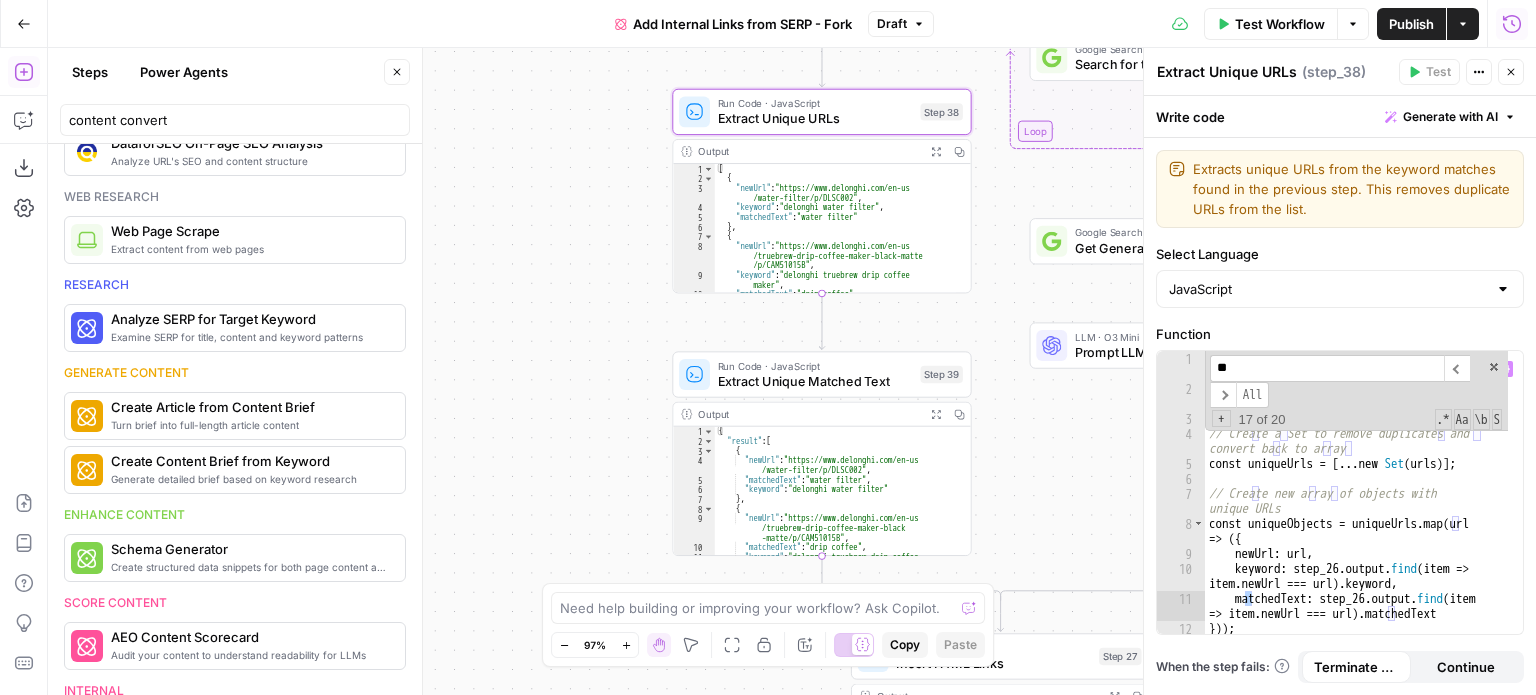 scroll, scrollTop: 46, scrollLeft: 0, axis: vertical 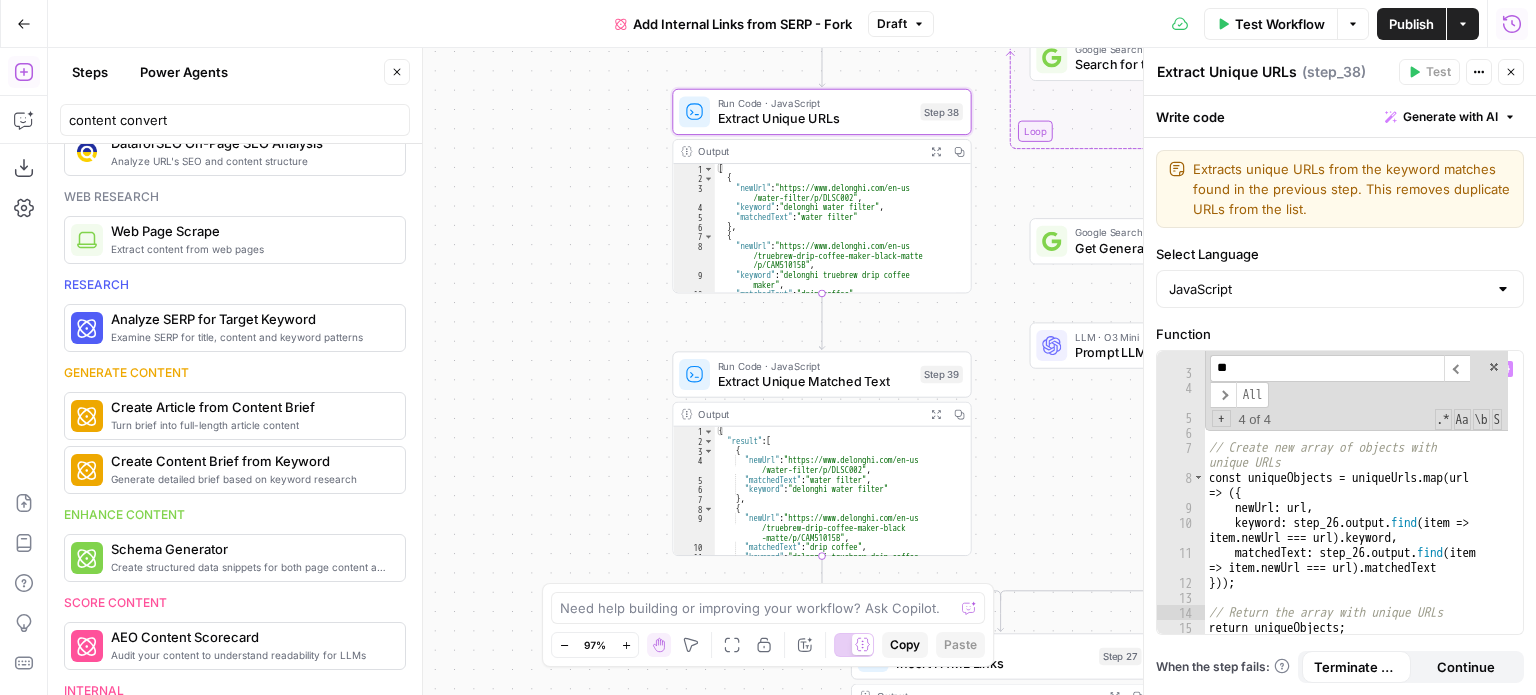 type on "*" 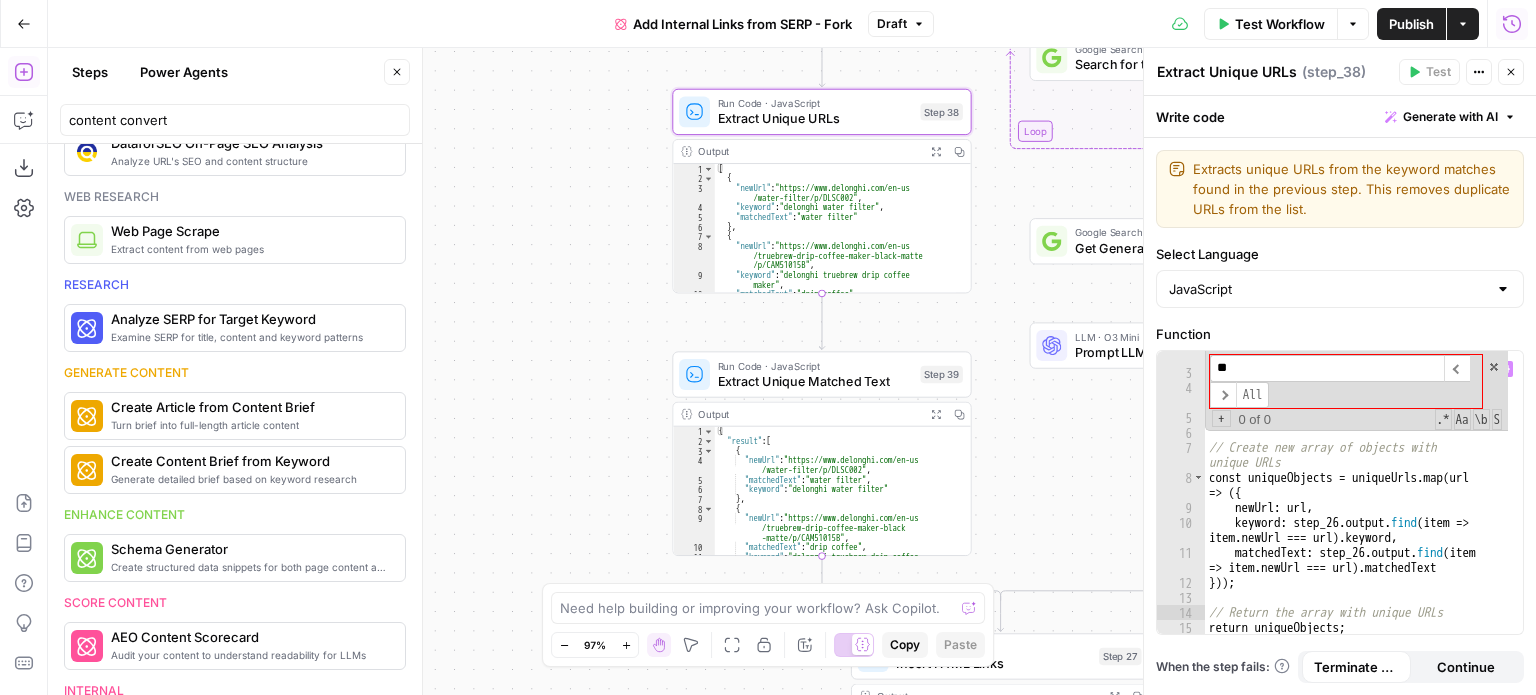 type on "*" 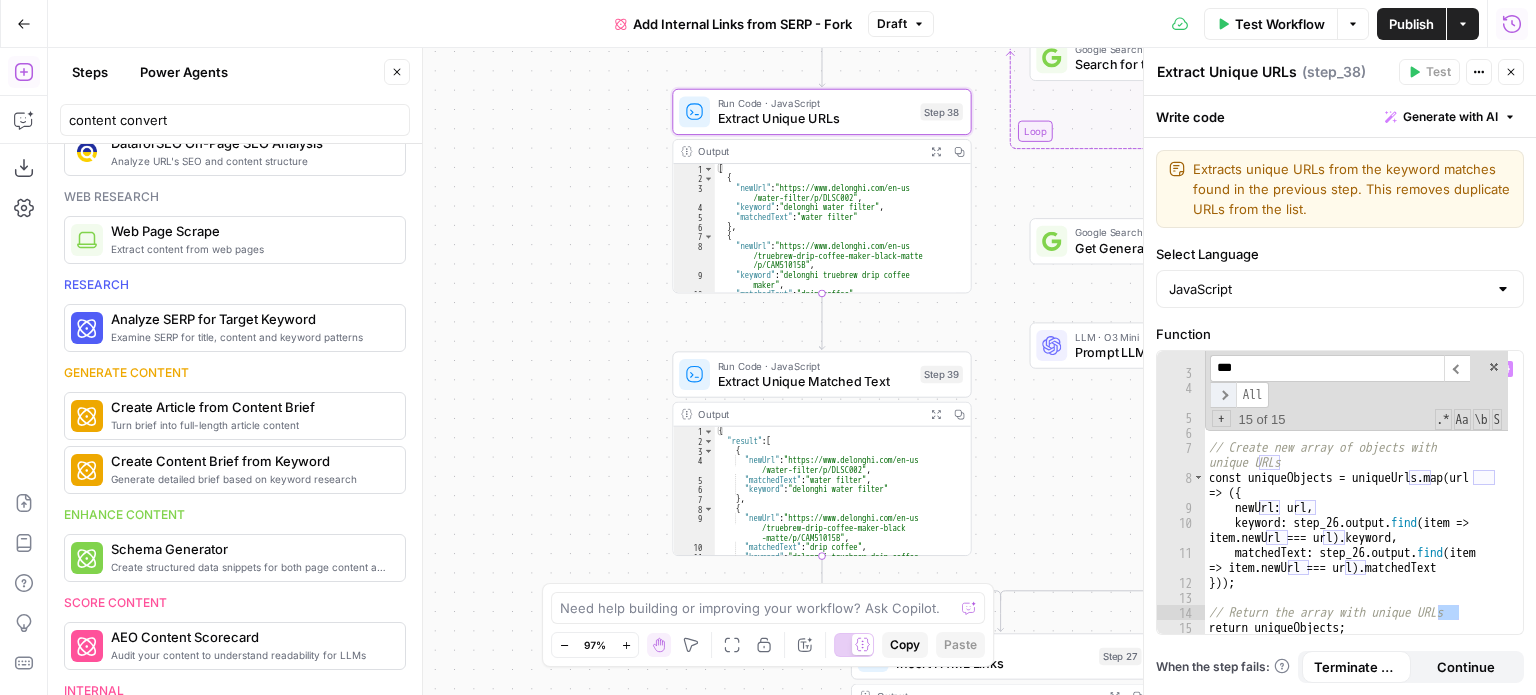 type on "***" 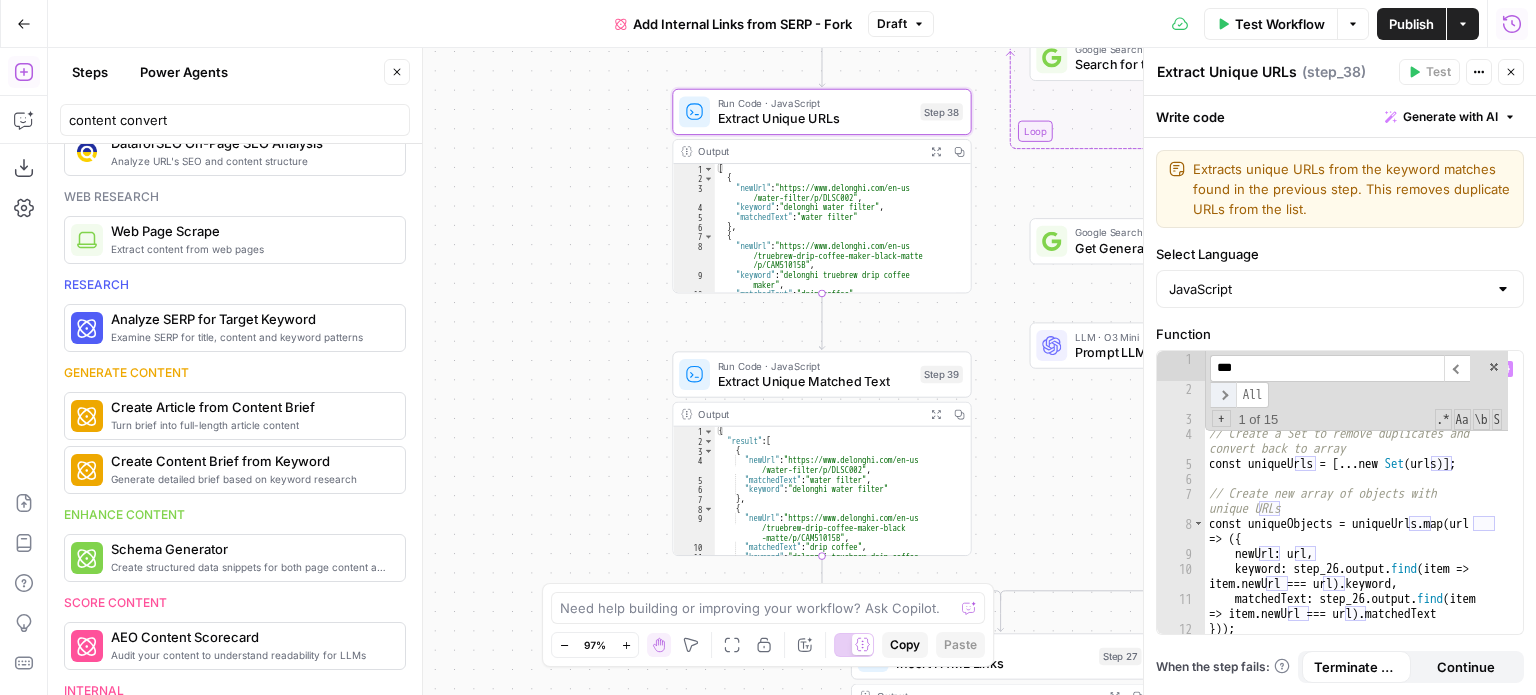 scroll, scrollTop: 0, scrollLeft: 0, axis: both 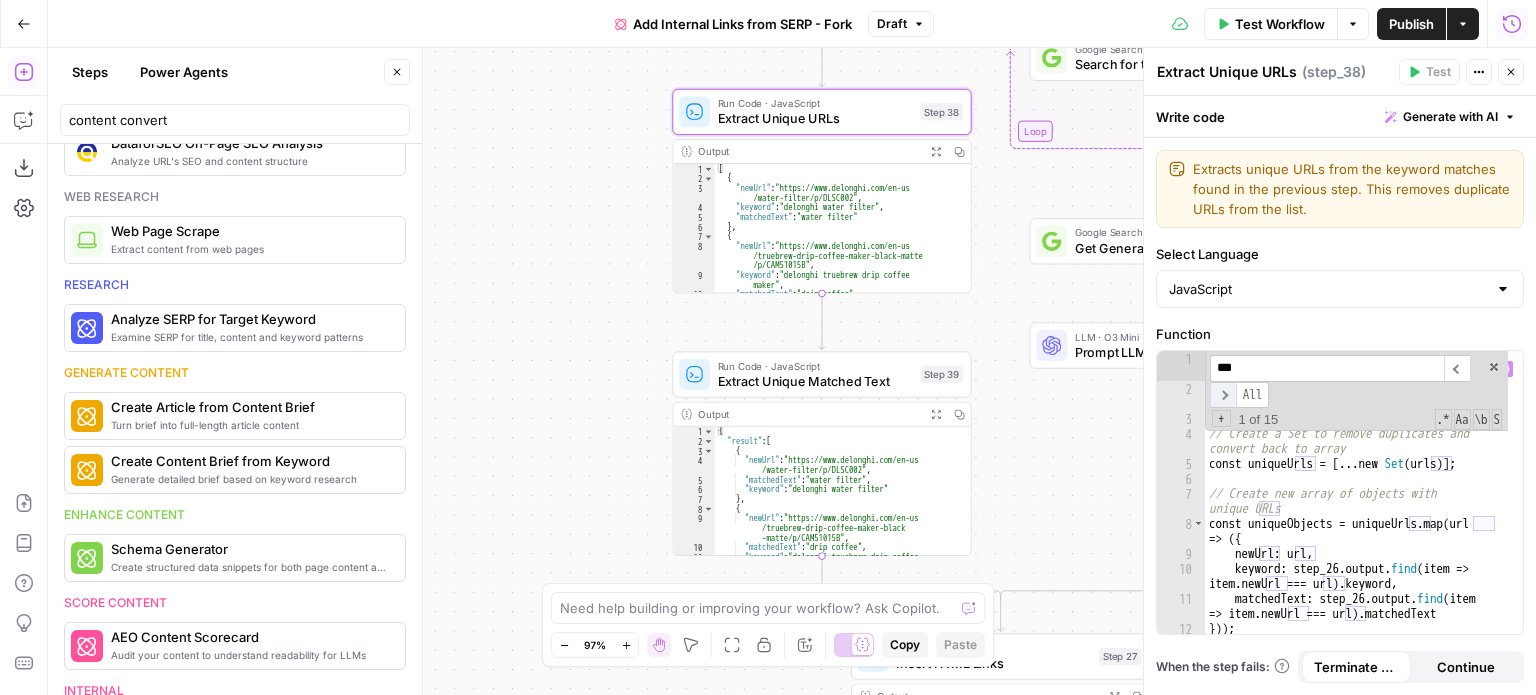 click on "​" at bounding box center [1223, 395] 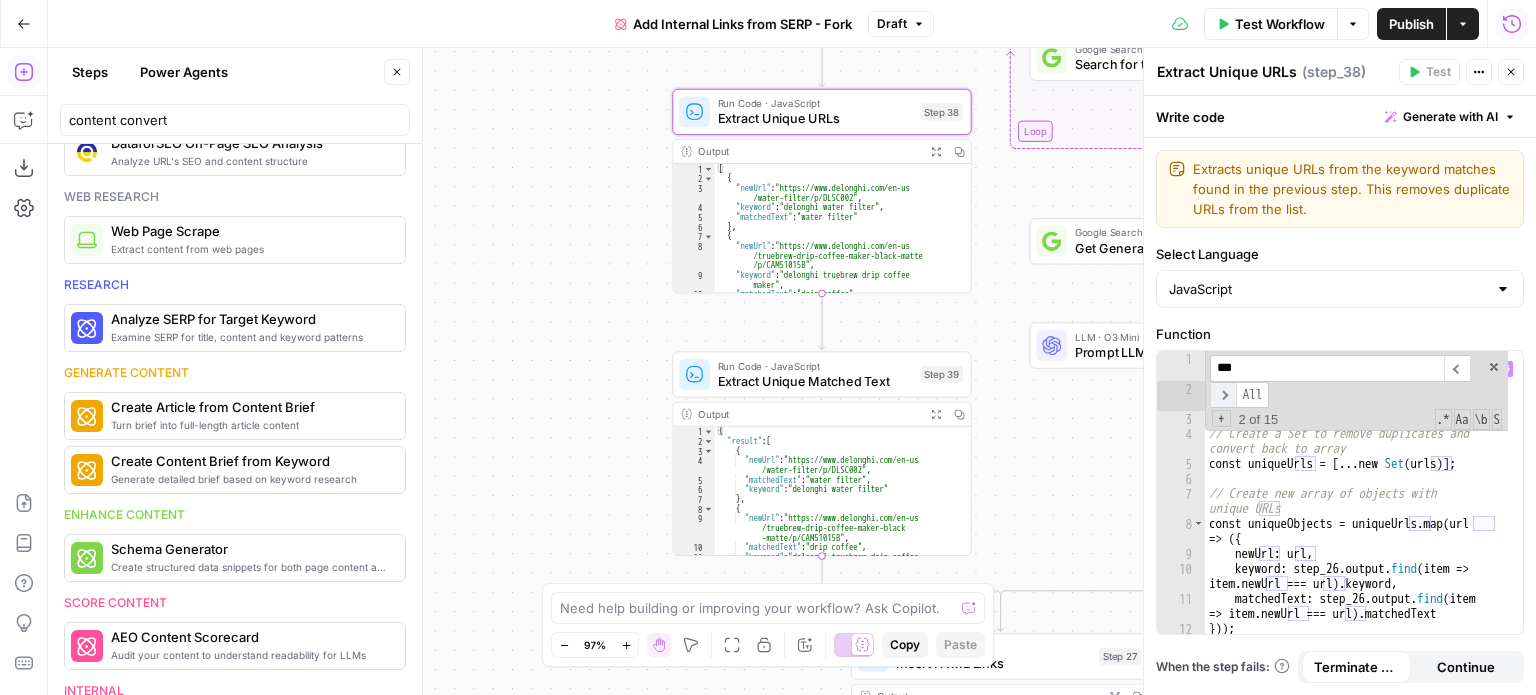 click on "​" at bounding box center (1223, 395) 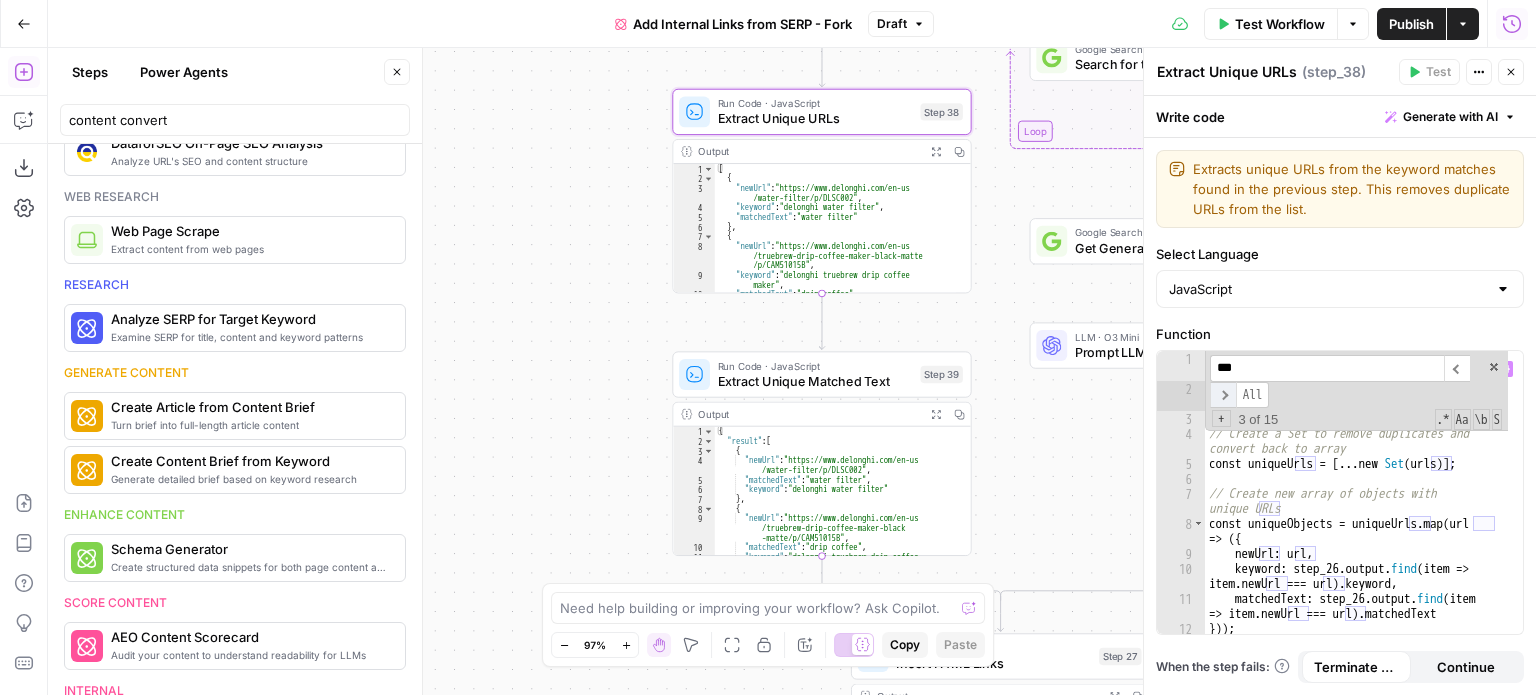 click on "​" at bounding box center (1223, 395) 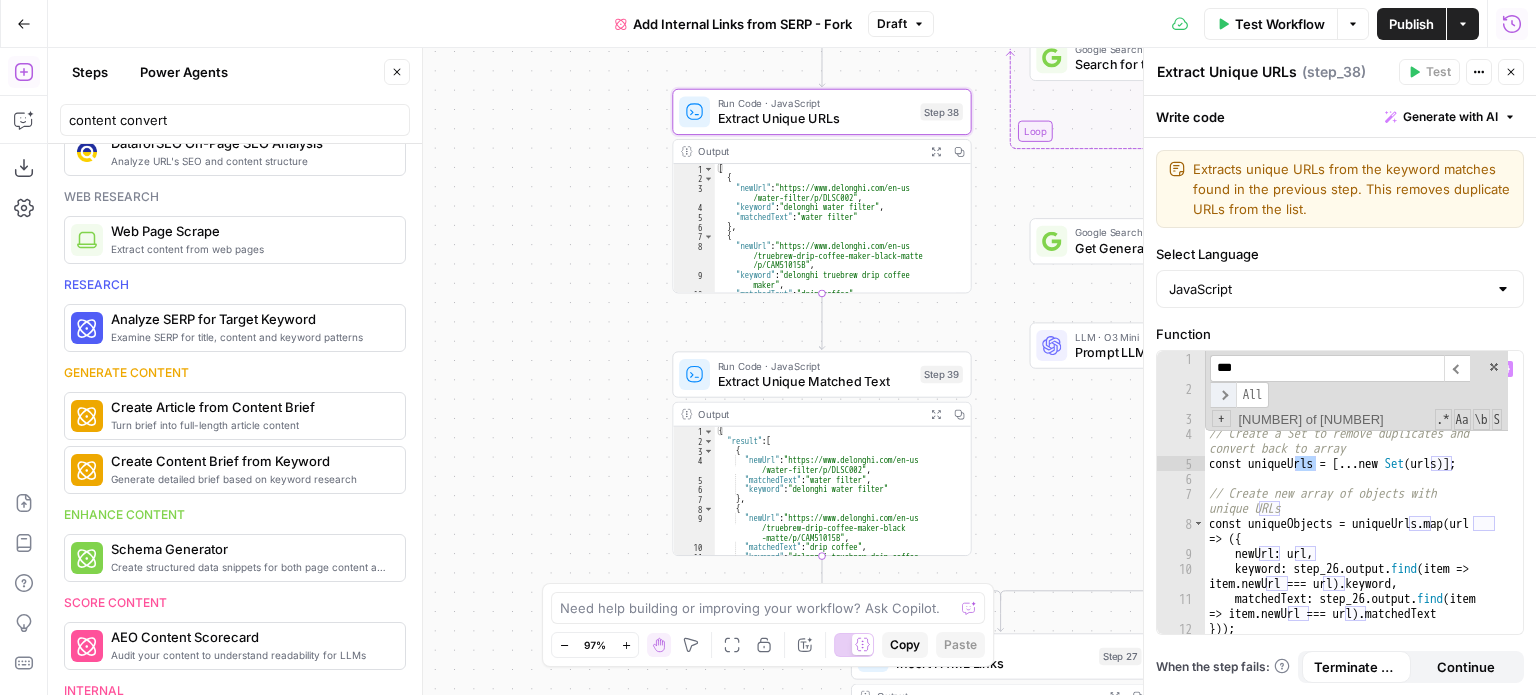 click on "​" at bounding box center [1223, 395] 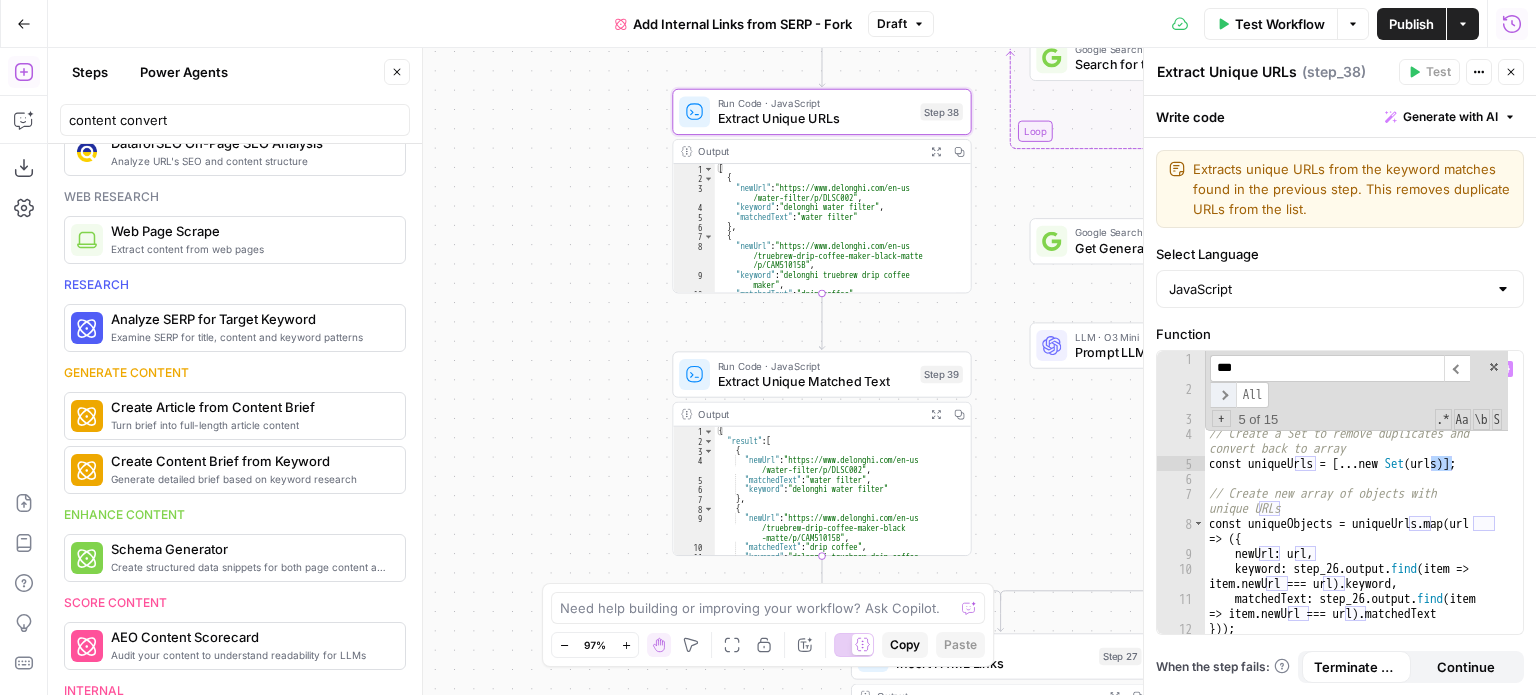 click on "​" at bounding box center (1223, 395) 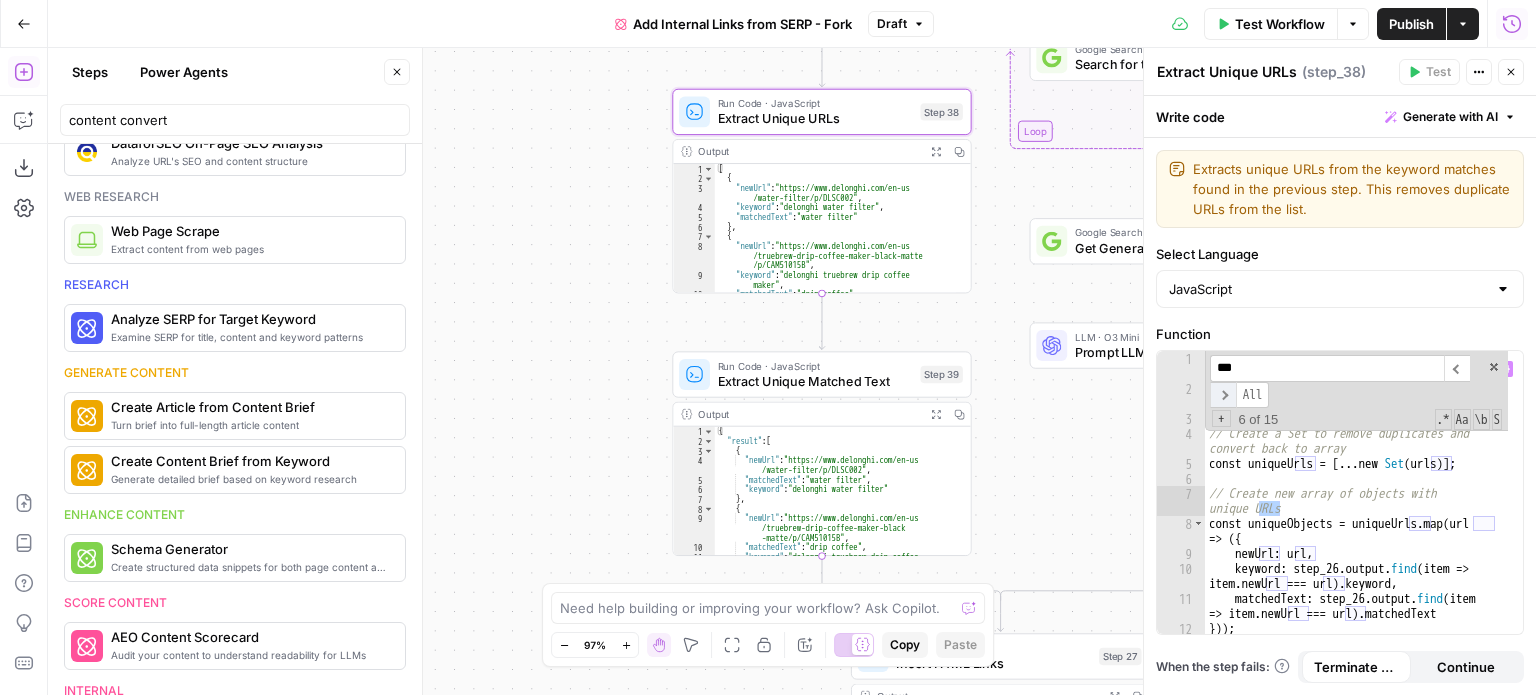 click on "​" at bounding box center (1223, 395) 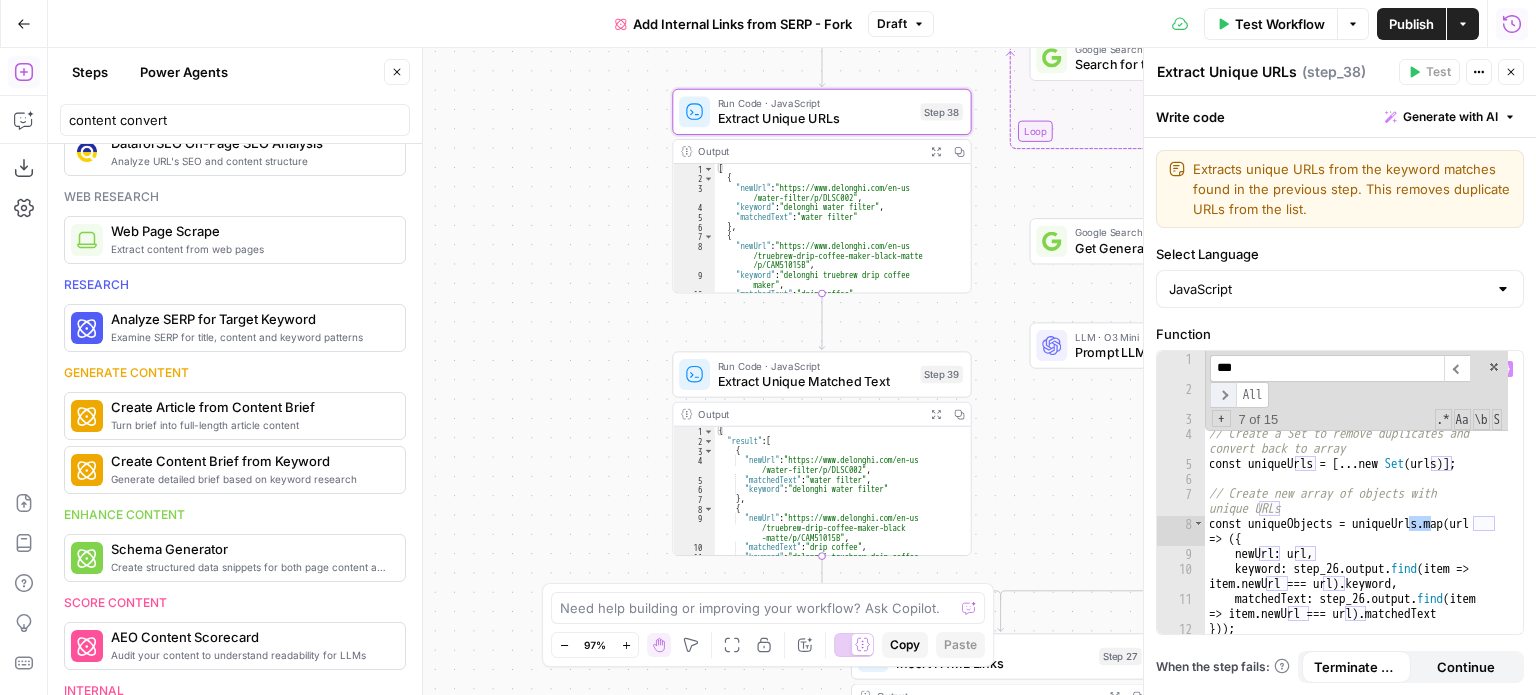 click on "​" at bounding box center (1223, 395) 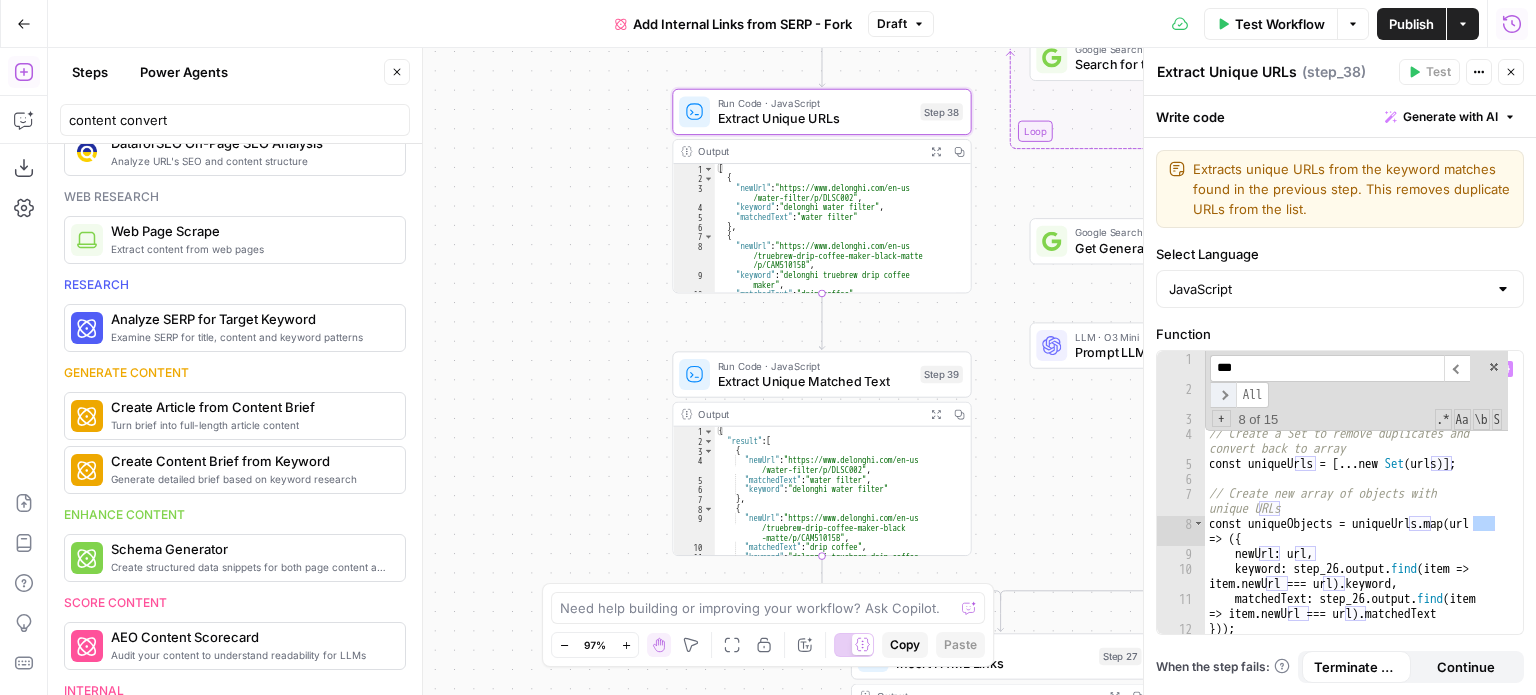 click on "​" at bounding box center (1223, 395) 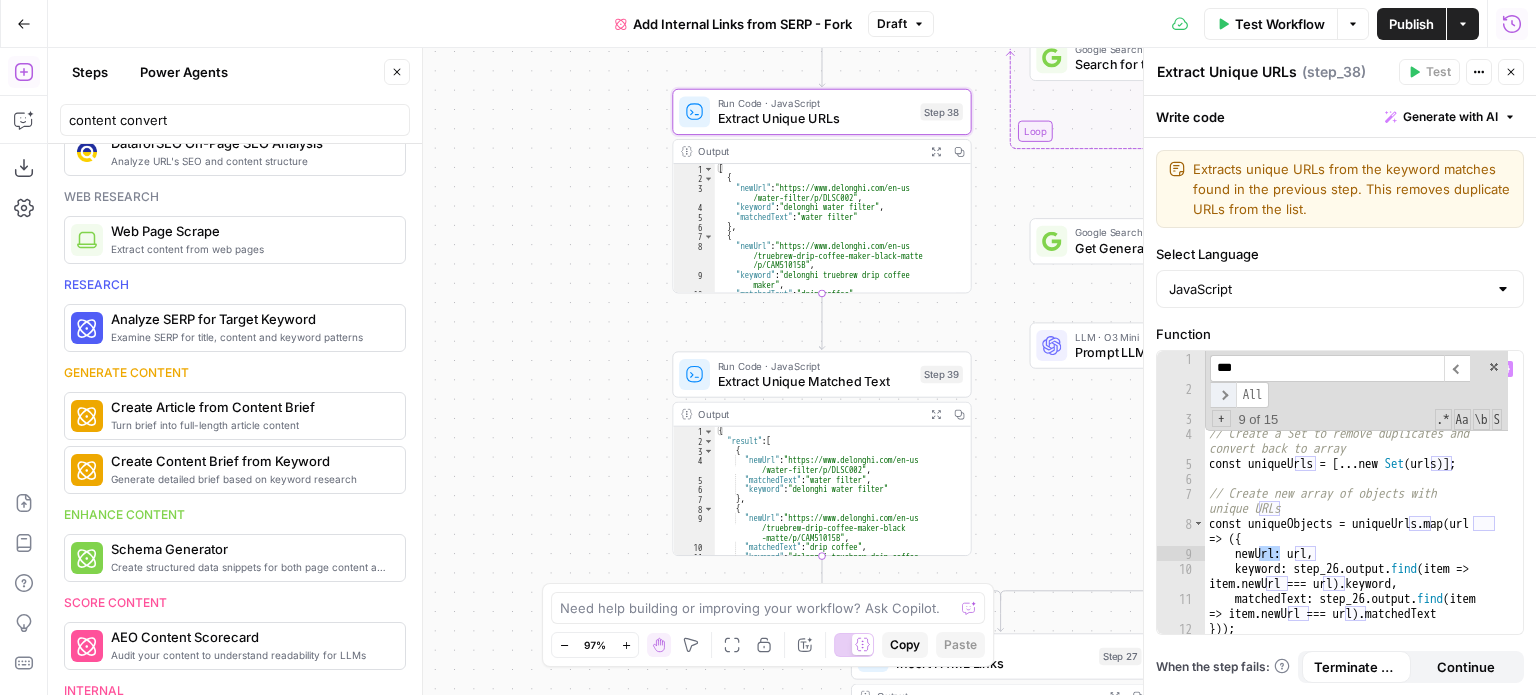 click on "​" at bounding box center [1223, 395] 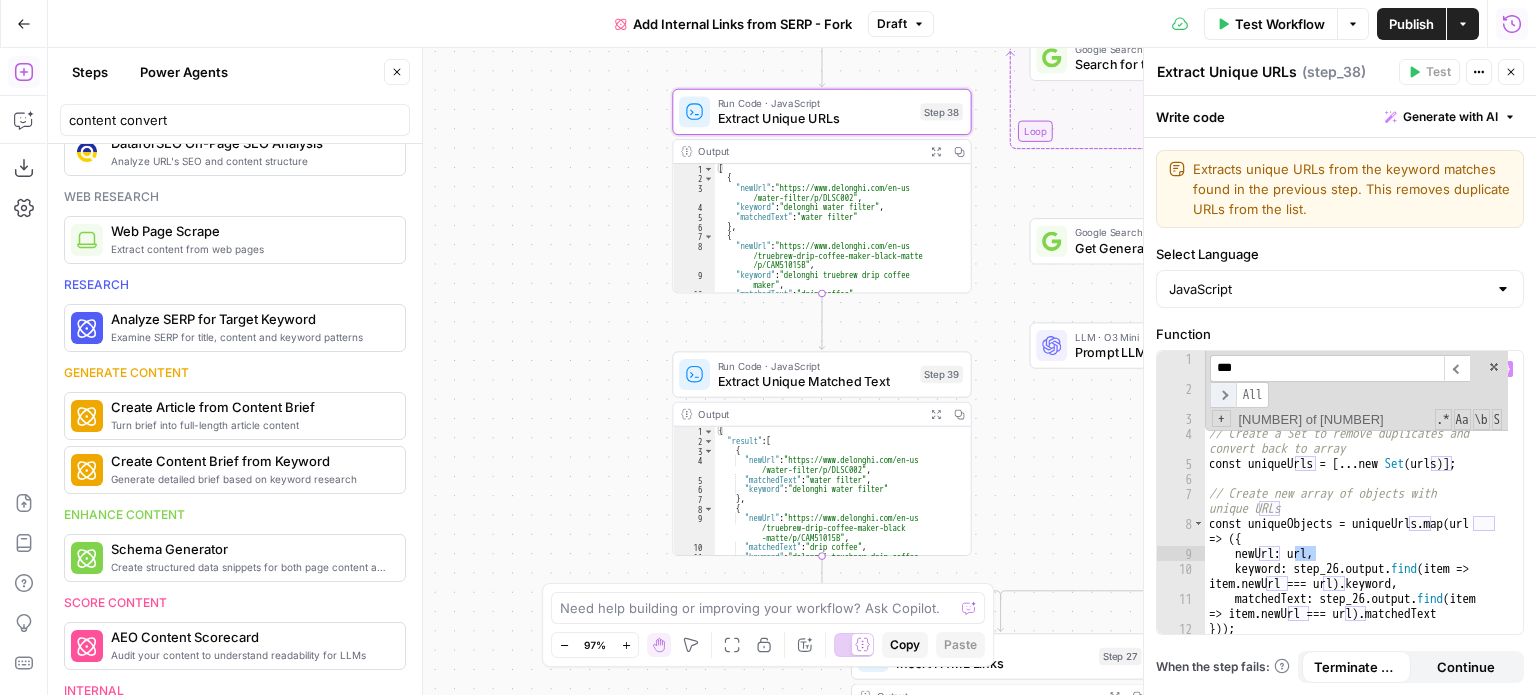 click on "​" at bounding box center (1223, 395) 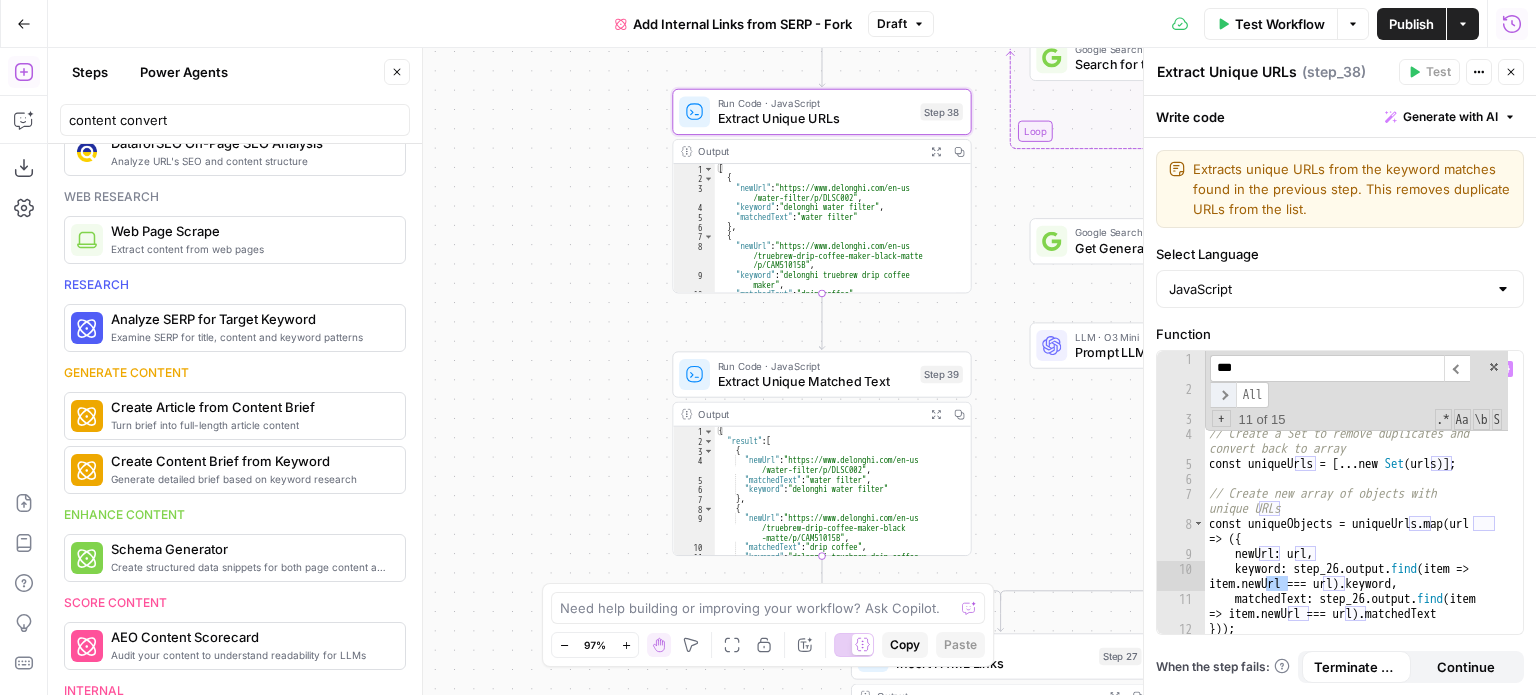 click on "​" at bounding box center [1223, 395] 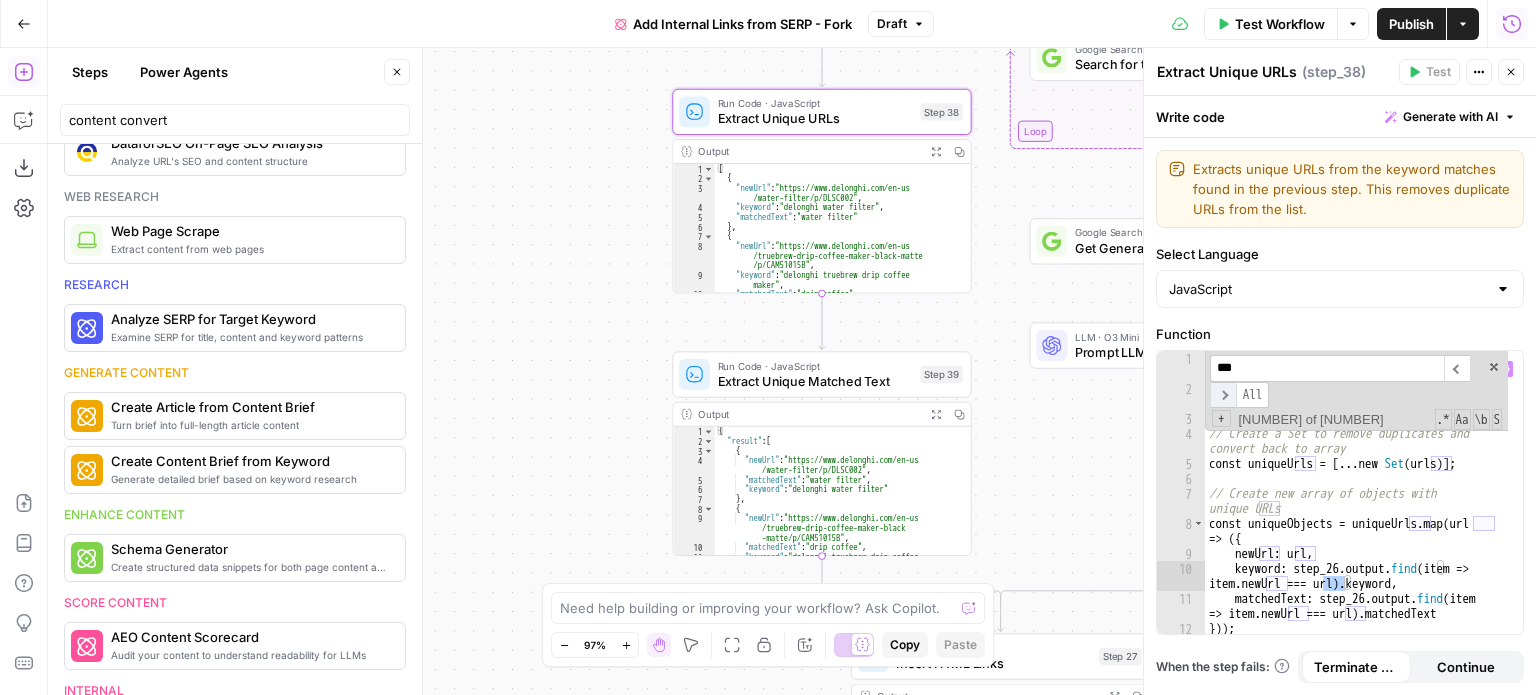 click on "​" at bounding box center (1223, 395) 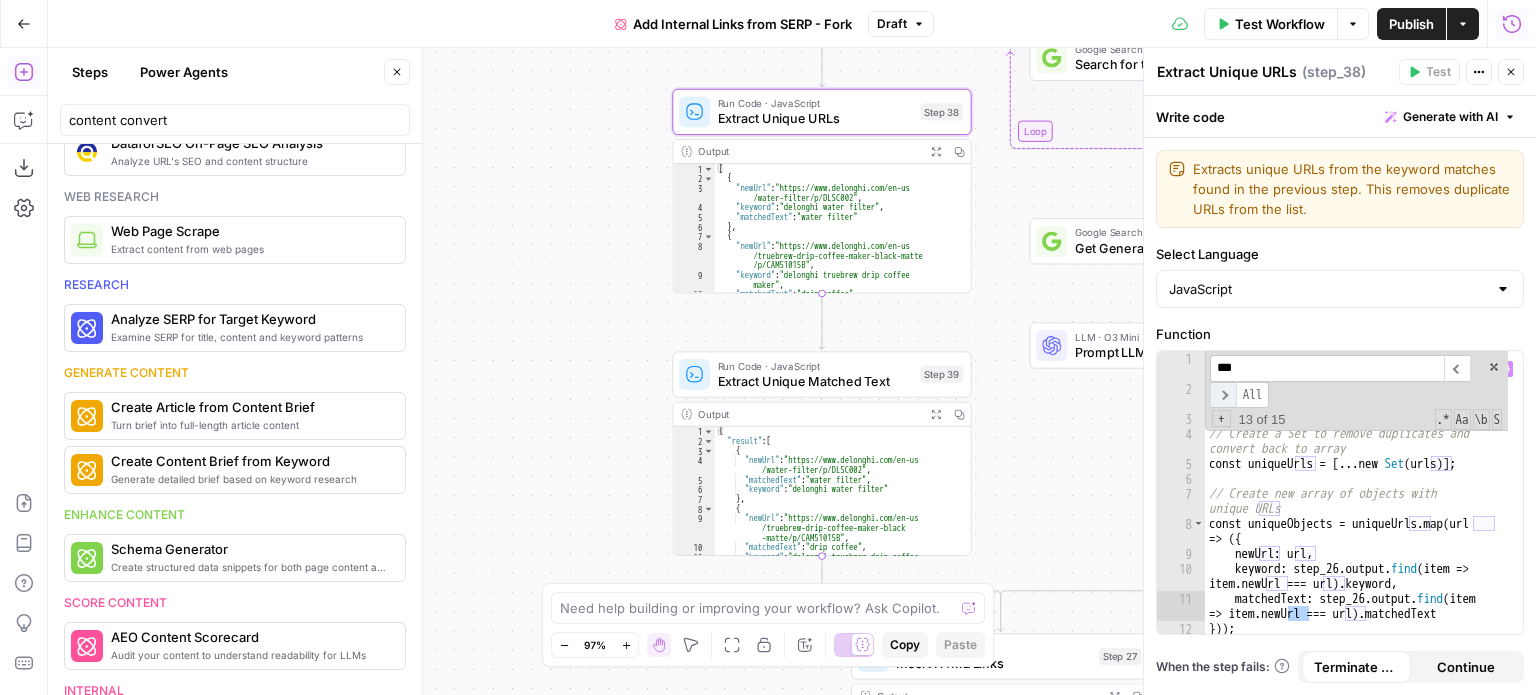 click on "​" at bounding box center [1223, 395] 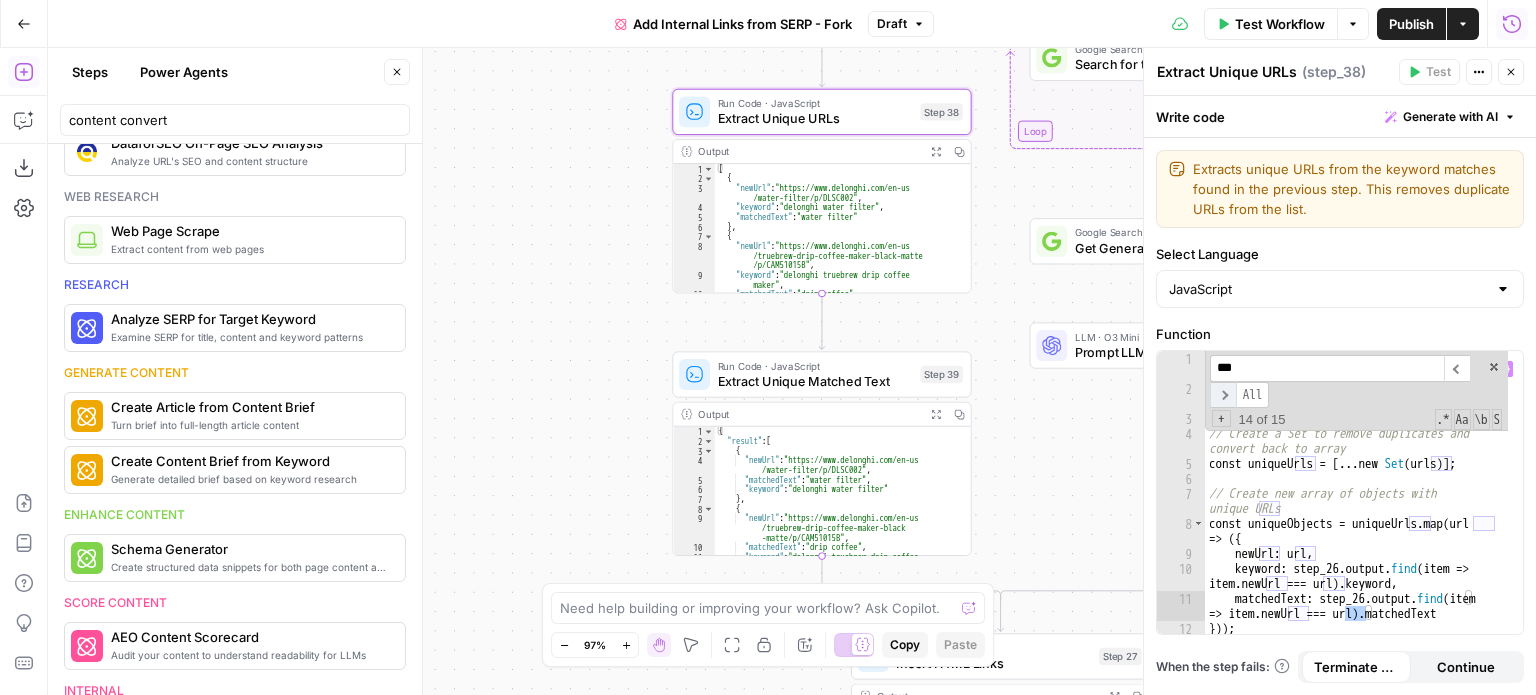 click on "​" at bounding box center [1223, 395] 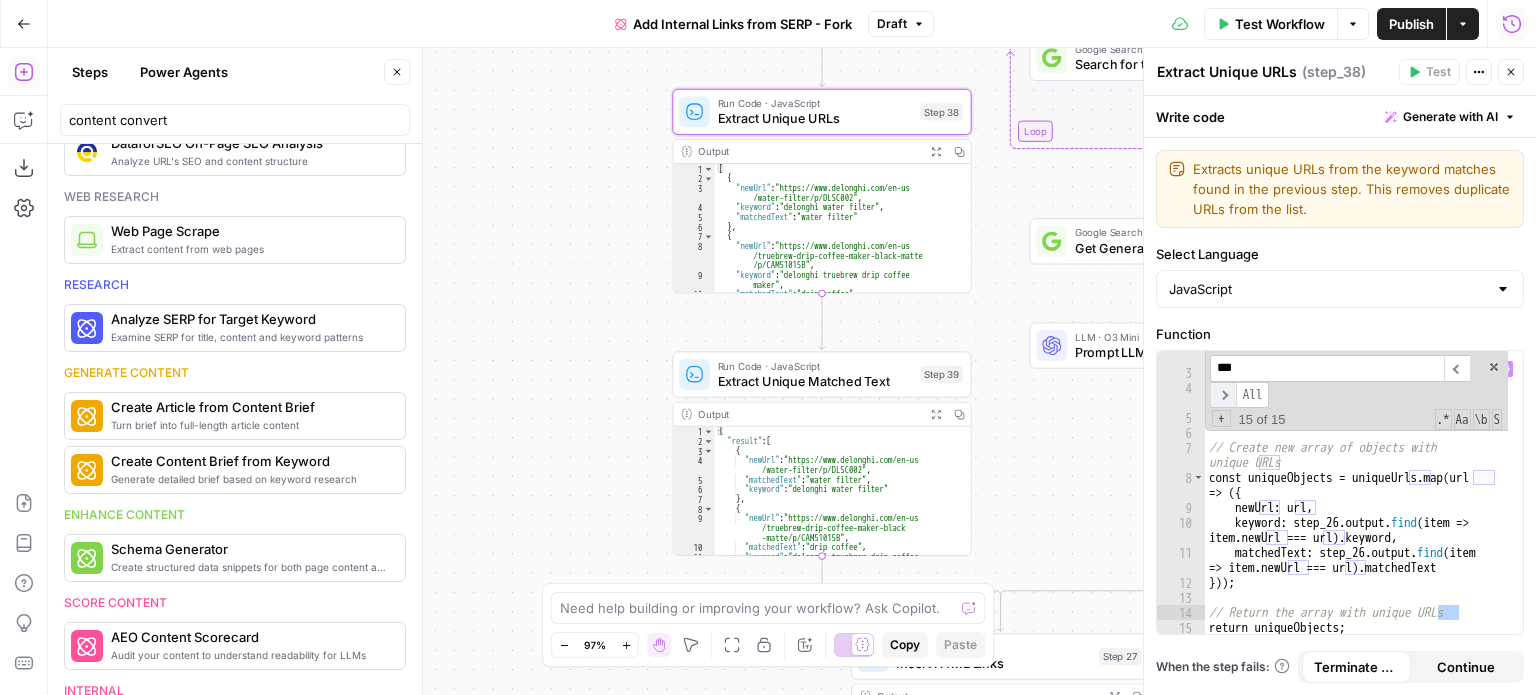 click on "​" at bounding box center [1223, 395] 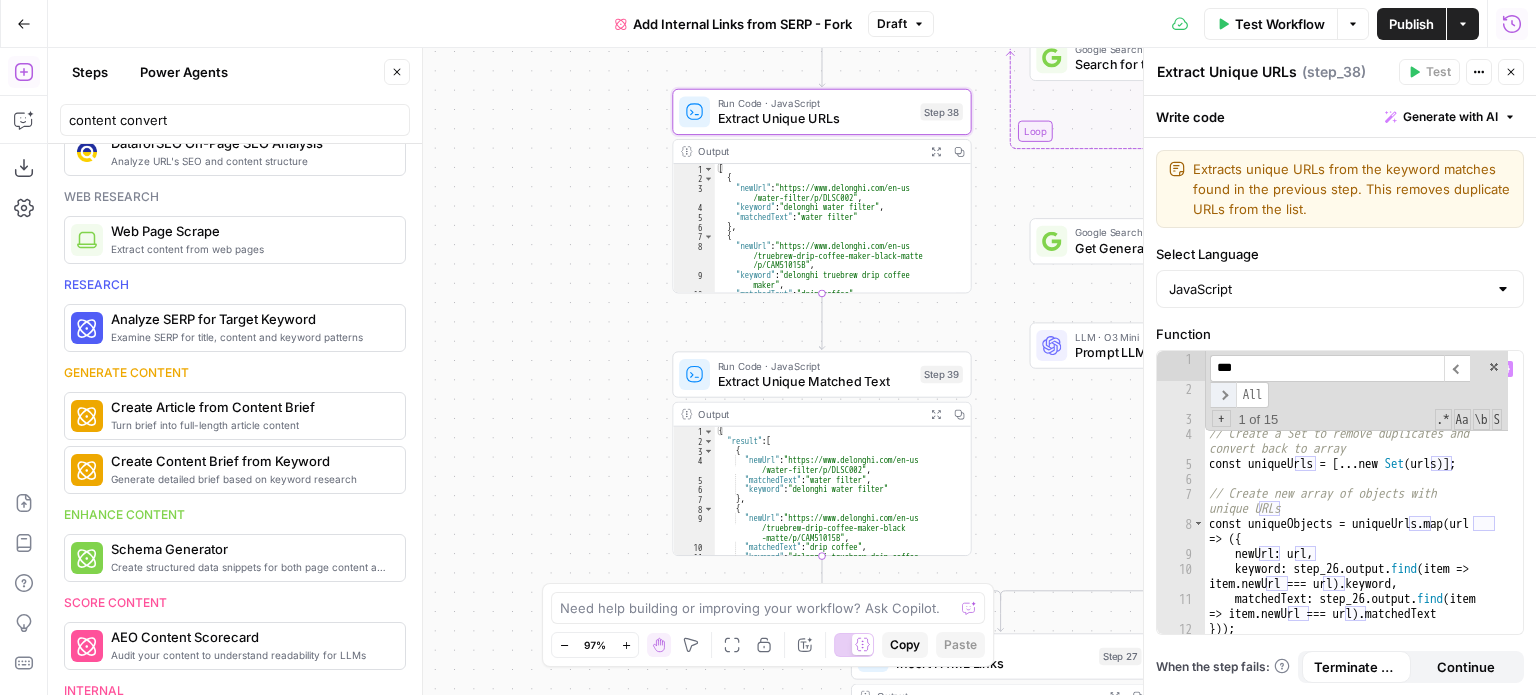 click on "​" at bounding box center (1223, 395) 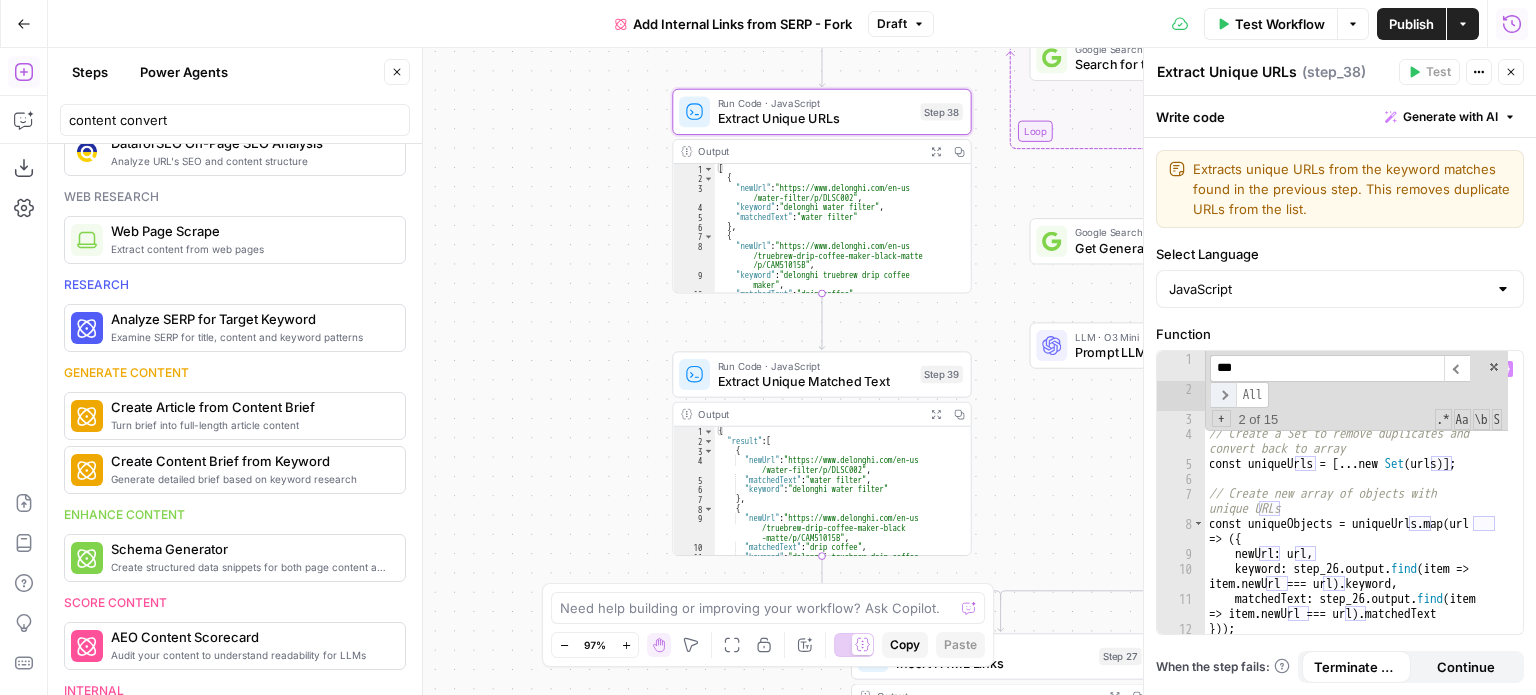 click on "​" at bounding box center [1223, 395] 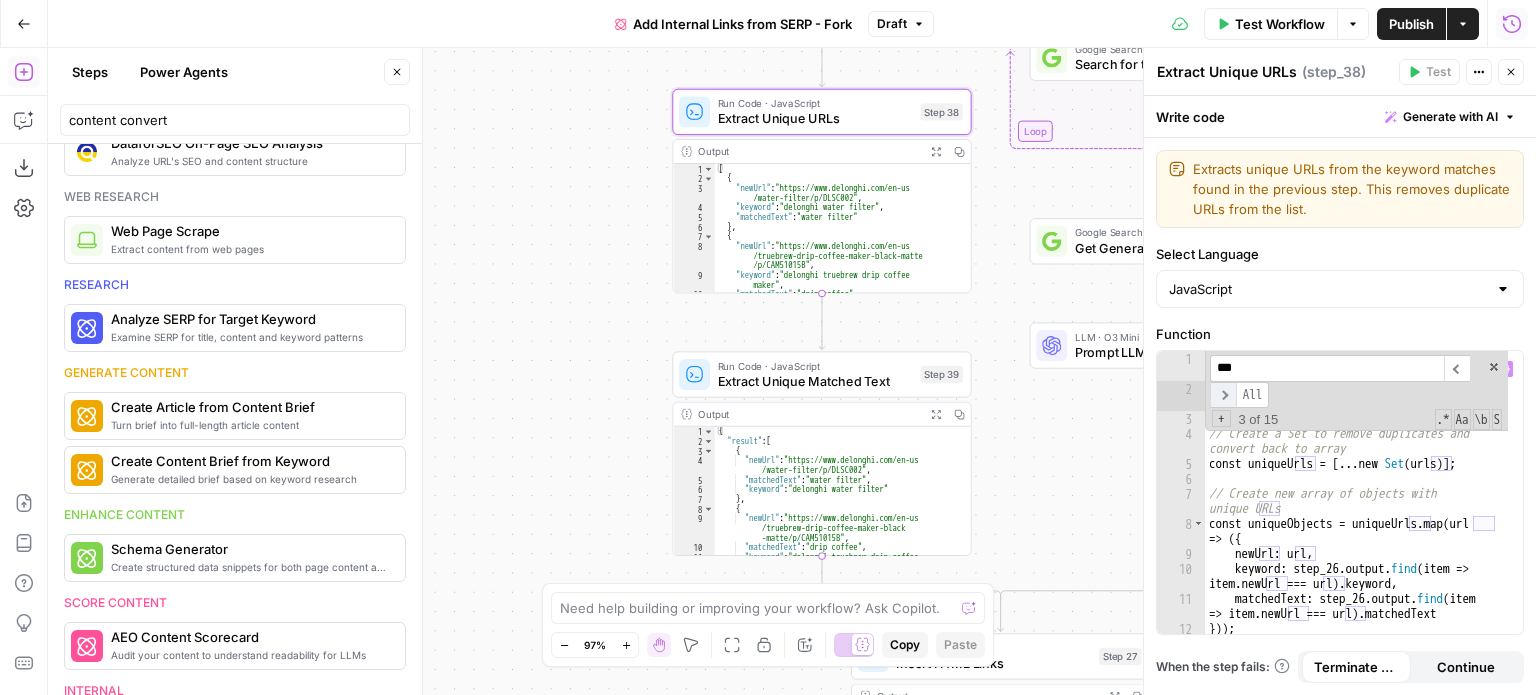 click on "​" at bounding box center (1223, 395) 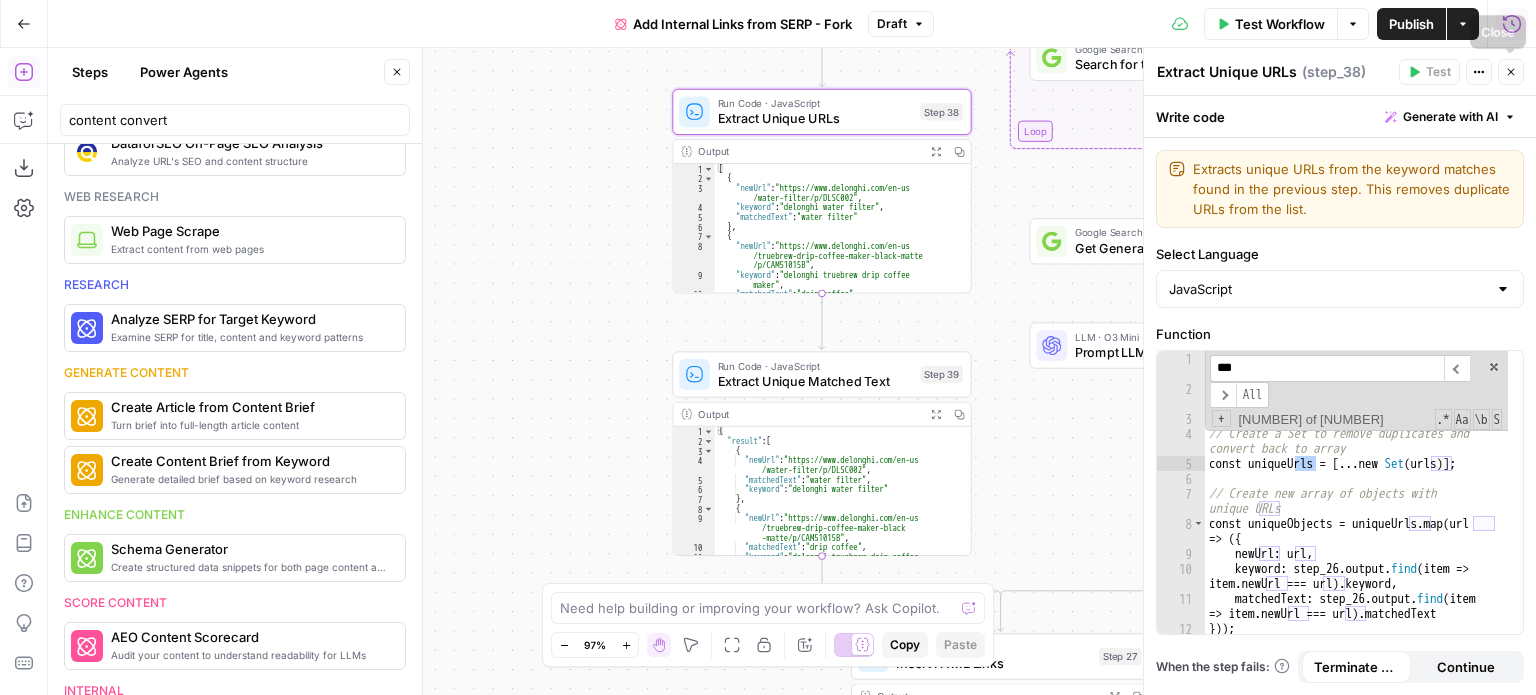 click 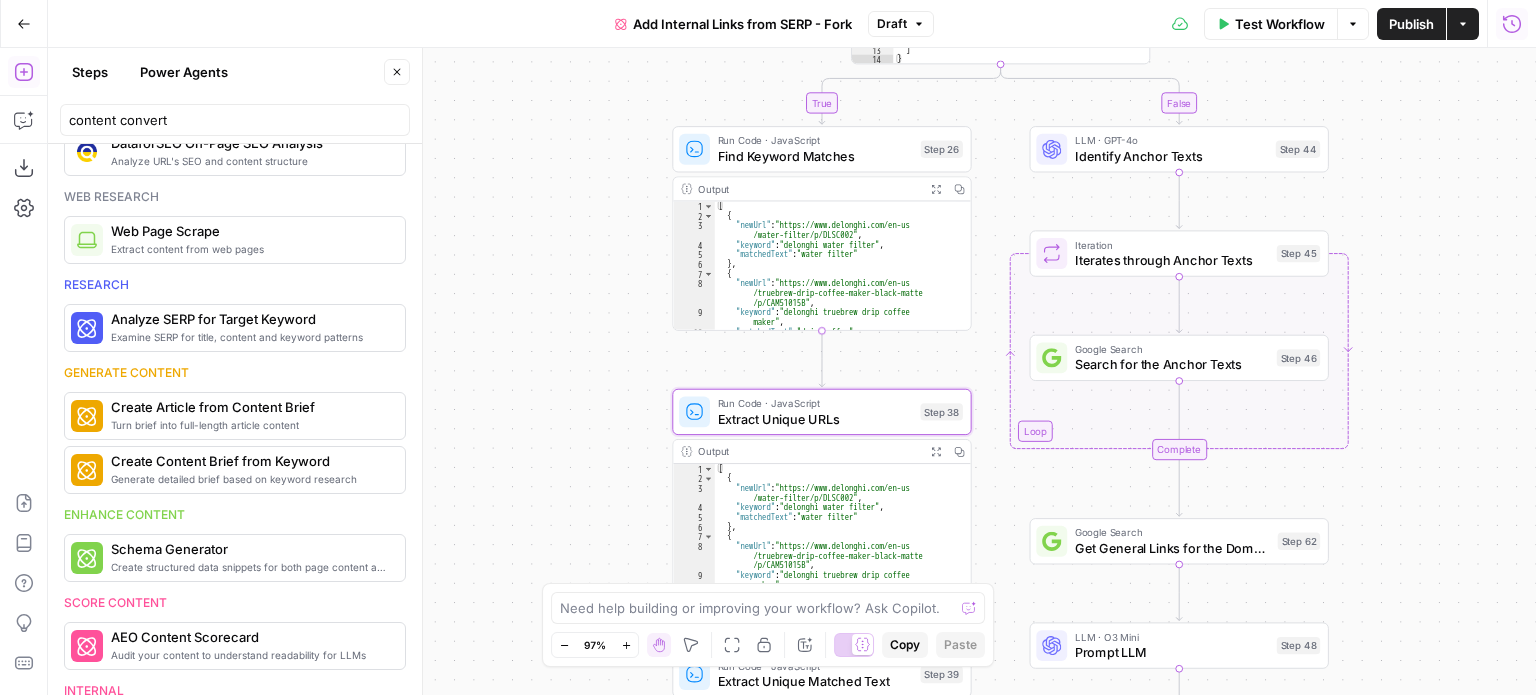 click on "Find Keyword Matches" at bounding box center (815, 155) 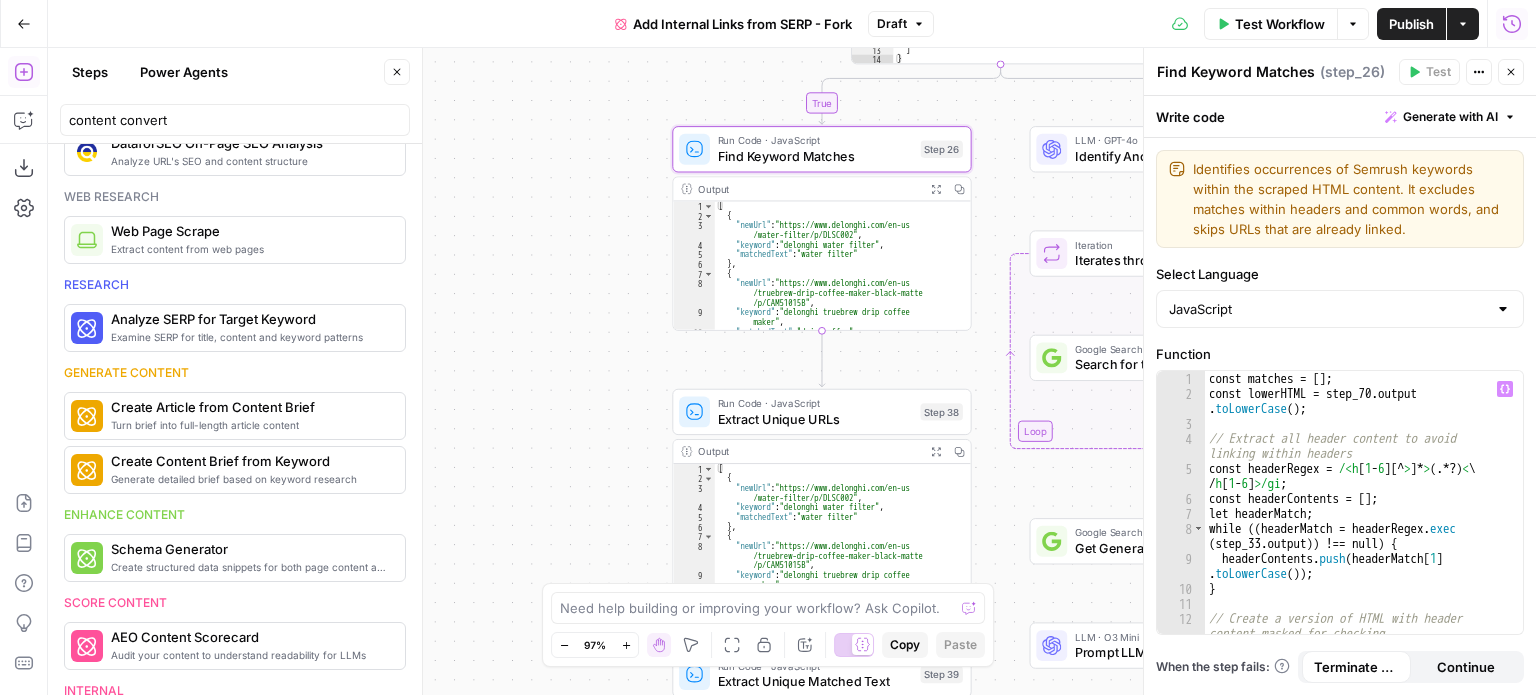 type on "**********" 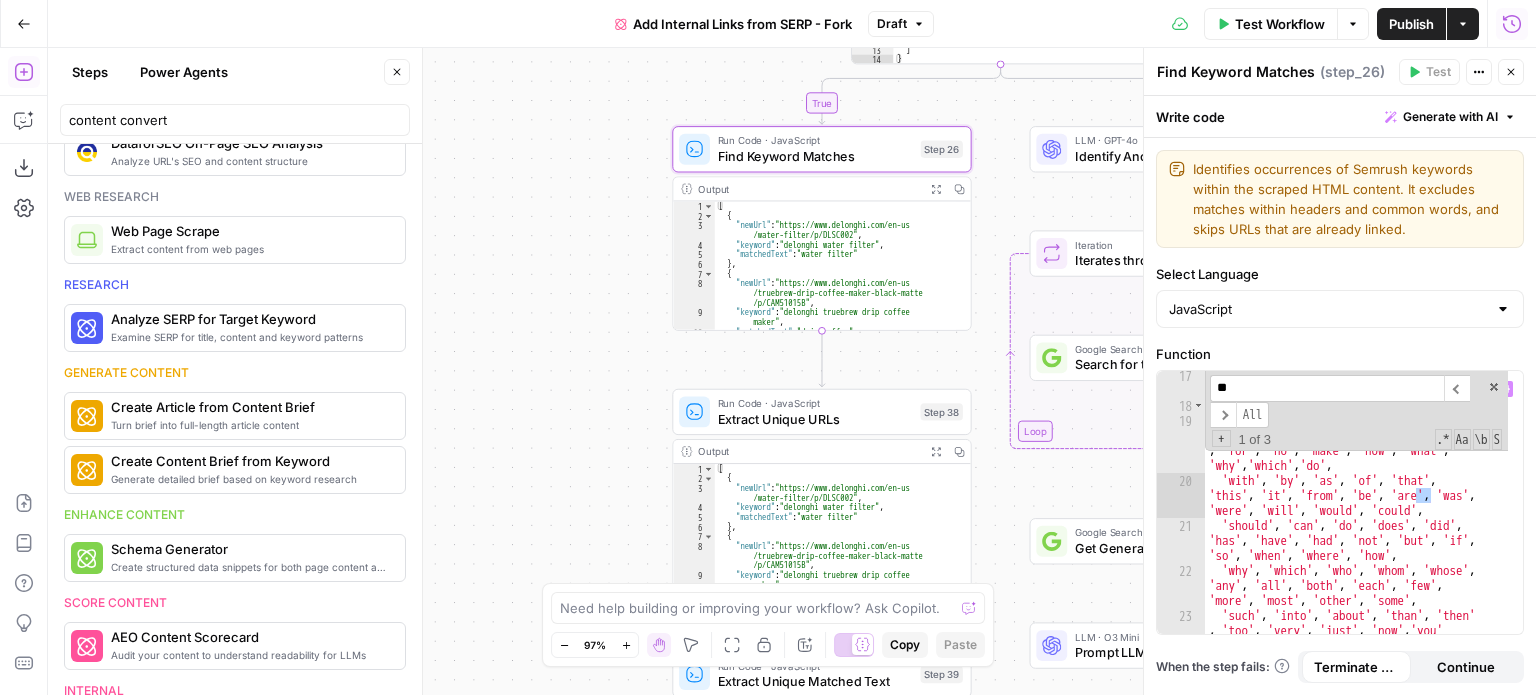 scroll, scrollTop: 348, scrollLeft: 0, axis: vertical 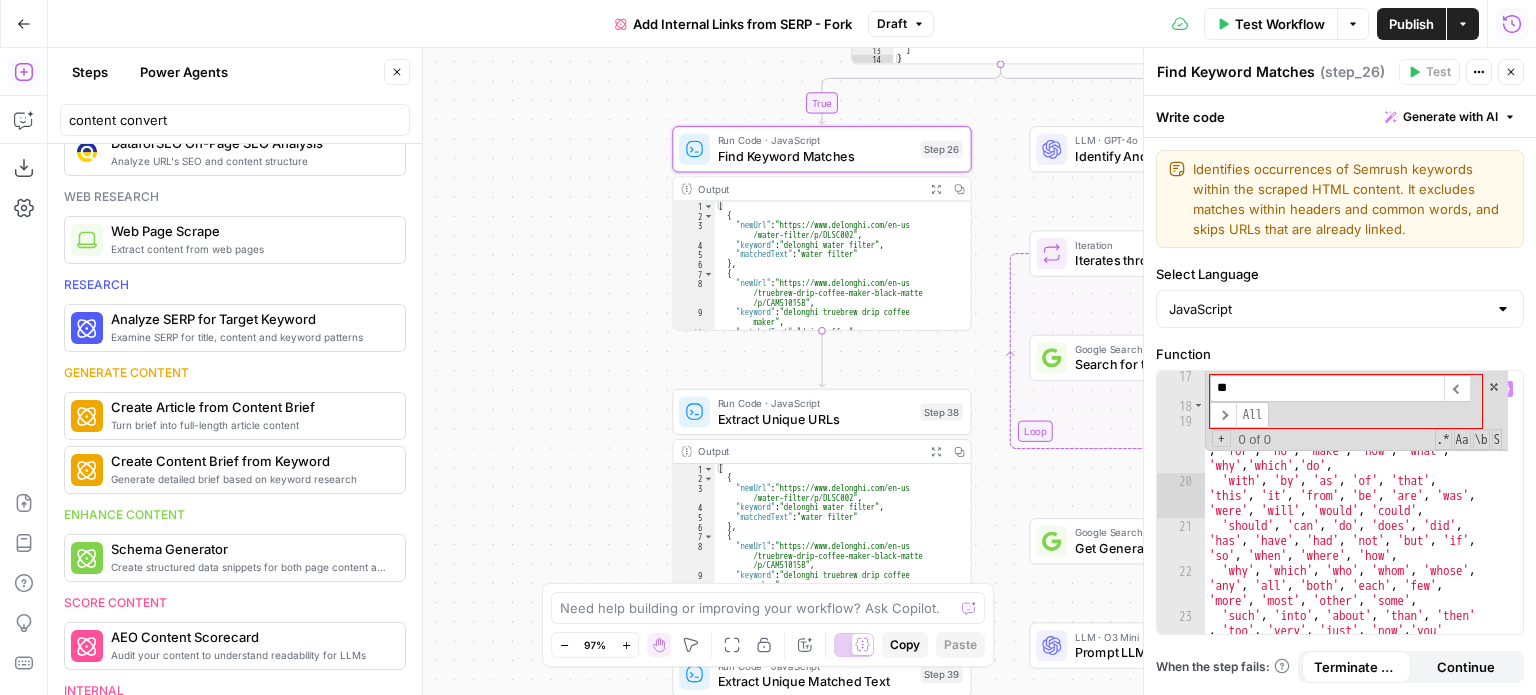 type on "*" 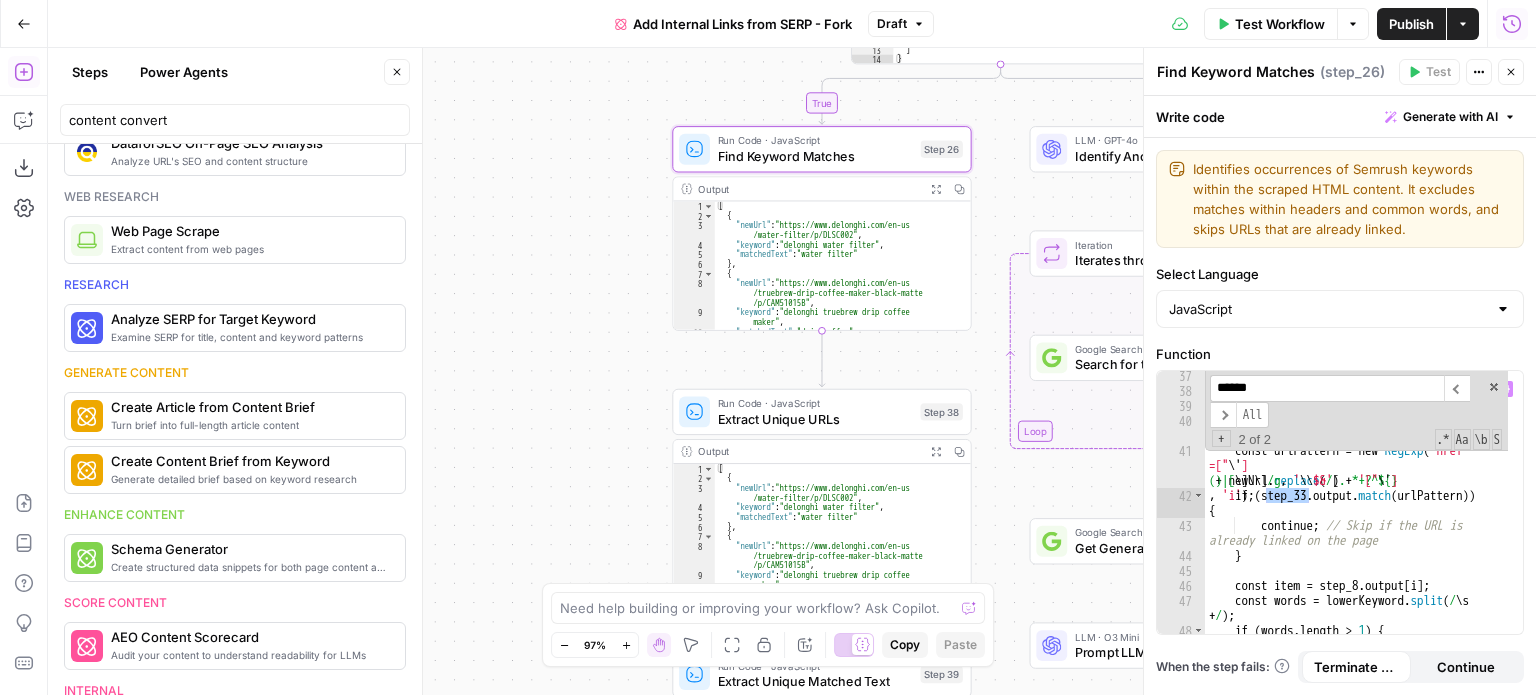 scroll, scrollTop: 948, scrollLeft: 0, axis: vertical 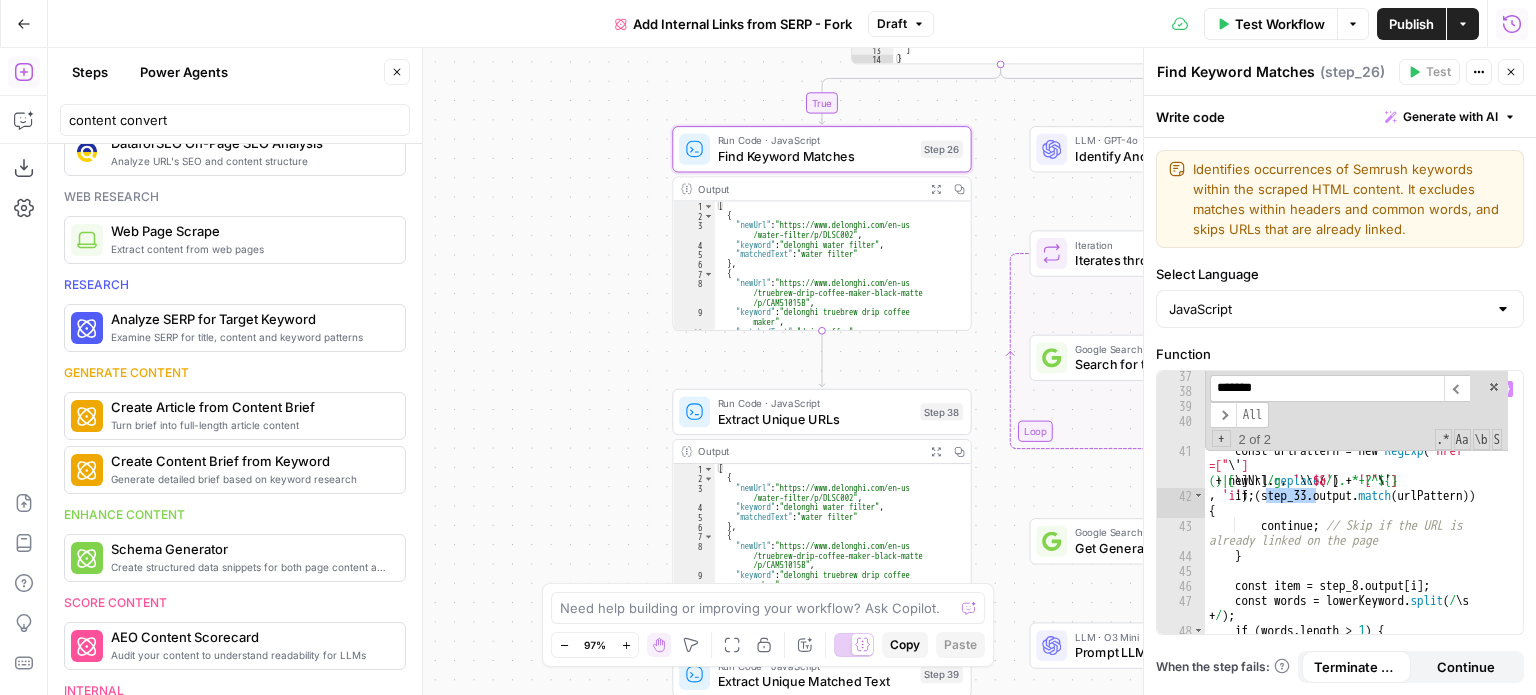 type on "*******" 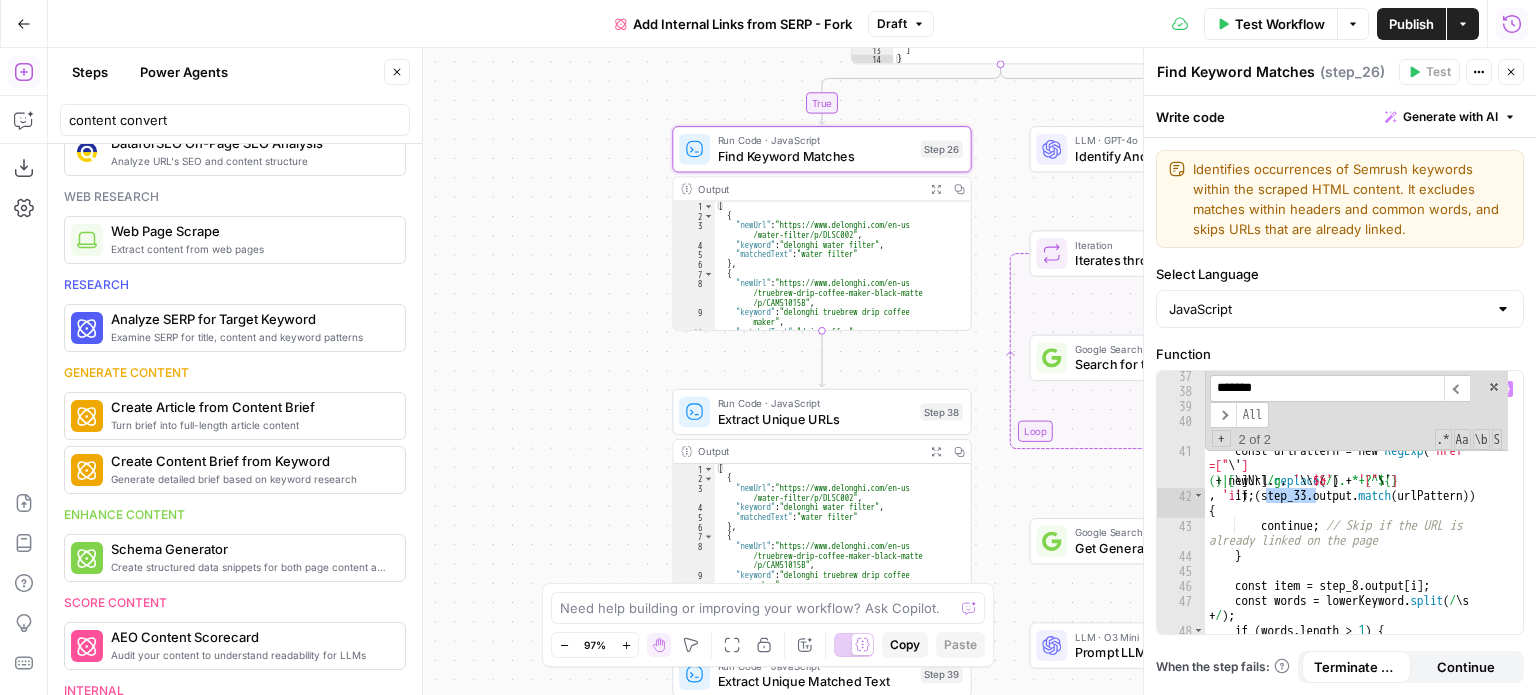 click on "continue ;      }      // Check if the page already has a  link to this URL      const   urlPattern   =   new   RegExp ( 'href =[" \' ]'   +   newUrl . replace ( / [ .*+?^${} ()|[ \]\\ ] /g ,   ' \\ $&' )   +   '[" \' ]' ,   'i' ) ;      if   ( step_33 . output . match ( urlPattern ))   {           continue ;   // Skip if the URL is  already linked on the page      }      const   item   =   step_8 . output [ i ] ;      const   words   =   lowerKeyword . split ( / \s + / ) ;      if   ( words . length   >   1 )   {         // We're no longer checking if the  keyword appears in headers ******* ​ ​ All Replace All + 2 of 2 .* Aa \b S" at bounding box center [1356, 502] 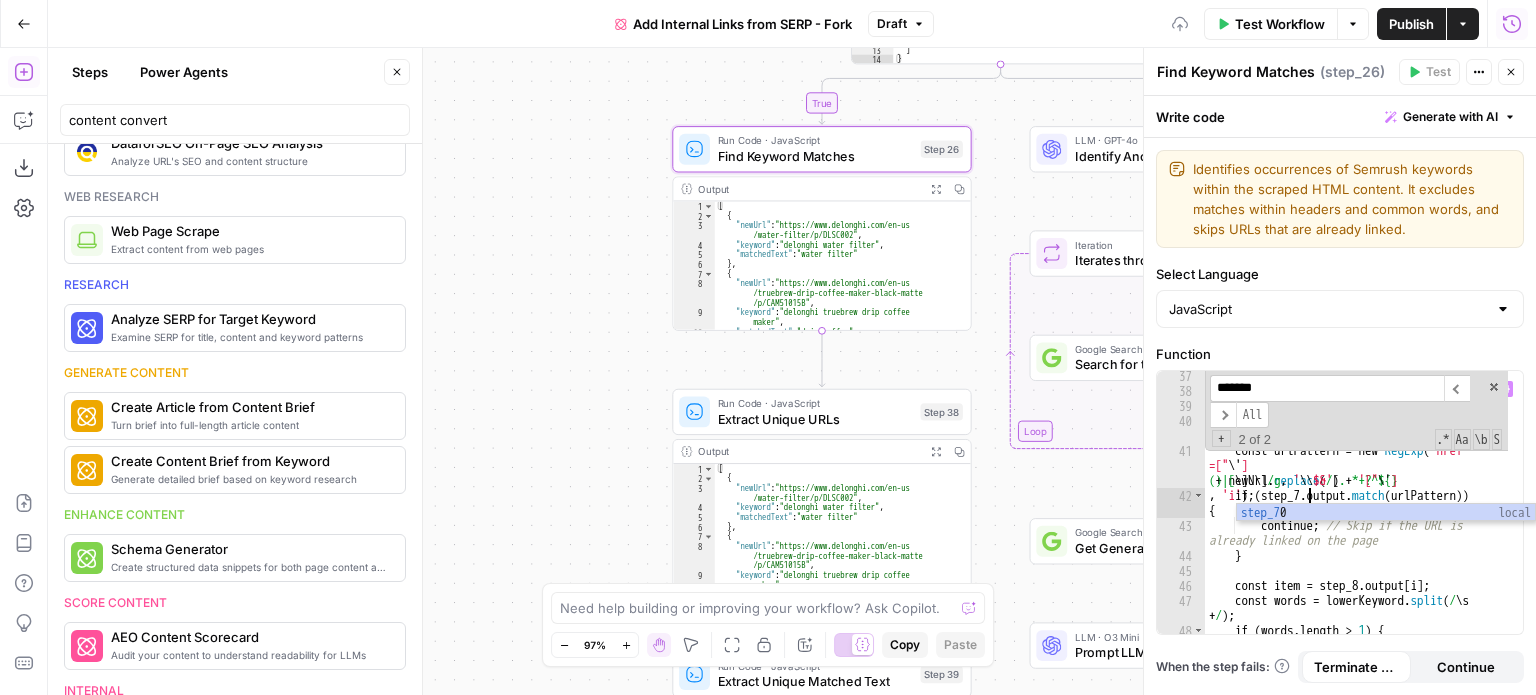 scroll, scrollTop: 0, scrollLeft: 8, axis: horizontal 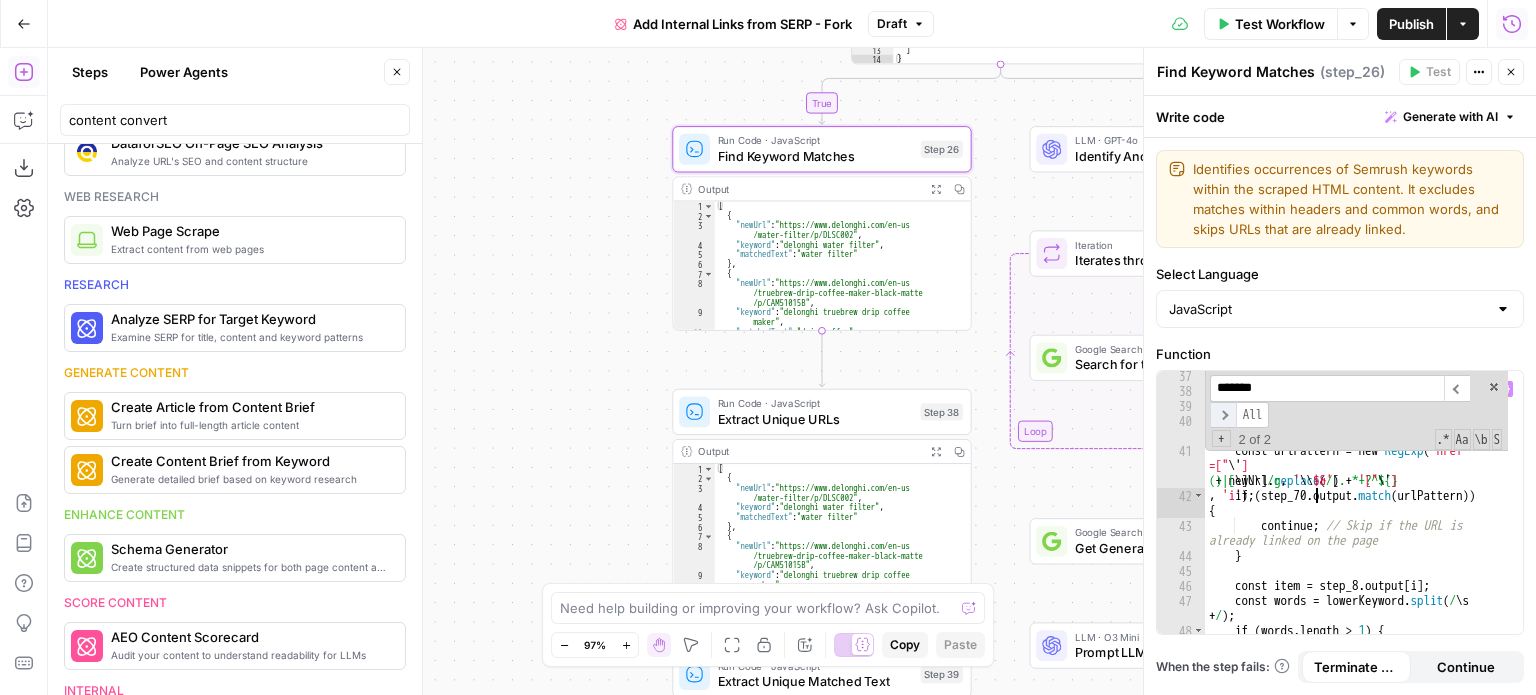 click on "​" at bounding box center [1223, 415] 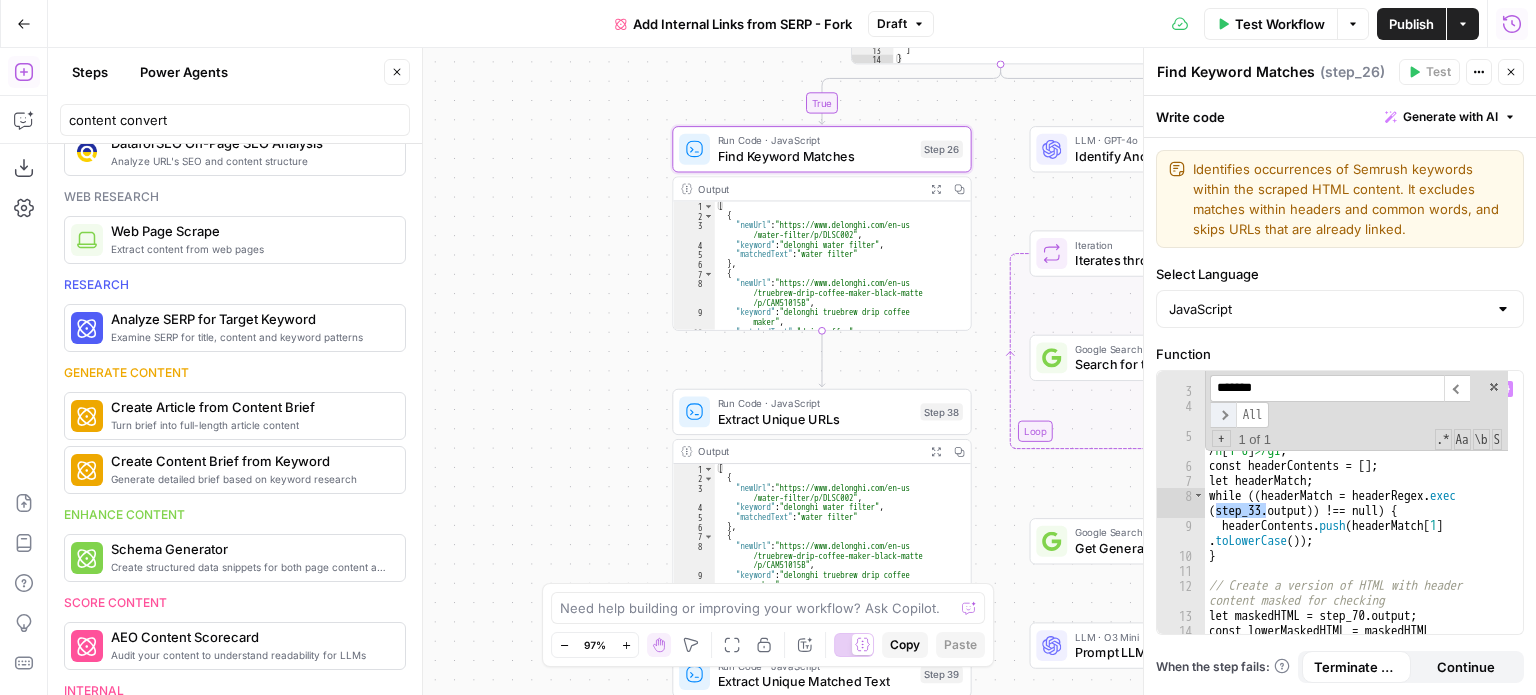 scroll, scrollTop: 32, scrollLeft: 0, axis: vertical 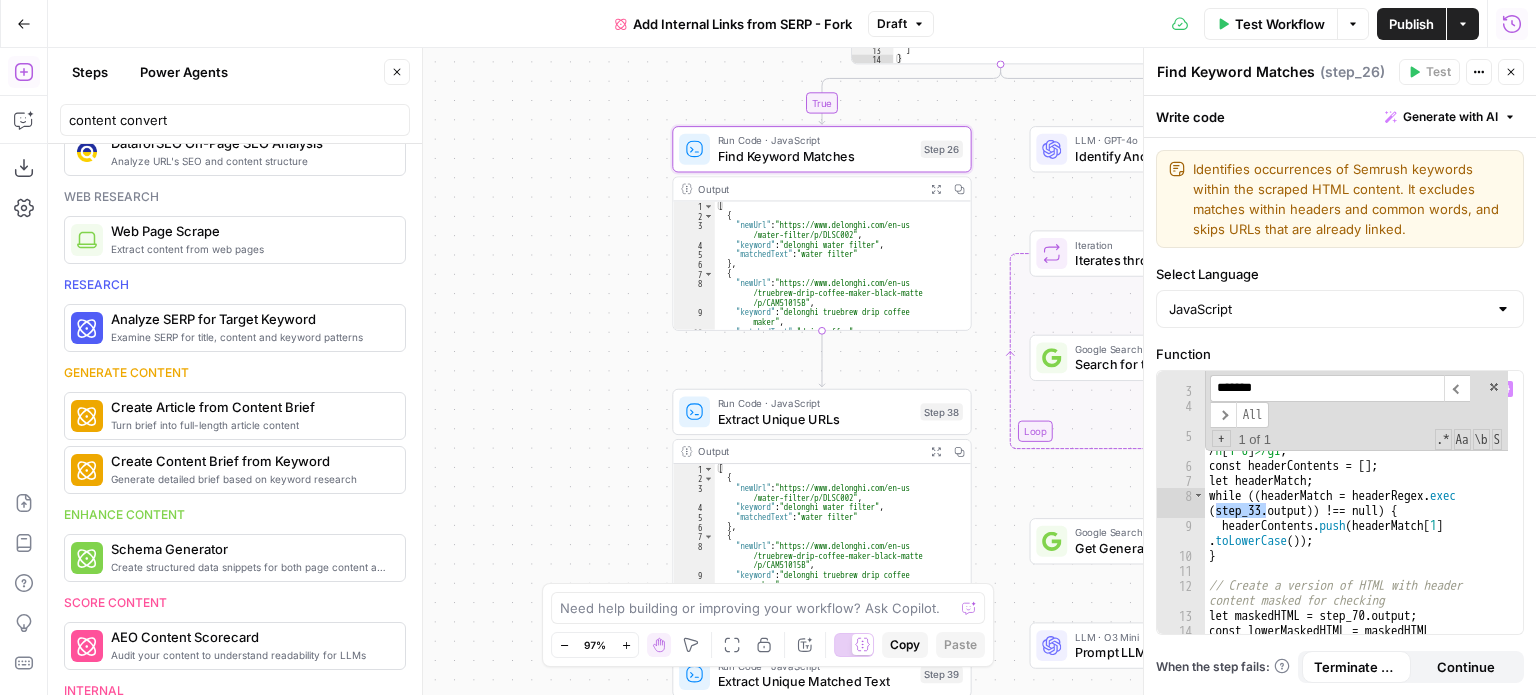 click on "const   lowerHTML   =   step_70 . output . toLowerCase ( ) ; // Extract all header content to avoid  linking within headers const   headerRegex   =   /<h [ 1 - 6 ][^ > ]* > (.*?) < \ / h [ 1 - 6 ] >/gi ; const   headerContents   =   [ ] ; let   headerMatch ; while   (( headerMatch   =   headerRegex . exec ( step_33 . output ))   !==   null )   {    headerContents . push ( headerMatch [ 1 ] . toLowerCase ( )) ; } // Create a version of HTML with header  content masked for checking let   maskedHTML   =   step_70 . output ; const   lowerMaskedHTML   =   maskedHTML . toLowerCase ( ) ; ******* ​ ​ All Replace All + 1 of 1 .* Aa \b S" at bounding box center [1356, 502] 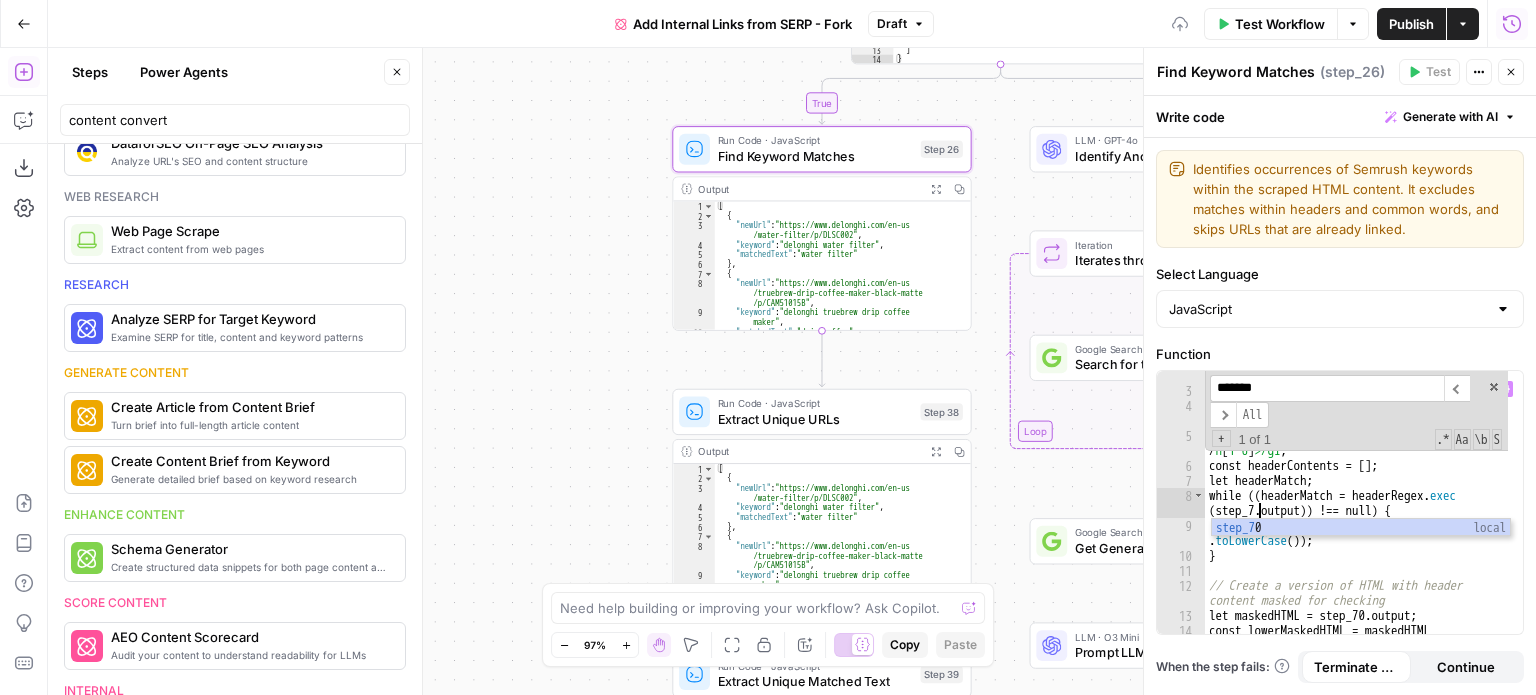 scroll, scrollTop: 0, scrollLeft: 25, axis: horizontal 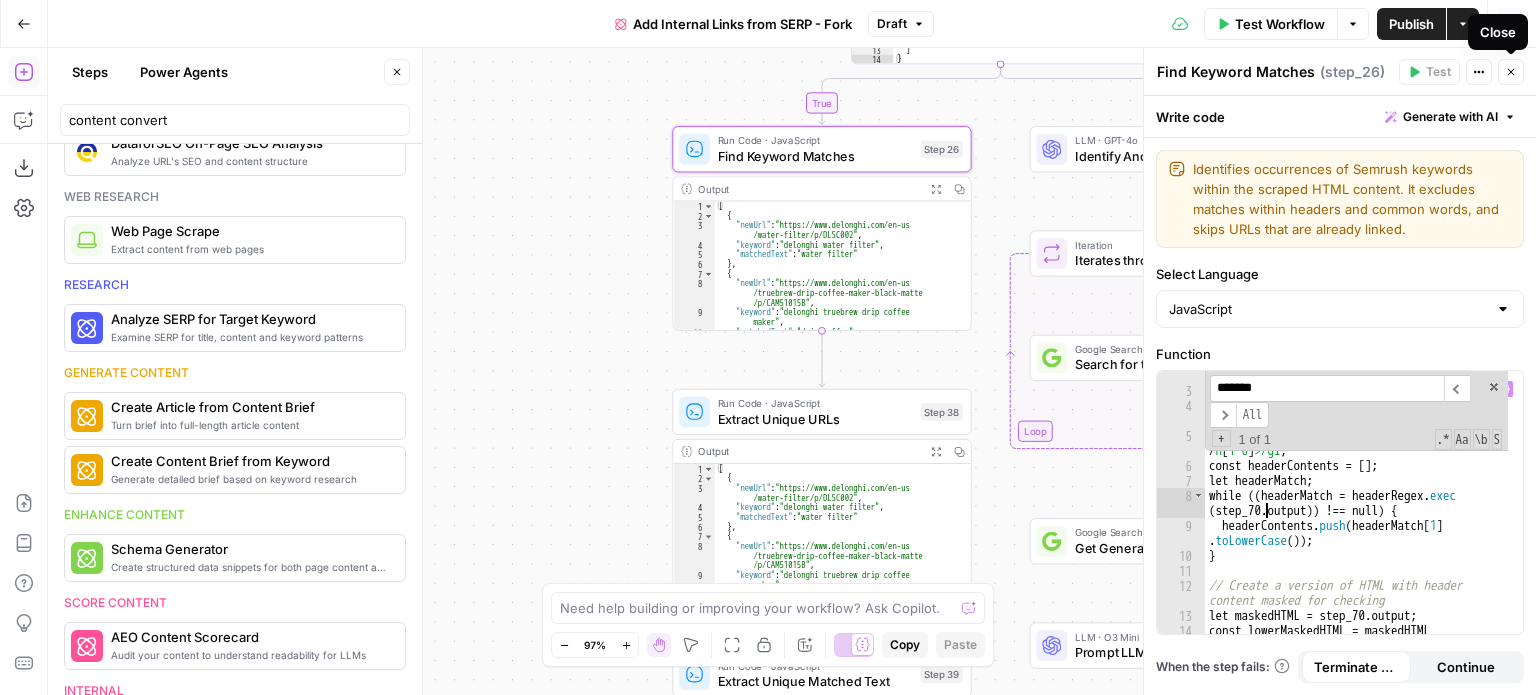 type on "**********" 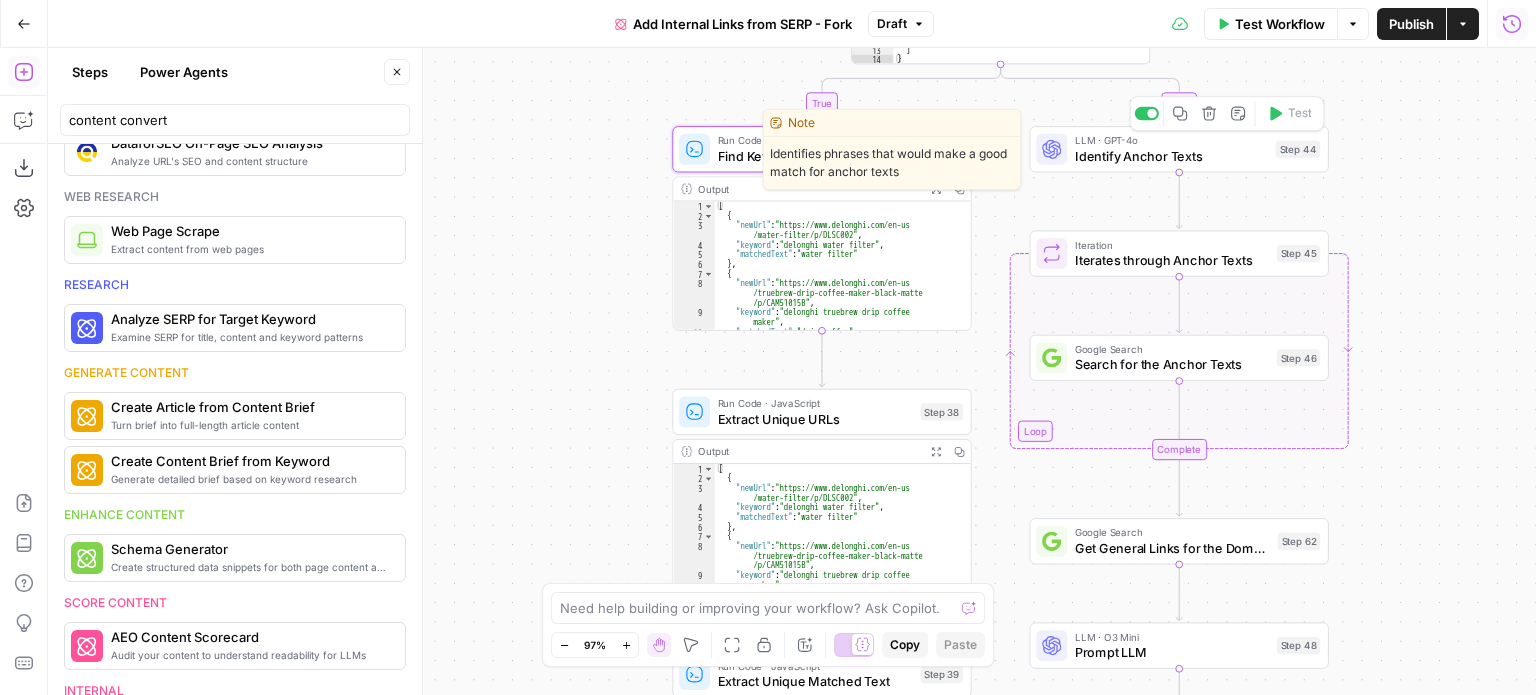 click on "Identify Anchor Texts" at bounding box center [1171, 155] 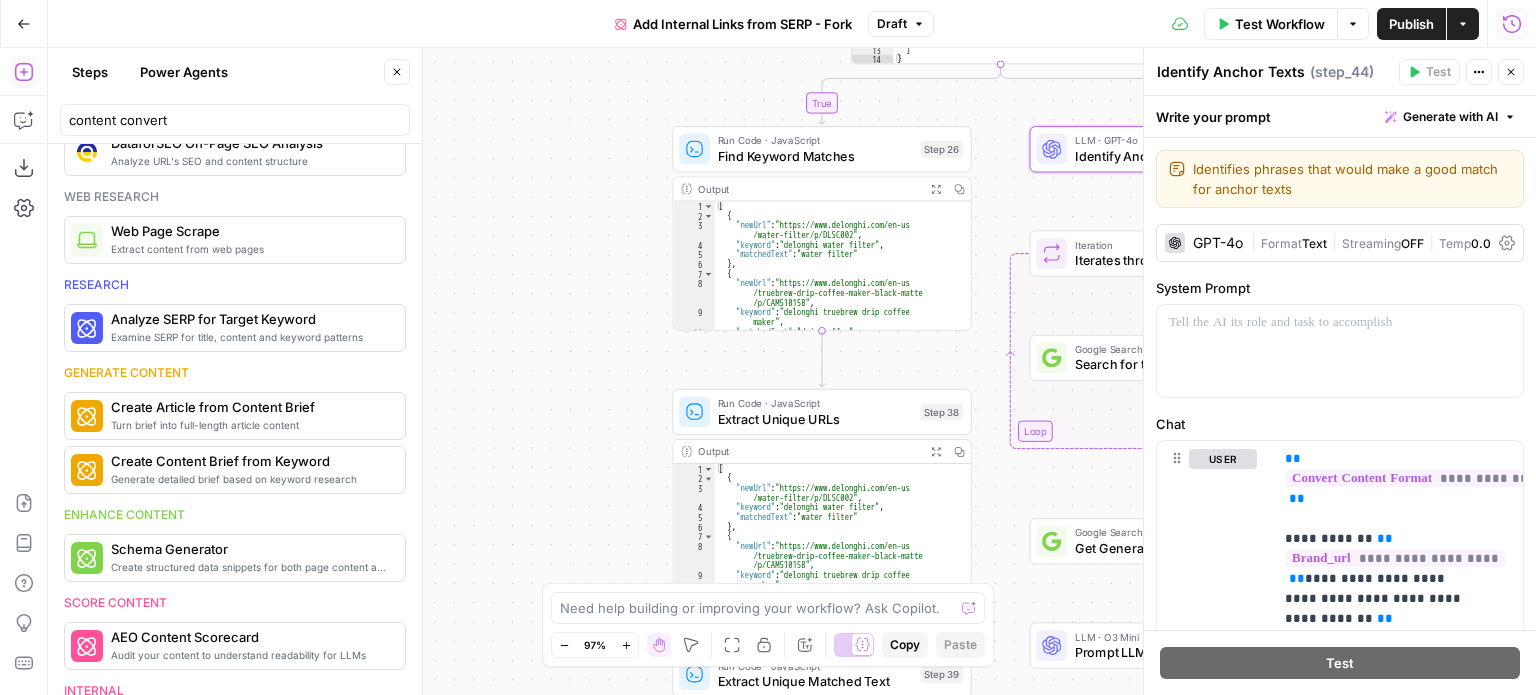 click on "Close" at bounding box center [1511, 72] 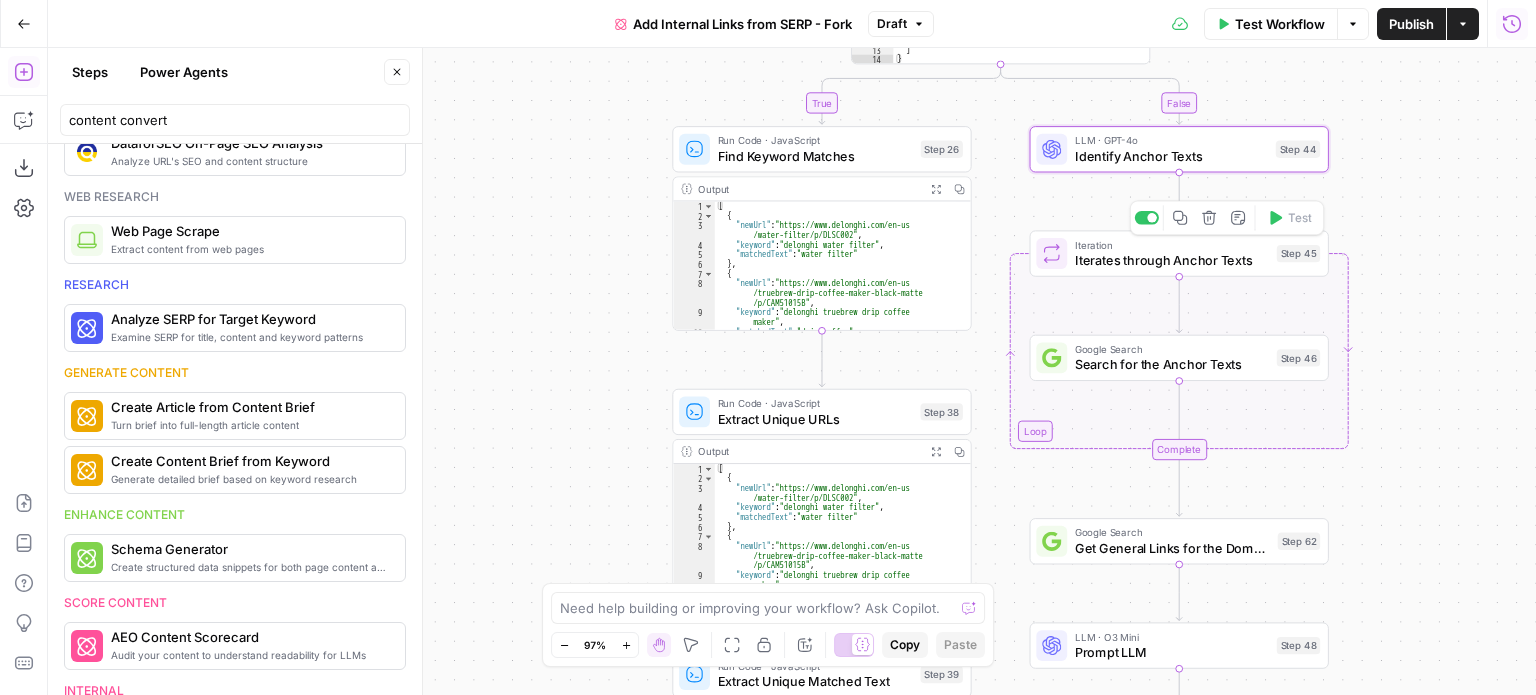 click on "Iterates through Anchor Texts" at bounding box center (1172, 260) 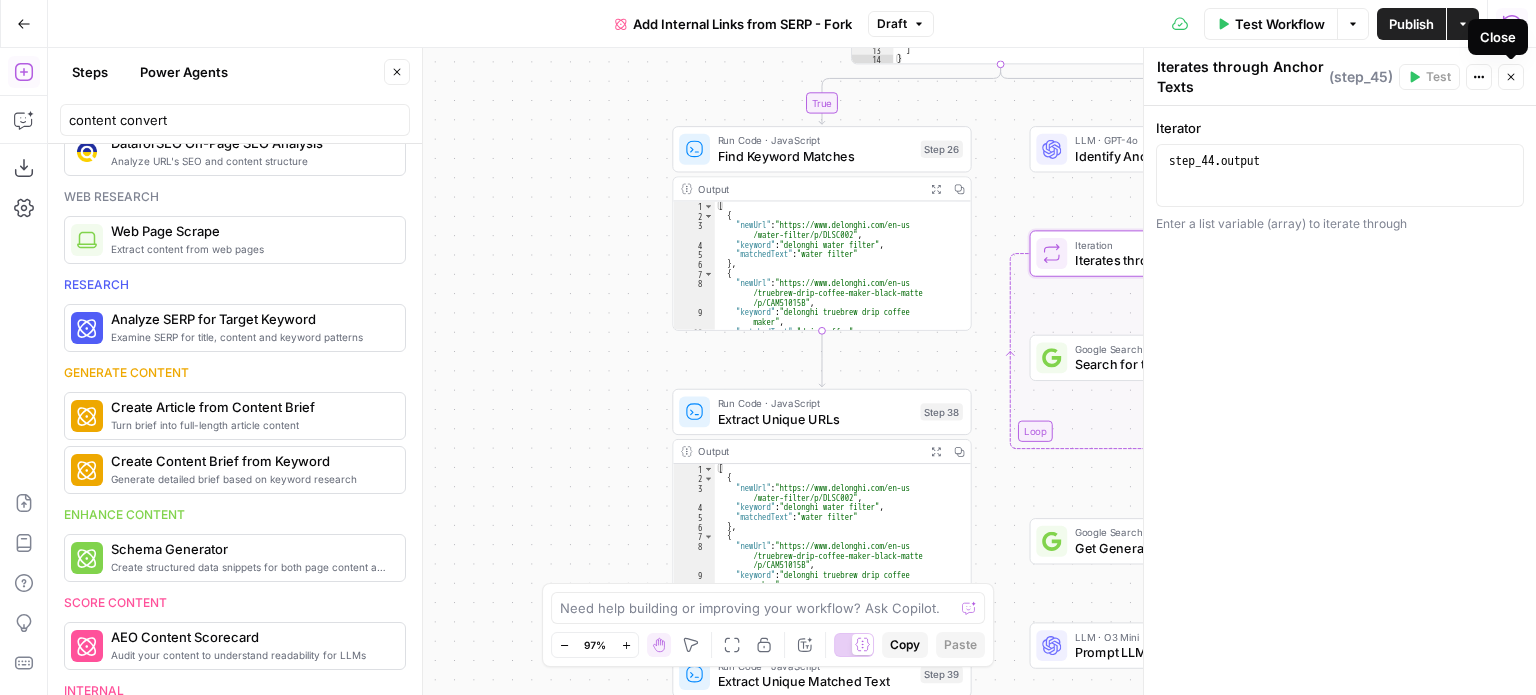 click 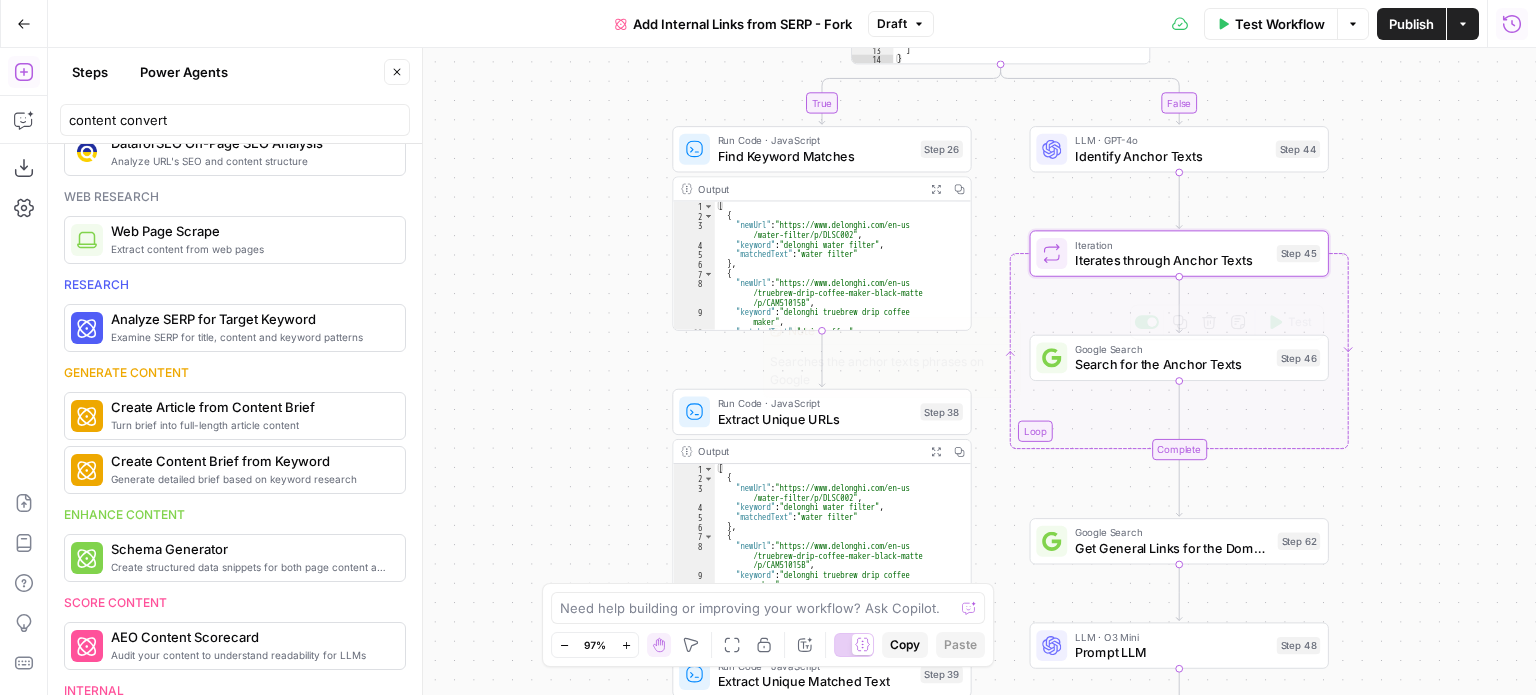 click on "Search for the Anchor Texts" at bounding box center [1172, 364] 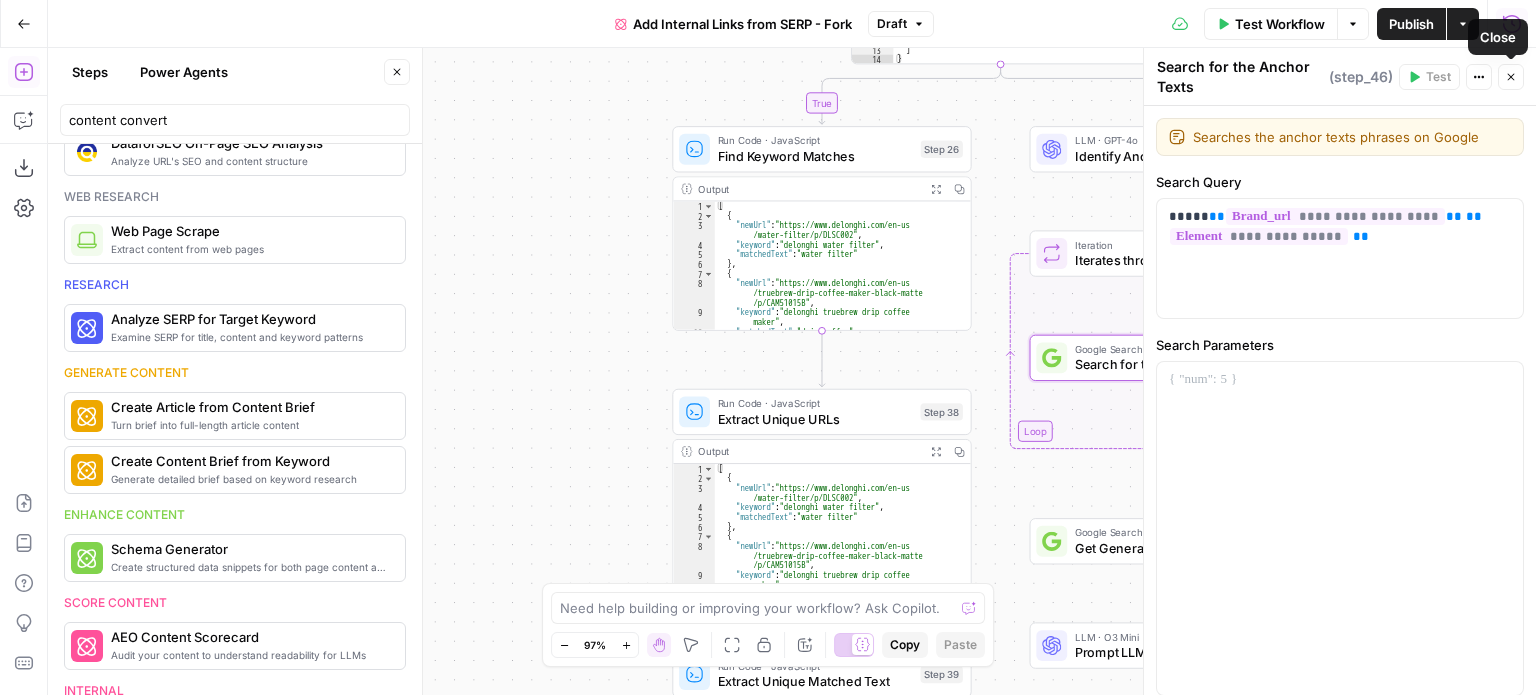 click on "Close" at bounding box center (1511, 77) 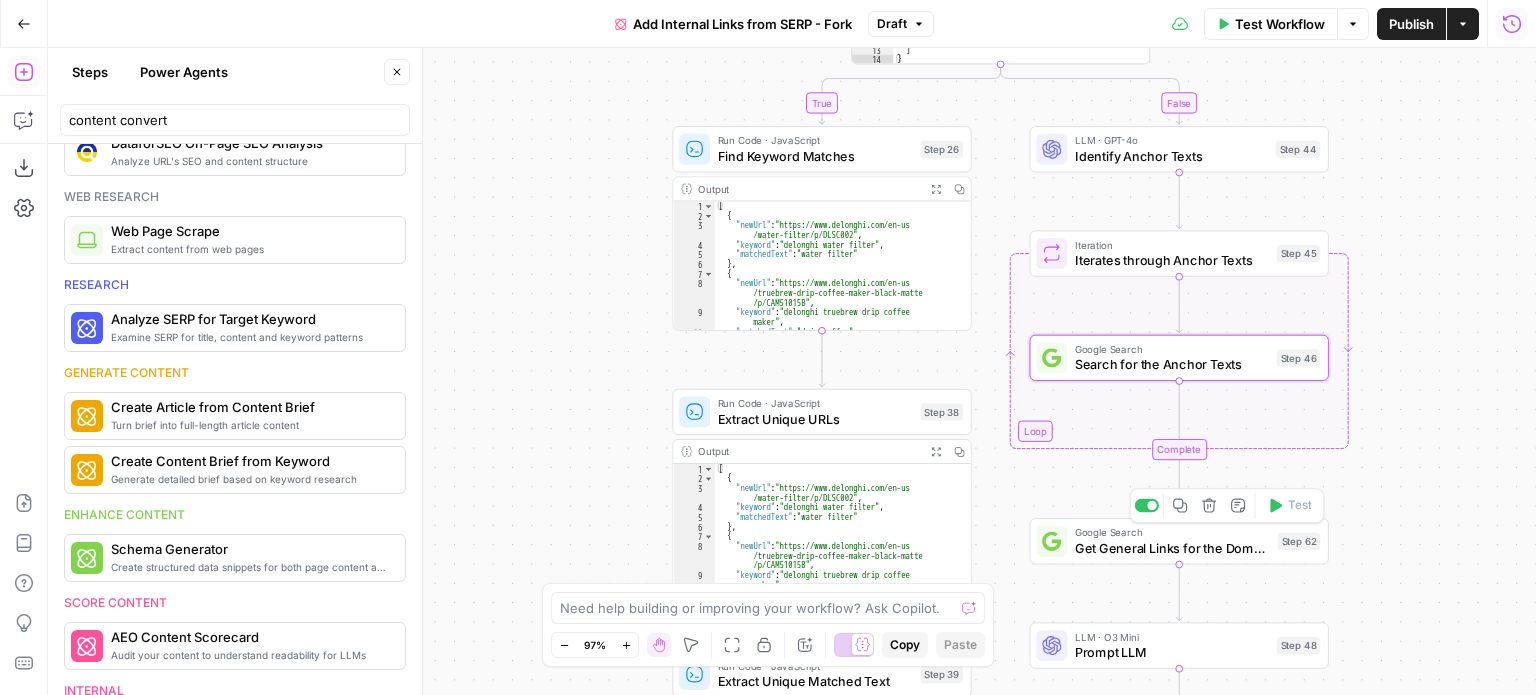 click on "Get General Links for the Domain" at bounding box center [1172, 547] 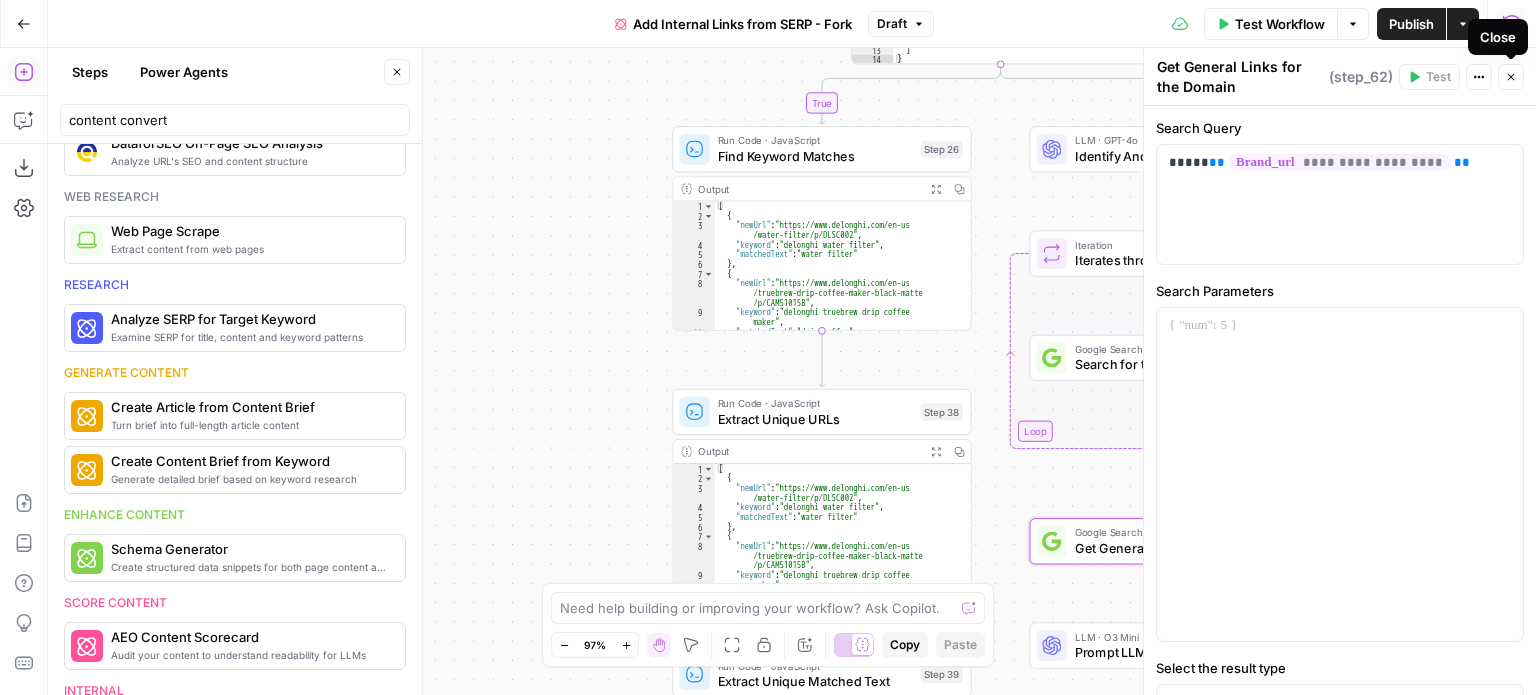 click 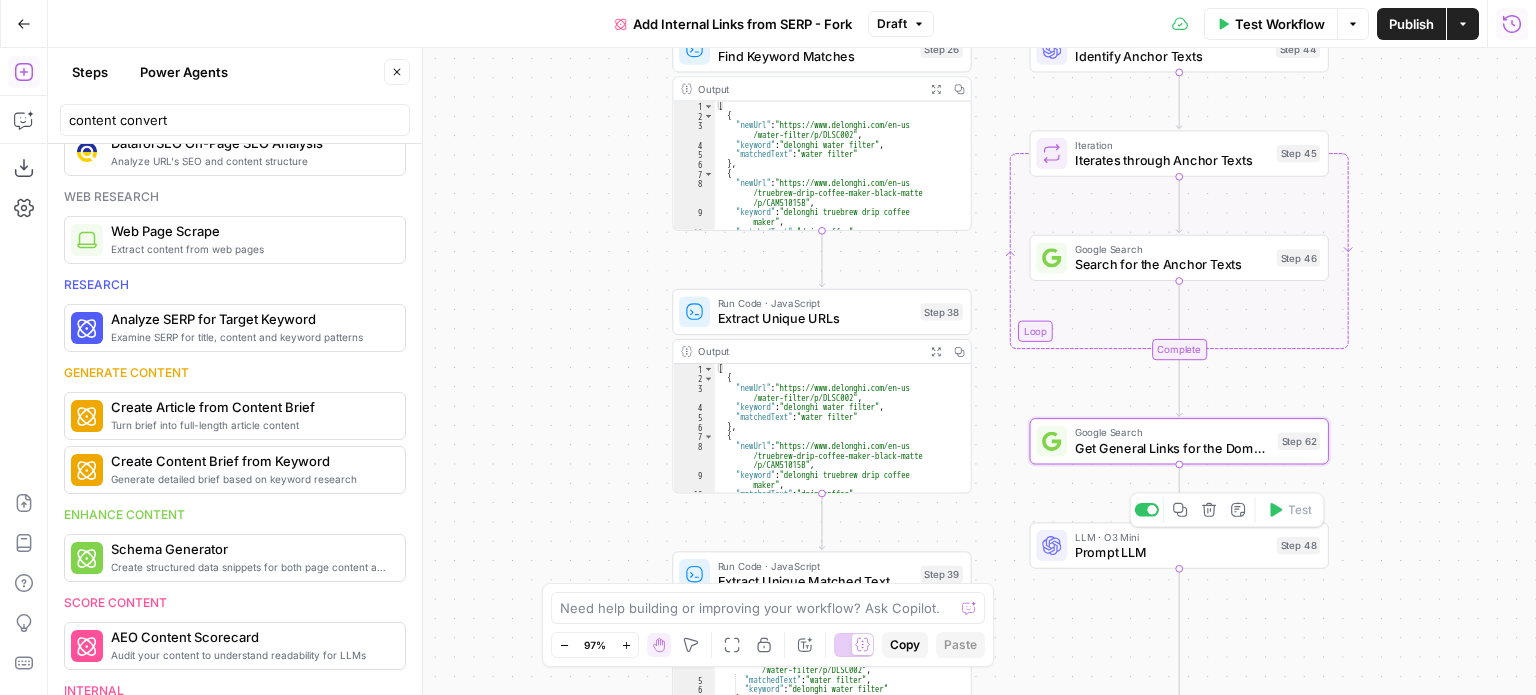 click on "LLM · O3 Mini Prompt LLM Step 48 Copy step Delete step Add Note Test" at bounding box center [1179, 545] 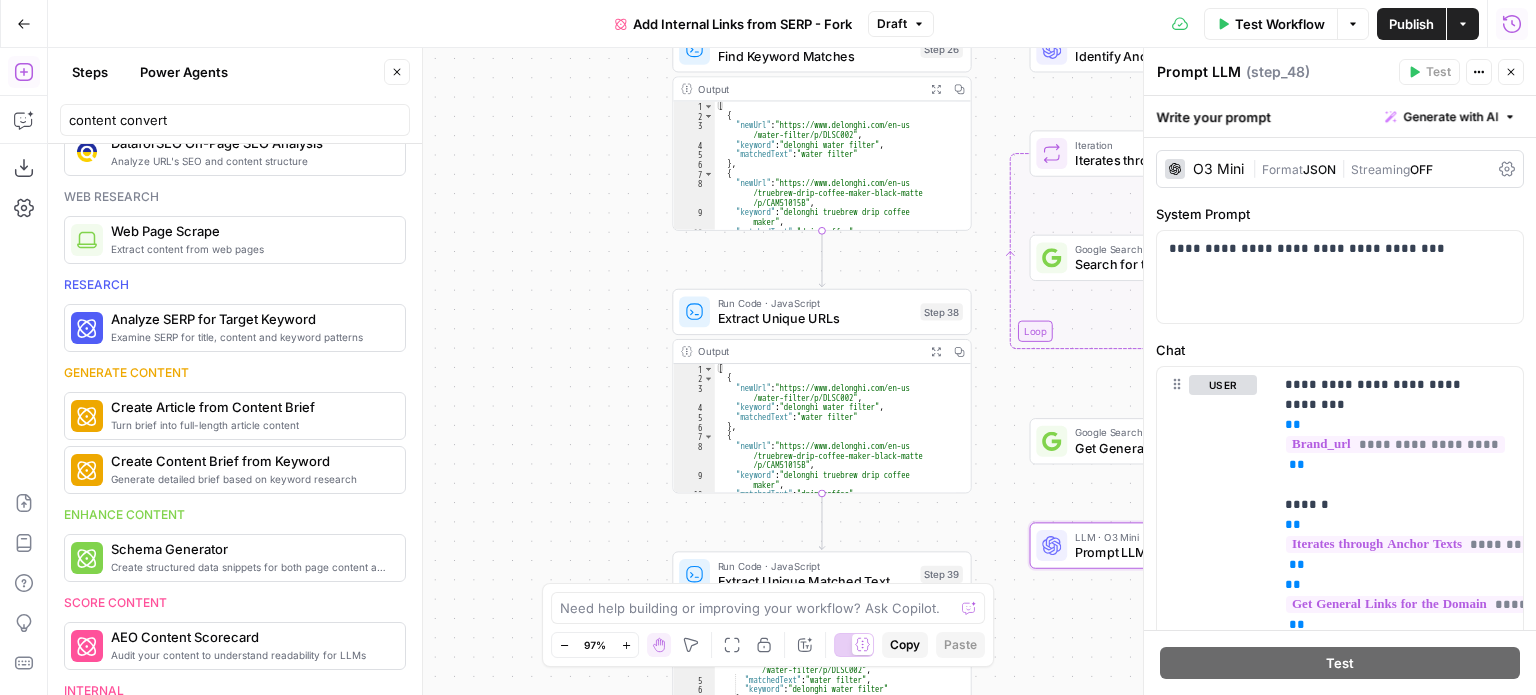 click 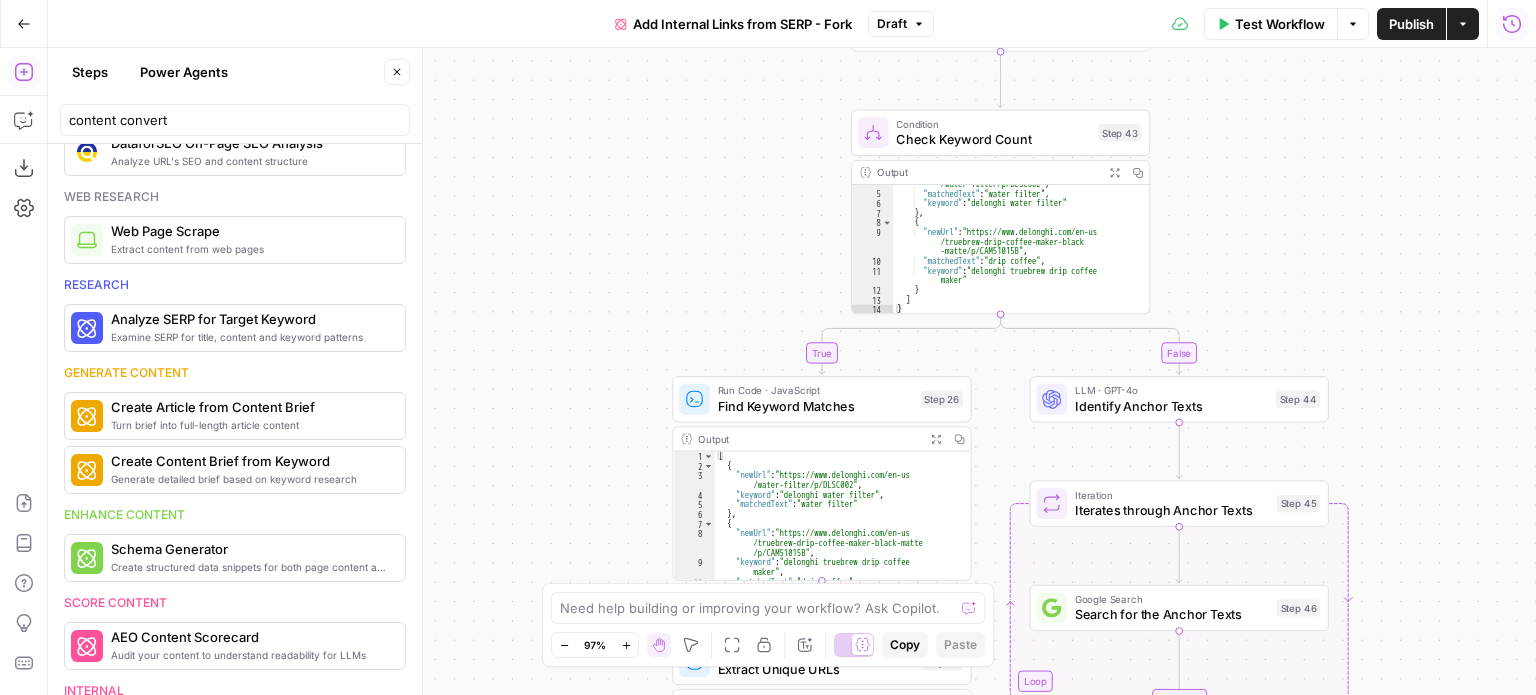 scroll, scrollTop: 0, scrollLeft: 0, axis: both 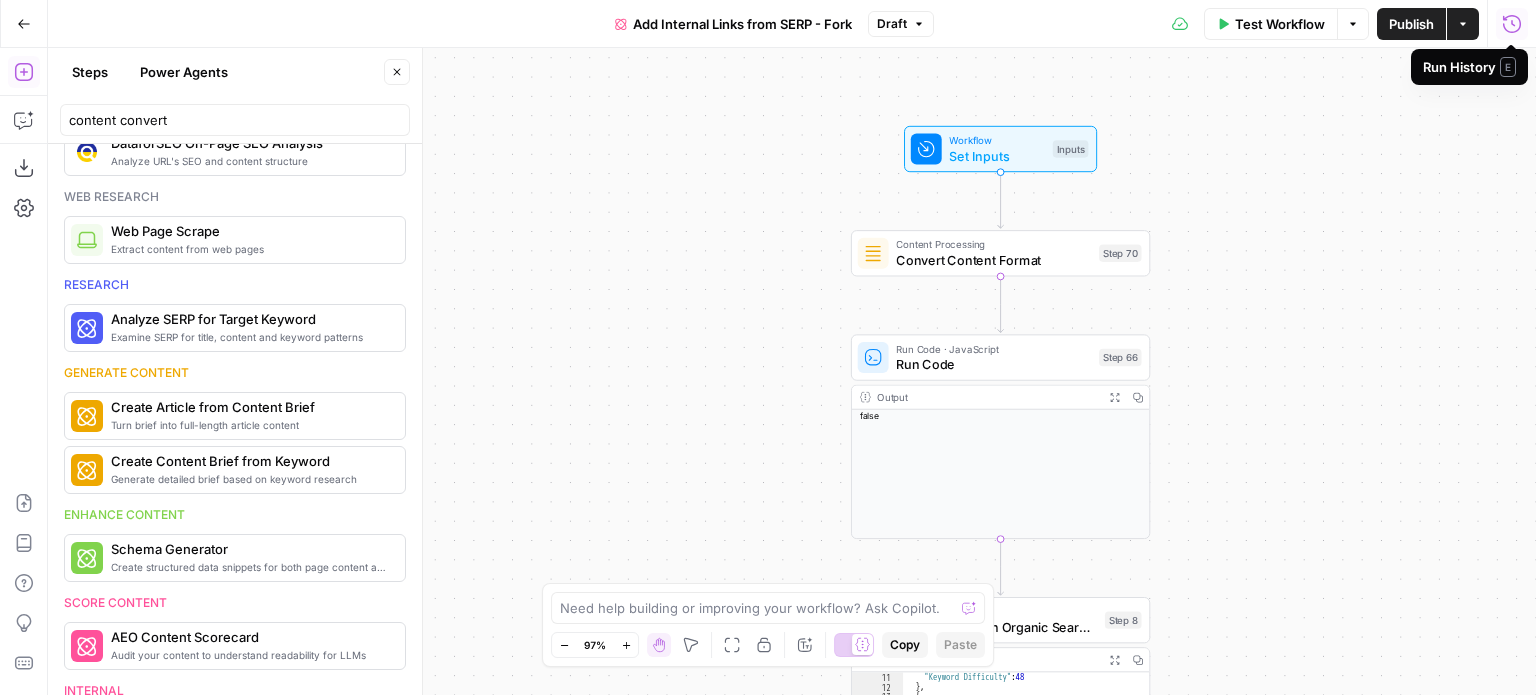 click 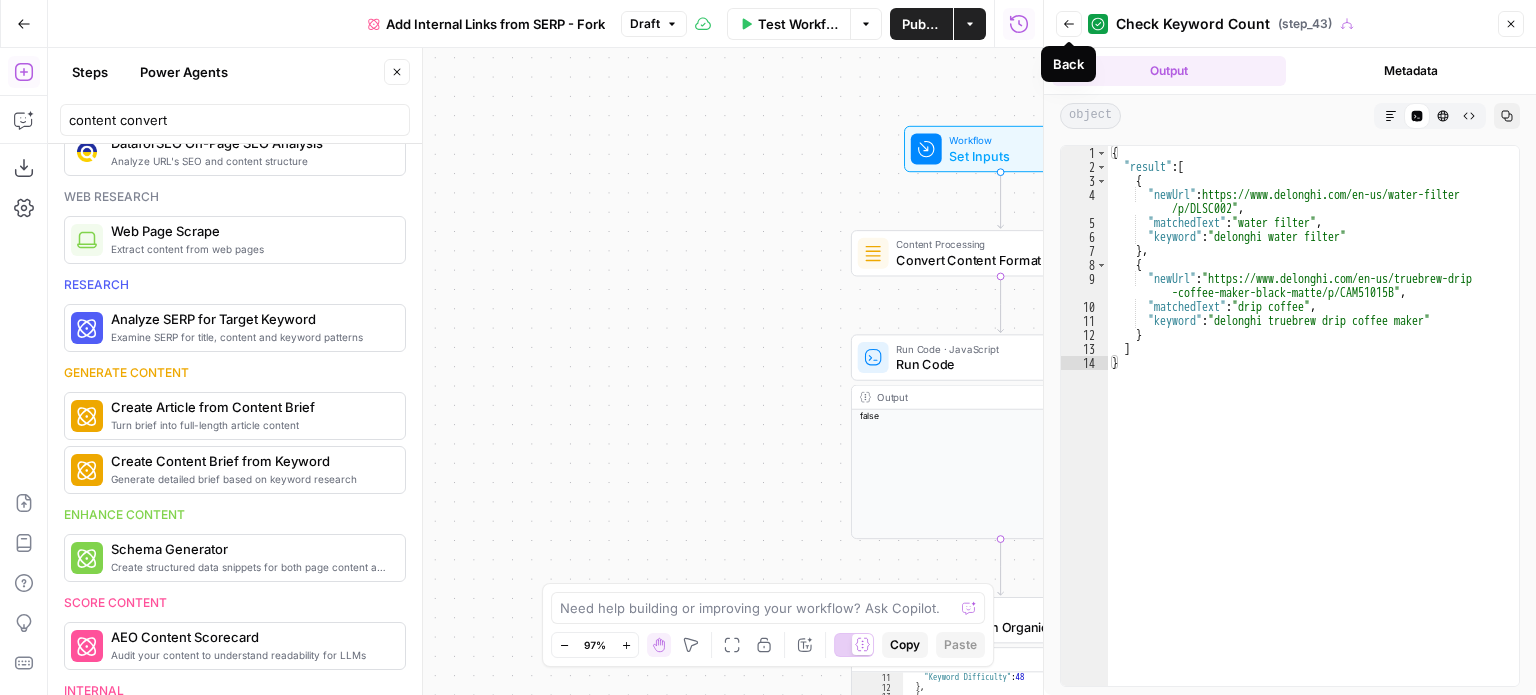click 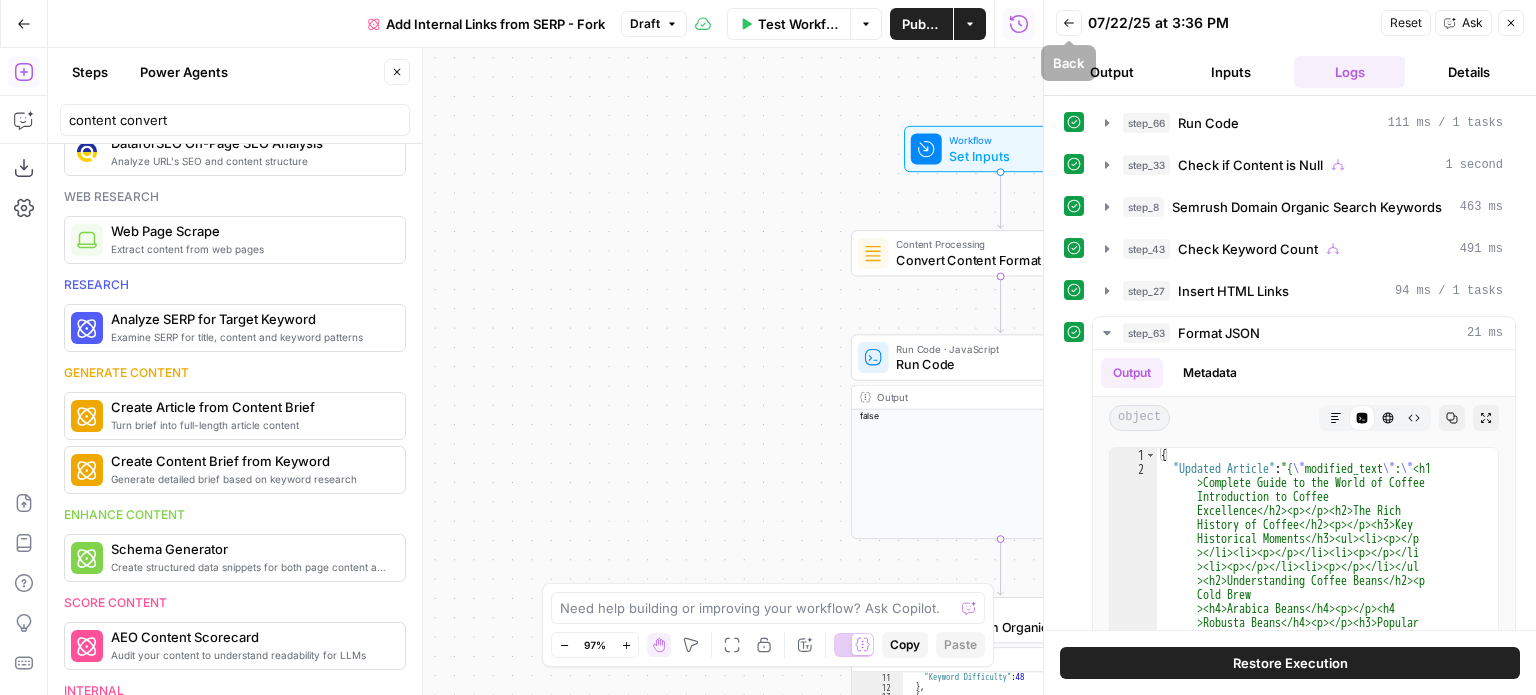 click on "Back" at bounding box center [1069, 23] 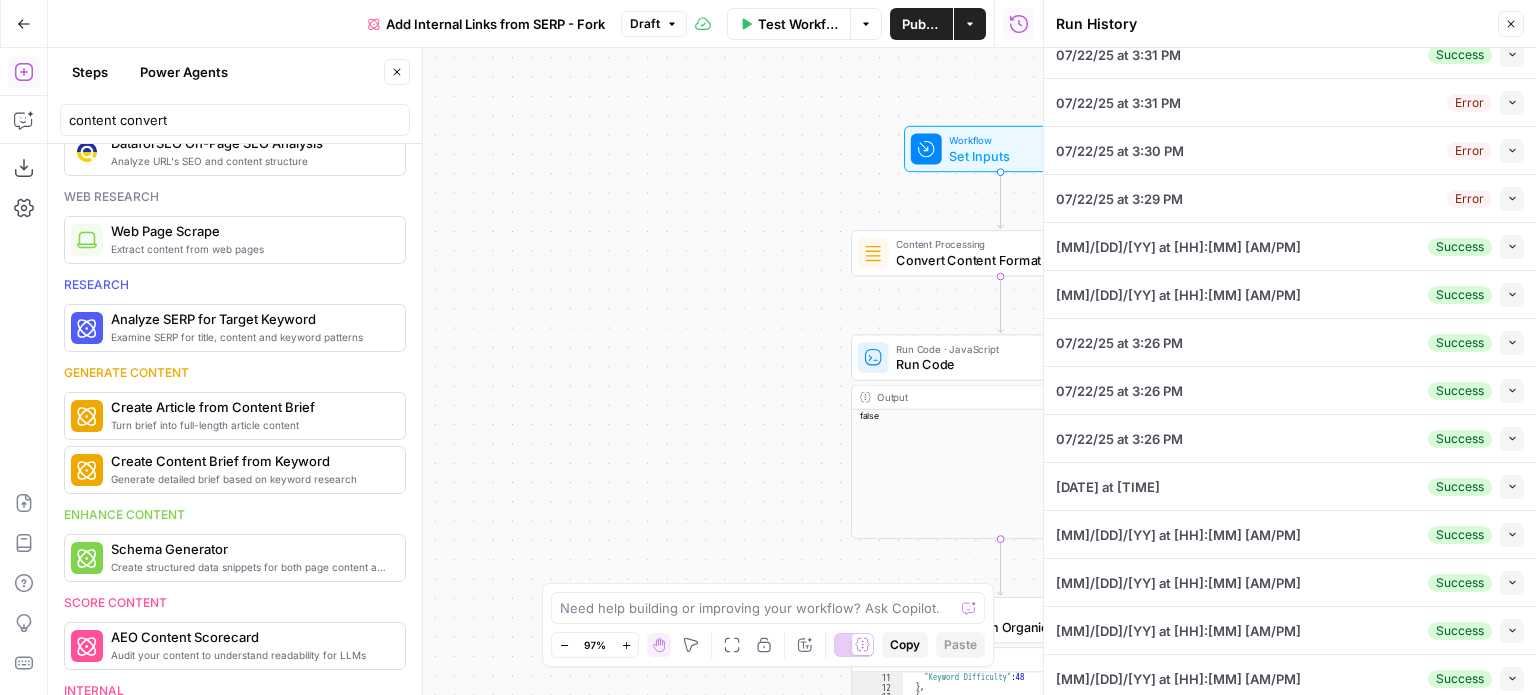 scroll, scrollTop: 308, scrollLeft: 0, axis: vertical 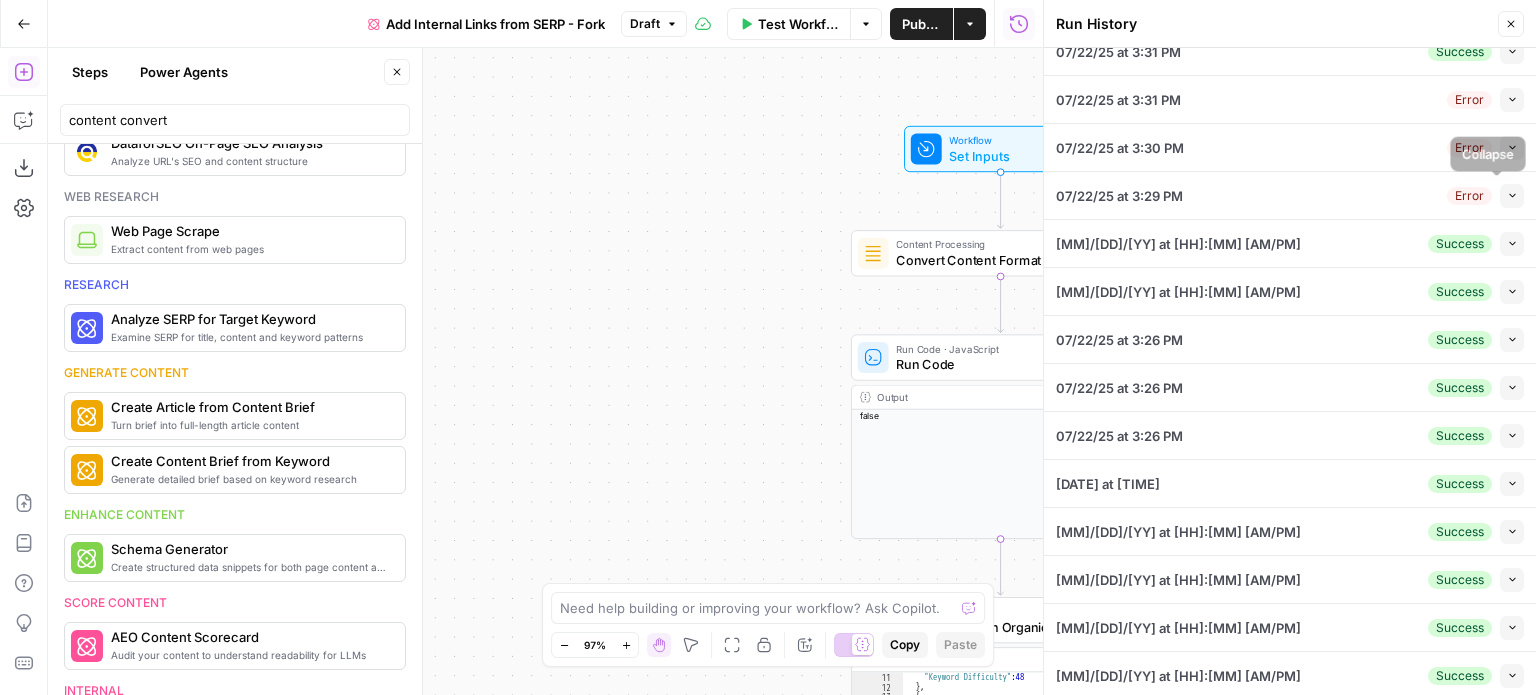 click 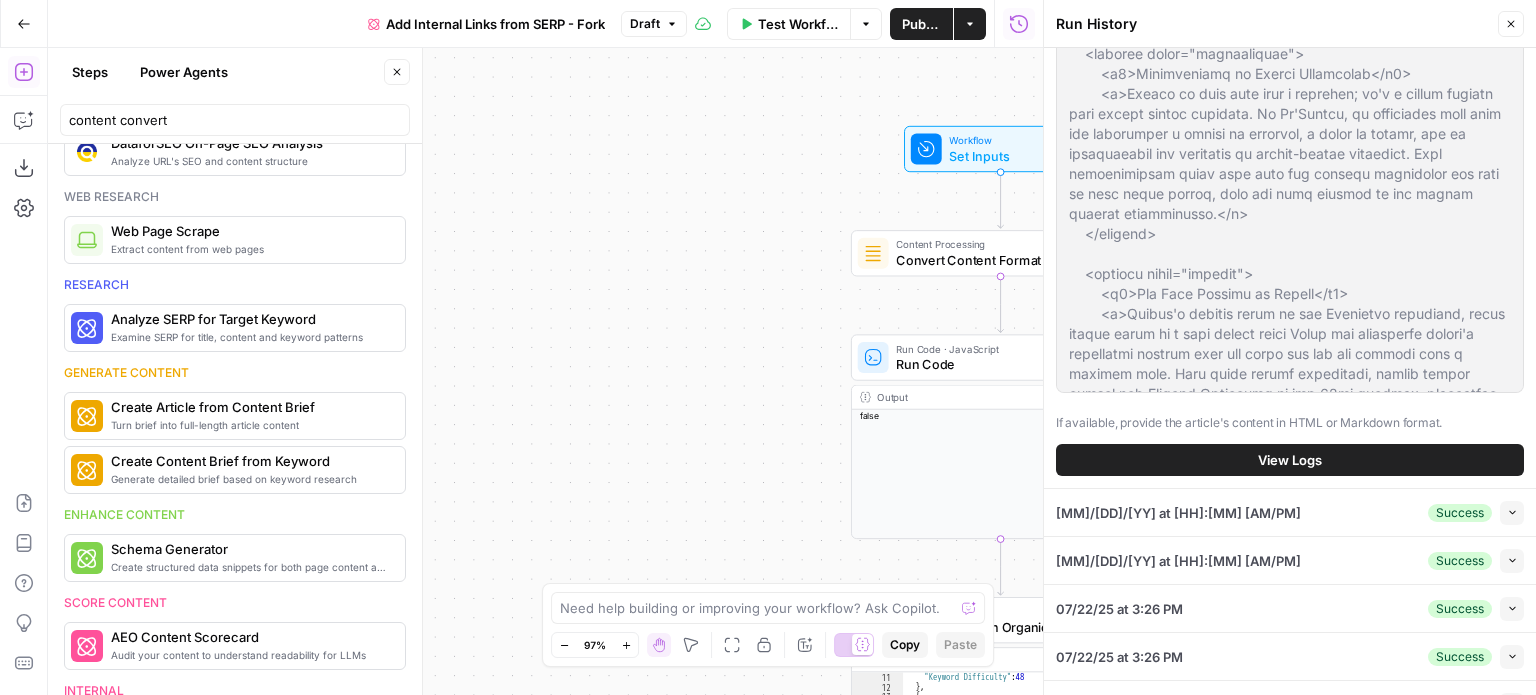 scroll, scrollTop: 808, scrollLeft: 0, axis: vertical 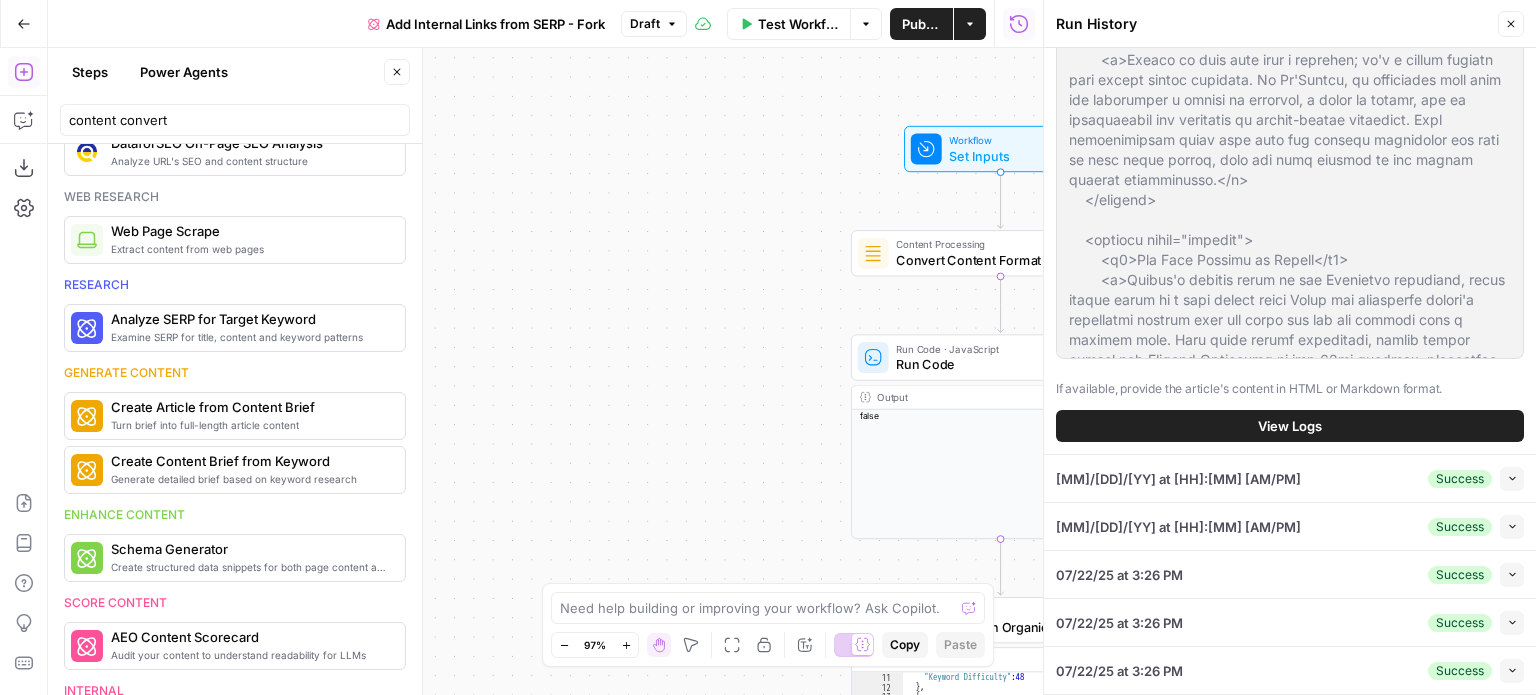 click on "View Logs" at bounding box center (1290, 426) 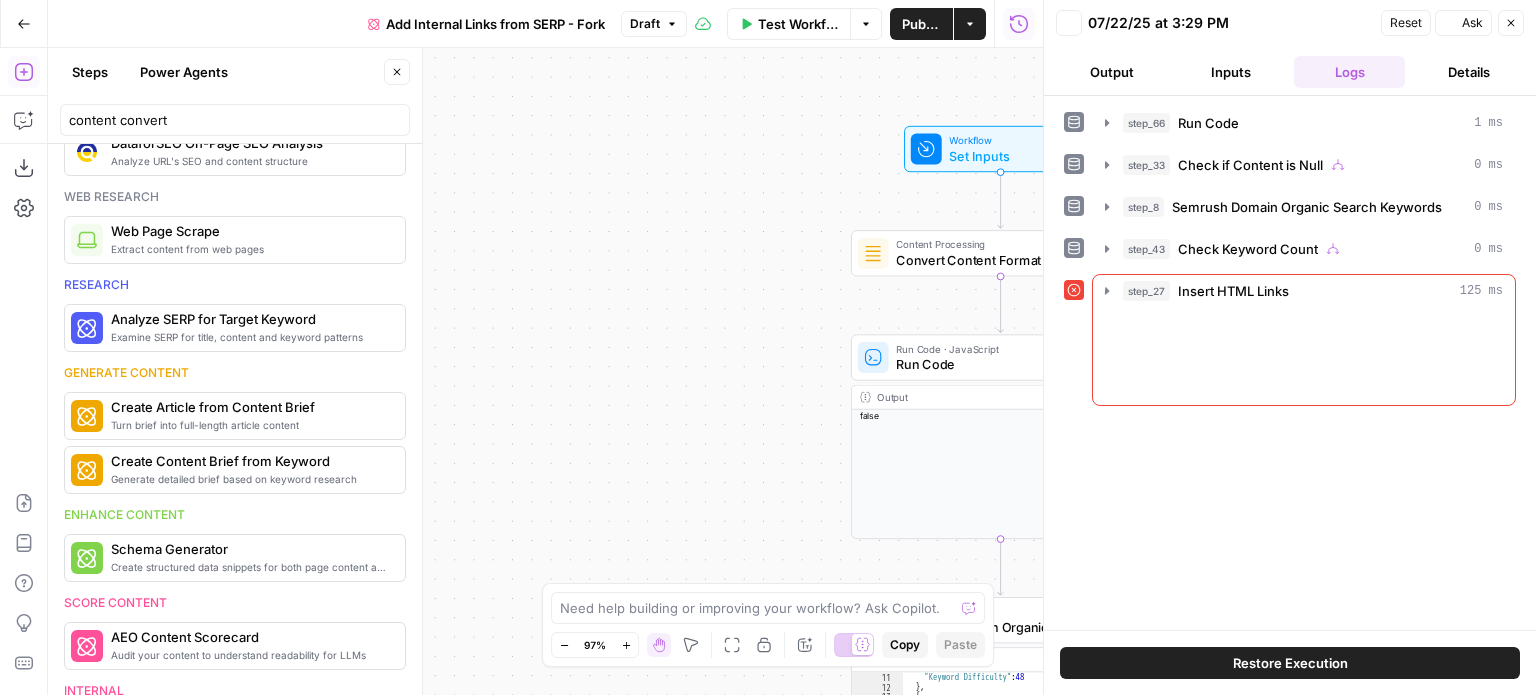 scroll, scrollTop: 0, scrollLeft: 0, axis: both 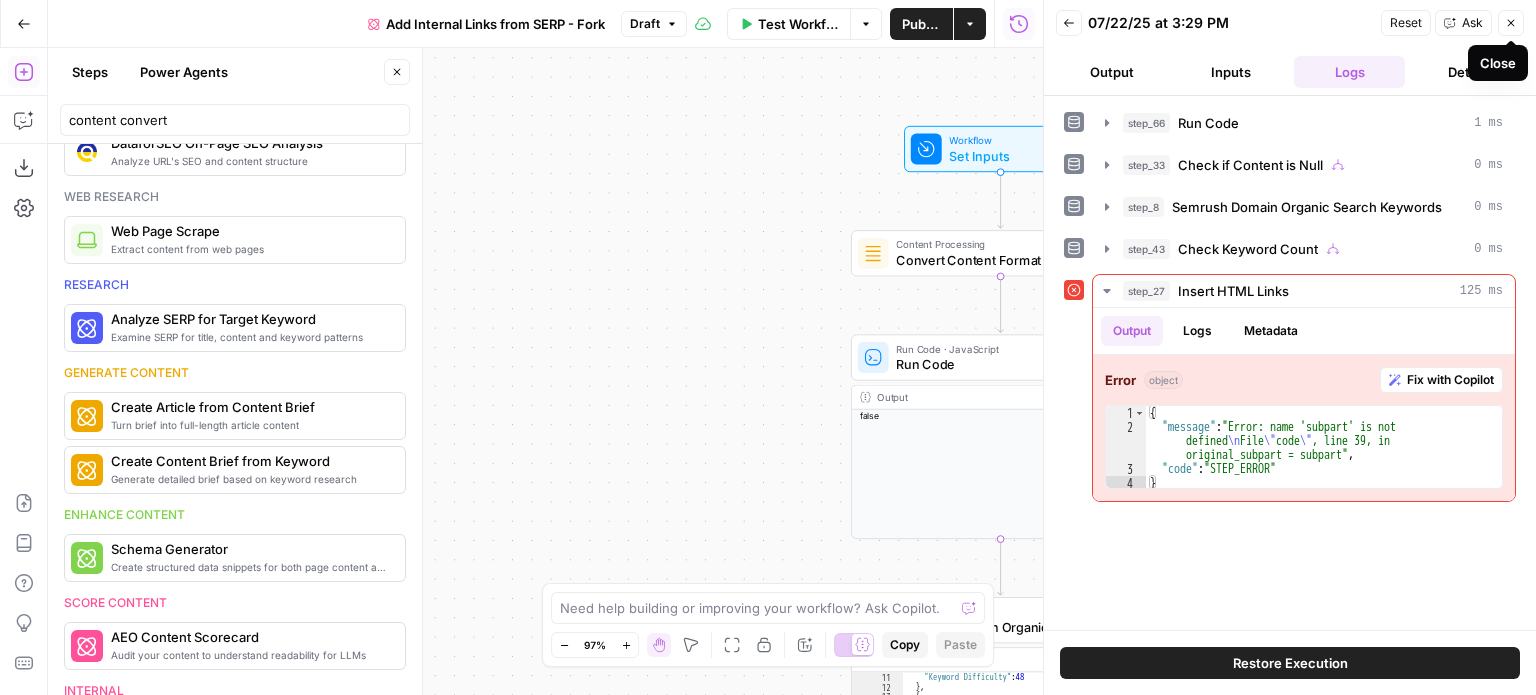 click 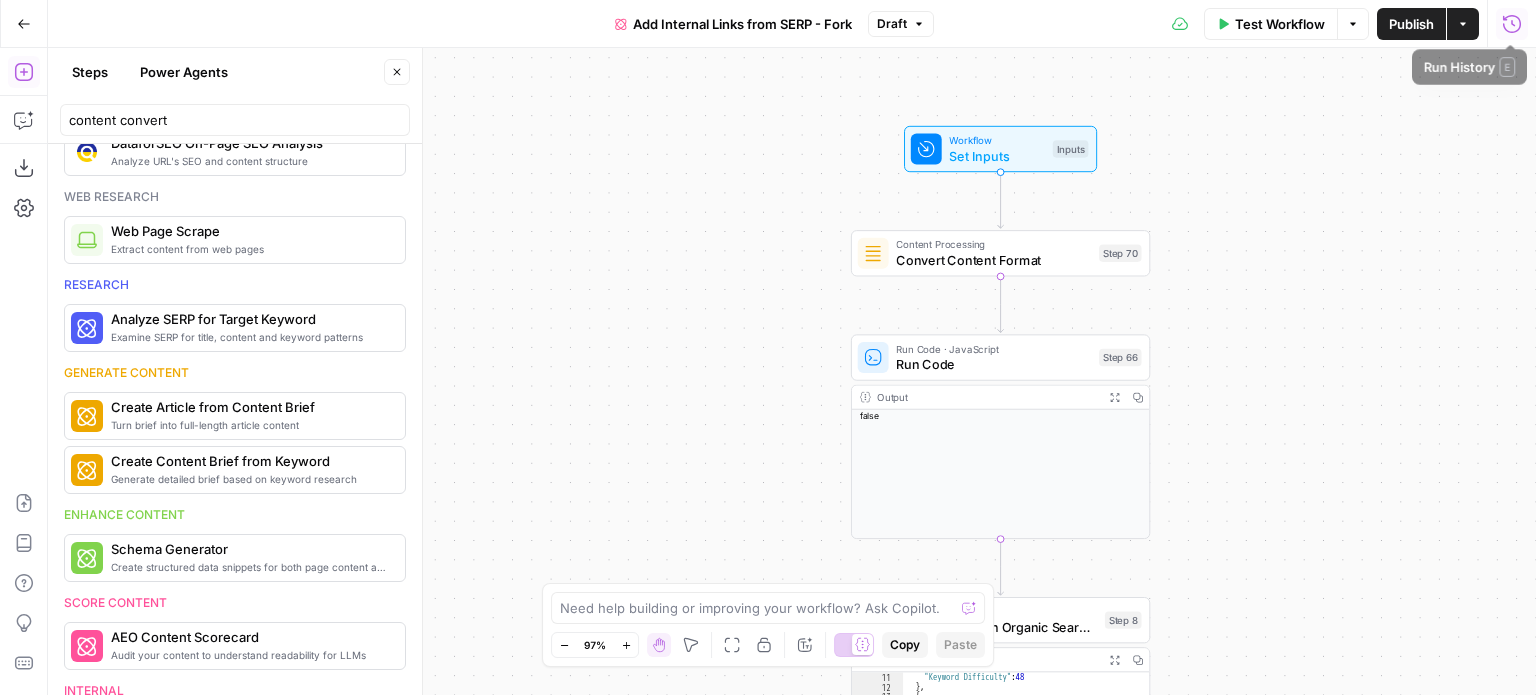 click 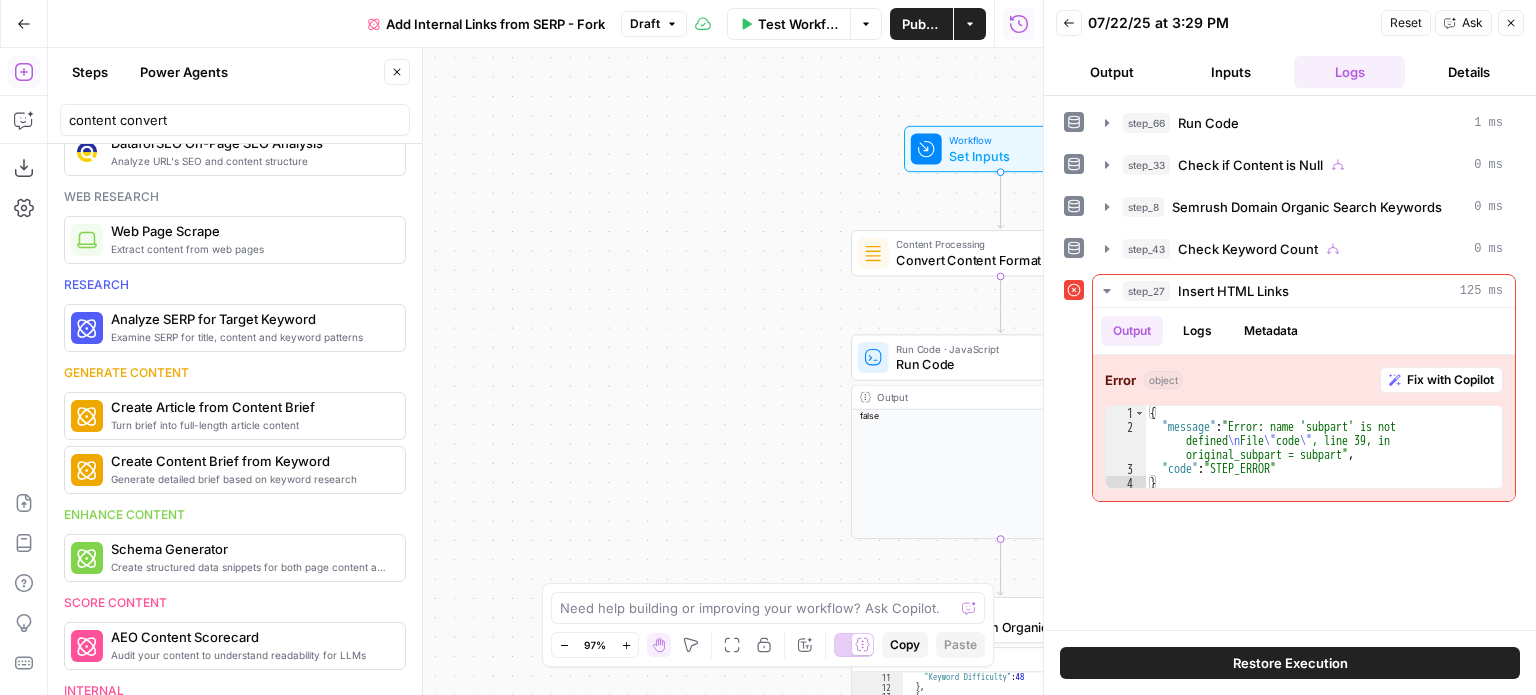 click 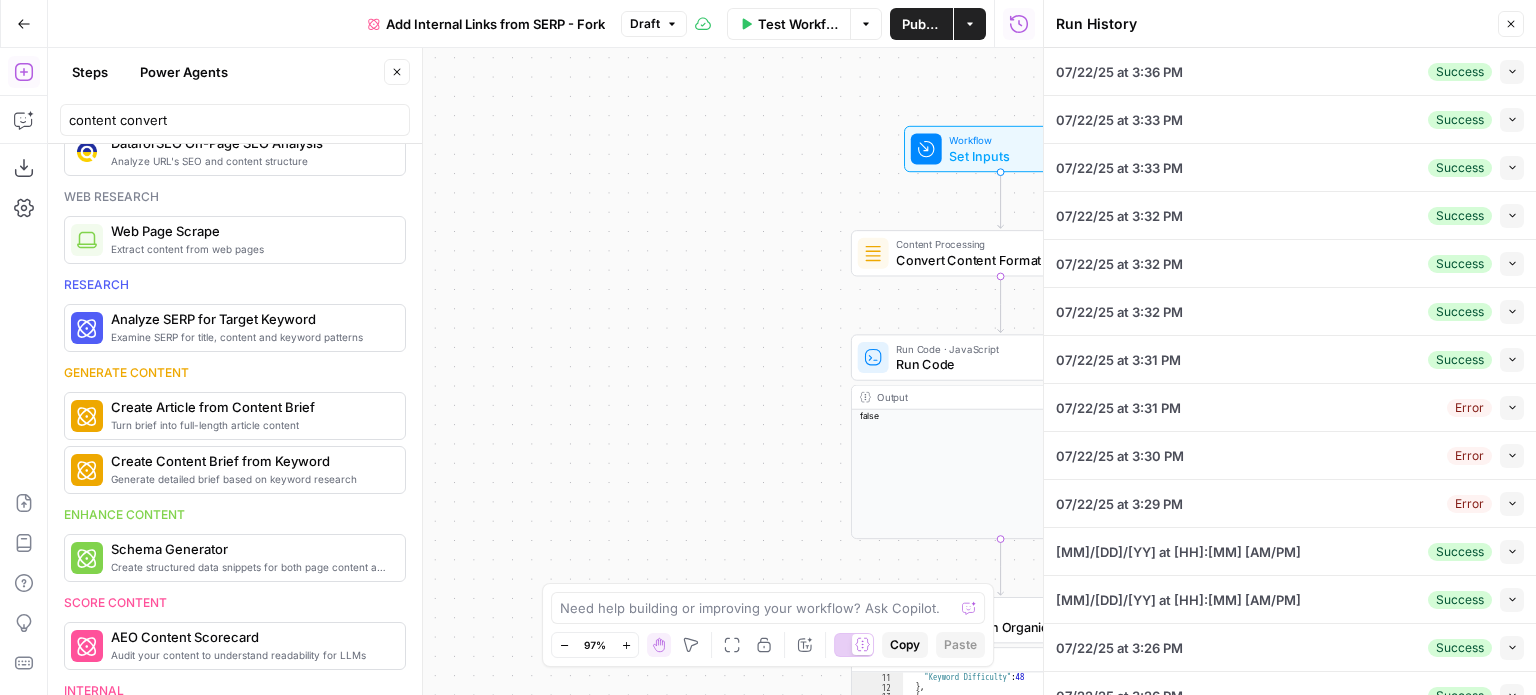 click 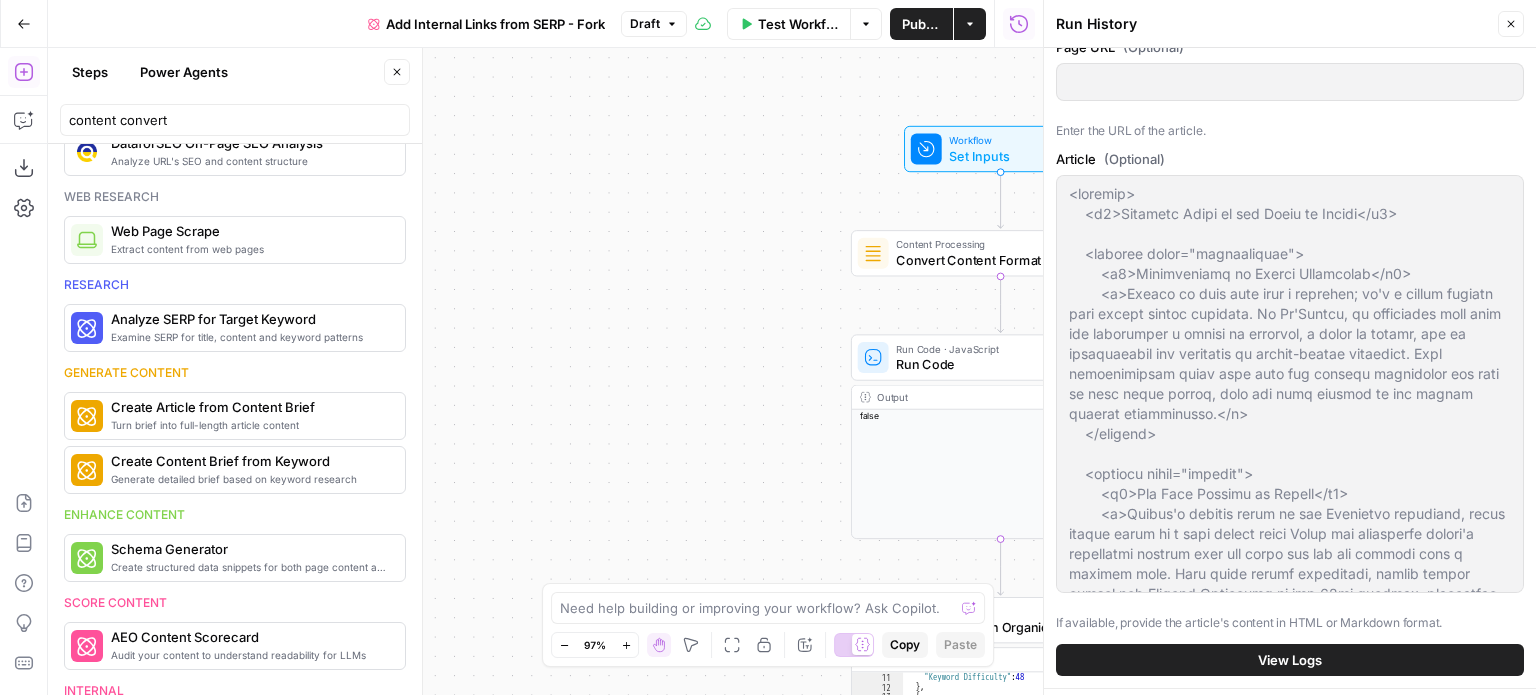 scroll, scrollTop: 700, scrollLeft: 0, axis: vertical 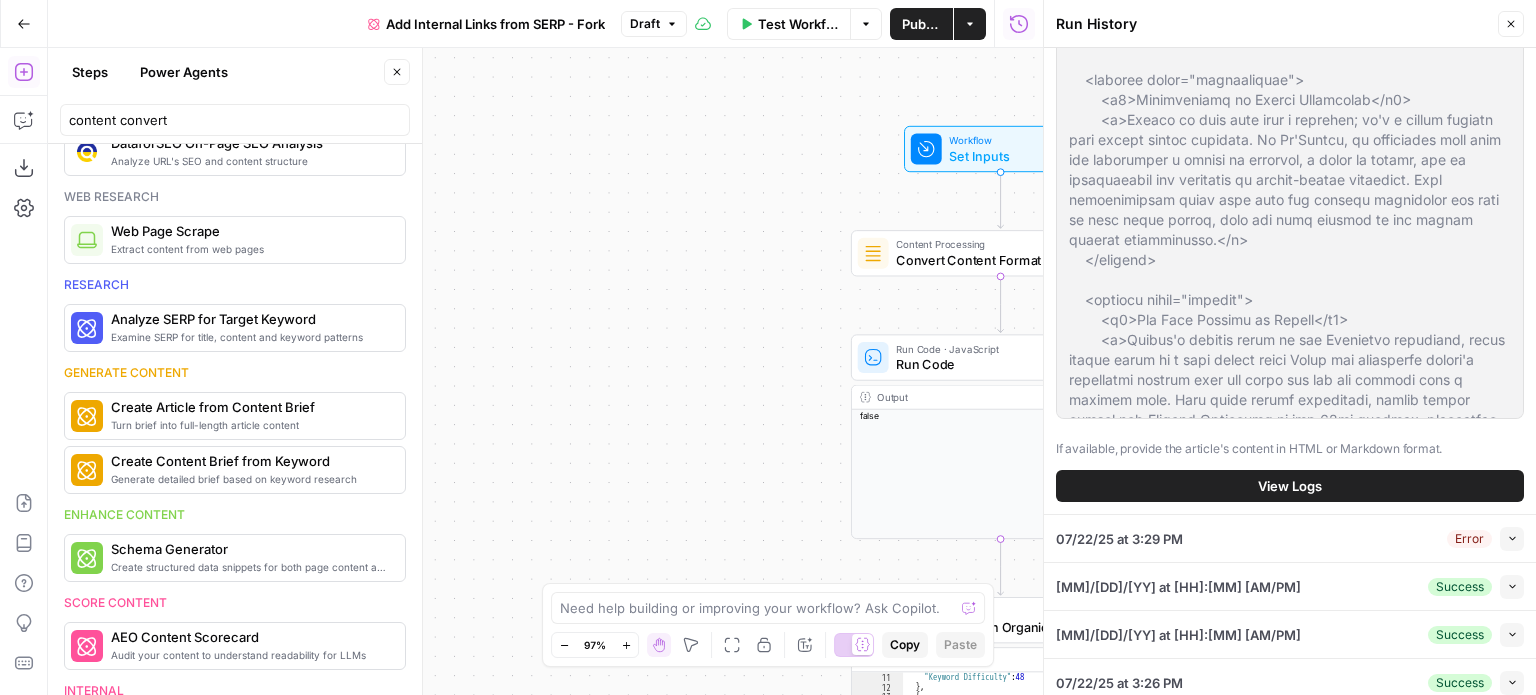 click on "View Logs" at bounding box center [1290, 486] 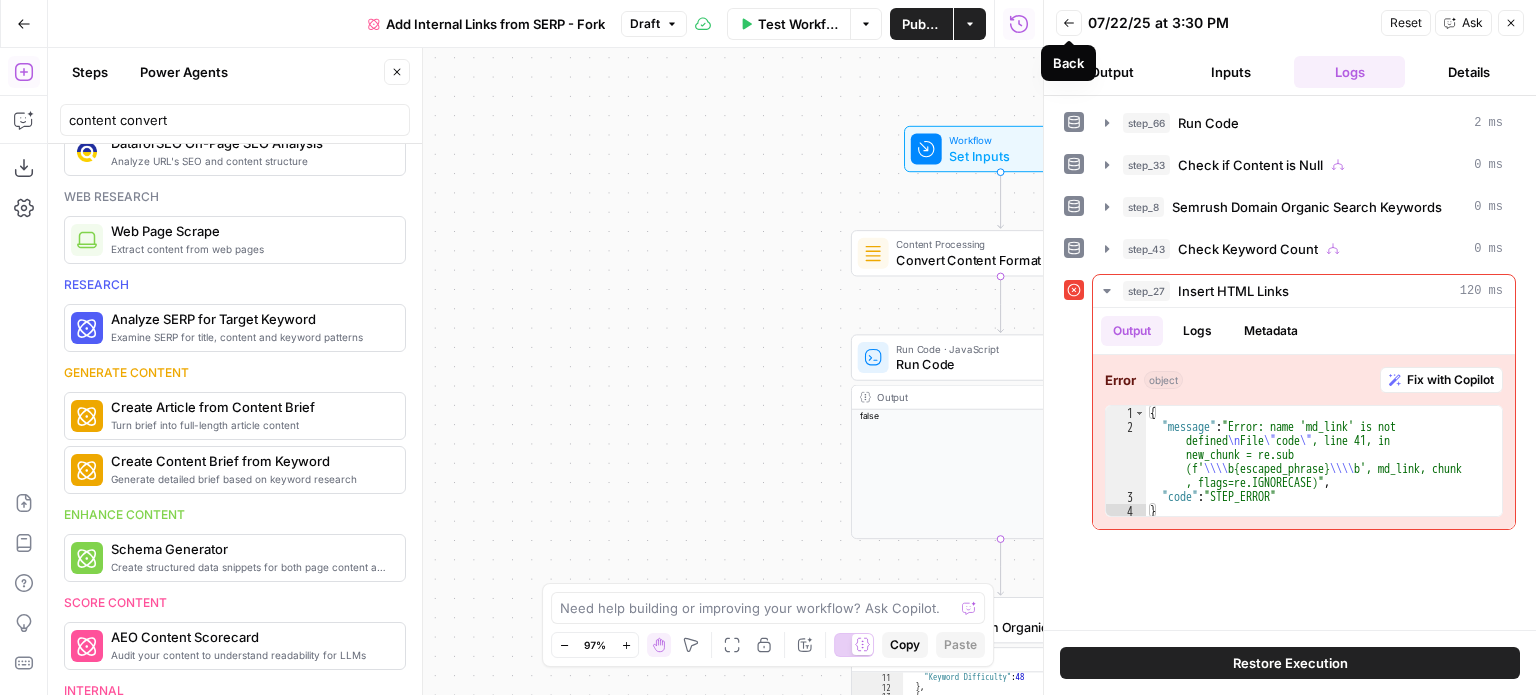 click 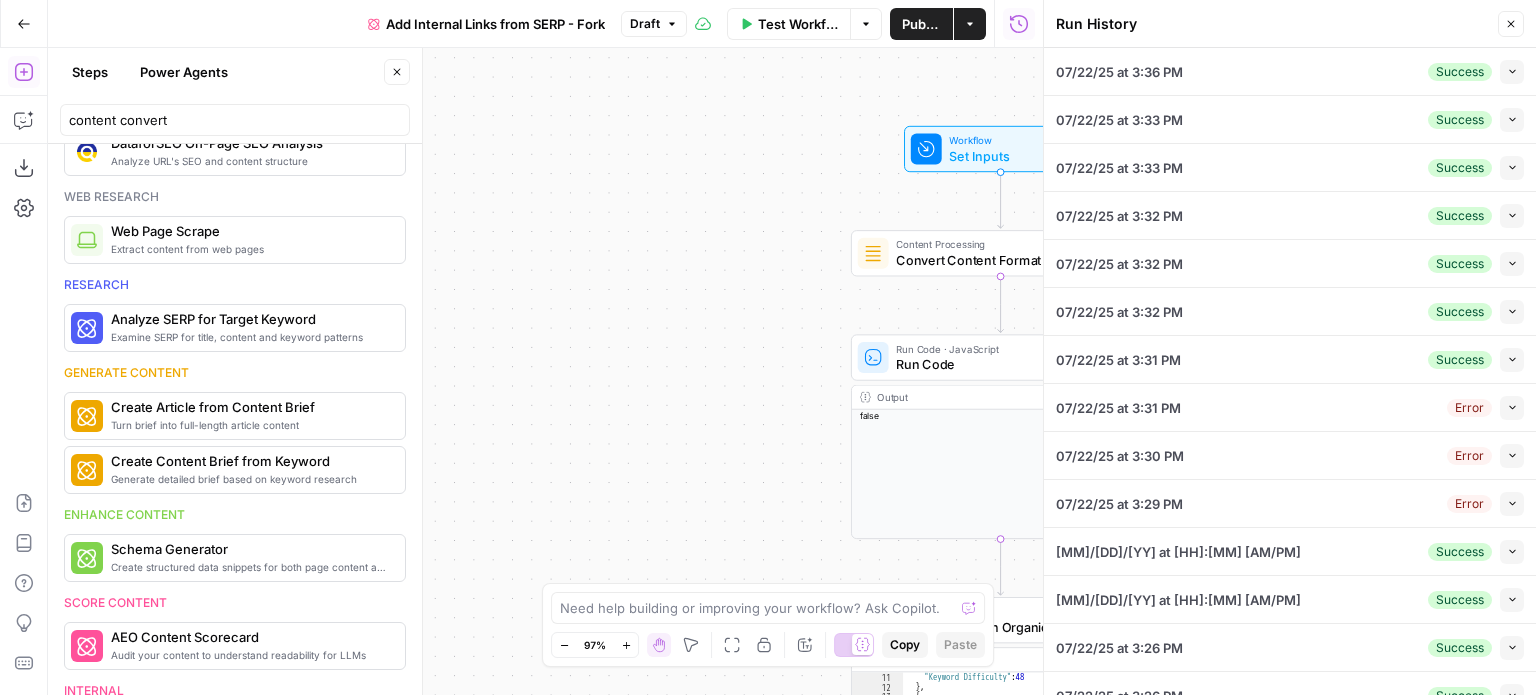 click 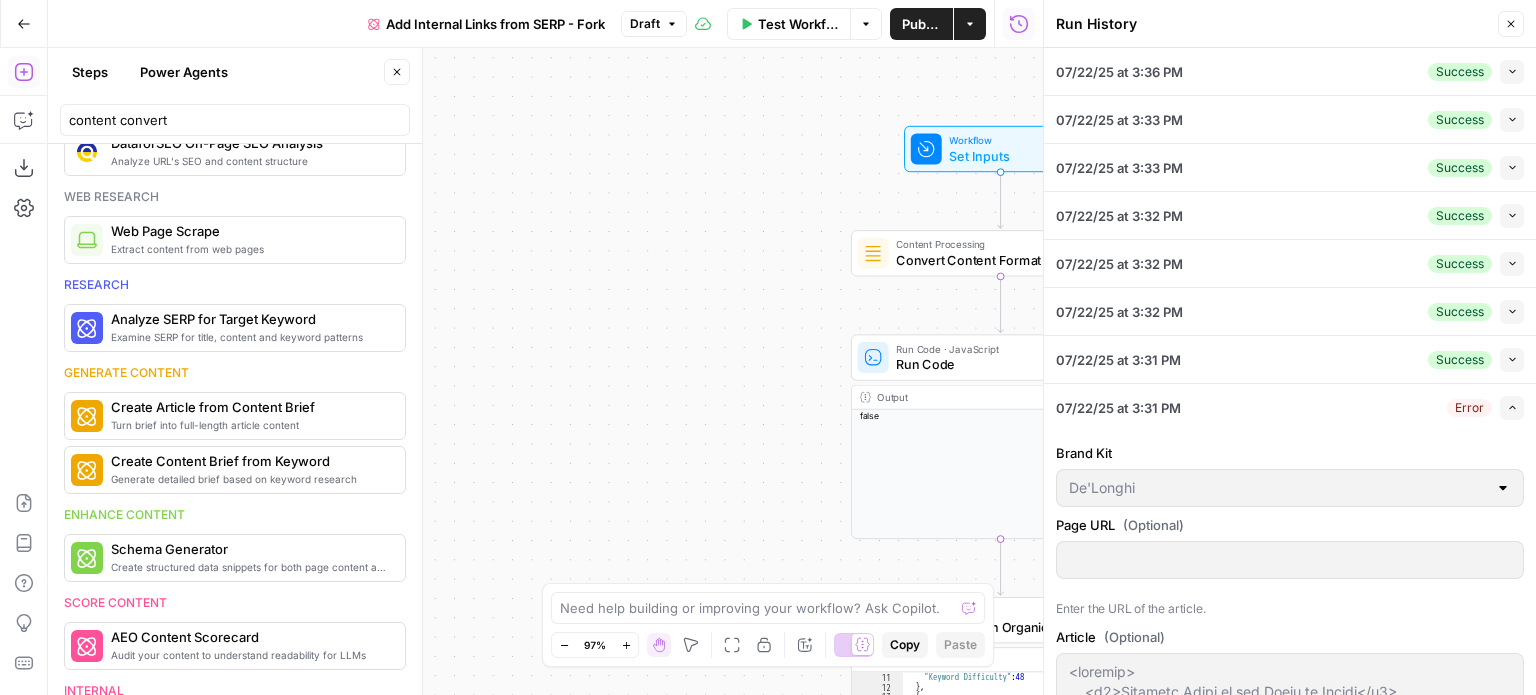 scroll, scrollTop: 500, scrollLeft: 0, axis: vertical 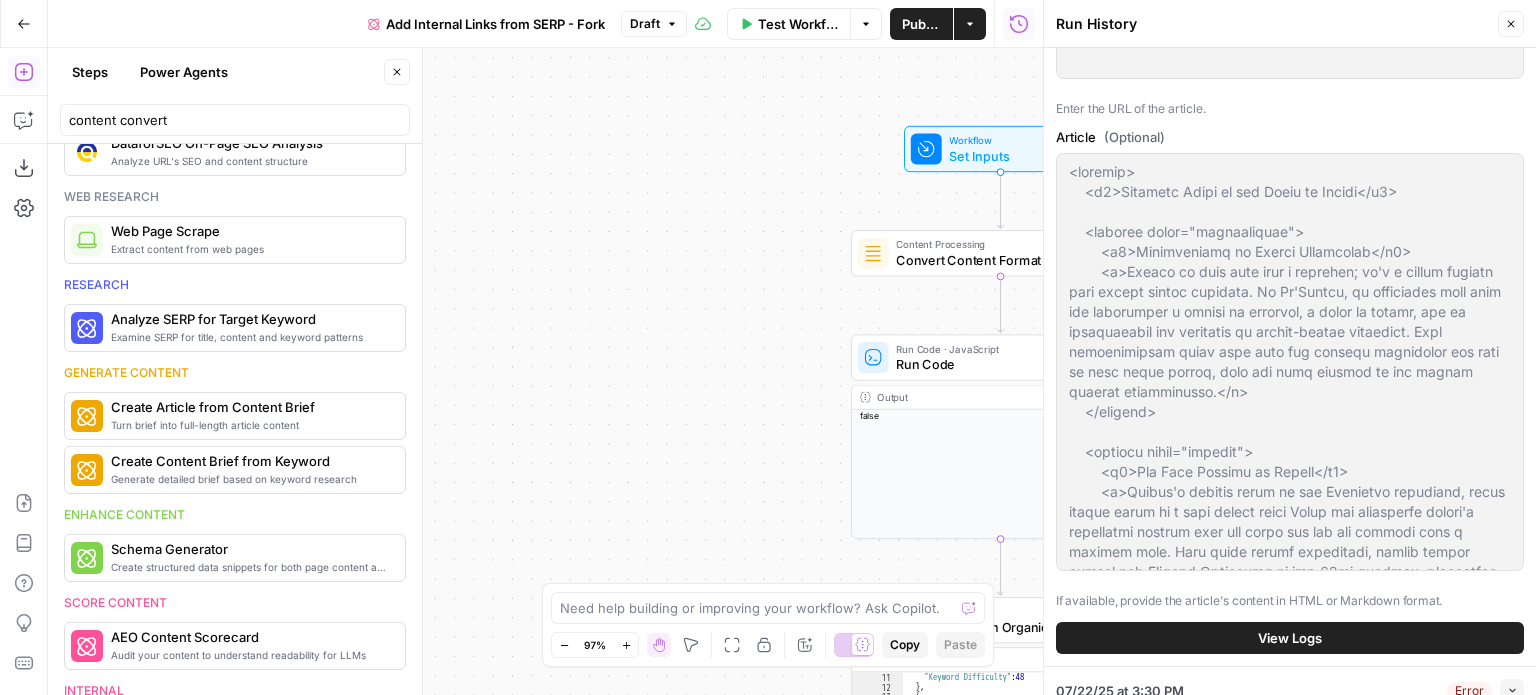click on "View Logs" at bounding box center (1290, 638) 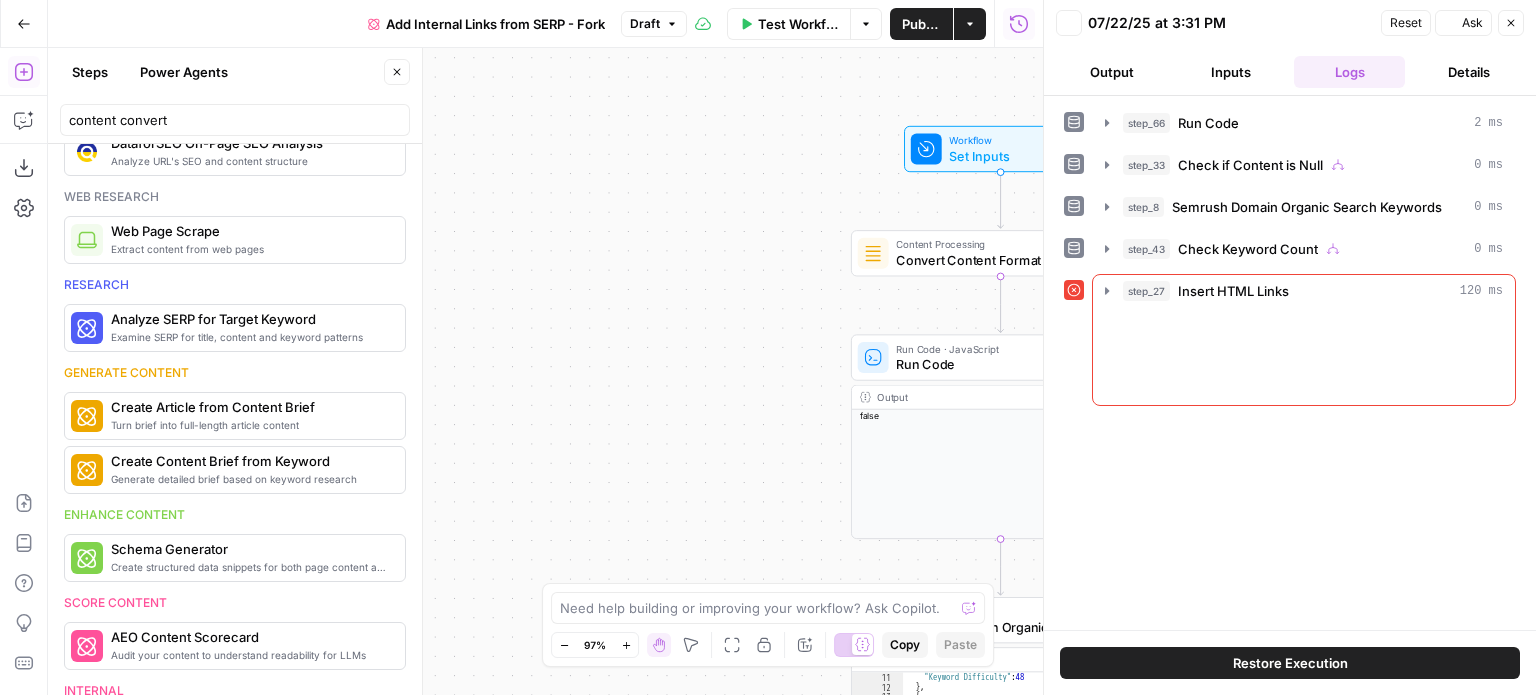 scroll, scrollTop: 0, scrollLeft: 0, axis: both 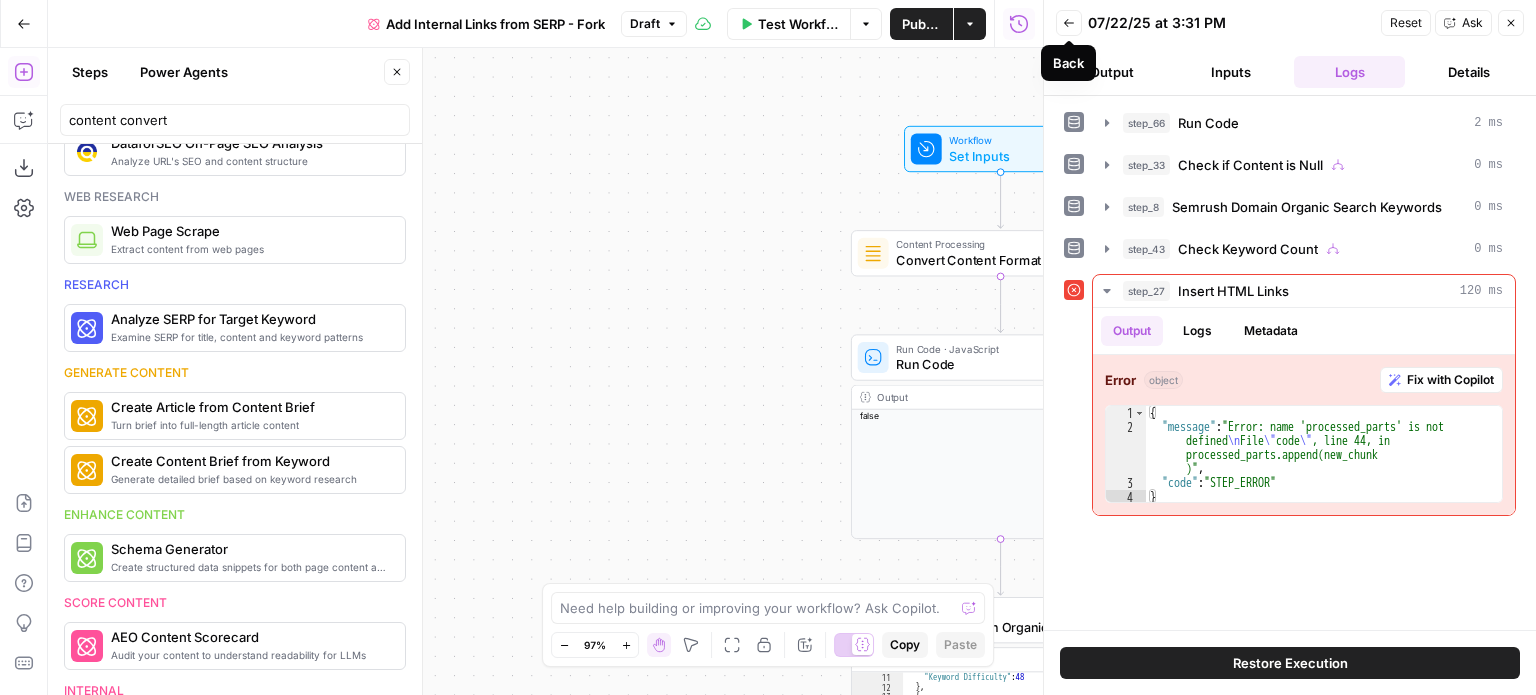click 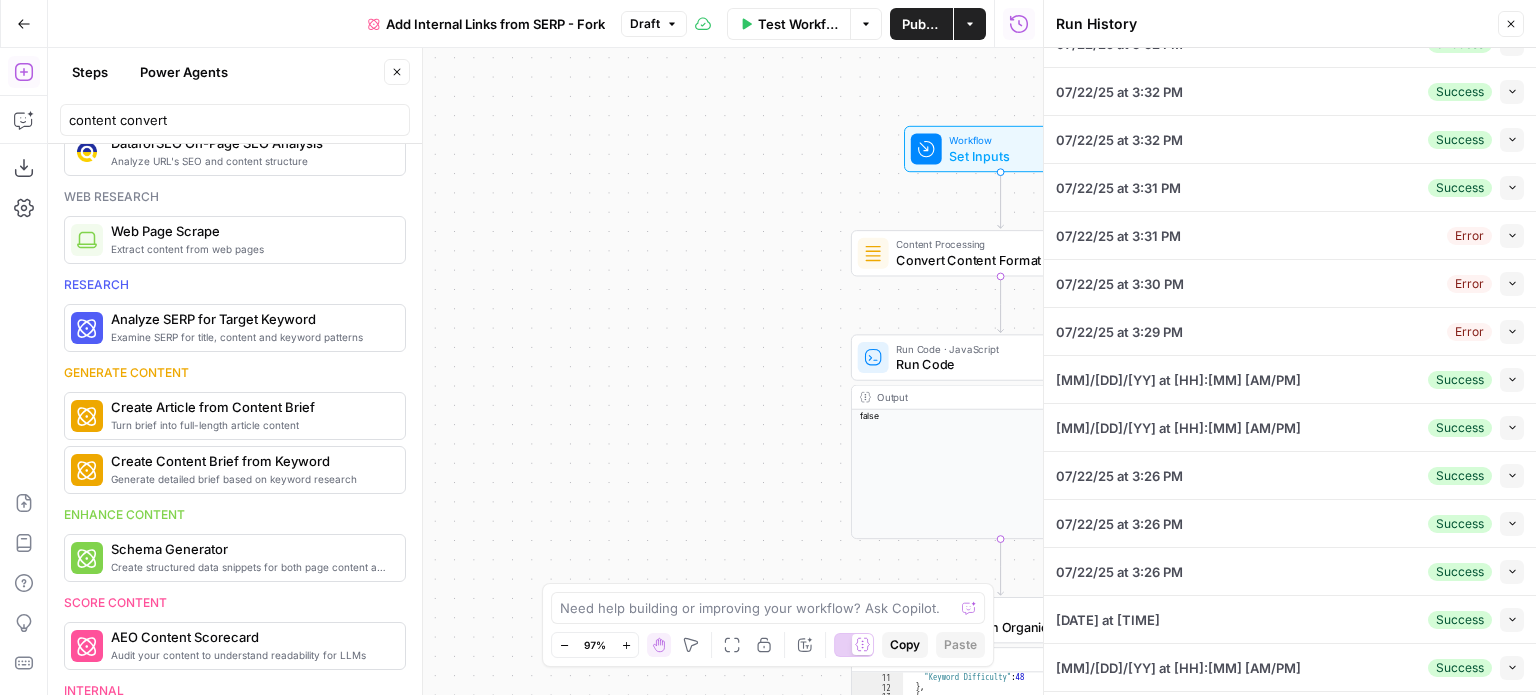 scroll, scrollTop: 308, scrollLeft: 0, axis: vertical 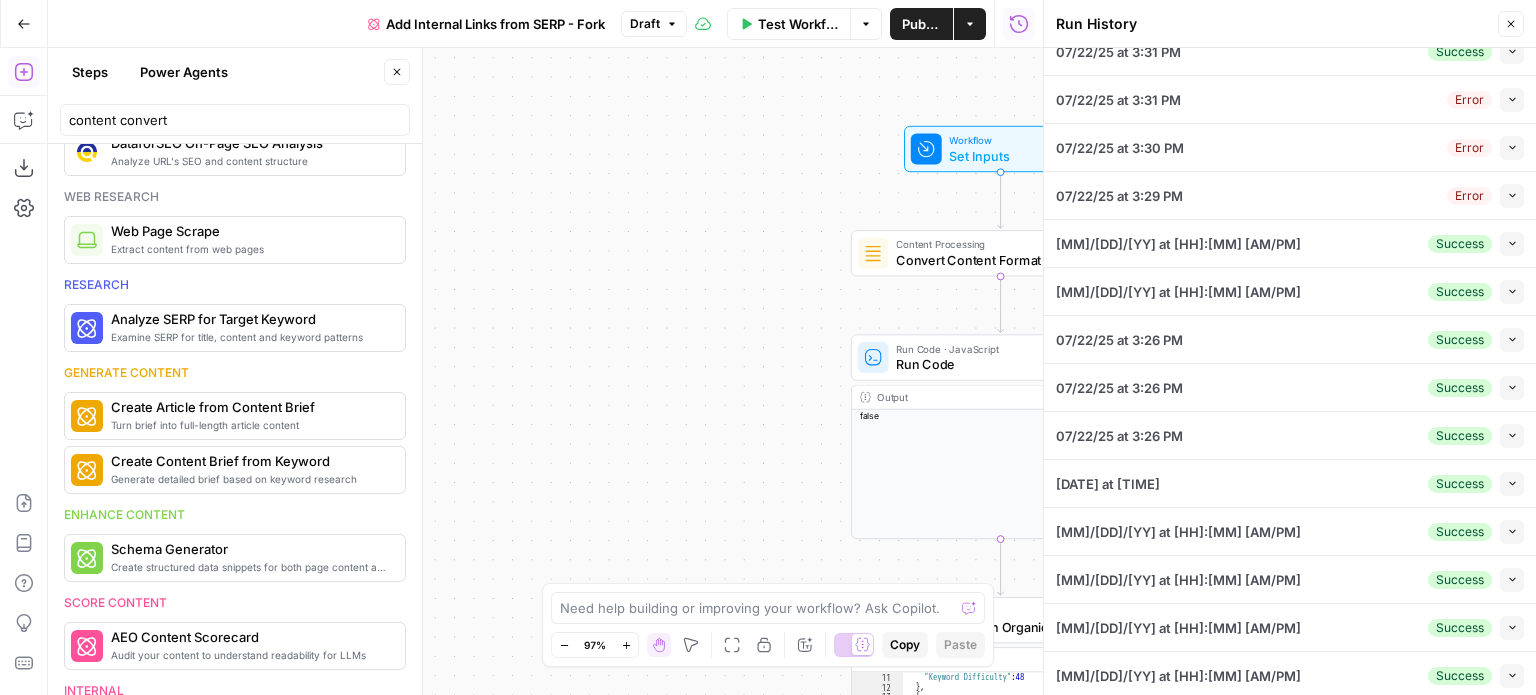 click on "Test Workflow" at bounding box center [798, 24] 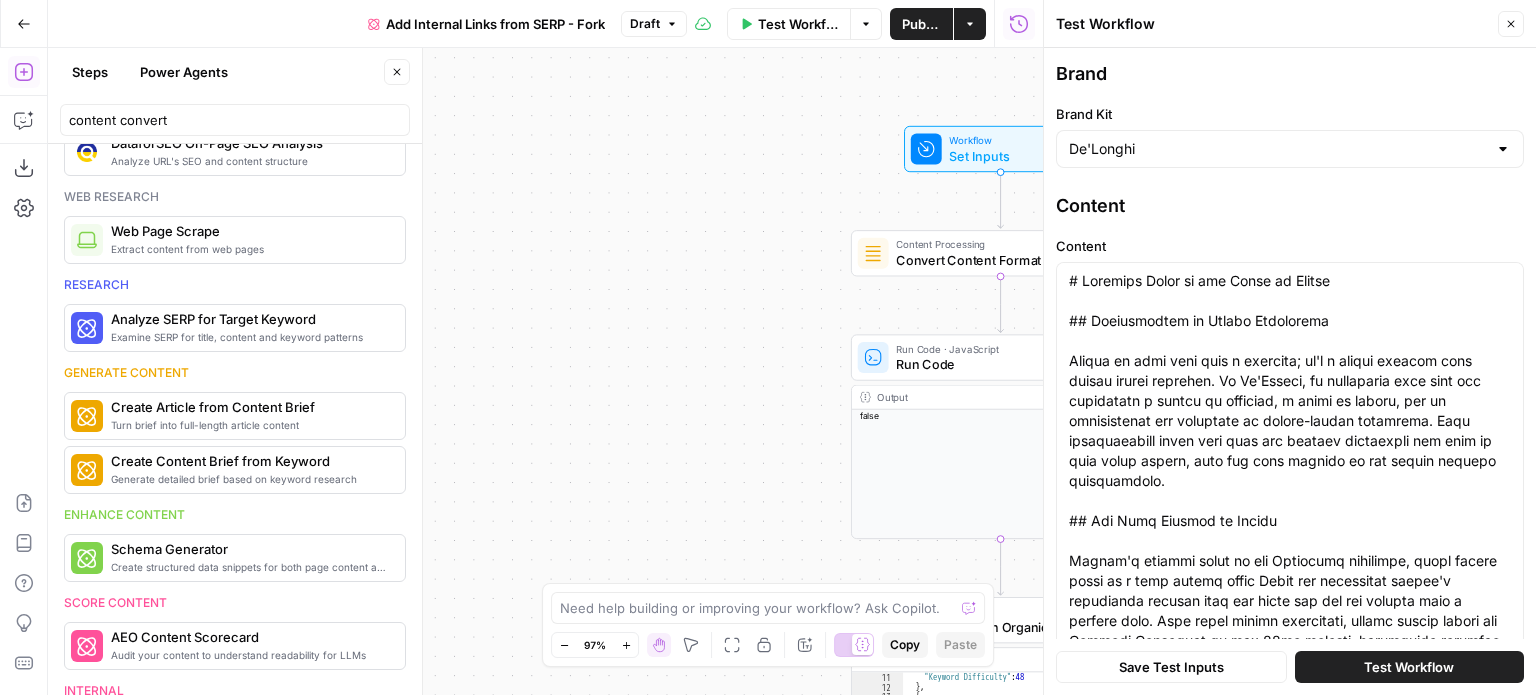 scroll, scrollTop: 0, scrollLeft: 0, axis: both 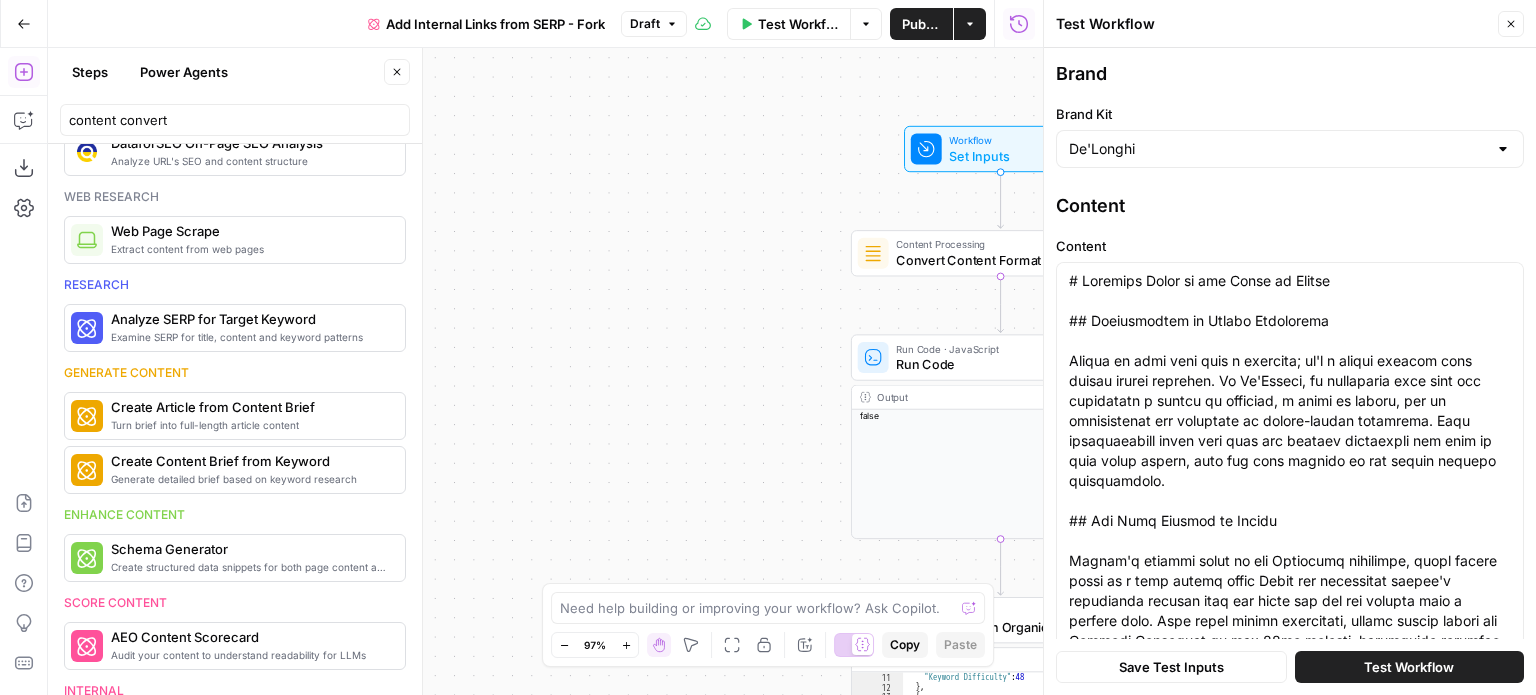 click on "De'Longhi" at bounding box center (1290, 149) 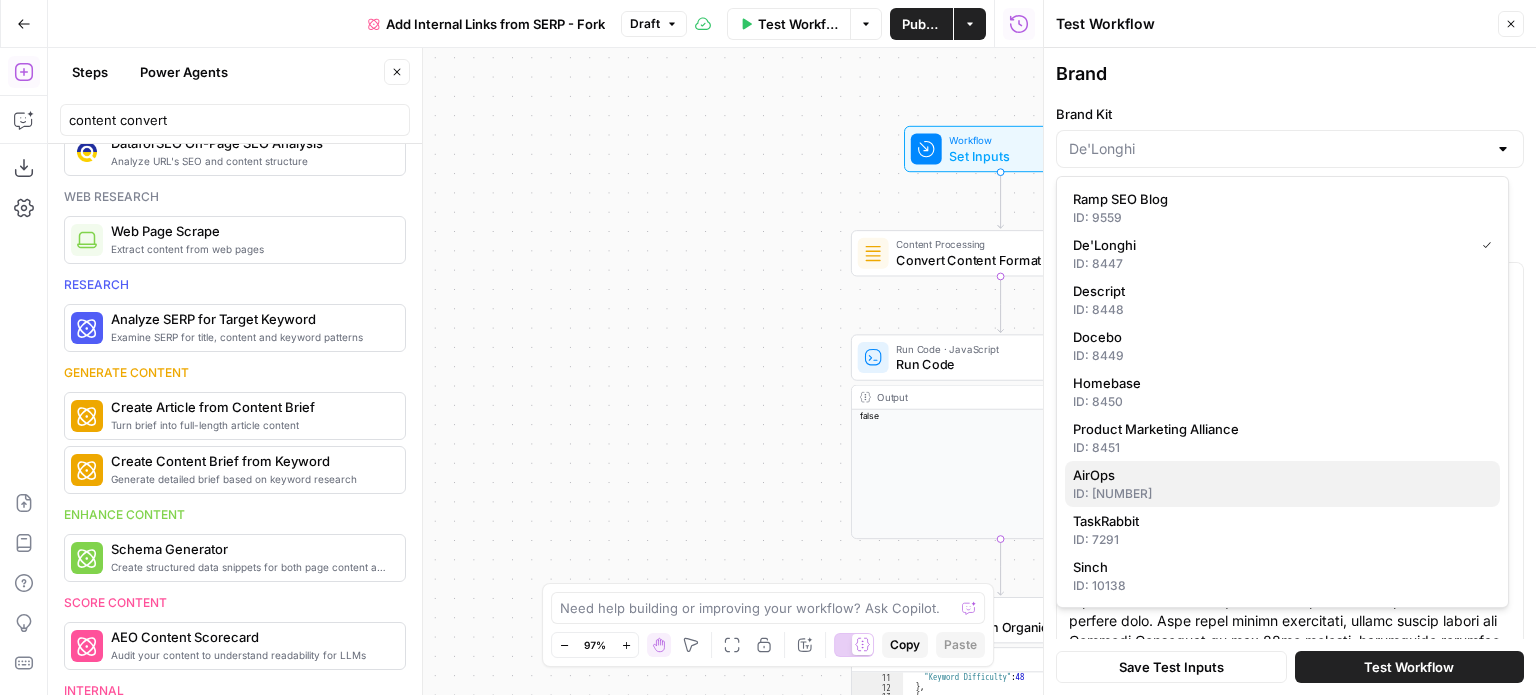 click on "AirOps" at bounding box center (1278, 475) 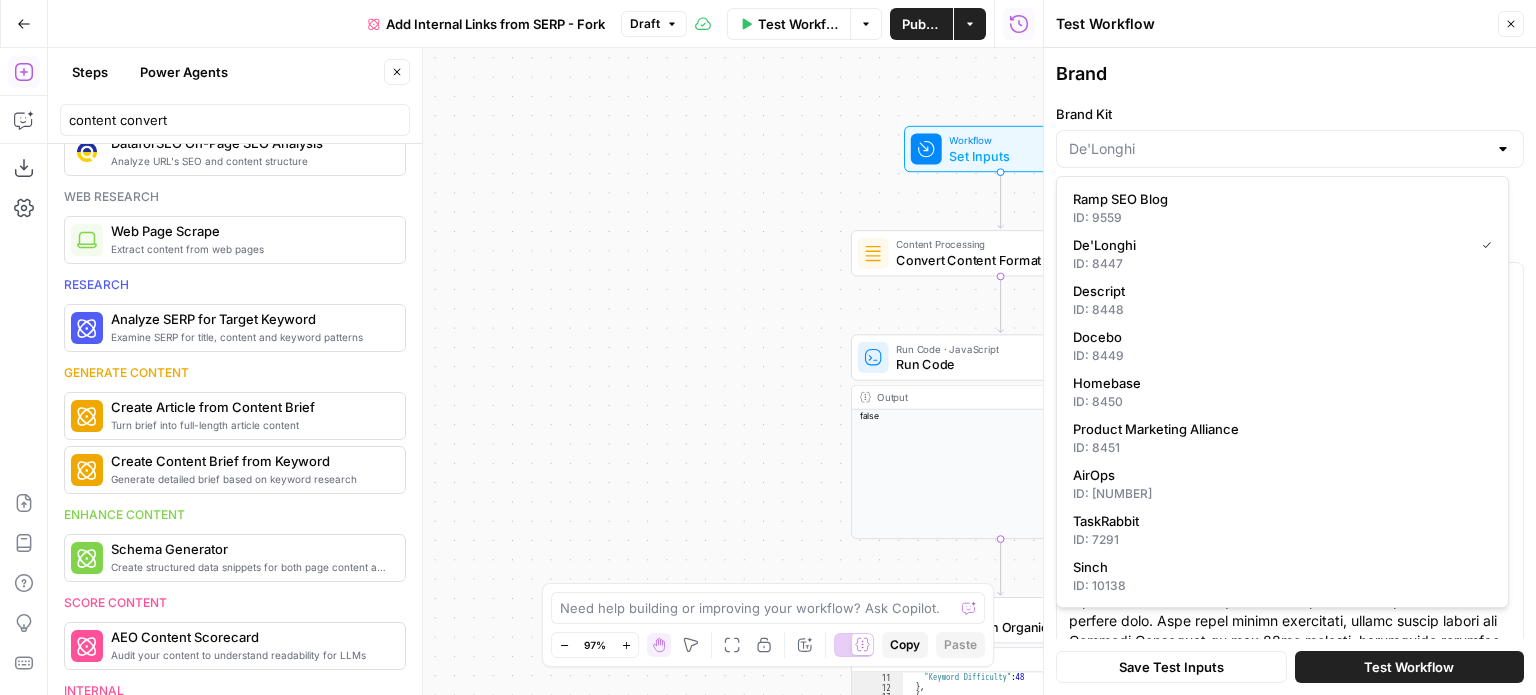 type on "AirOps" 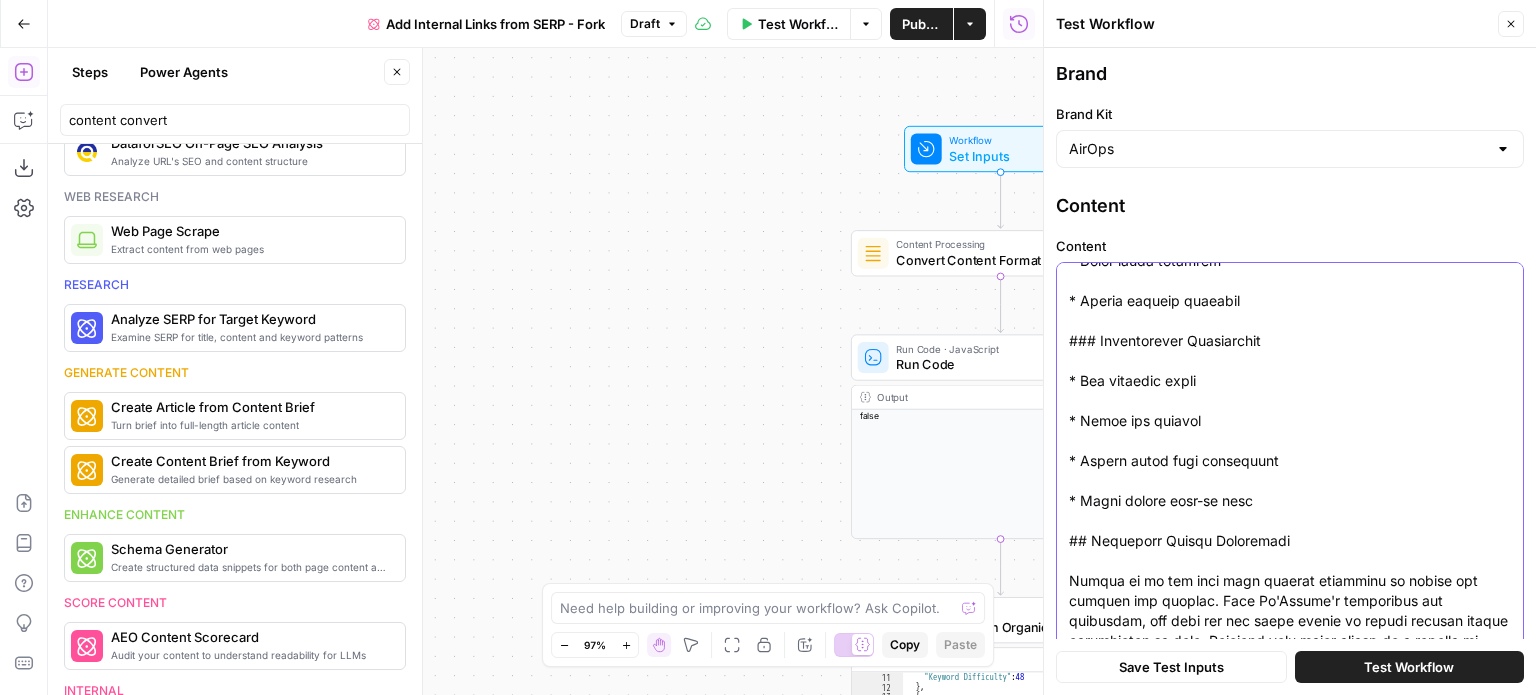 scroll, scrollTop: 4599, scrollLeft: 0, axis: vertical 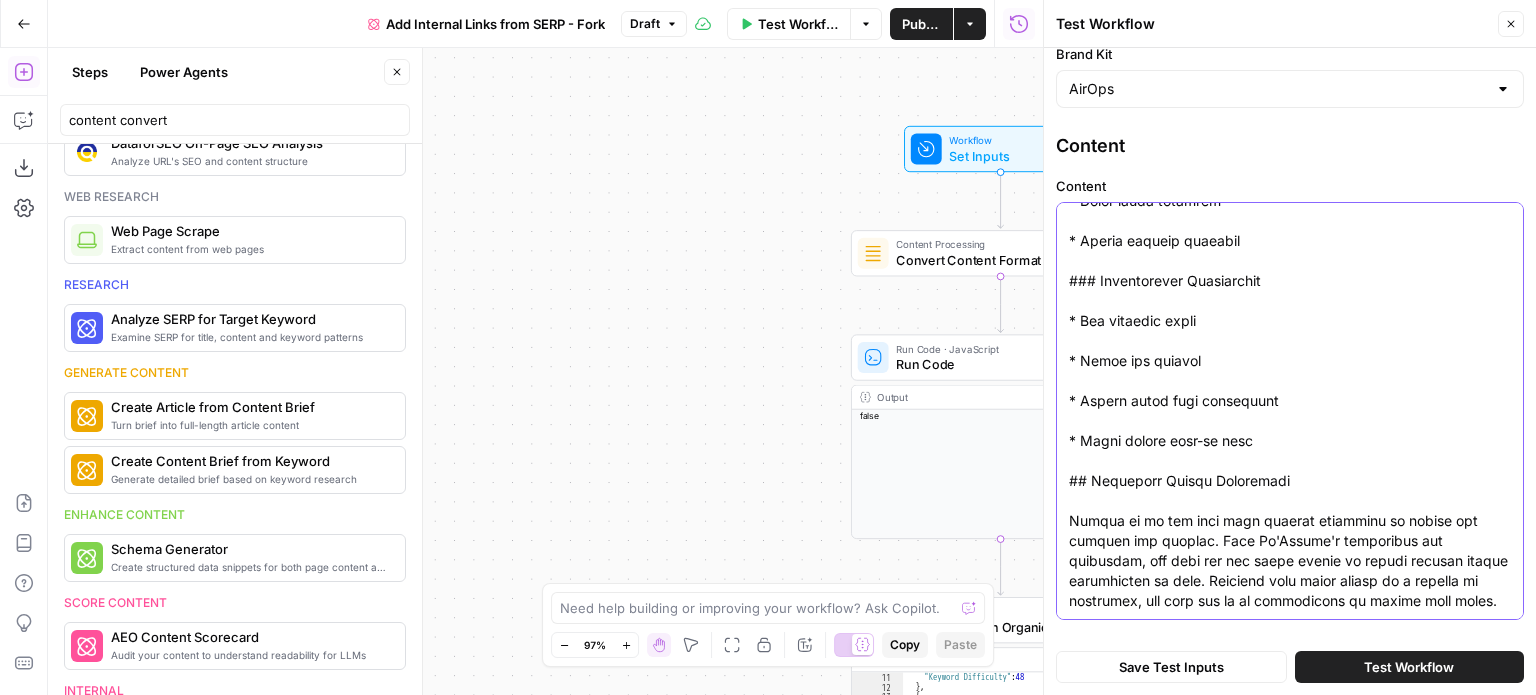 drag, startPoint x: 1068, startPoint y: 275, endPoint x: 1488, endPoint y: 619, distance: 542.89594 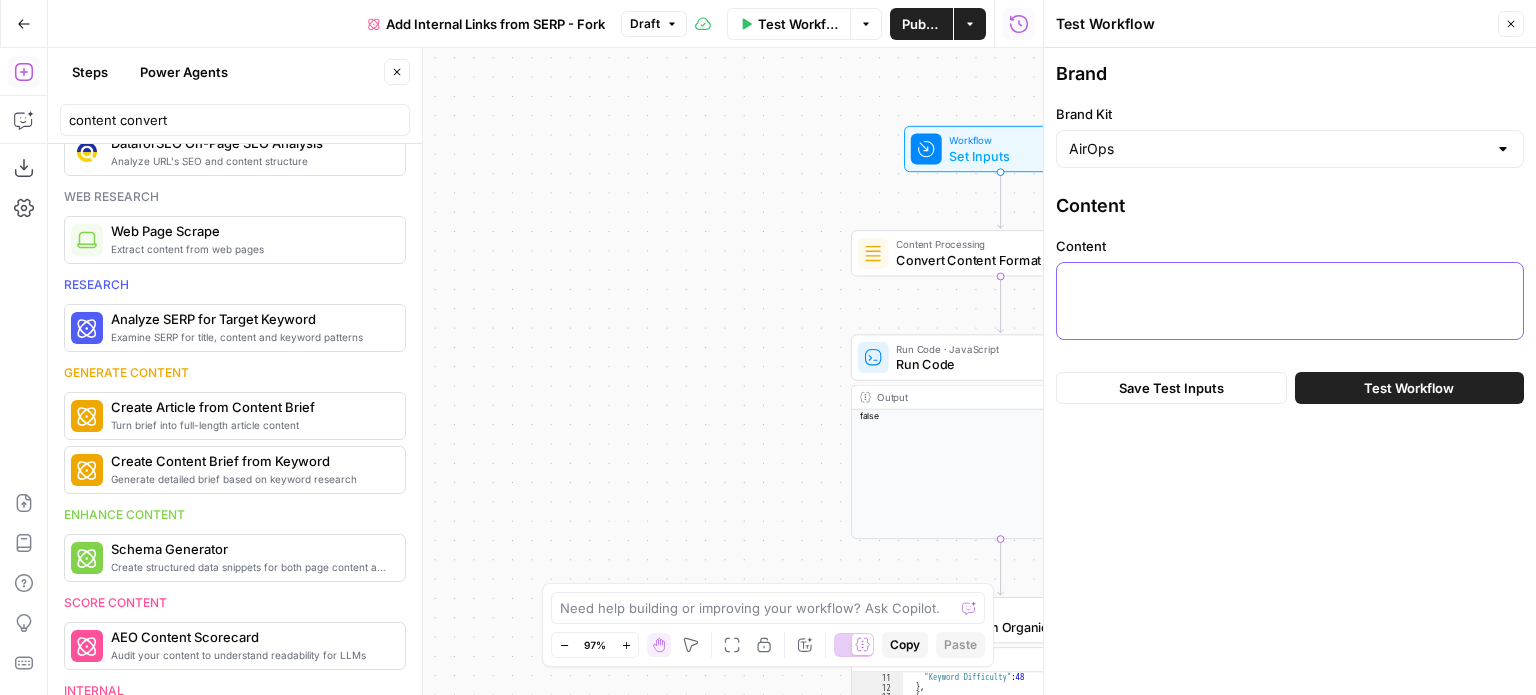 scroll, scrollTop: 0, scrollLeft: 0, axis: both 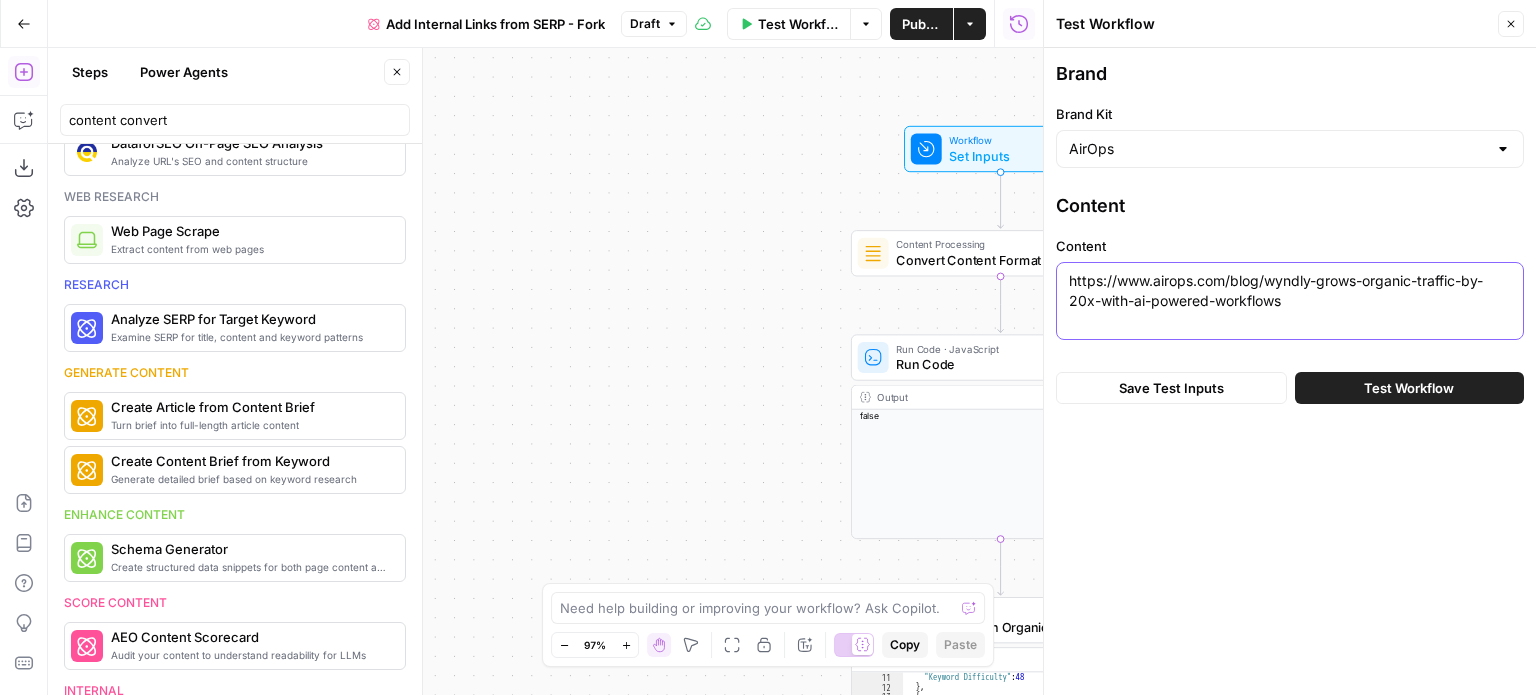 type on "https://www.airops.com/blog/wyndly-grows-organic-traffic-by-20x-with-ai-powered-workflows" 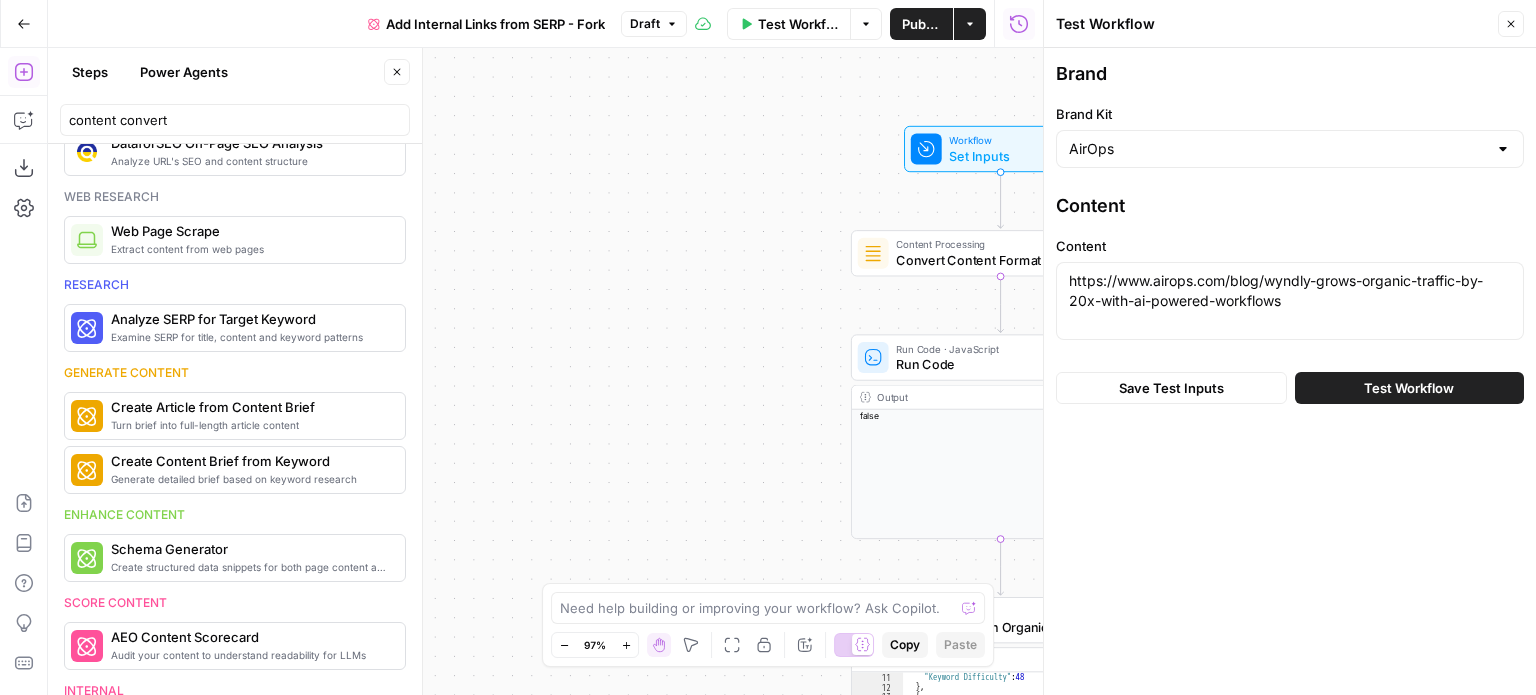 click on "Test Workflow" at bounding box center [1409, 388] 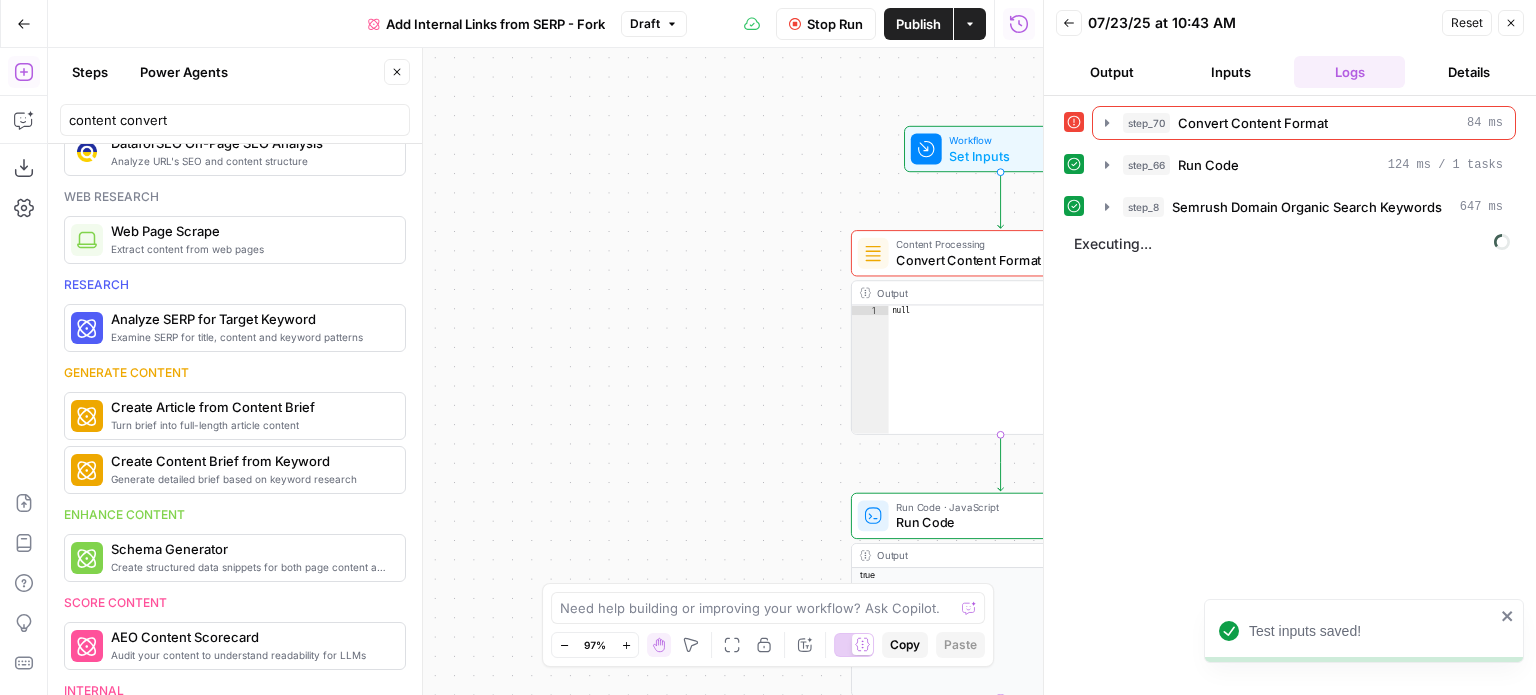 scroll, scrollTop: 100, scrollLeft: 0, axis: vertical 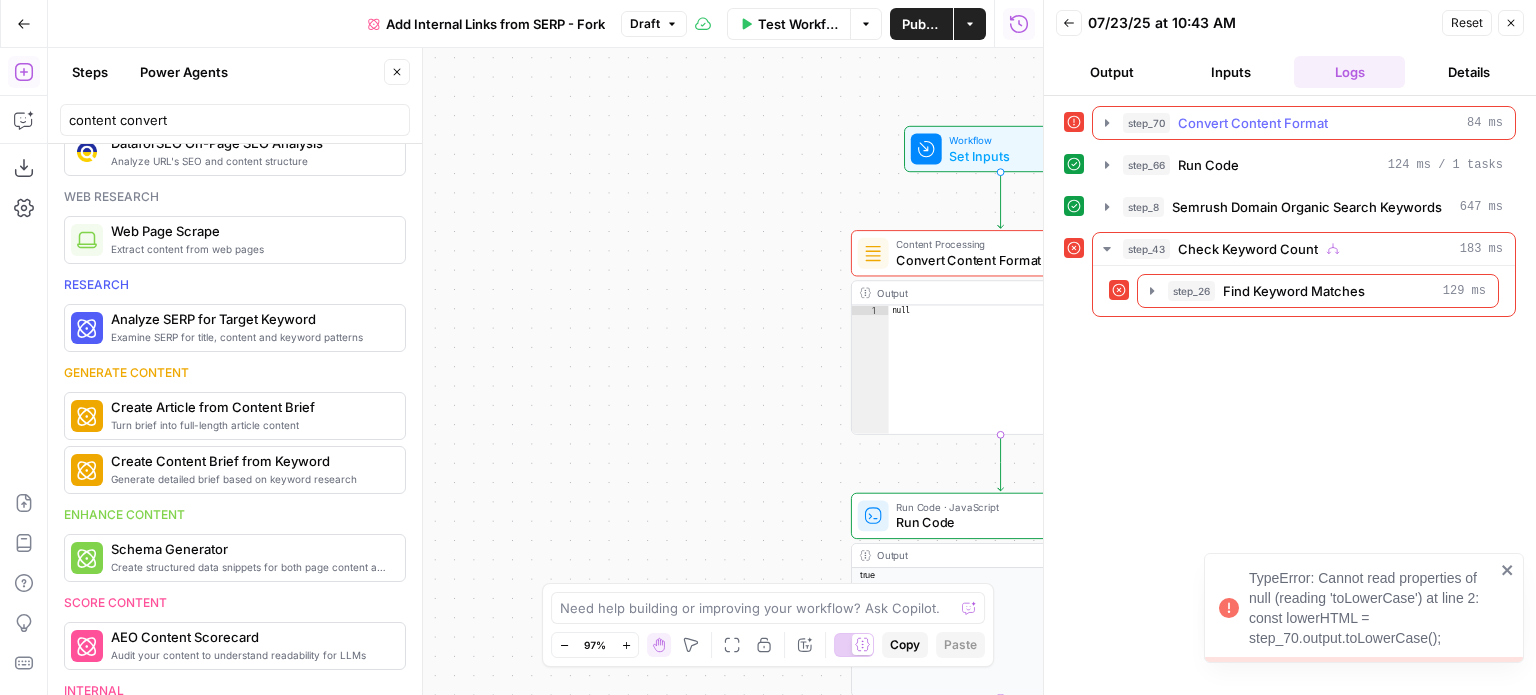 click on "Convert Content Format" at bounding box center (1253, 123) 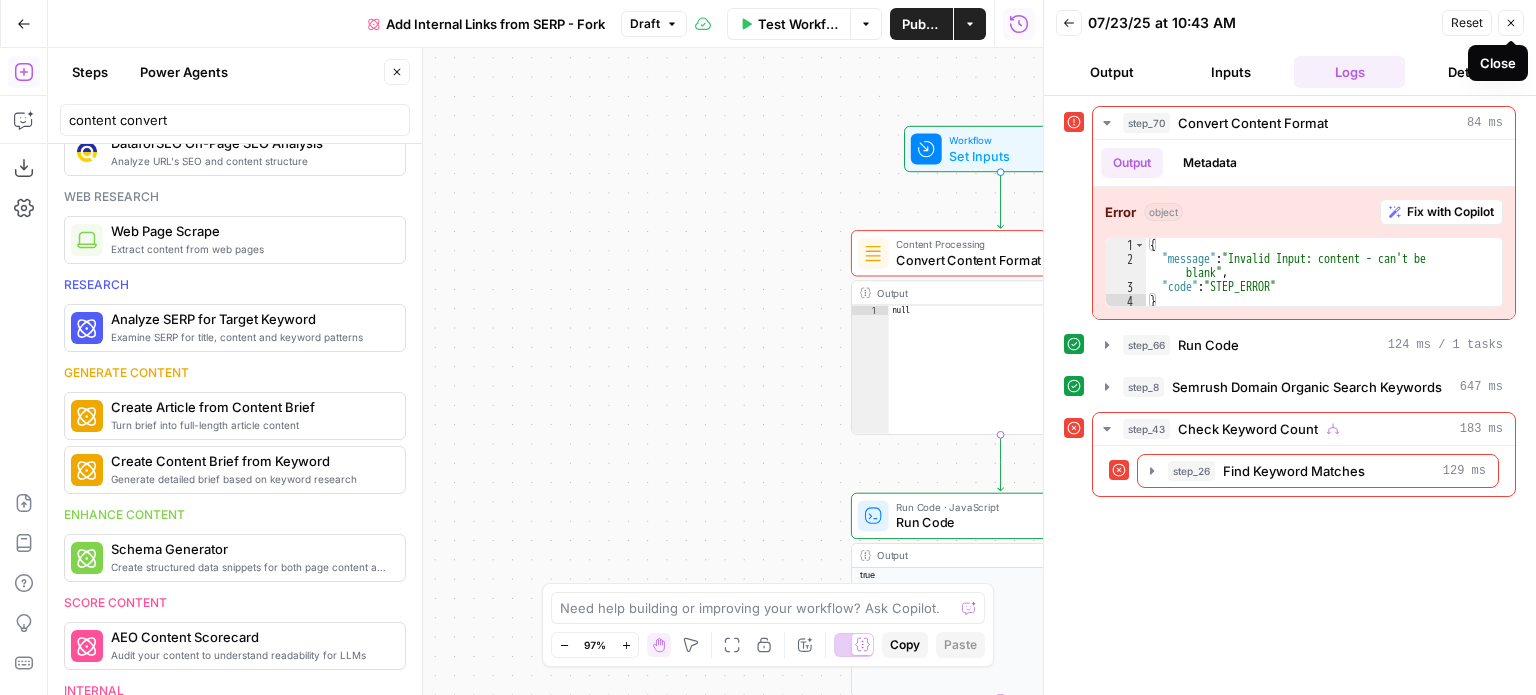 click 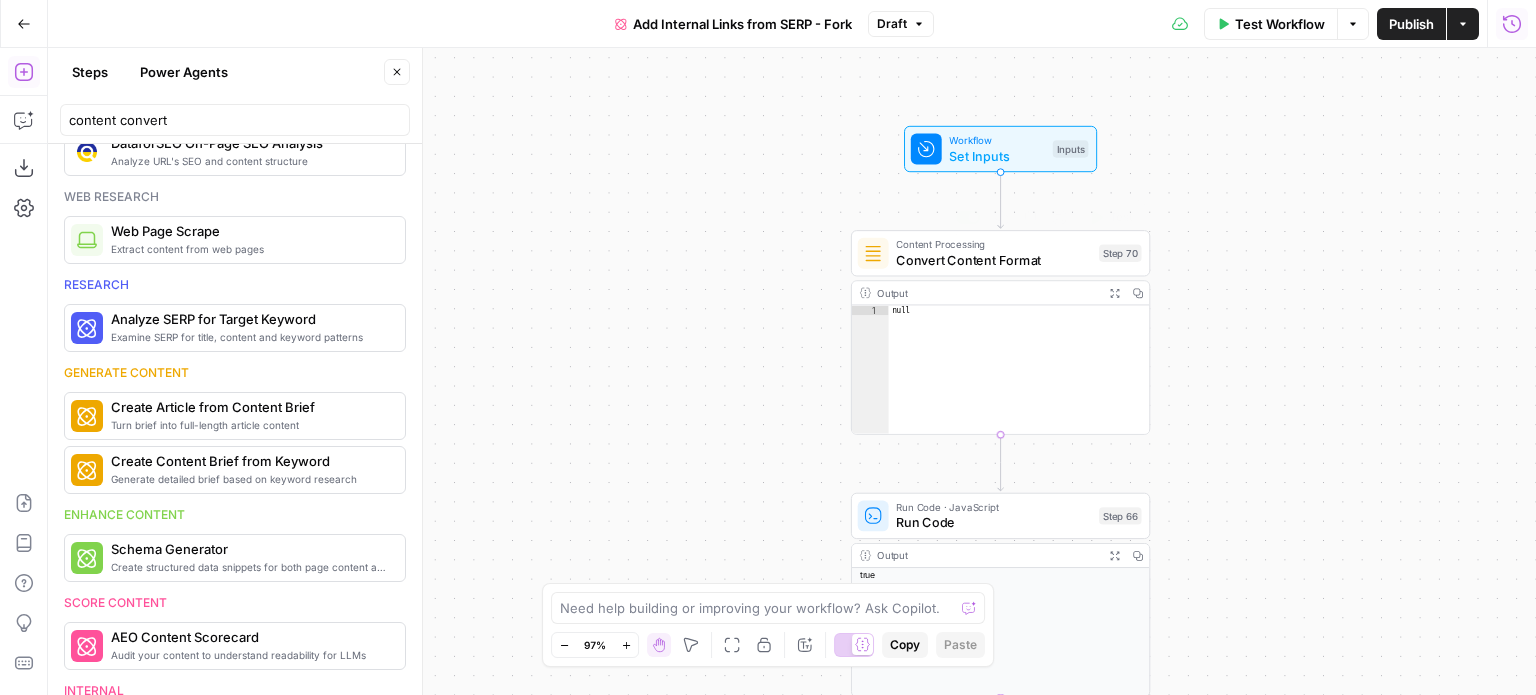 click on "Content Processing Convert Content Format Step 70 Copy step Delete step Add Note Test" at bounding box center [1000, 253] 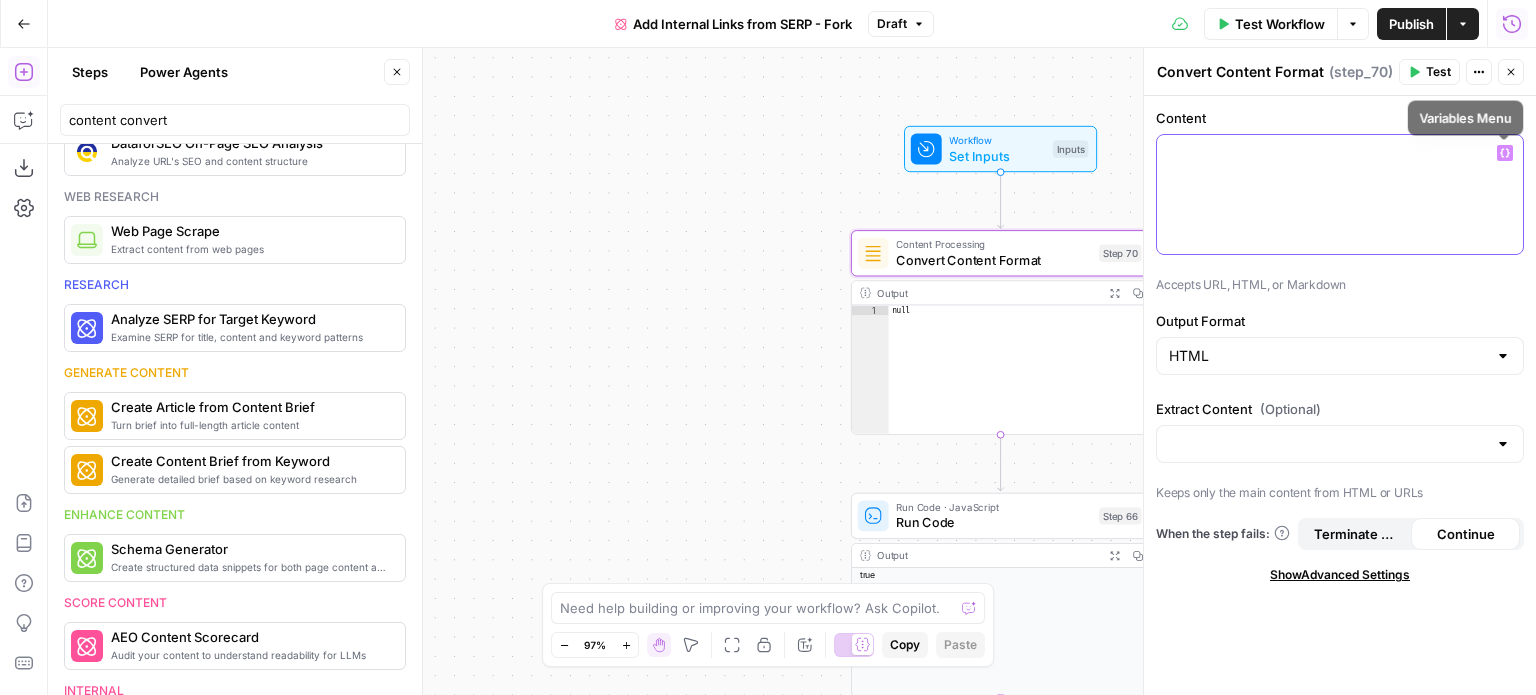 click 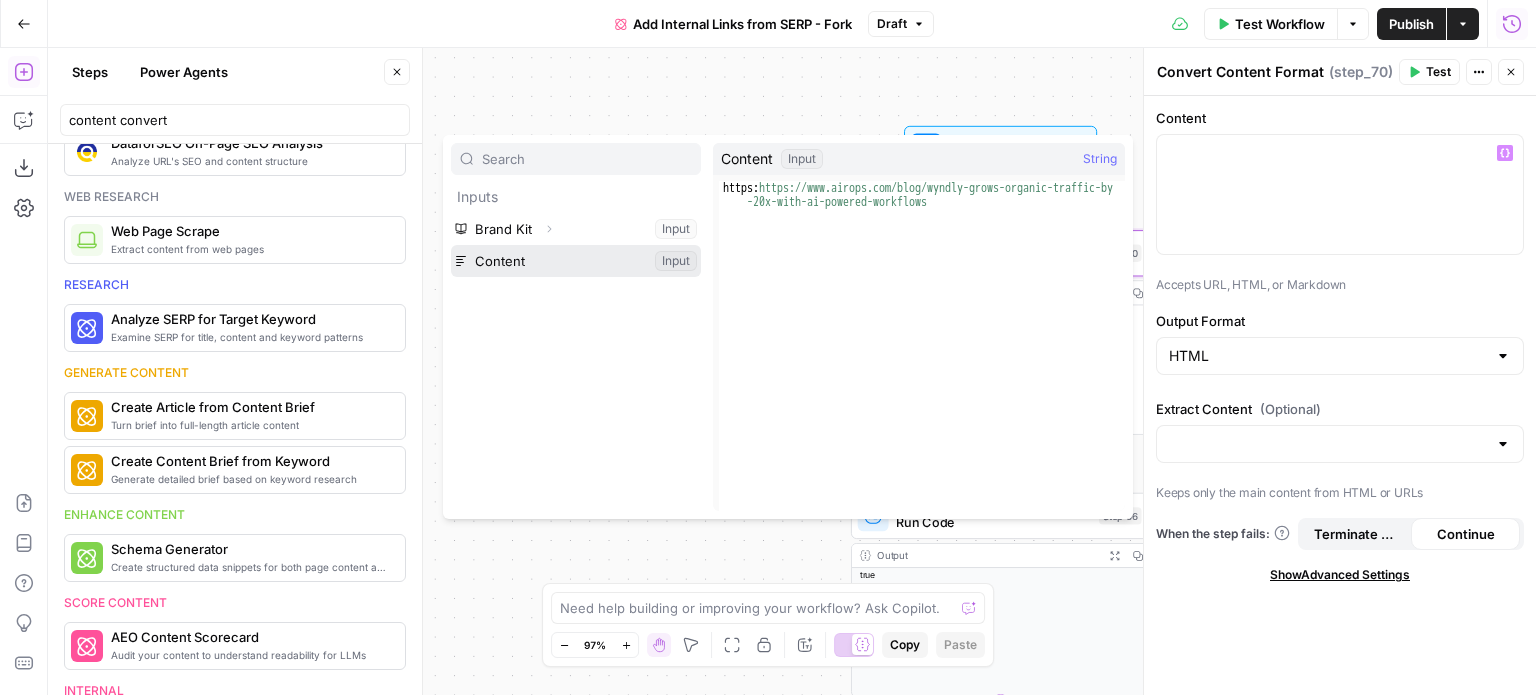 click at bounding box center (576, 261) 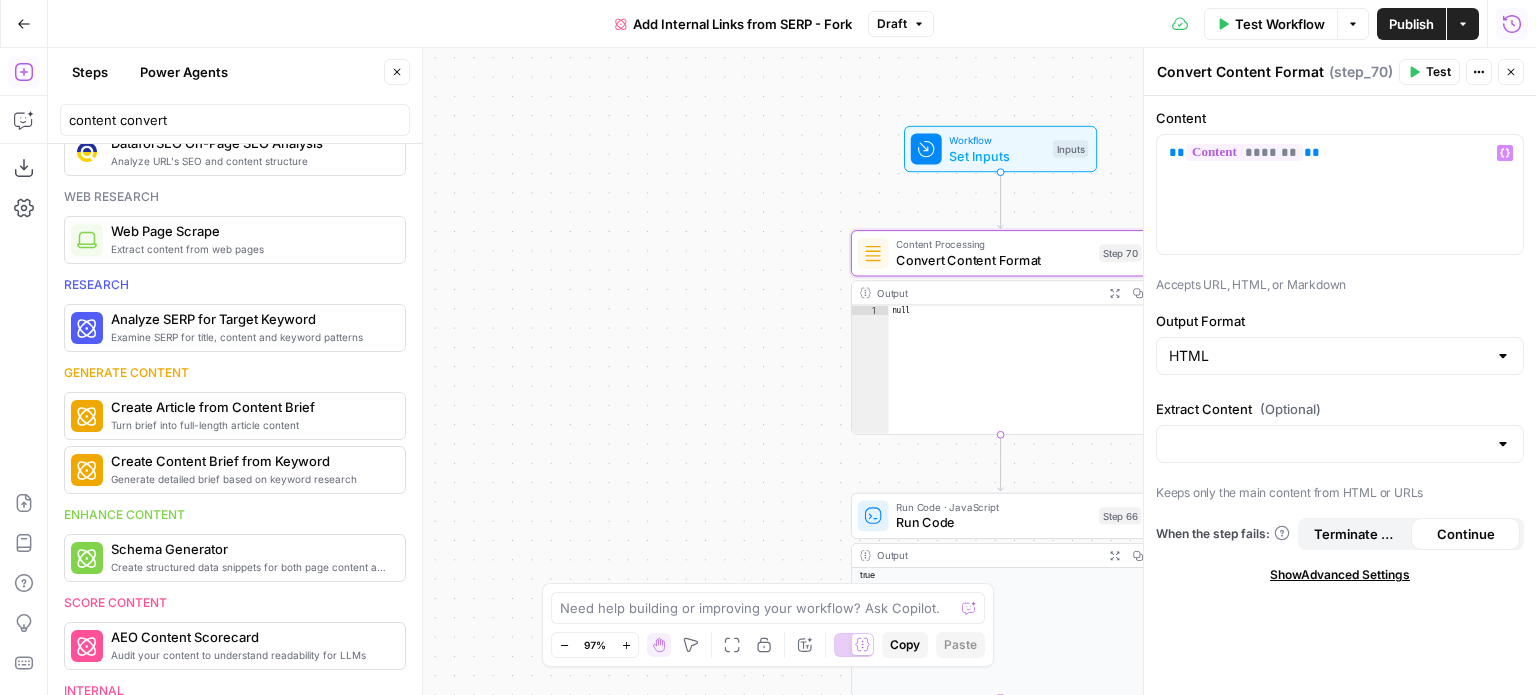 click 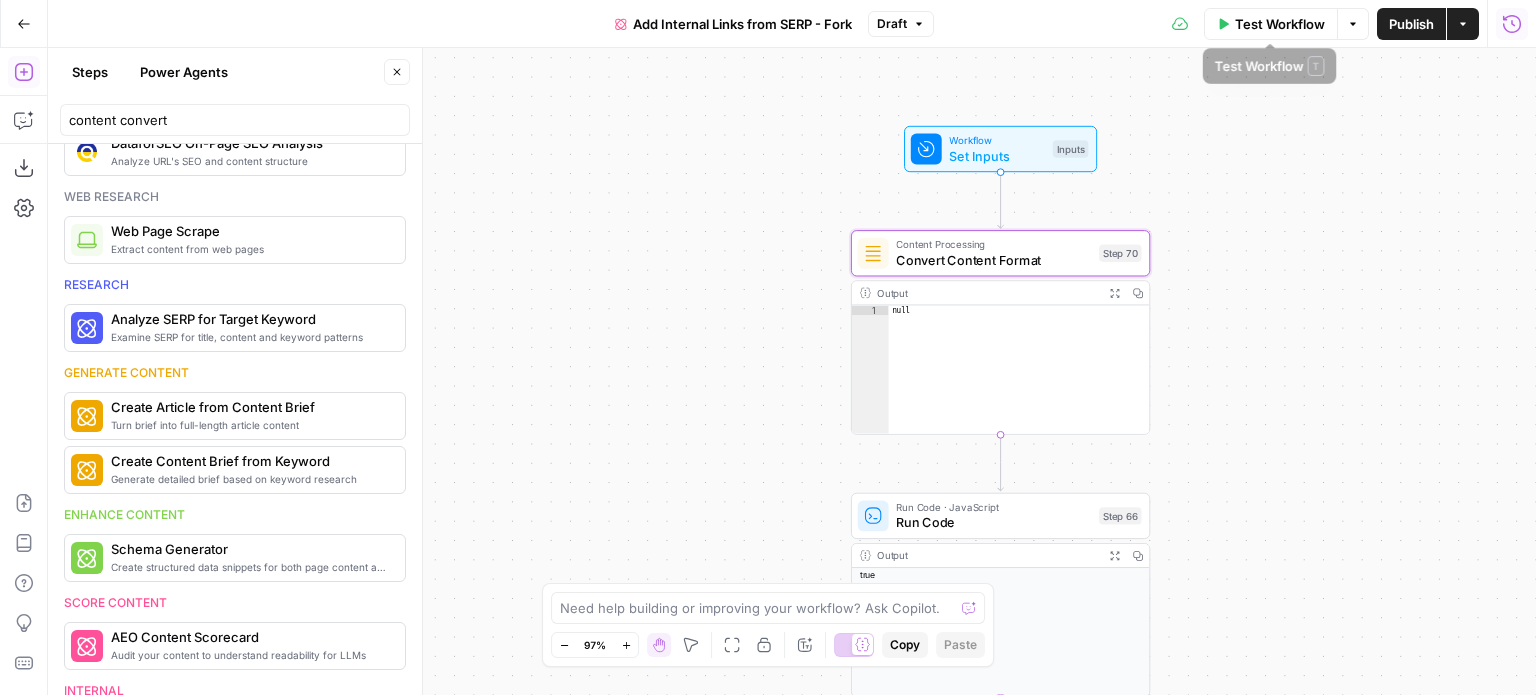 click on "Test Workflow" at bounding box center [1280, 24] 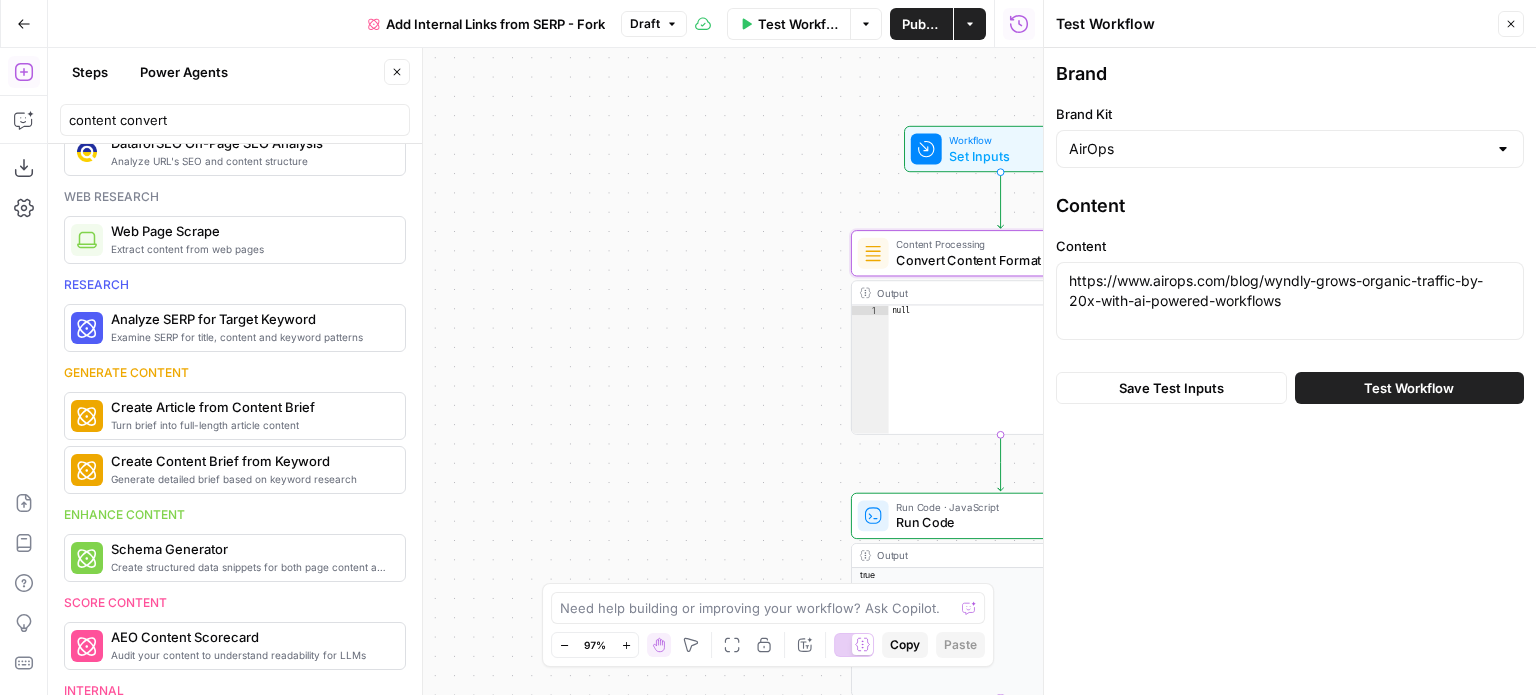 click on "Test Workflow" at bounding box center (1409, 388) 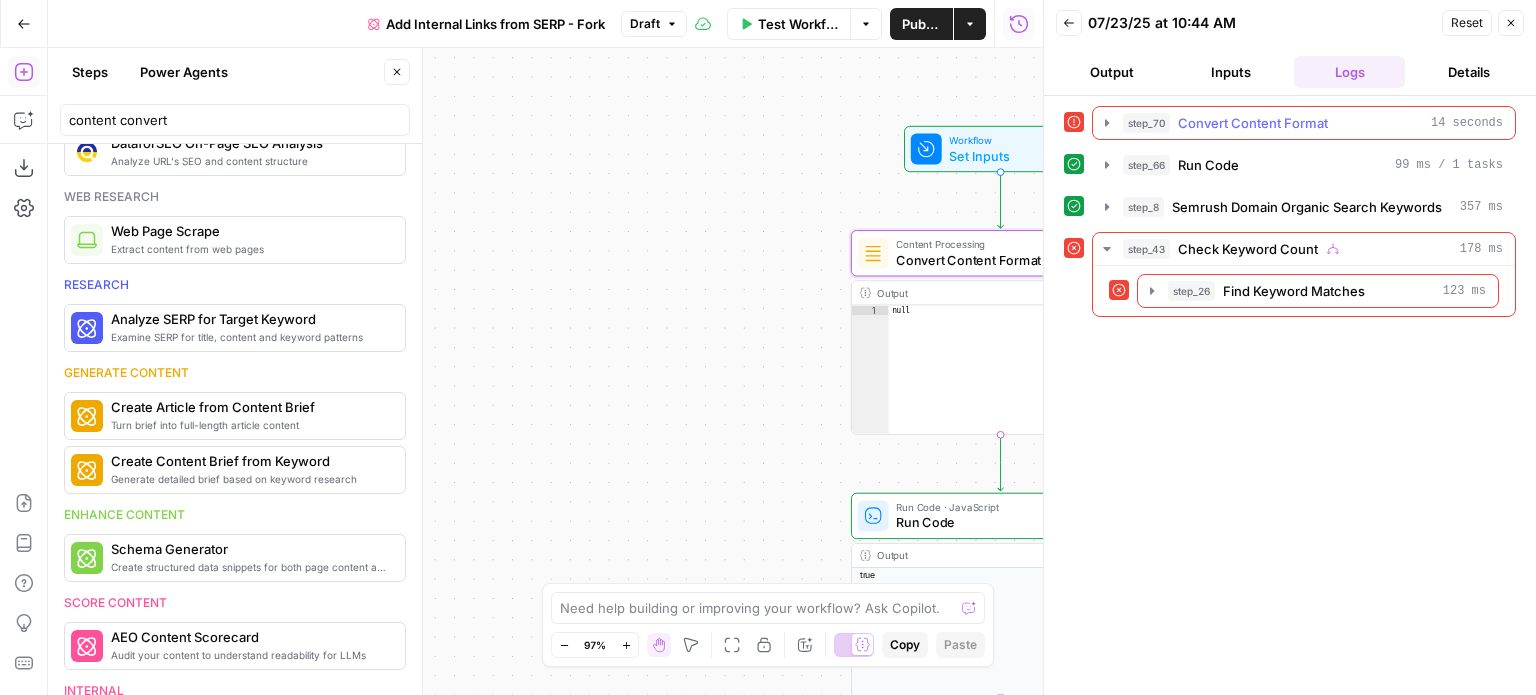 click 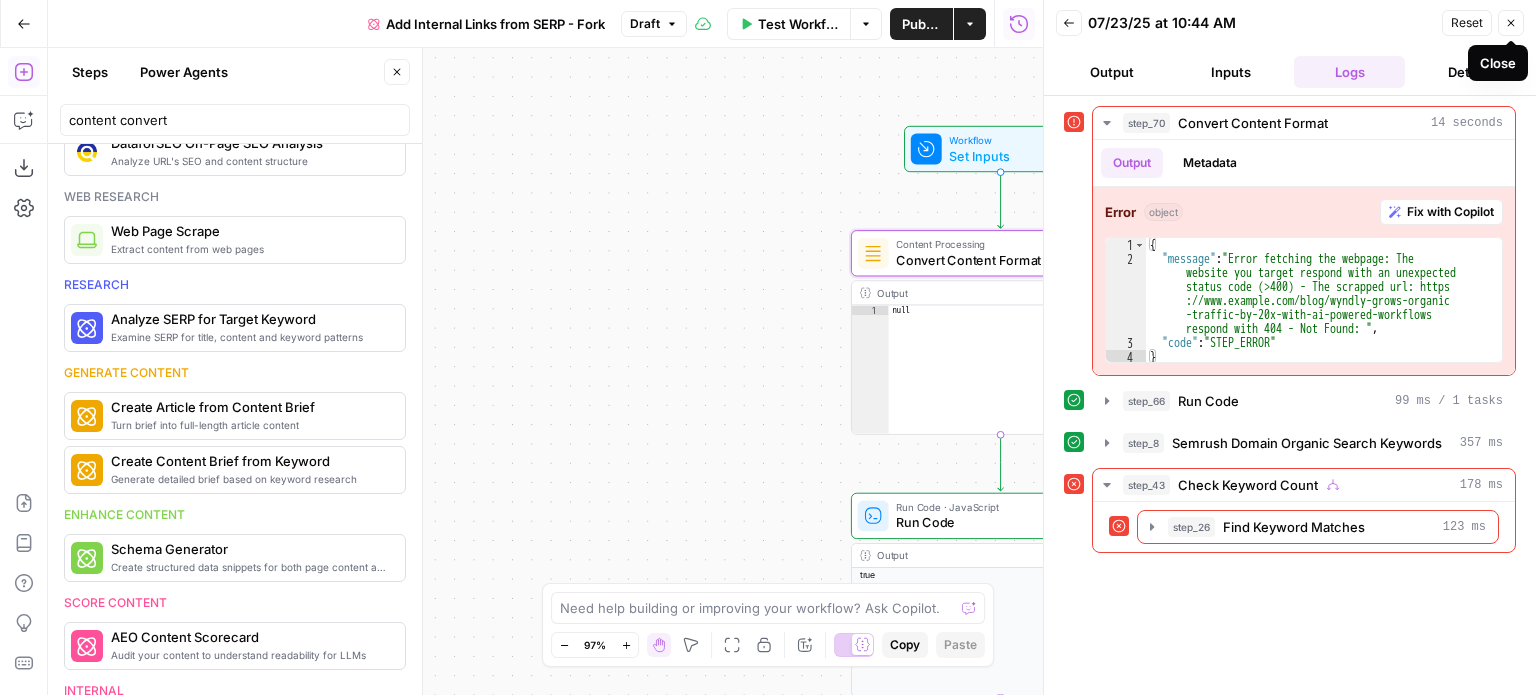 click on "Close" at bounding box center (1511, 23) 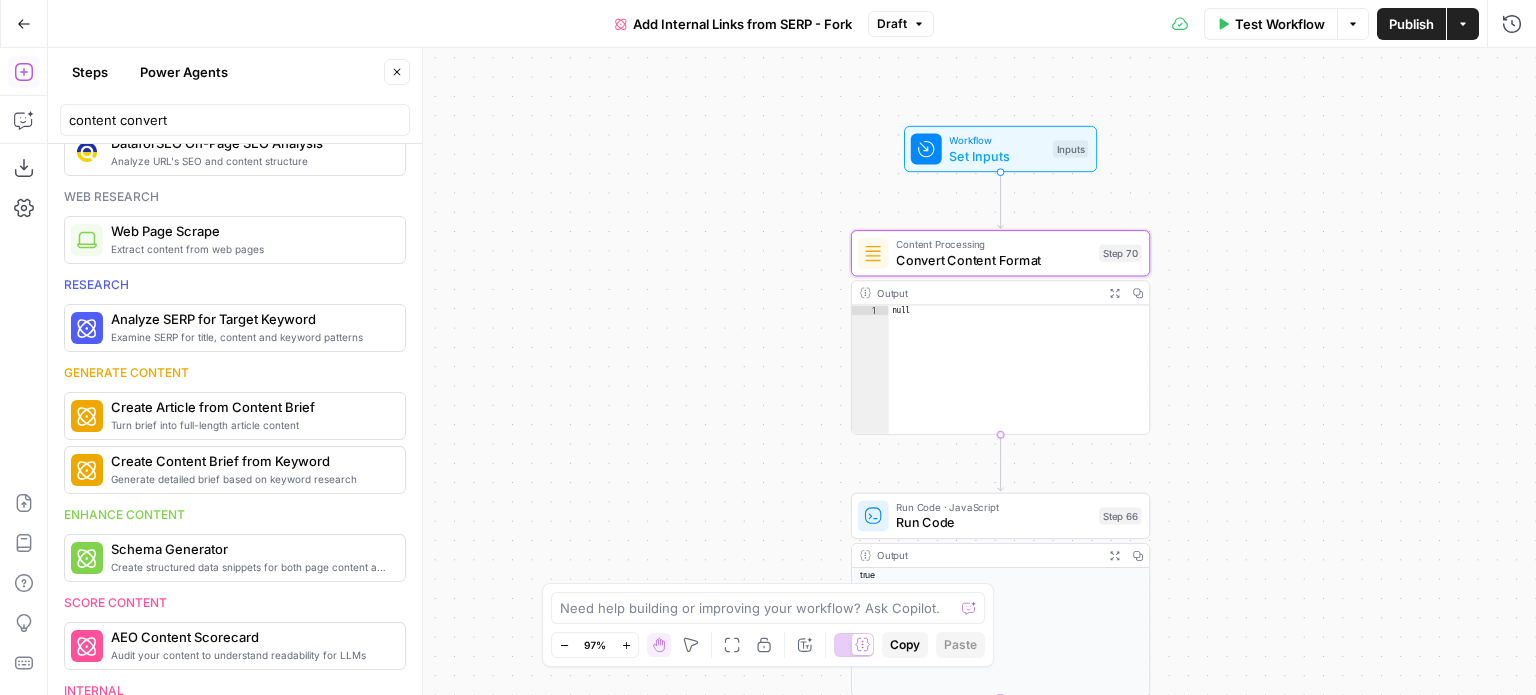 click on "Convert Content Format" at bounding box center [993, 259] 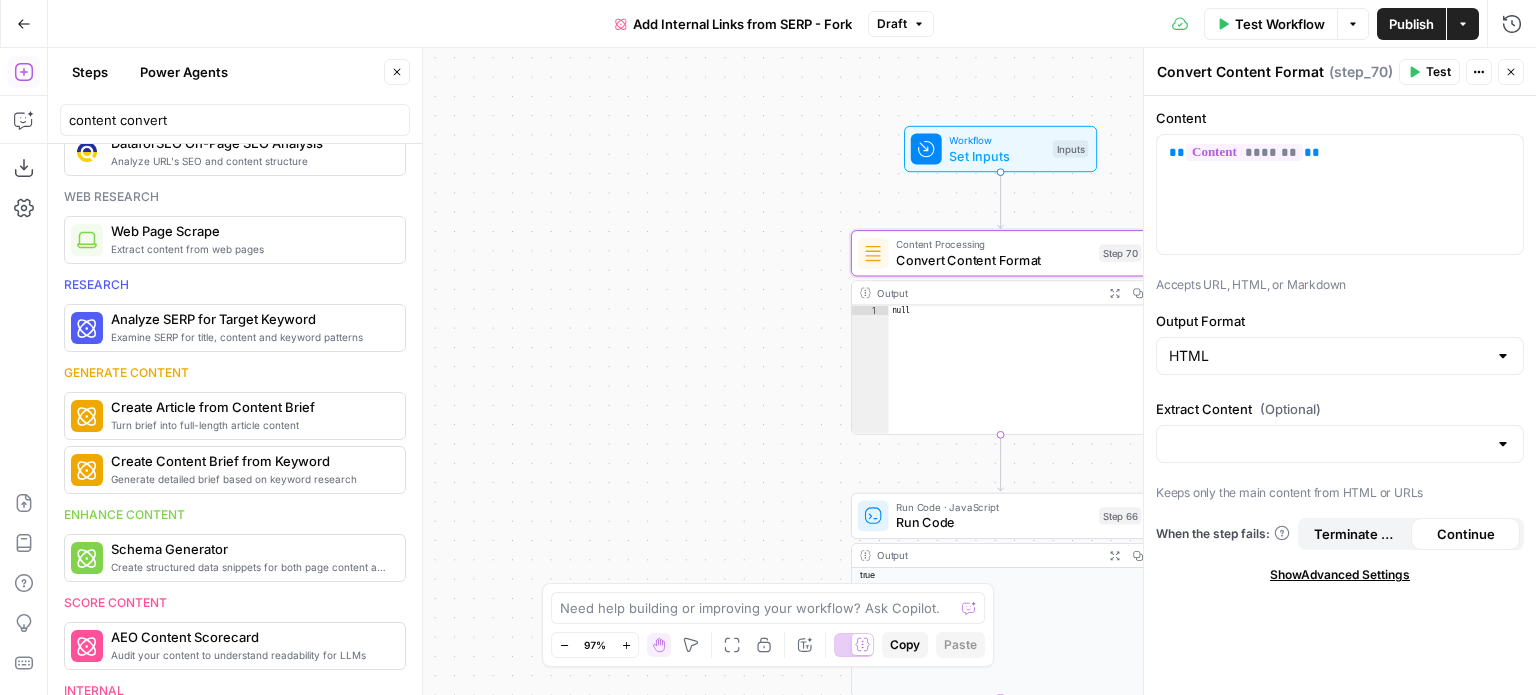 click on "Terminate Workflow" at bounding box center (1356, 534) 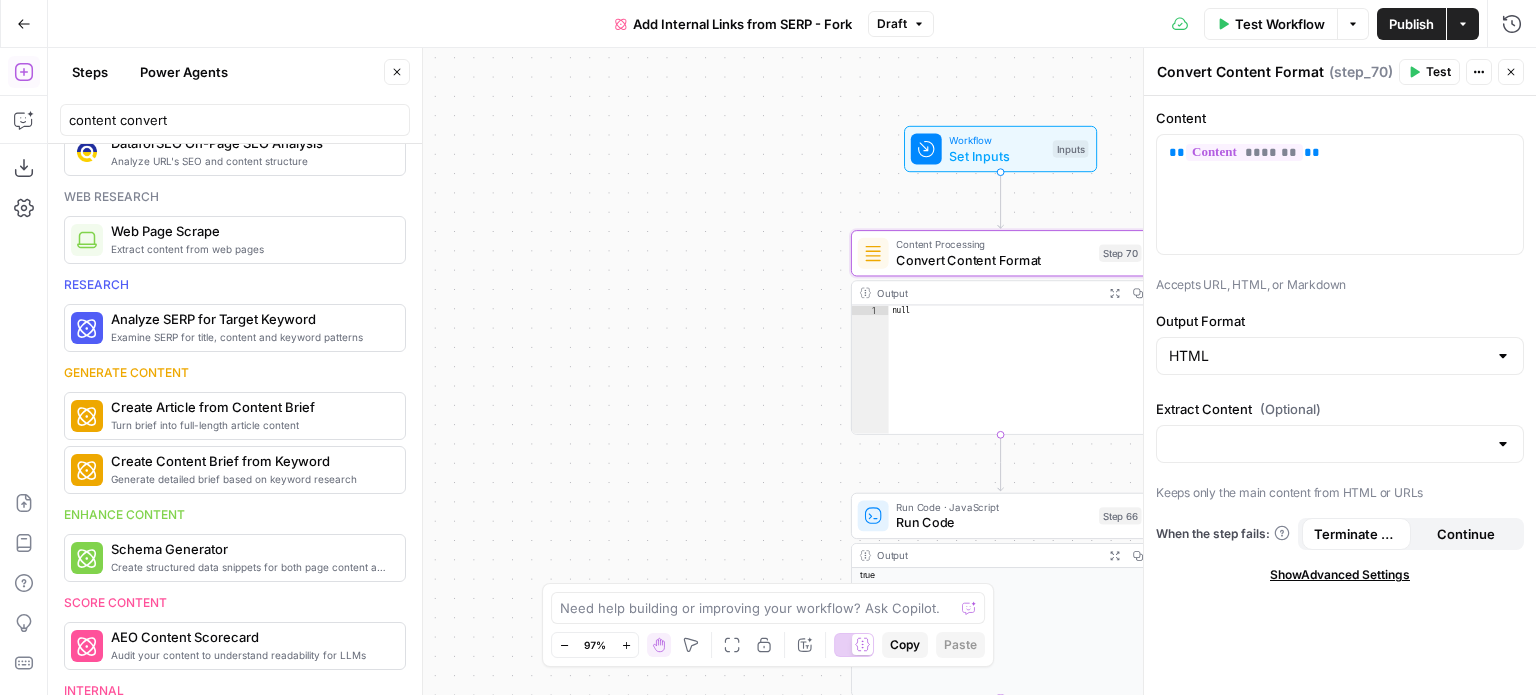 click on "Test Workflow" at bounding box center [1280, 24] 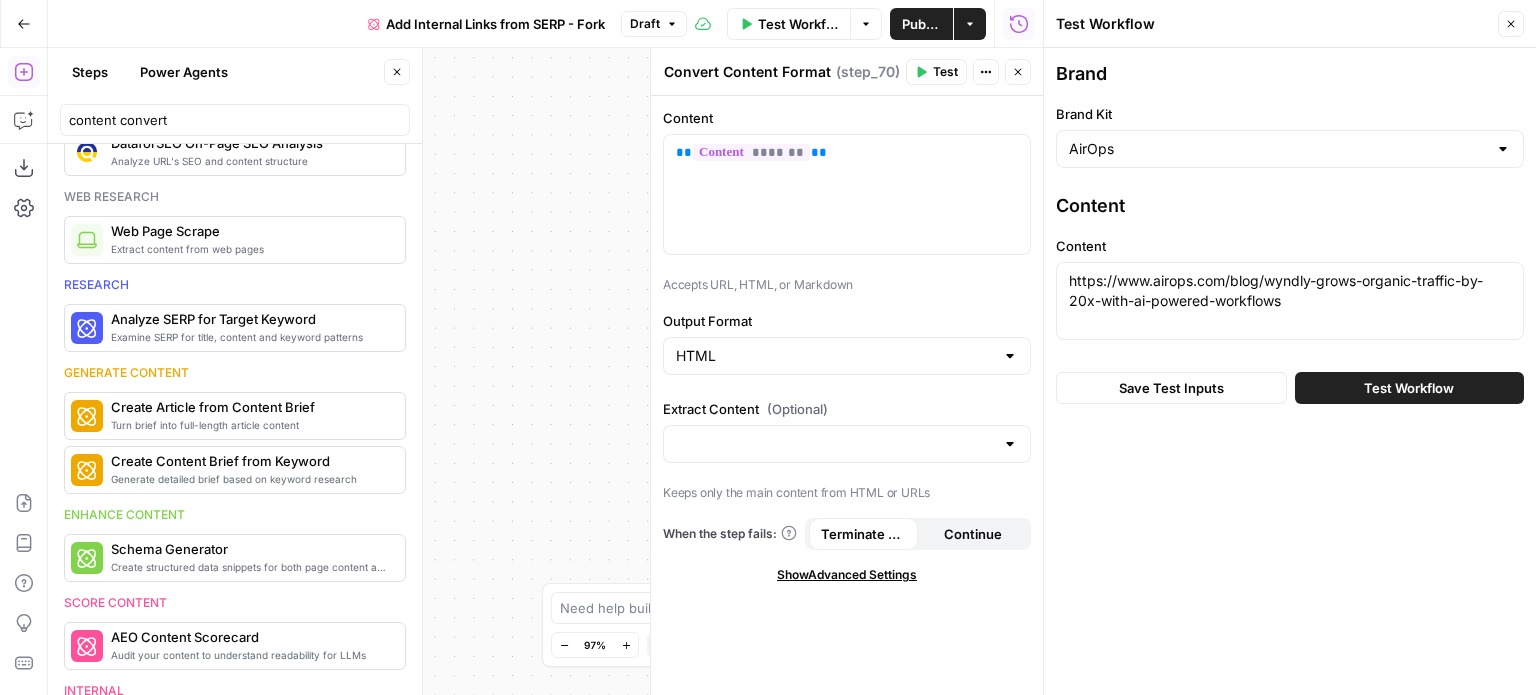 click on "Test Workflow" at bounding box center [1409, 388] 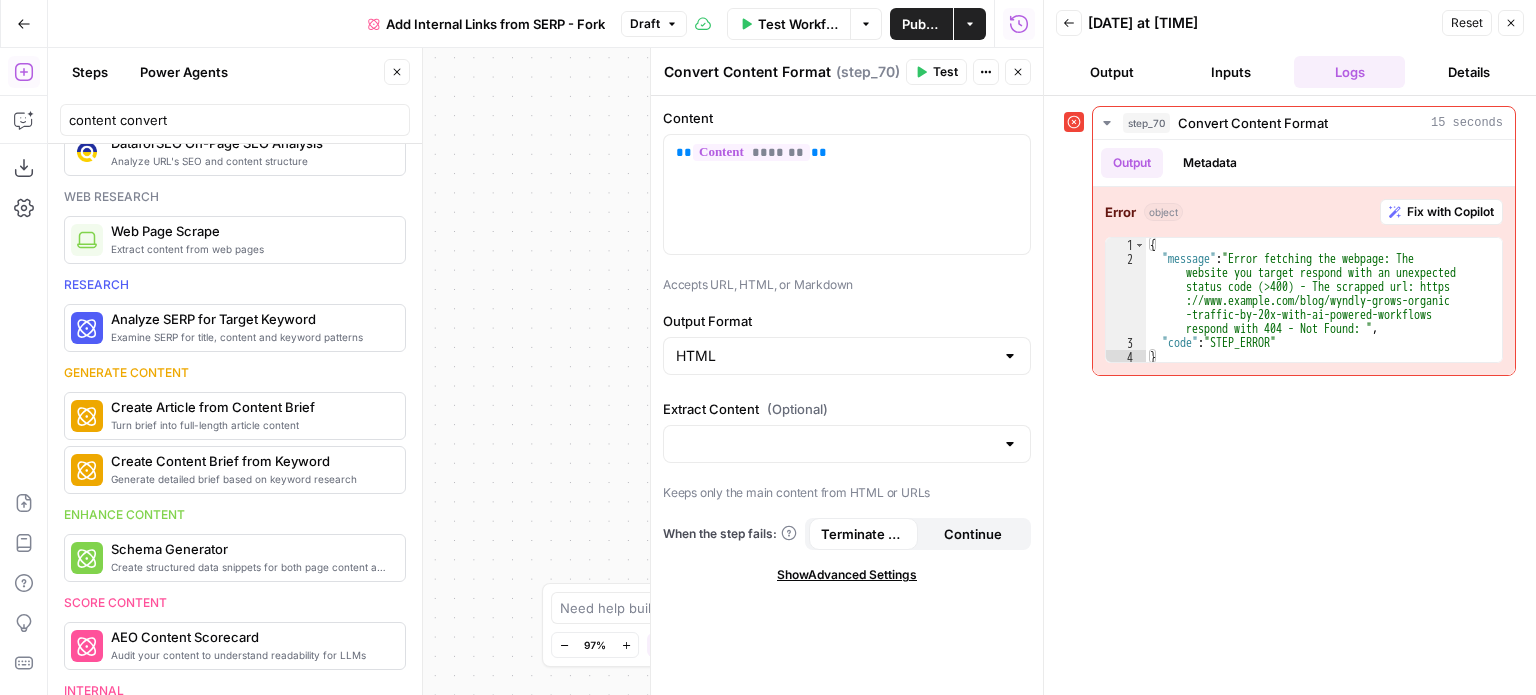 click on "Test Workflow" at bounding box center (798, 24) 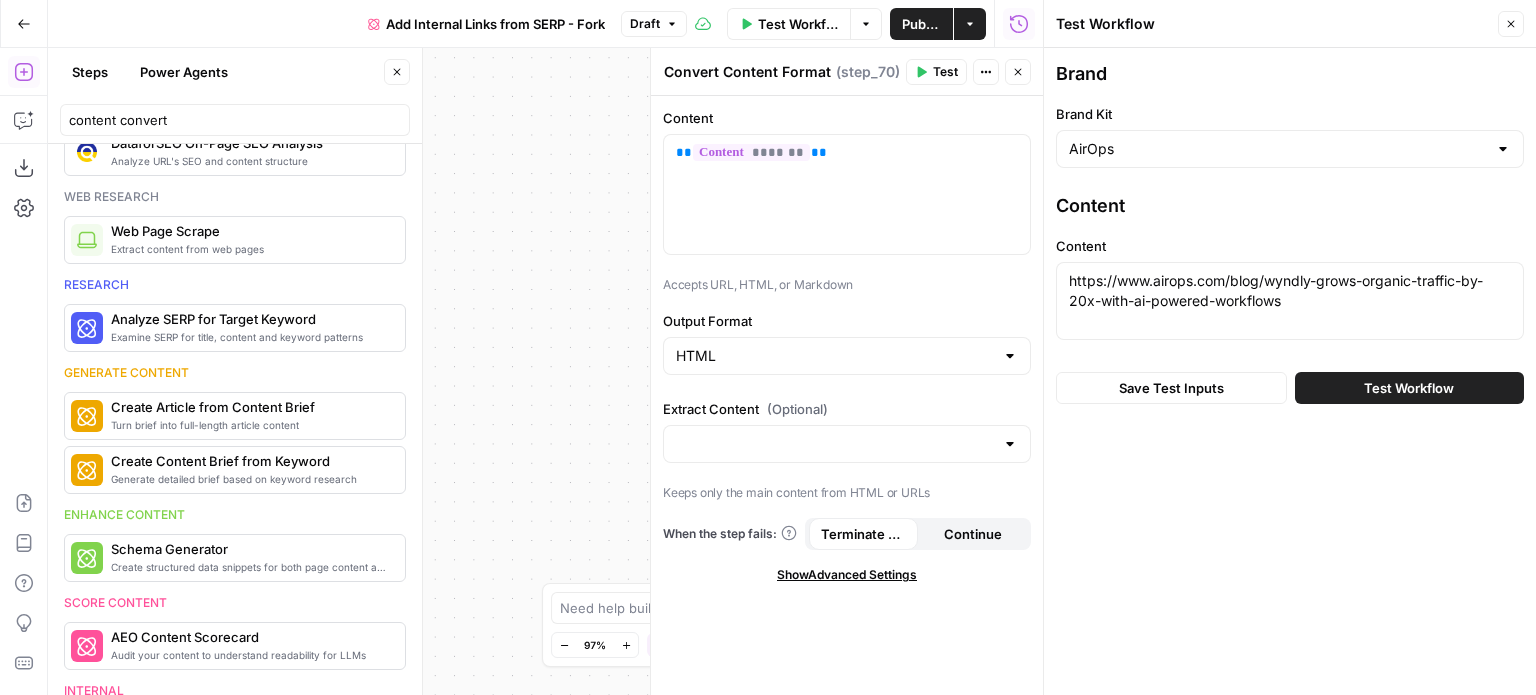 drag, startPoint x: 1308, startPoint y: 303, endPoint x: 1076, endPoint y: 280, distance: 233.1373 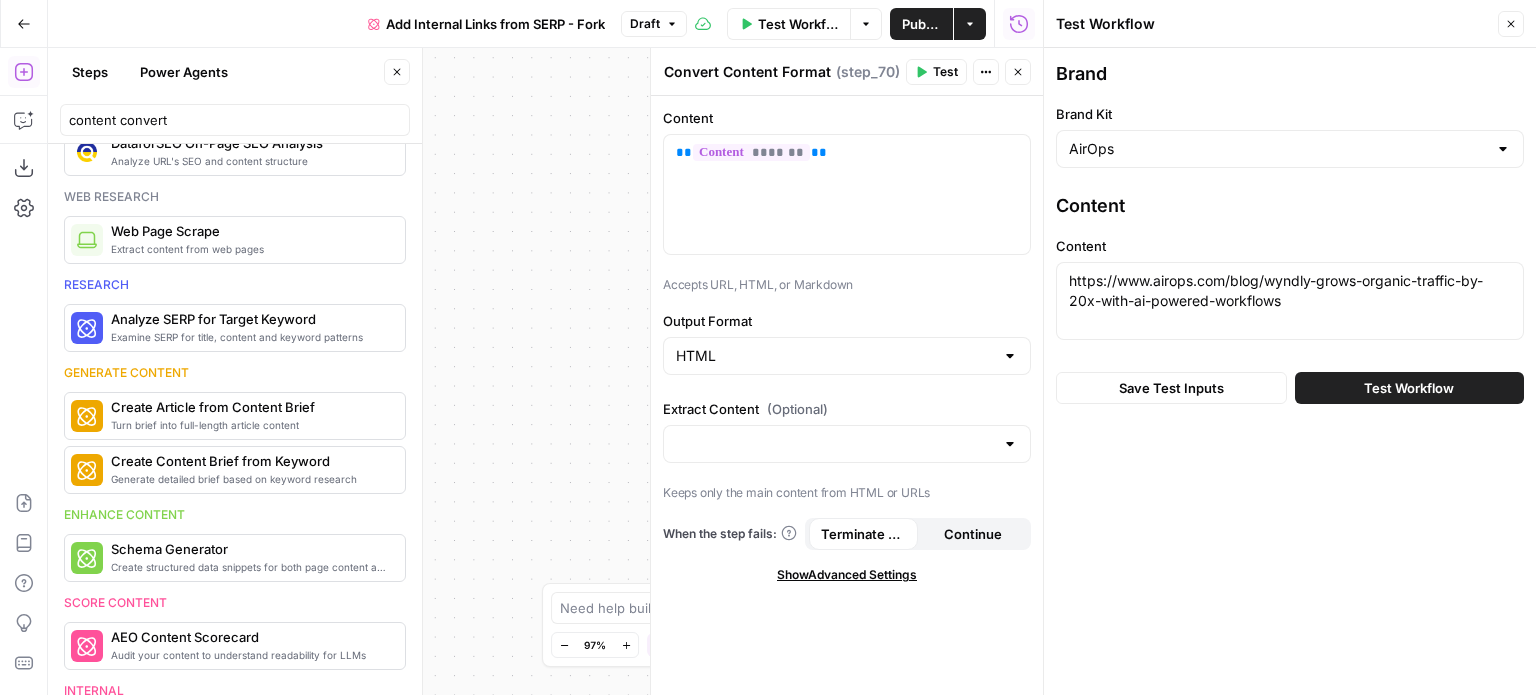 click on "https://www.airops.com/blog/wyndly-grows-organic-traffic-by-20x-with-ai-powered-workflows https://www.airops.com/blog/wyndly-grows-organic-traffic-by-20x-with-ai-powered-workflows" at bounding box center (1290, 301) 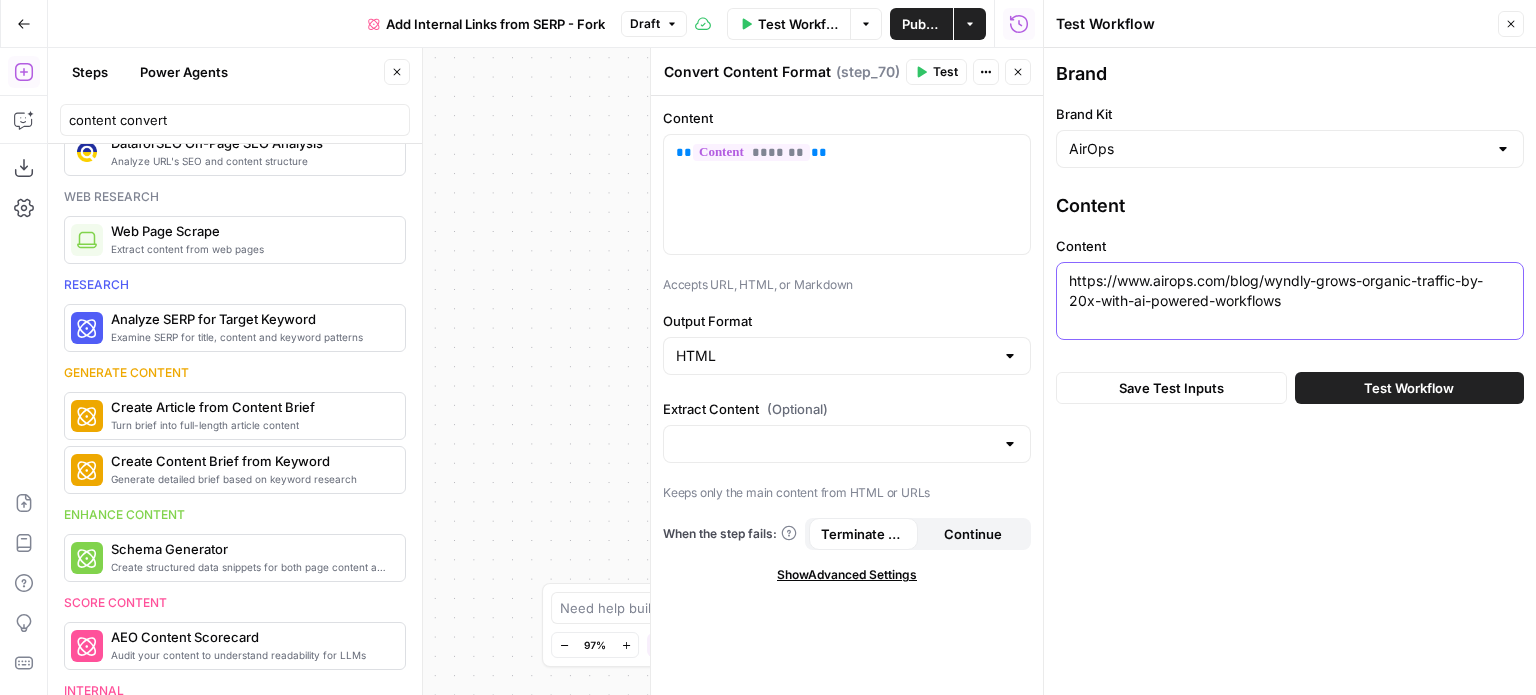 drag, startPoint x: 1348, startPoint y: 301, endPoint x: 1072, endPoint y: 277, distance: 277.0415 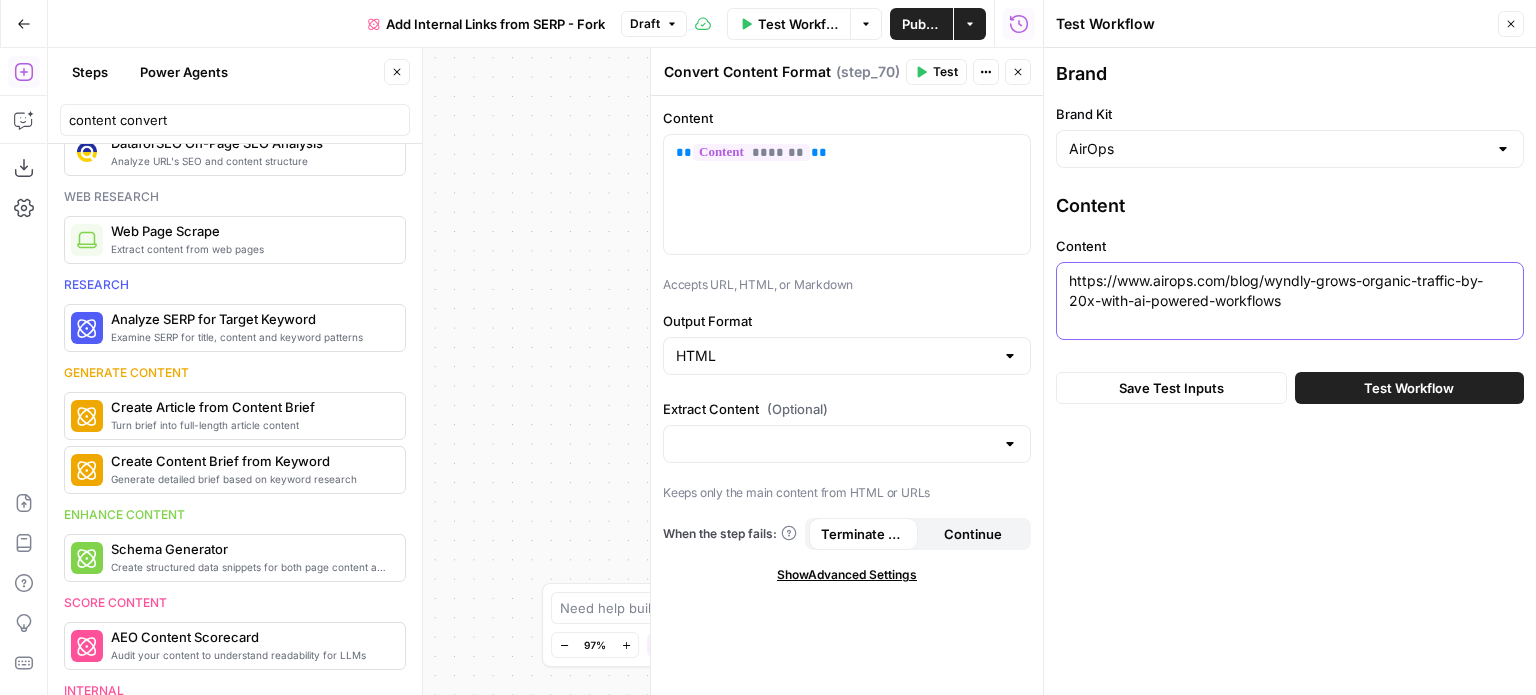 click on "https://www.airops.com/blog/wyndly-grows-organic-traffic-by-20x-with-ai-powered-workflows" at bounding box center [1290, 291] 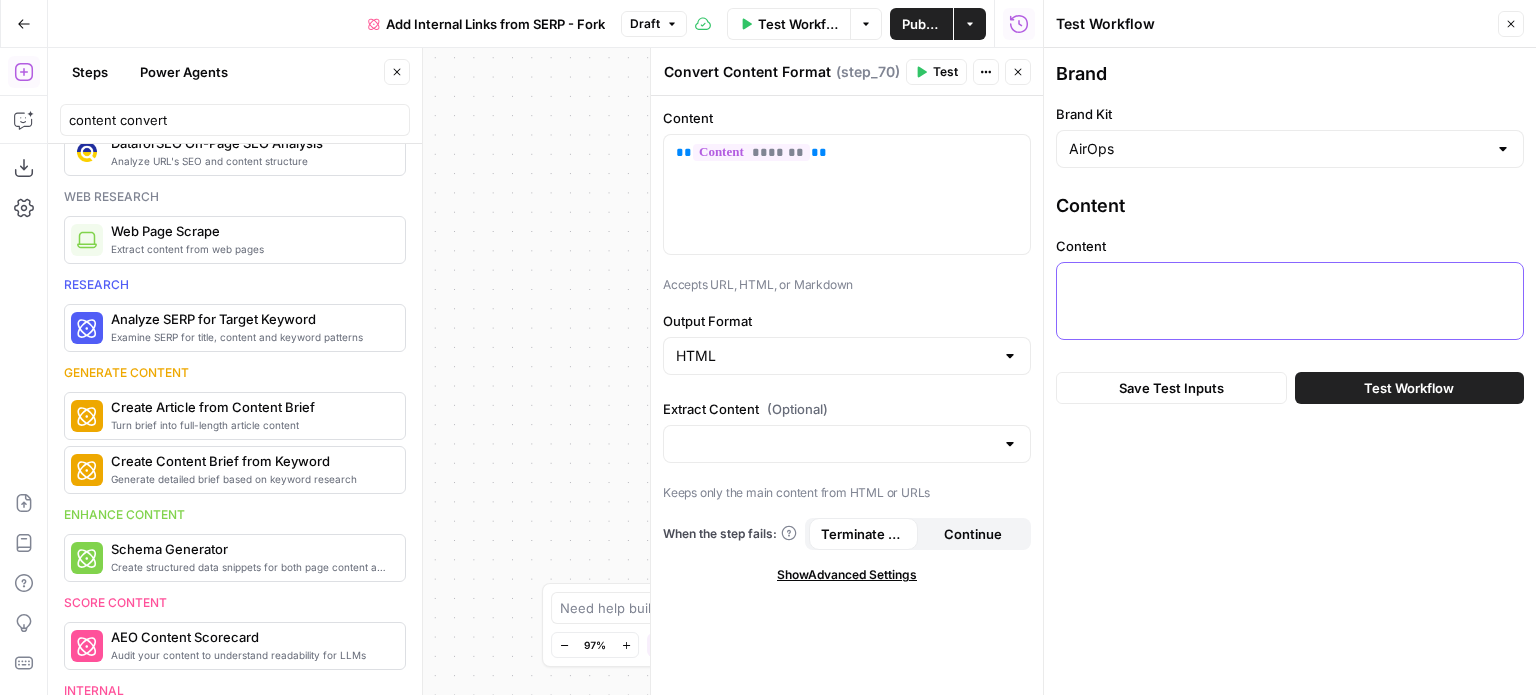 paste on "https://www.airops.com/blog/ai-just-cut-the-cmos-job-in-half" 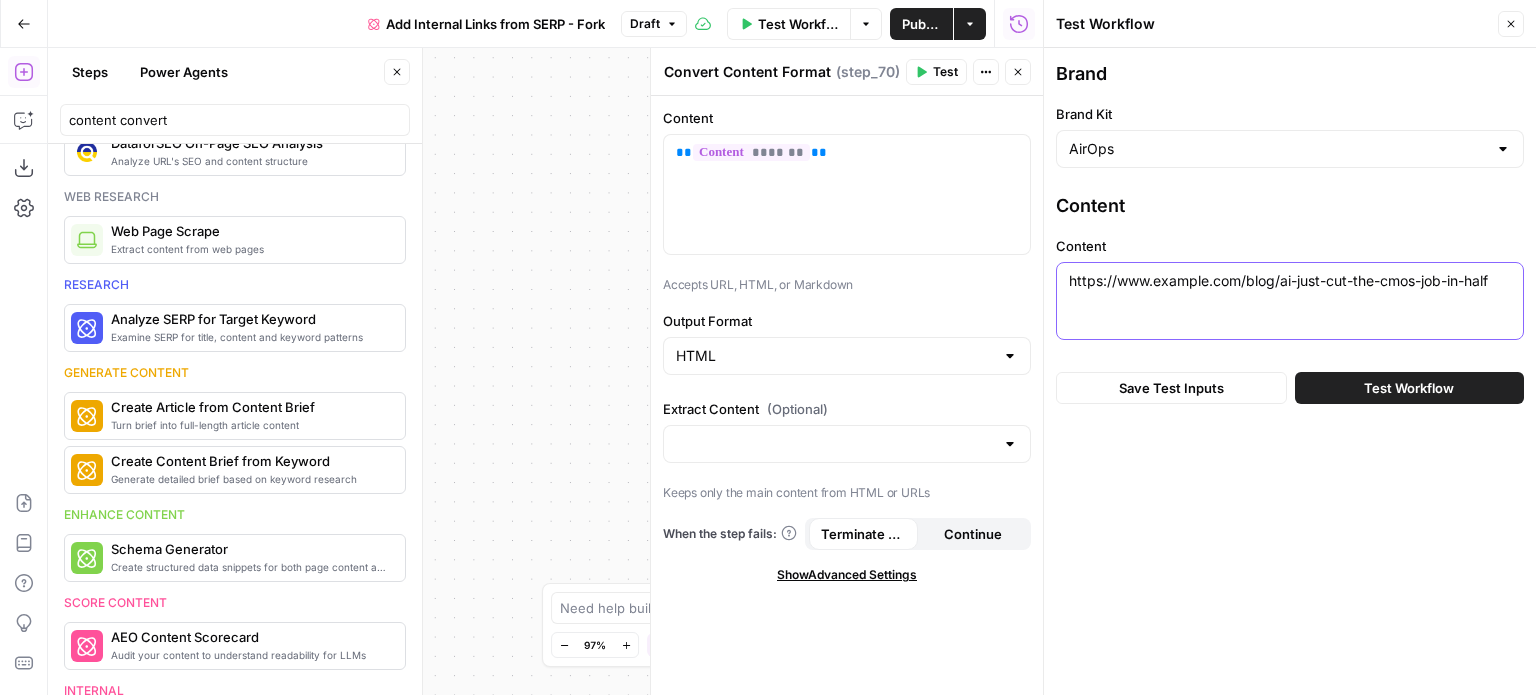 type on "https://www.airops.com/blog/ai-just-cut-the-cmos-job-in-half" 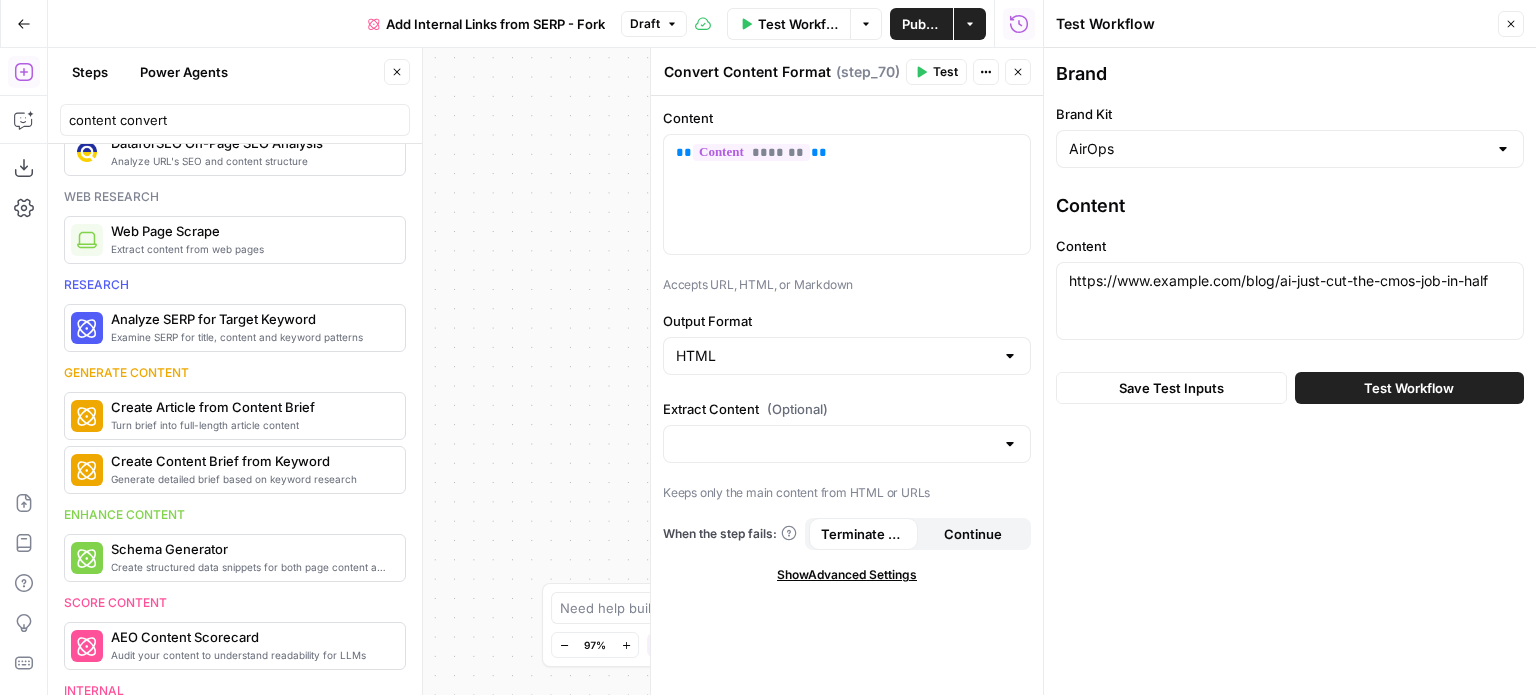 click on "Test Workflow" at bounding box center (1409, 388) 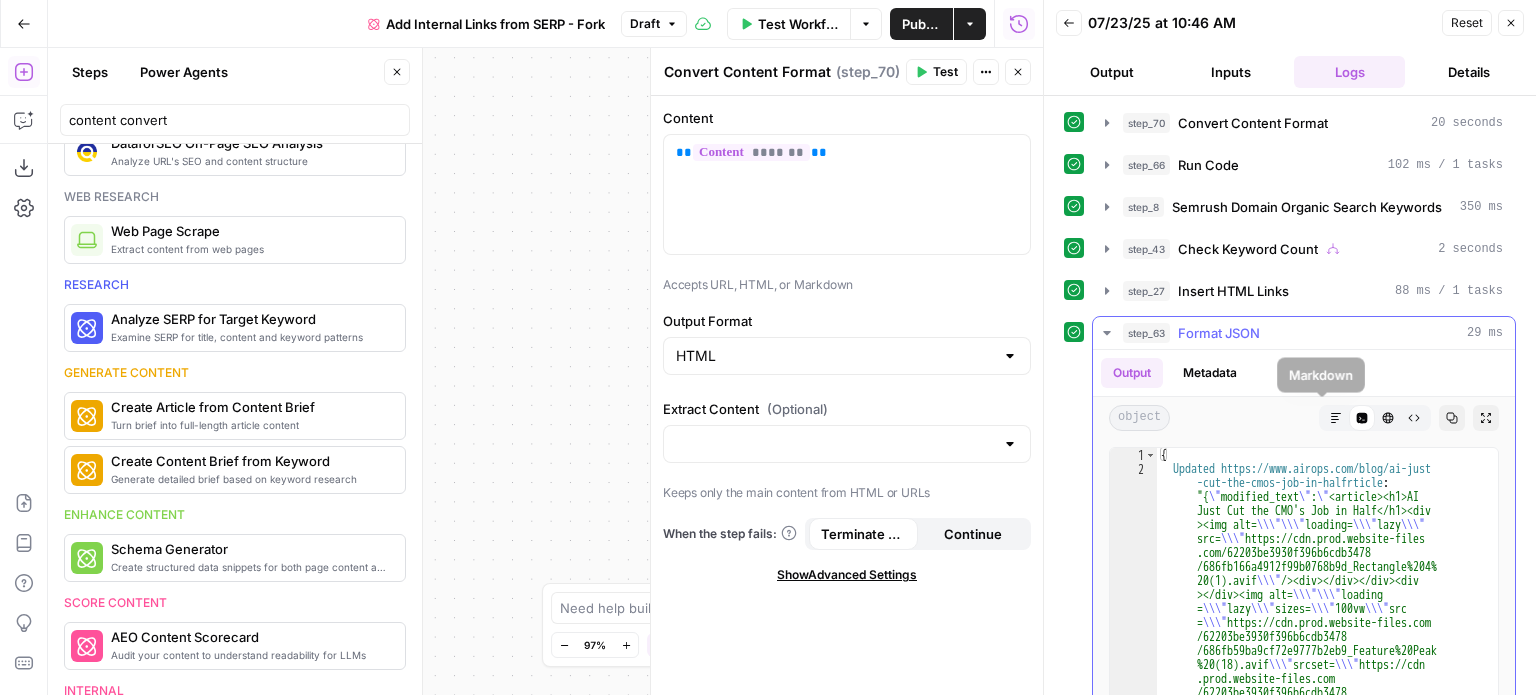 click 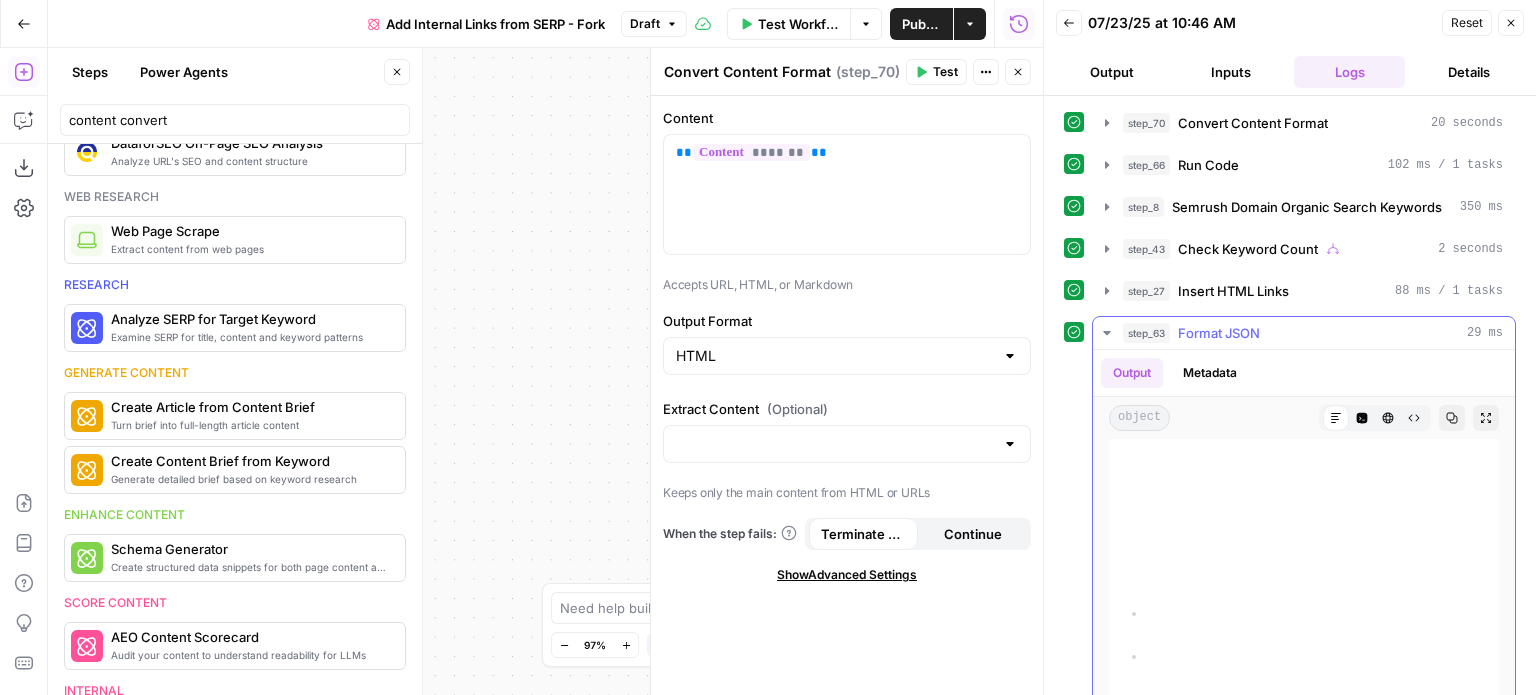 scroll, scrollTop: 15765, scrollLeft: 0, axis: vertical 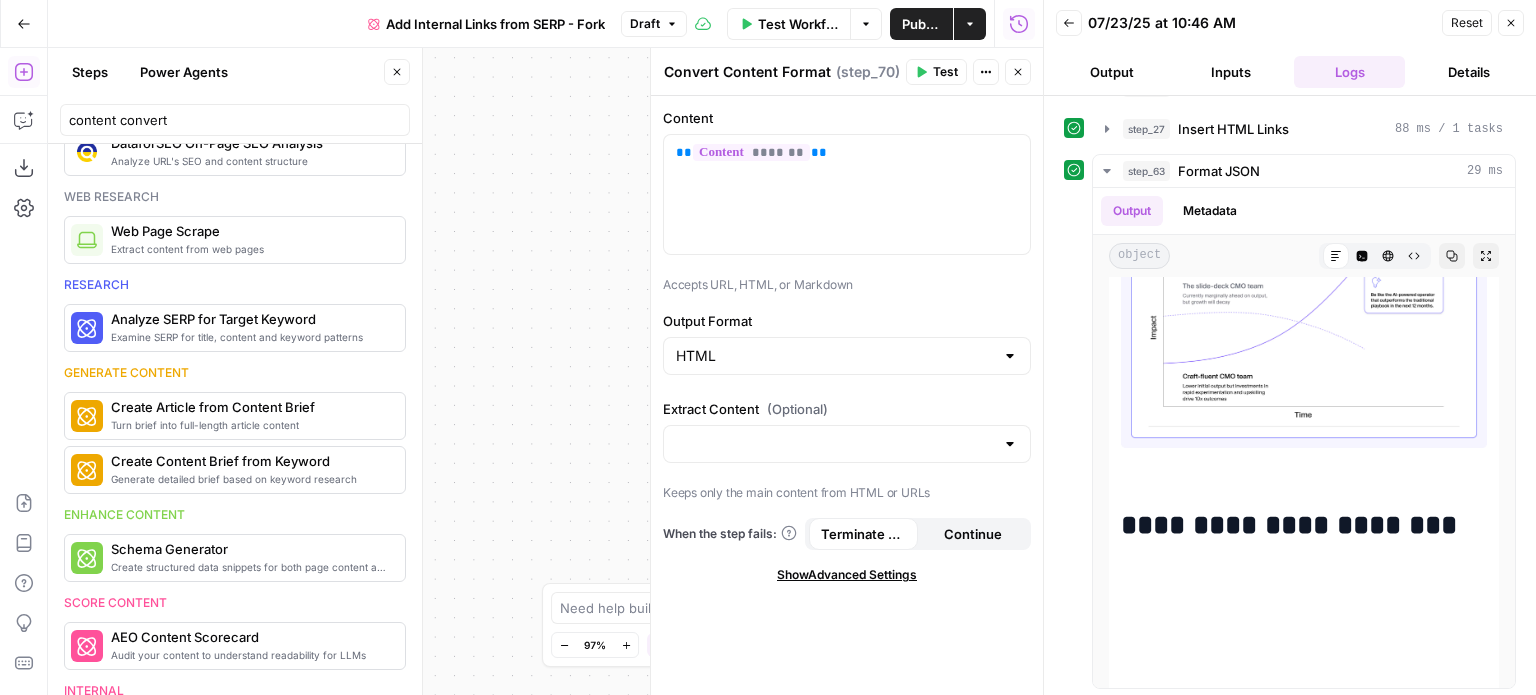 click 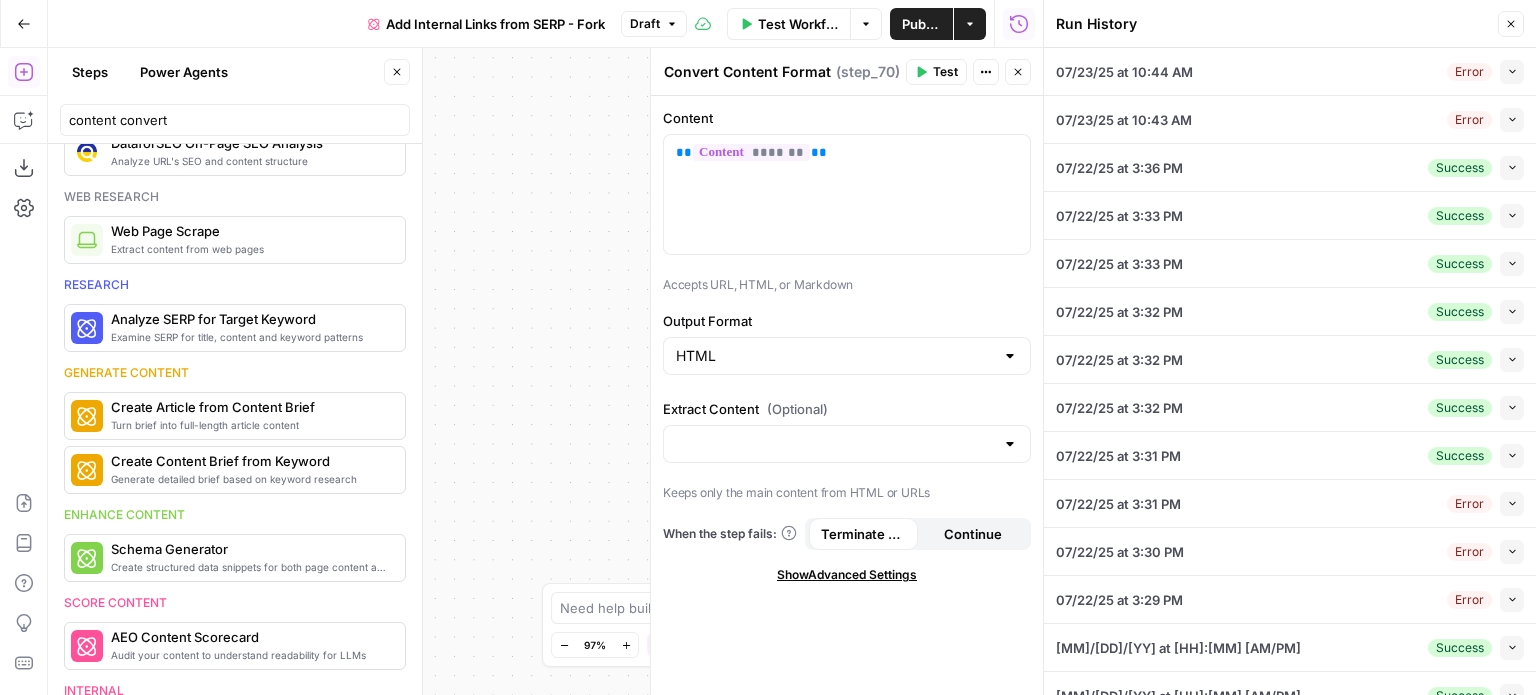 click on "Run History" at bounding box center [0, 0] 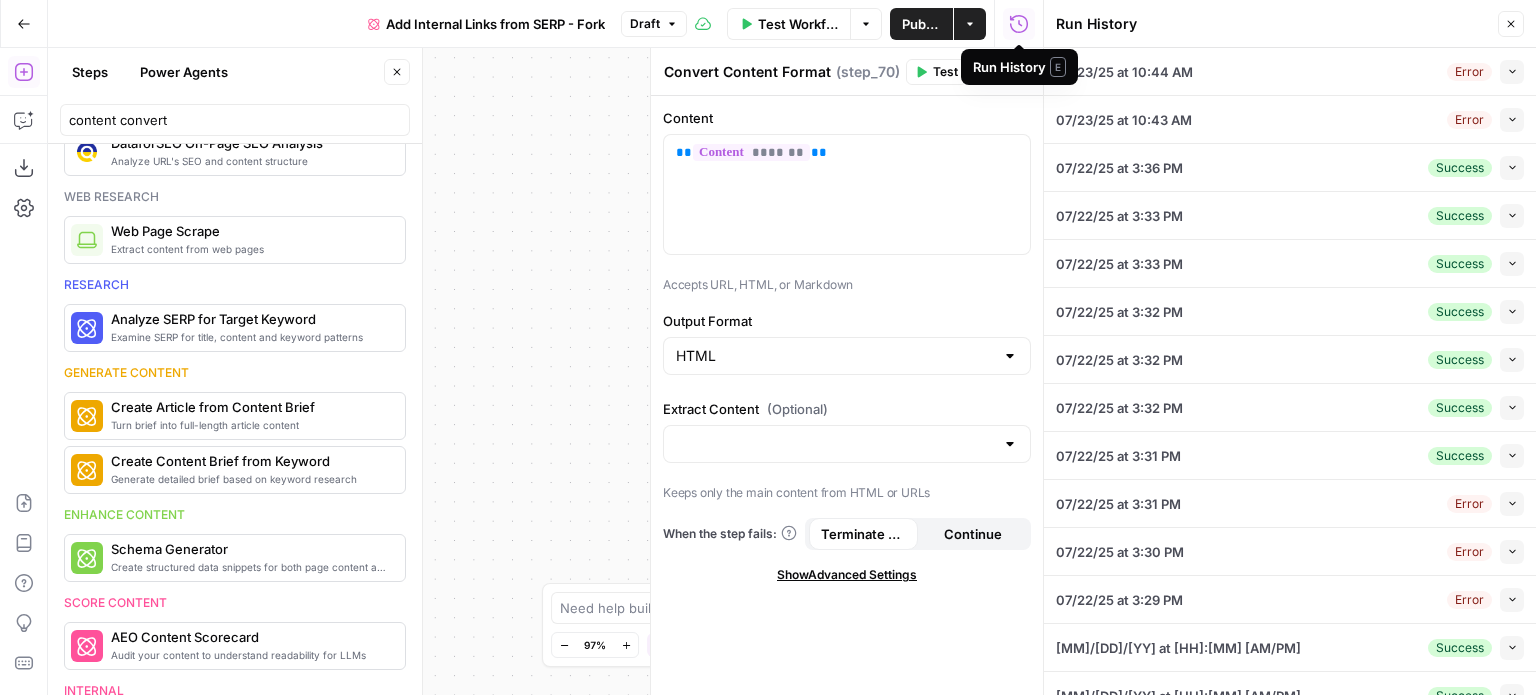 click 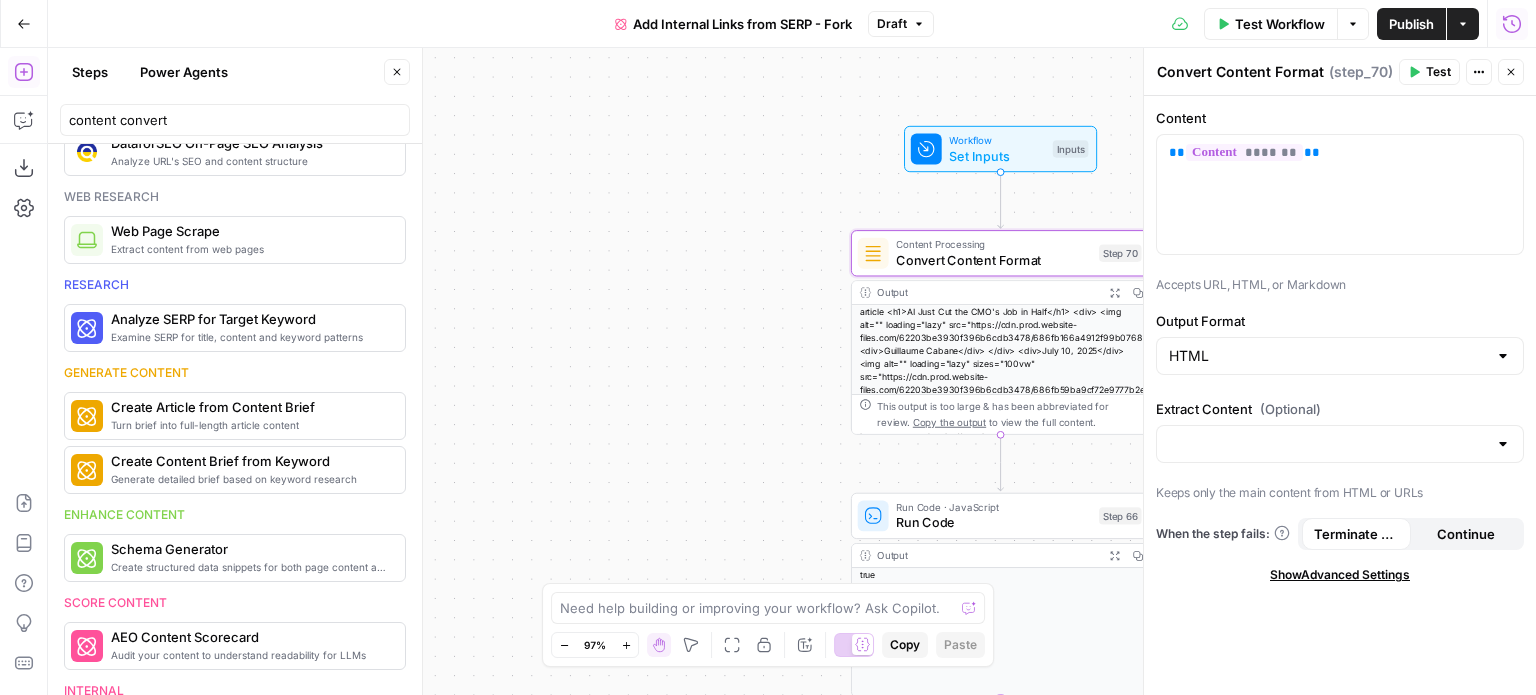 click 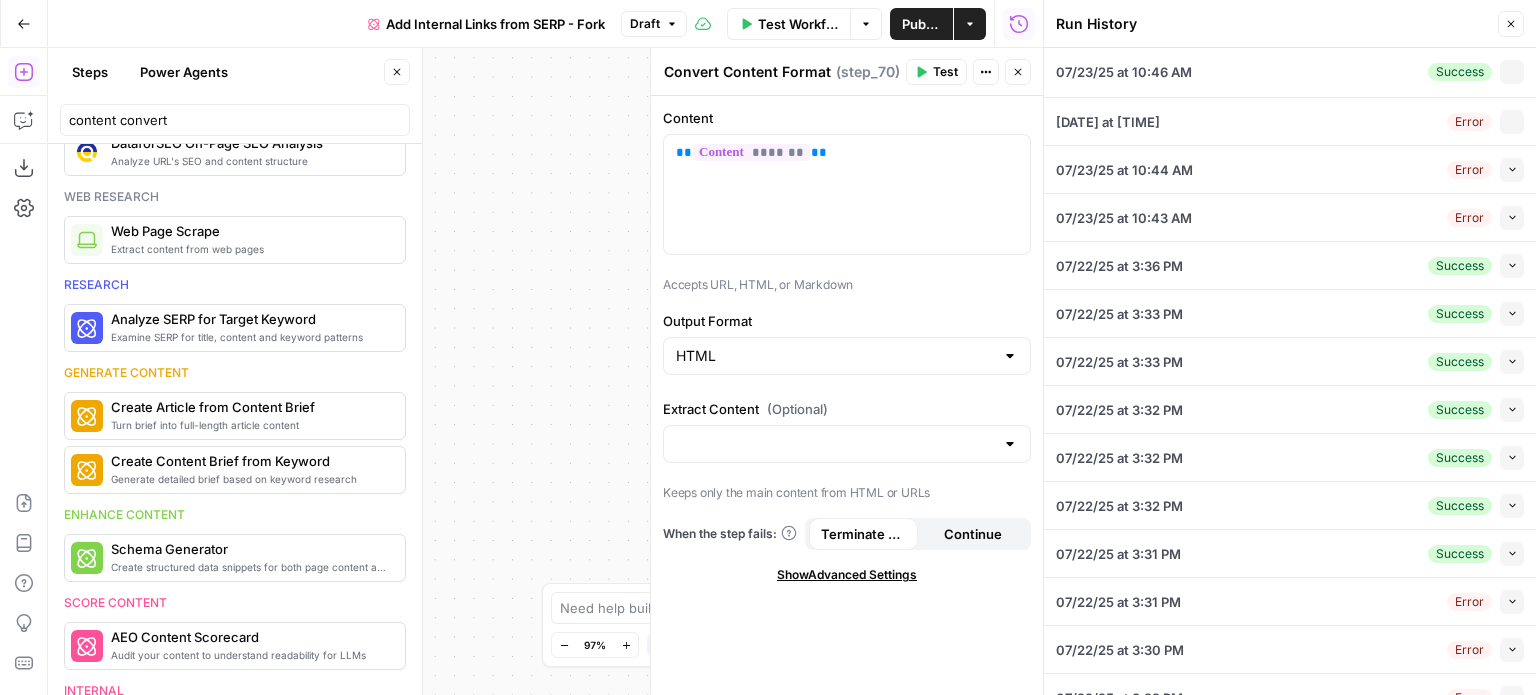 type on "https://www.airops.com/blog/ai-just-cut-the-cmos-job-in-half" 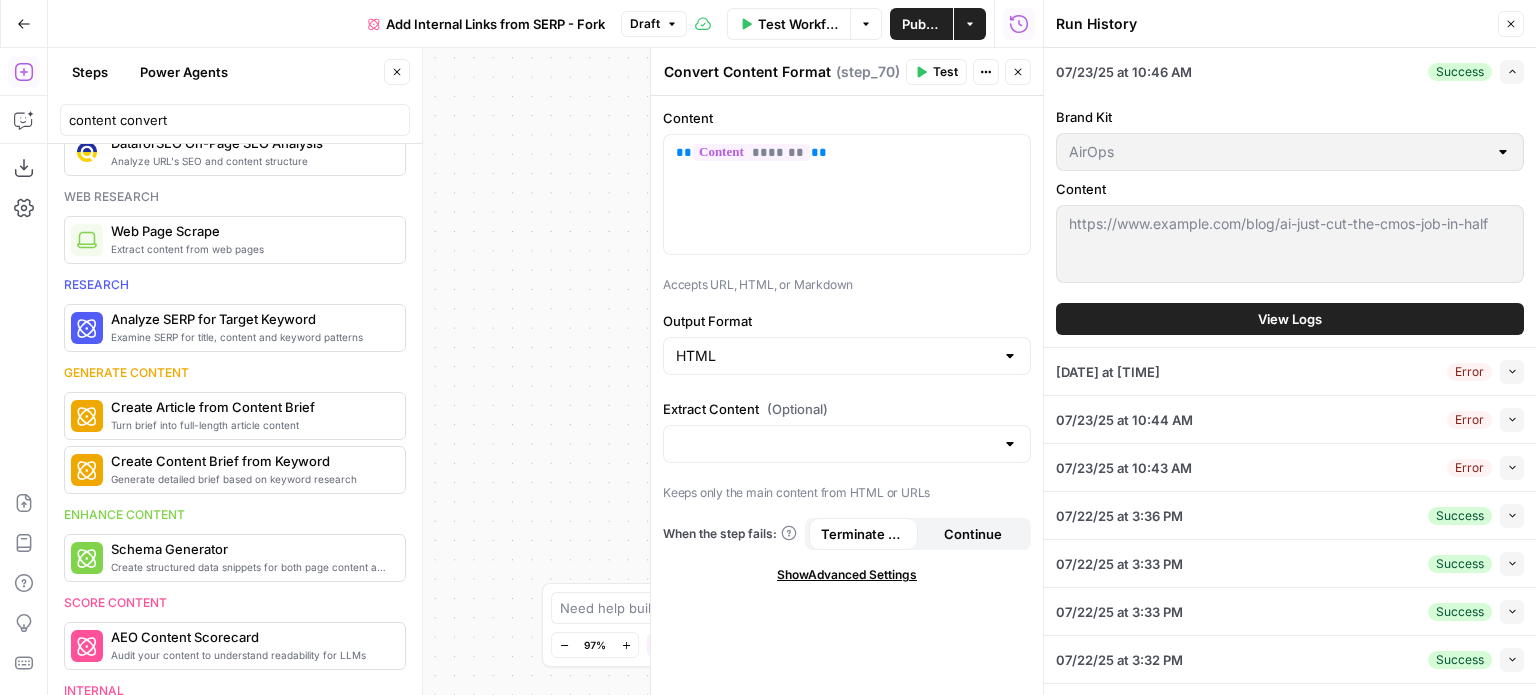 click 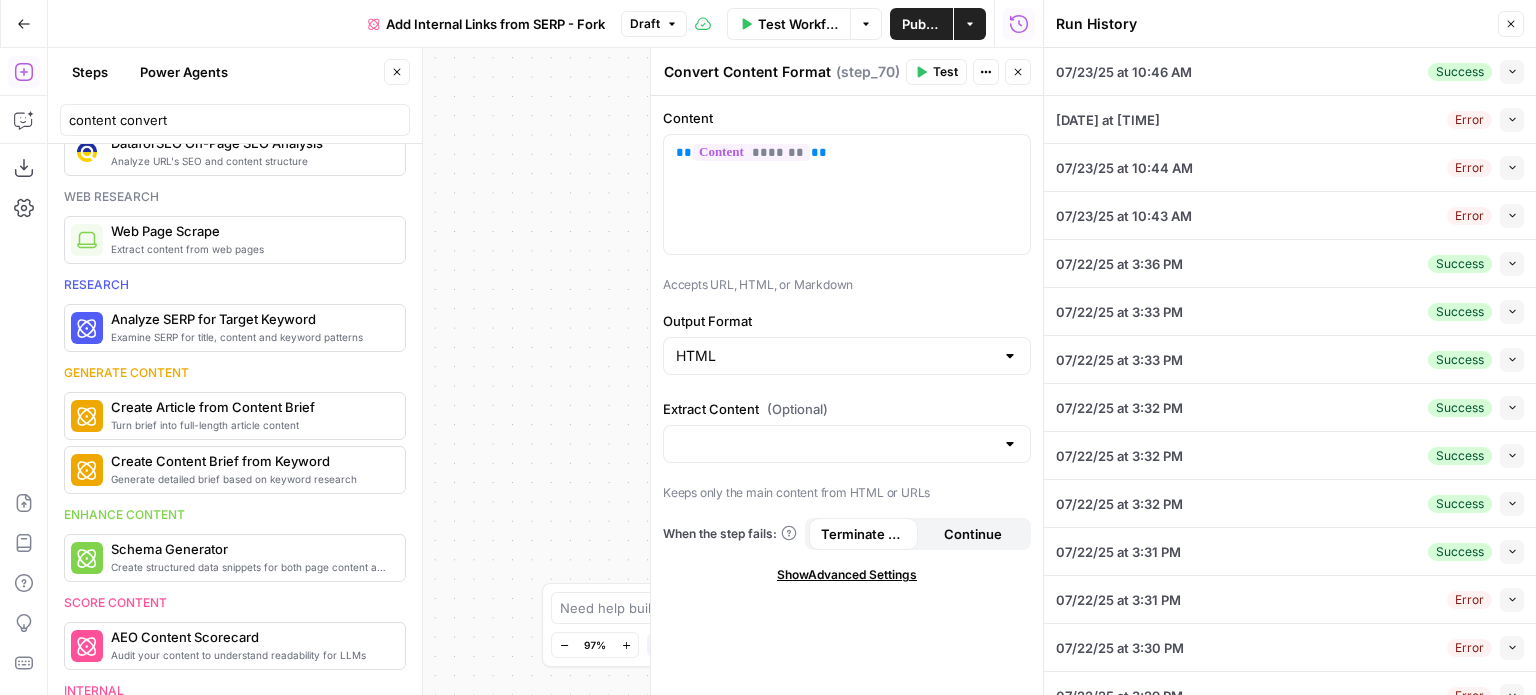 scroll, scrollTop: 308, scrollLeft: 0, axis: vertical 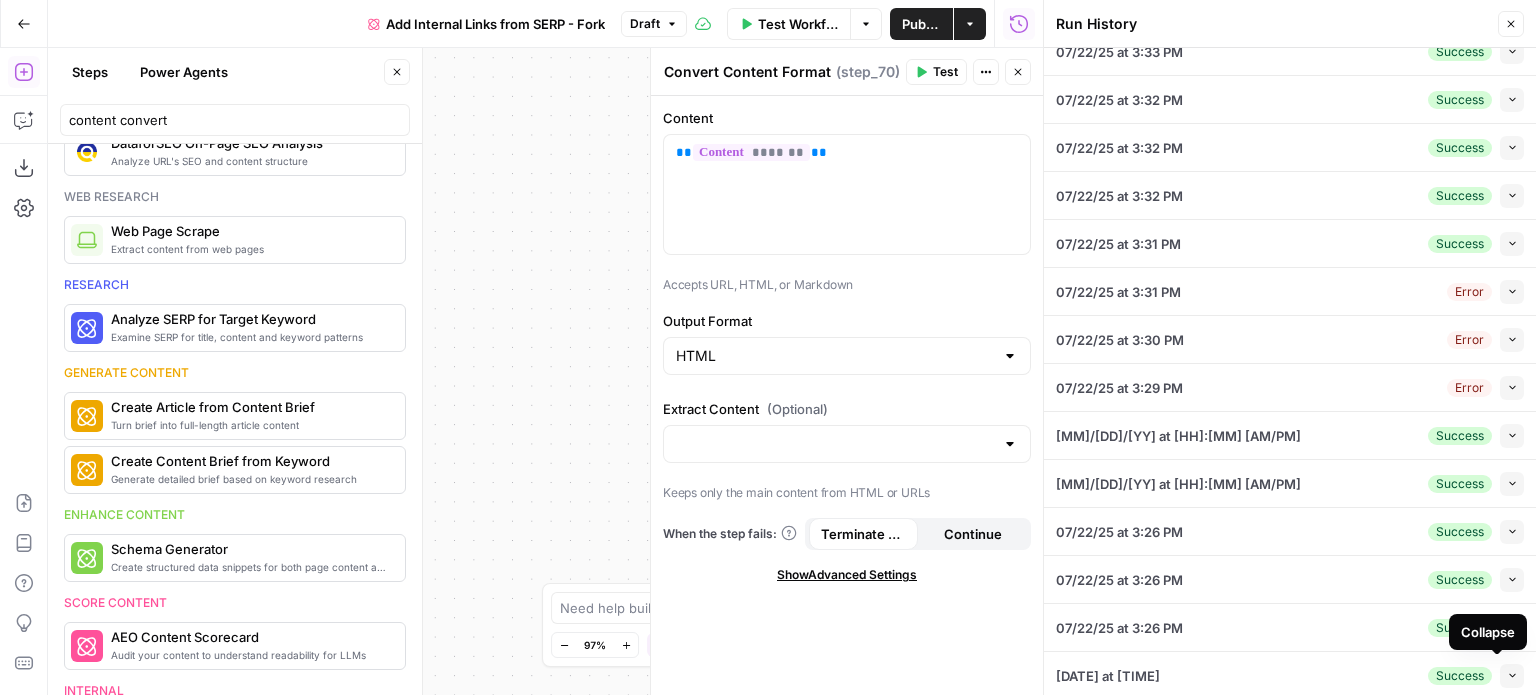 click 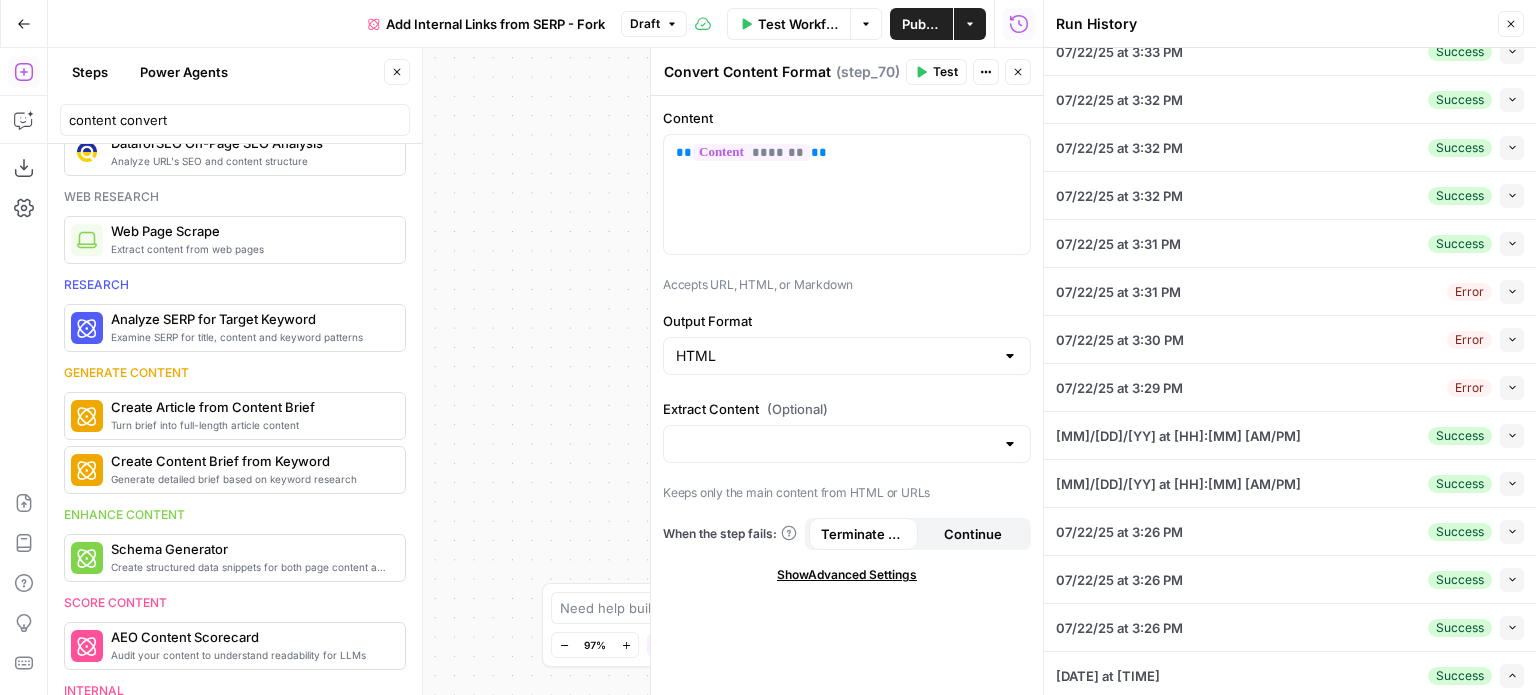 scroll, scrollTop: 708, scrollLeft: 0, axis: vertical 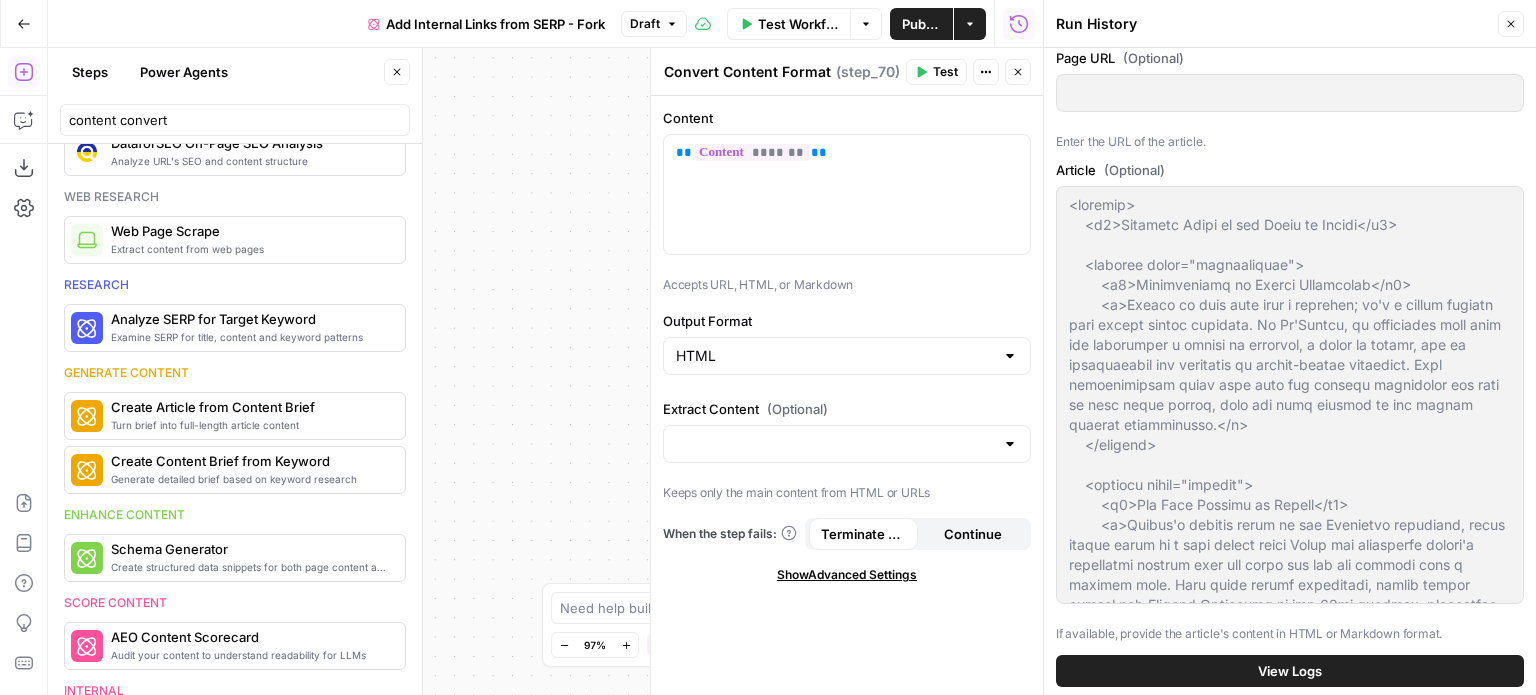 click on "View Logs" at bounding box center (1290, 671) 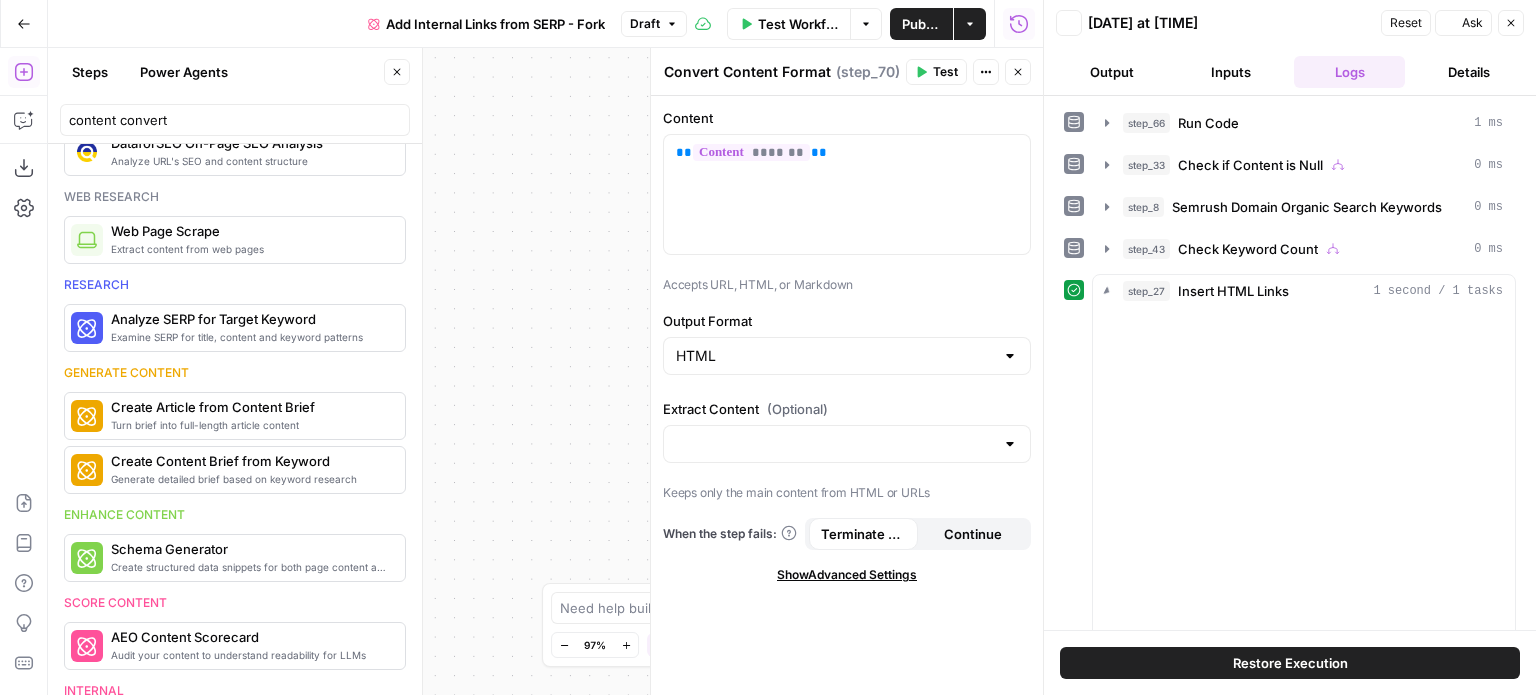 scroll, scrollTop: 0, scrollLeft: 0, axis: both 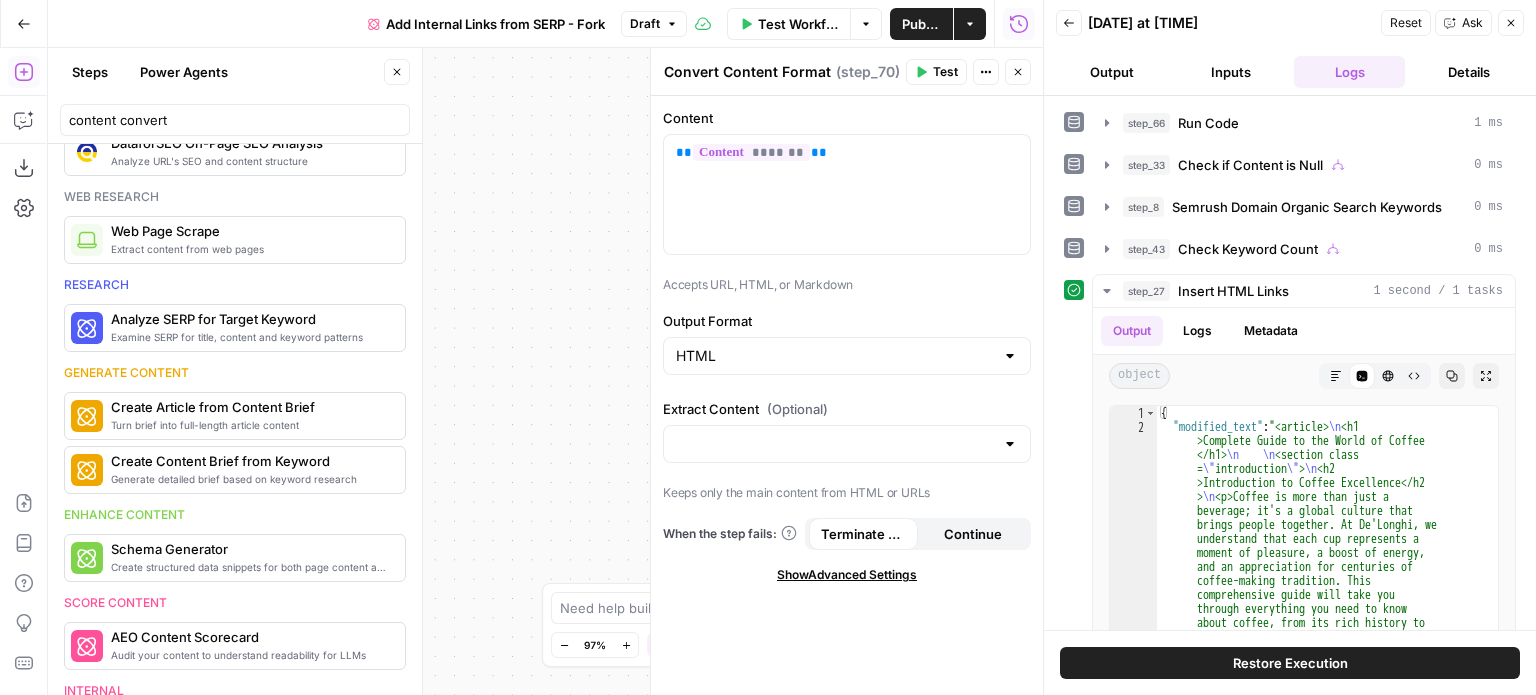 click on "Restore Execution" at bounding box center (1290, 663) 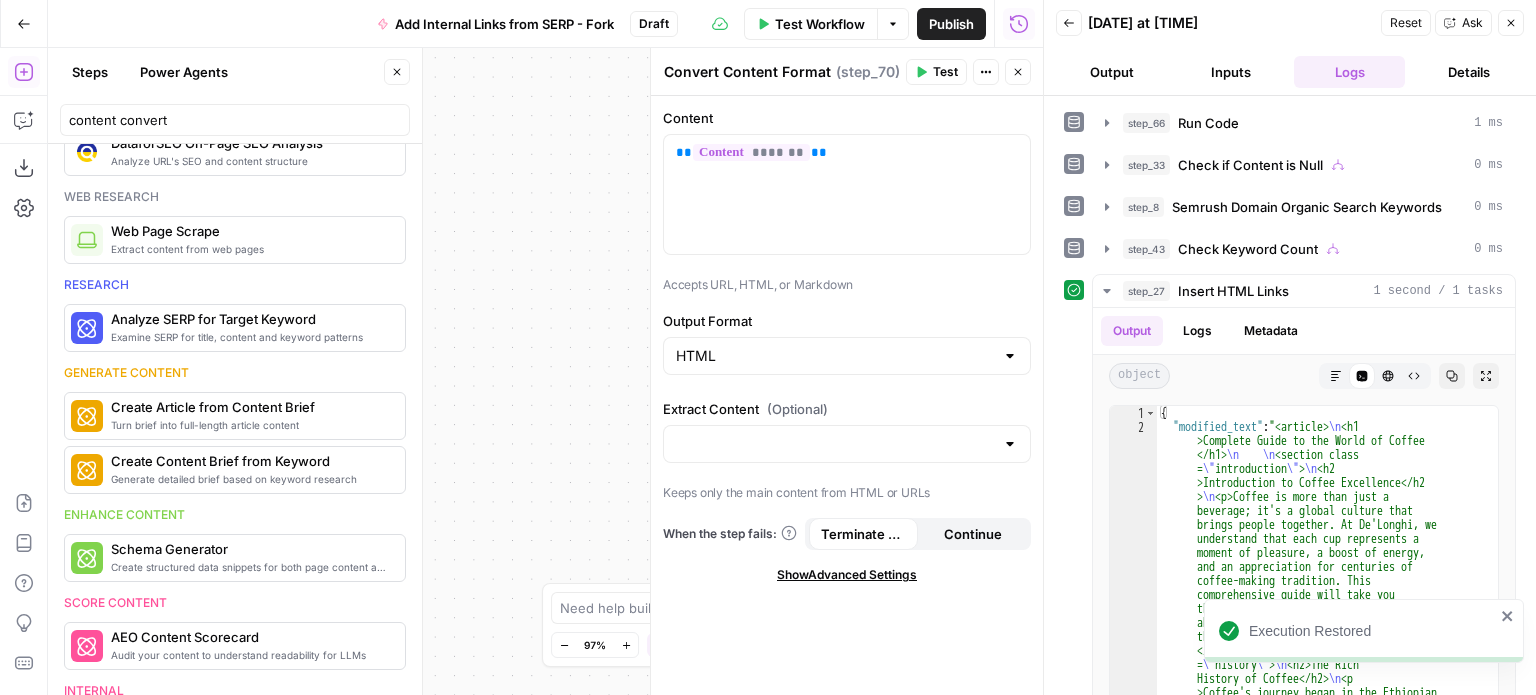 scroll, scrollTop: 116, scrollLeft: 0, axis: vertical 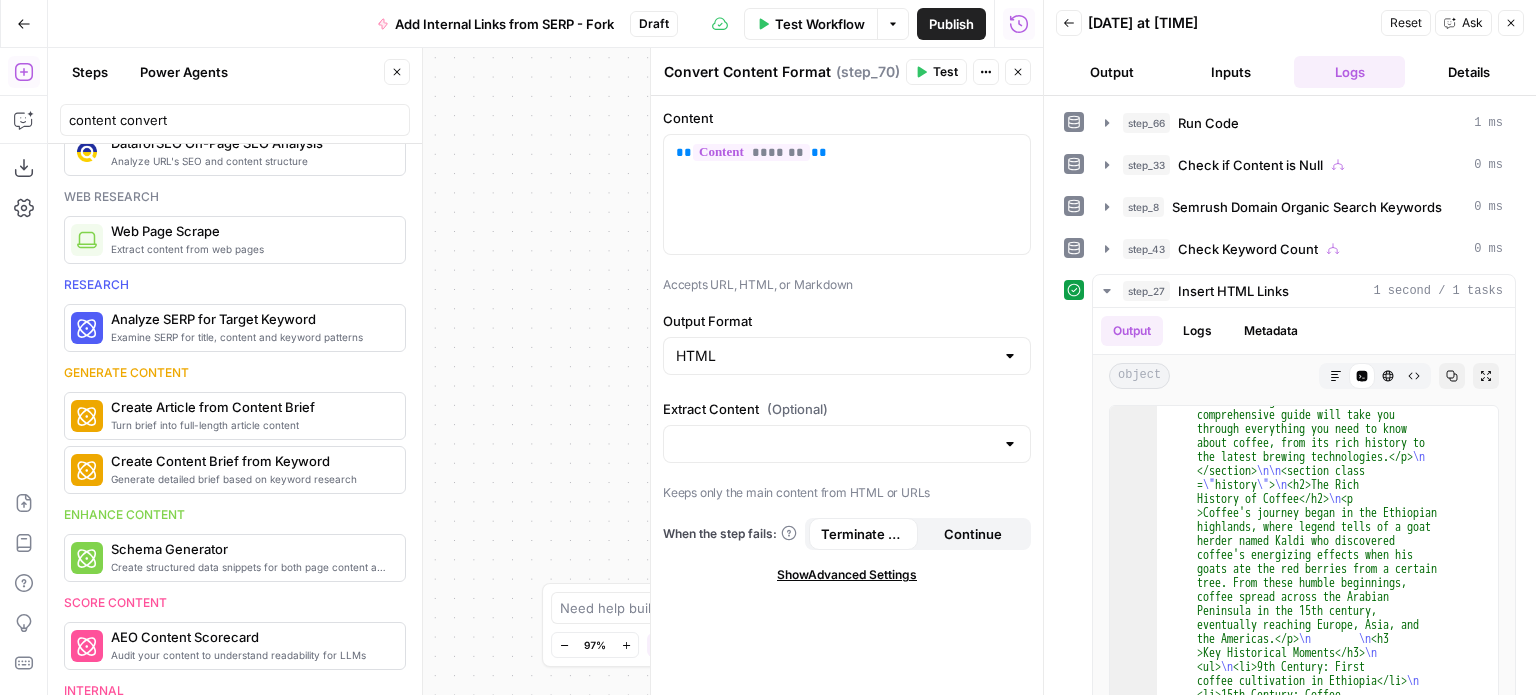 click on "Reset" at bounding box center [1406, 23] 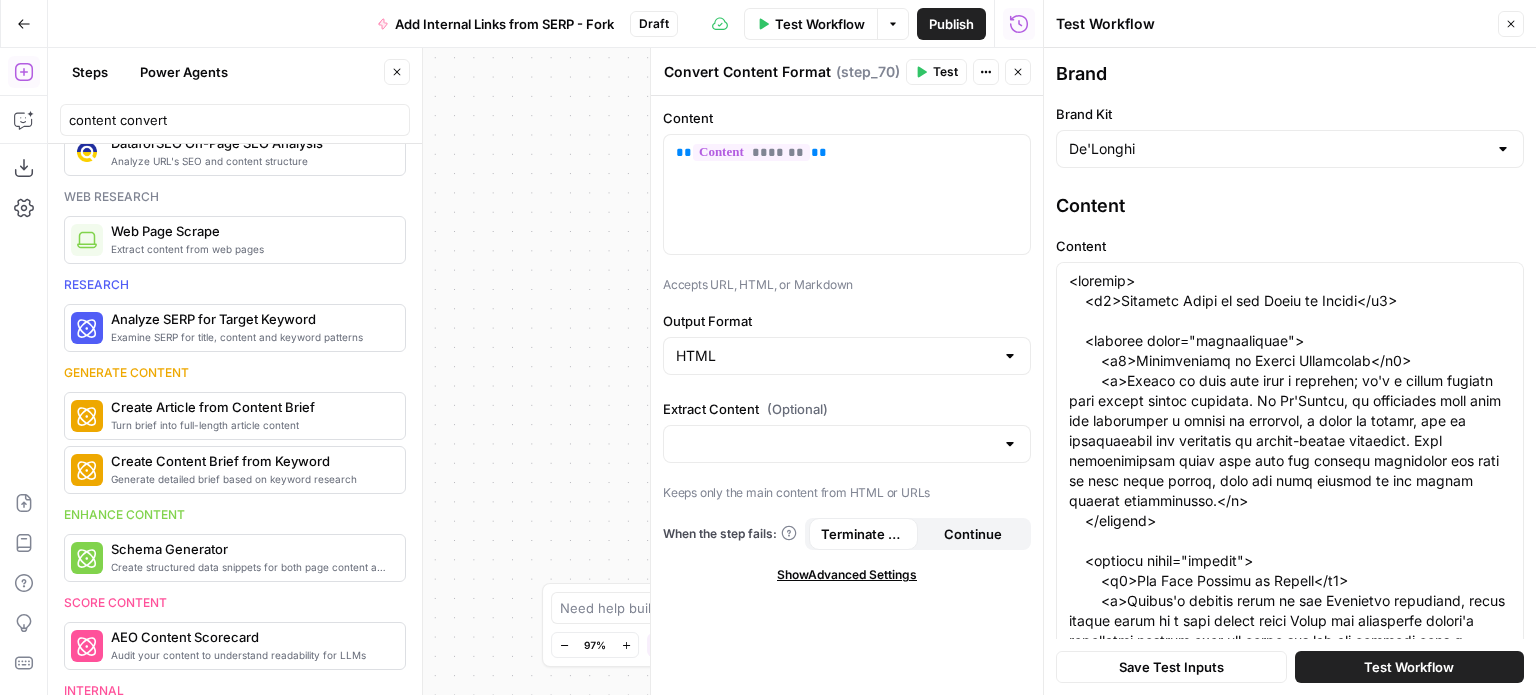 click on "Test Workflow" at bounding box center (1409, 667) 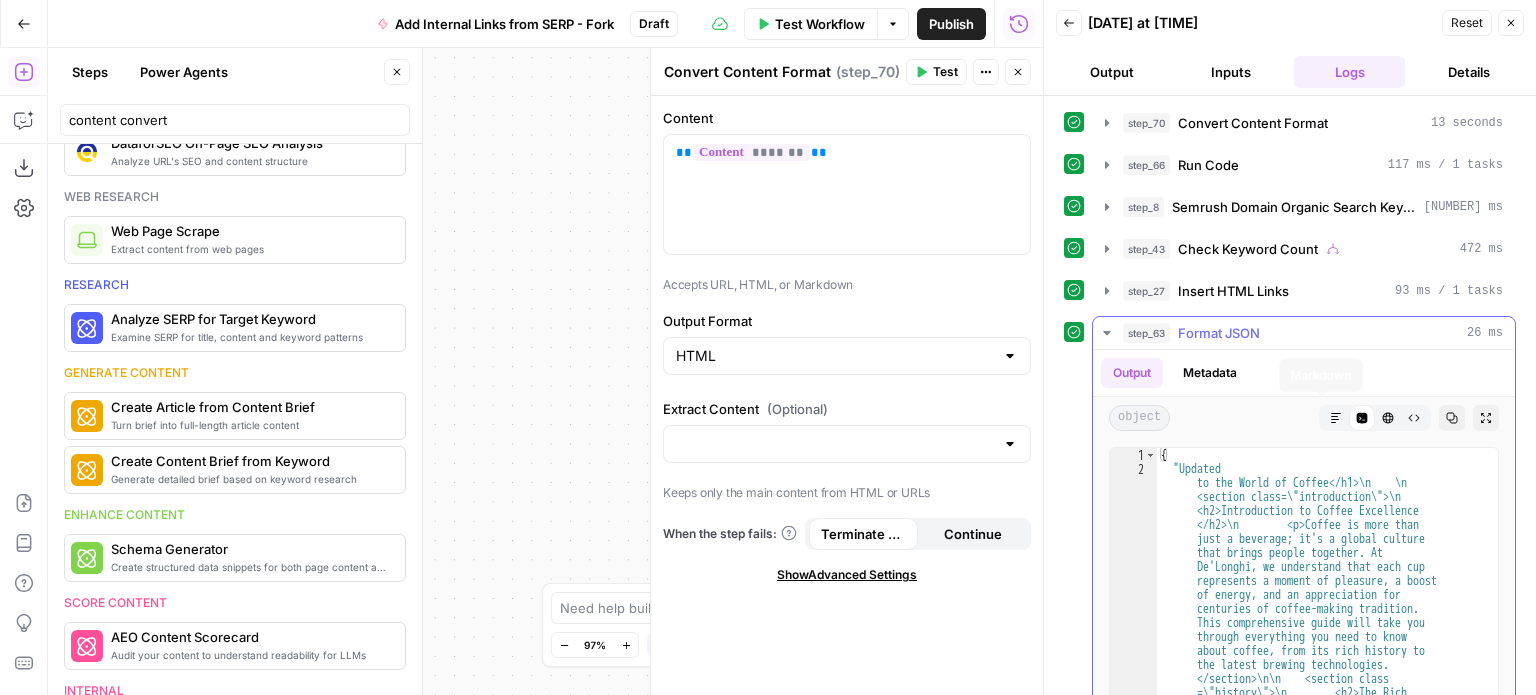 click 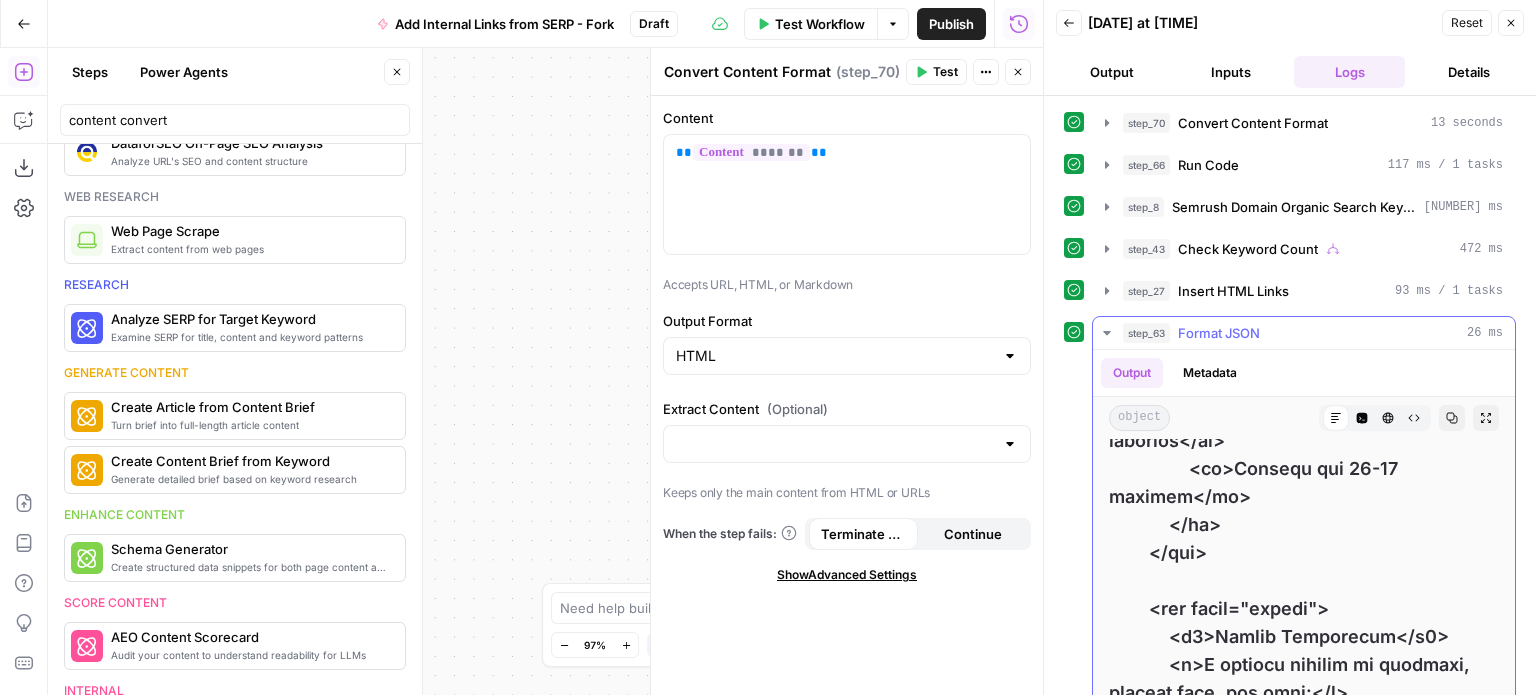 scroll, scrollTop: 4900, scrollLeft: 0, axis: vertical 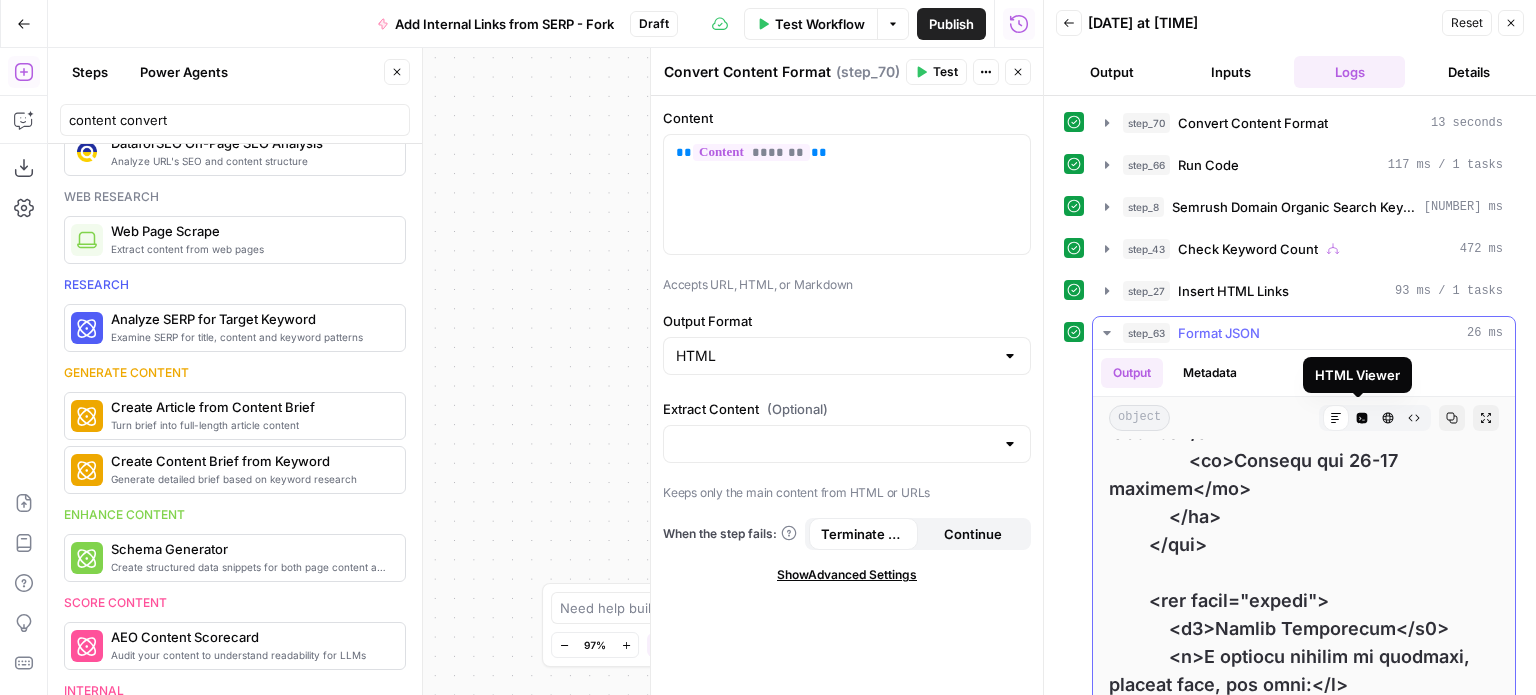 click 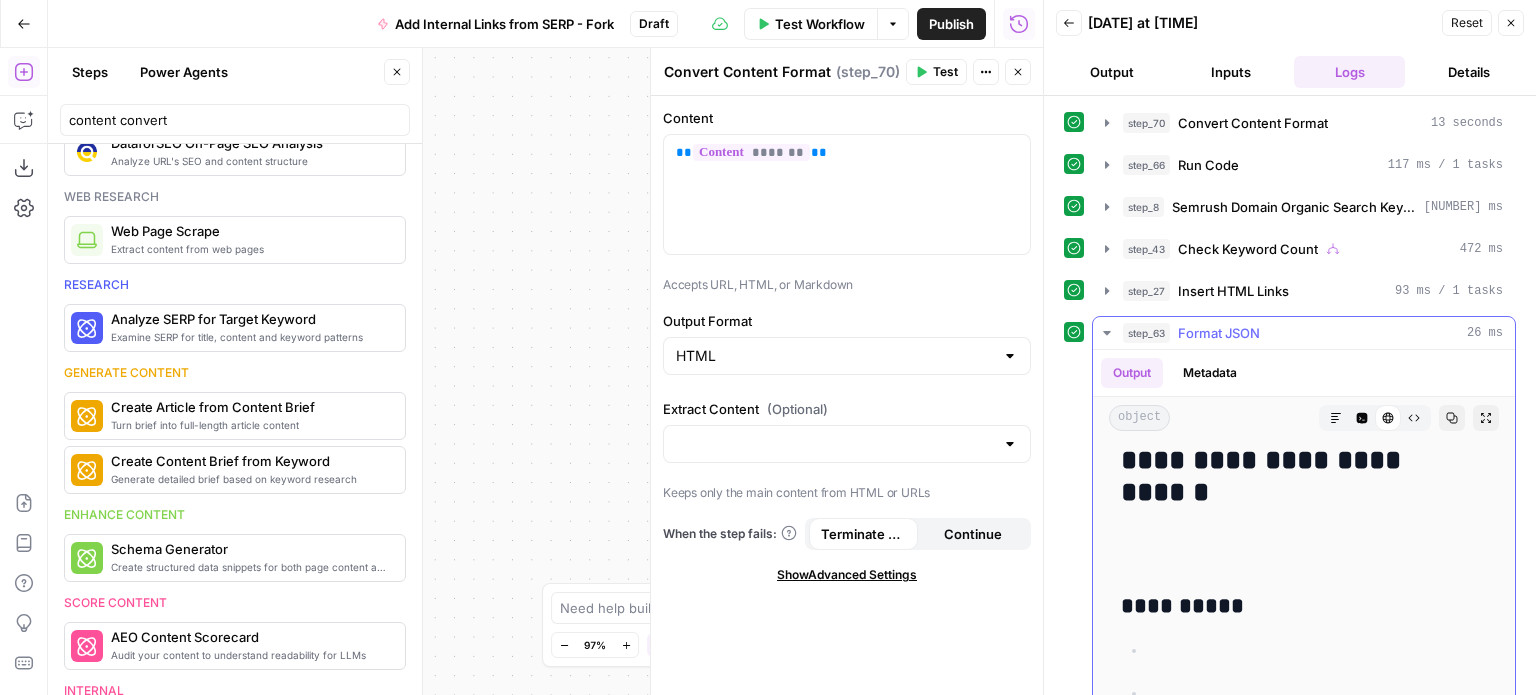 scroll, scrollTop: 23600, scrollLeft: 0, axis: vertical 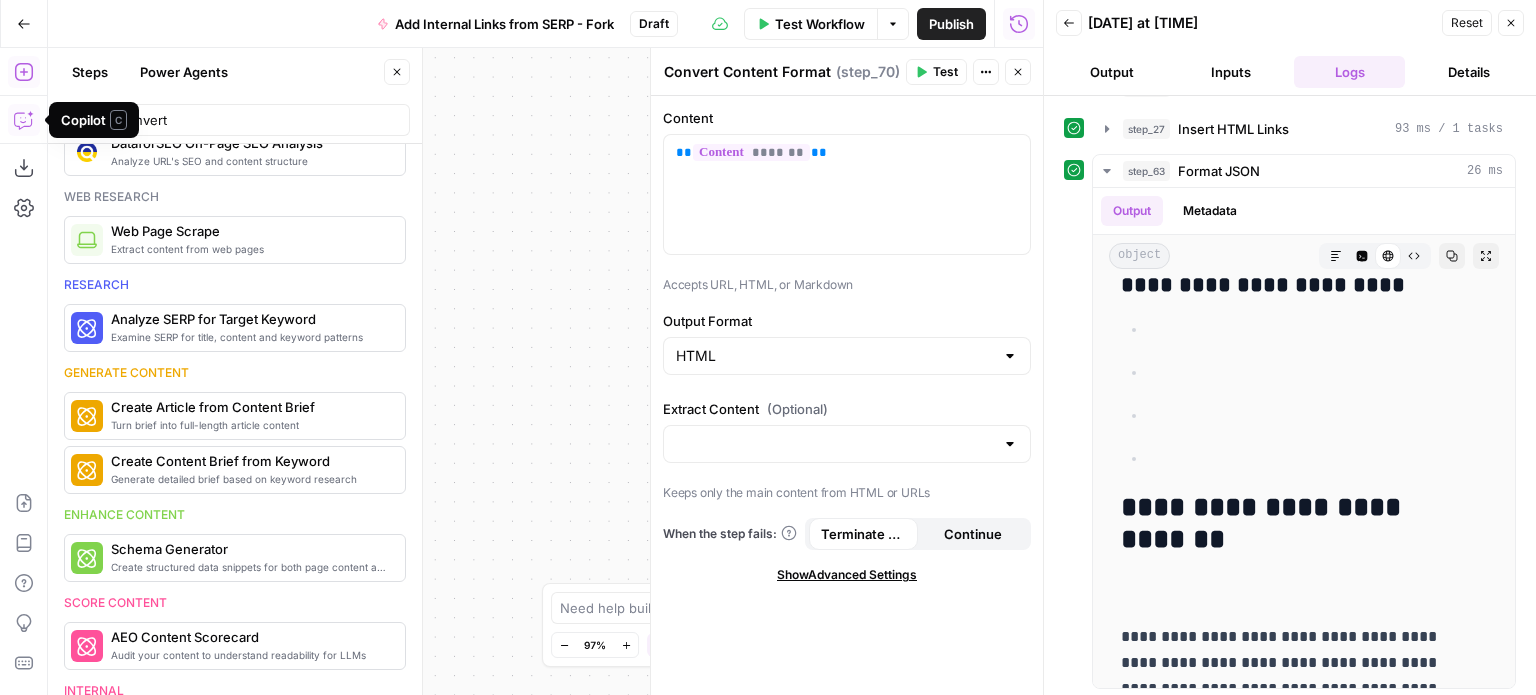 click 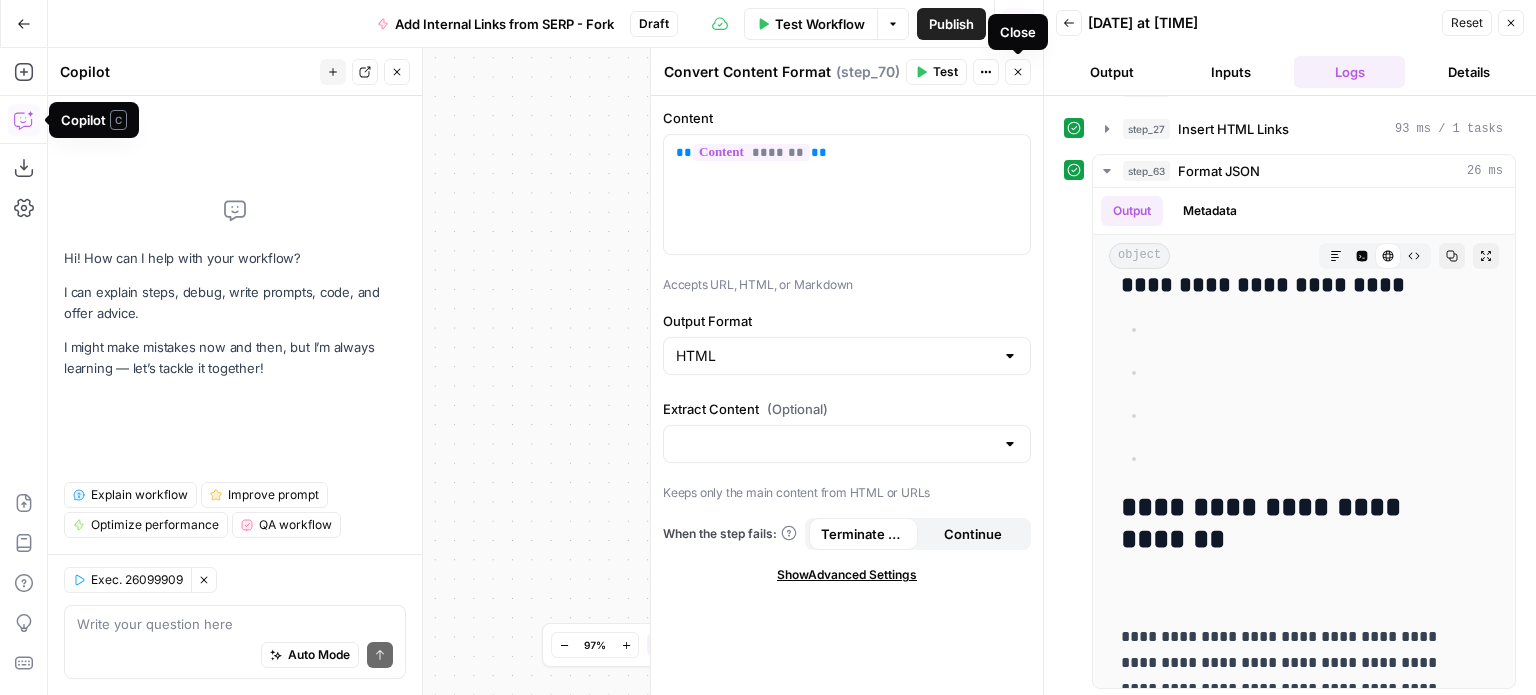 click 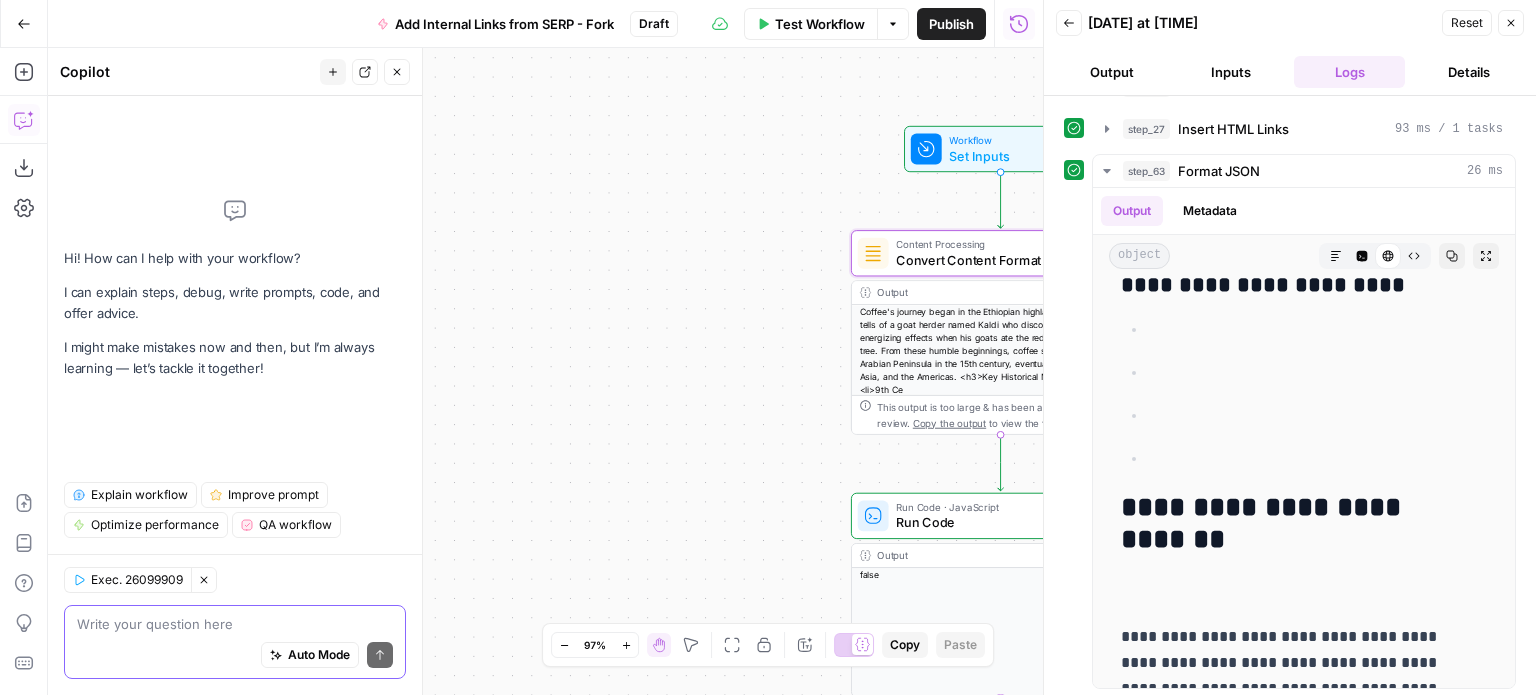 click at bounding box center (235, 624) 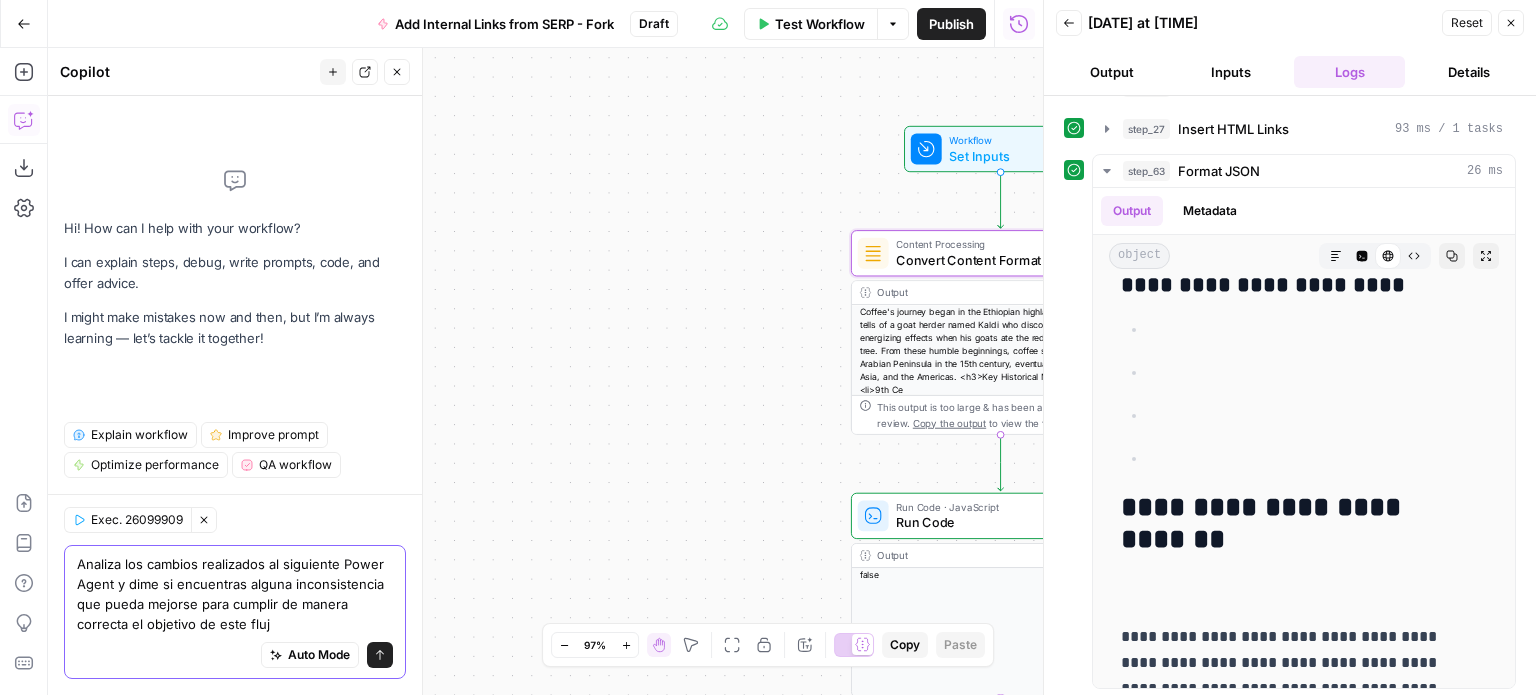 type on "Analiza los cambios realizados al siguiente Power Agent y dime si encuentras alguna inconsistencia que pueda mejorse para cumplir de manera correcta el objetivo de este flujo" 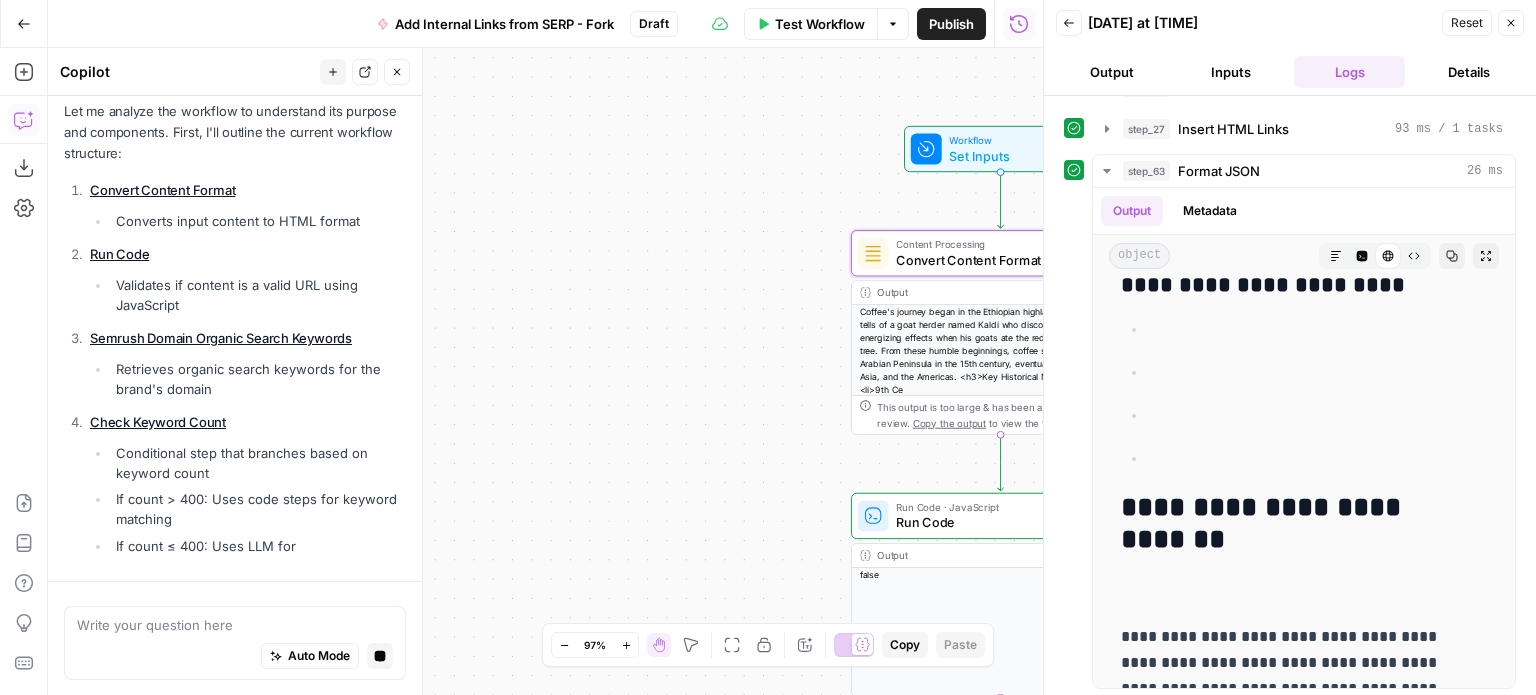 click on "Auto Mode Stop generating" at bounding box center [235, 656] 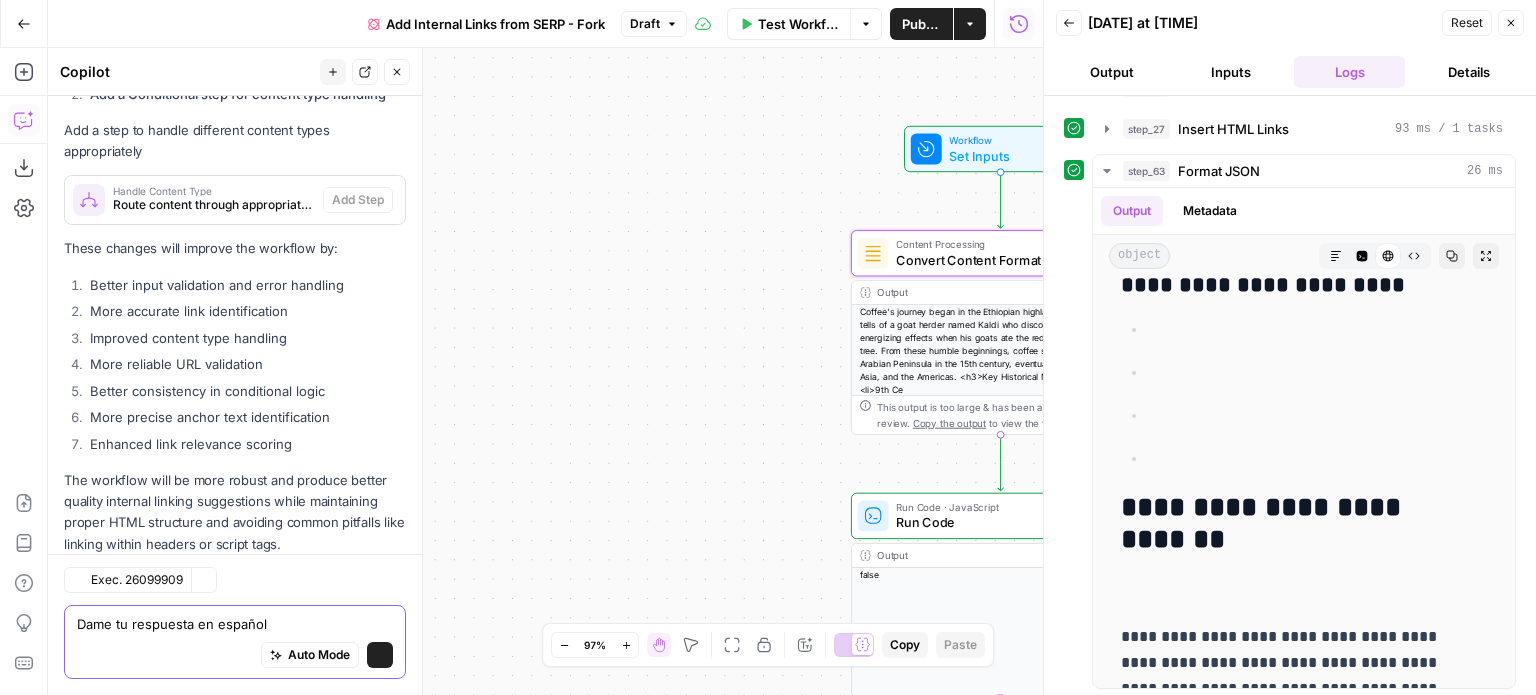 scroll, scrollTop: 2044, scrollLeft: 0, axis: vertical 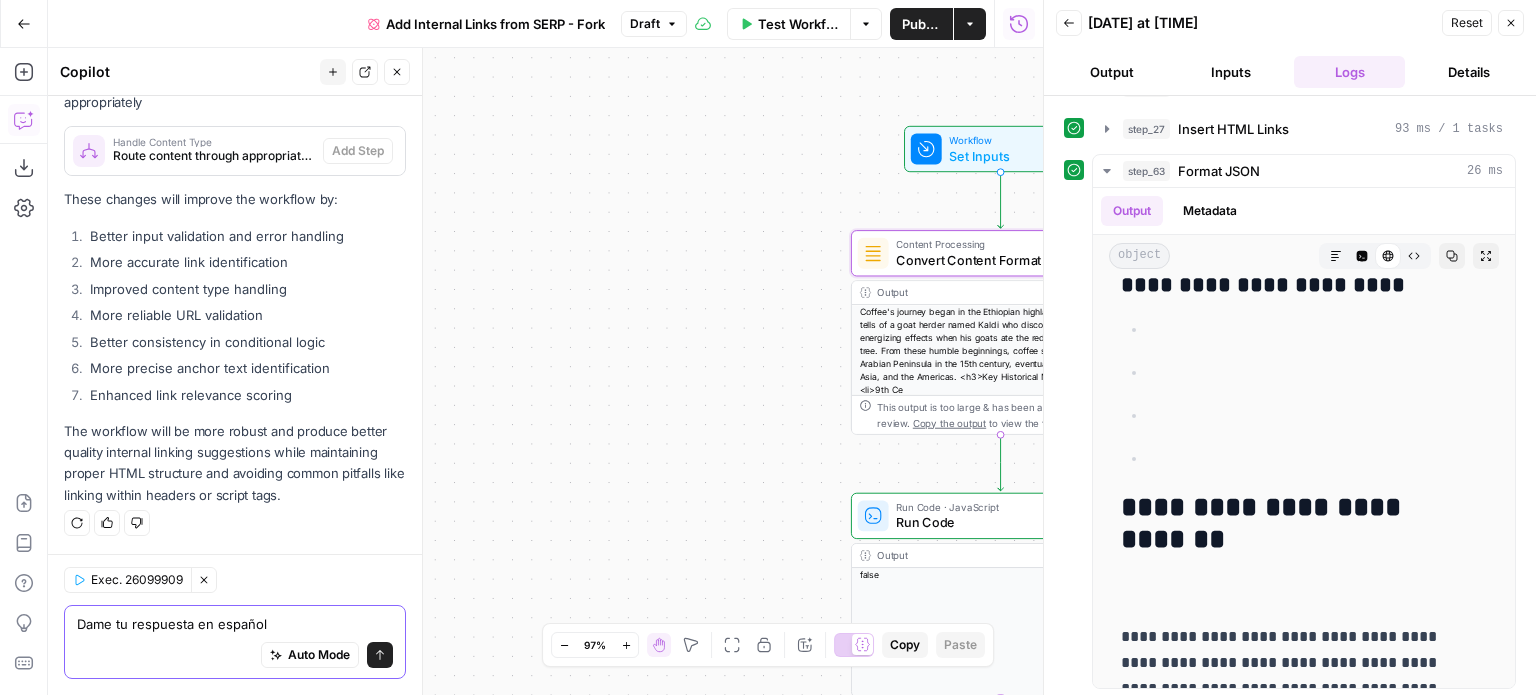 type on "Dame tu respuesta en español" 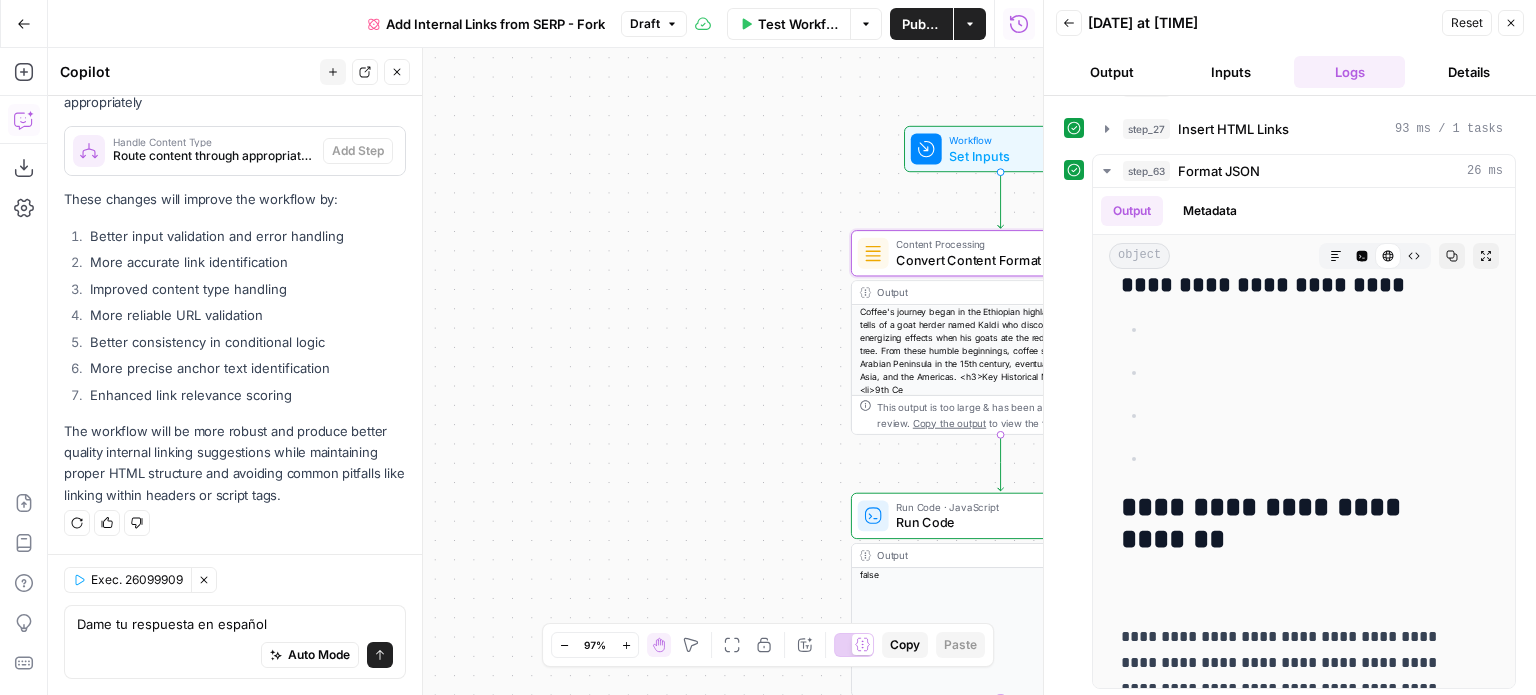 click on "Auto Mode Send" at bounding box center [235, 656] 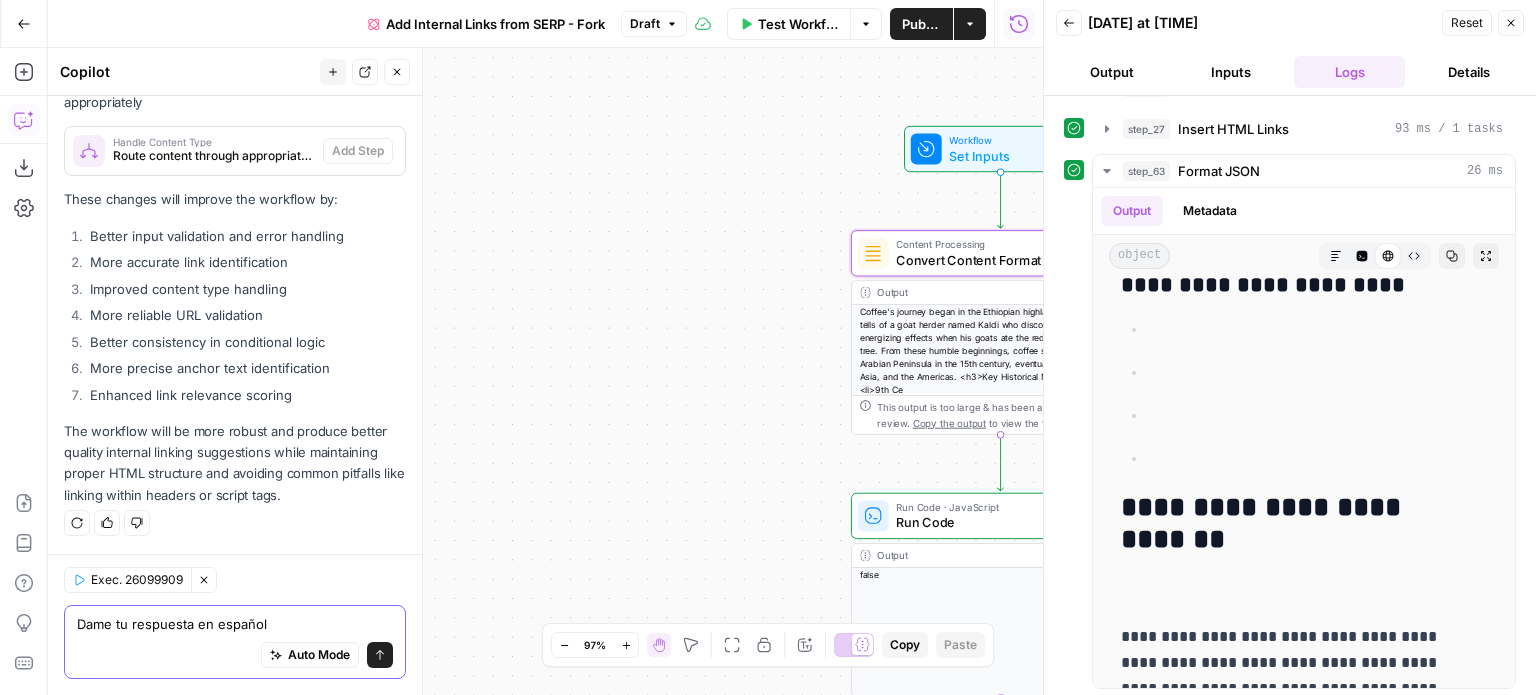 click on "Dame tu respuesta en español" at bounding box center [235, 624] 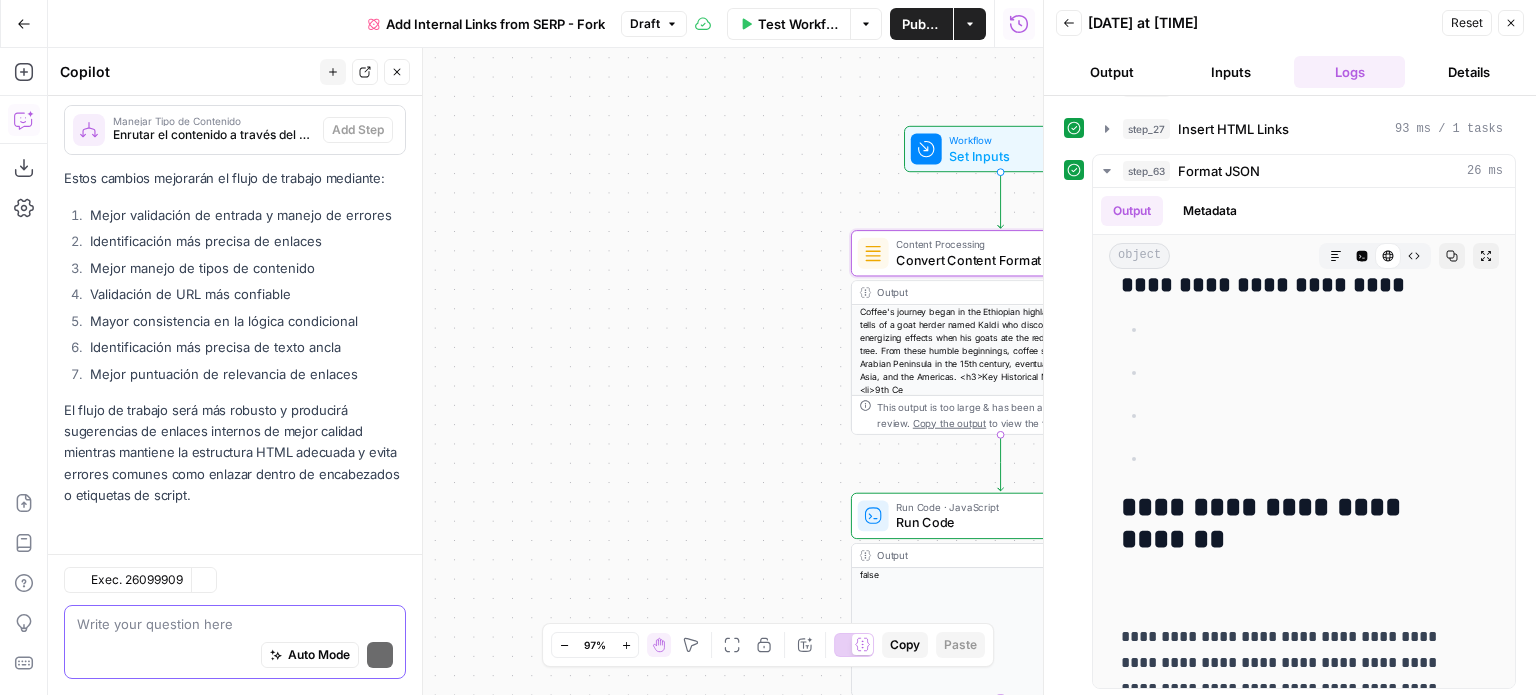 scroll, scrollTop: 4340, scrollLeft: 0, axis: vertical 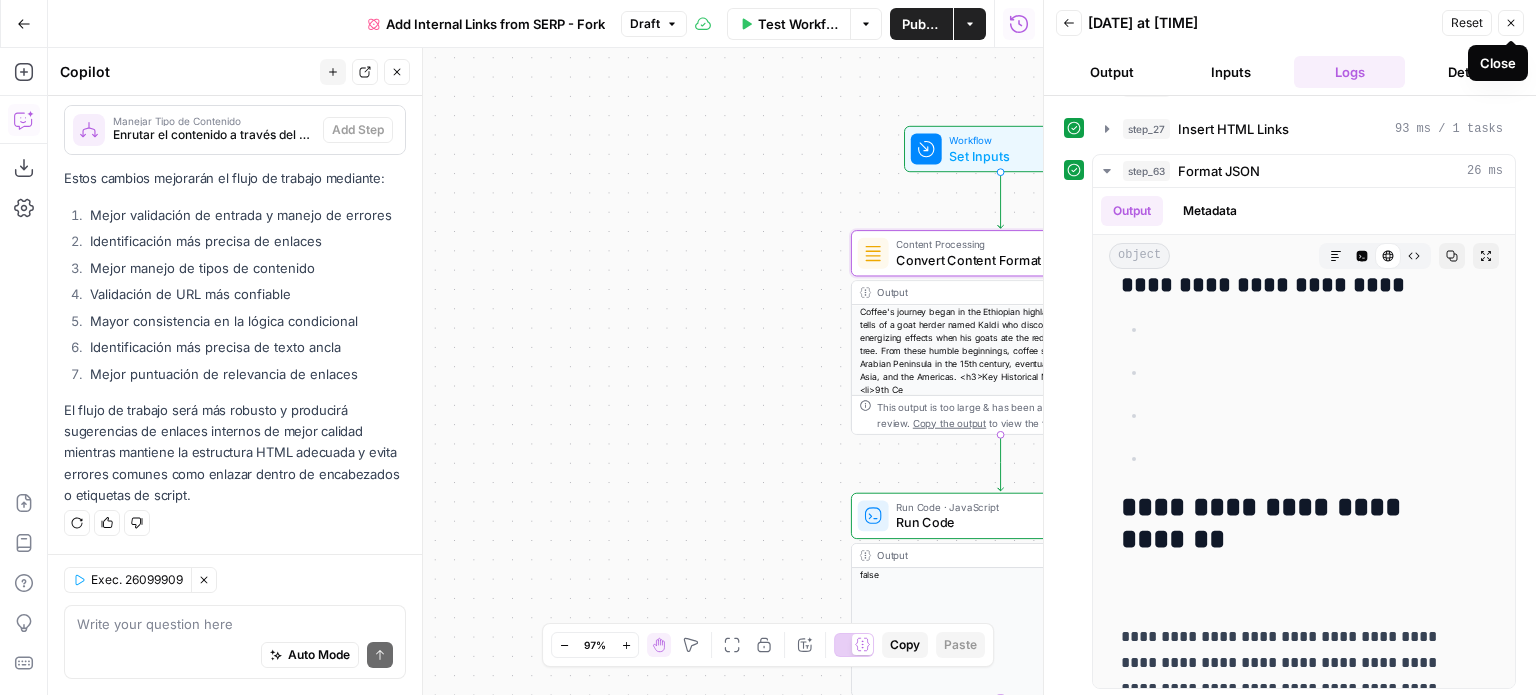 click 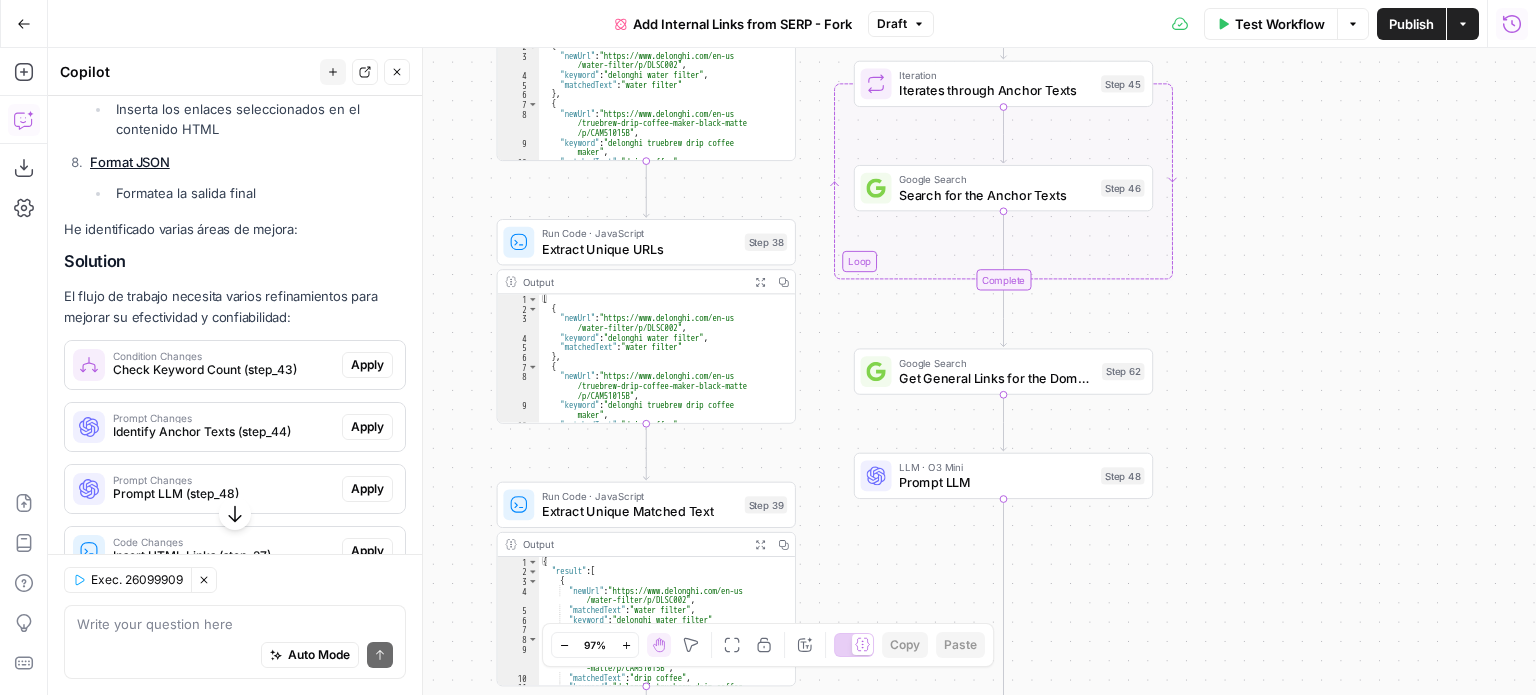 scroll, scrollTop: 3500, scrollLeft: 0, axis: vertical 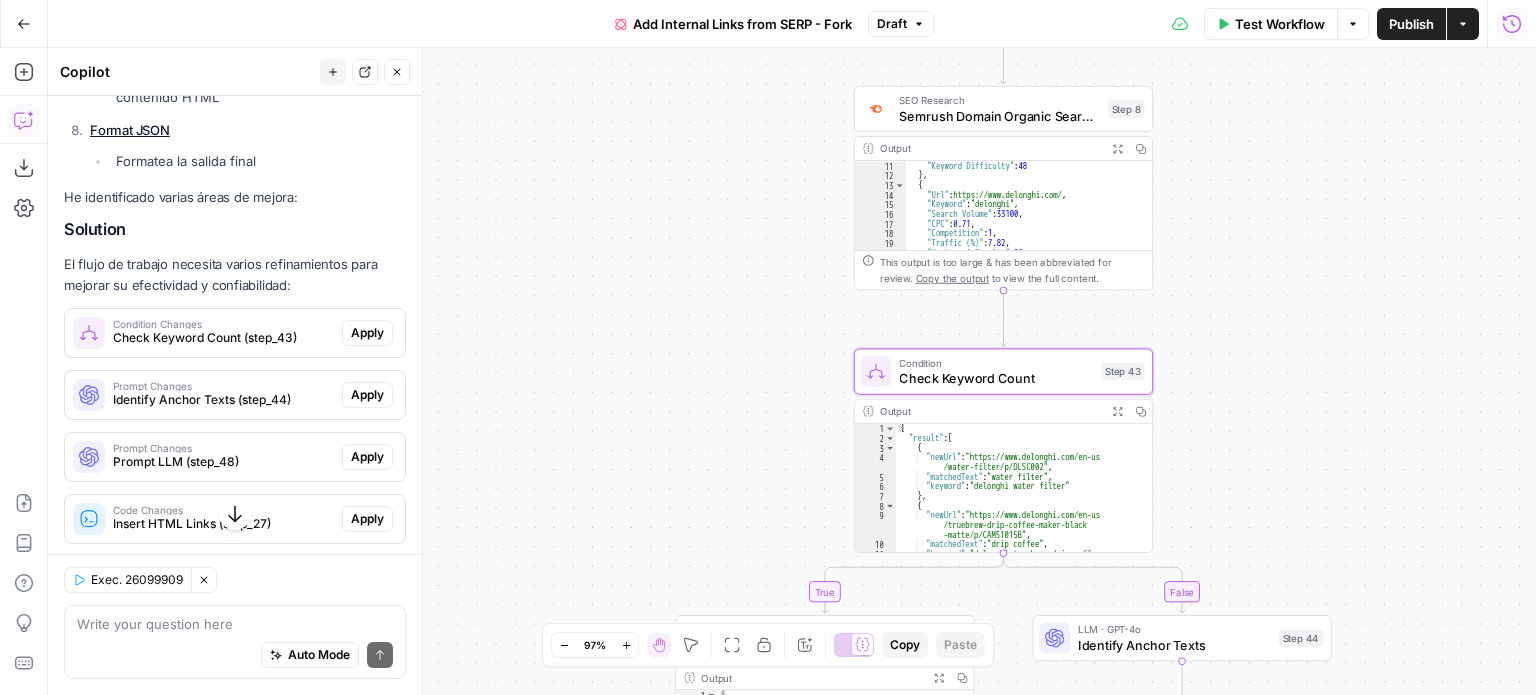 click on "Condition Changes Check Keyword Count (step_43)" at bounding box center [203, 333] 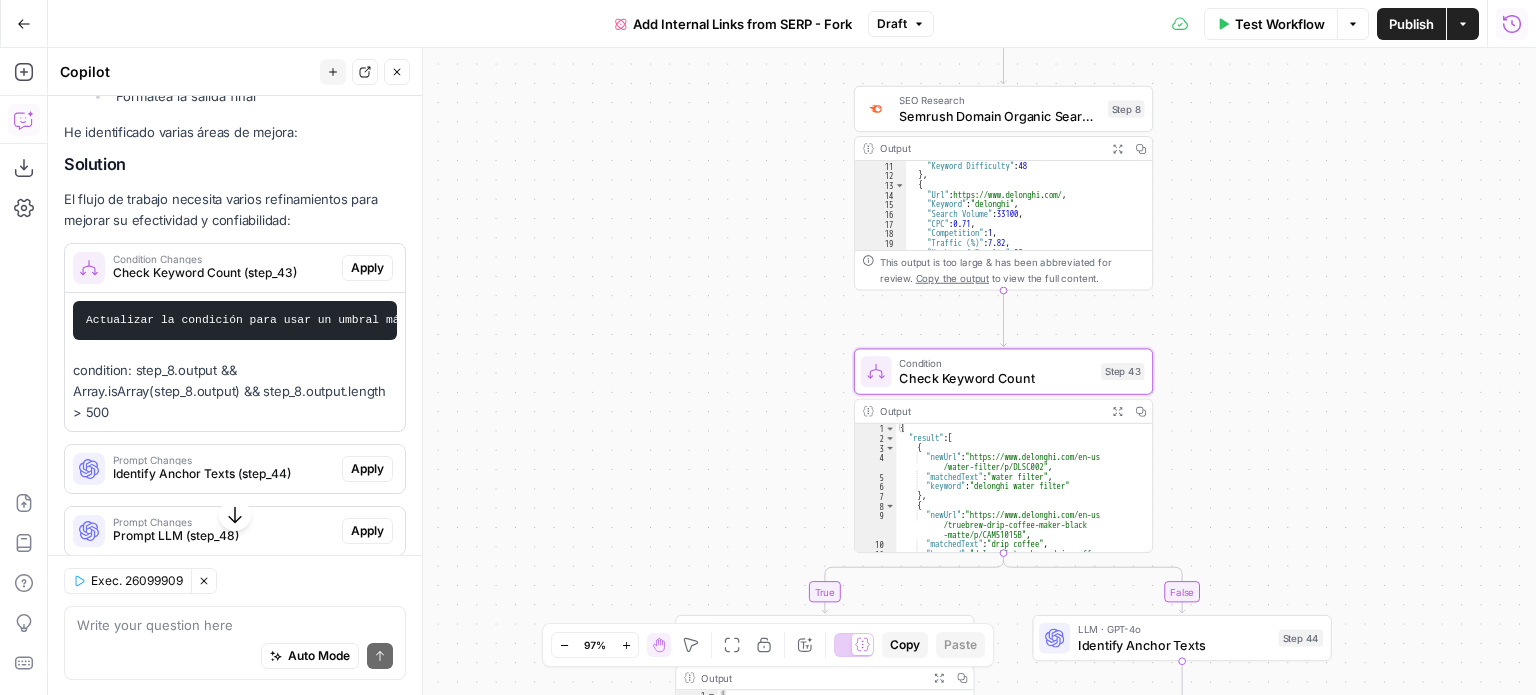 scroll, scrollTop: 3600, scrollLeft: 0, axis: vertical 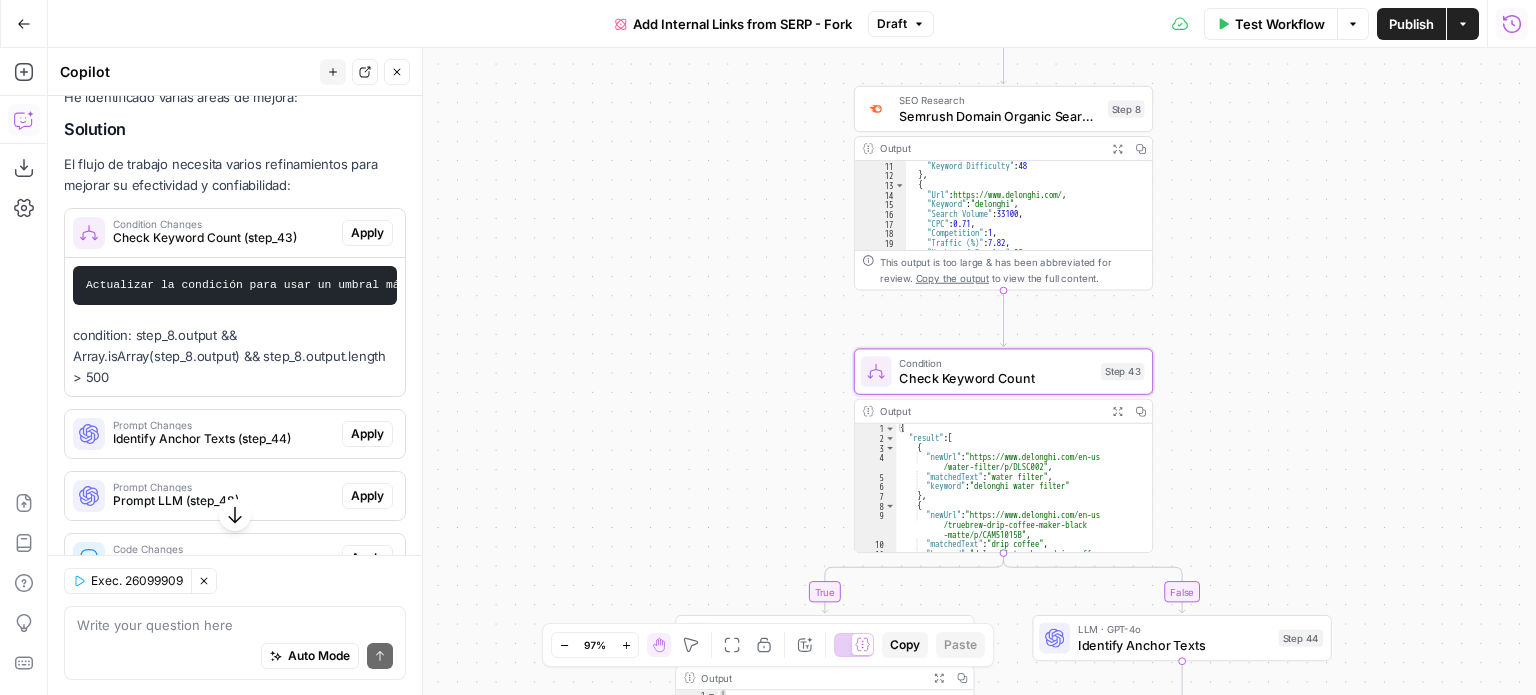 drag, startPoint x: 156, startPoint y: 345, endPoint x: 79, endPoint y: 347, distance: 77.02597 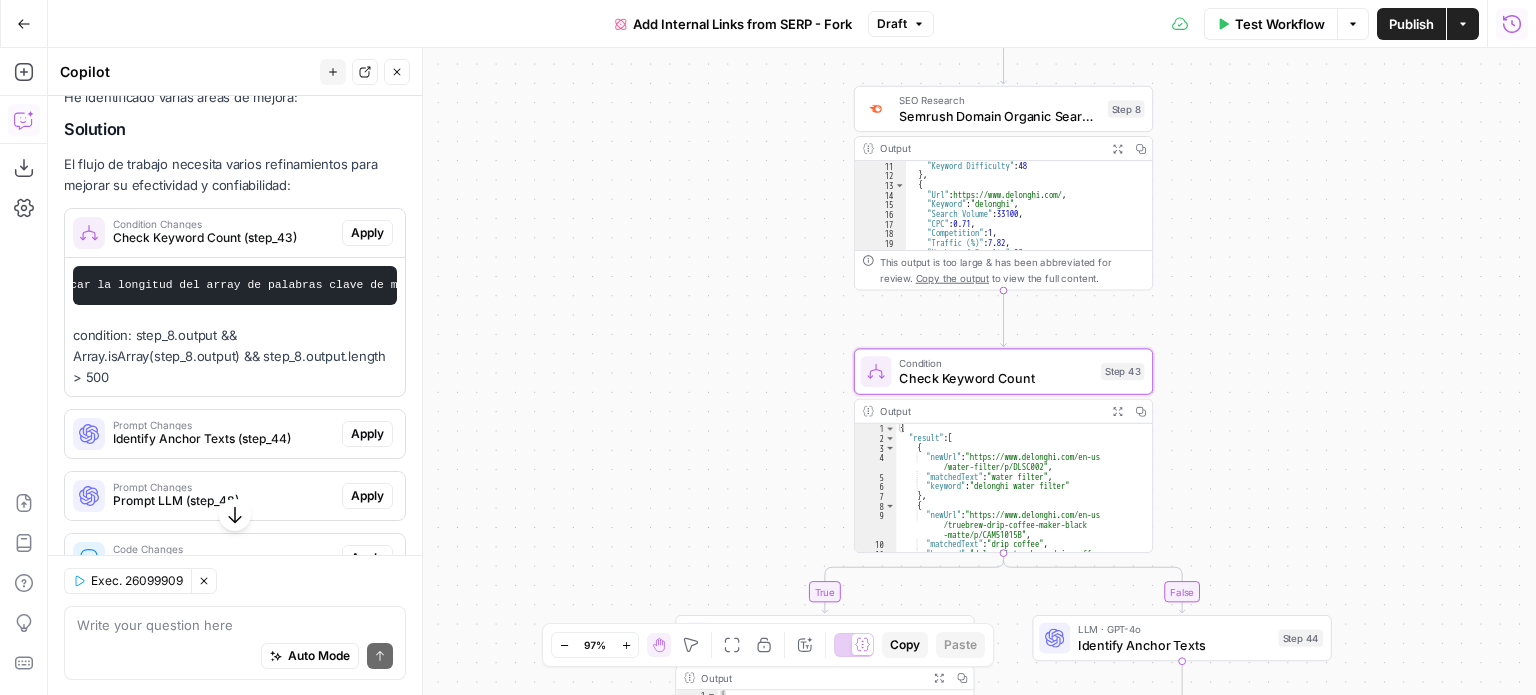 scroll, scrollTop: 0, scrollLeft: 1360, axis: horizontal 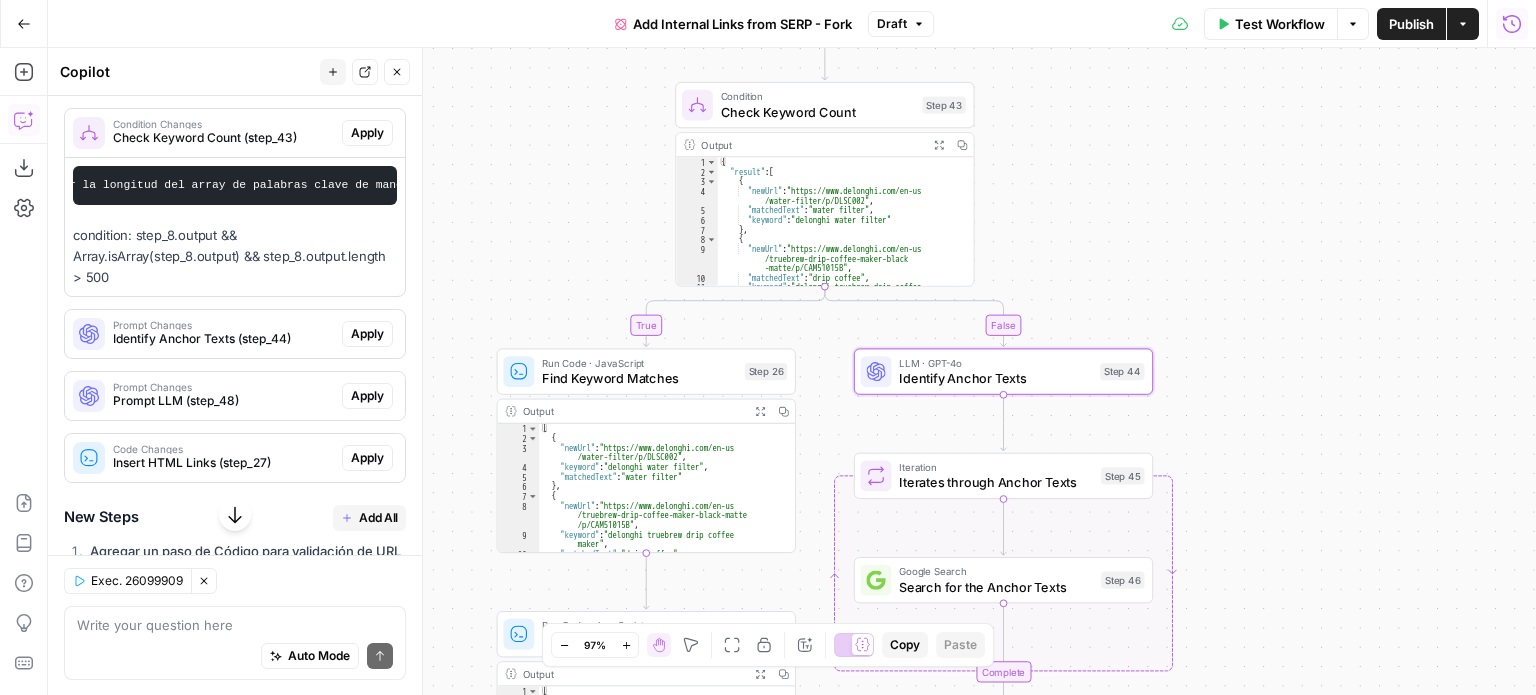 click on "Identify Anchor Texts (step_44)" at bounding box center [223, 339] 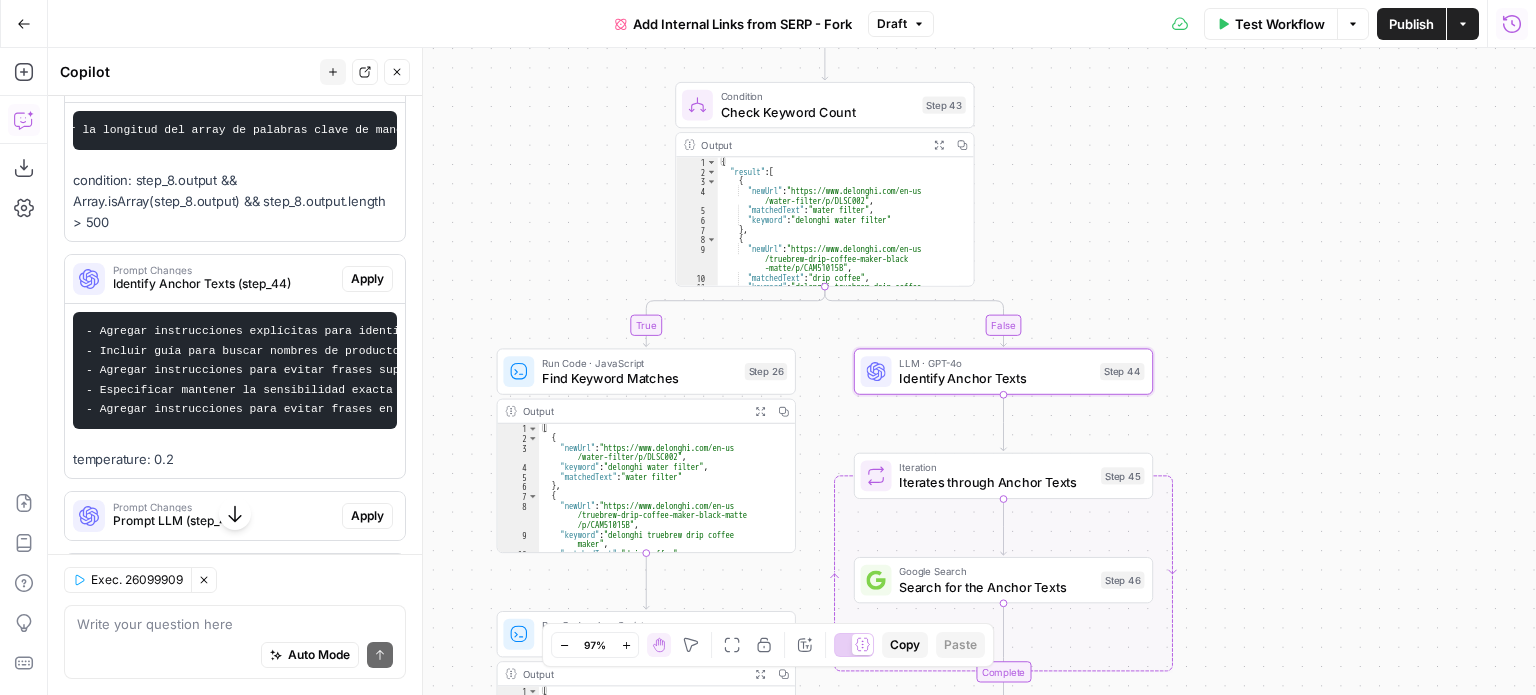 scroll, scrollTop: 3800, scrollLeft: 0, axis: vertical 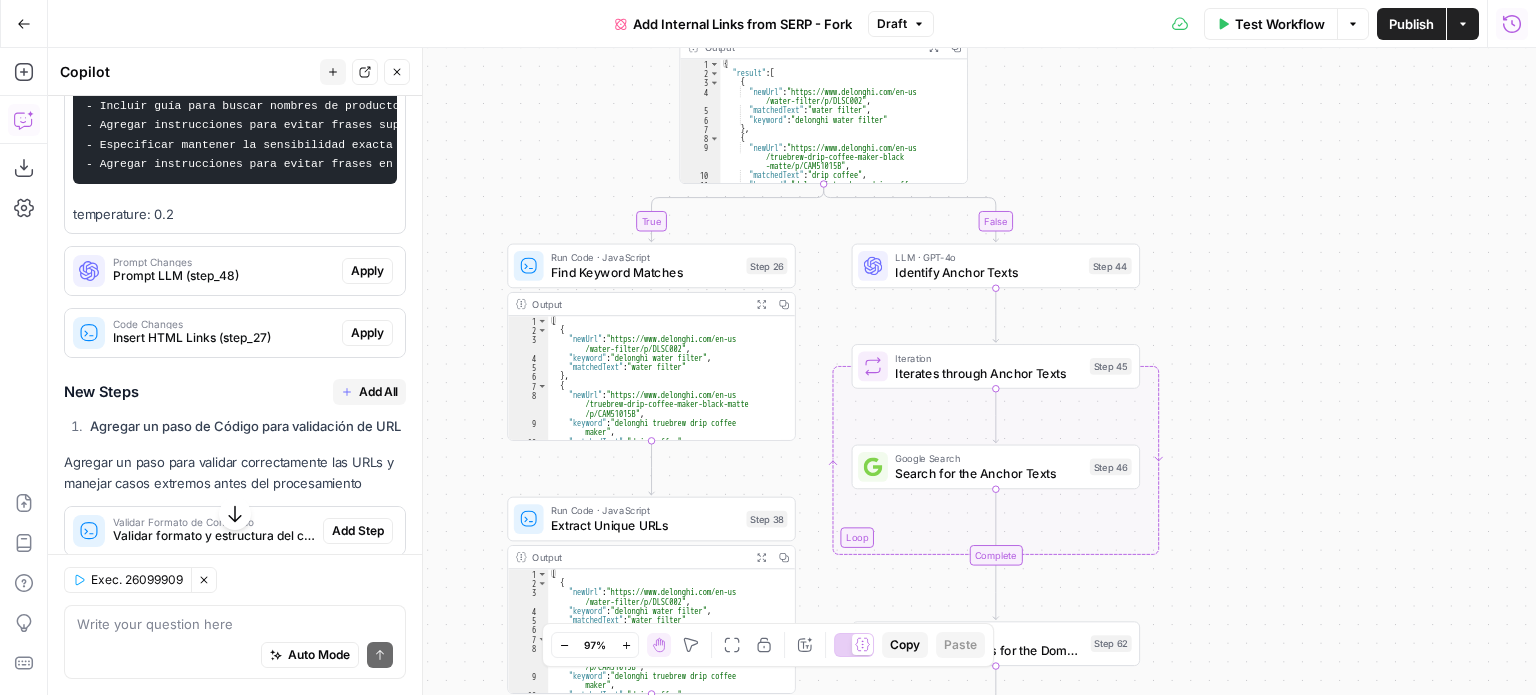 click on "Prompt LLM (step_48)" at bounding box center (223, 276) 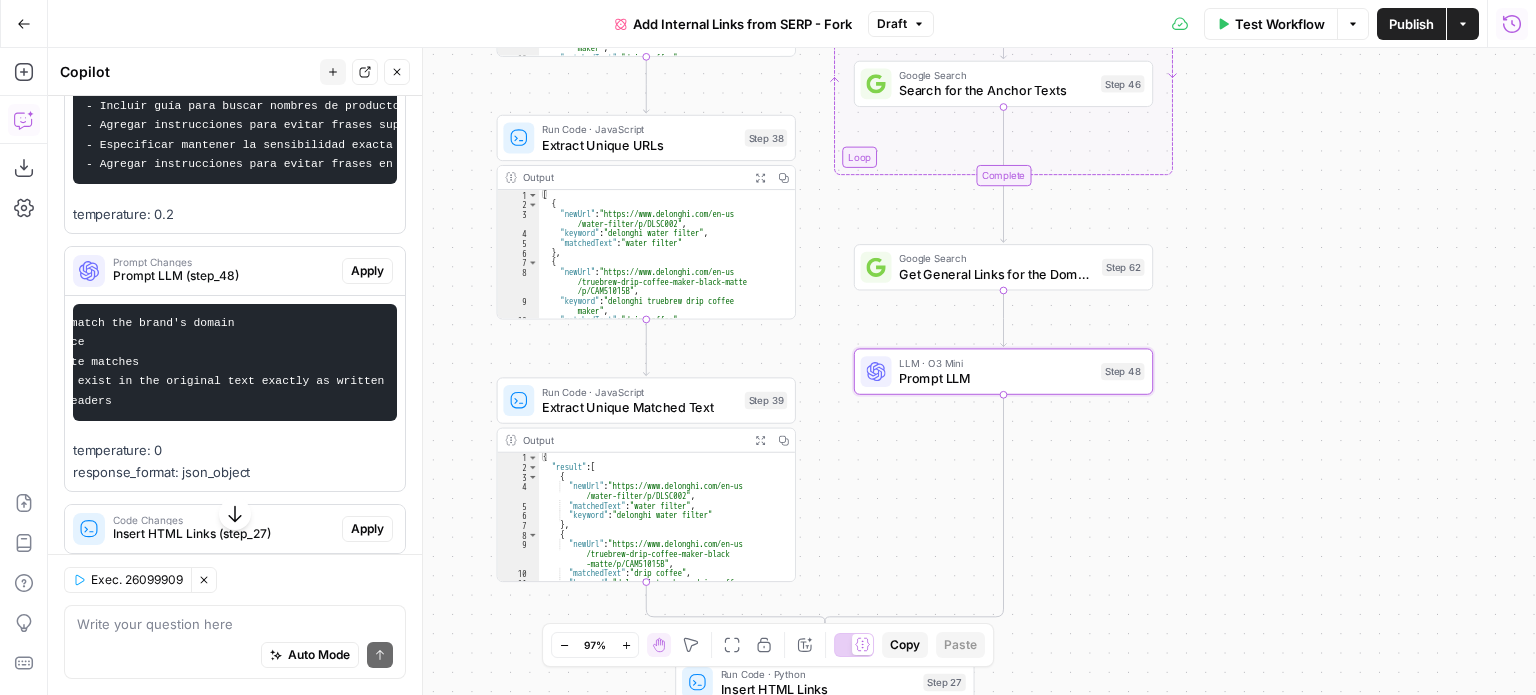 scroll, scrollTop: 0, scrollLeft: 422, axis: horizontal 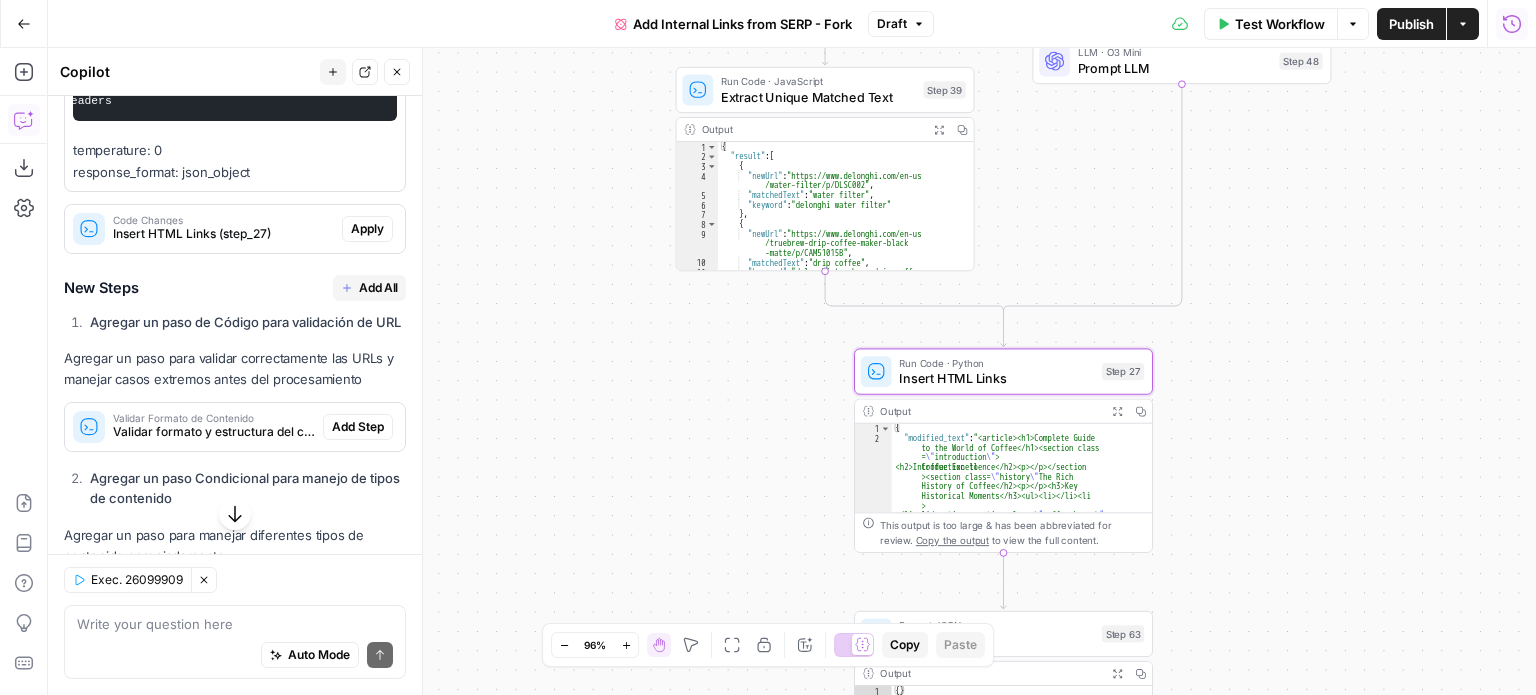 click on "Insert HTML Links (step_27)" at bounding box center [223, 234] 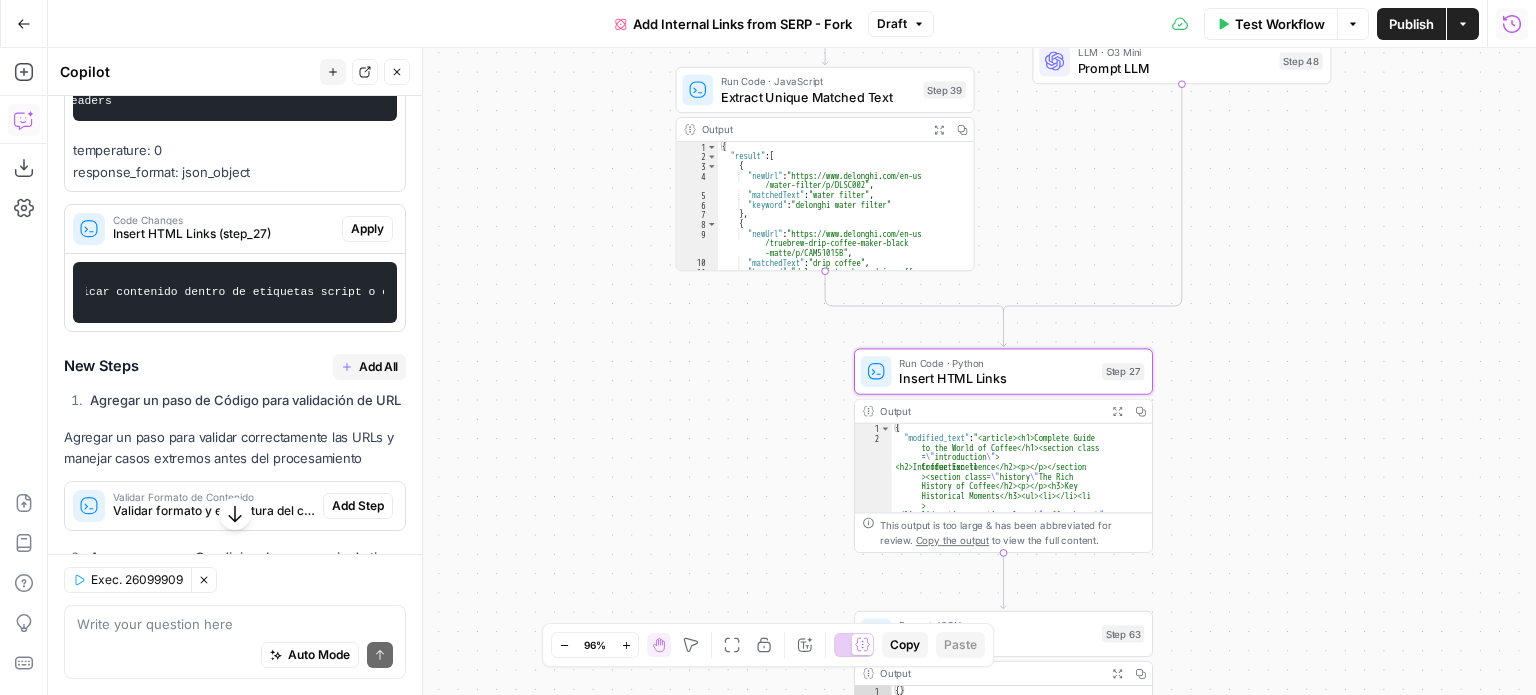 scroll, scrollTop: 0, scrollLeft: 1045, axis: horizontal 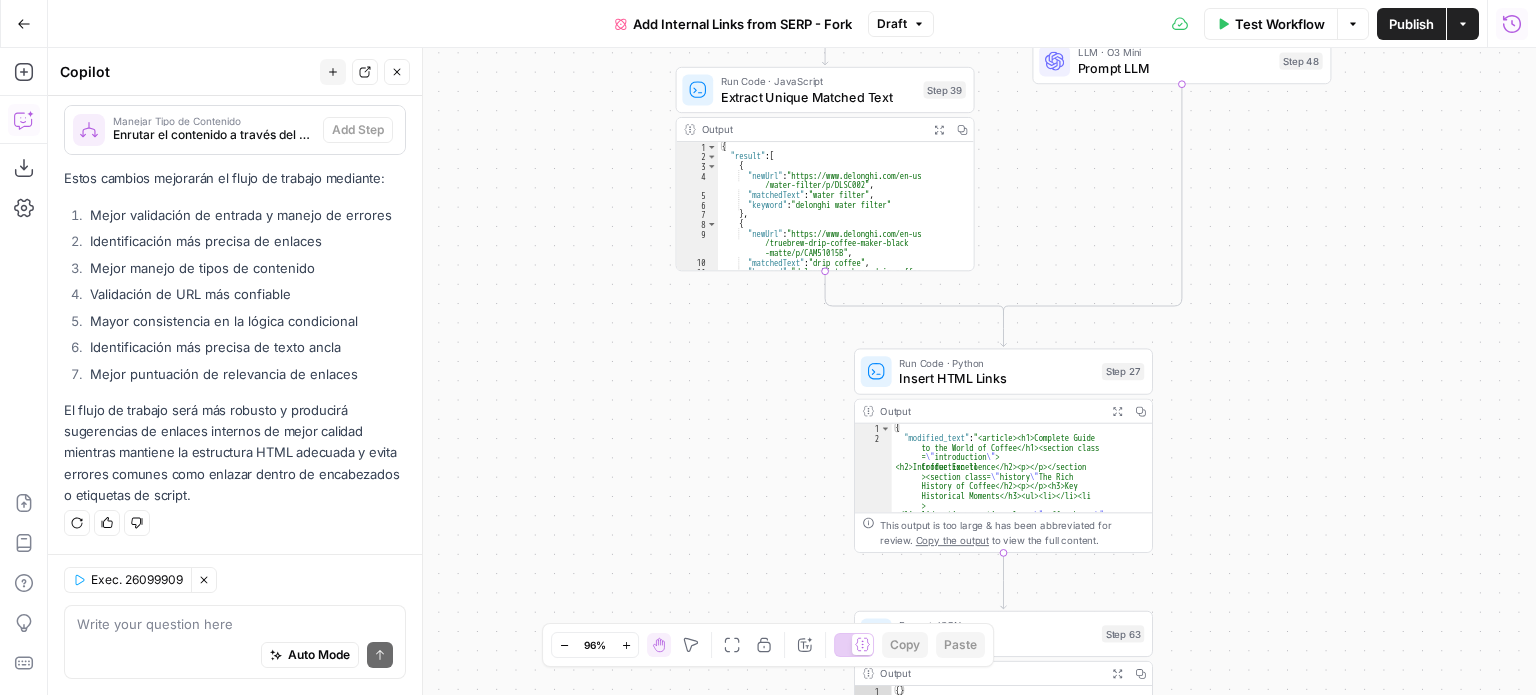 click on "Auto Mode Send" at bounding box center (235, 656) 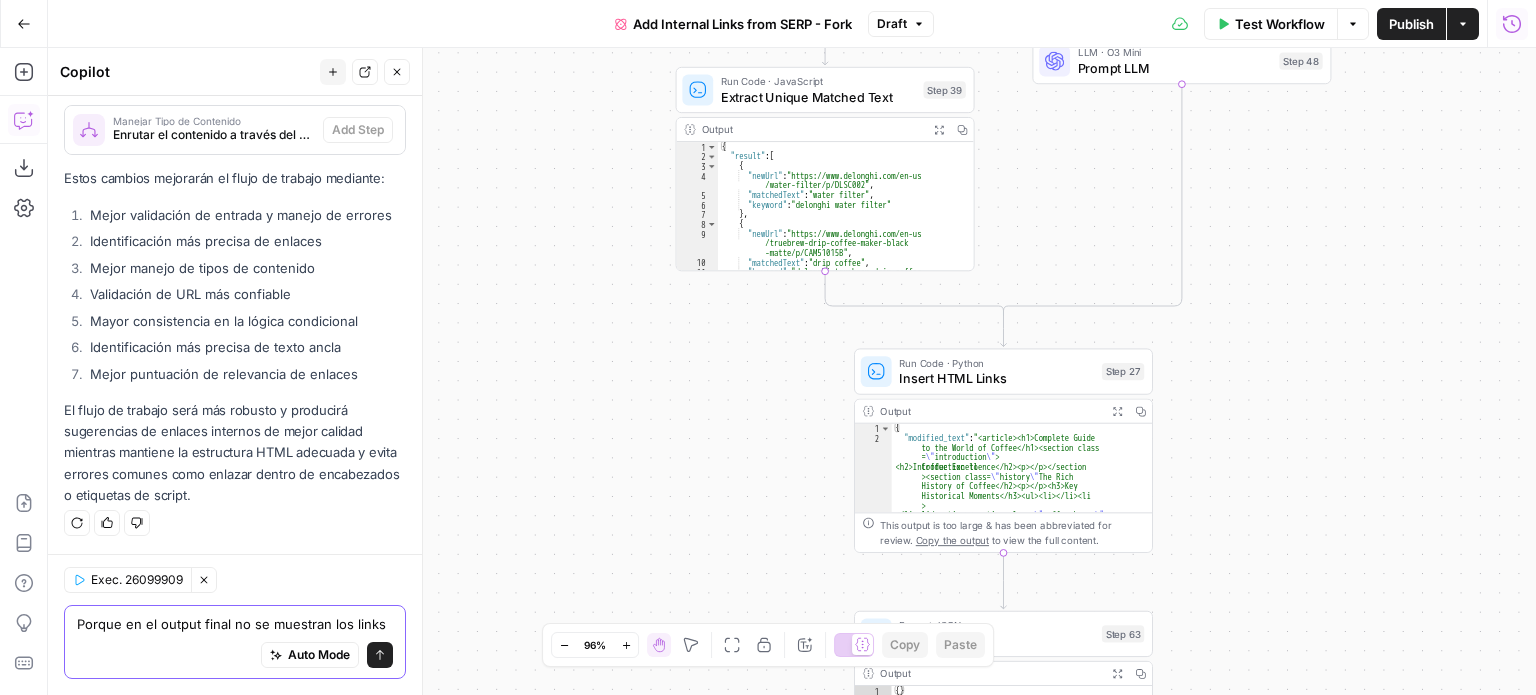 scroll, scrollTop: 5008, scrollLeft: 0, axis: vertical 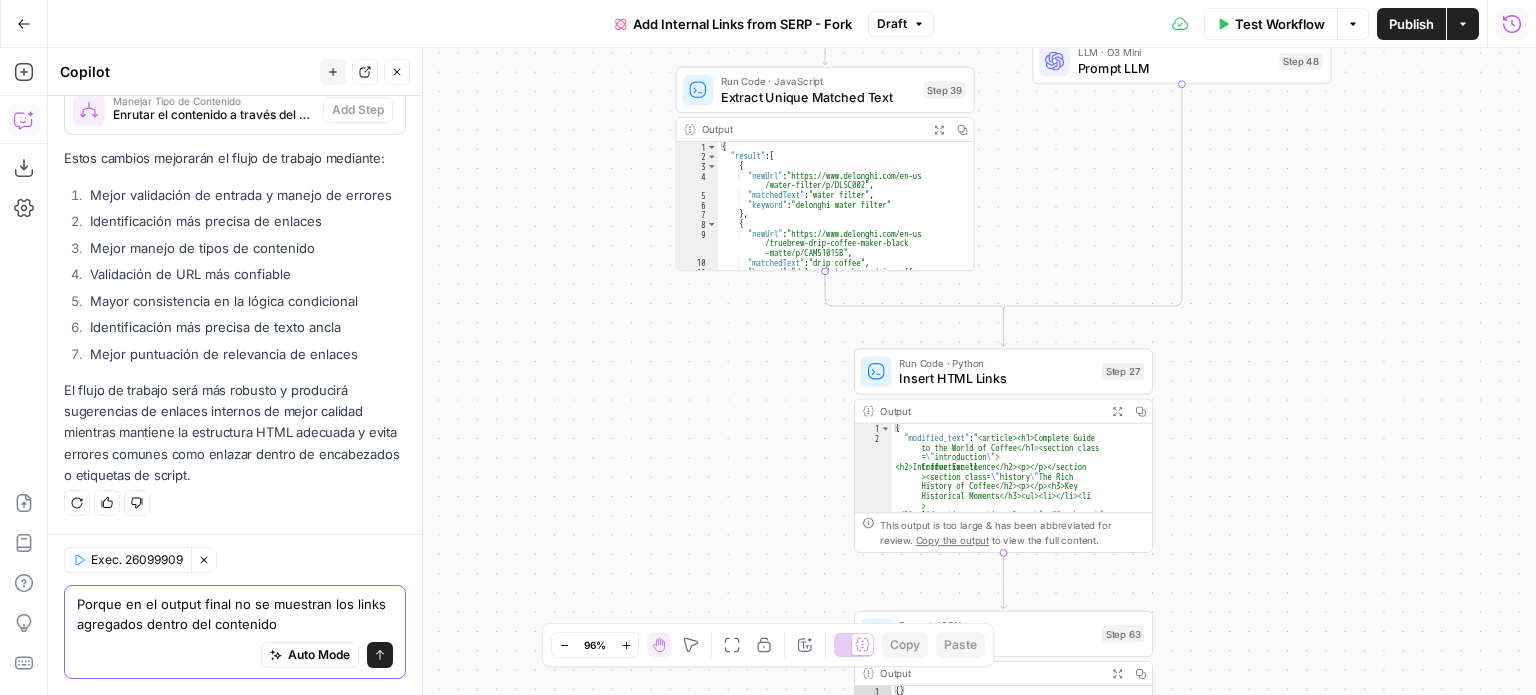 type on "Porque en el output final no se muestran los links agregados dentro del contenido?" 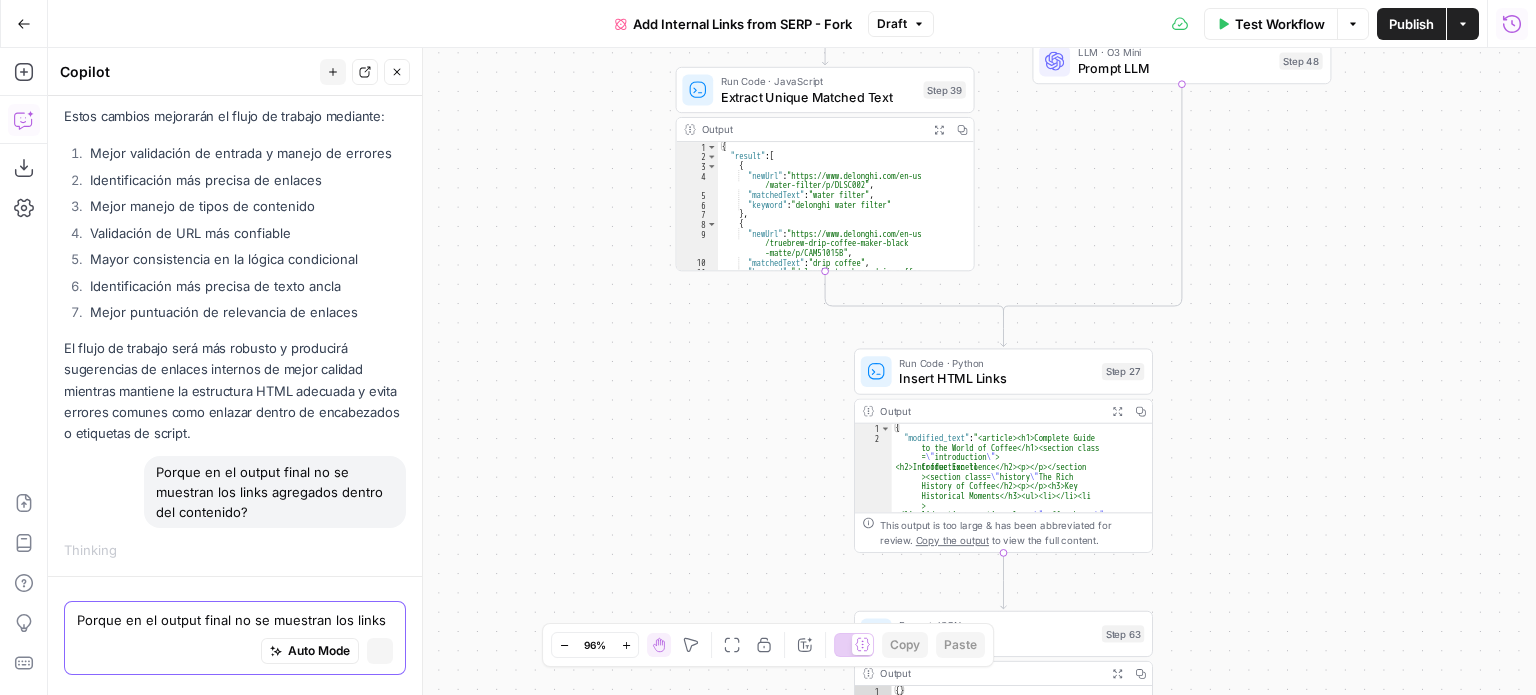 type 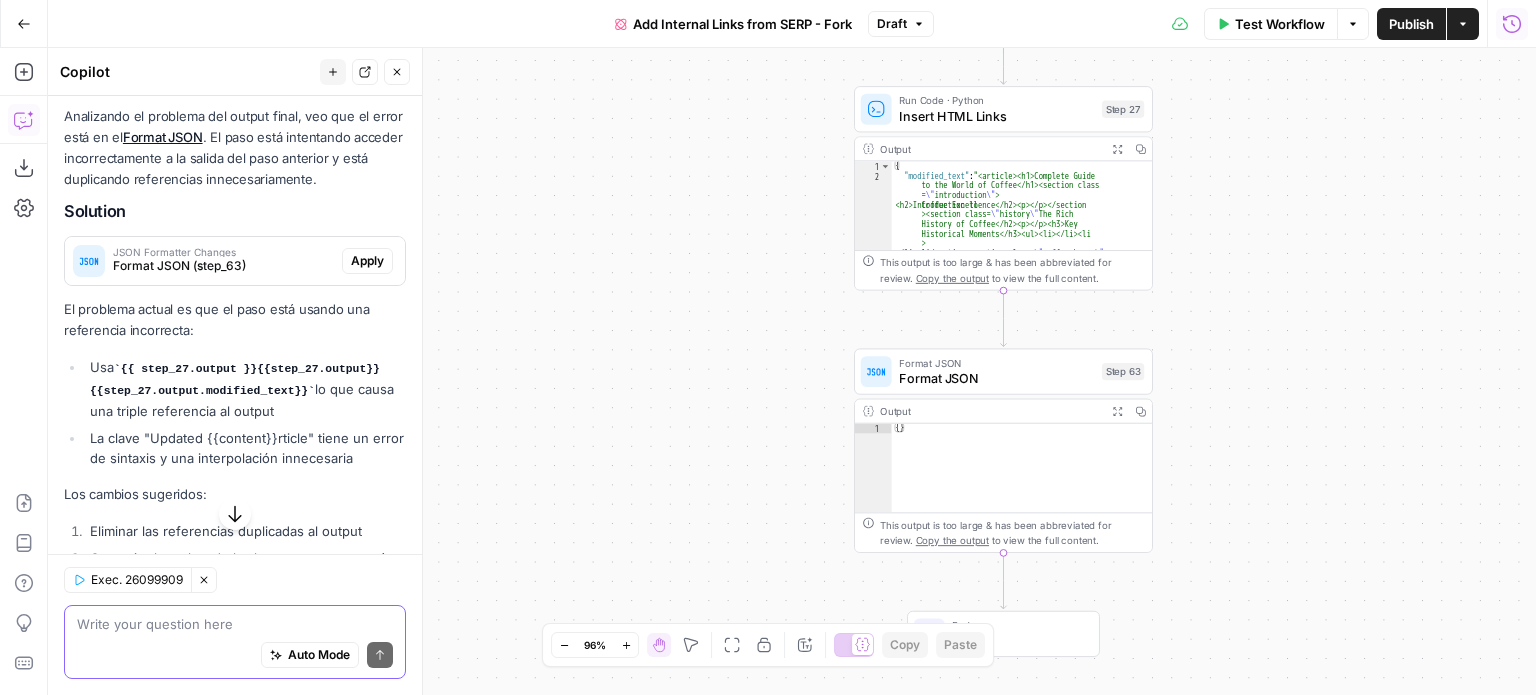 scroll, scrollTop: 5462, scrollLeft: 0, axis: vertical 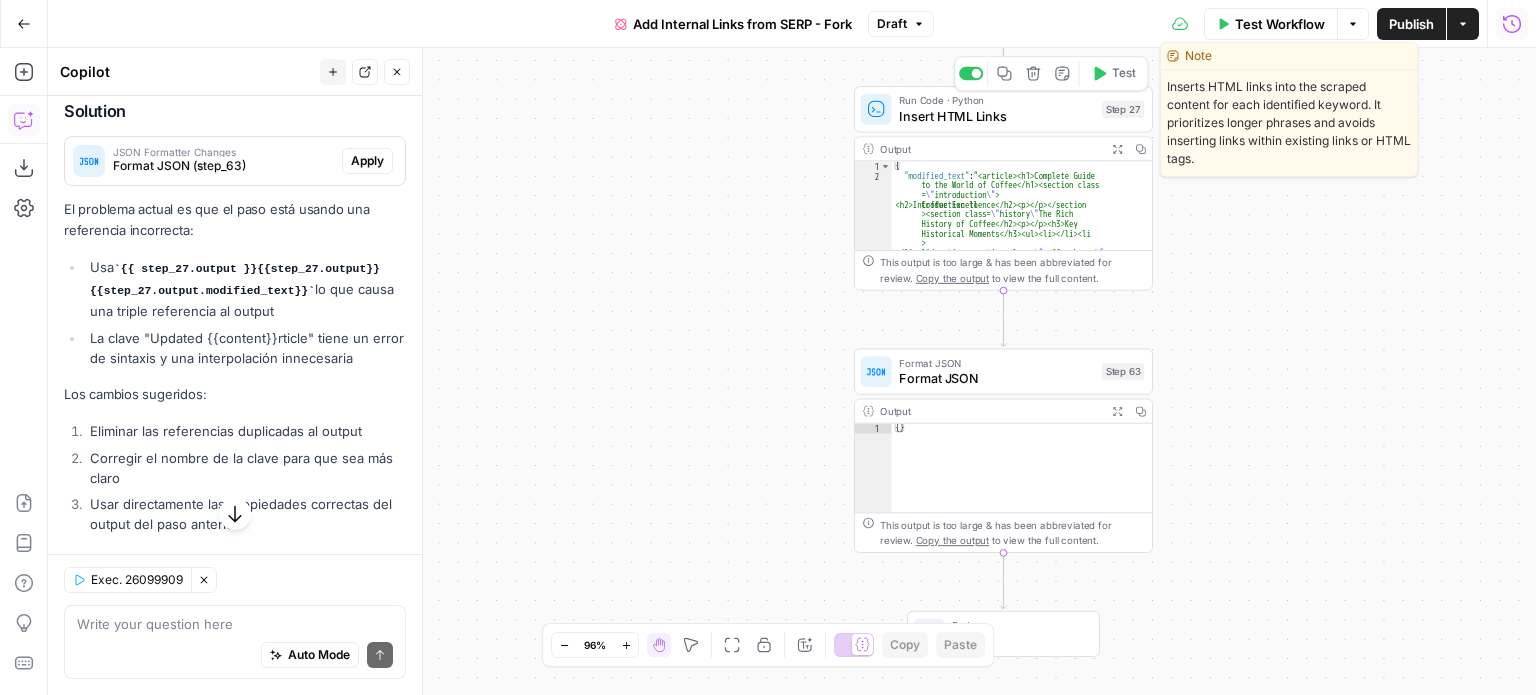 click on "Insert HTML Links" at bounding box center [996, 115] 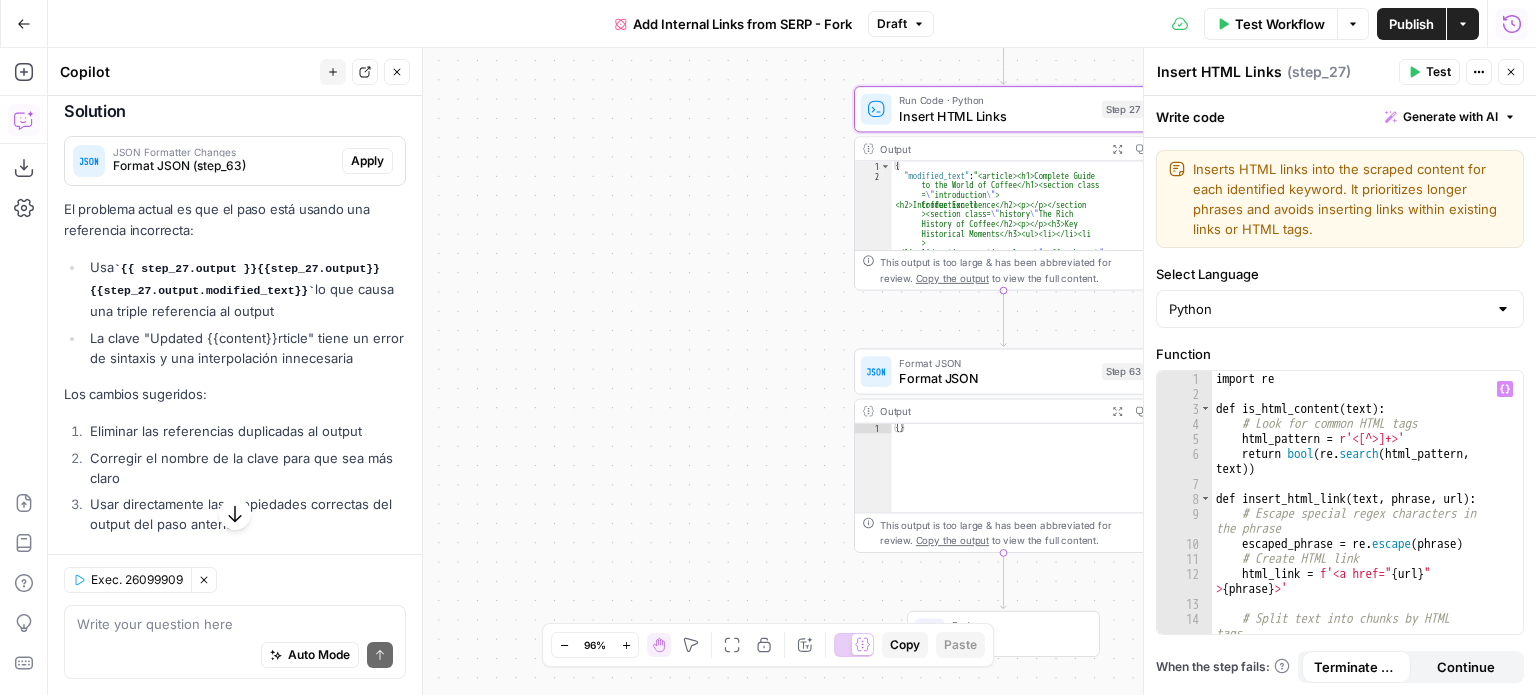 type on "**********" 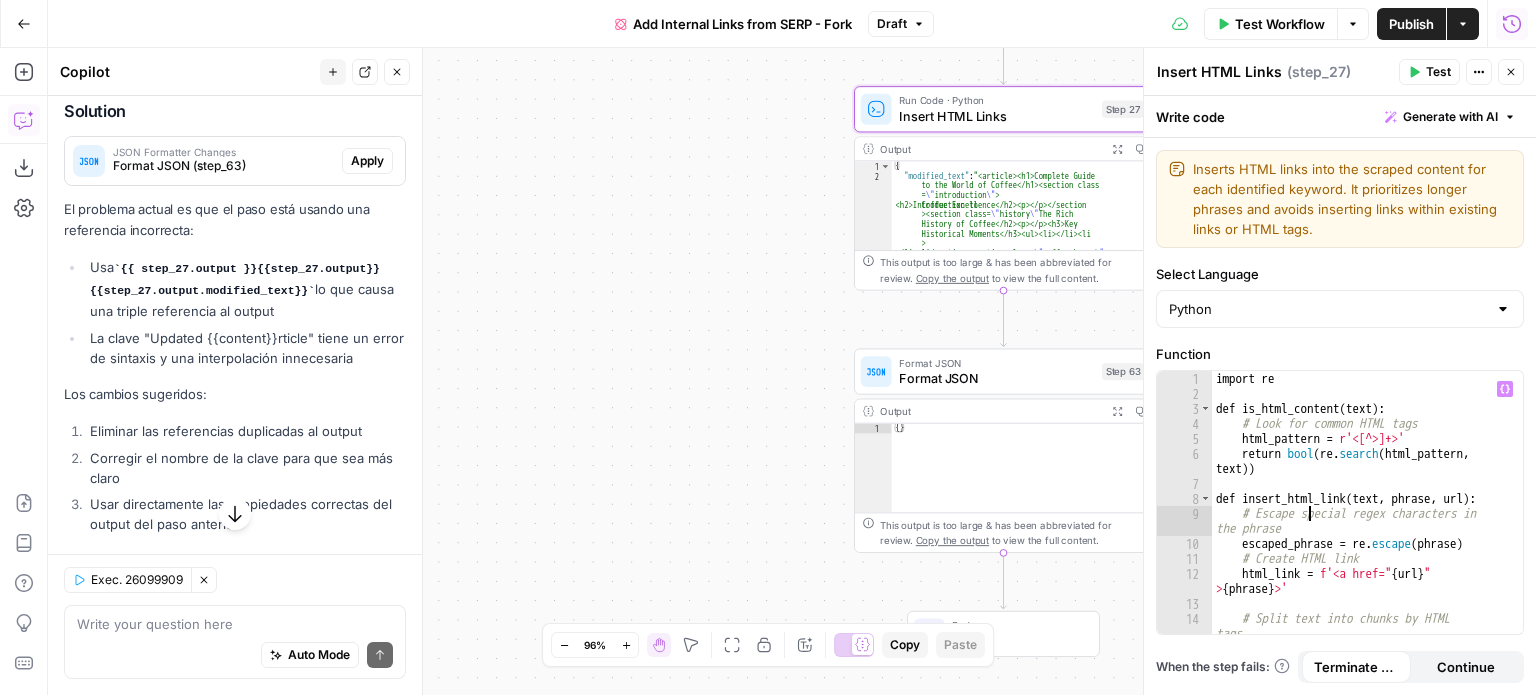 click on "import   re def   is_html_content ( text ) :      # Look for common HTML tags      html_pattern   =   r'<[^>]+>'      return   bool ( re . search ( html_pattern ,   text )) def   insert_html_link ( text ,   phrase ,   url ) :      # Escape special regex characters in  the phrase      escaped_phrase   =   re . escape ( phrase )      # Create HTML link      html_link   =   f'<a href=" { url } " > { phrase } </a>'           # Split text into chunks by HTML  tags      chunks   =   re . split ( '(<[^>]*>)' ,   text )" at bounding box center [1360, 518] 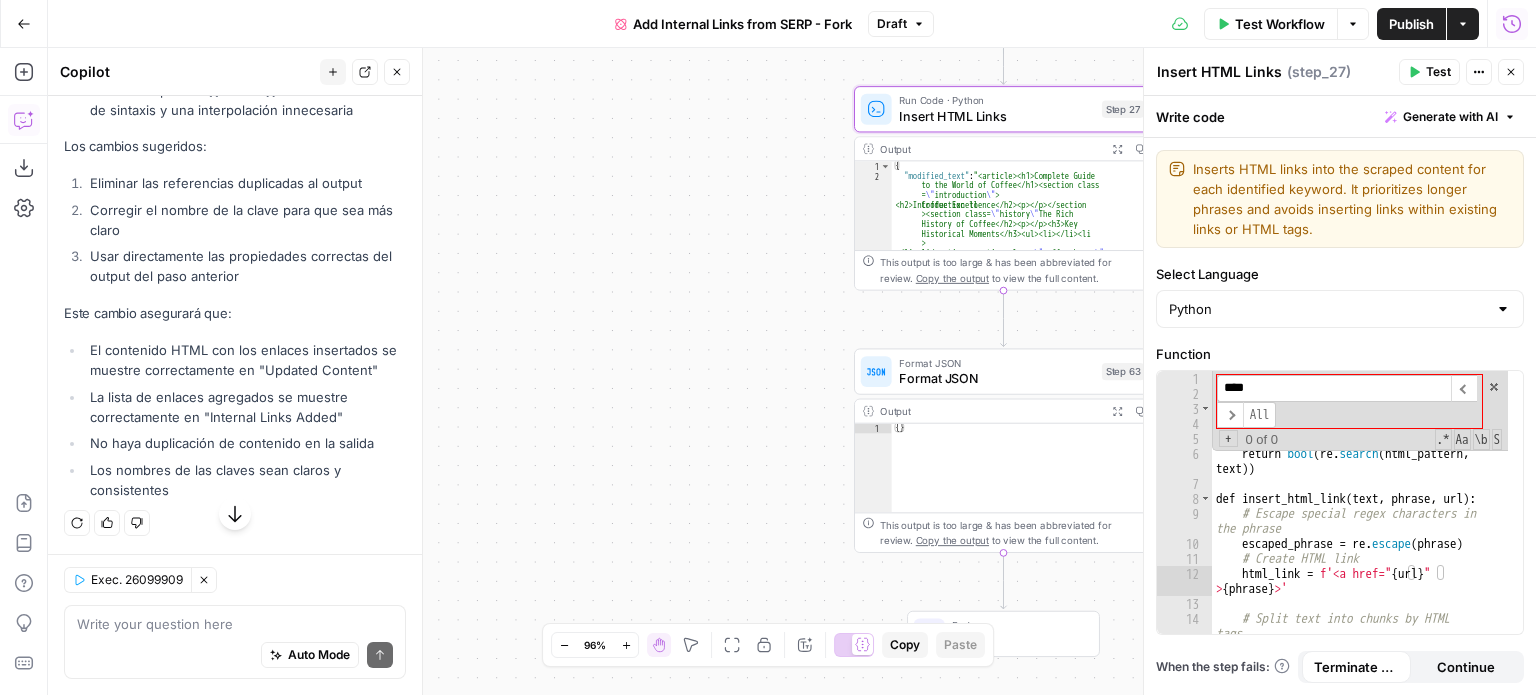 scroll, scrollTop: 5762, scrollLeft: 0, axis: vertical 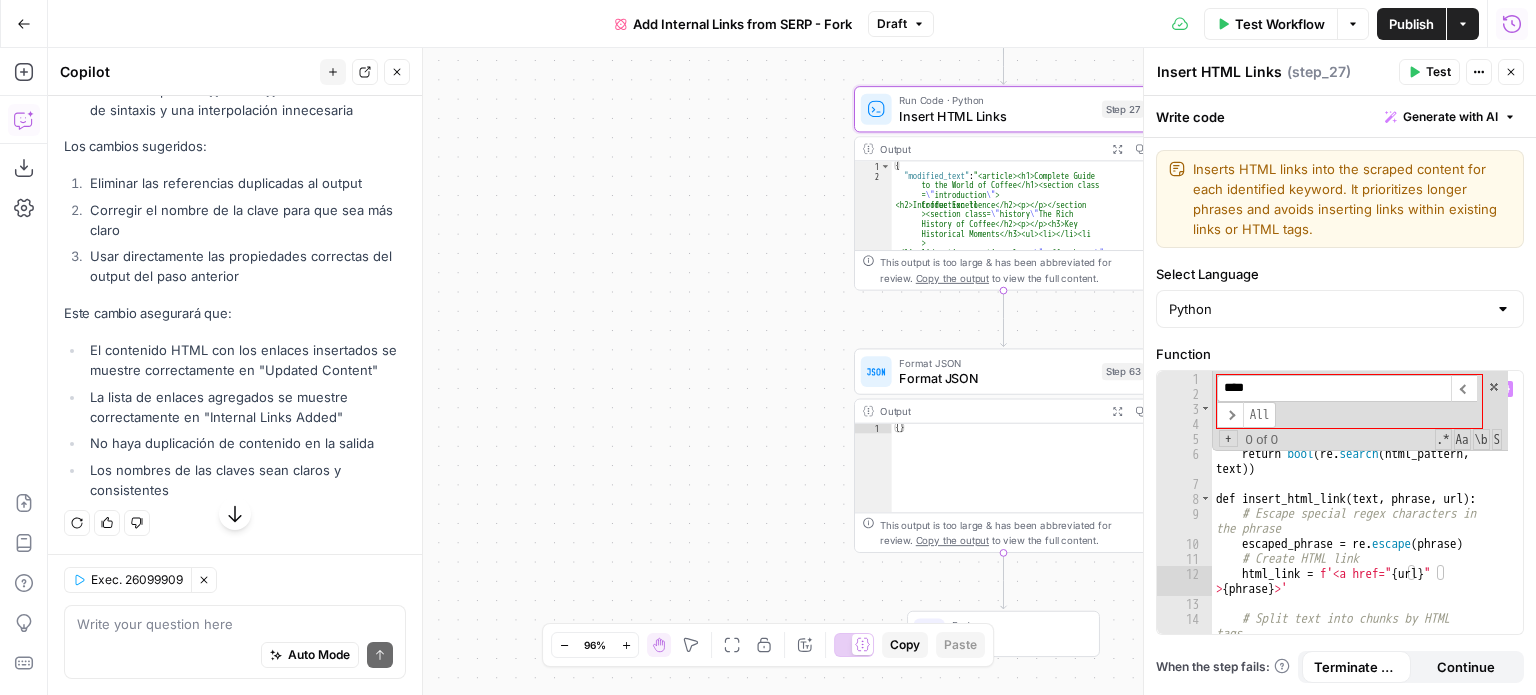 drag, startPoint x: 1261, startPoint y: 384, endPoint x: 1220, endPoint y: 387, distance: 41.109608 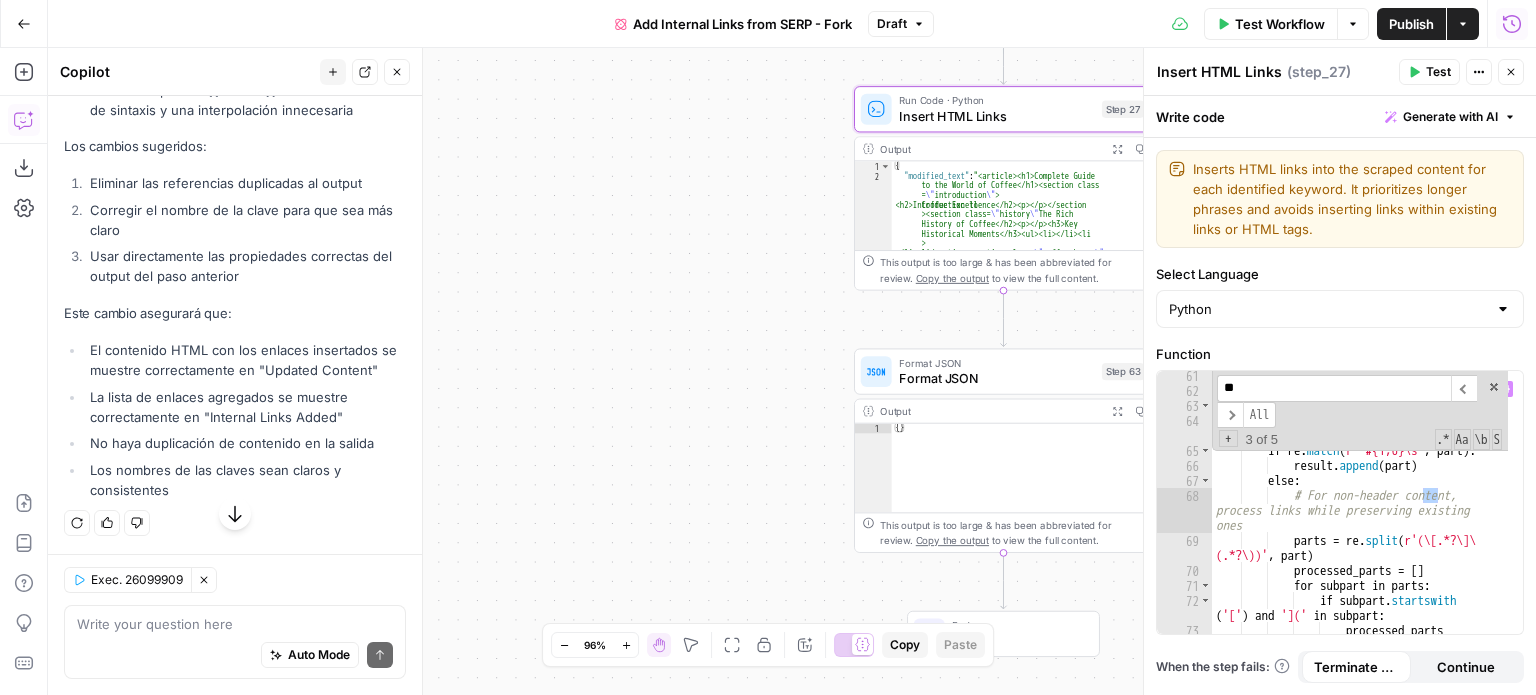 scroll, scrollTop: 1188, scrollLeft: 0, axis: vertical 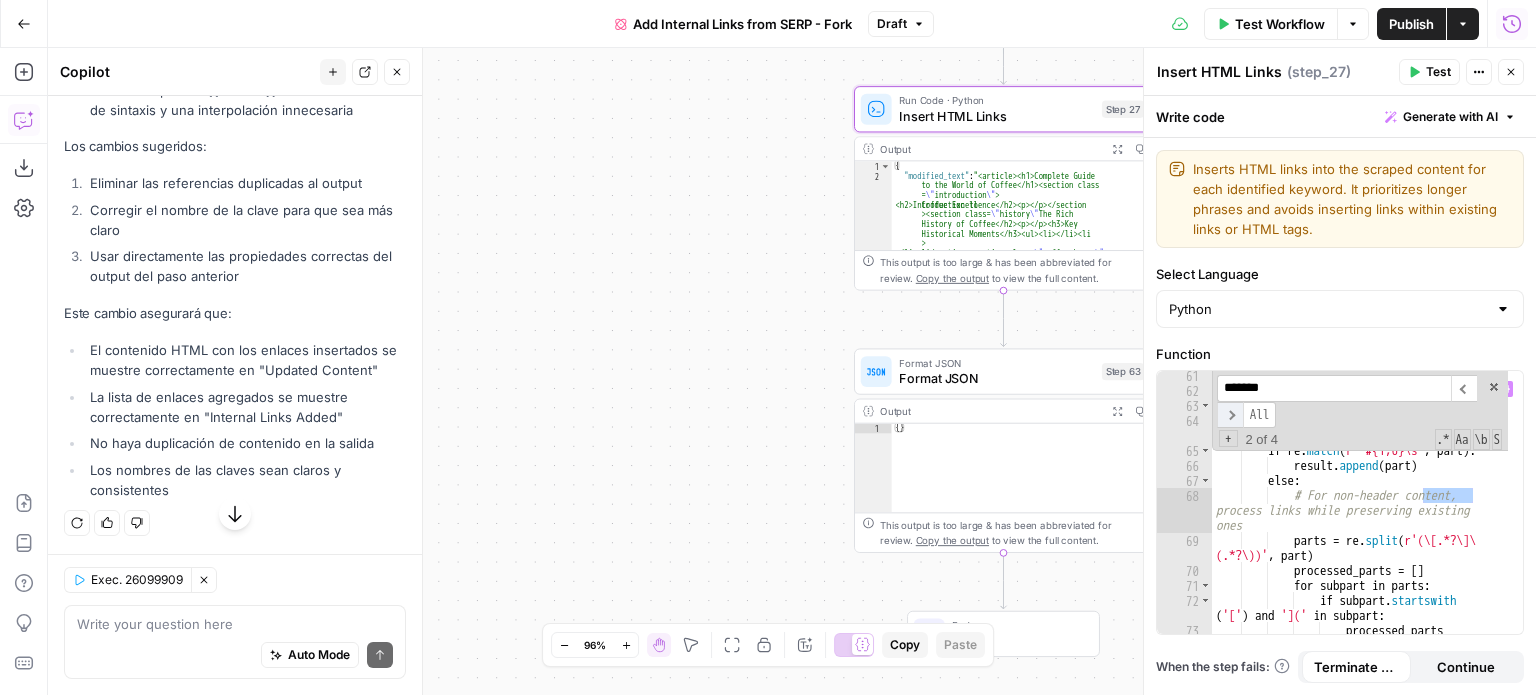 click on "​" at bounding box center [1230, 415] 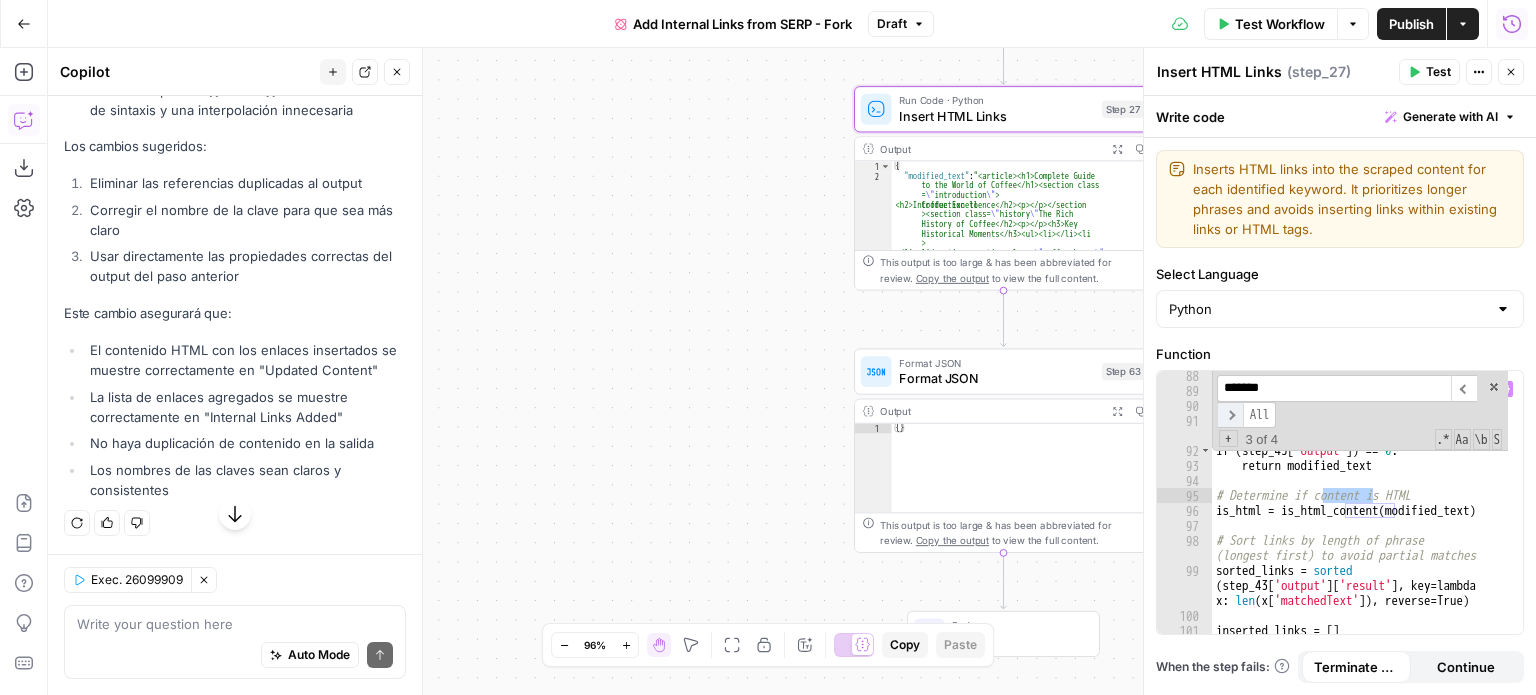 click on "​" at bounding box center [1230, 415] 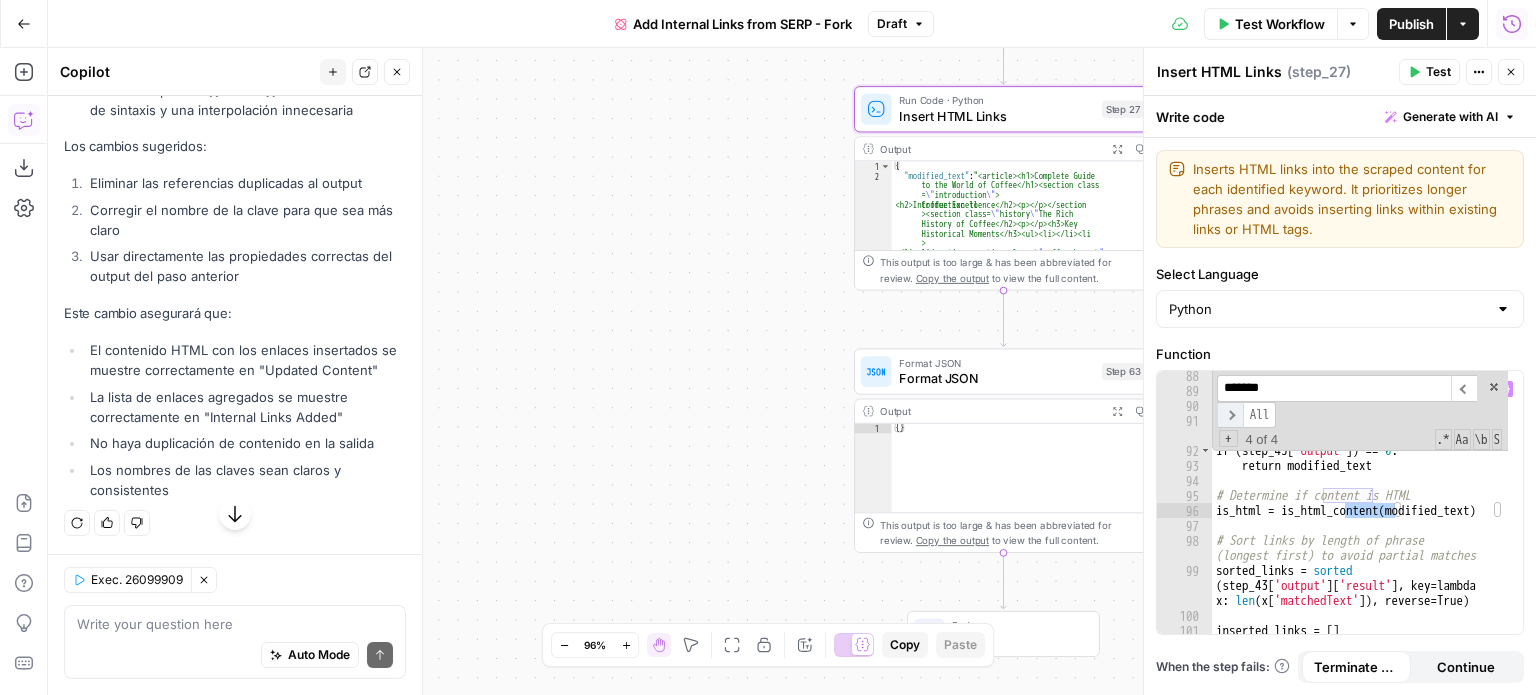click on "​" at bounding box center (1230, 415) 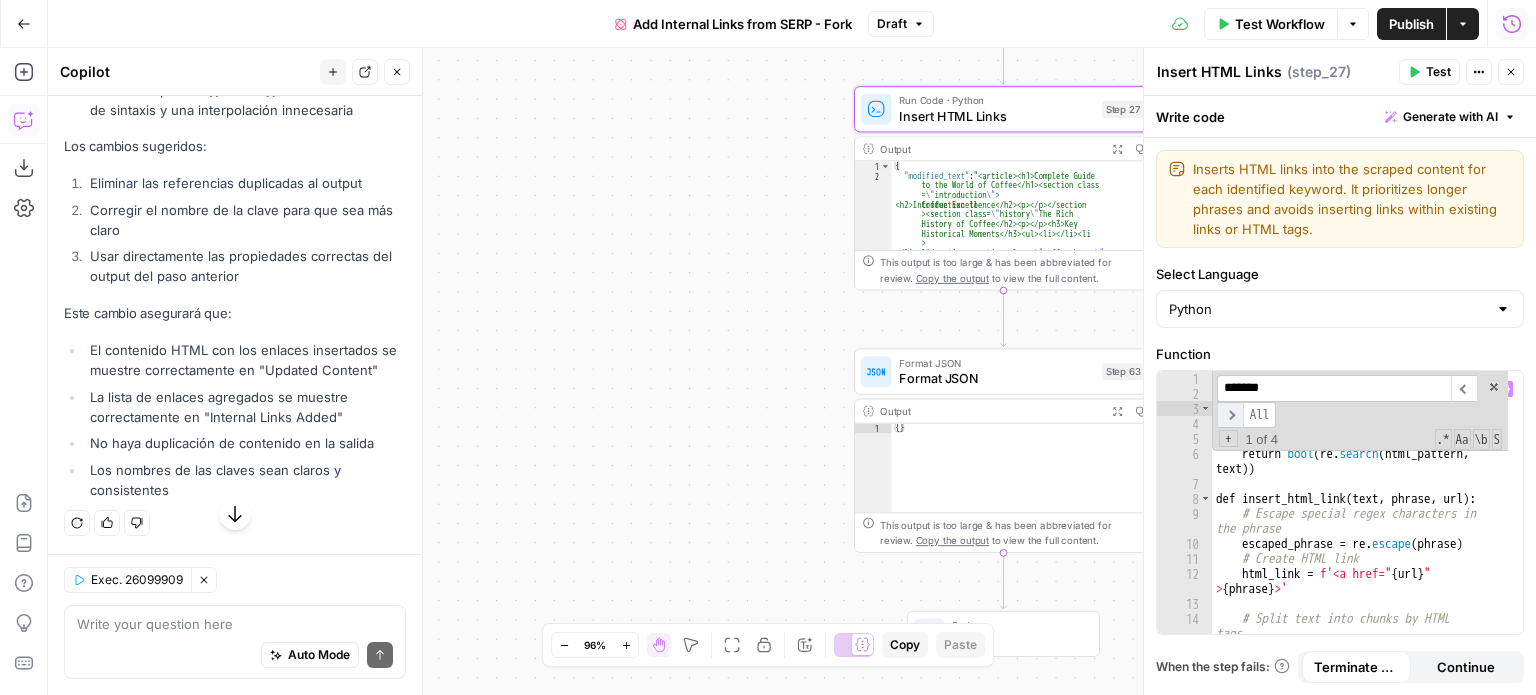 scroll, scrollTop: 0, scrollLeft: 0, axis: both 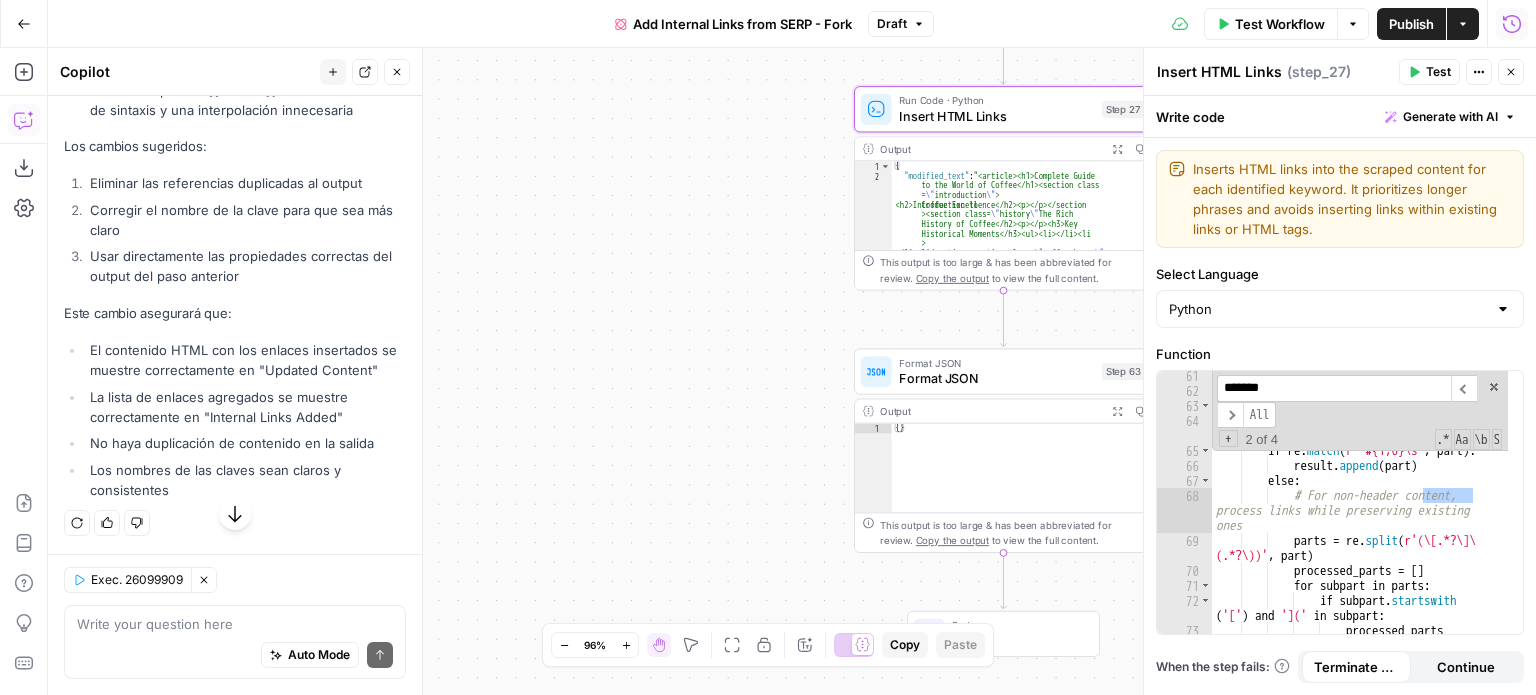 drag, startPoint x: 148, startPoint y: 169, endPoint x: 305, endPoint y: 166, distance: 157.02866 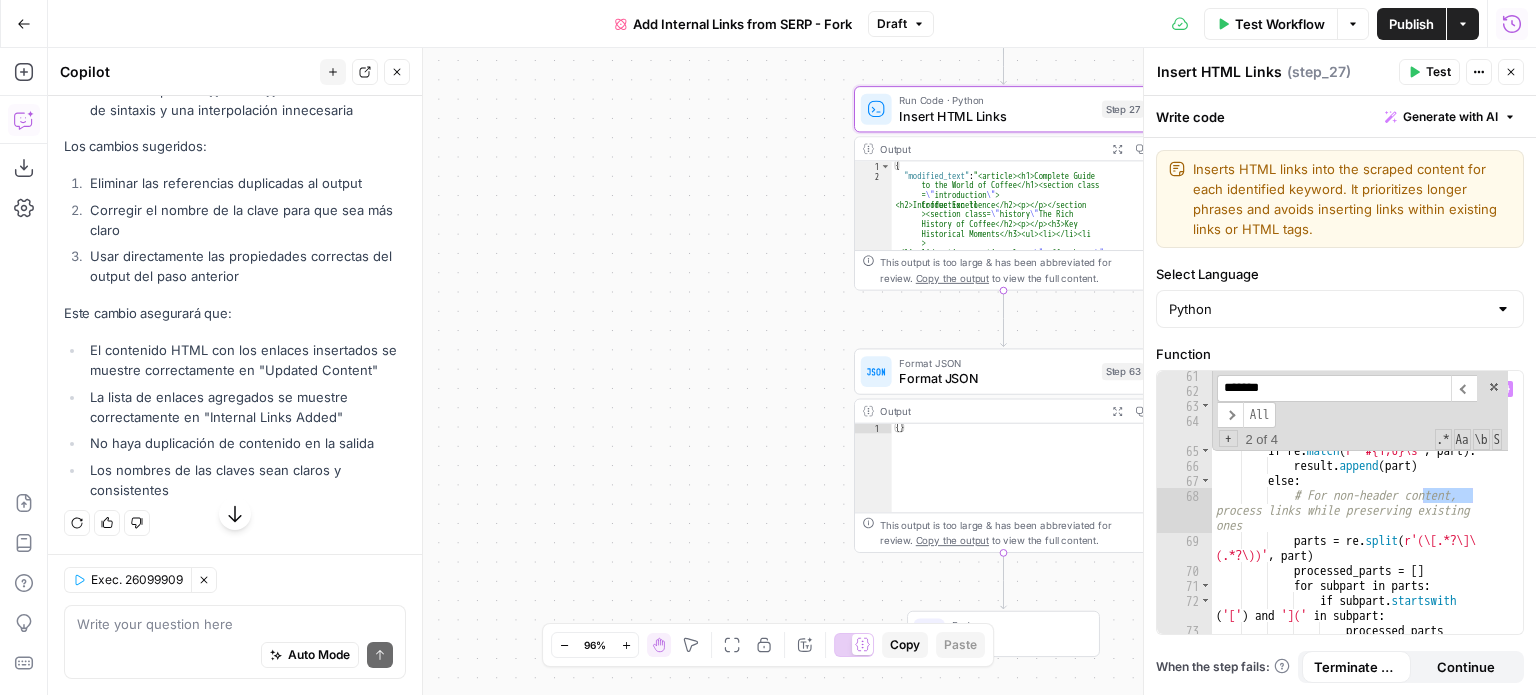 drag, startPoint x: 1296, startPoint y: 383, endPoint x: 1224, endPoint y: 391, distance: 72.443085 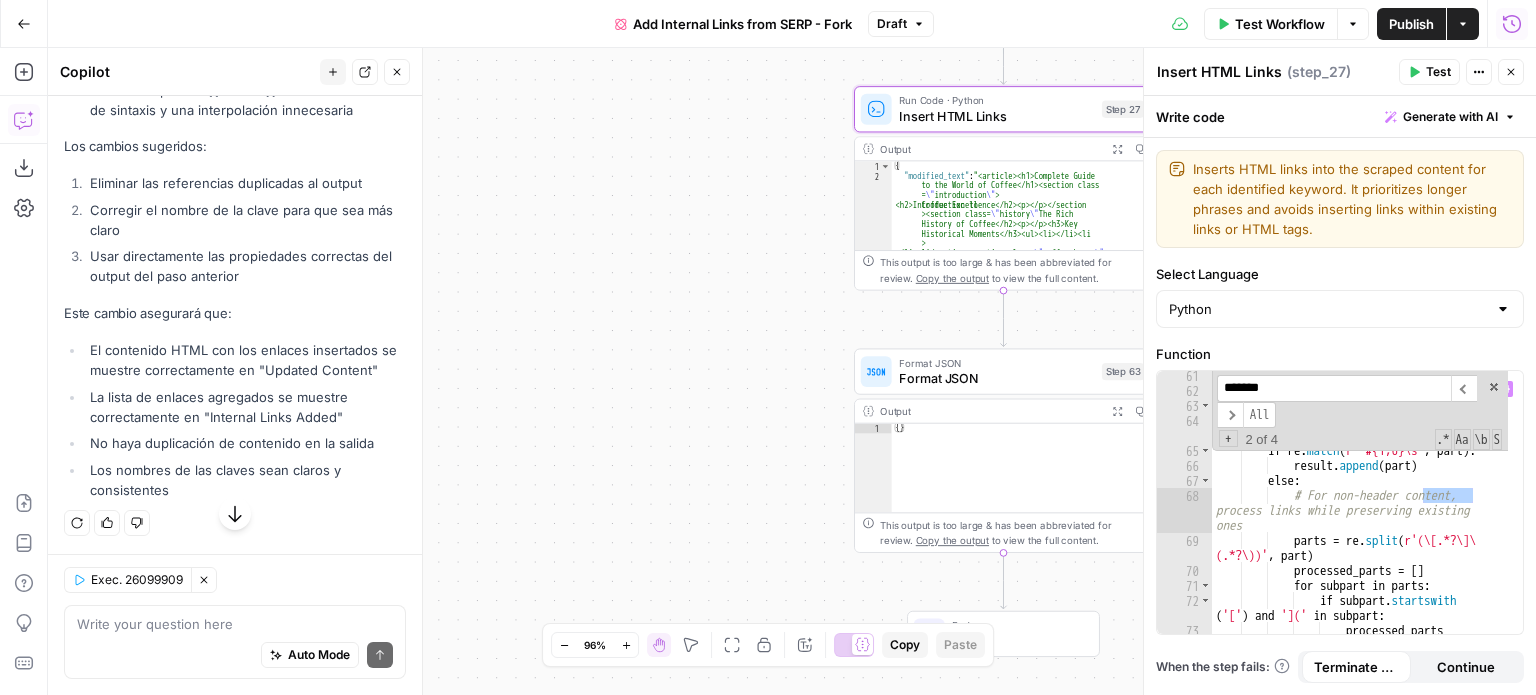 click on "*******" at bounding box center (1334, 388) 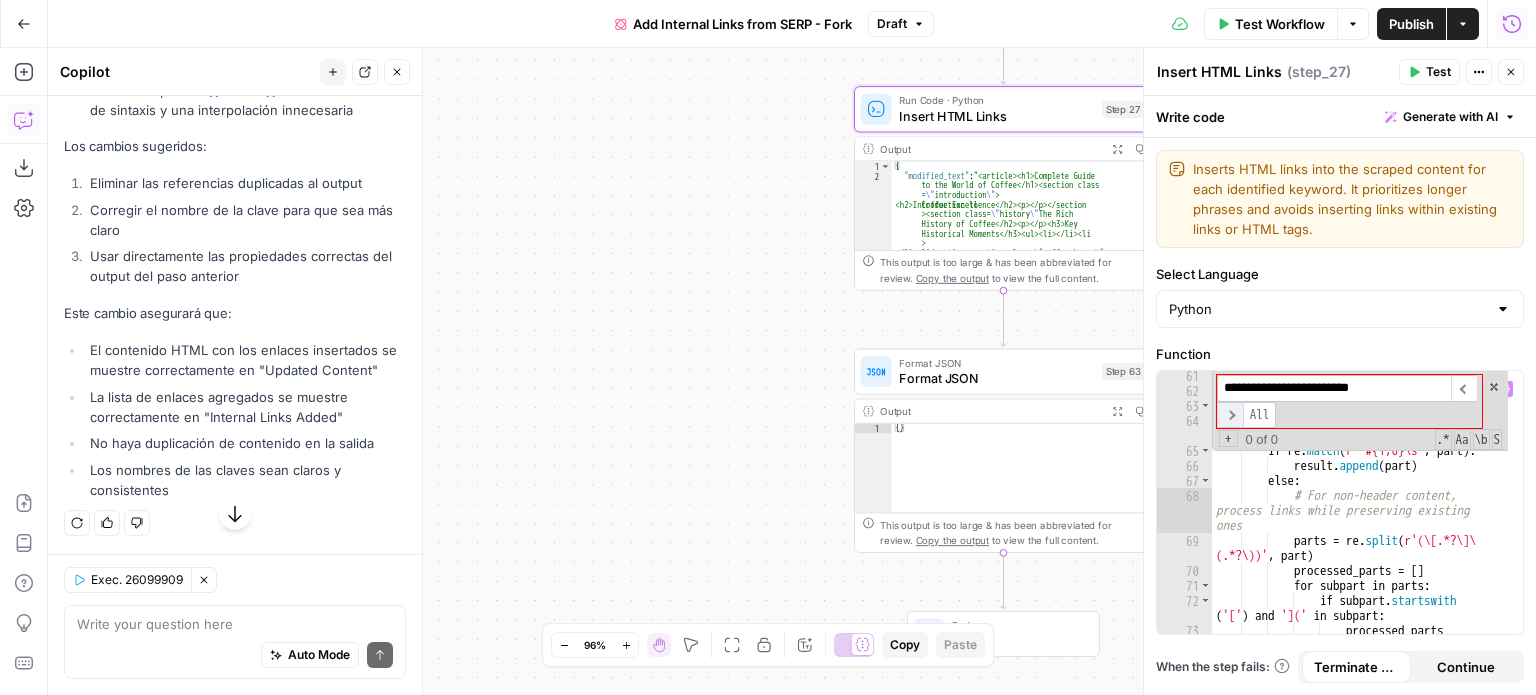 type on "**********" 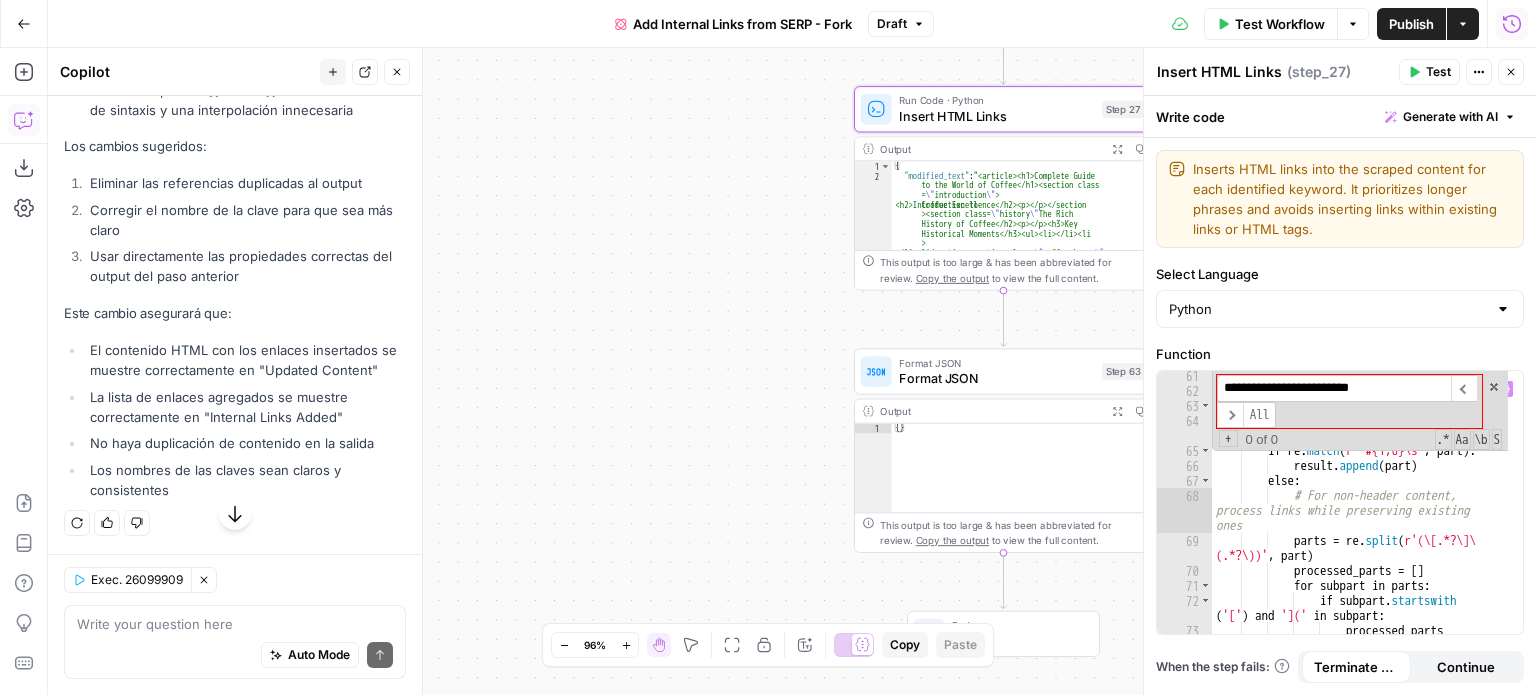 drag, startPoint x: 1401, startPoint y: 387, endPoint x: 1221, endPoint y: 392, distance: 180.06943 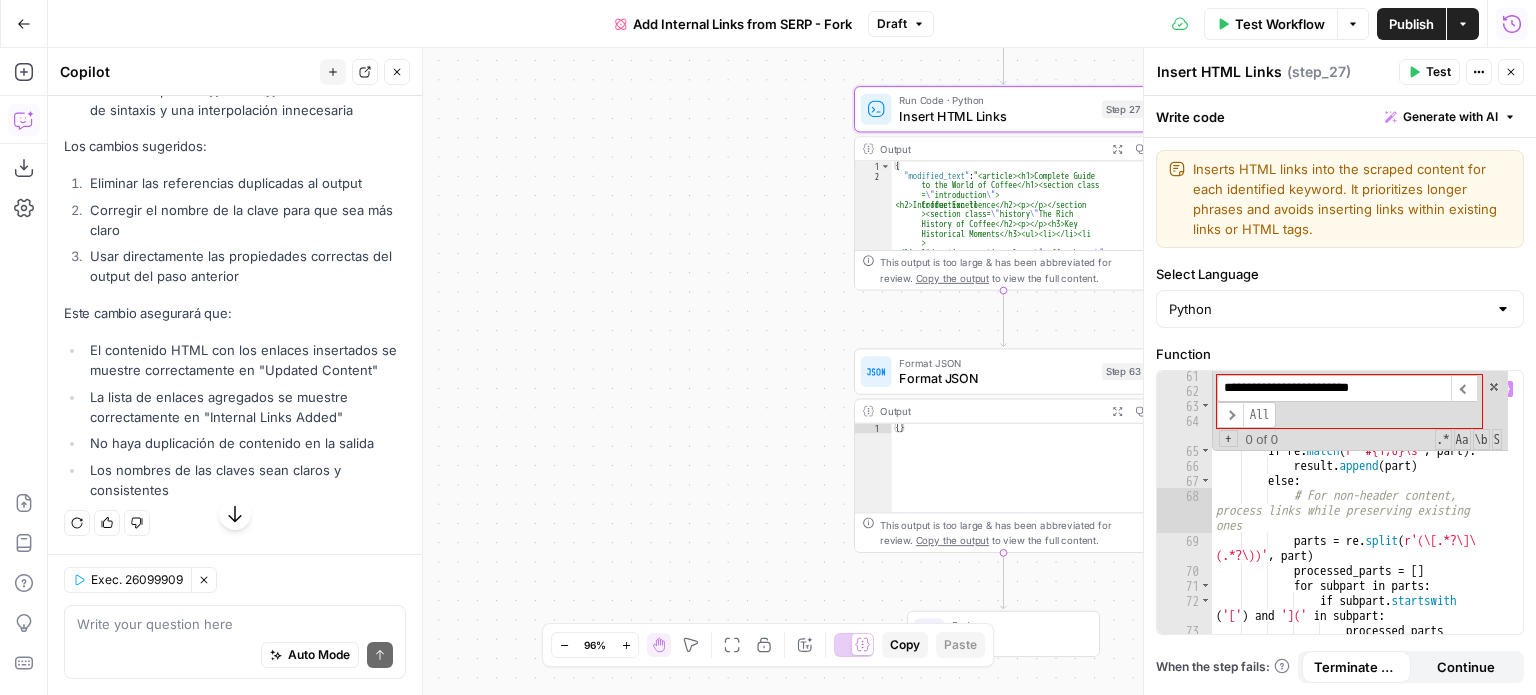 click on "**********" at bounding box center (1334, 388) 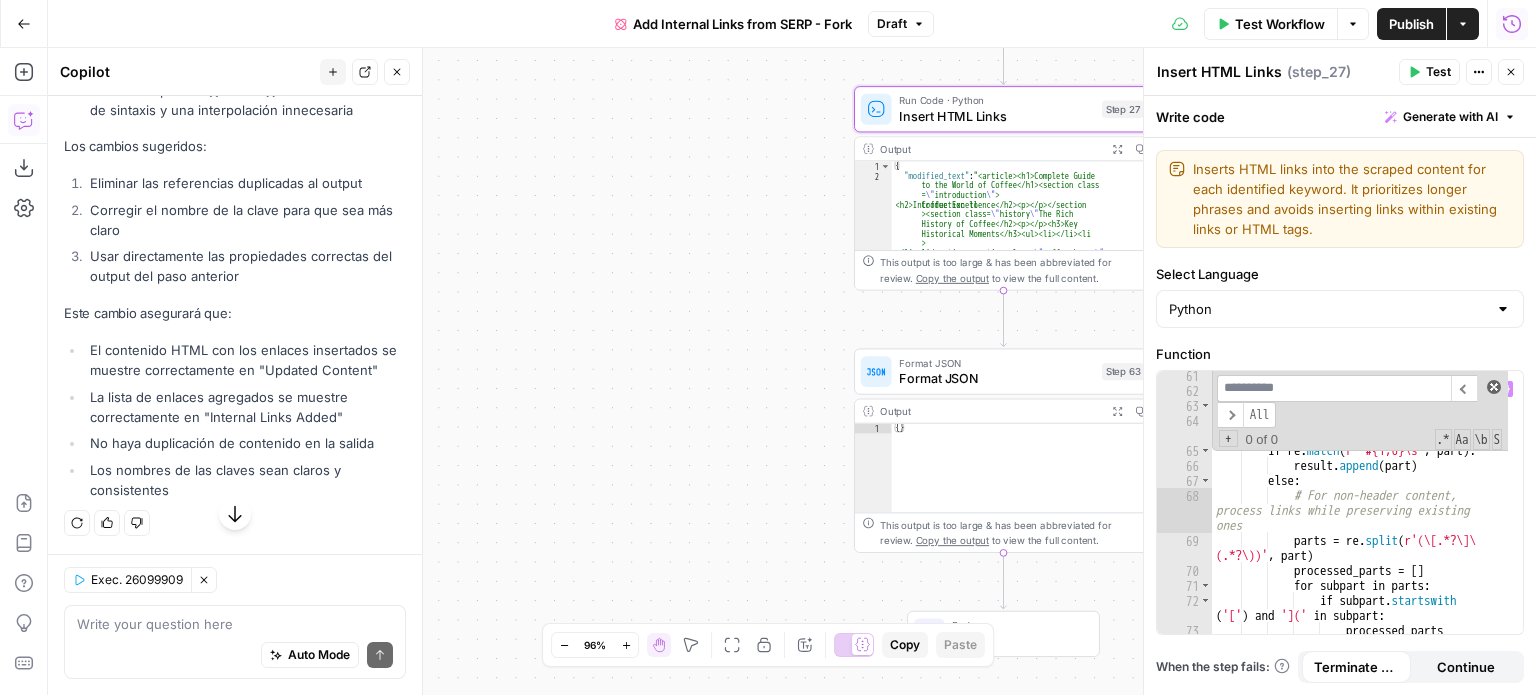 type 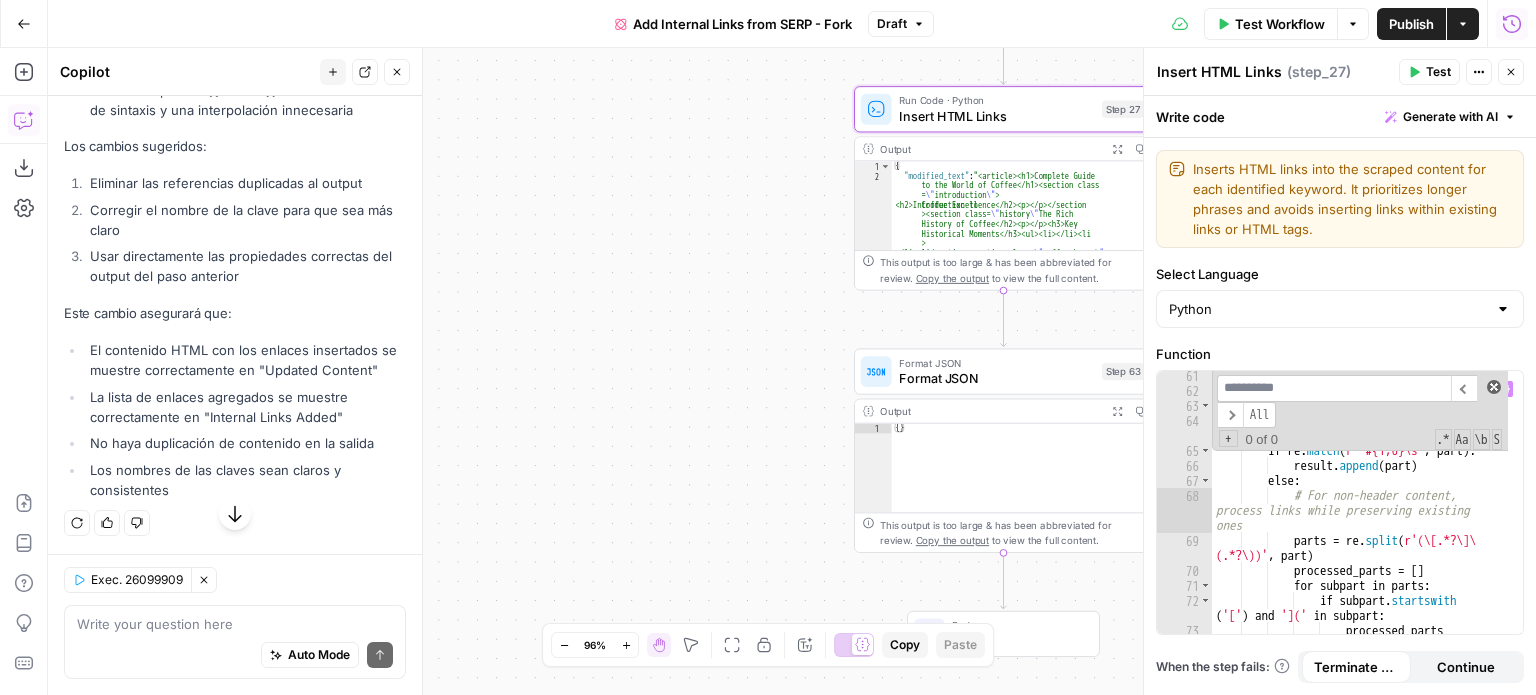 click at bounding box center [1494, 387] 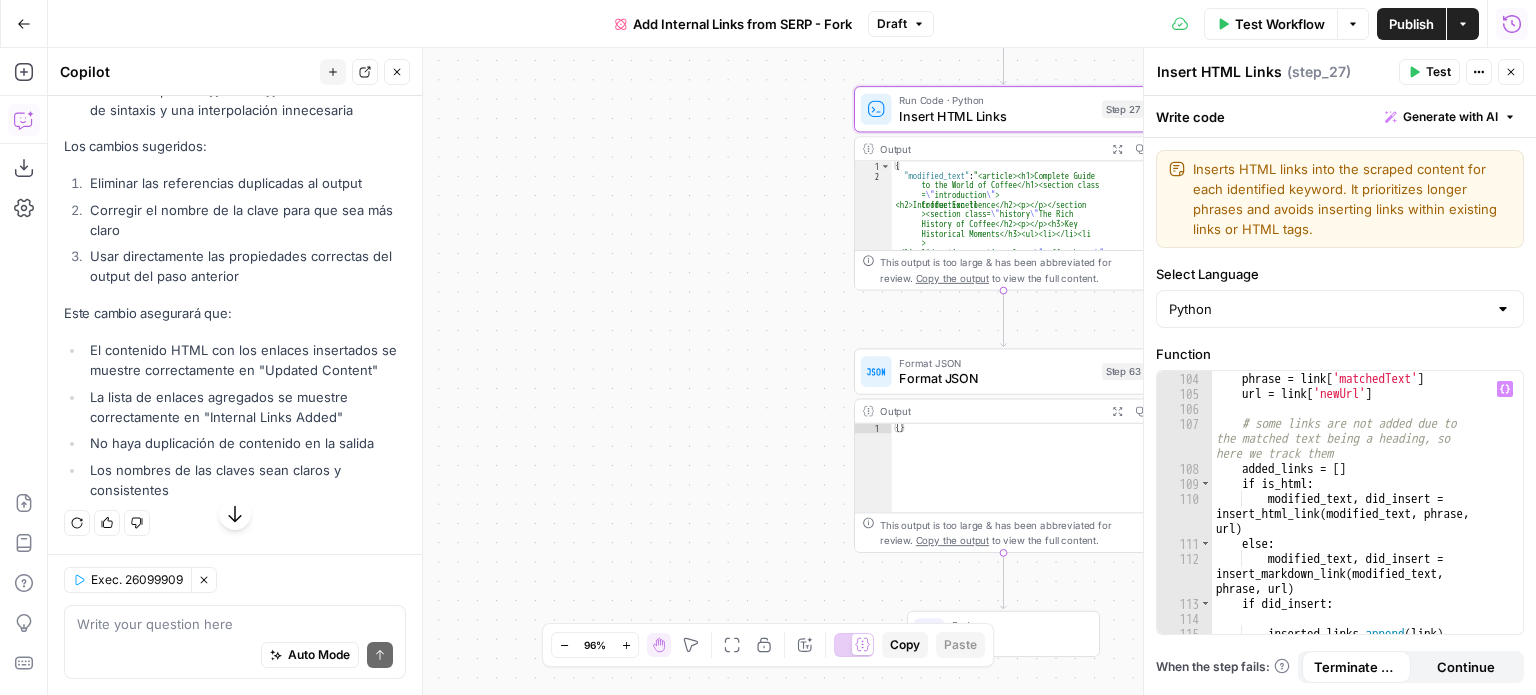 scroll, scrollTop: 2211, scrollLeft: 0, axis: vertical 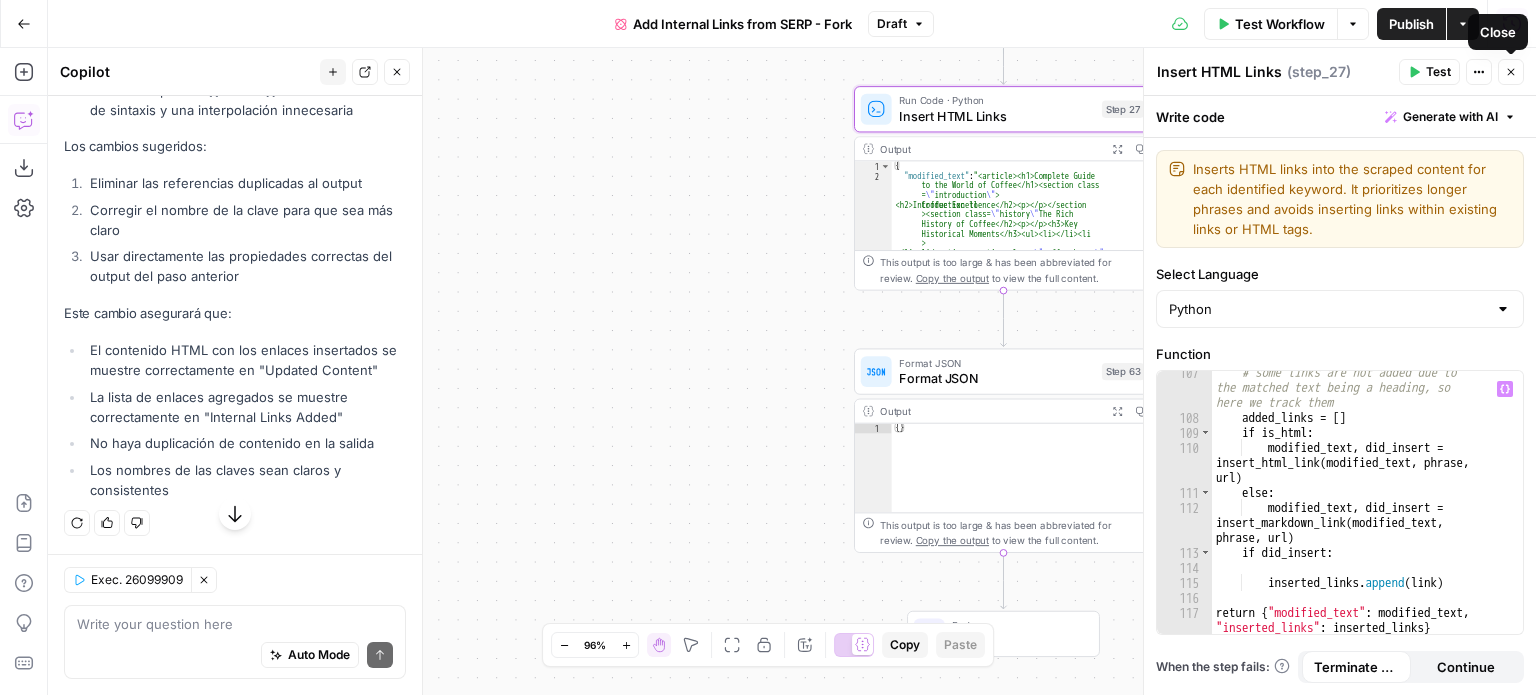 click 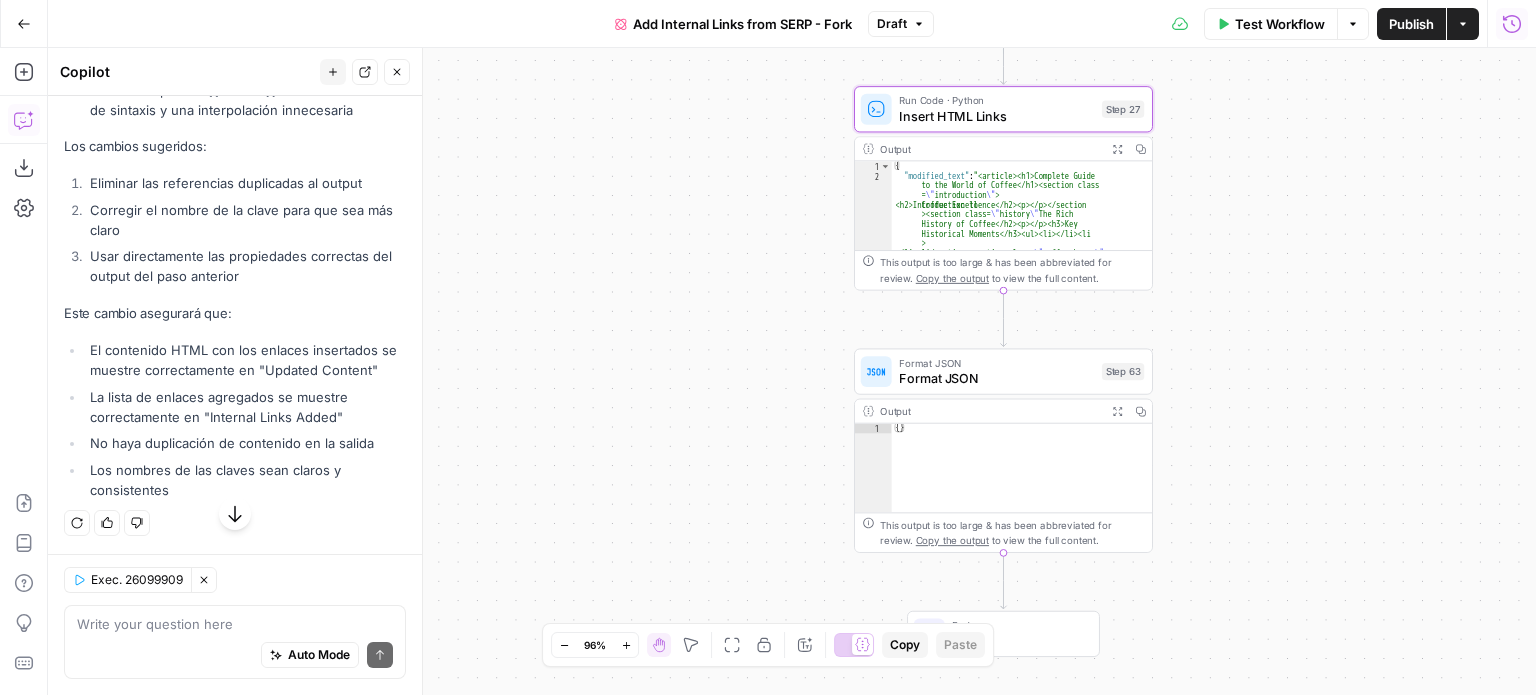 click on "Format JSON" at bounding box center [996, 378] 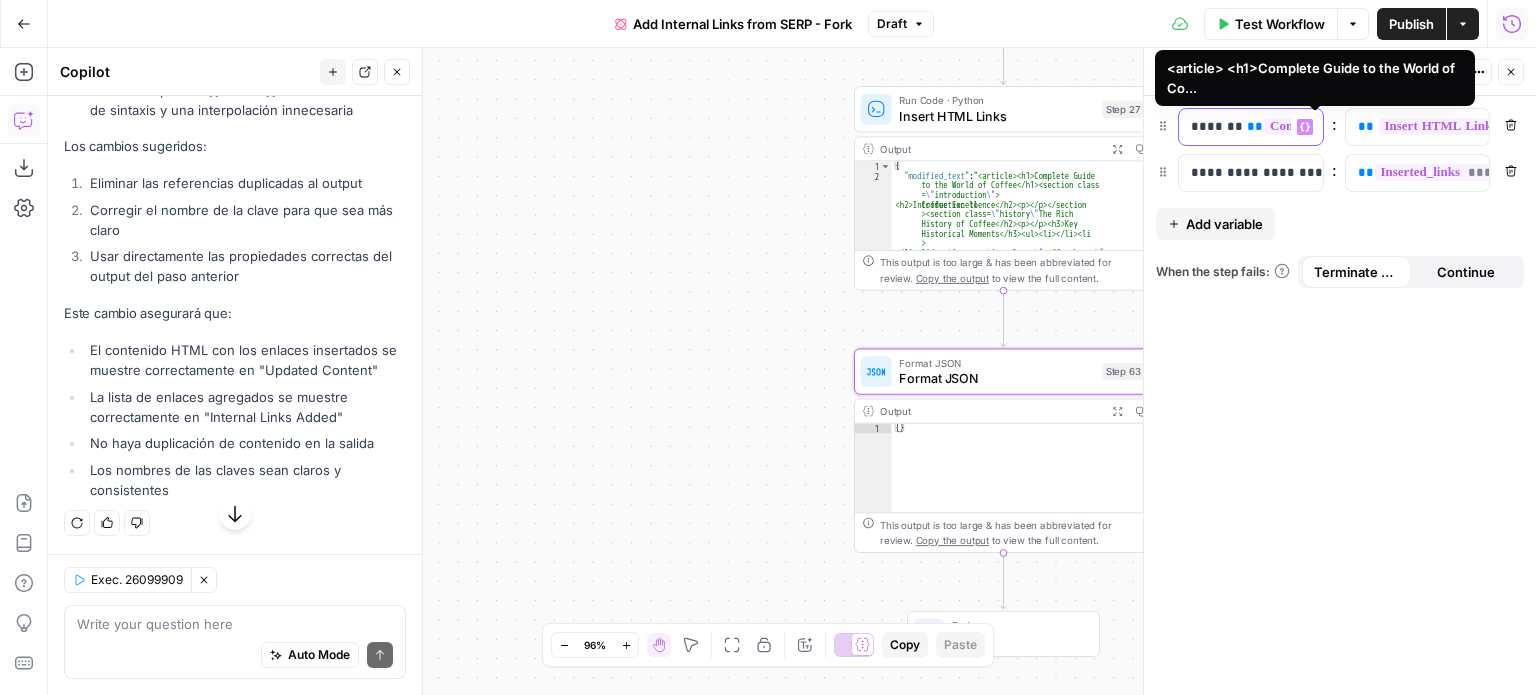 click on "*******" at bounding box center (1322, 126) 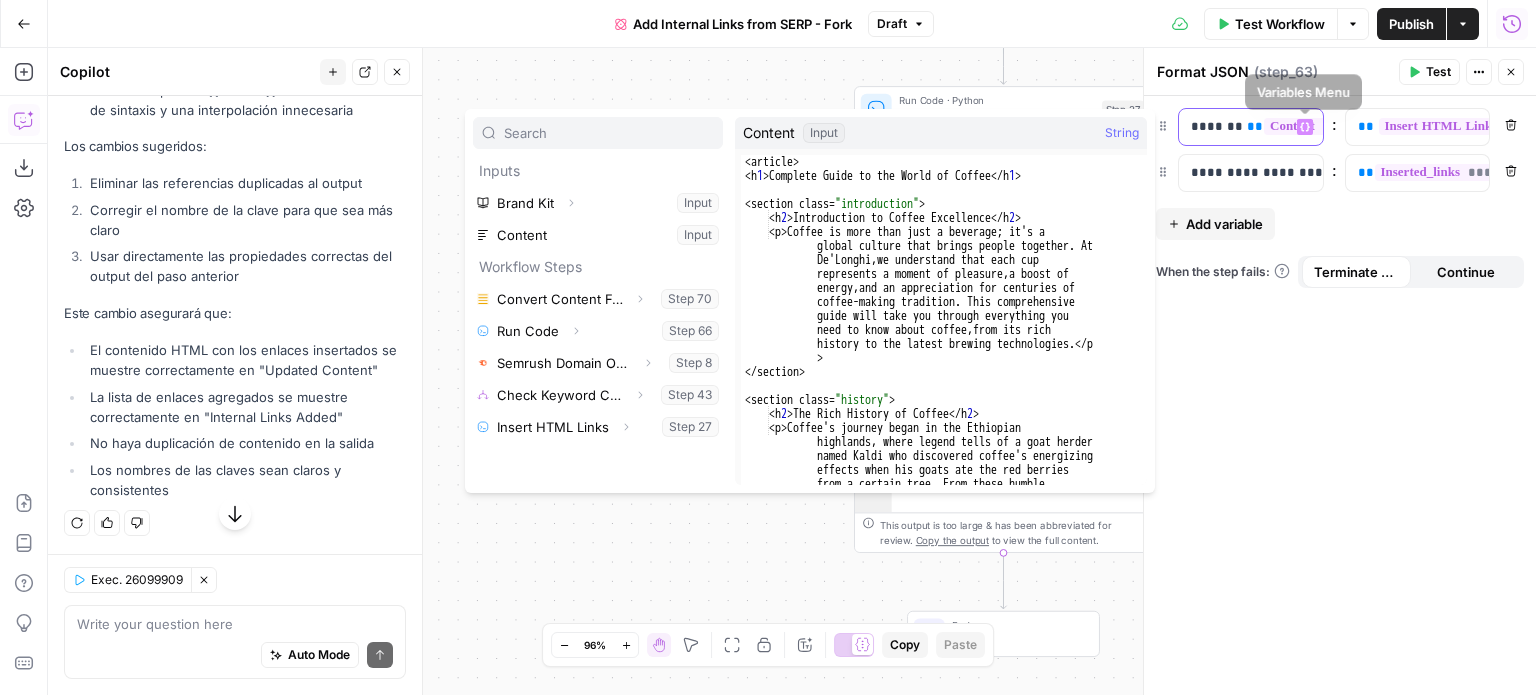click on "Variables Menu" at bounding box center [1305, 127] 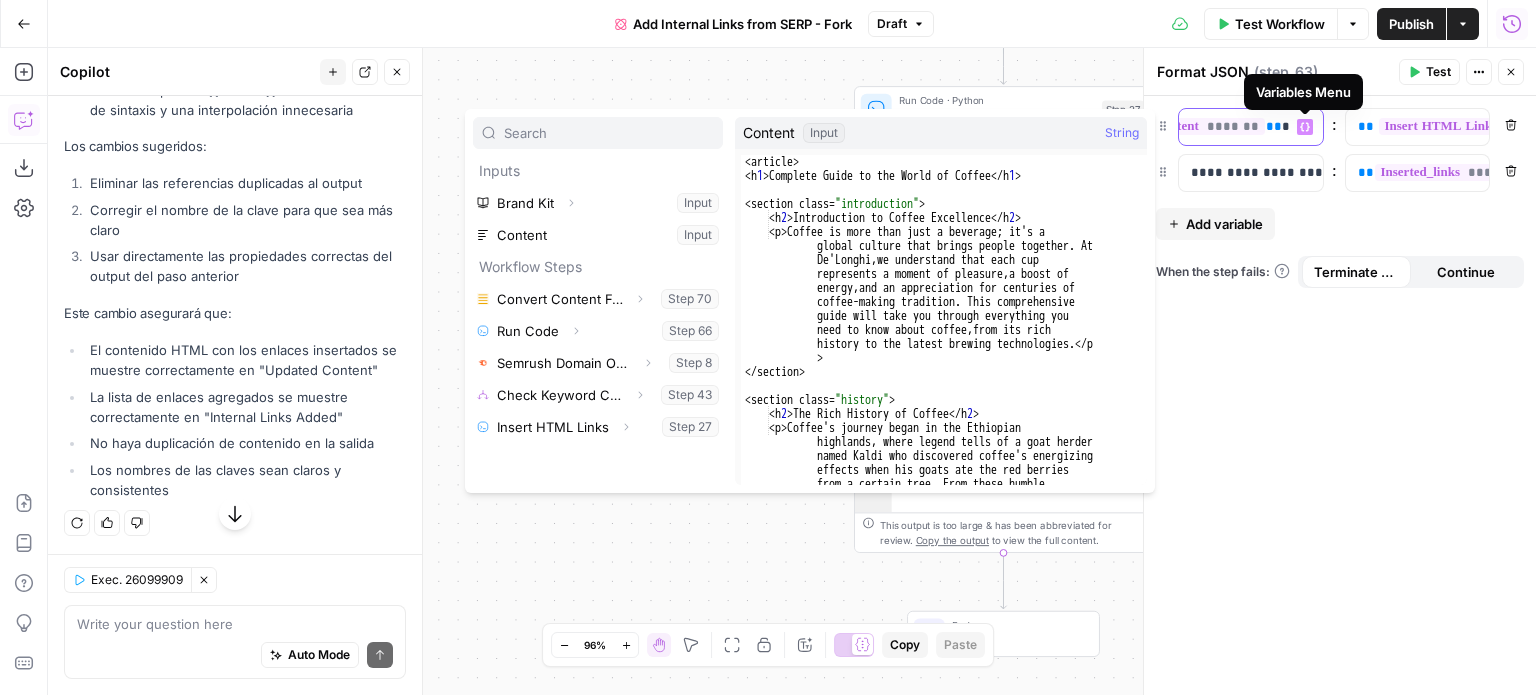 scroll, scrollTop: 0, scrollLeft: 122, axis: horizontal 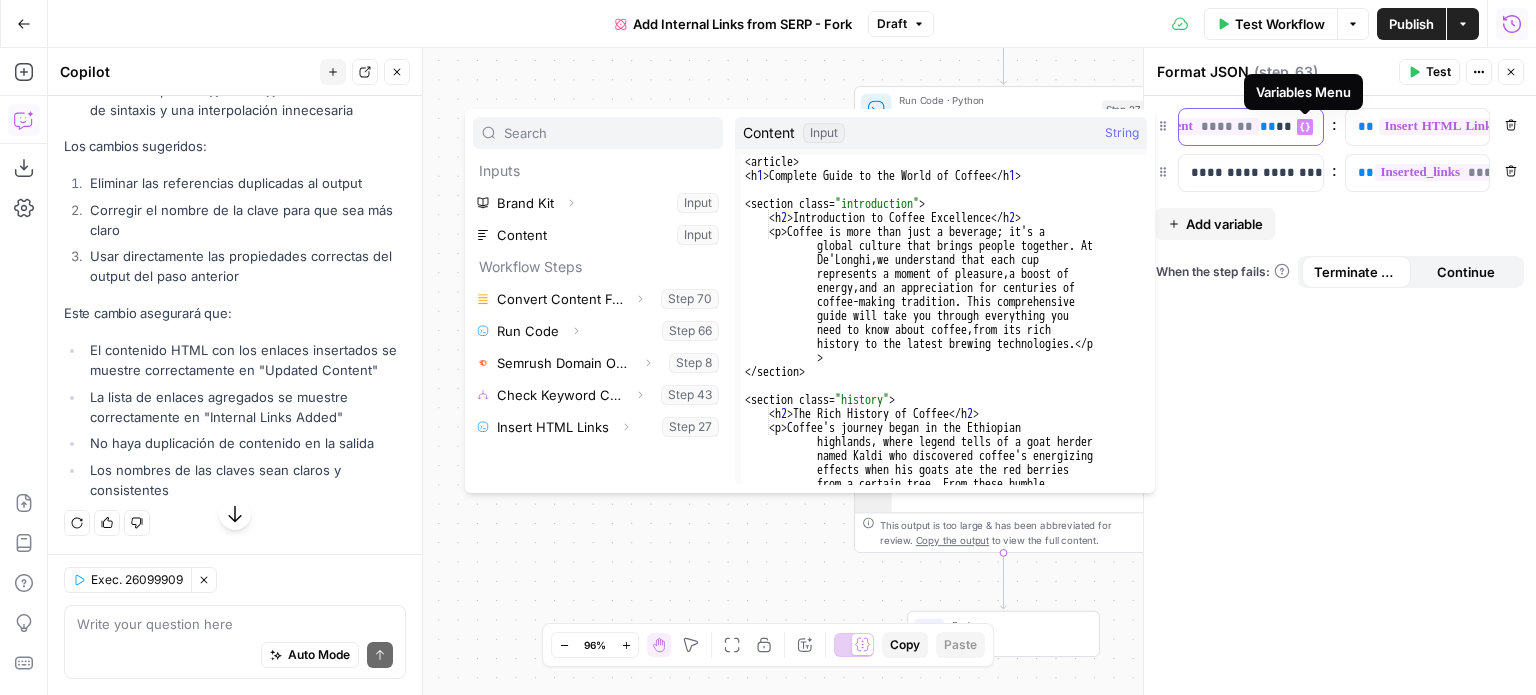type 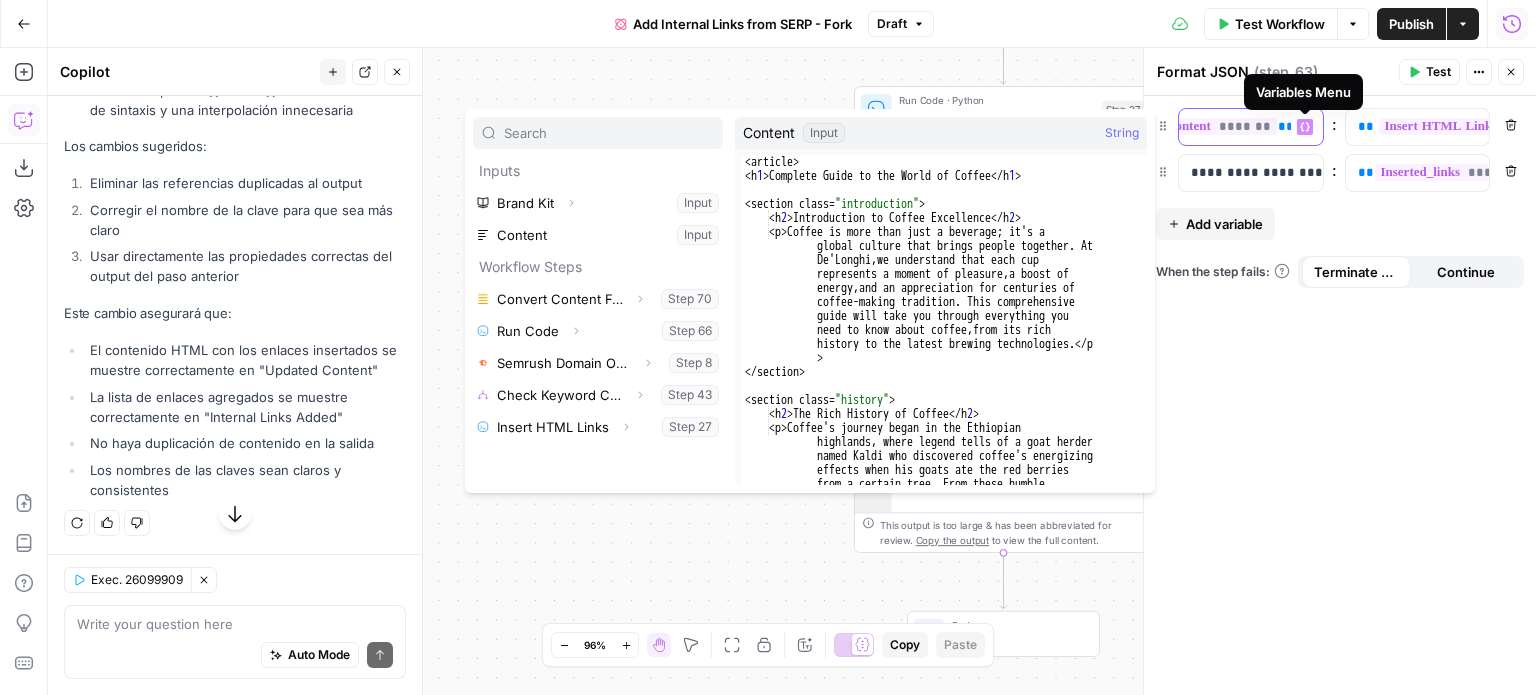 scroll, scrollTop: 0, scrollLeft: 100, axis: horizontal 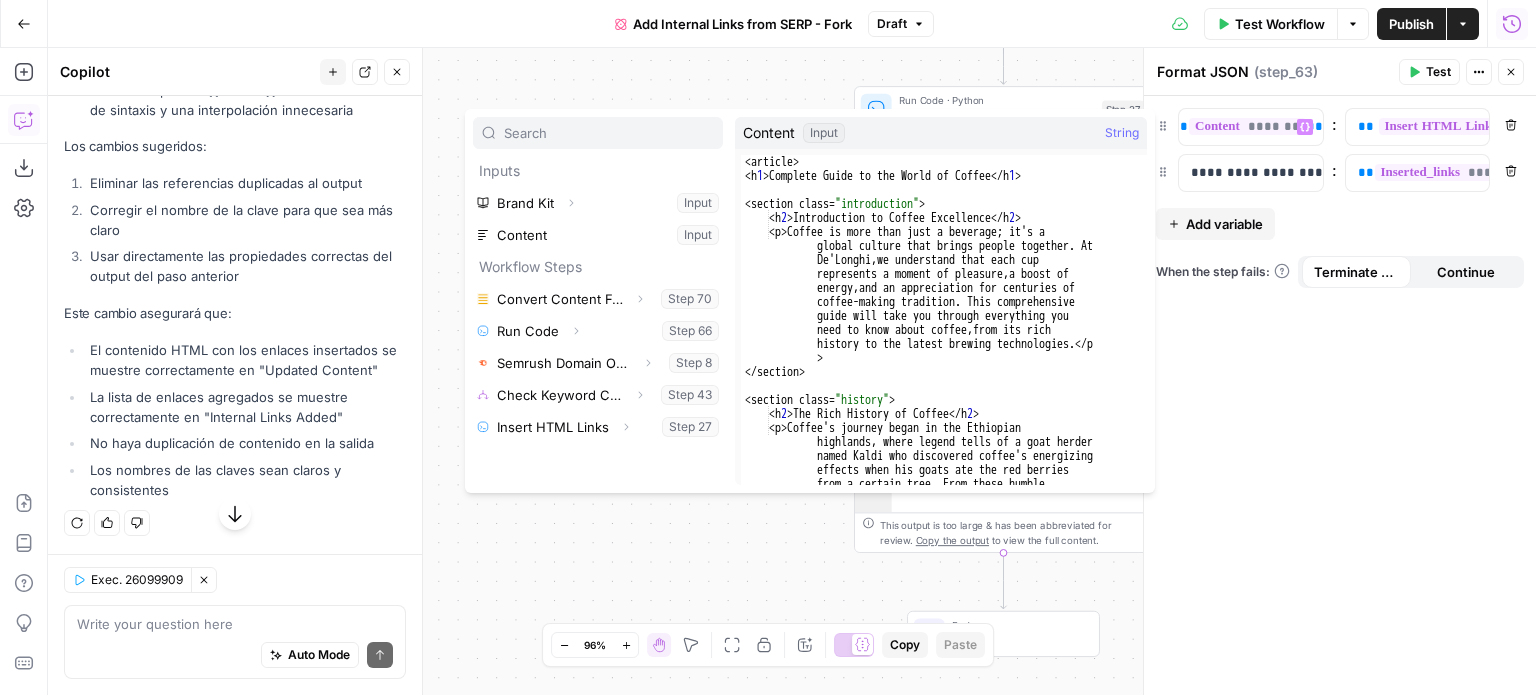 click on "**********" at bounding box center [1340, 395] 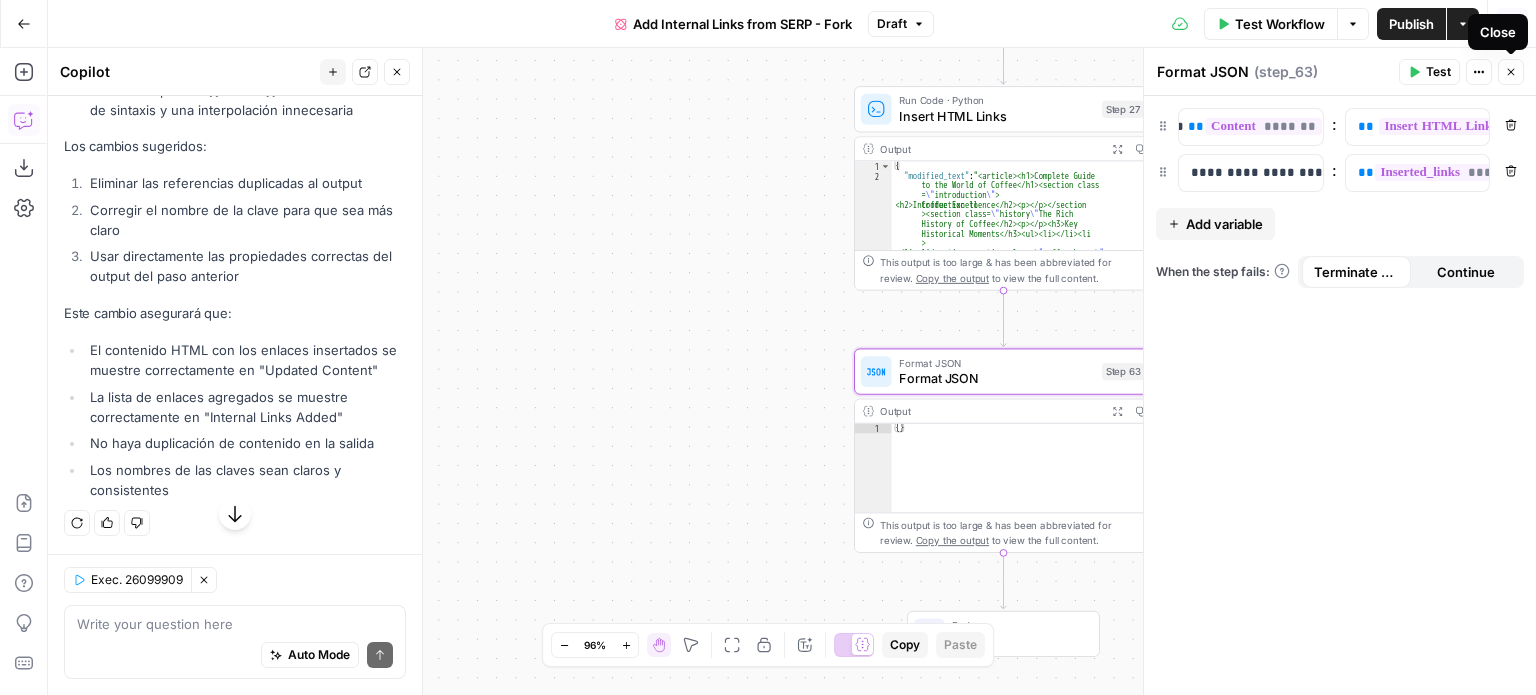 click 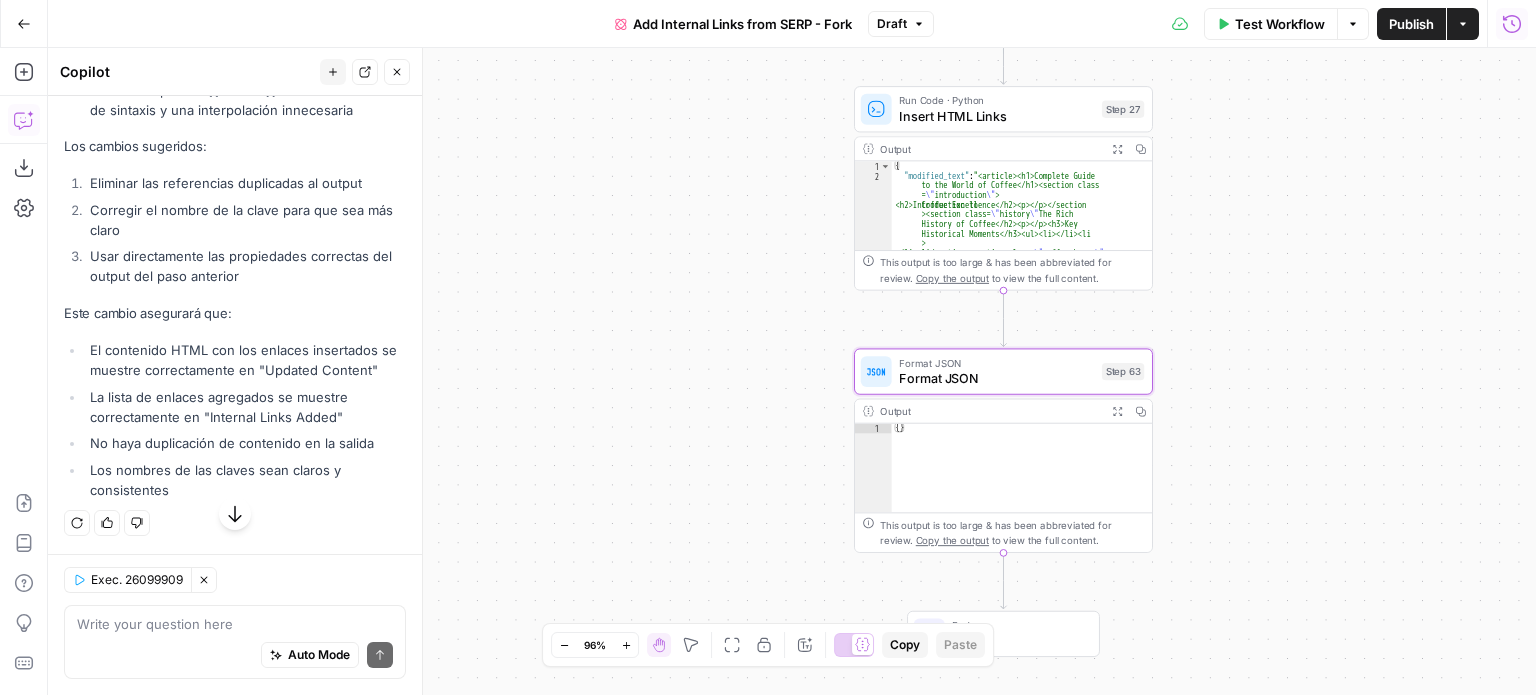 click on "Test Workflow" at bounding box center [1271, 24] 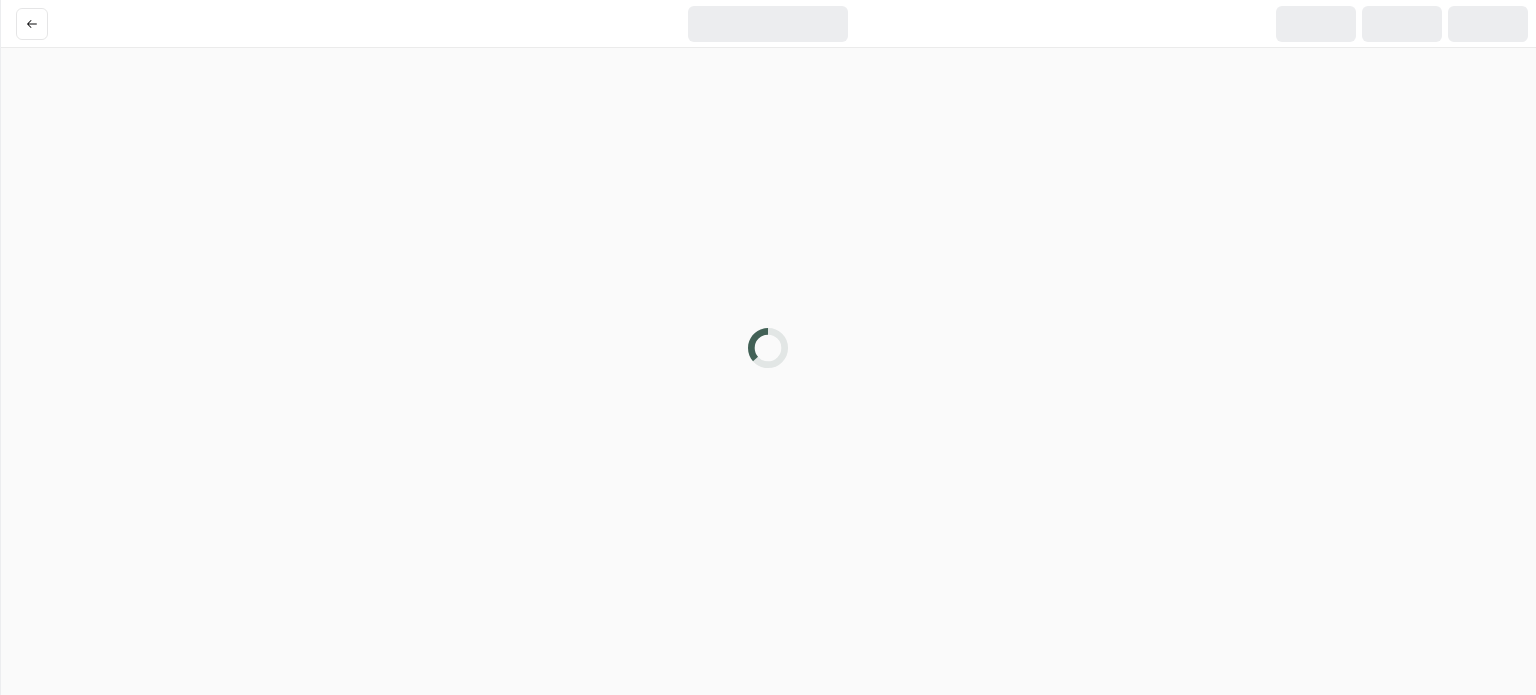 scroll, scrollTop: 0, scrollLeft: 0, axis: both 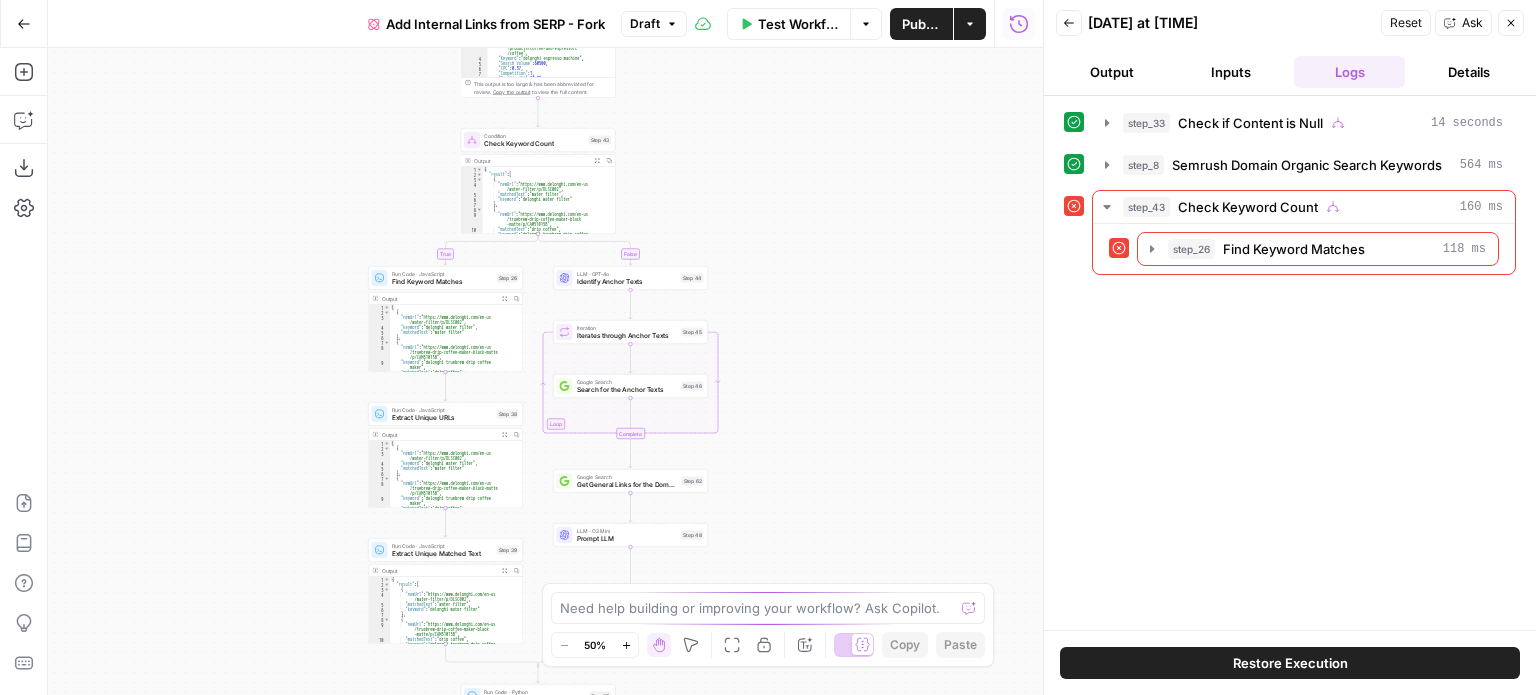 click on "Inputs" at bounding box center (1230, 72) 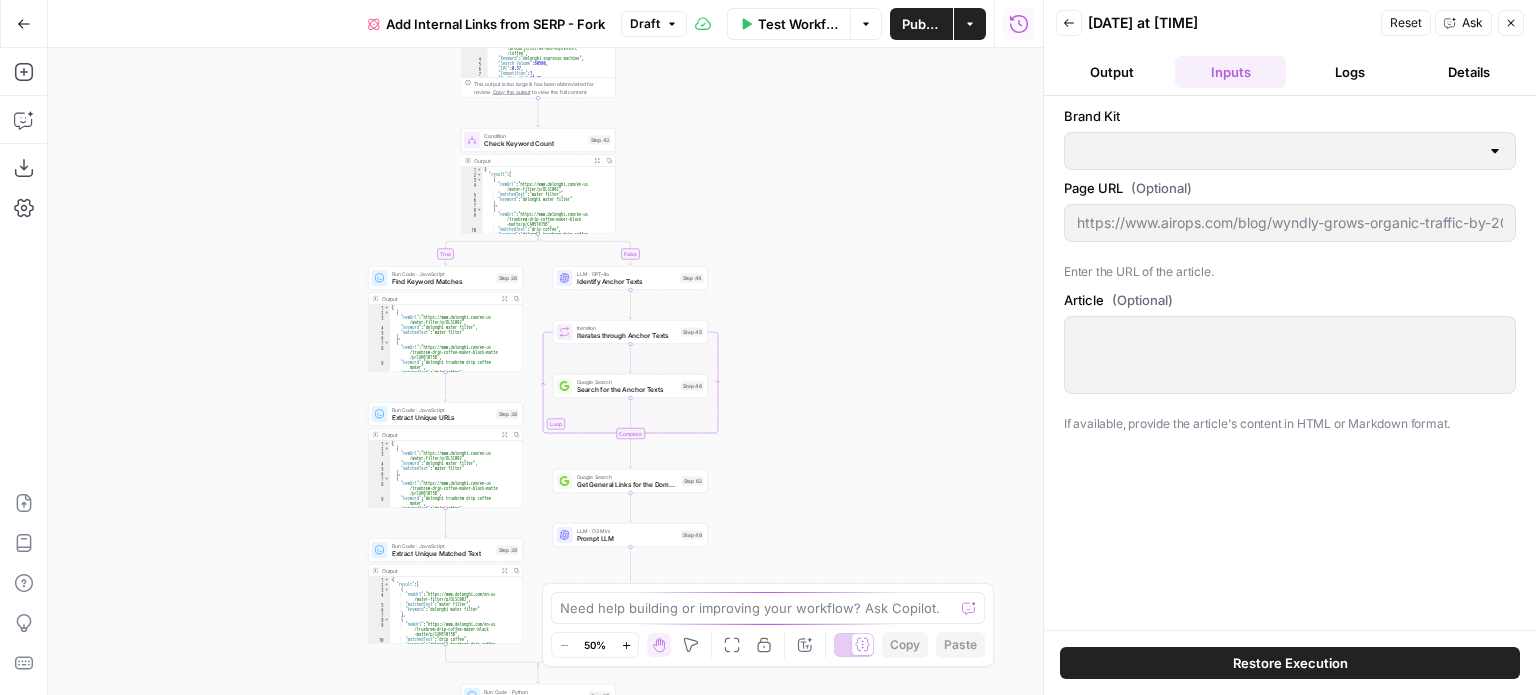 type on "AirOps" 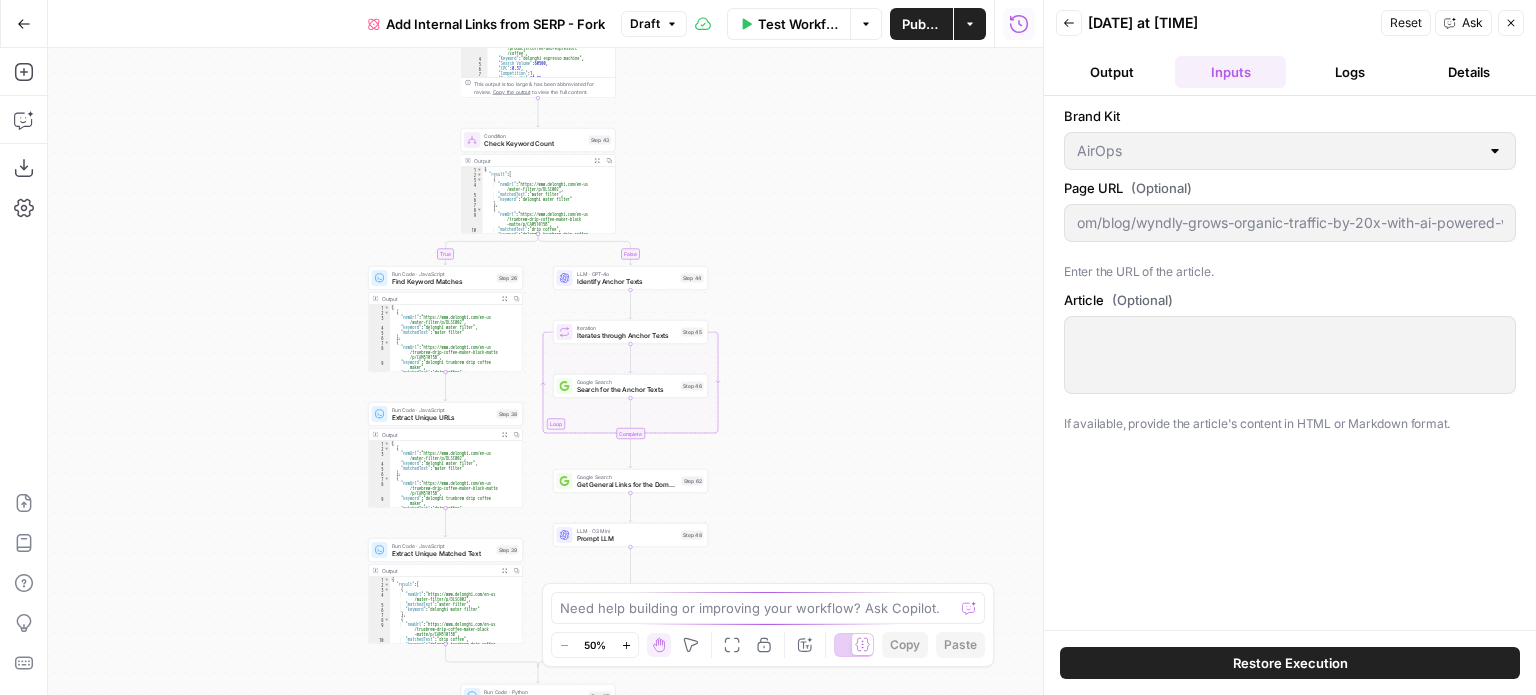 scroll, scrollTop: 0, scrollLeft: 209, axis: horizontal 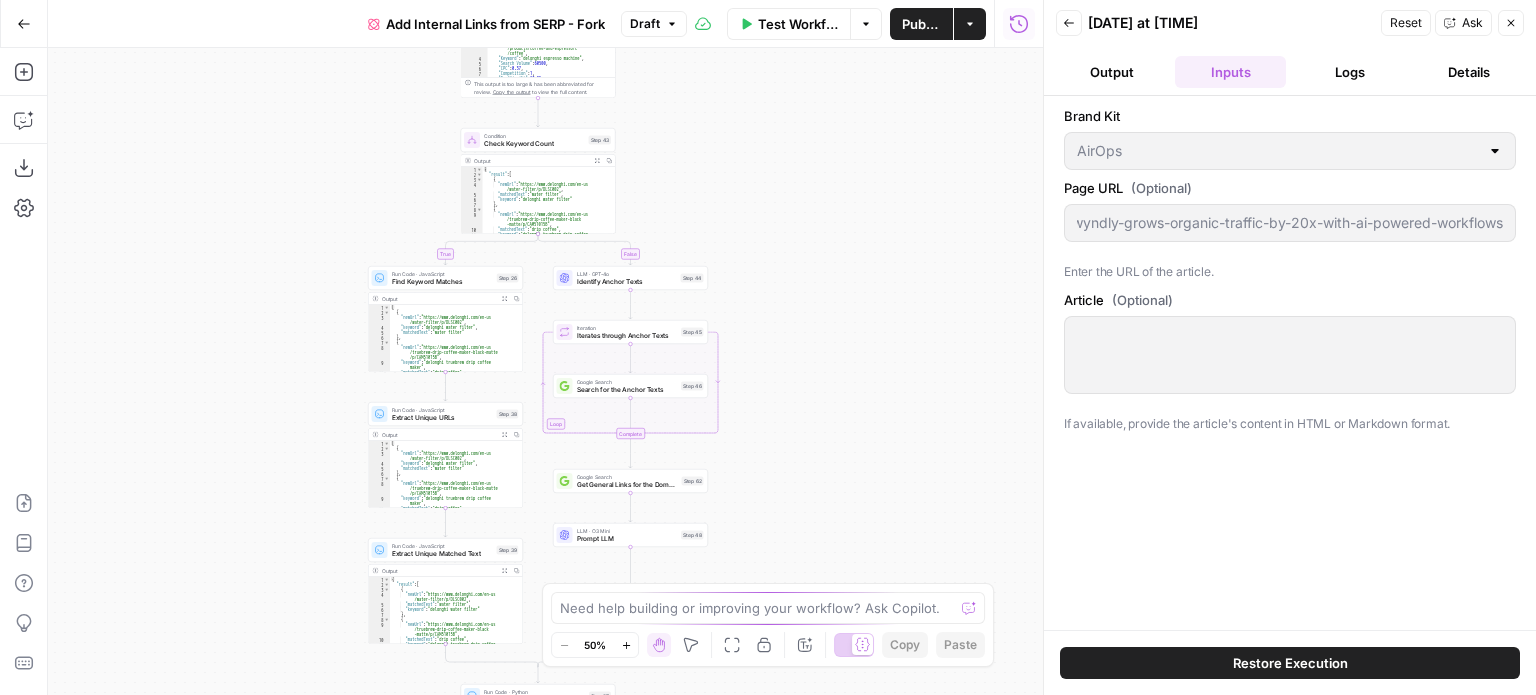 drag, startPoint x: 1075, startPoint y: 223, endPoint x: 1531, endPoint y: 232, distance: 456.0888 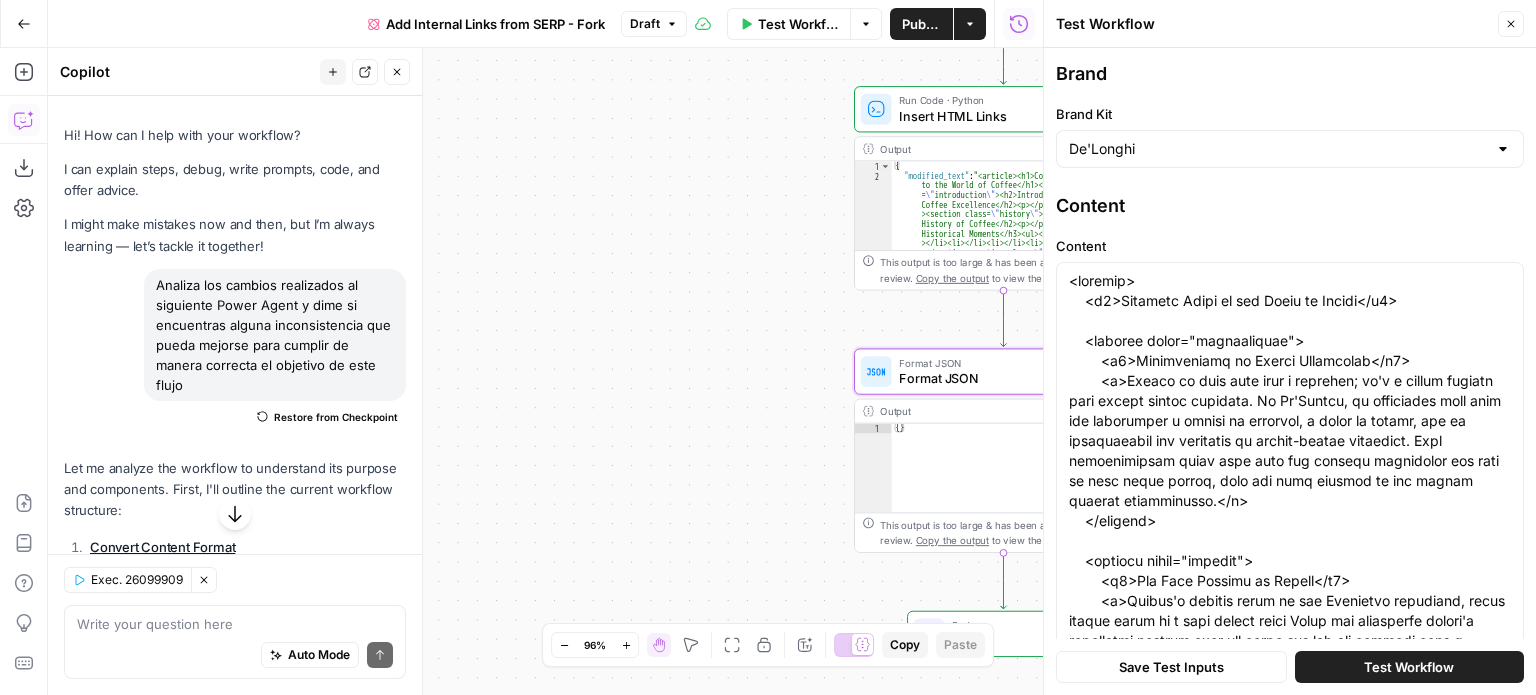 scroll, scrollTop: 0, scrollLeft: 0, axis: both 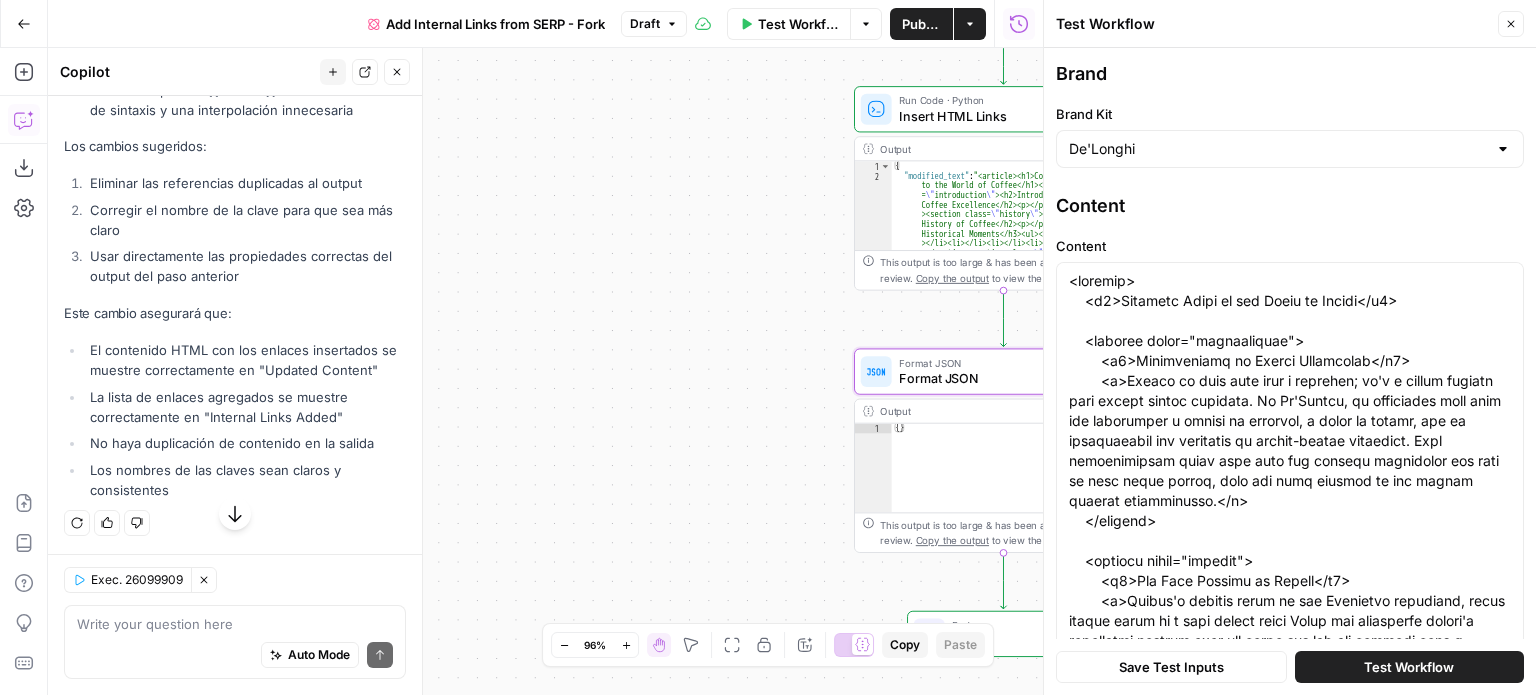 click on "Test Workflow" at bounding box center (1409, 667) 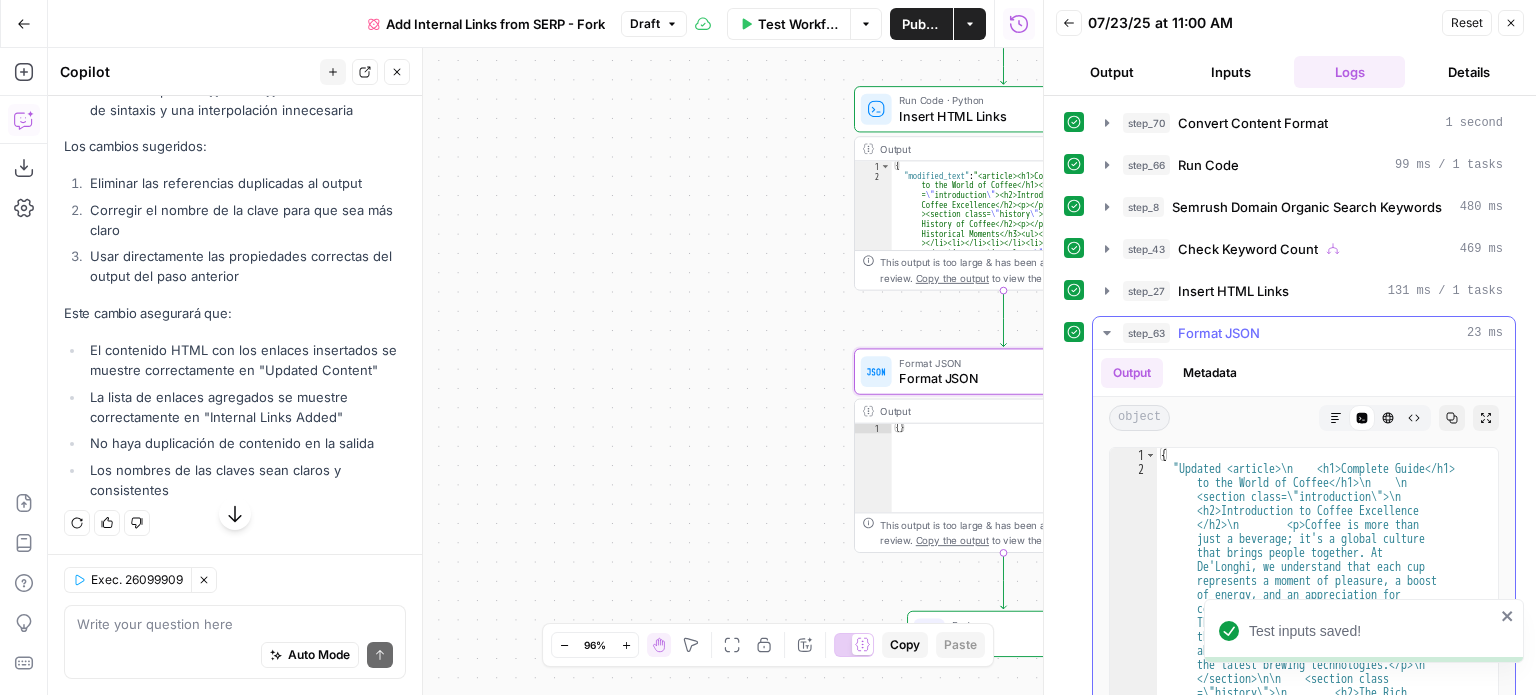 click 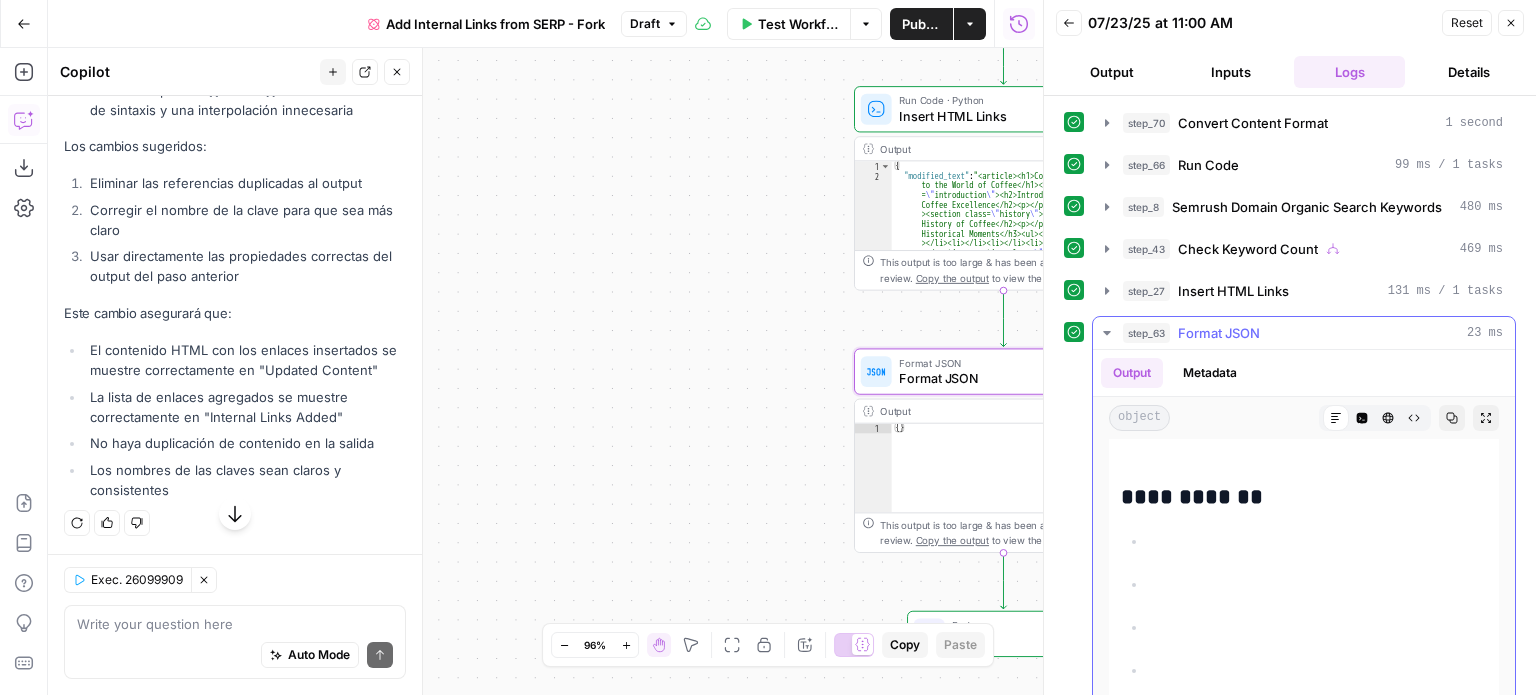 scroll, scrollTop: 16400, scrollLeft: 0, axis: vertical 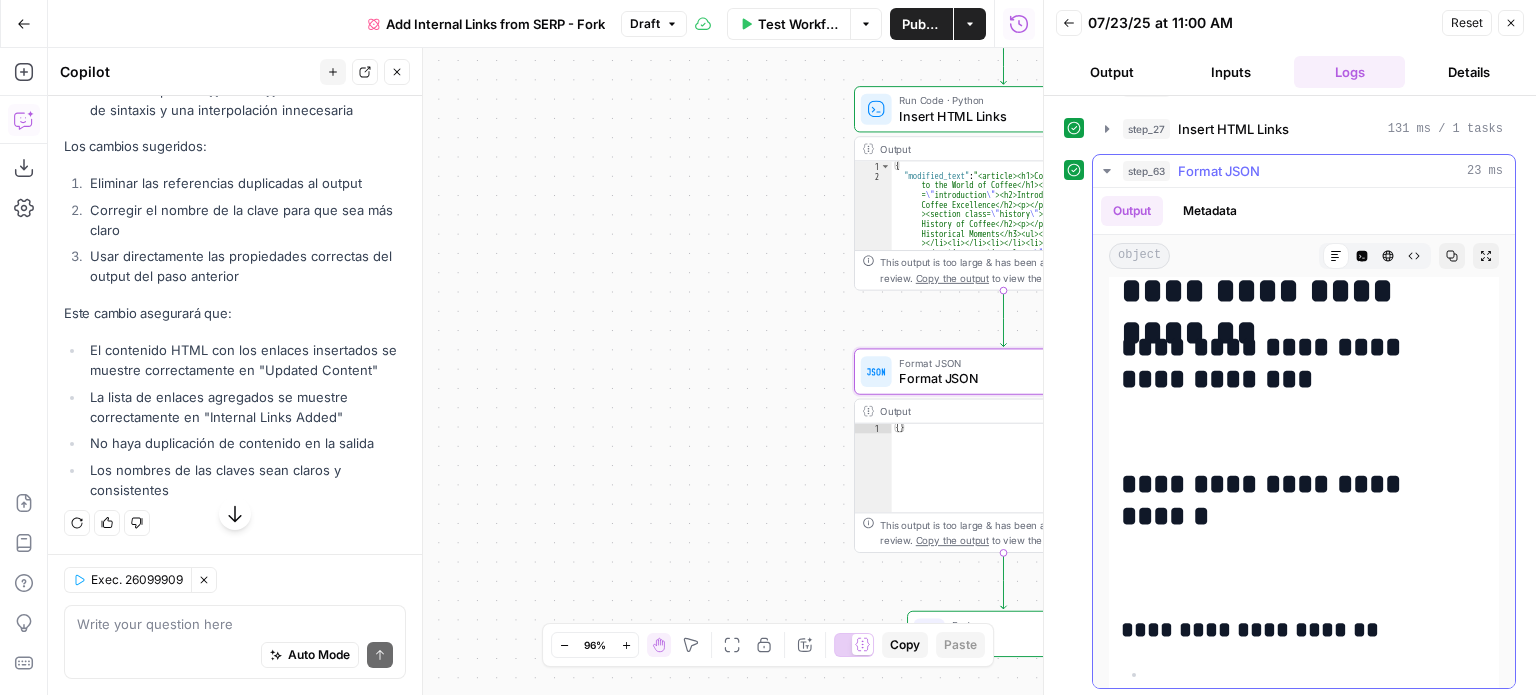 click on "**********" at bounding box center (1289, 127) 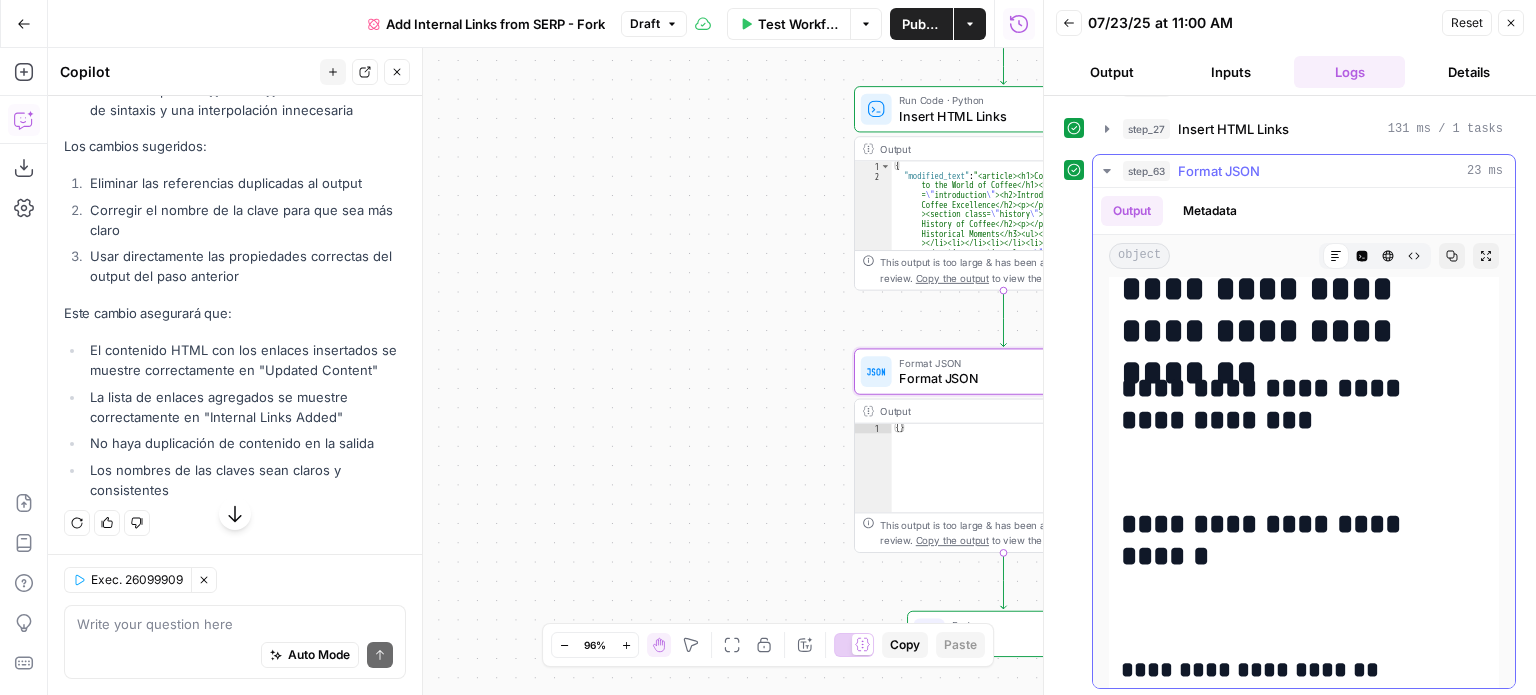 scroll, scrollTop: 14372, scrollLeft: 0, axis: vertical 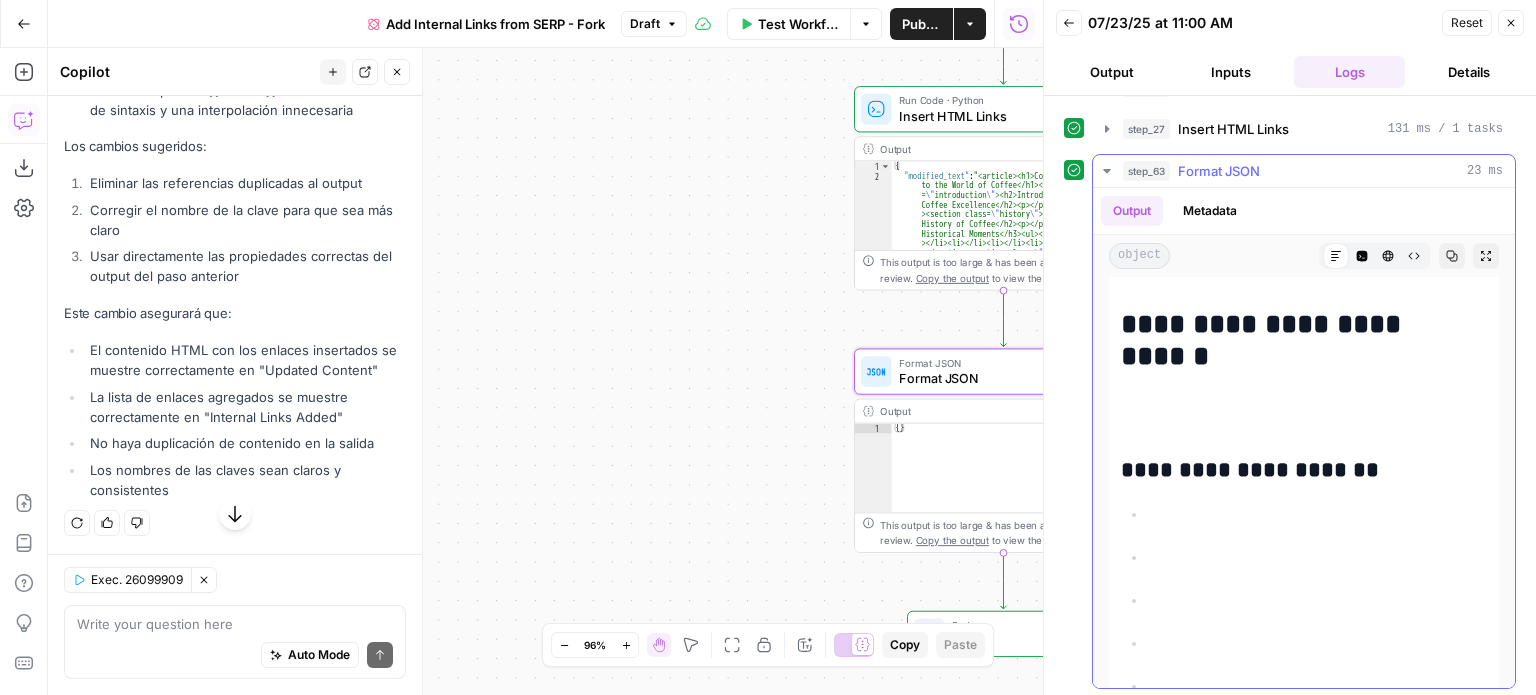 click on "**********" at bounding box center (1289, -46) 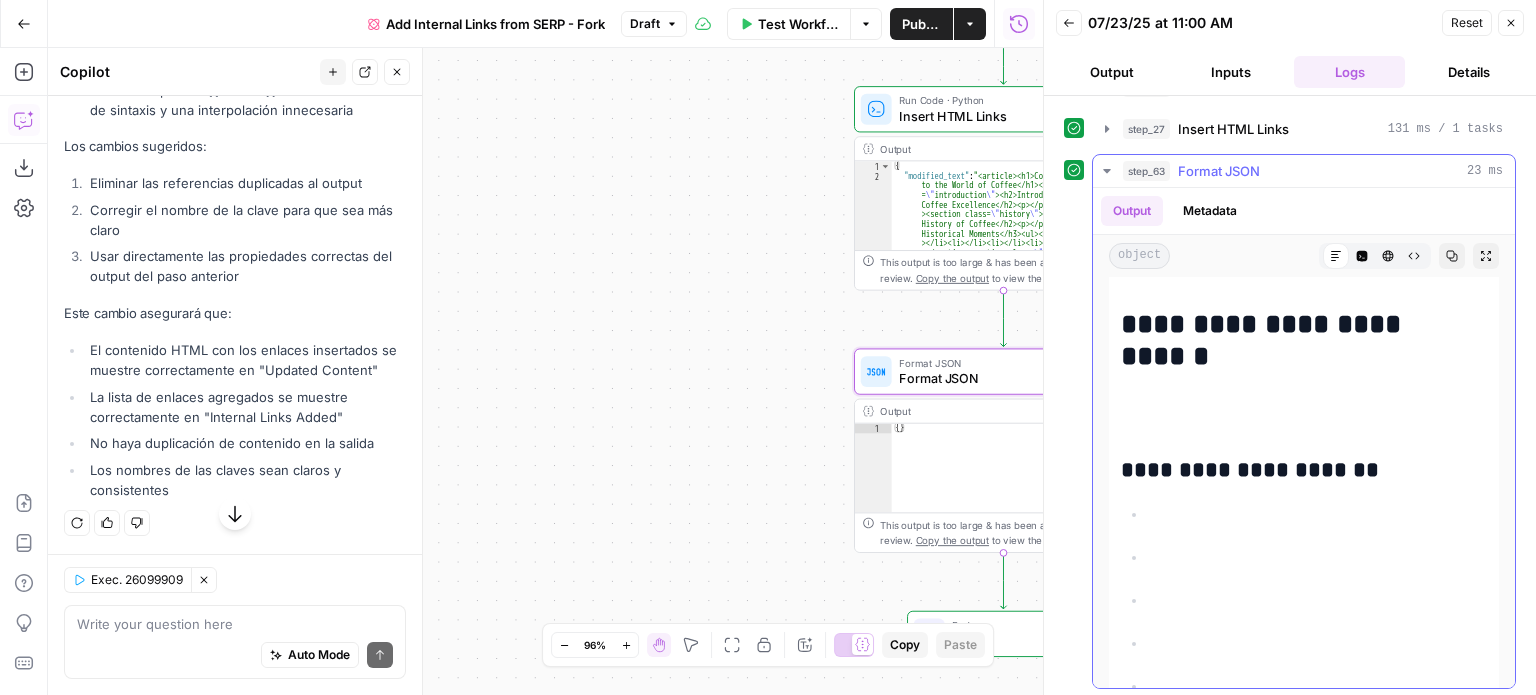 click on "HTML Viewer" at bounding box center [1388, 256] 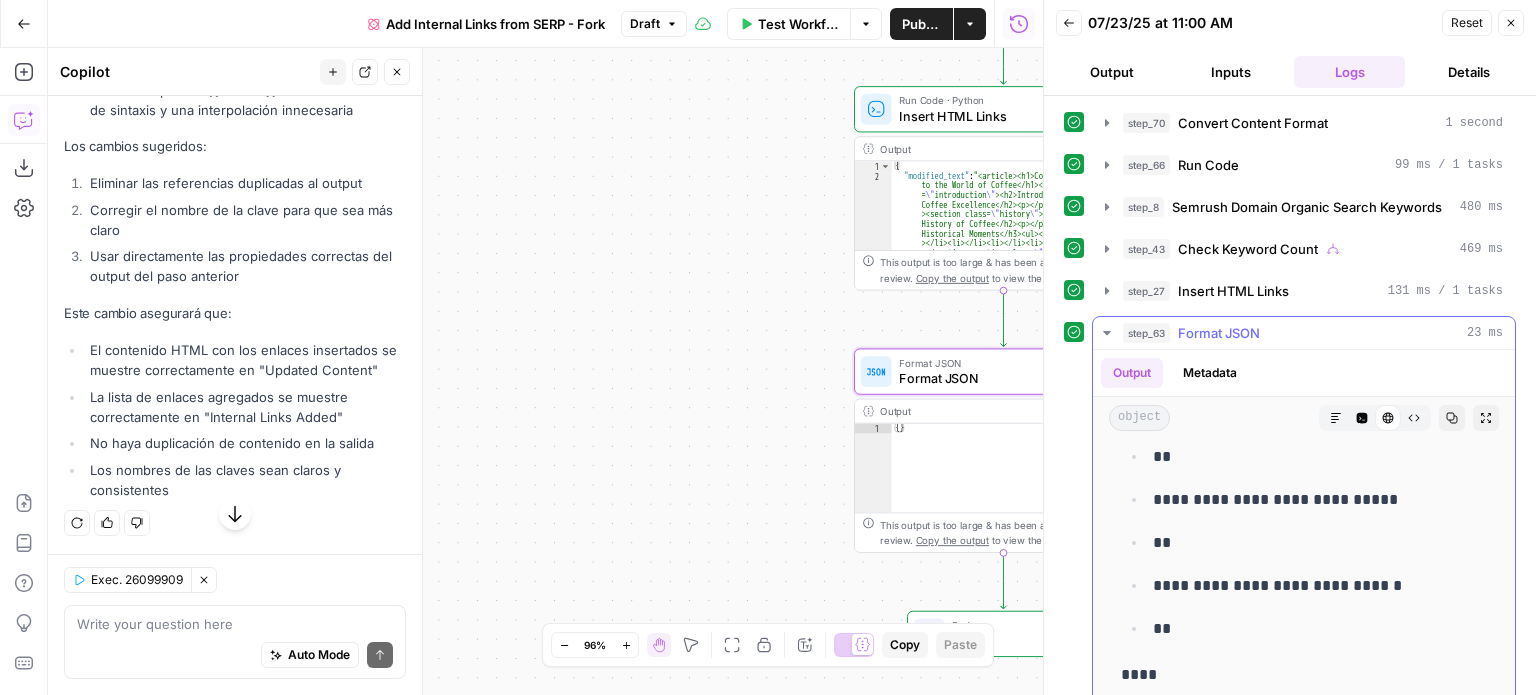 scroll, scrollTop: 4800, scrollLeft: 0, axis: vertical 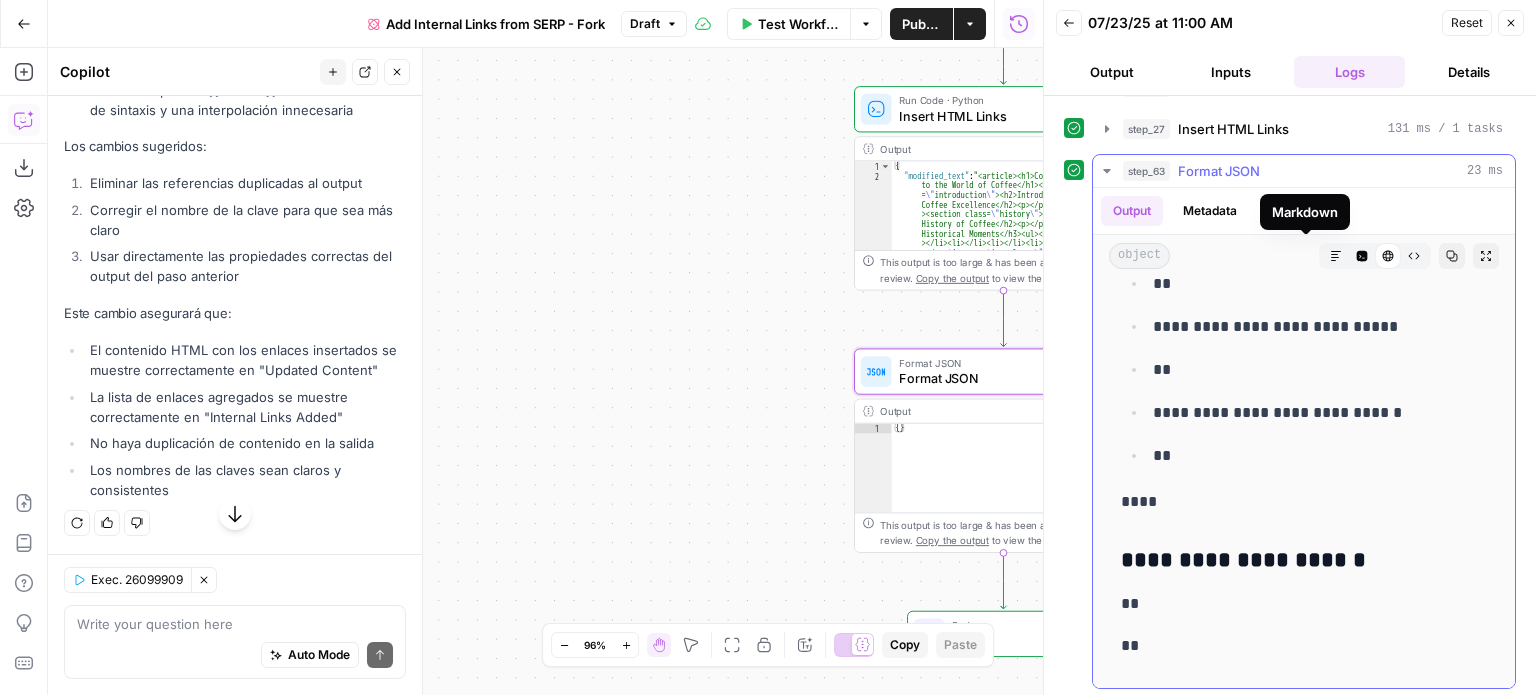 click 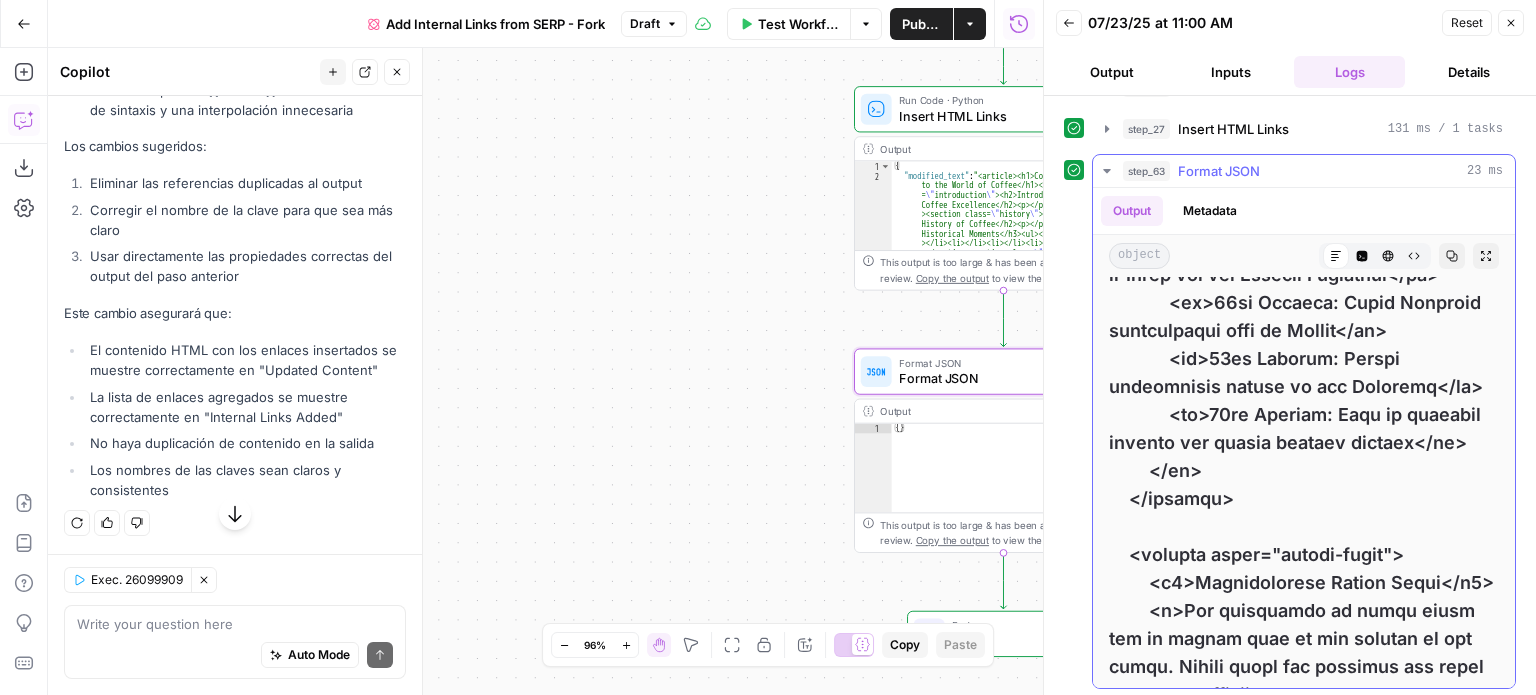 scroll, scrollTop: 1000, scrollLeft: 0, axis: vertical 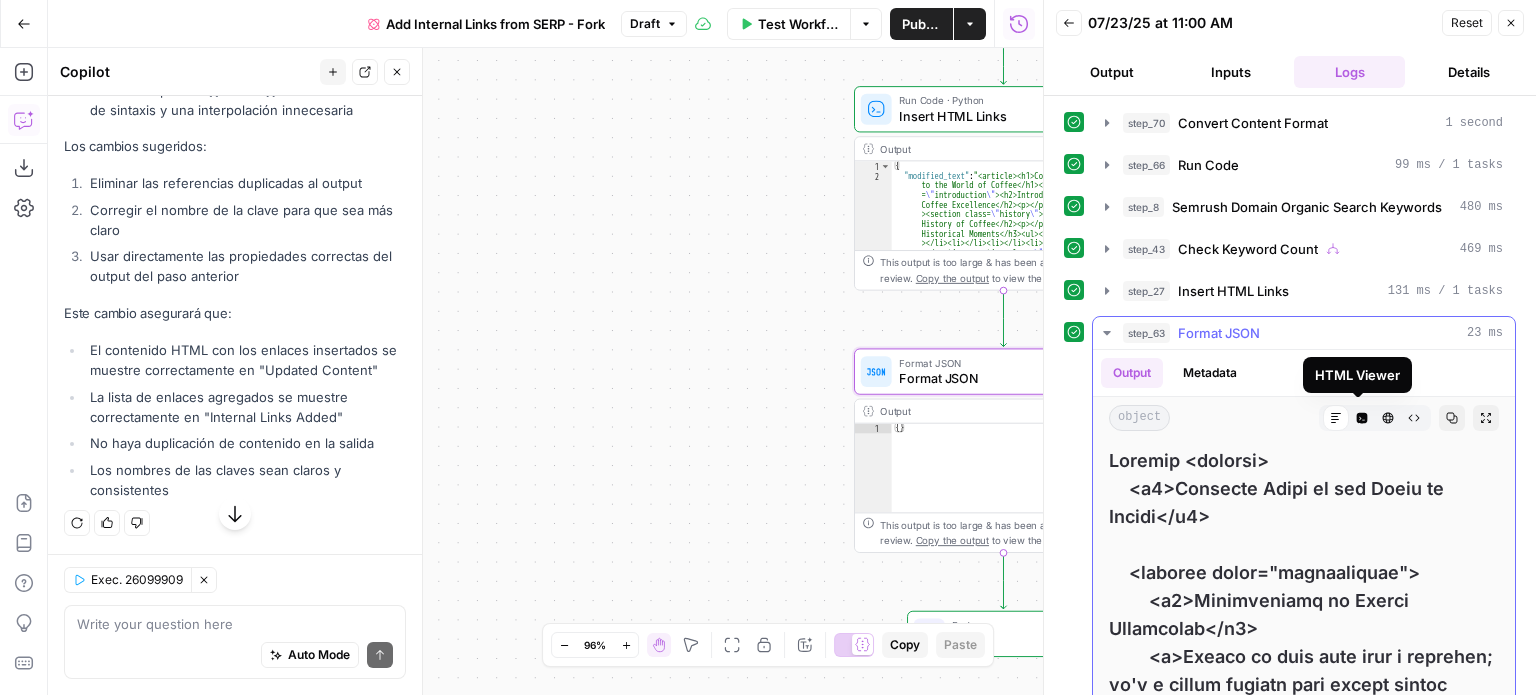 click 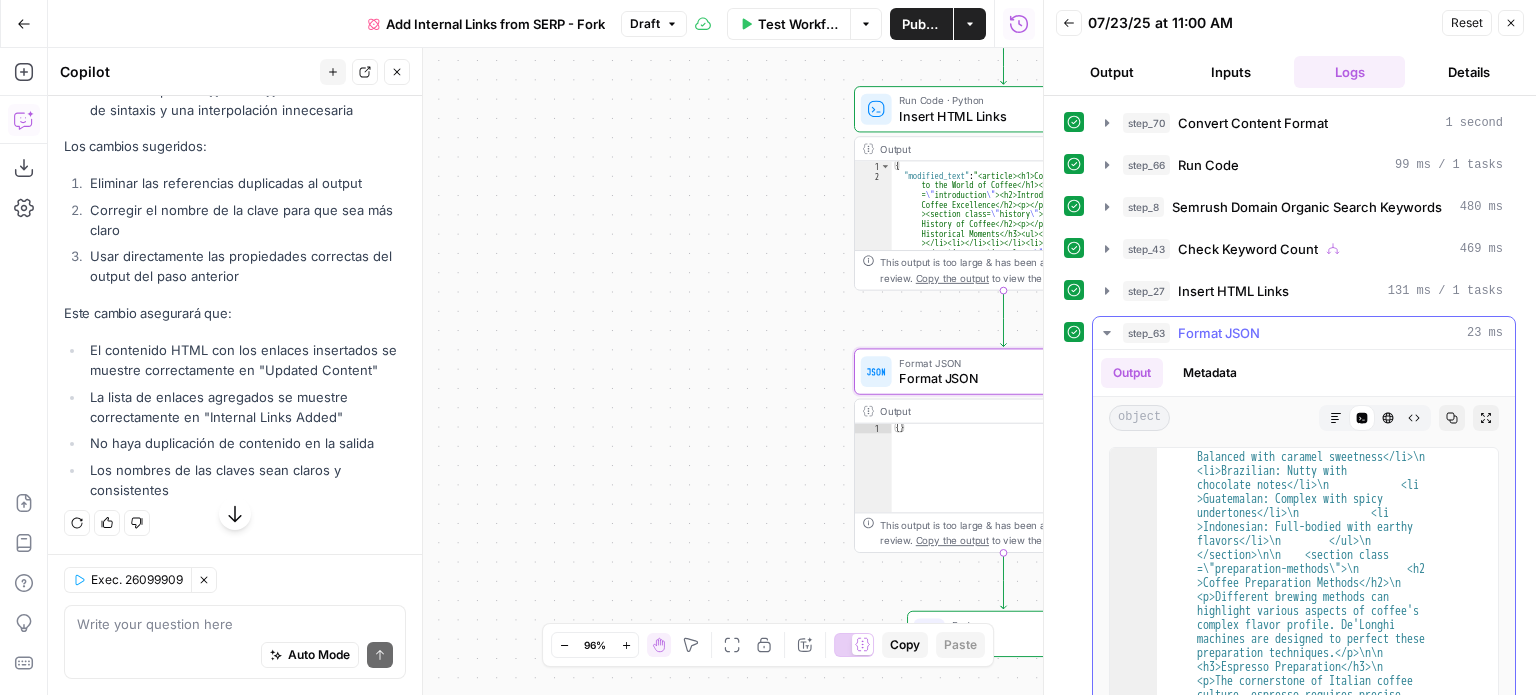 scroll, scrollTop: 1440, scrollLeft: 0, axis: vertical 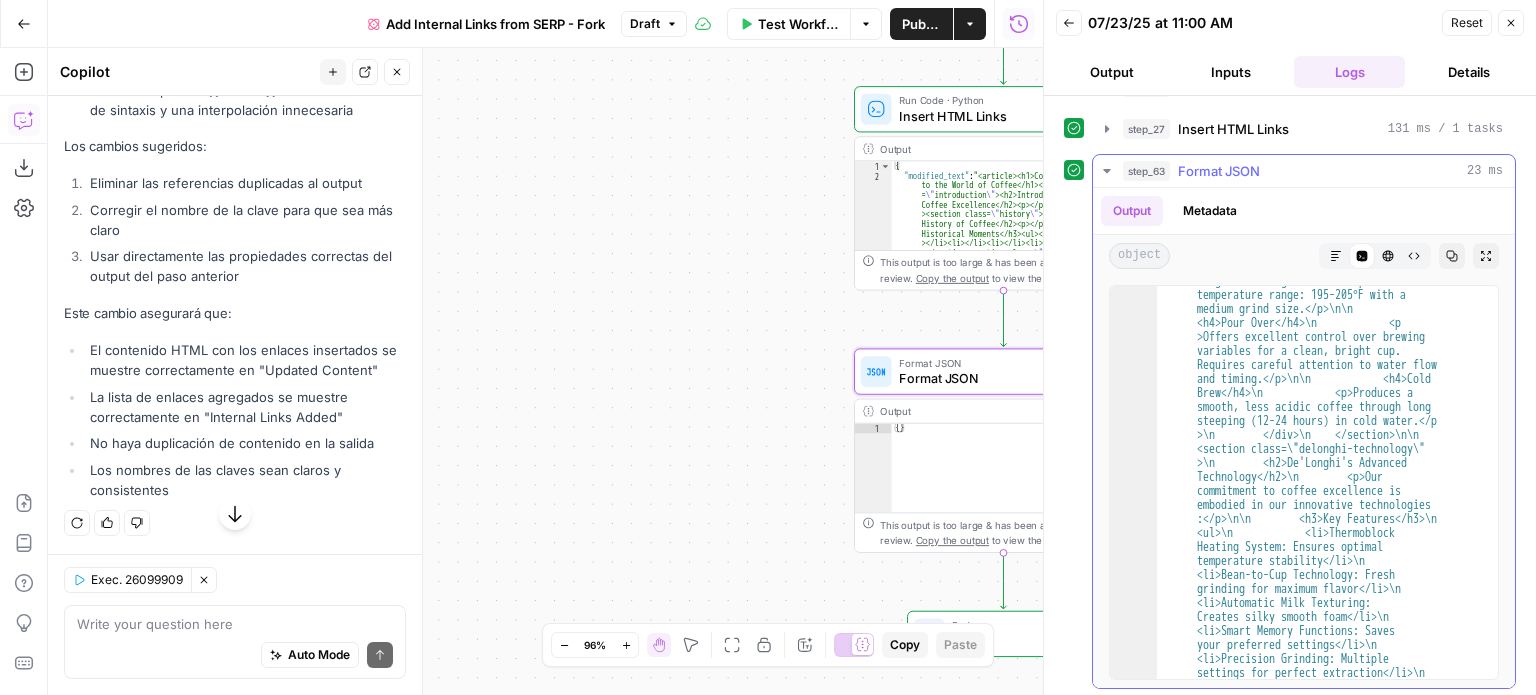 click on "Expand Output" at bounding box center [1486, 256] 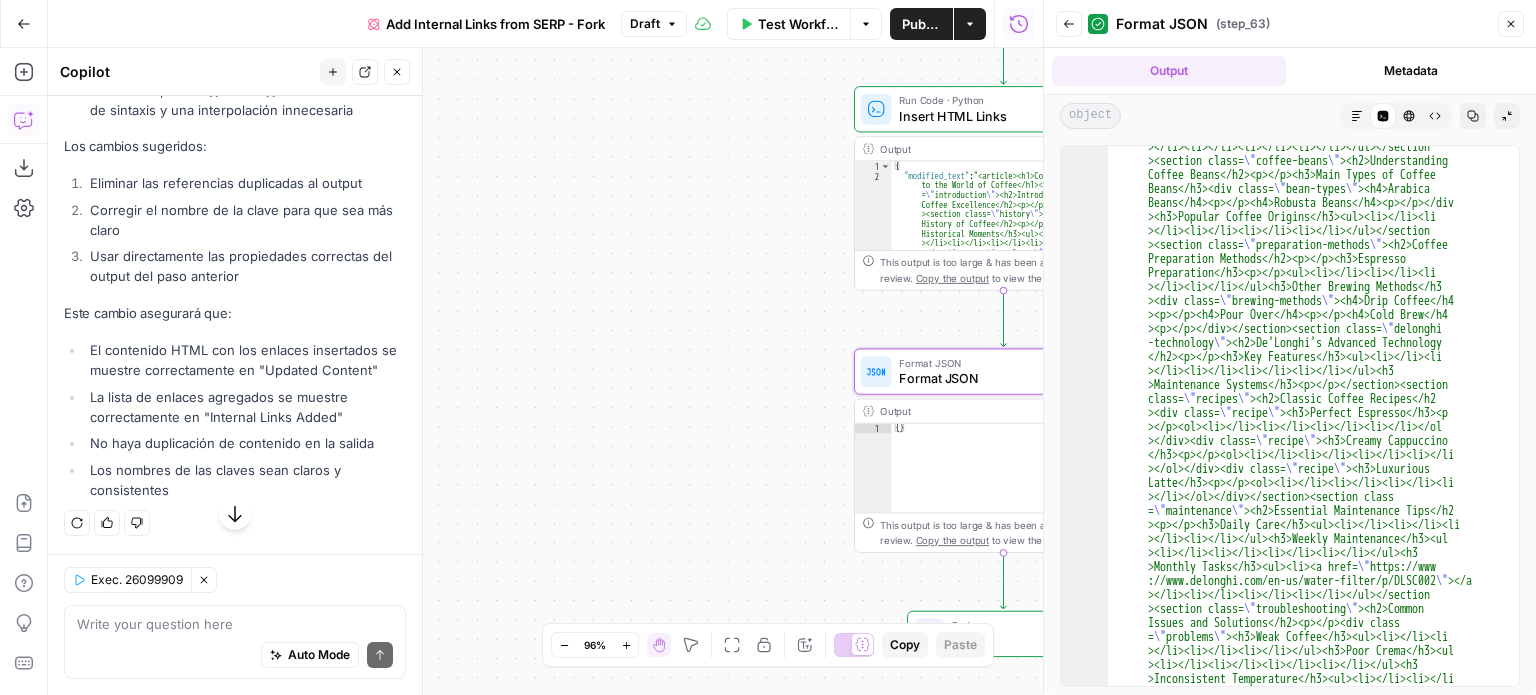 scroll, scrollTop: 4247, scrollLeft: 0, axis: vertical 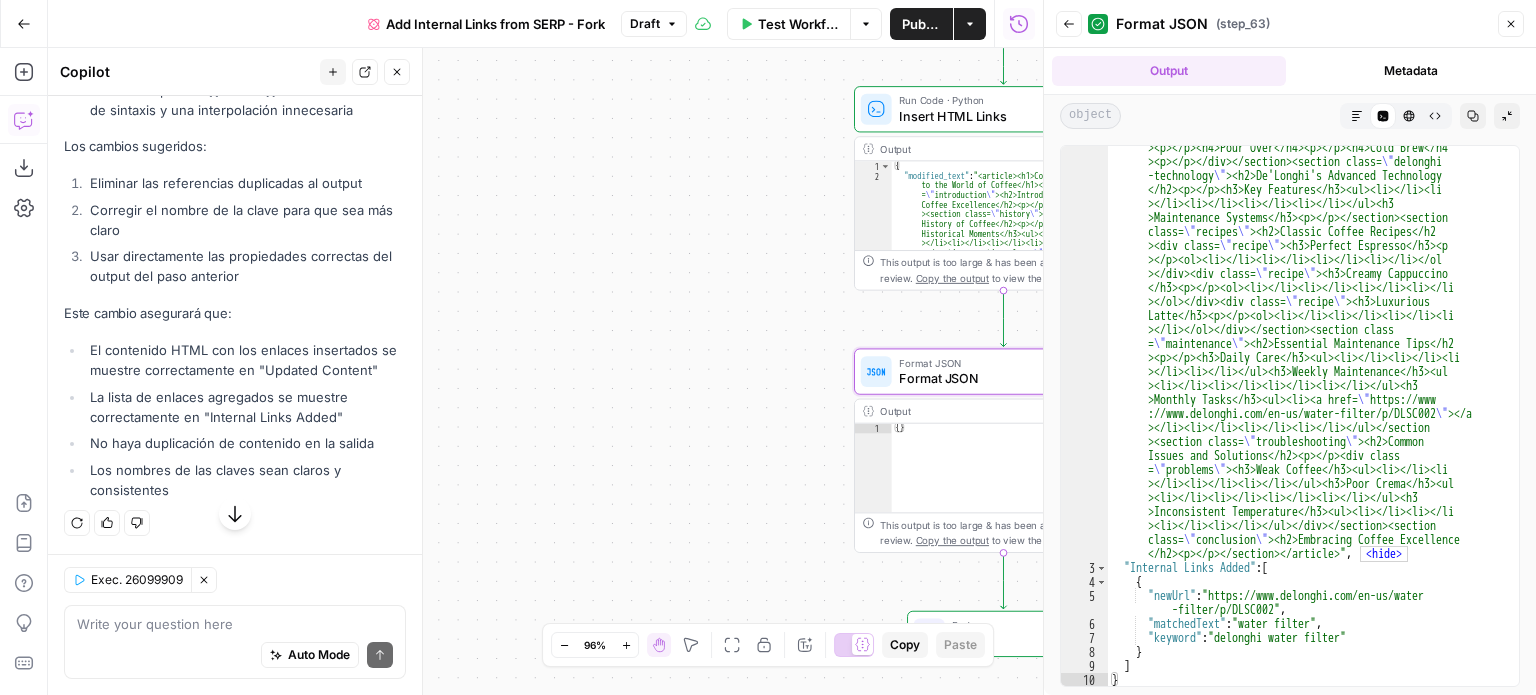 click on "Close" at bounding box center [1511, 24] 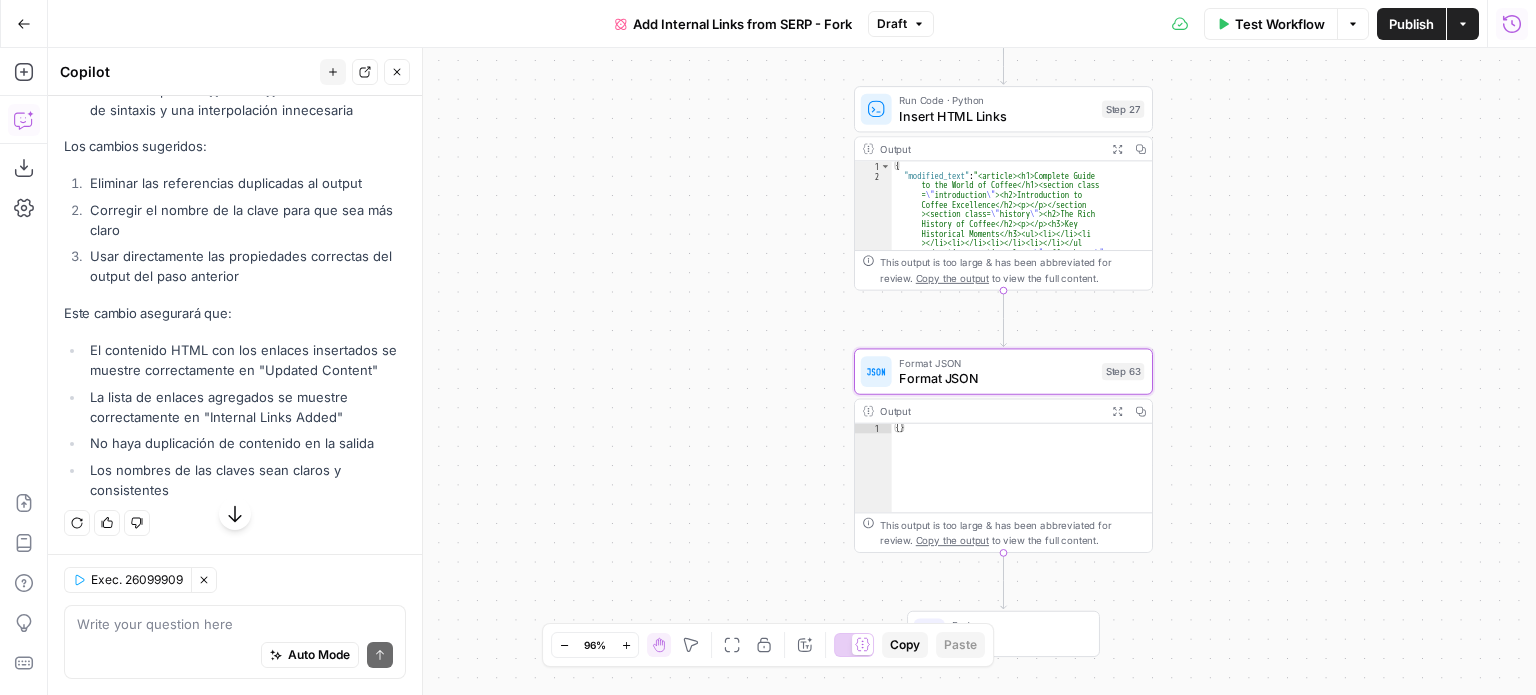 click 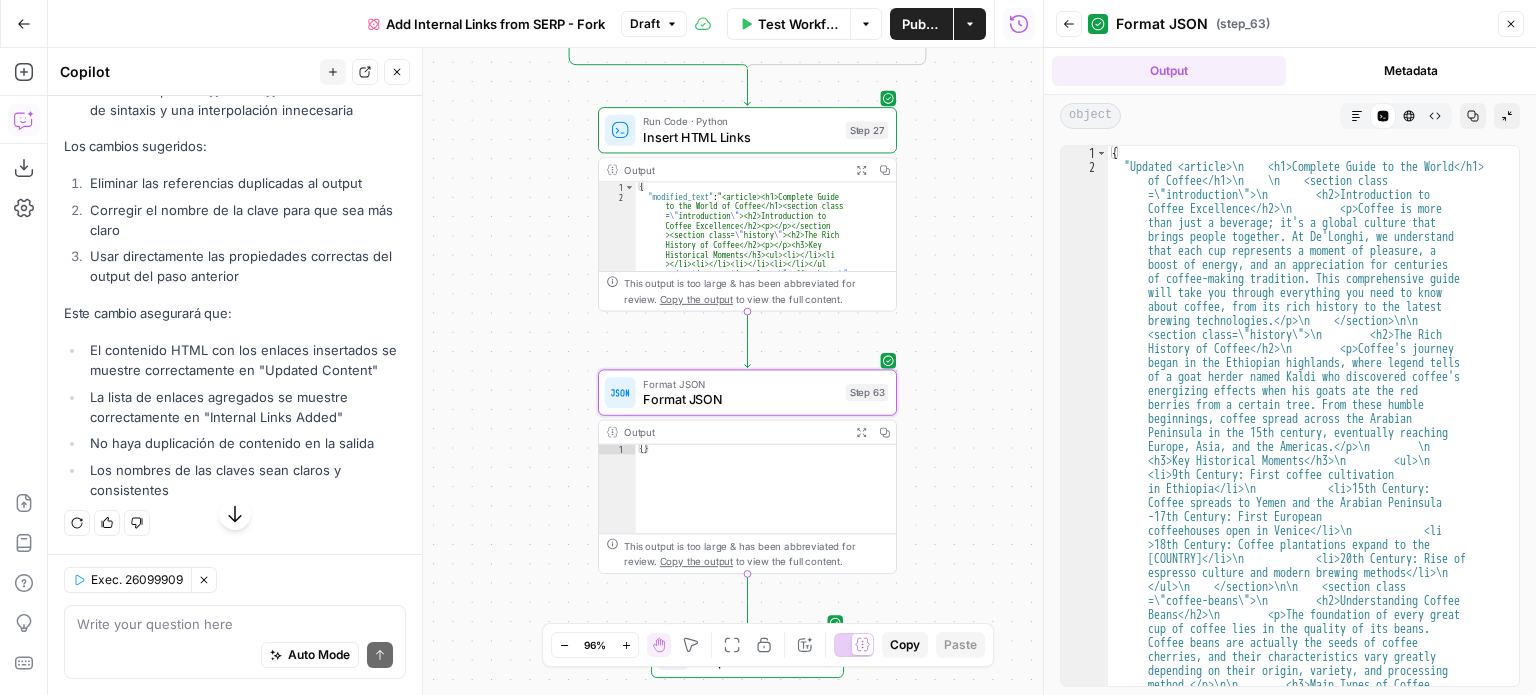 drag, startPoint x: 718, startPoint y: 410, endPoint x: 462, endPoint y: 431, distance: 256.8599 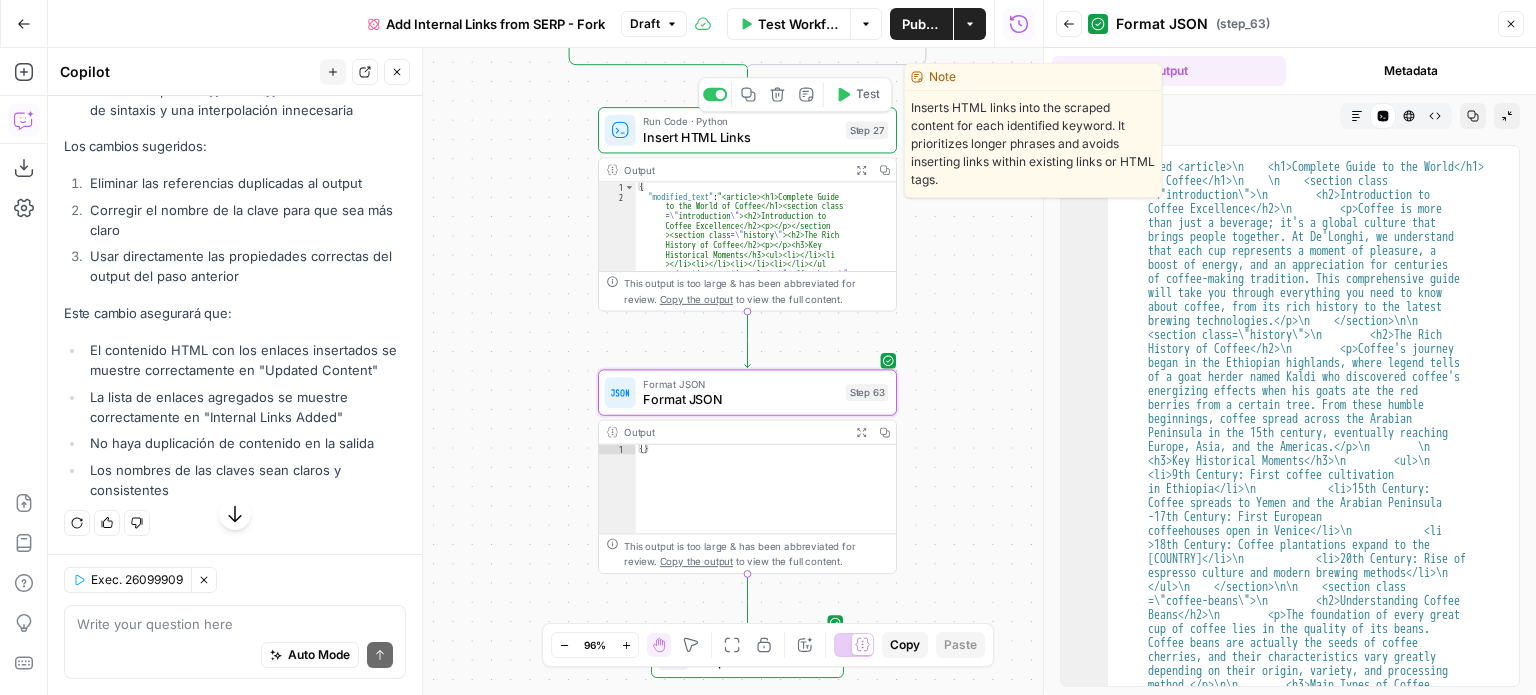 click on "Insert HTML Links" at bounding box center [740, 136] 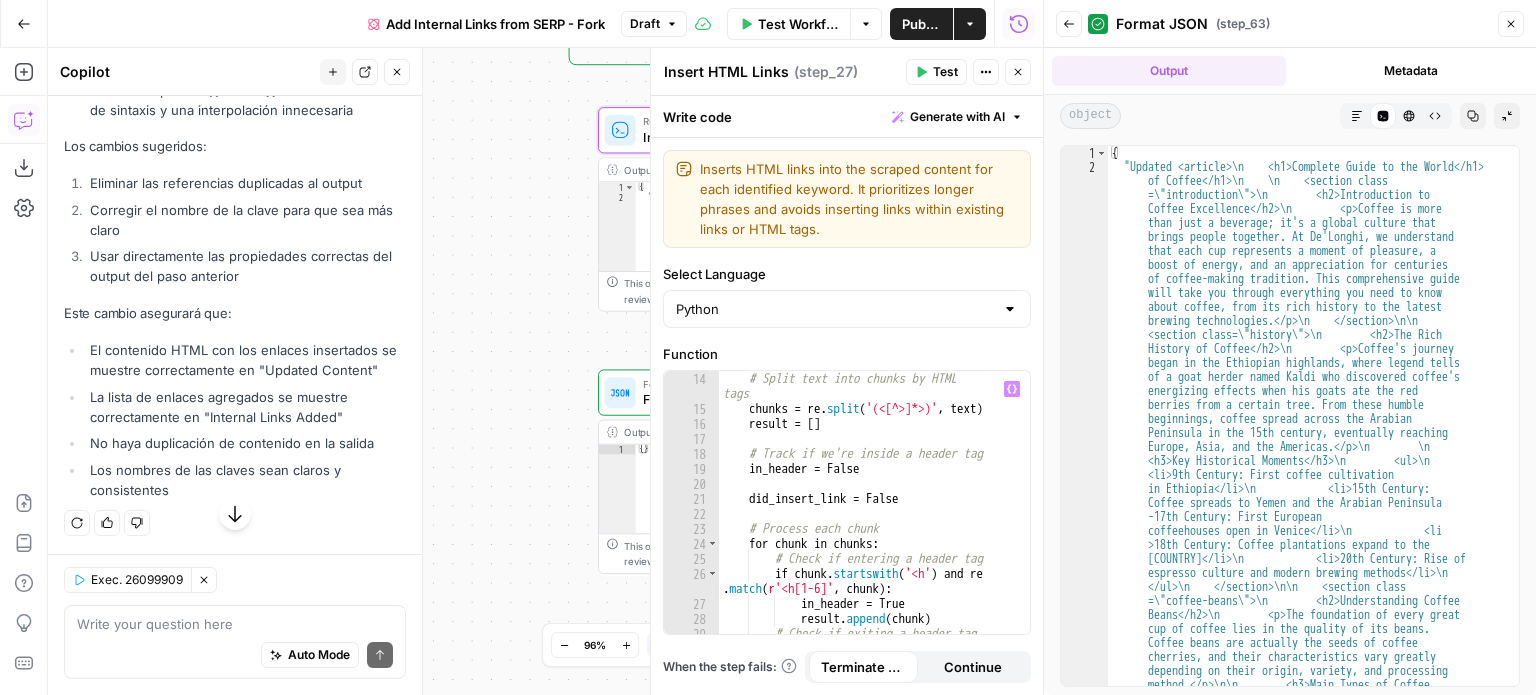 scroll, scrollTop: 300, scrollLeft: 0, axis: vertical 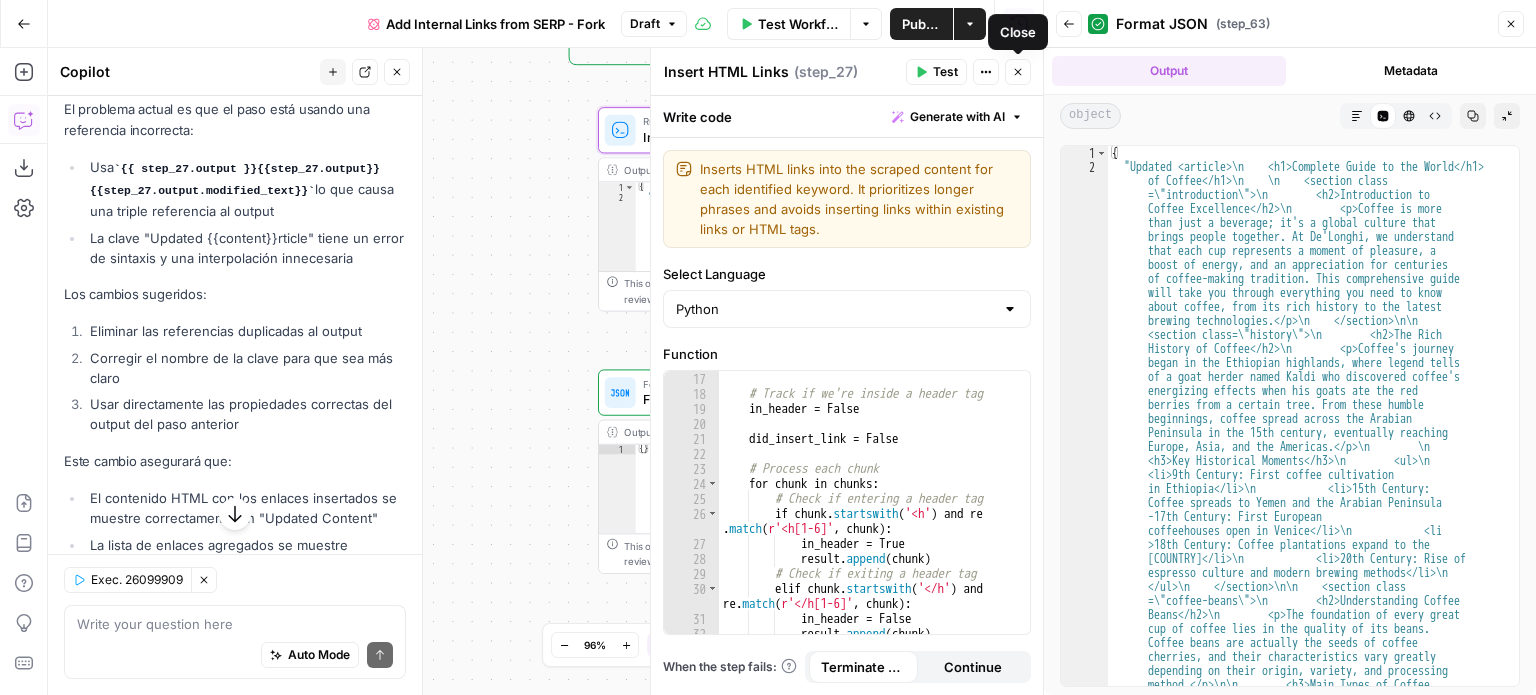 click 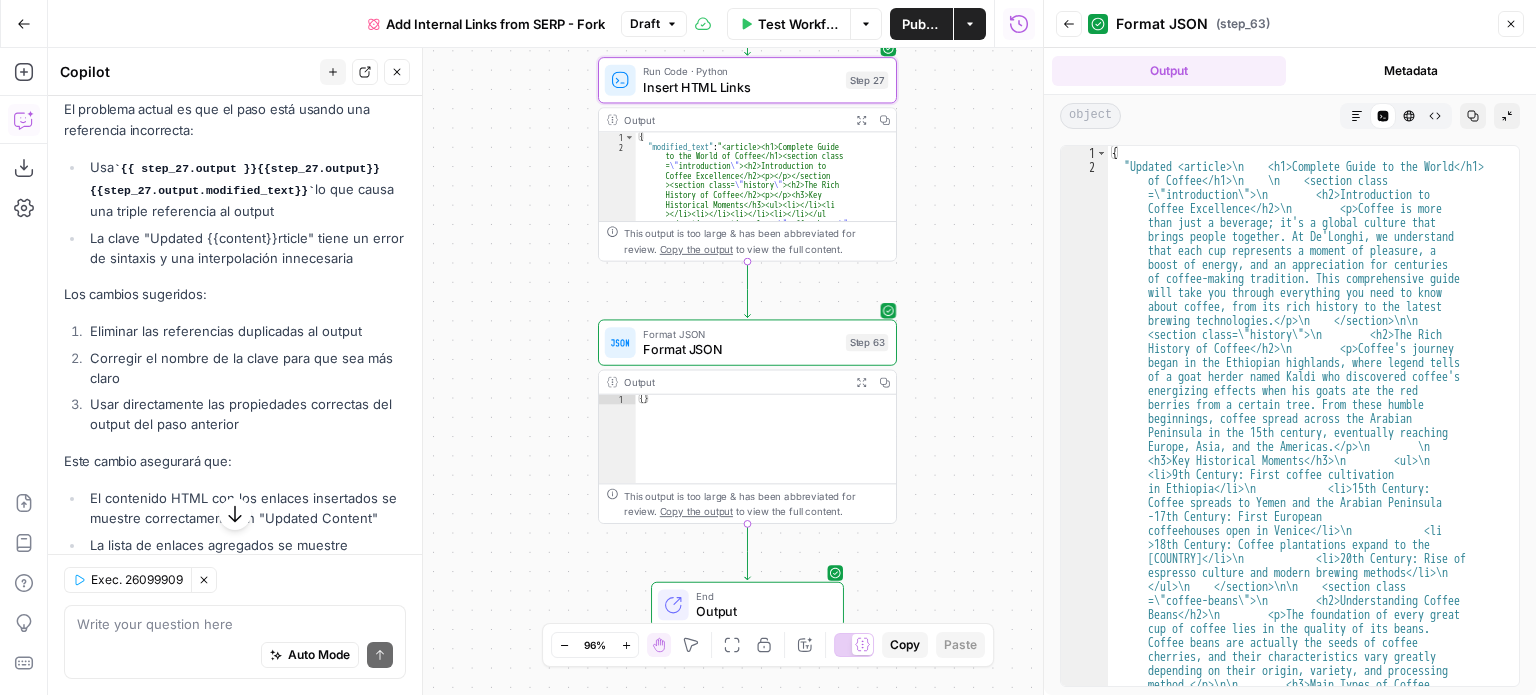 click on "Format JSON" at bounding box center (740, 349) 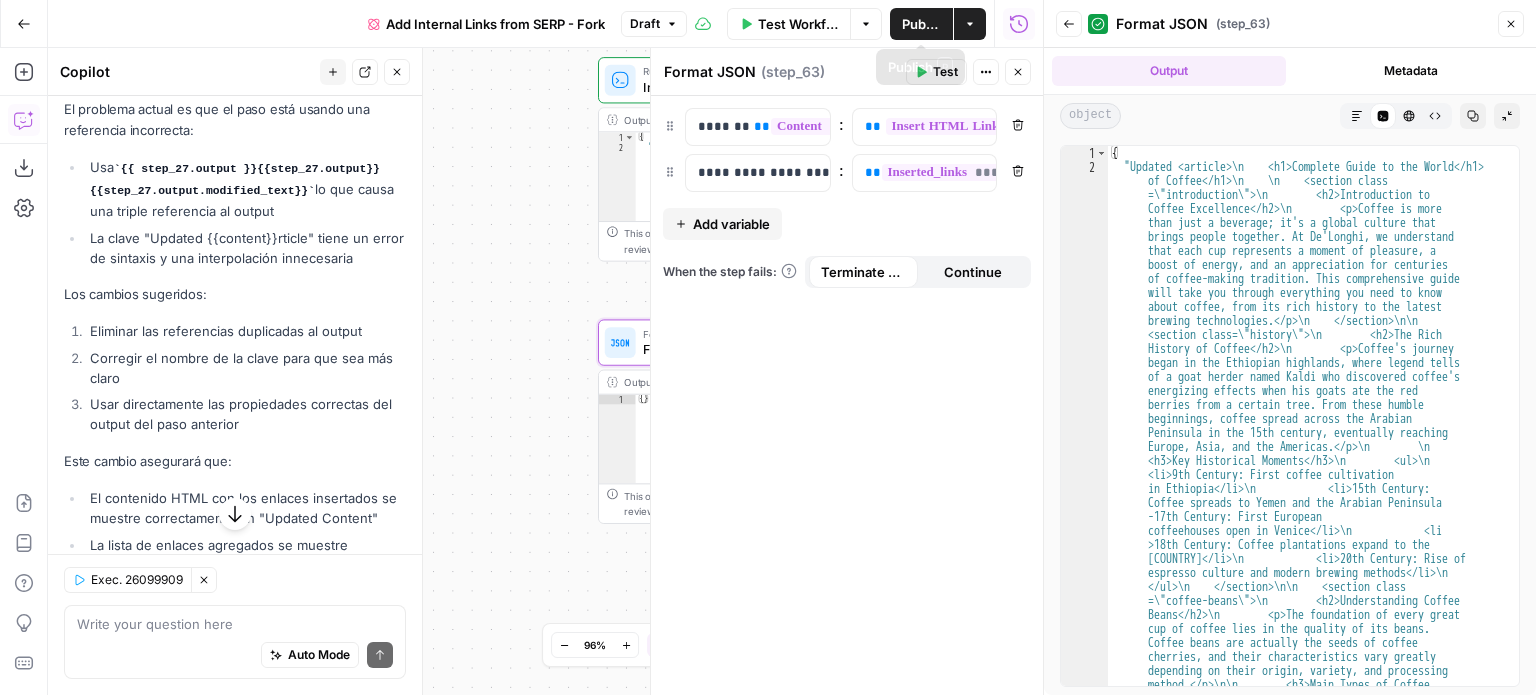 click 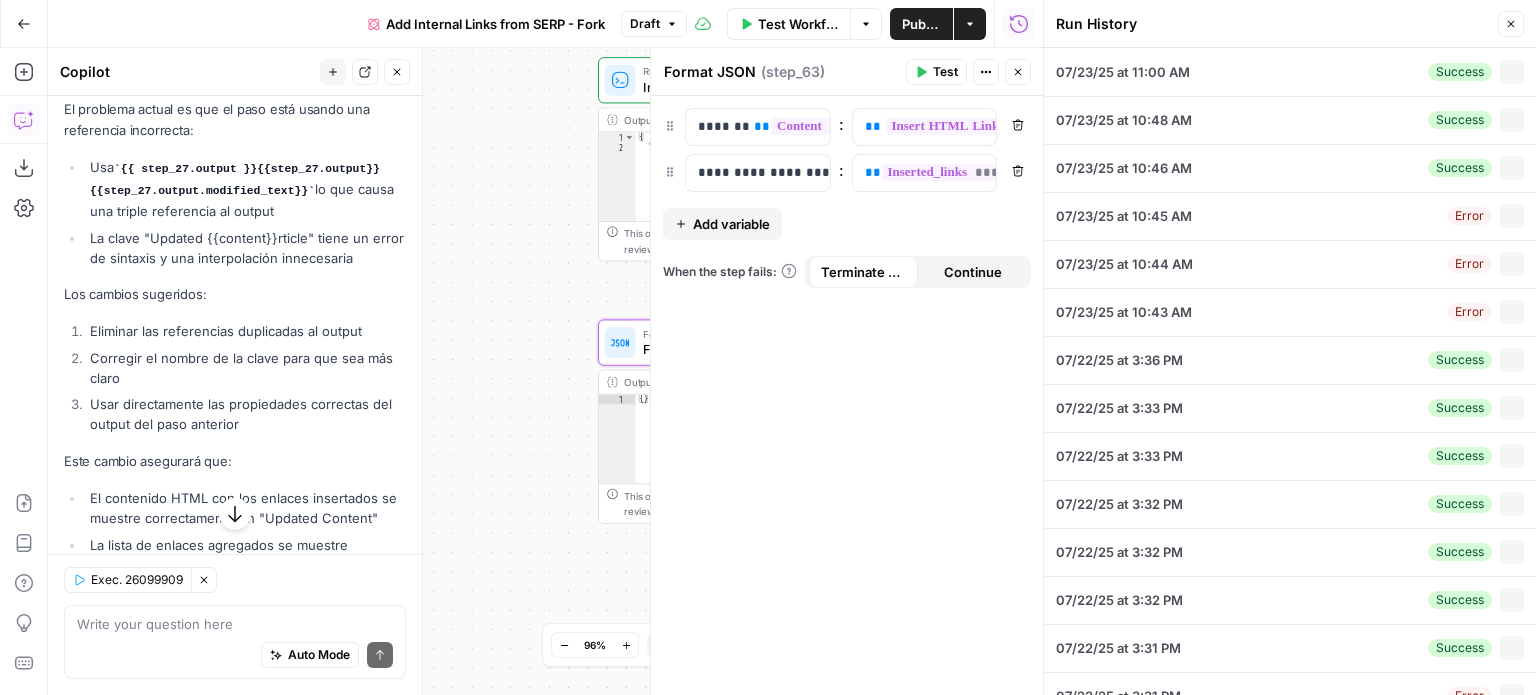type on "De'Longhi" 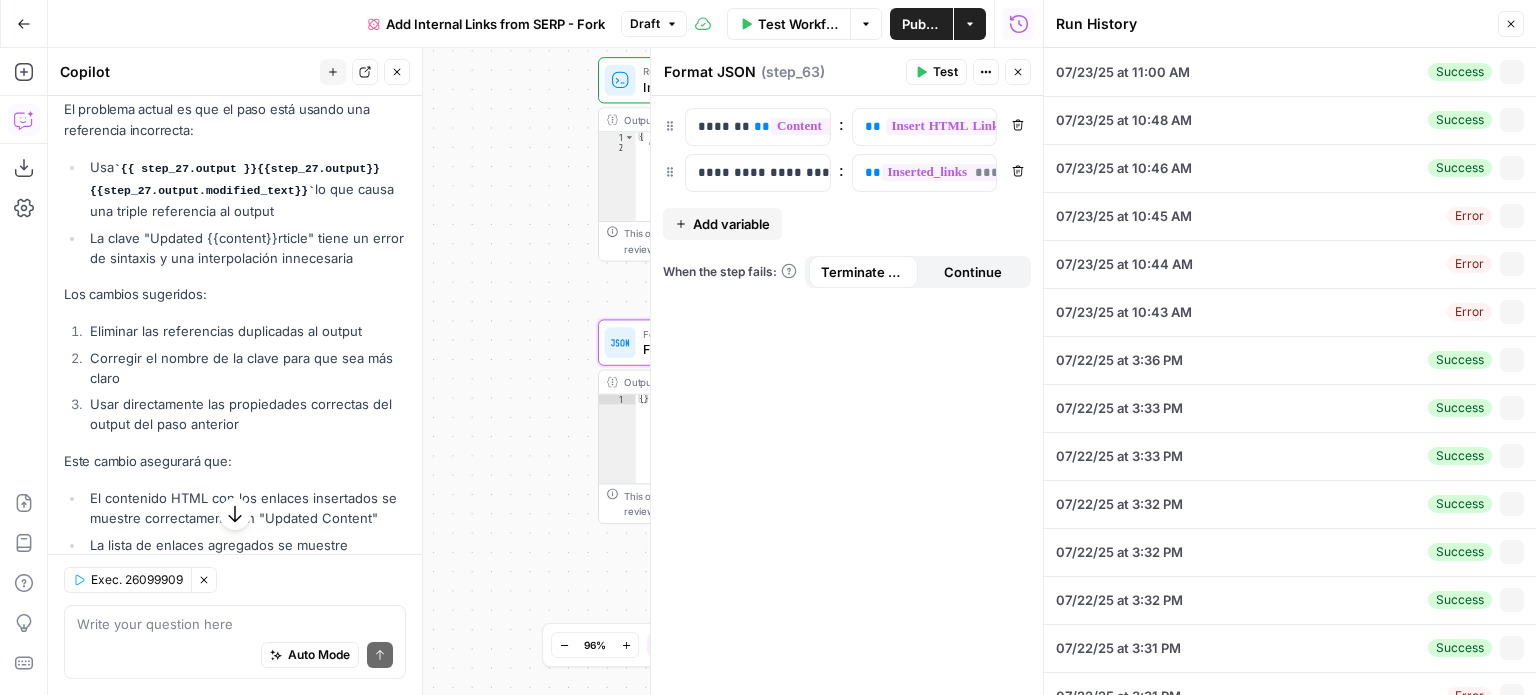 type on "<article>
<h1>Complete Guide to the World of Coffee</h1>
<section class="introduction">
<h2>Introduction to Coffee Excellence</h2>
<p>Coffee is more than just a beverage; it's a global culture that brings people together. At De'Longhi, we understand that each cup represents a moment of pleasure, a boost of energy, and an appreciation for centuries of coffee-making tradition. This comprehensive guide will take you through everything you need to know about coffee, from its rich history to the latest brewing technologies.</p>
</section>
<section class="history">
<h2>The Rich History of Coffee</h2>
<p>Coffee's journey began in the Ethiopian highlands, where legend tells of a goat herder named Kaldi who discovered coffee's energizing effects when his goats ate the red berries from a certain tree. From these humble beginnings, coffee spread across the Arabian Peninsula in the 15th century, eventually reaching Europe, Asia, and the Americas.</p>
..." 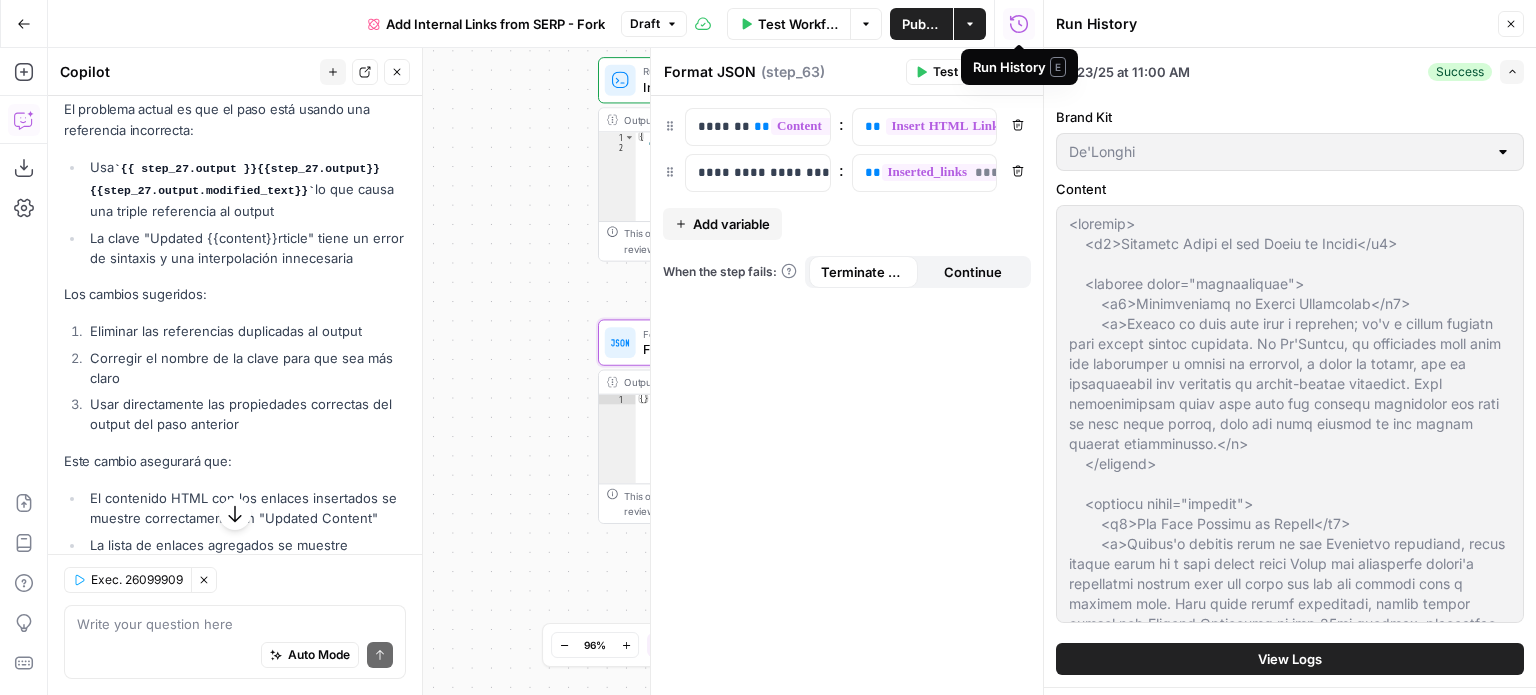 click 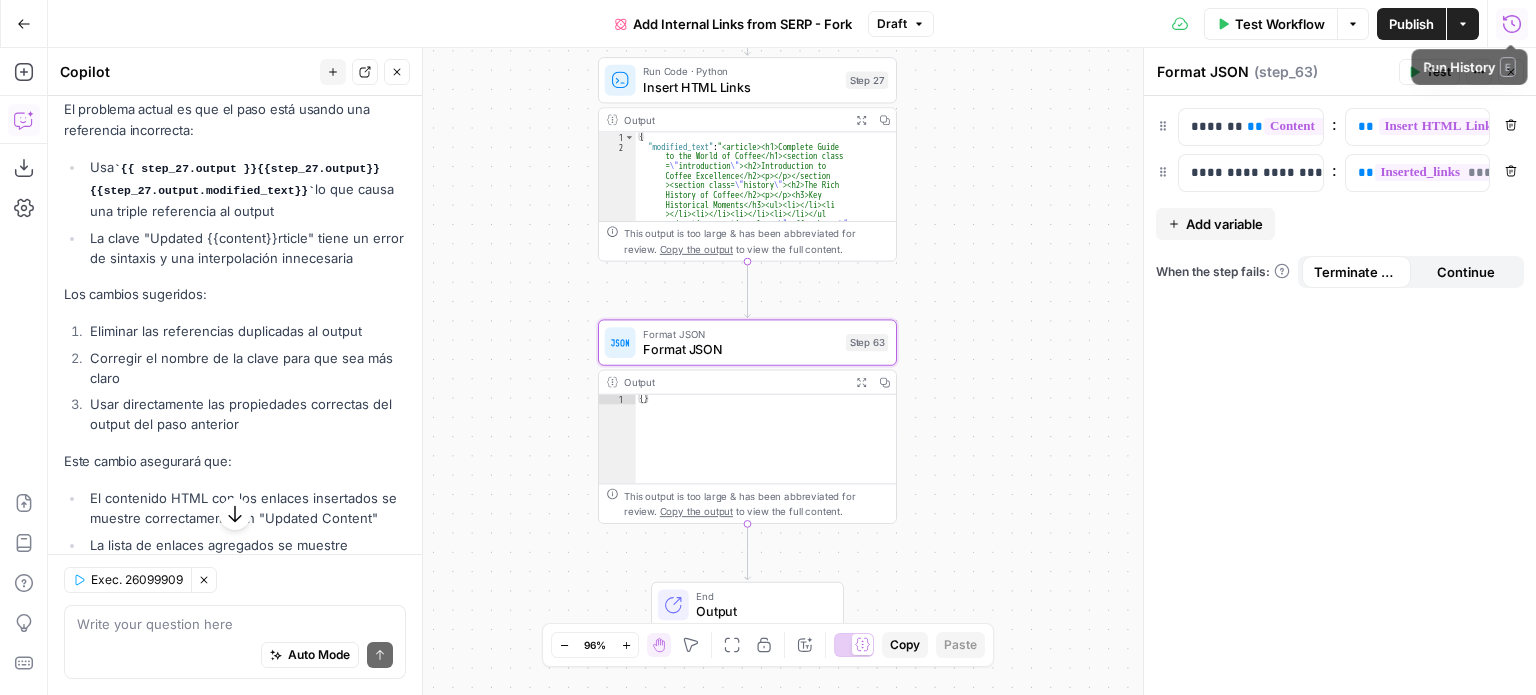 click 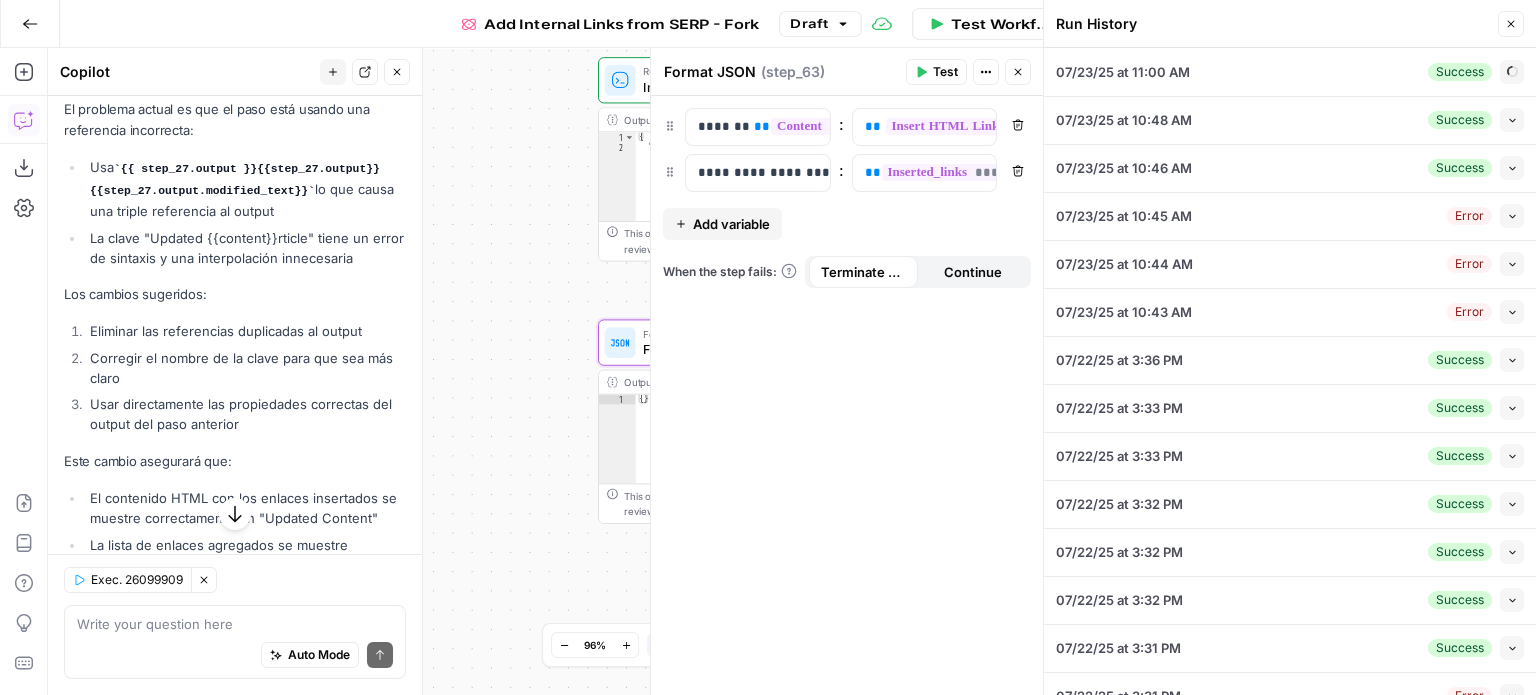 type on "De'Longhi" 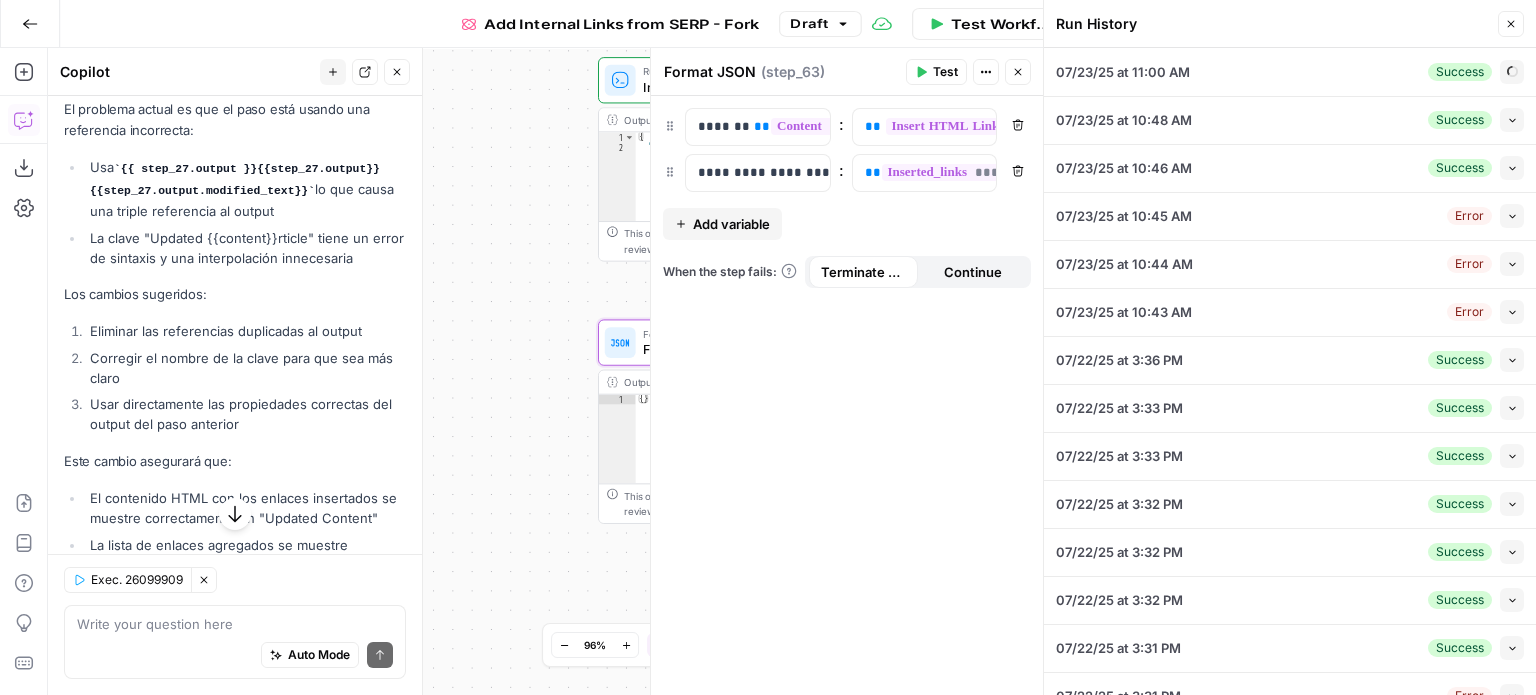 type on "<article>
<h1>Complete Guide to the World of Coffee</h1>
<section class="introduction">
<h2>Introduction to Coffee Excellence</h2>
<p>Coffee is more than just a beverage; it's a global culture that brings people together. At De'Longhi, we understand that each cup represents a moment of pleasure, a boost of energy, and an appreciation for centuries of coffee-making tradition. This comprehensive guide will take you through everything you need to know about coffee, from its rich history to the latest brewing technologies.</p>
</section>
<section class="history">
<h2>The Rich History of Coffee</h2>
<p>Coffee's journey began in the Ethiopian highlands, where legend tells of a goat herder named Kaldi who discovered coffee's energizing effects when his goats ate the red berries from a certain tree. From these humble beginnings, coffee spread across the Arabian Peninsula in the 15th century, eventually reaching Europe, Asia, and the Americas.</p>
..." 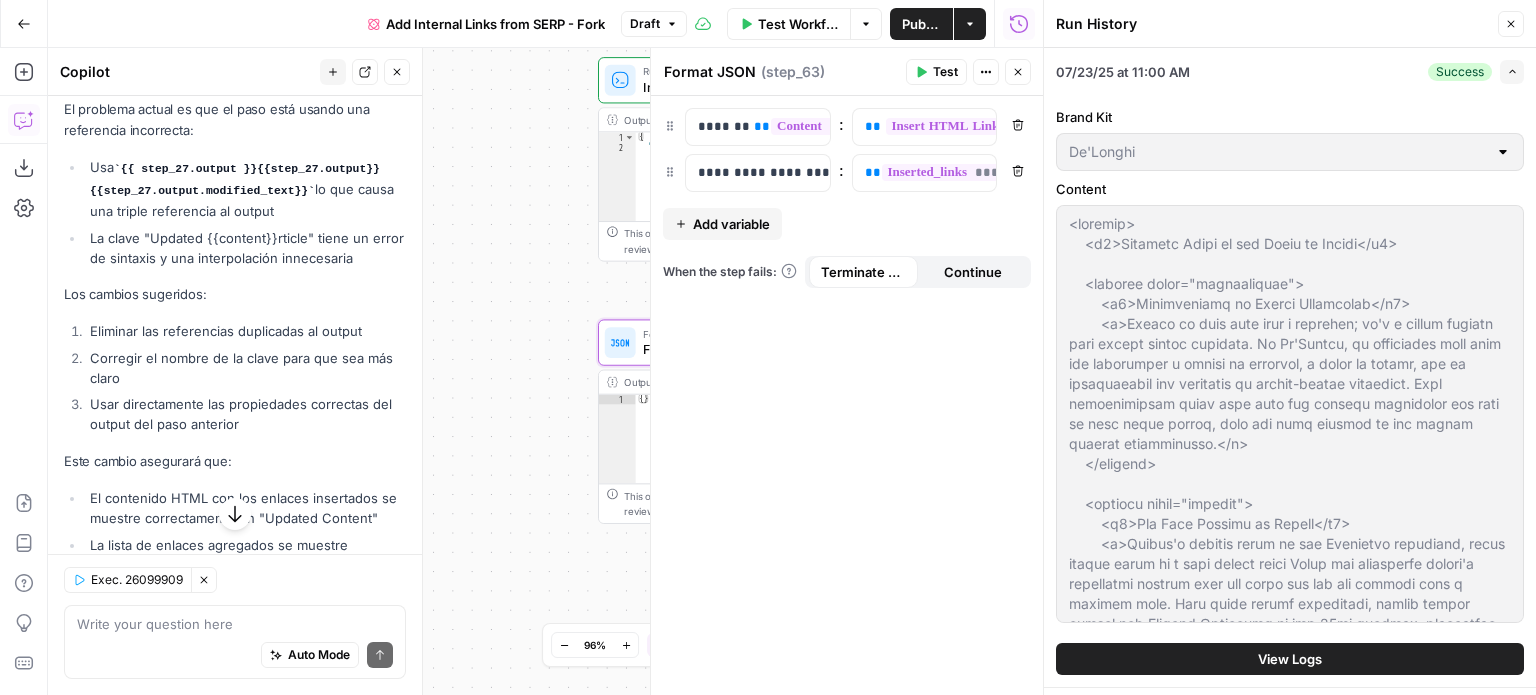 click 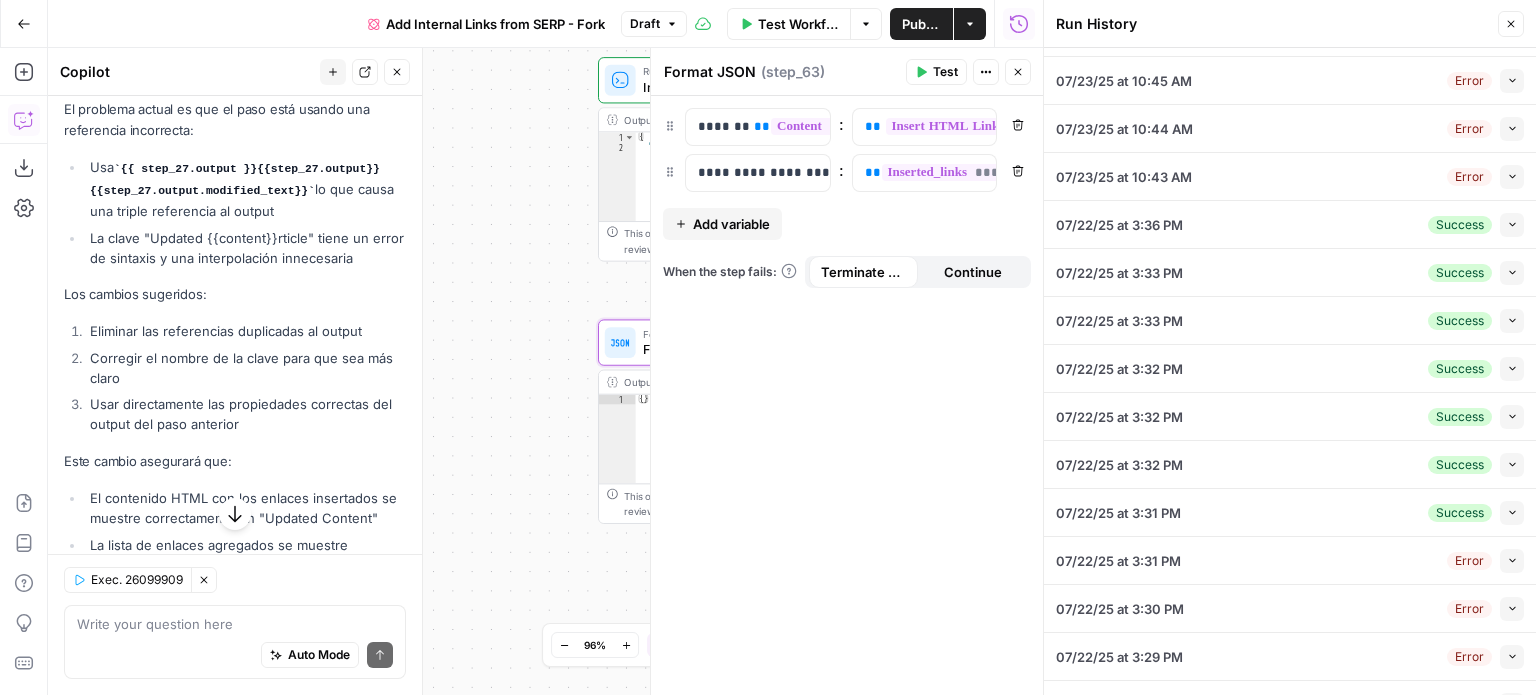 scroll, scrollTop: 308, scrollLeft: 0, axis: vertical 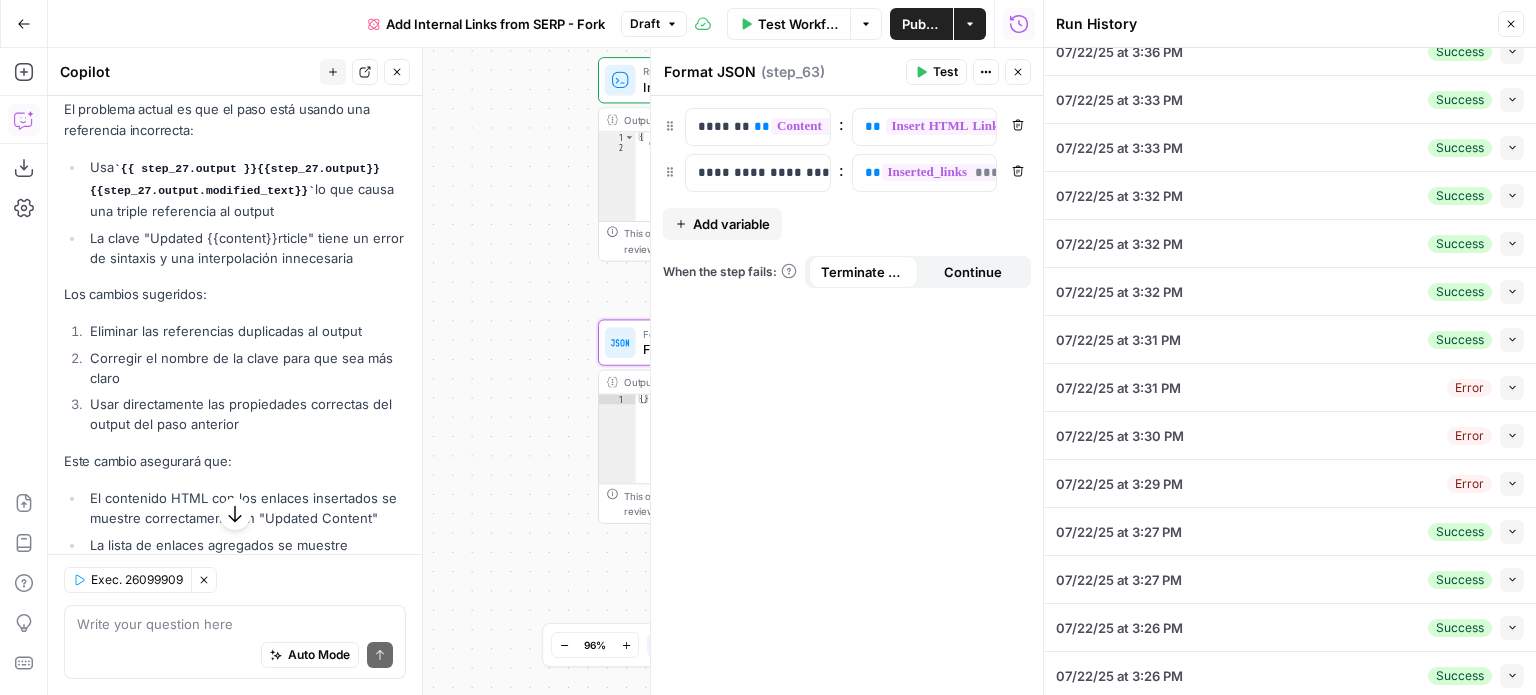 click 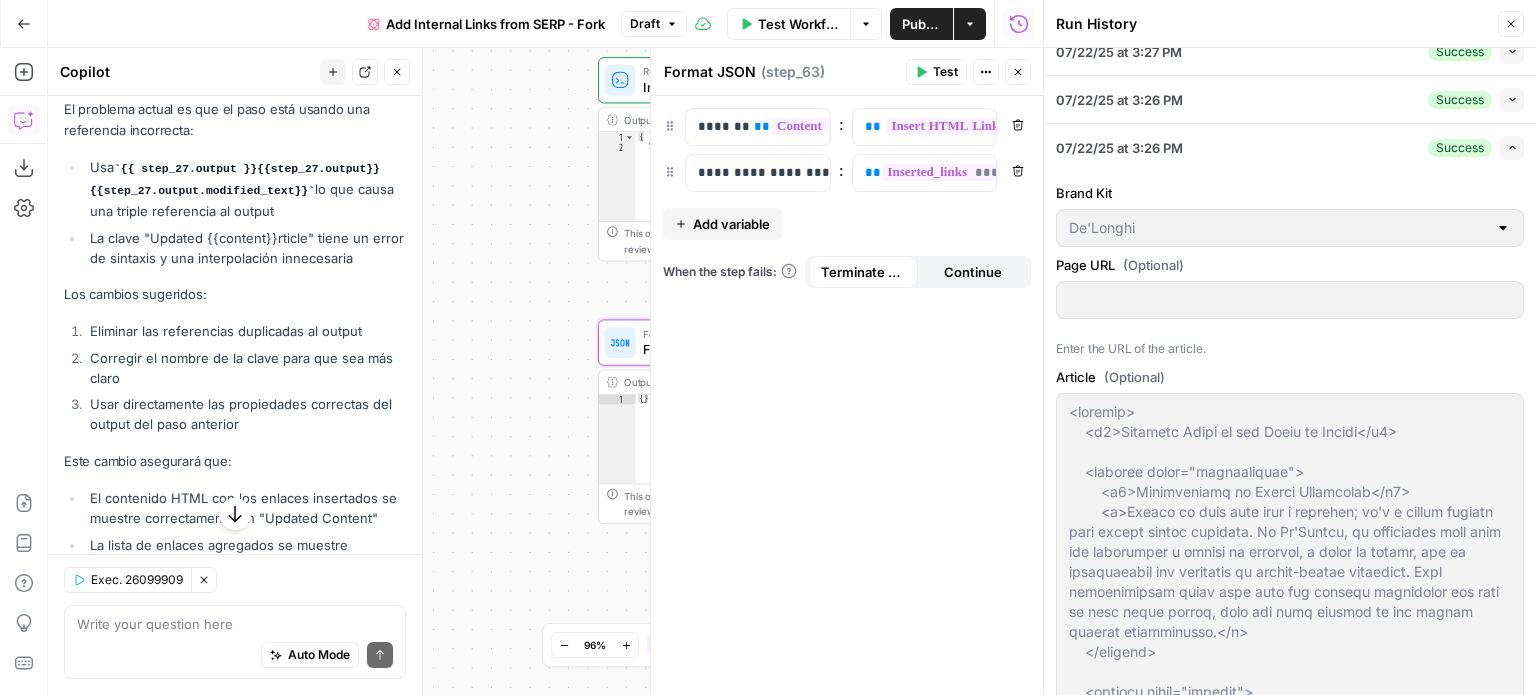 scroll, scrollTop: 636, scrollLeft: 0, axis: vertical 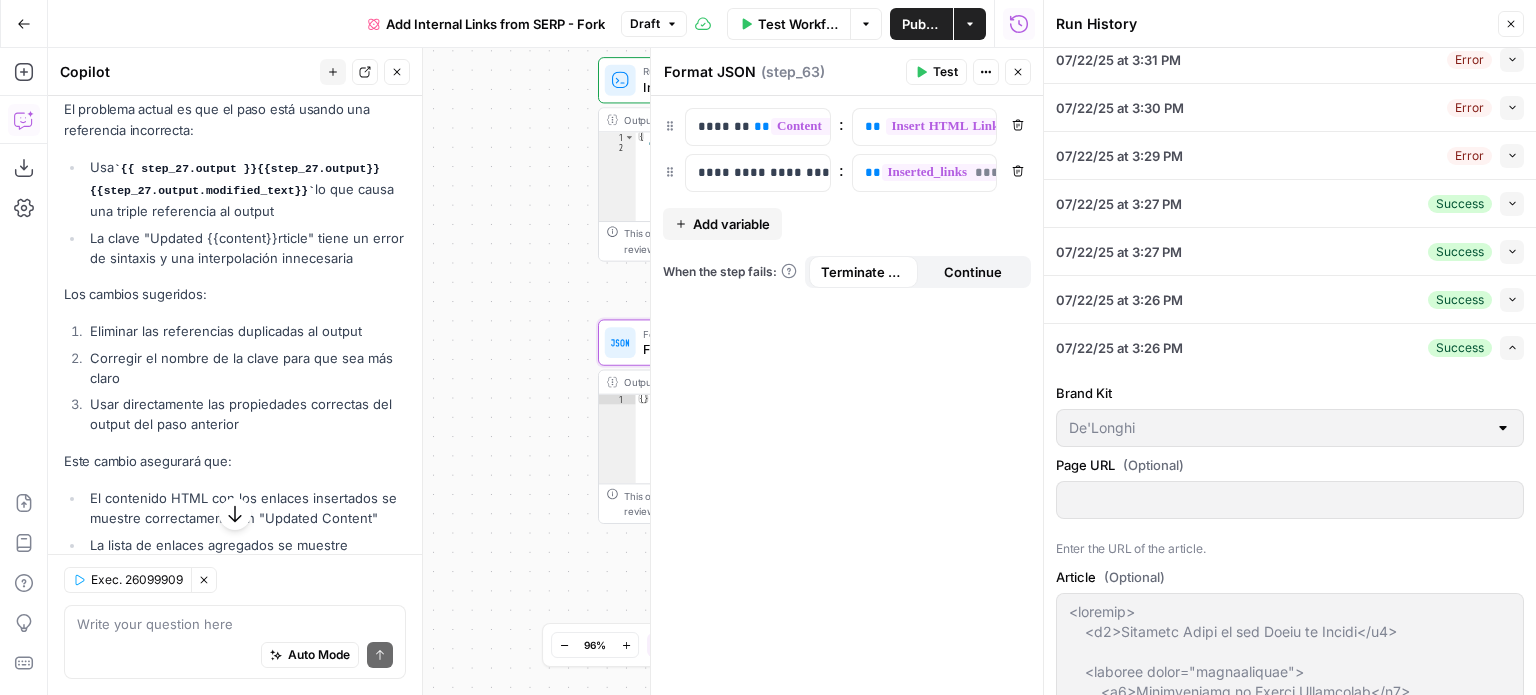 click on "Expand" at bounding box center [1512, 348] 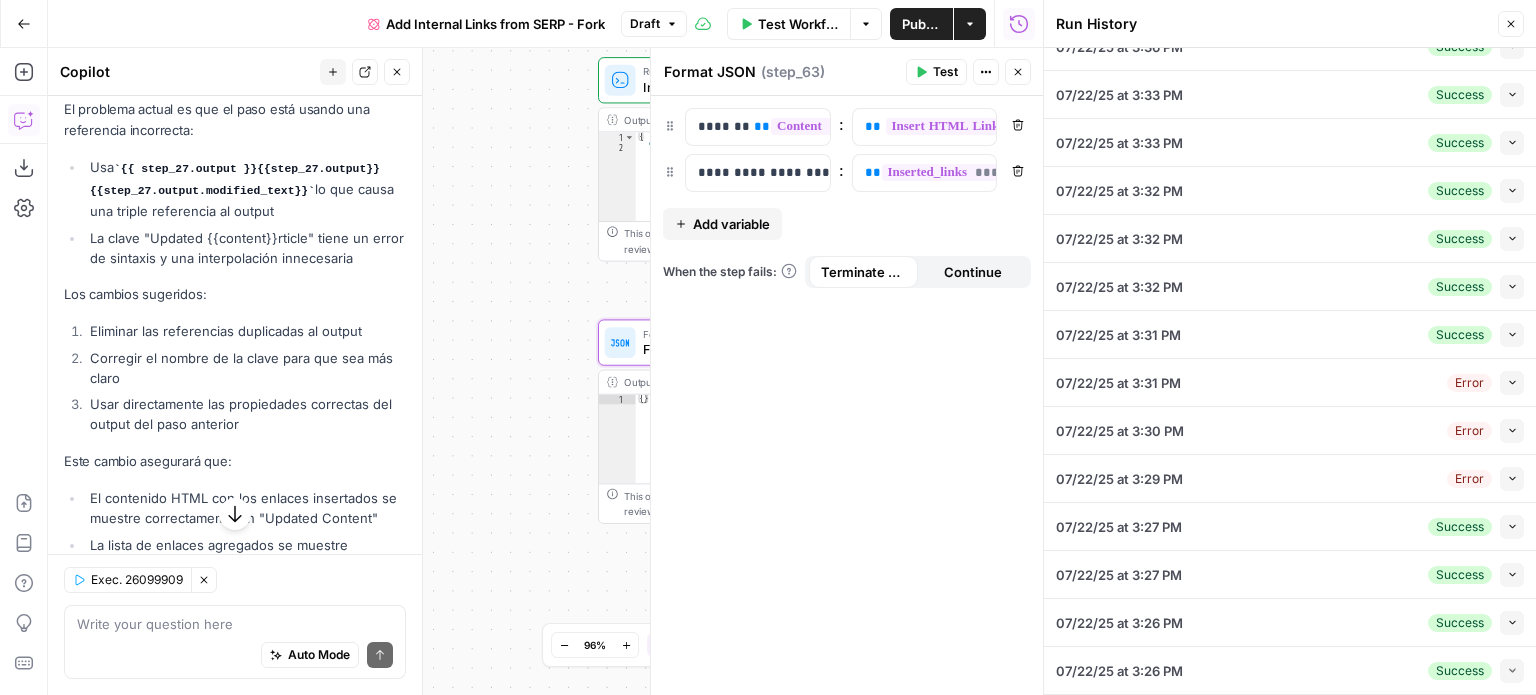 scroll, scrollTop: 308, scrollLeft: 0, axis: vertical 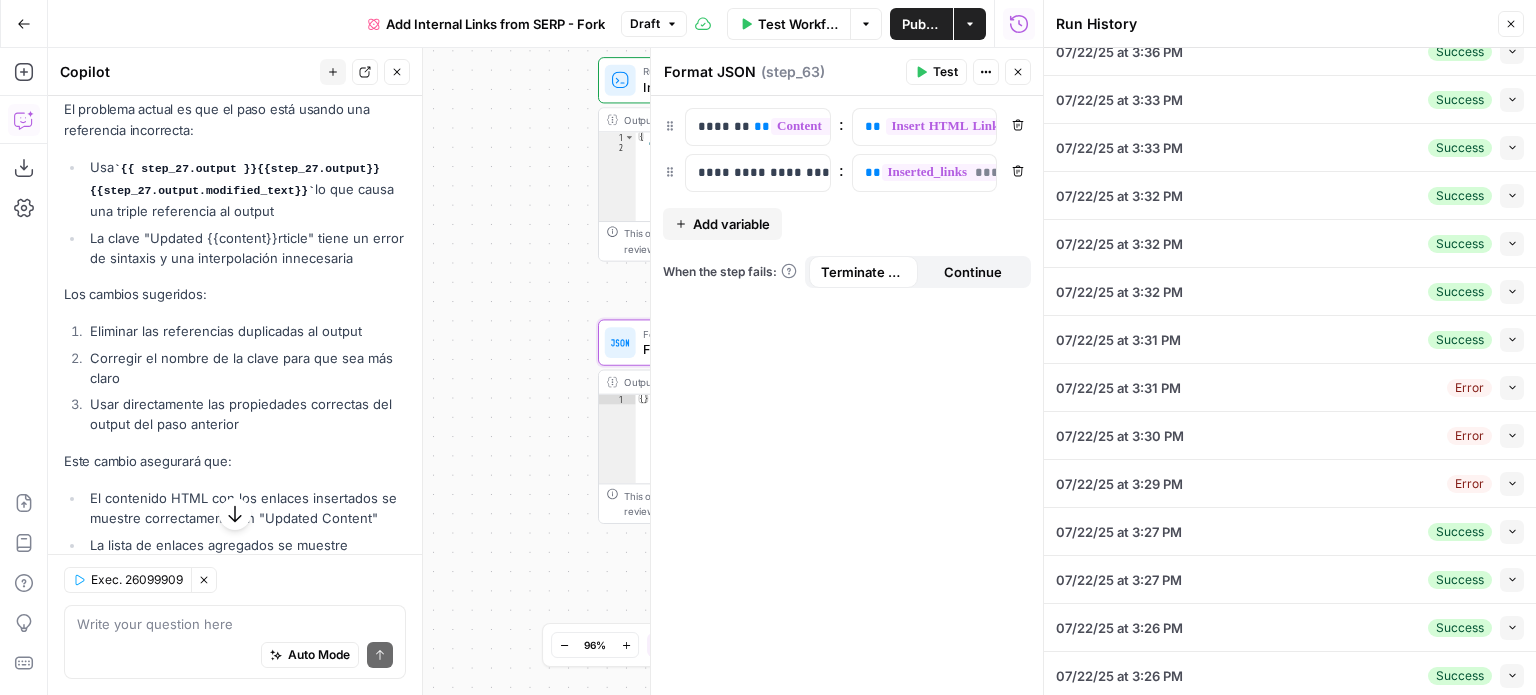 click on "Collapse" at bounding box center (1512, 628) 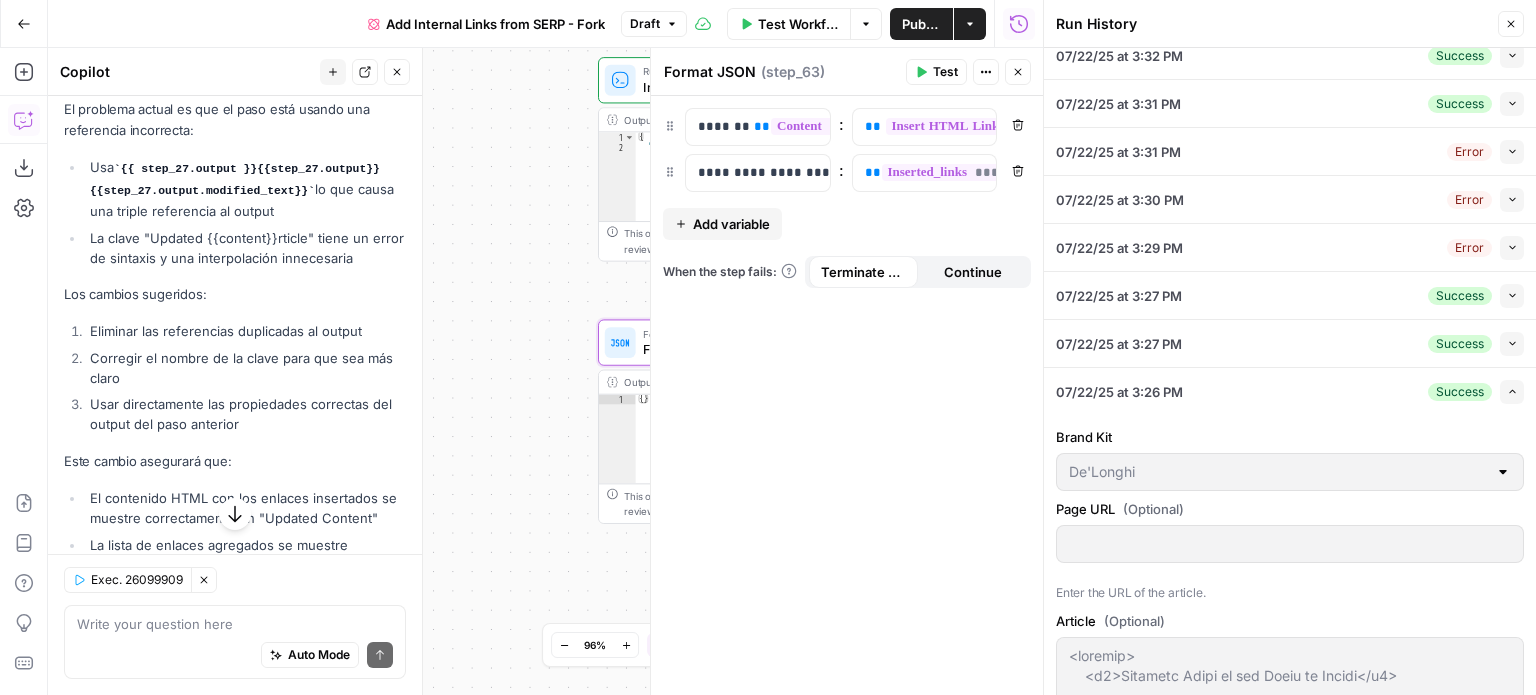 scroll, scrollTop: 708, scrollLeft: 0, axis: vertical 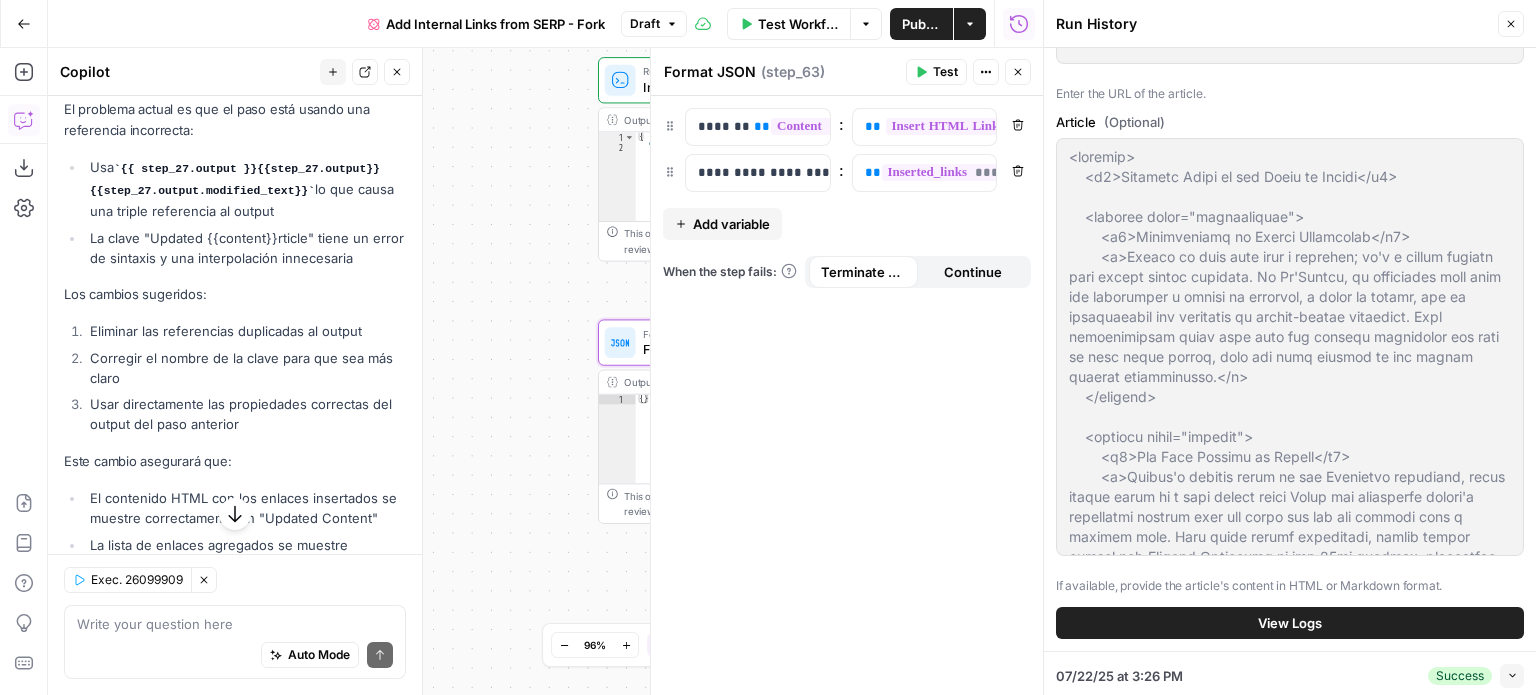 click on "View Logs" at bounding box center [1290, 623] 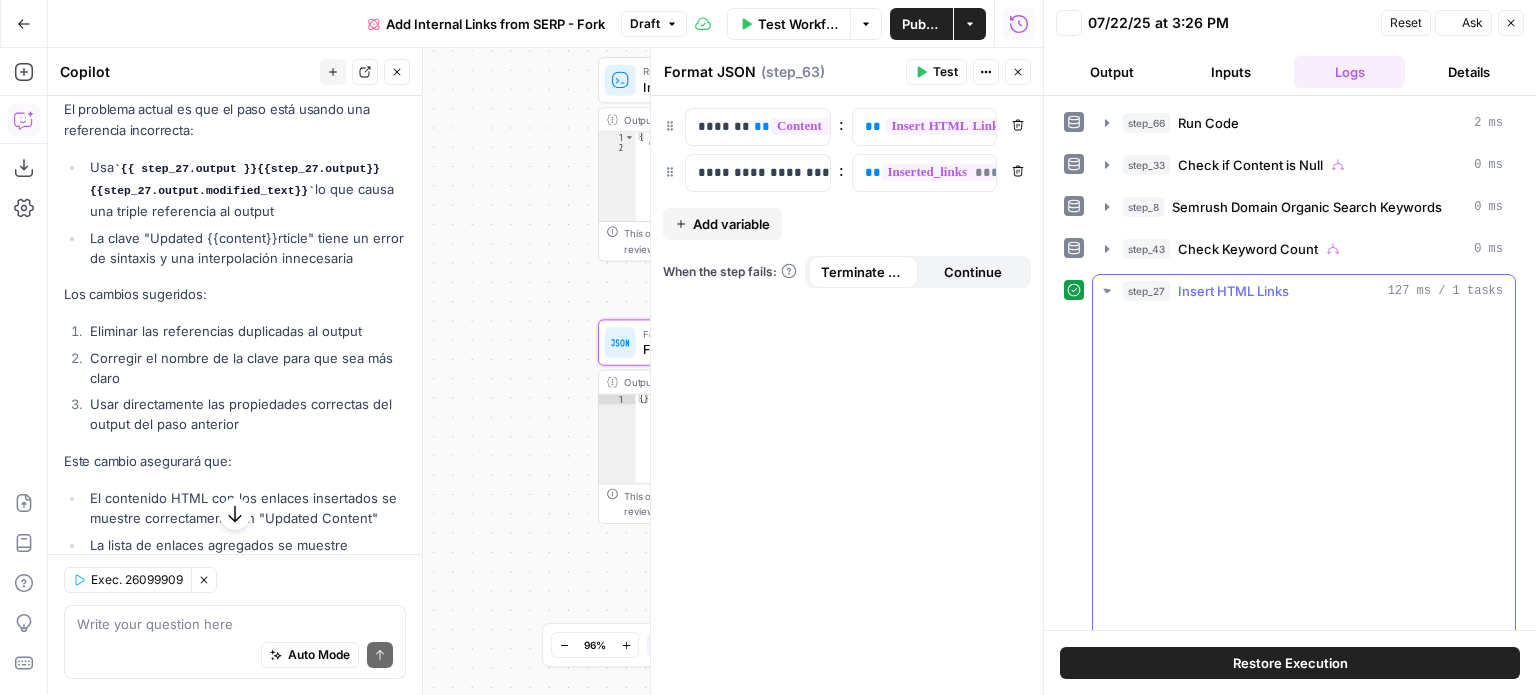 scroll, scrollTop: 0, scrollLeft: 0, axis: both 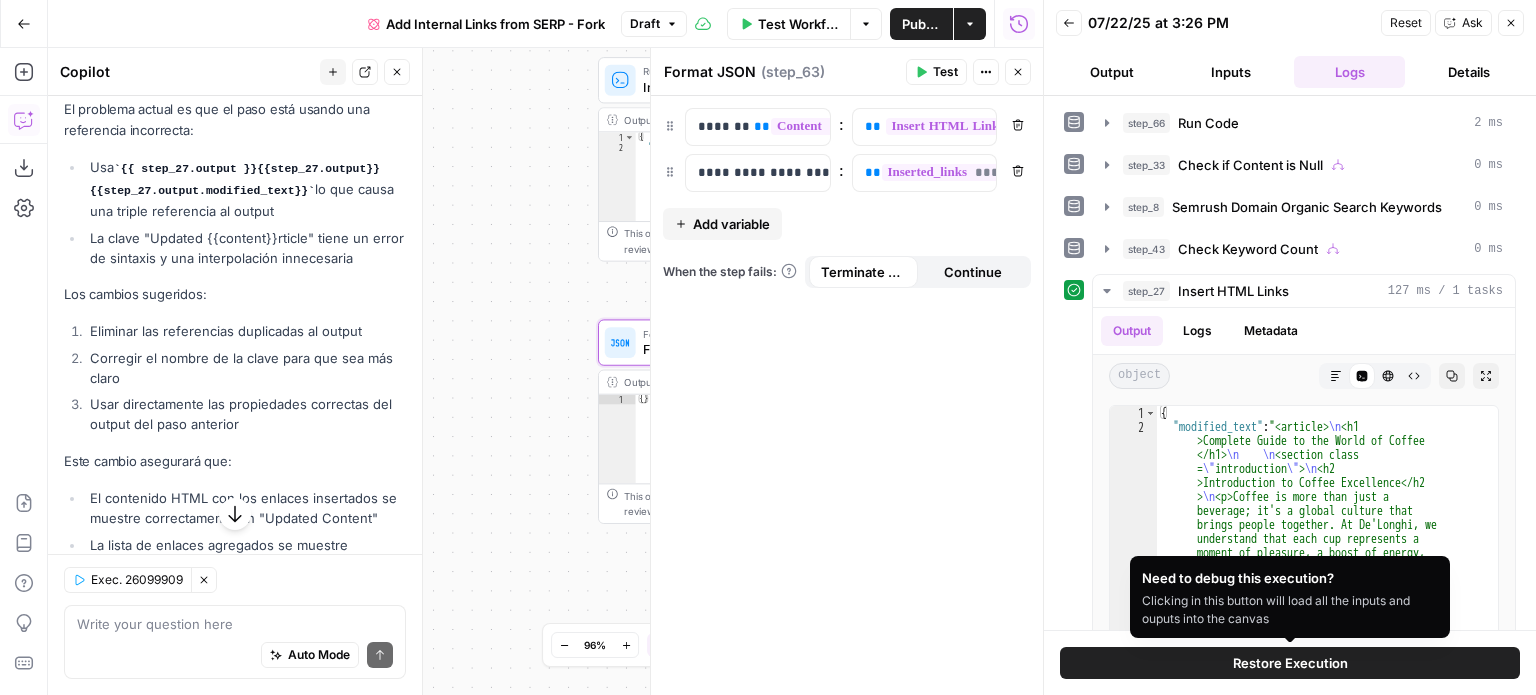 click on "Restore Execution" at bounding box center (1290, 663) 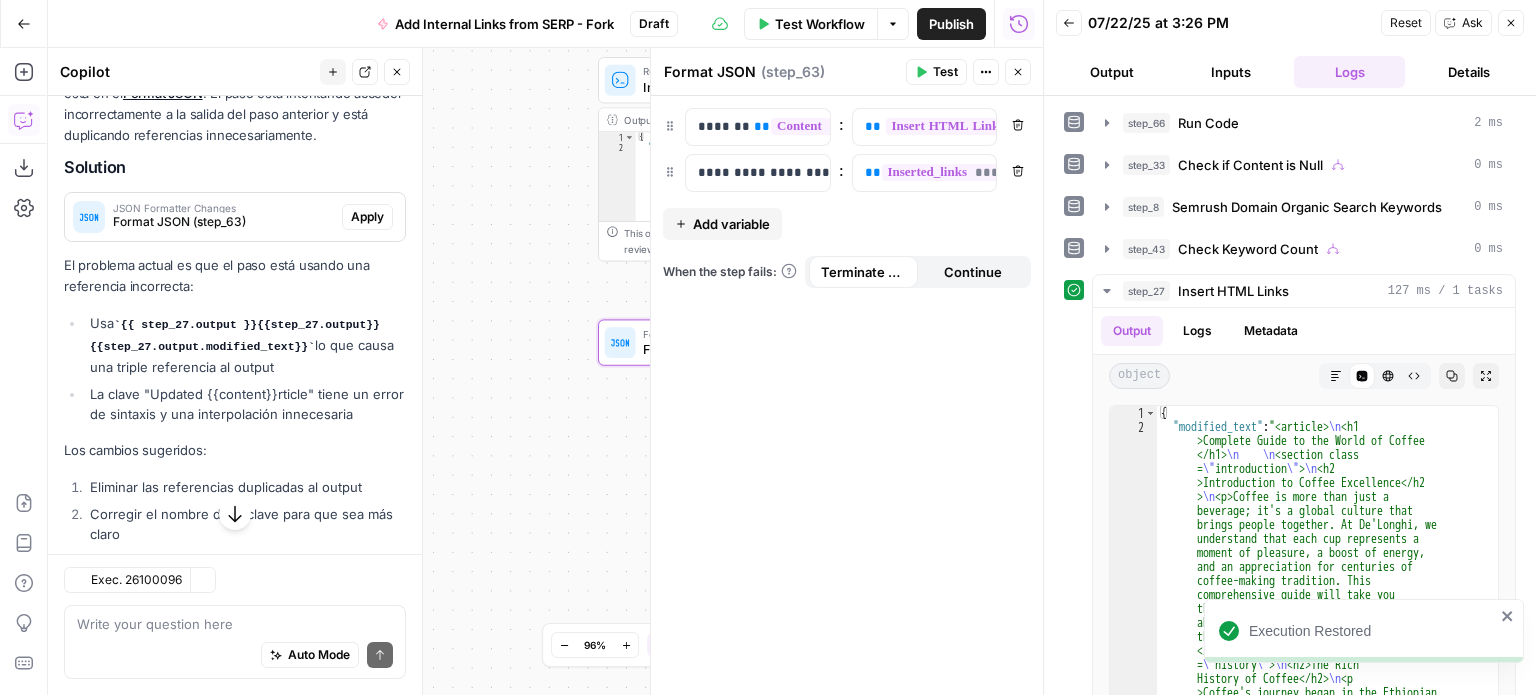 scroll, scrollTop: 5010, scrollLeft: 0, axis: vertical 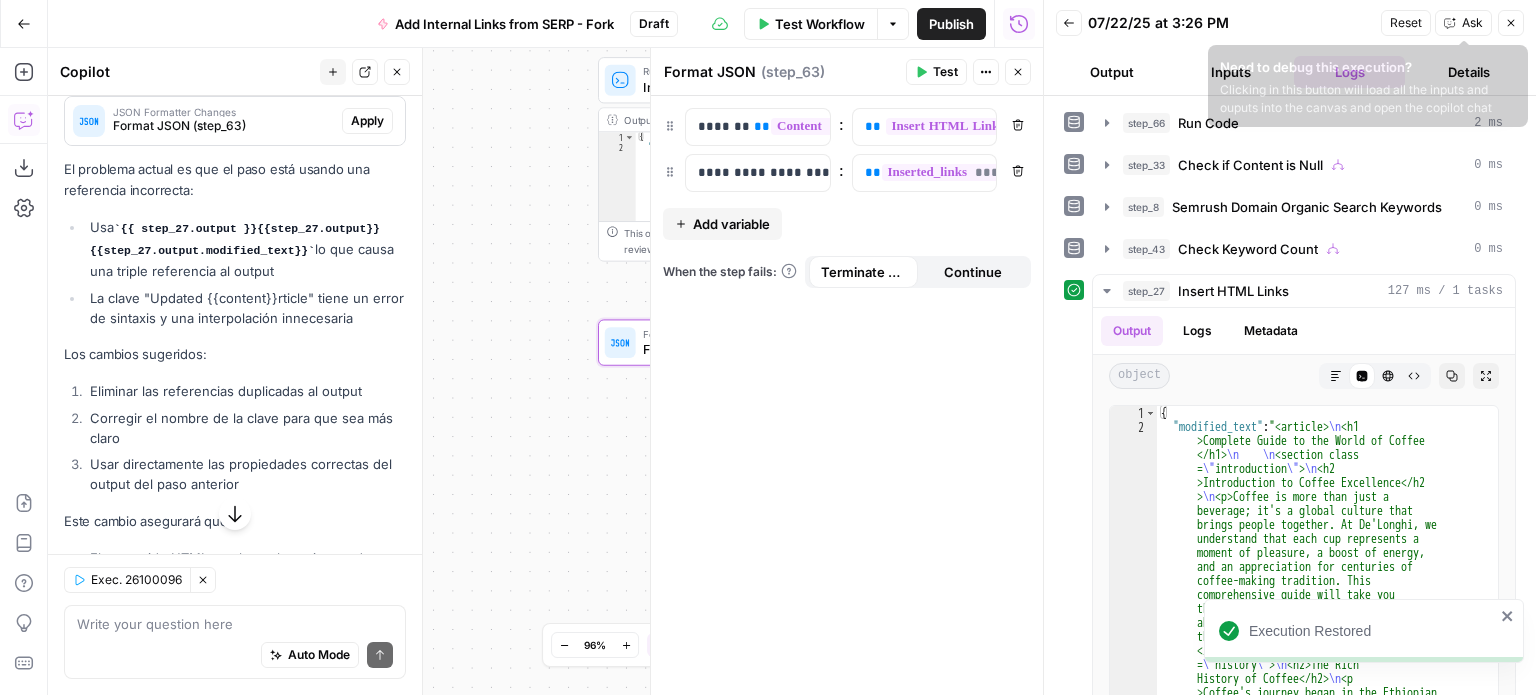 click on "Reset" at bounding box center (1406, 23) 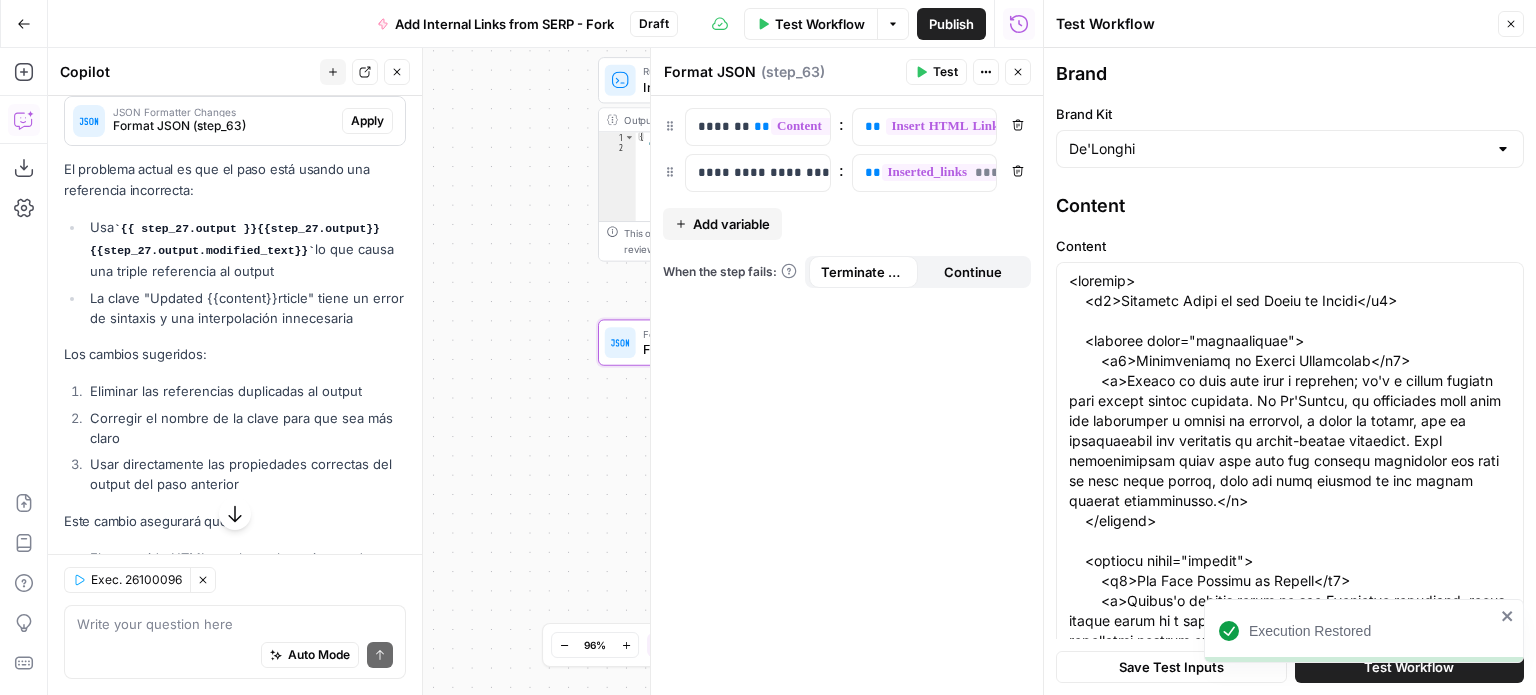 click on "Execution Restored" at bounding box center [1360, 675] 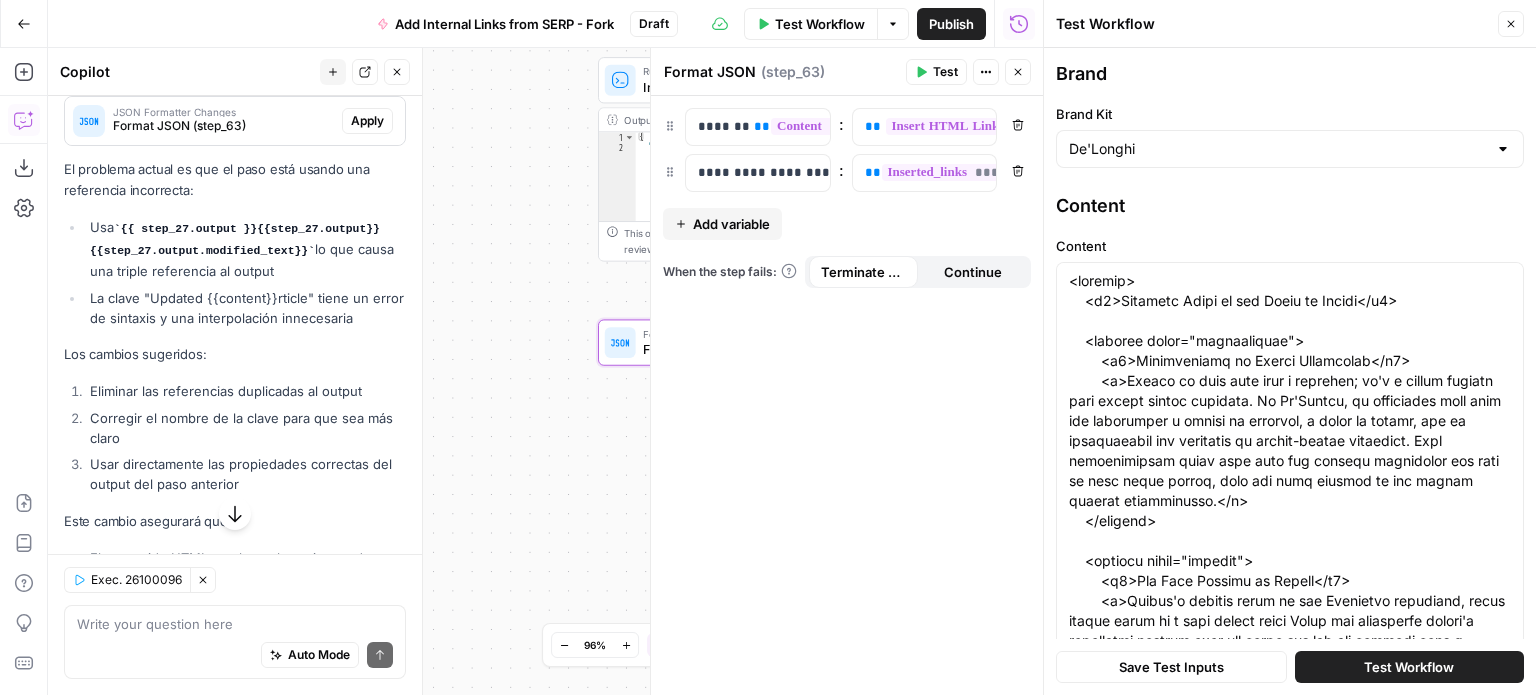 click on "Execution Restored" at bounding box center (1360, 675) 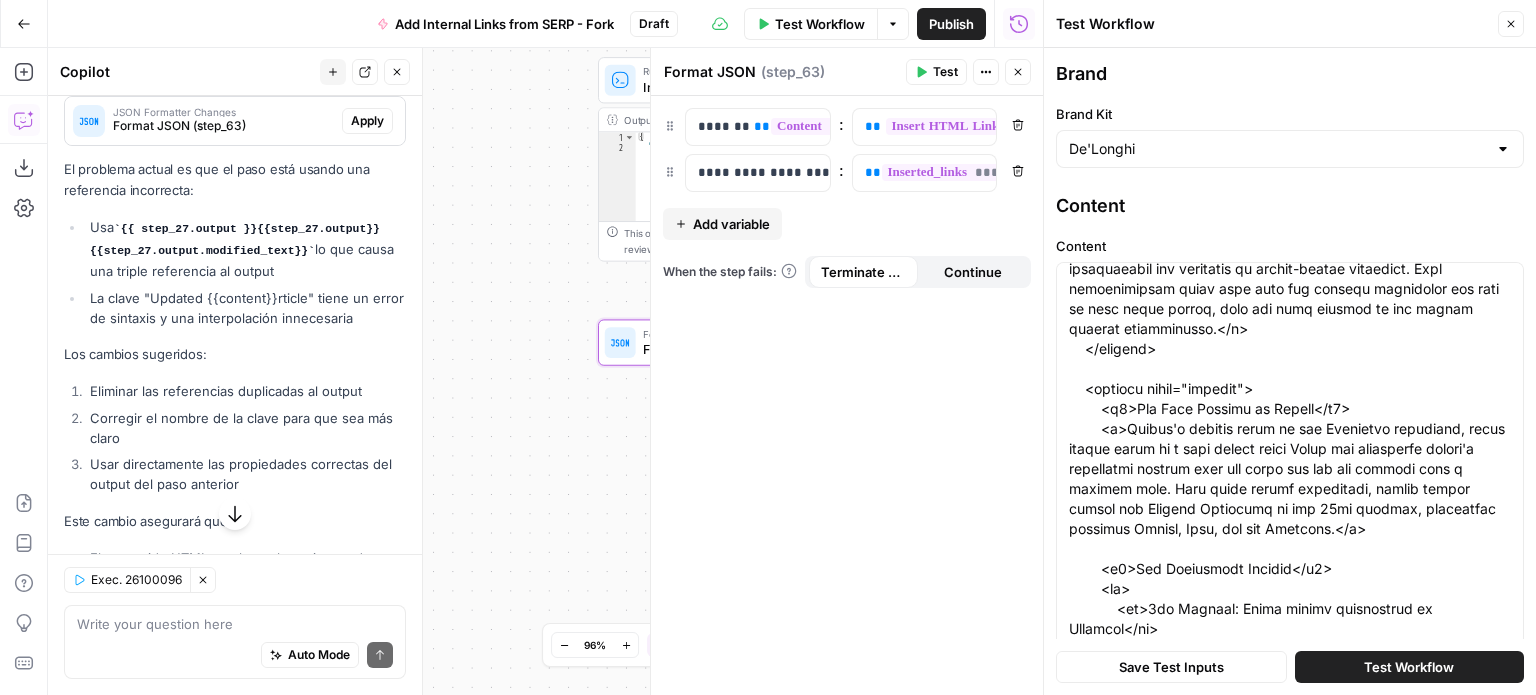 scroll, scrollTop: 400, scrollLeft: 0, axis: vertical 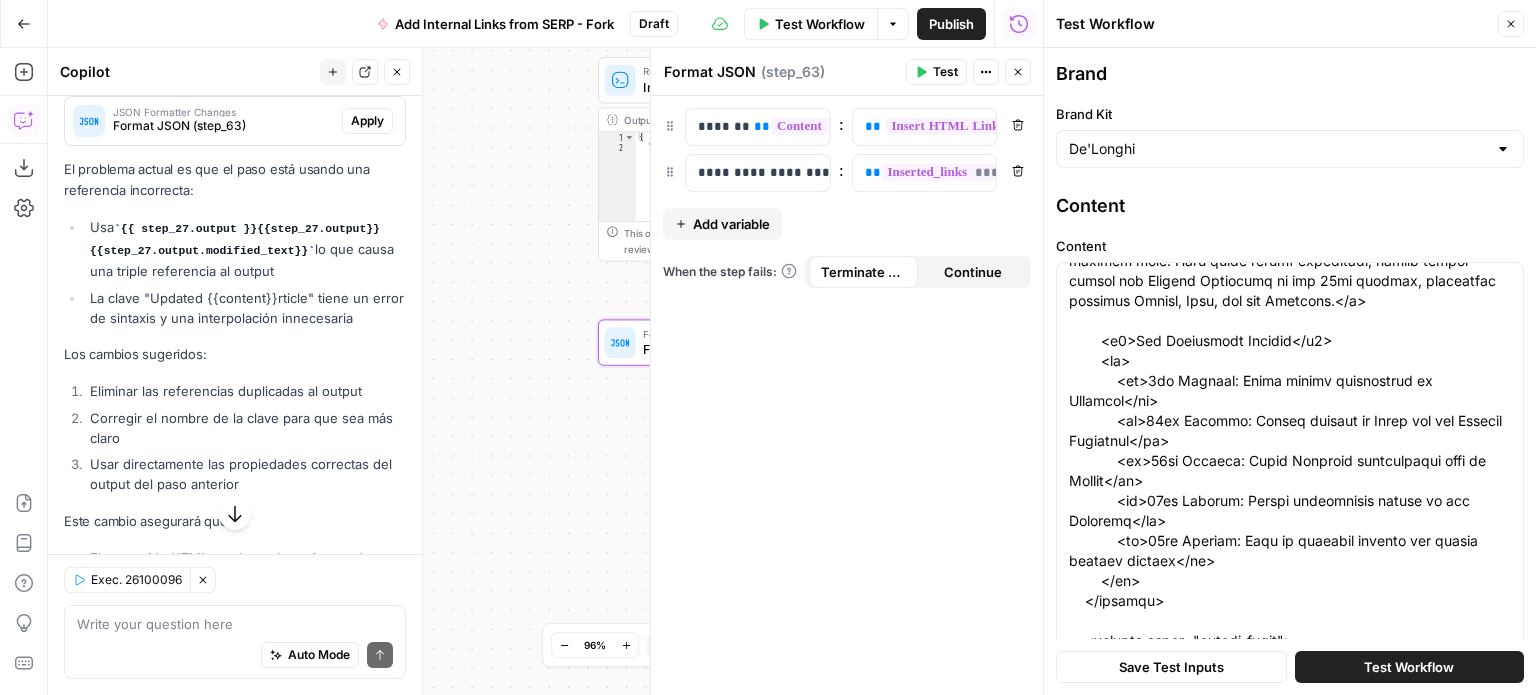 click on "Test Workflow" at bounding box center (1409, 667) 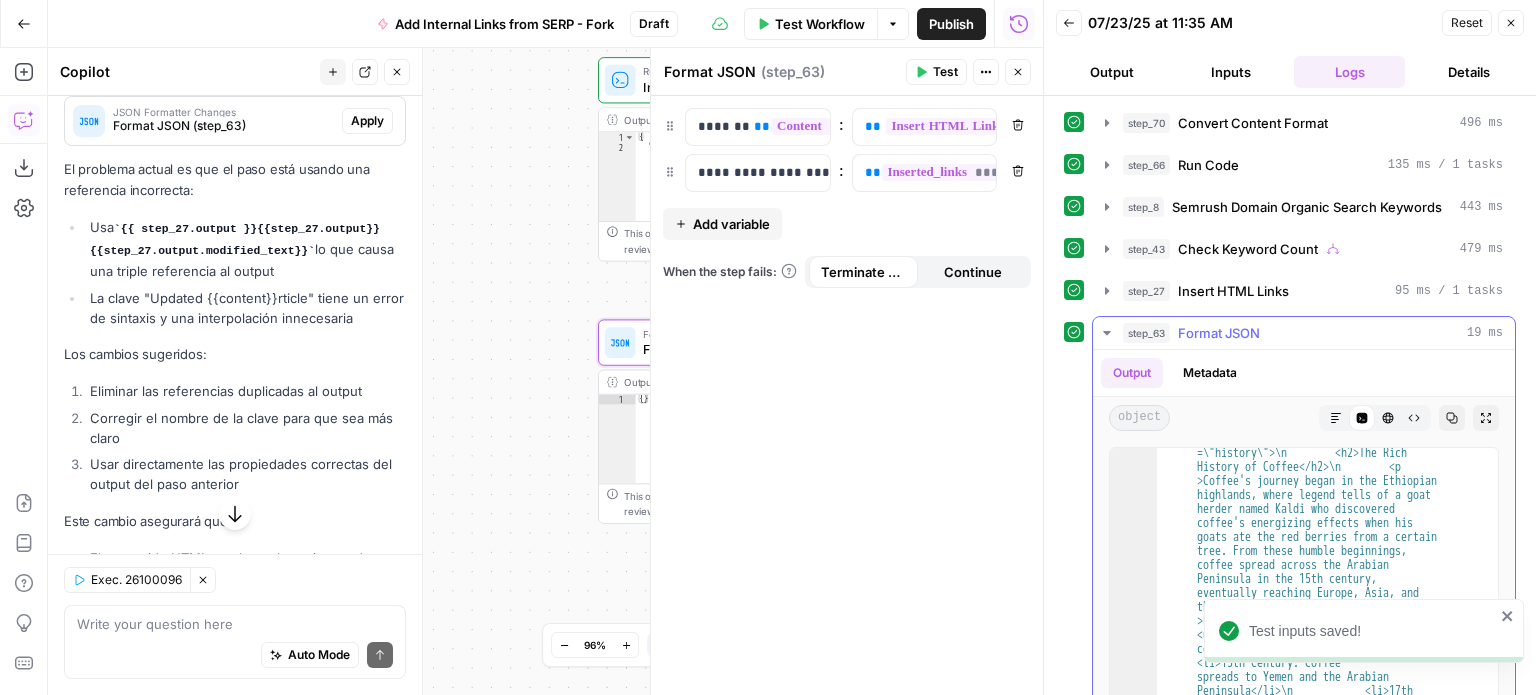scroll, scrollTop: 0, scrollLeft: 0, axis: both 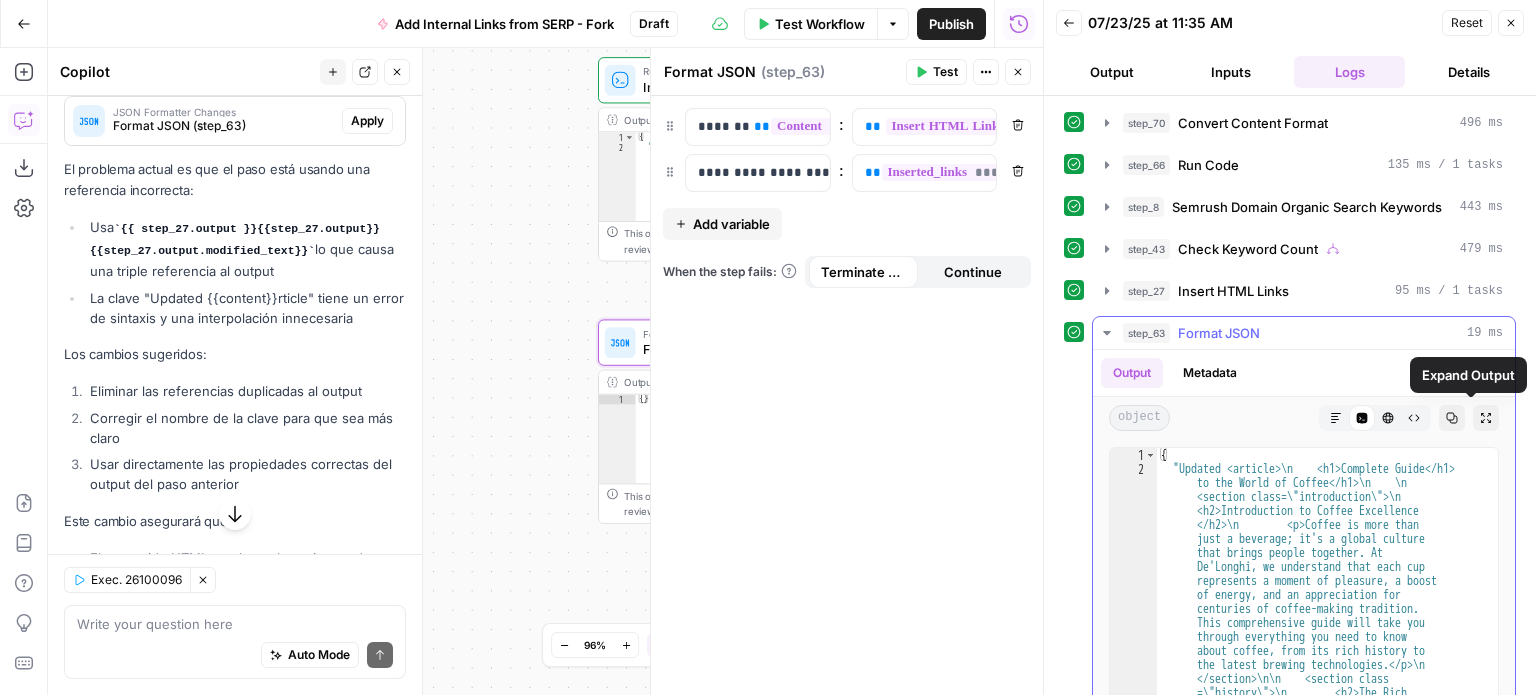 click 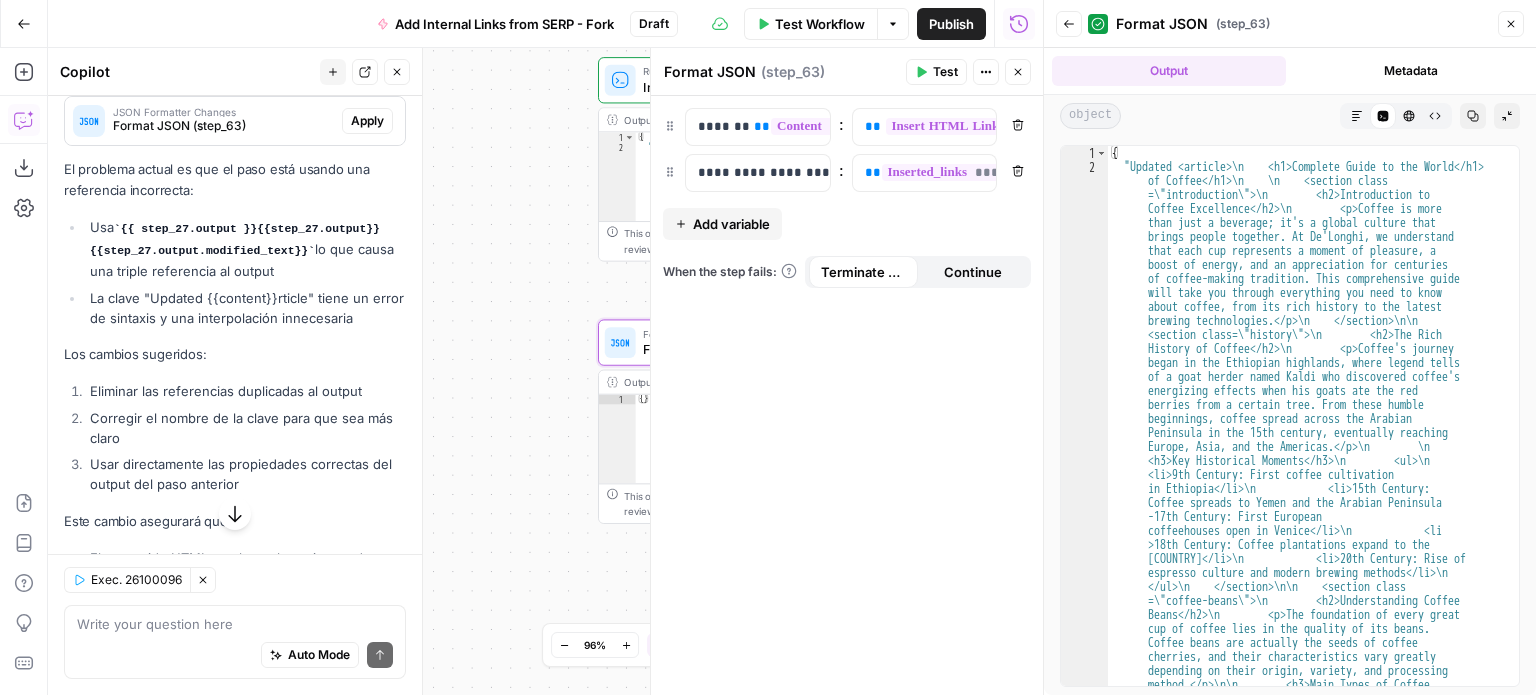 scroll, scrollTop: 0, scrollLeft: 0, axis: both 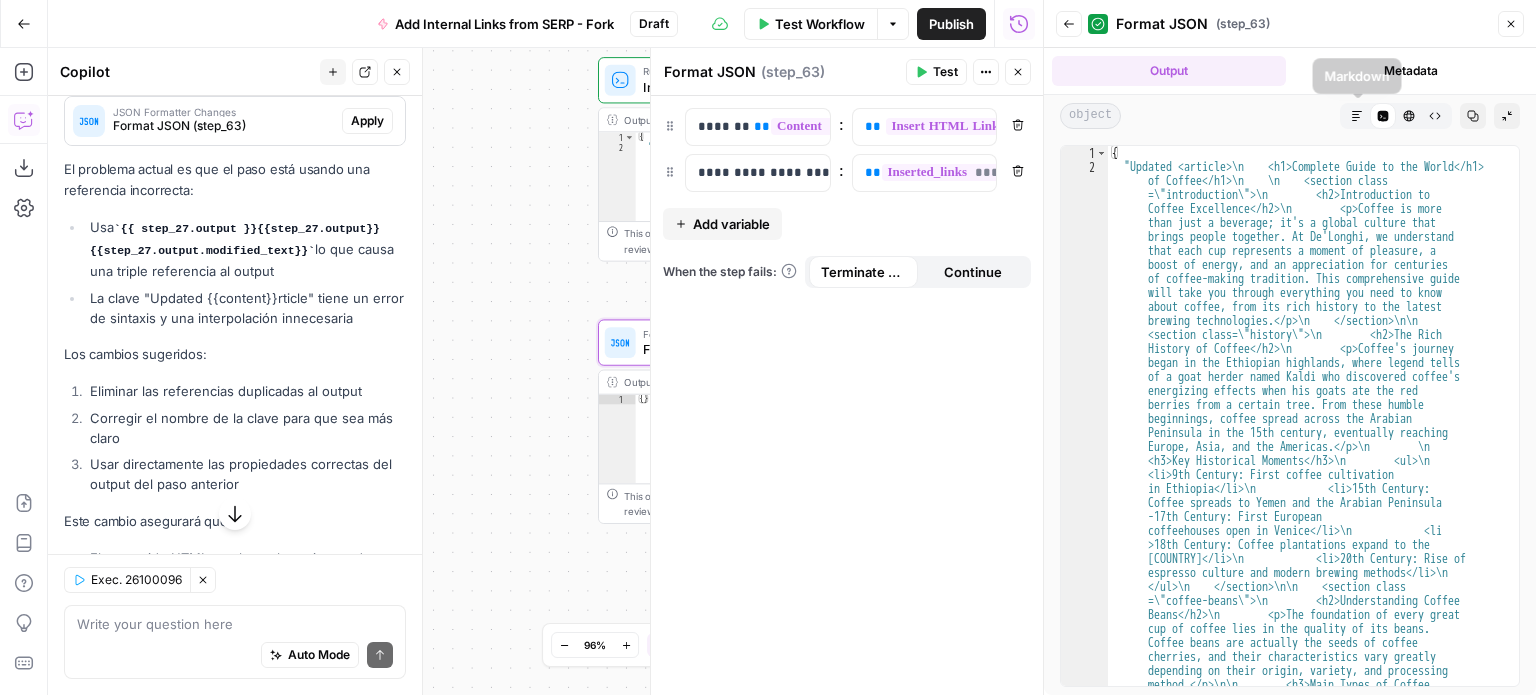 click on "Markdown" at bounding box center (1357, 116) 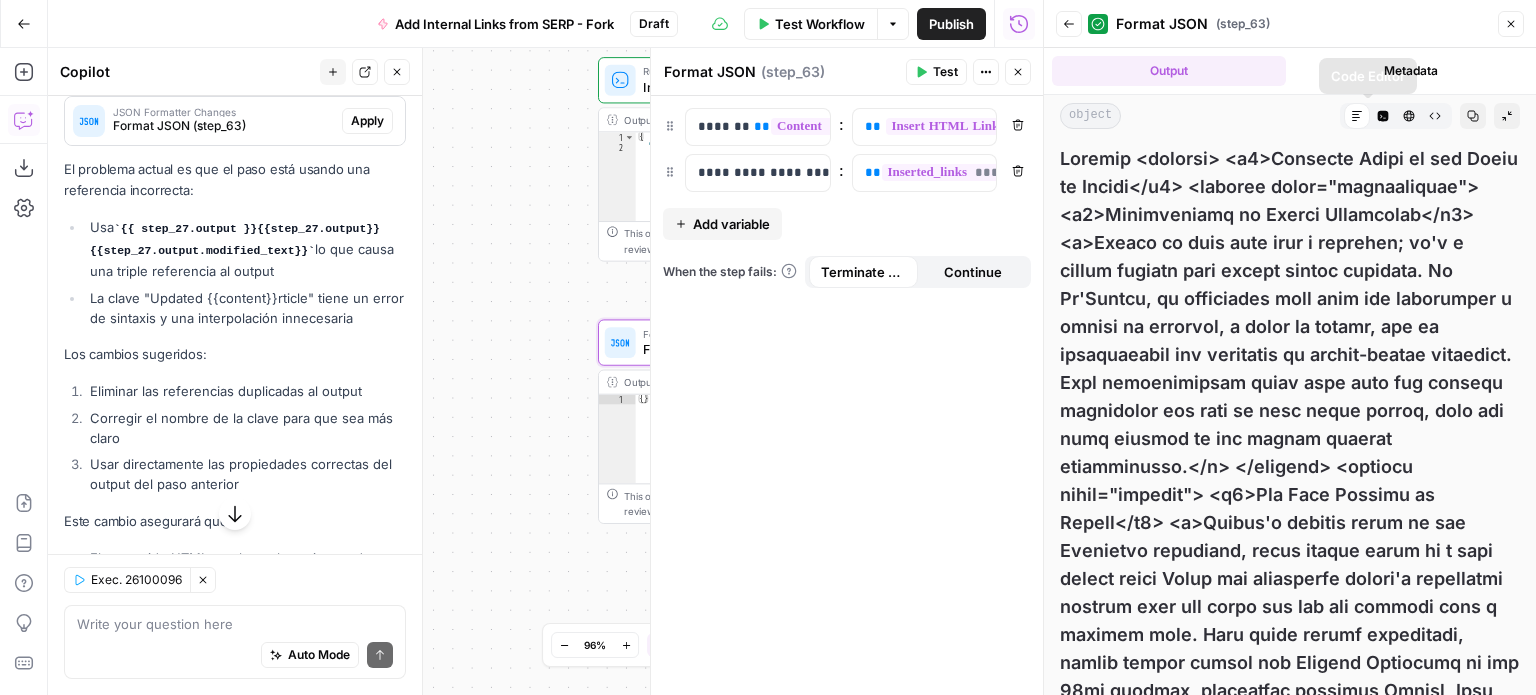 click on "HTML Viewer" at bounding box center [1409, 116] 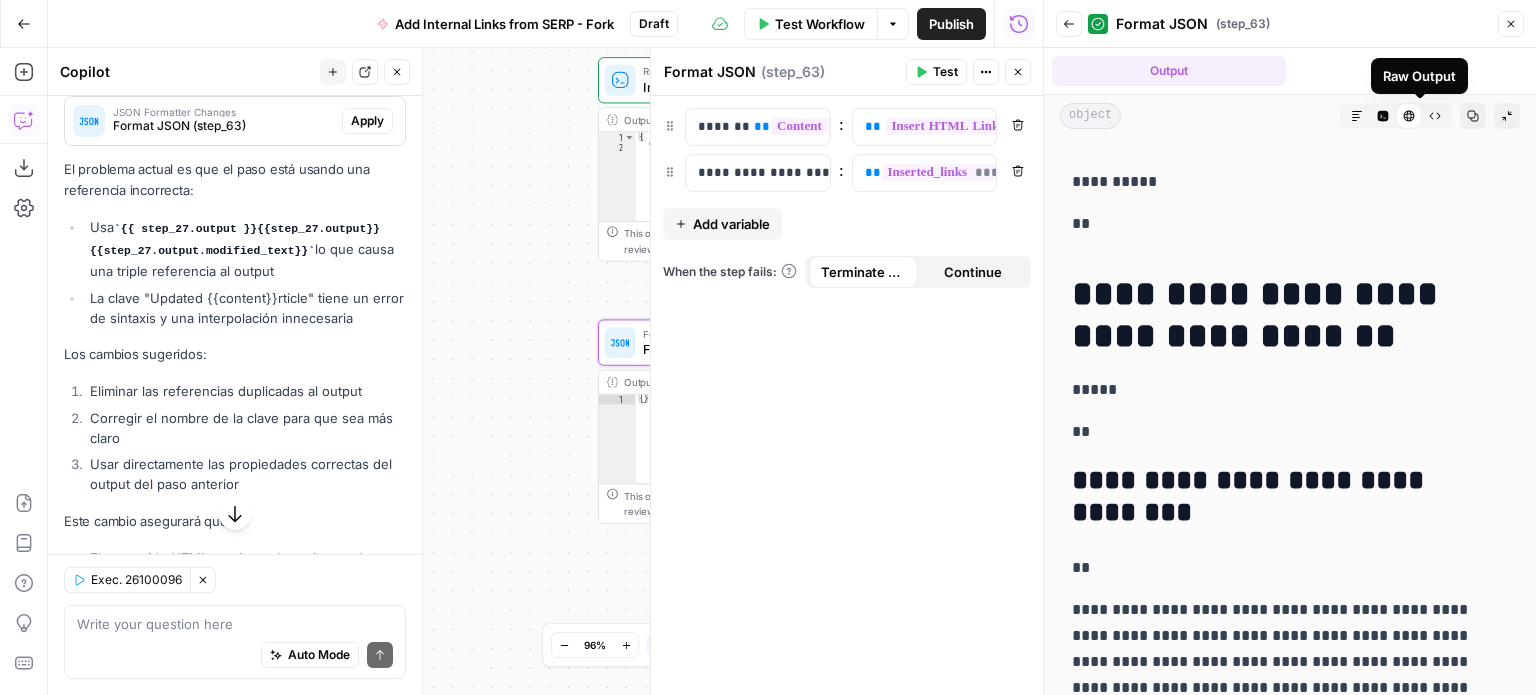 click on "Raw Output" at bounding box center (1435, 116) 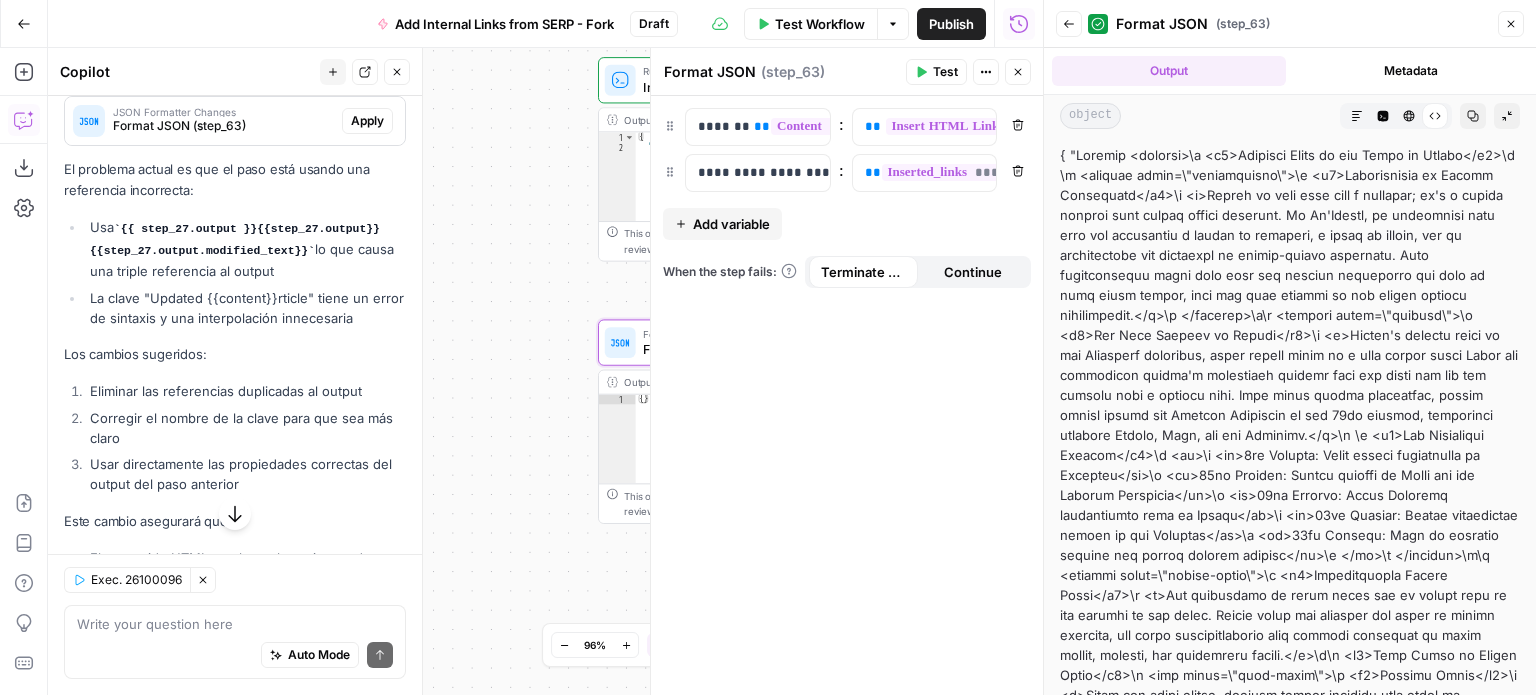 click 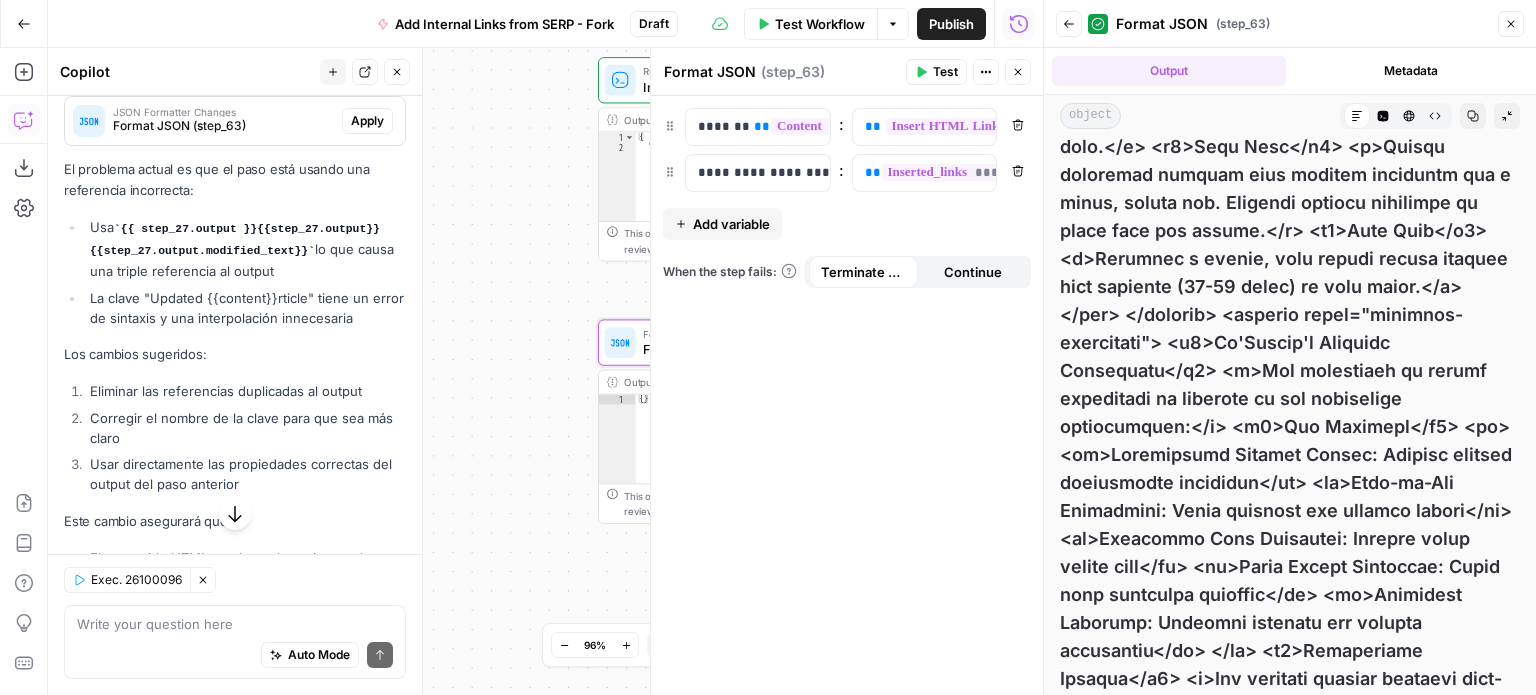 scroll, scrollTop: 2600, scrollLeft: 0, axis: vertical 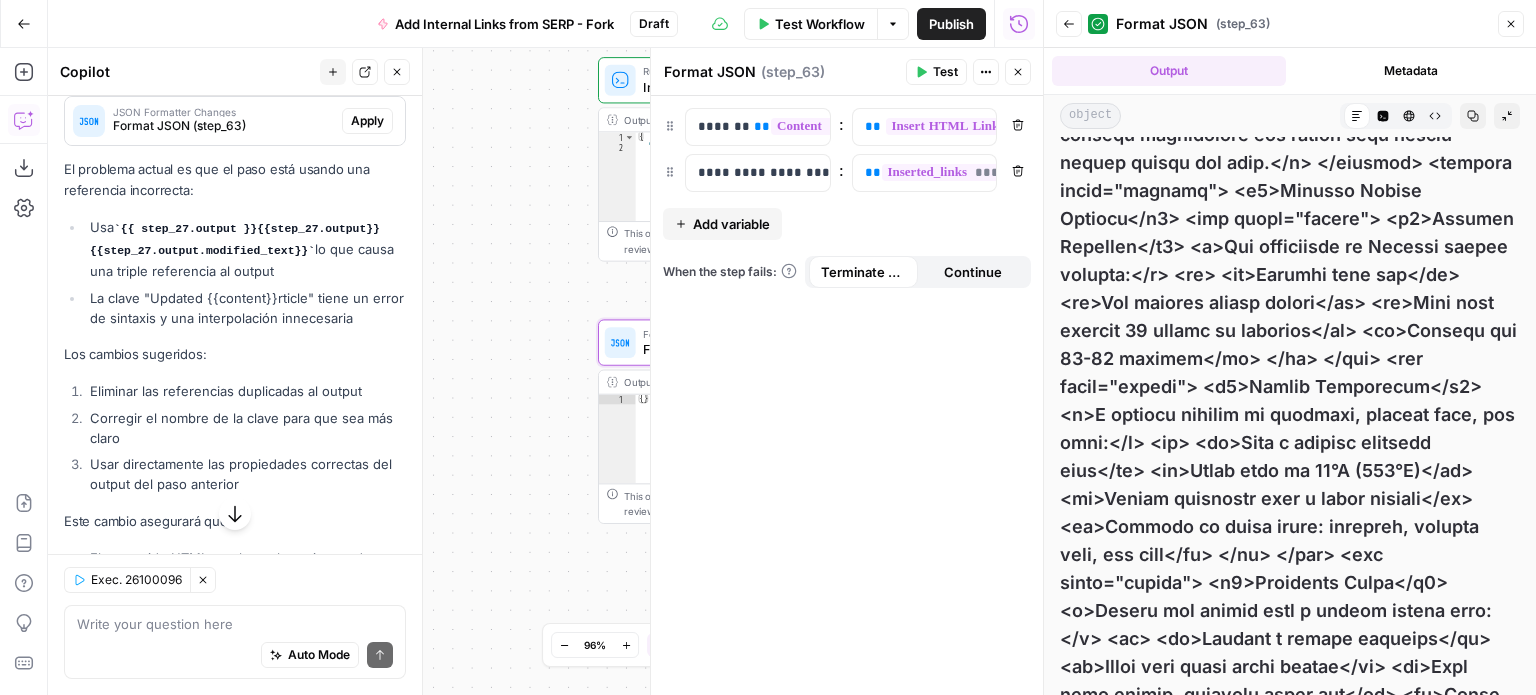 click on "HTML Viewer" at bounding box center (1409, 116) 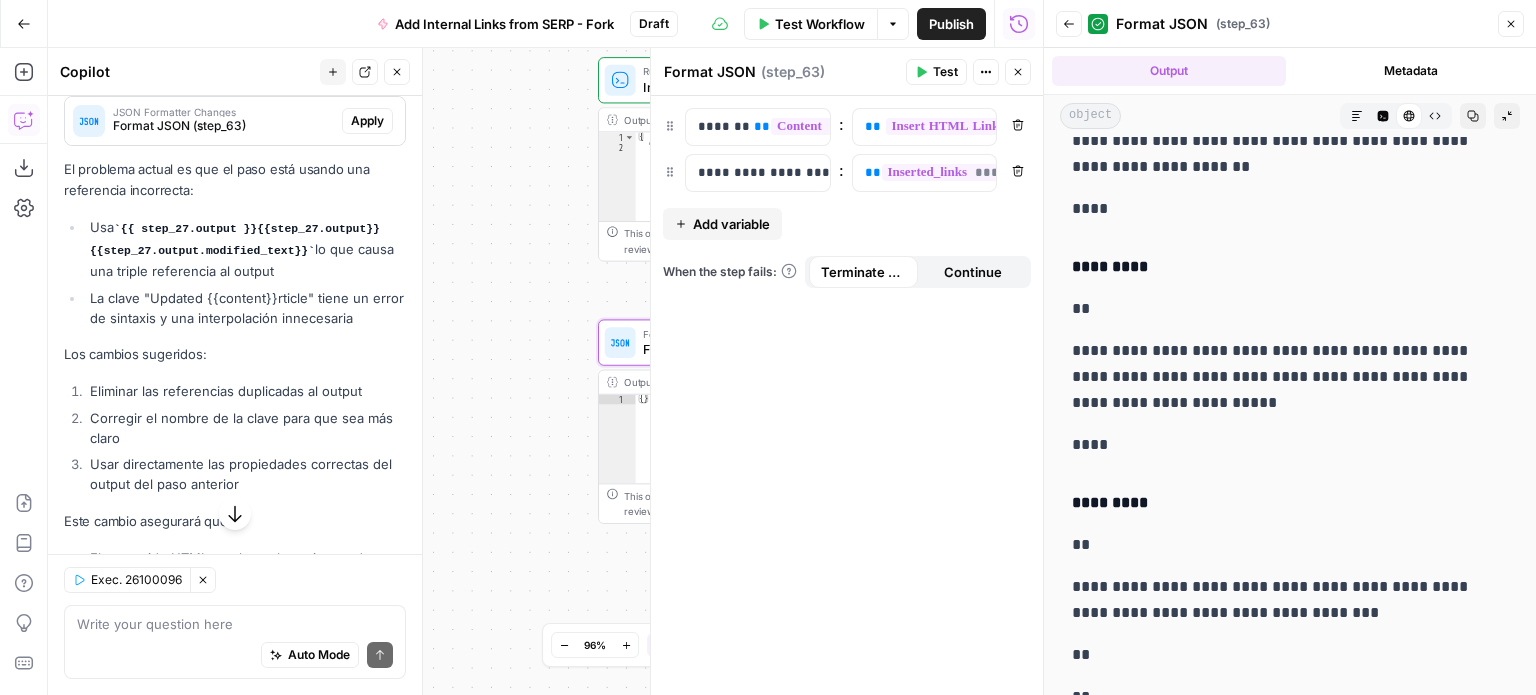 scroll, scrollTop: 4900, scrollLeft: 0, axis: vertical 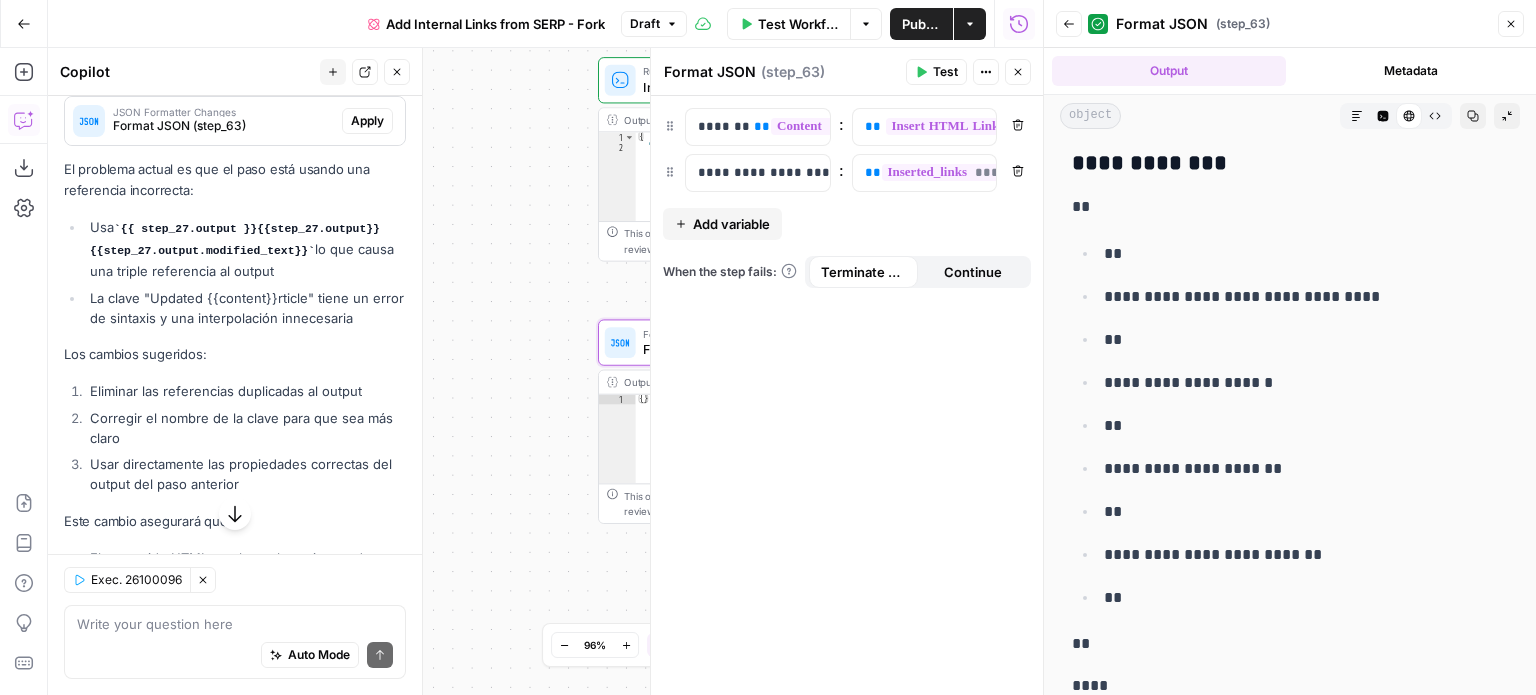 click on "**********" at bounding box center (1298, 297) 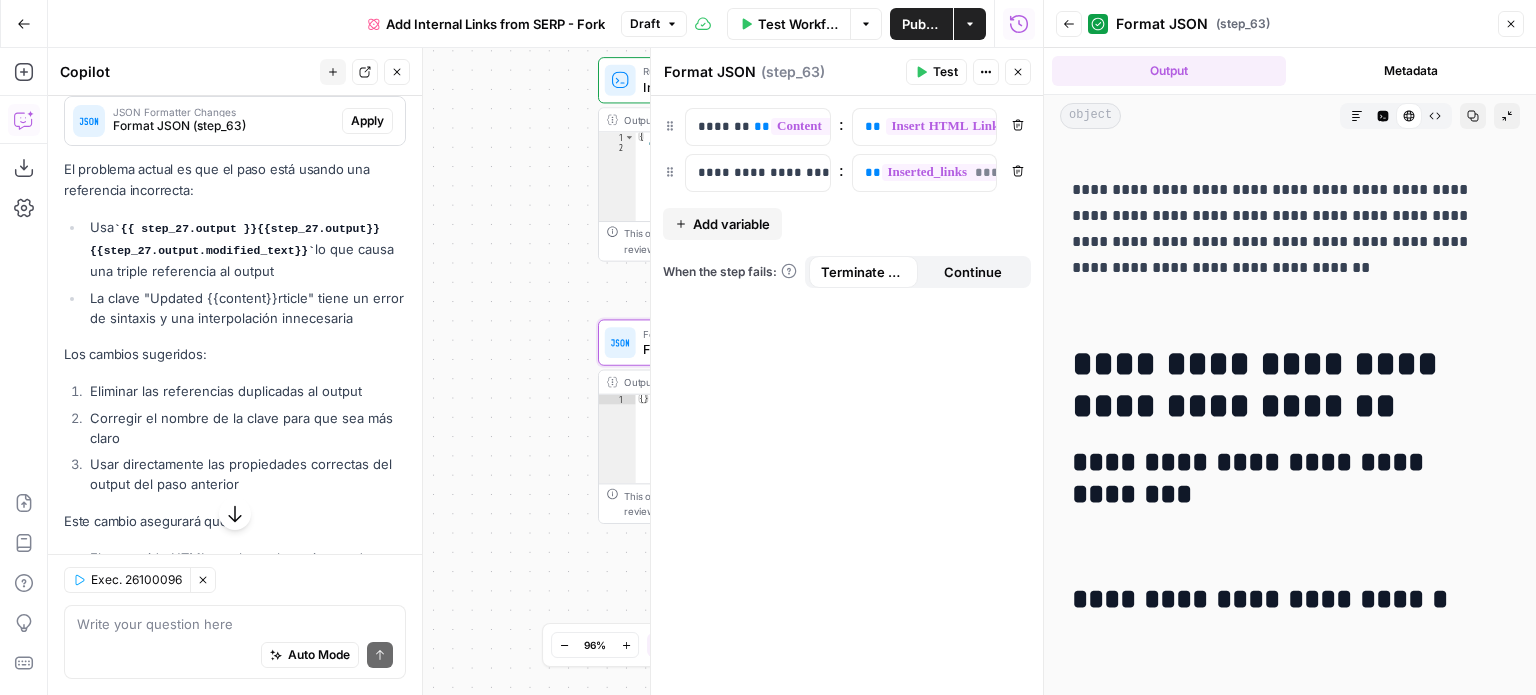 scroll, scrollTop: 18300, scrollLeft: 0, axis: vertical 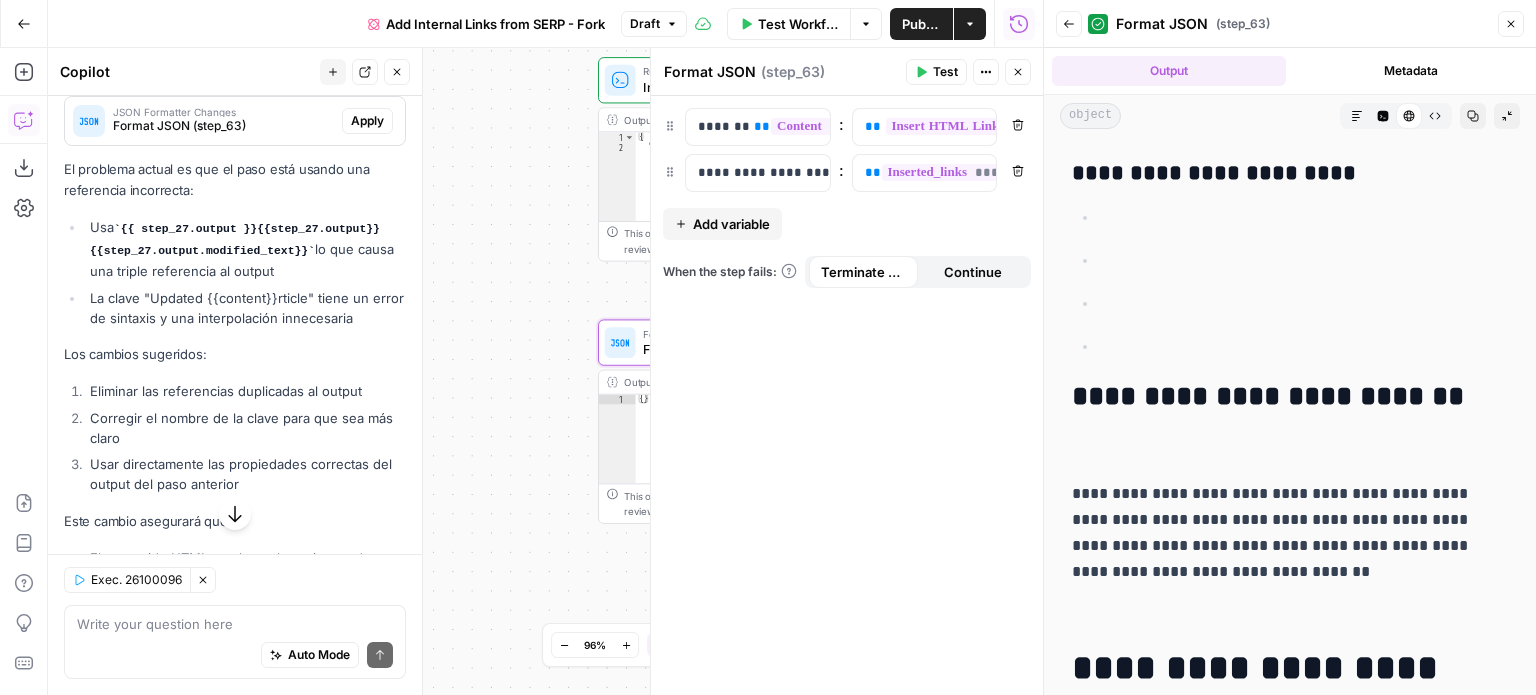 click on "**********" at bounding box center (1282, 546) 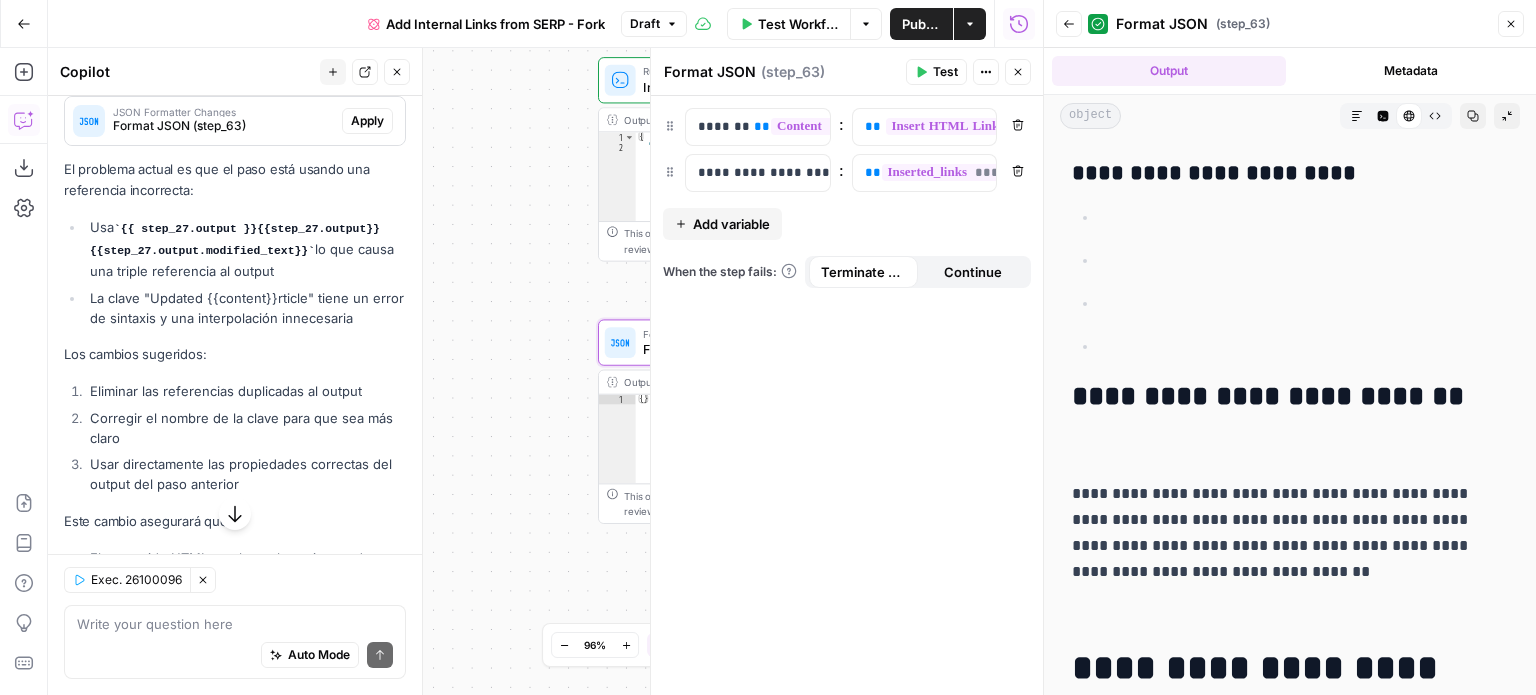 click 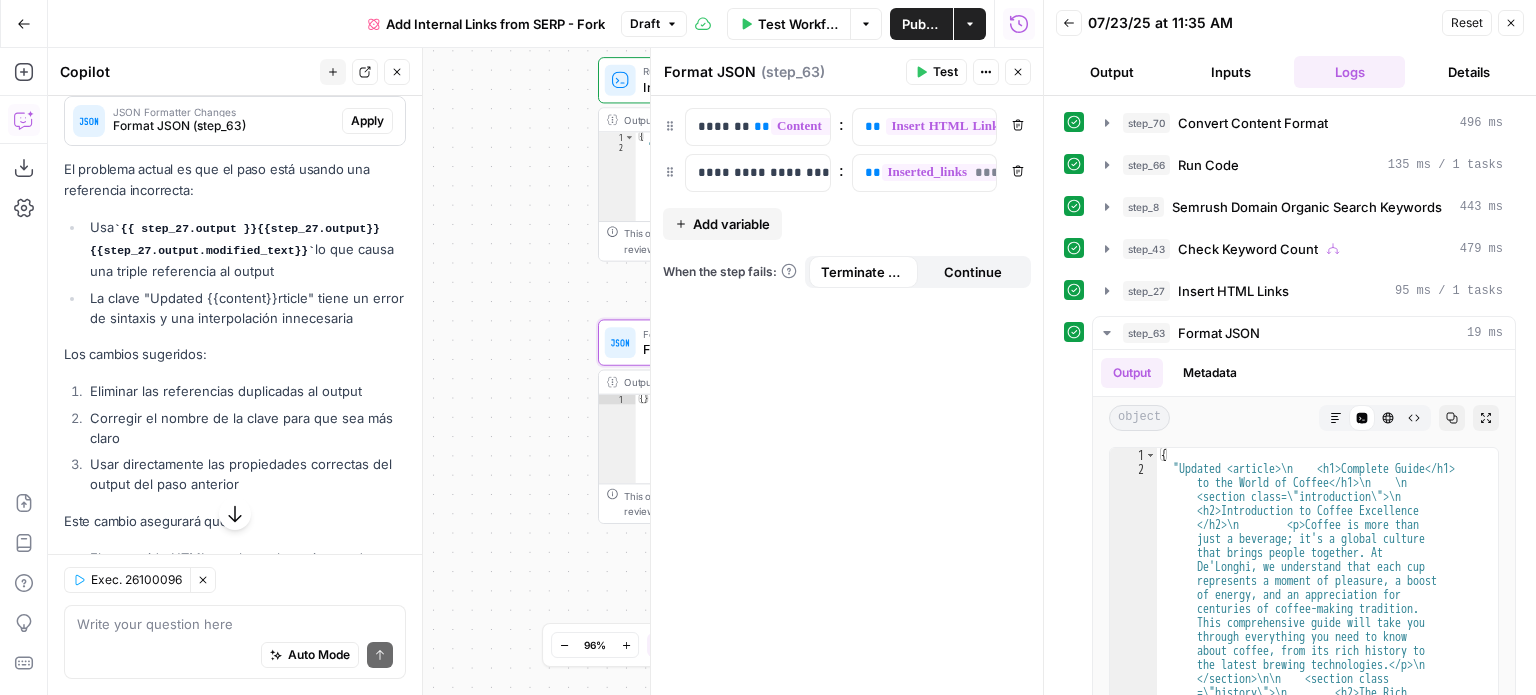 click 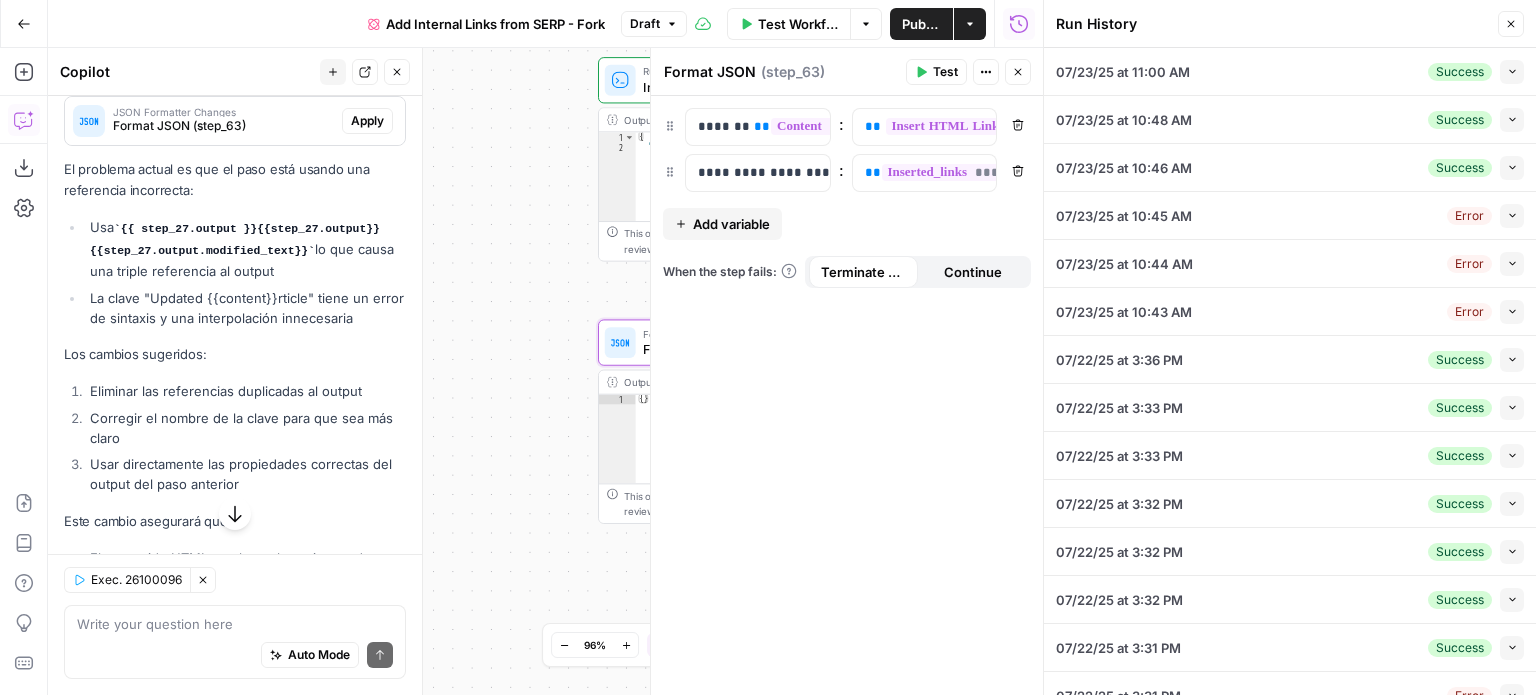 scroll, scrollTop: 308, scrollLeft: 0, axis: vertical 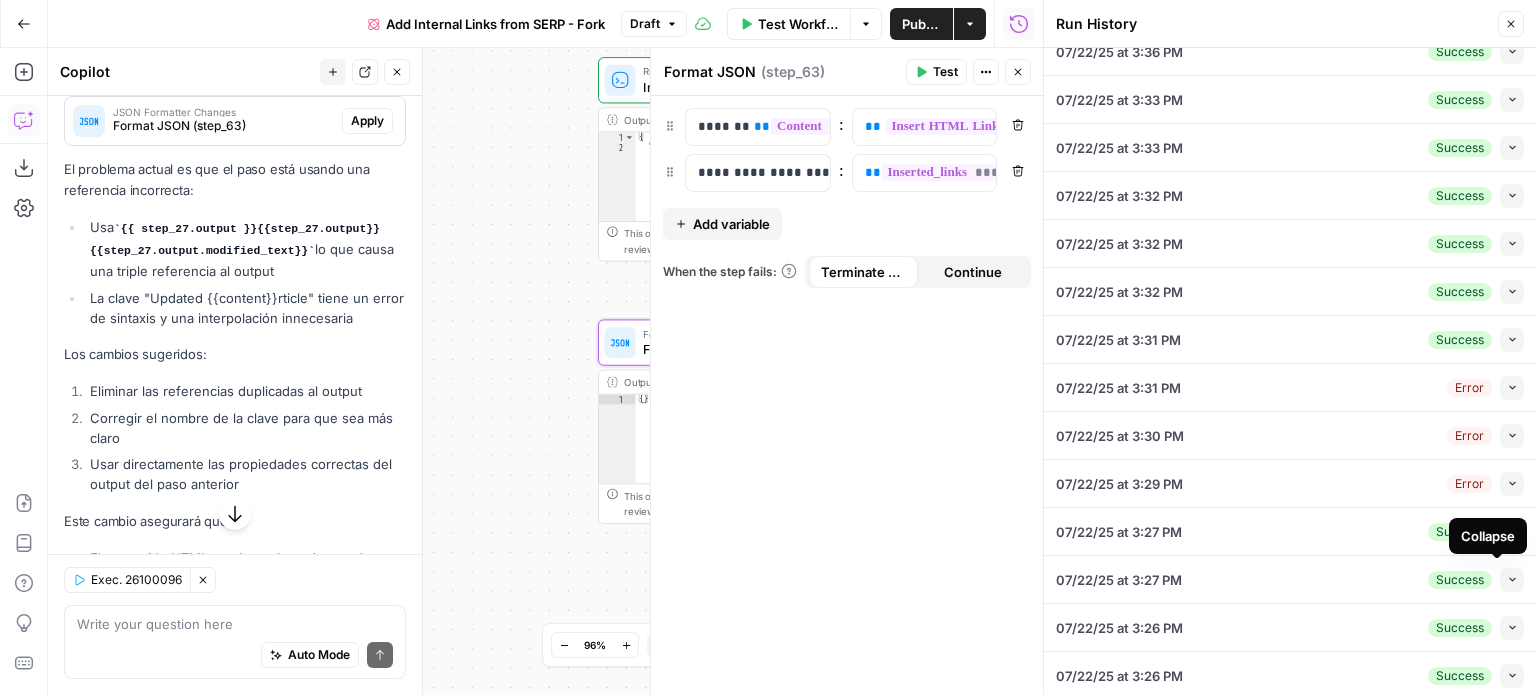 click 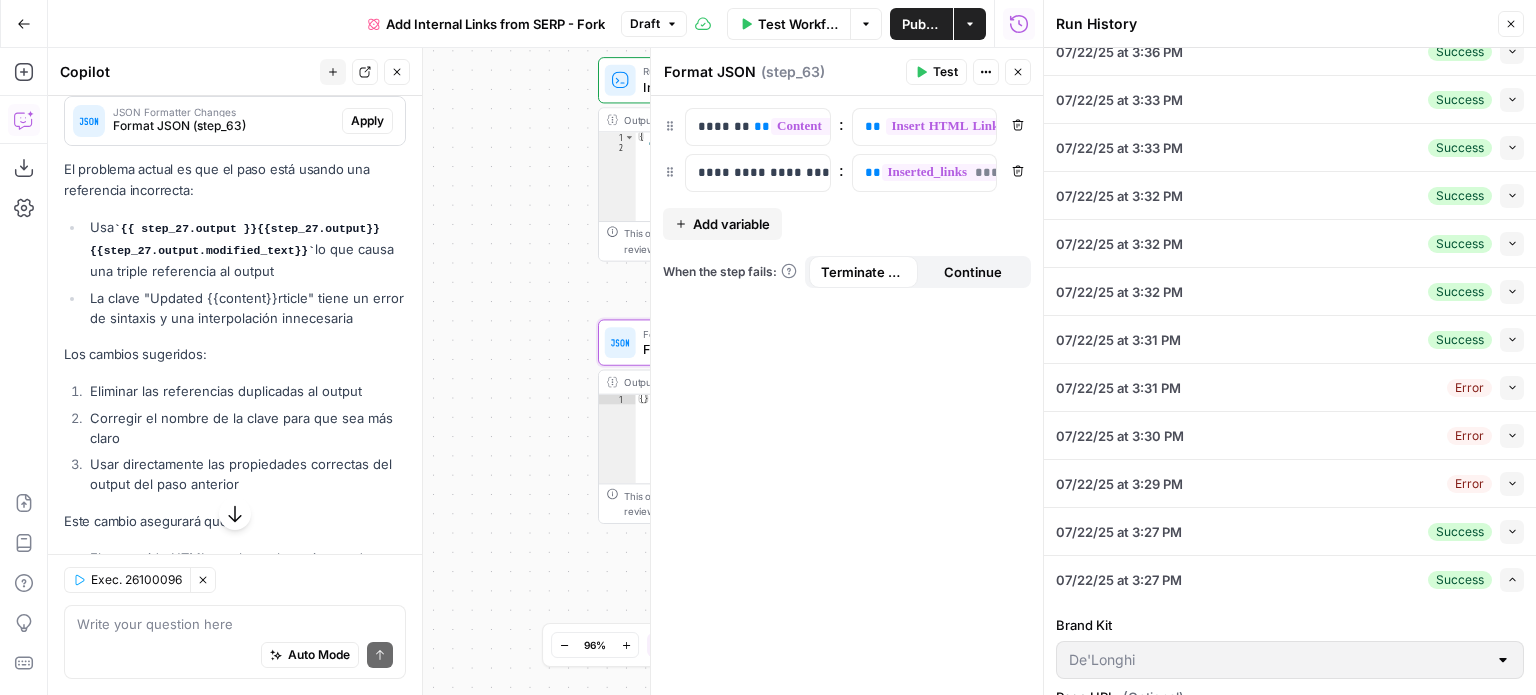 scroll, scrollTop: 708, scrollLeft: 0, axis: vertical 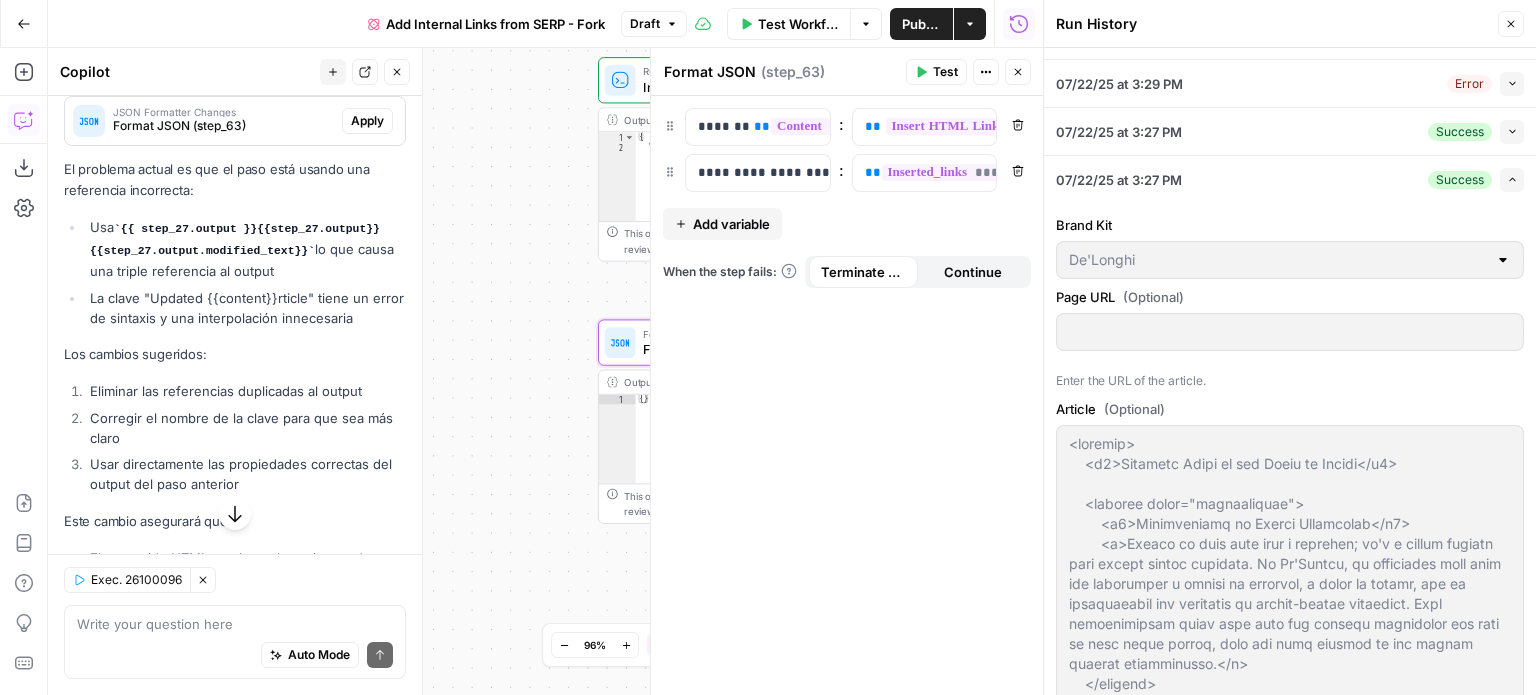 click 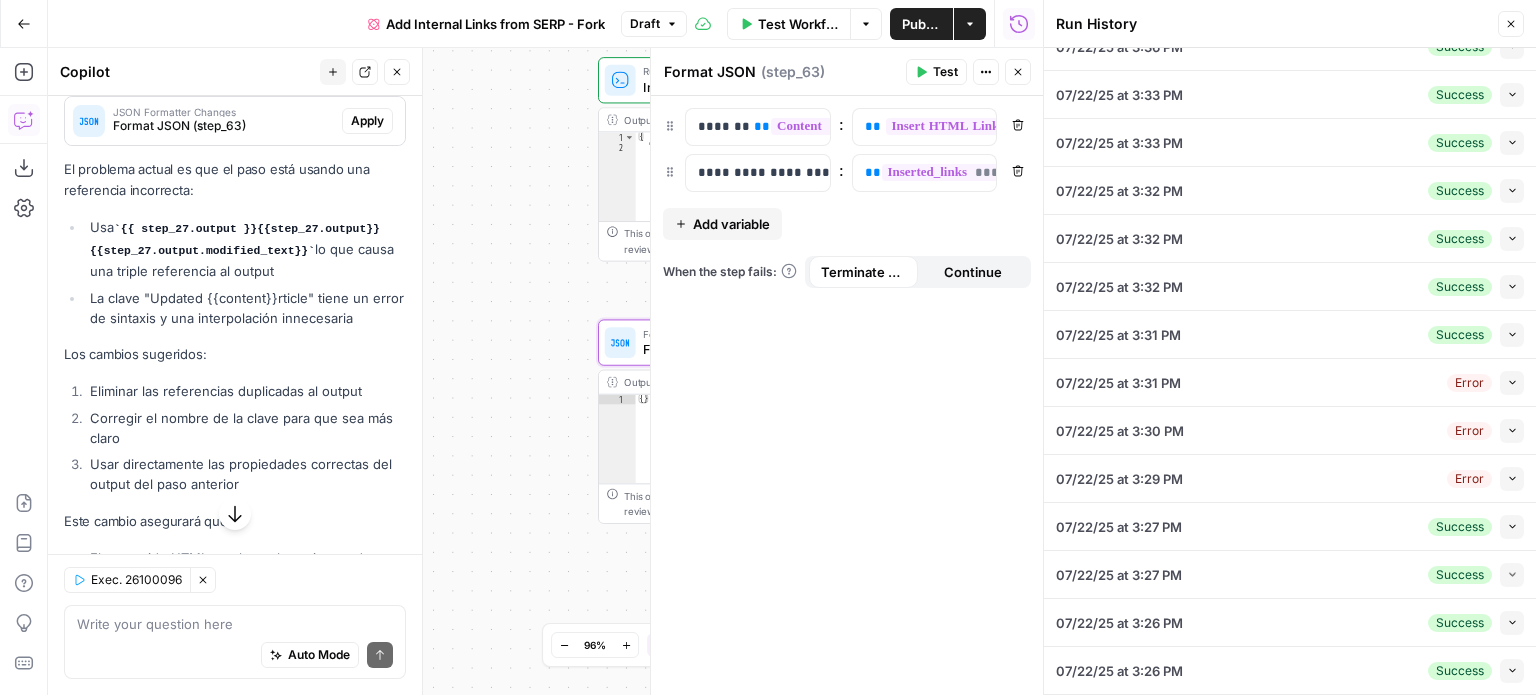 scroll, scrollTop: 308, scrollLeft: 0, axis: vertical 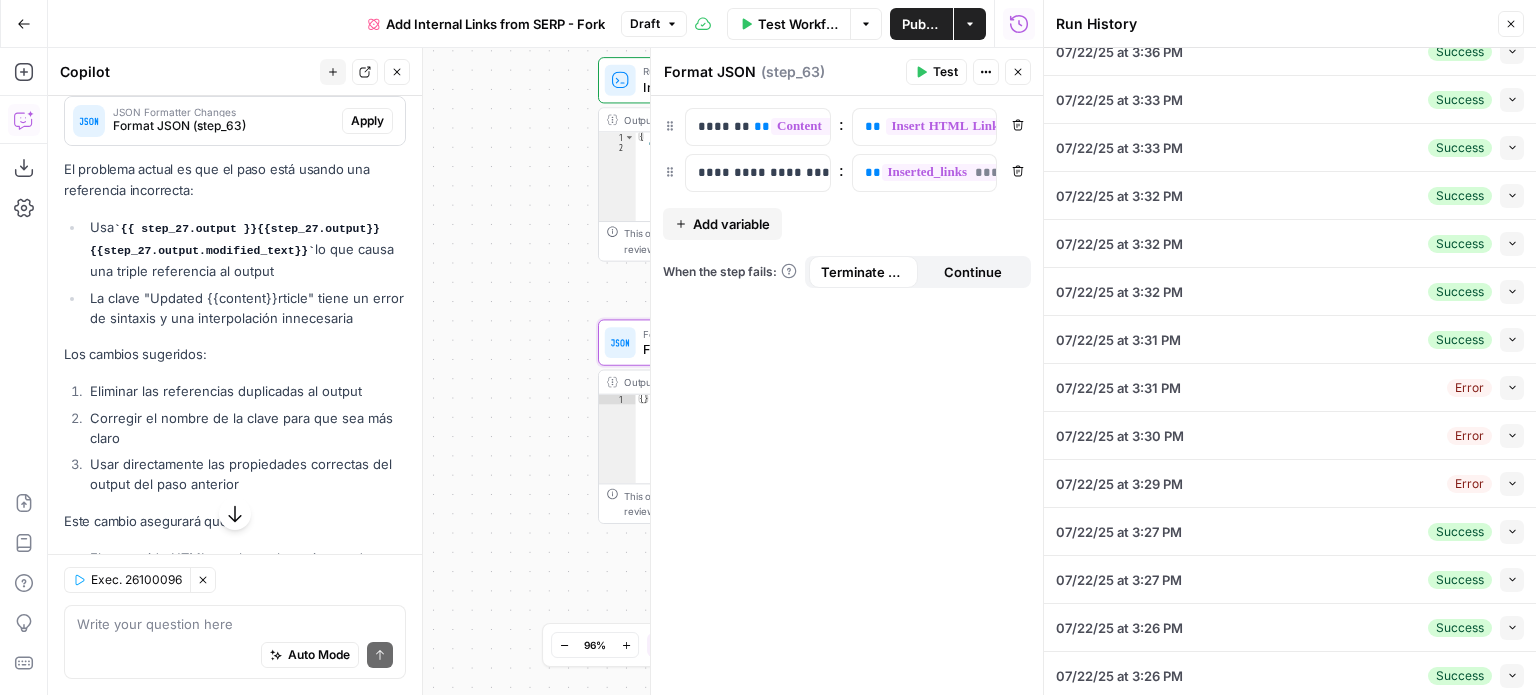click 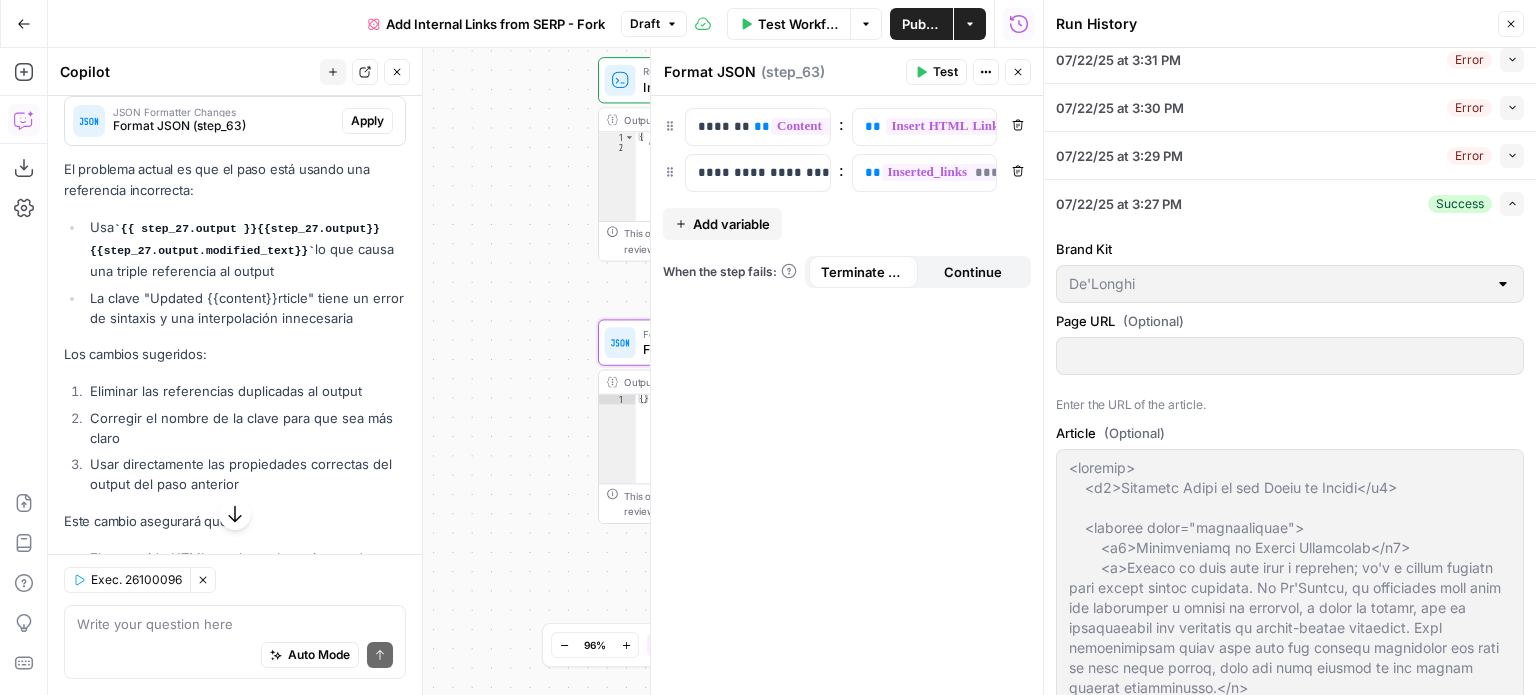 scroll, scrollTop: 608, scrollLeft: 0, axis: vertical 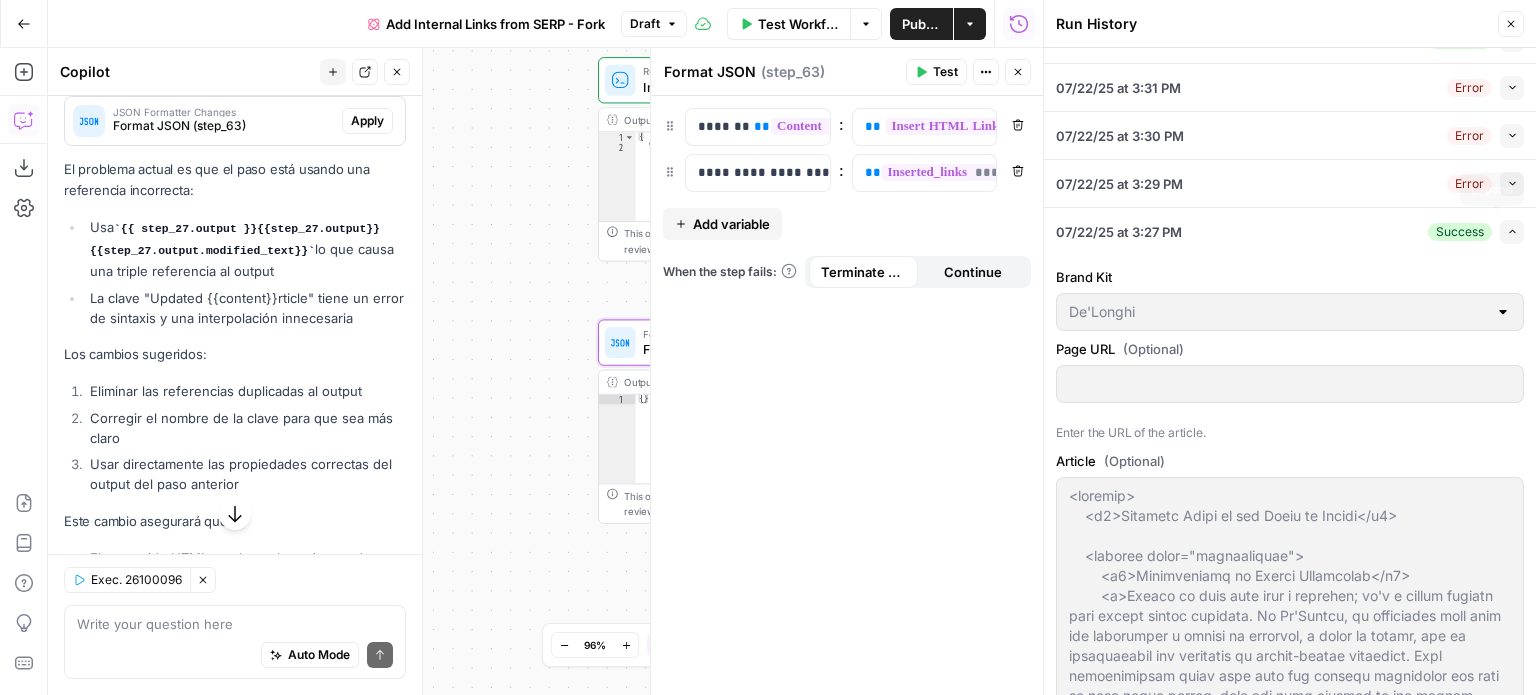 click 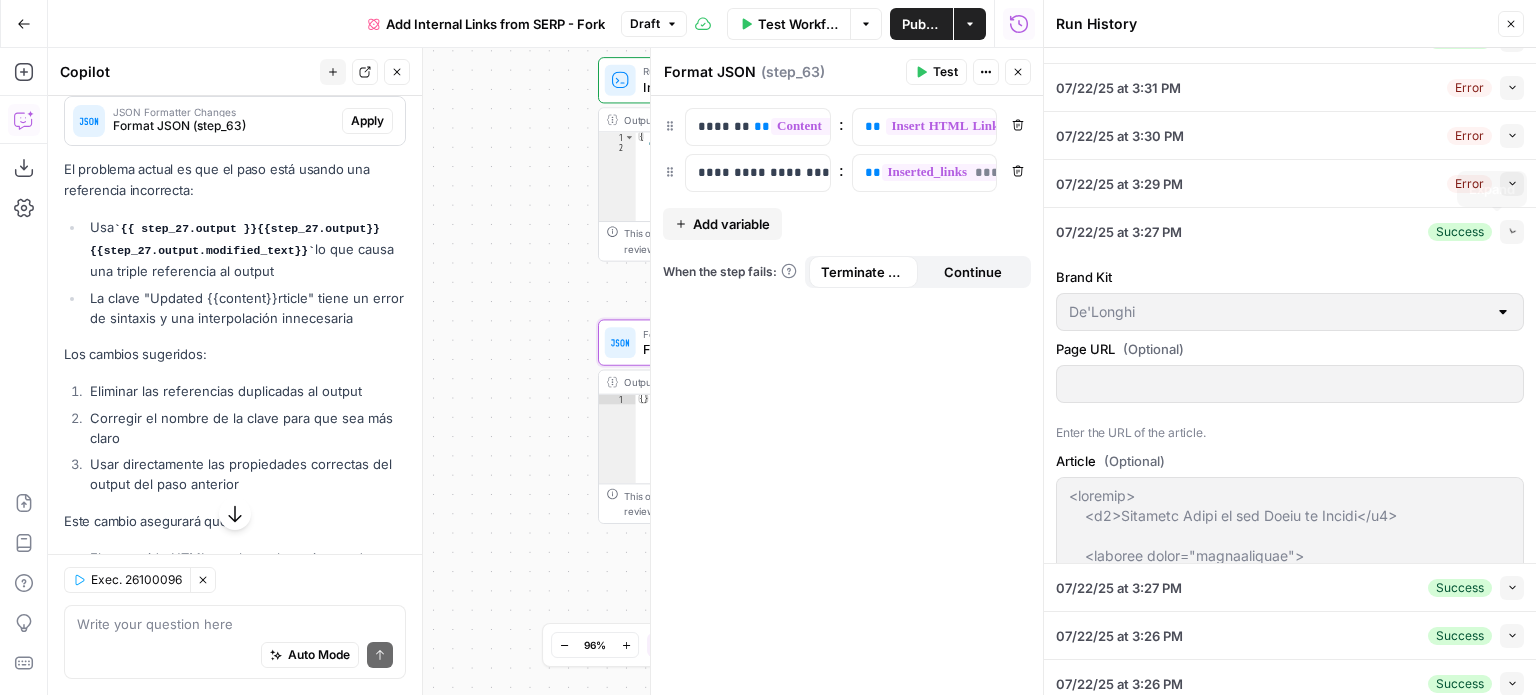 scroll, scrollTop: 308, scrollLeft: 0, axis: vertical 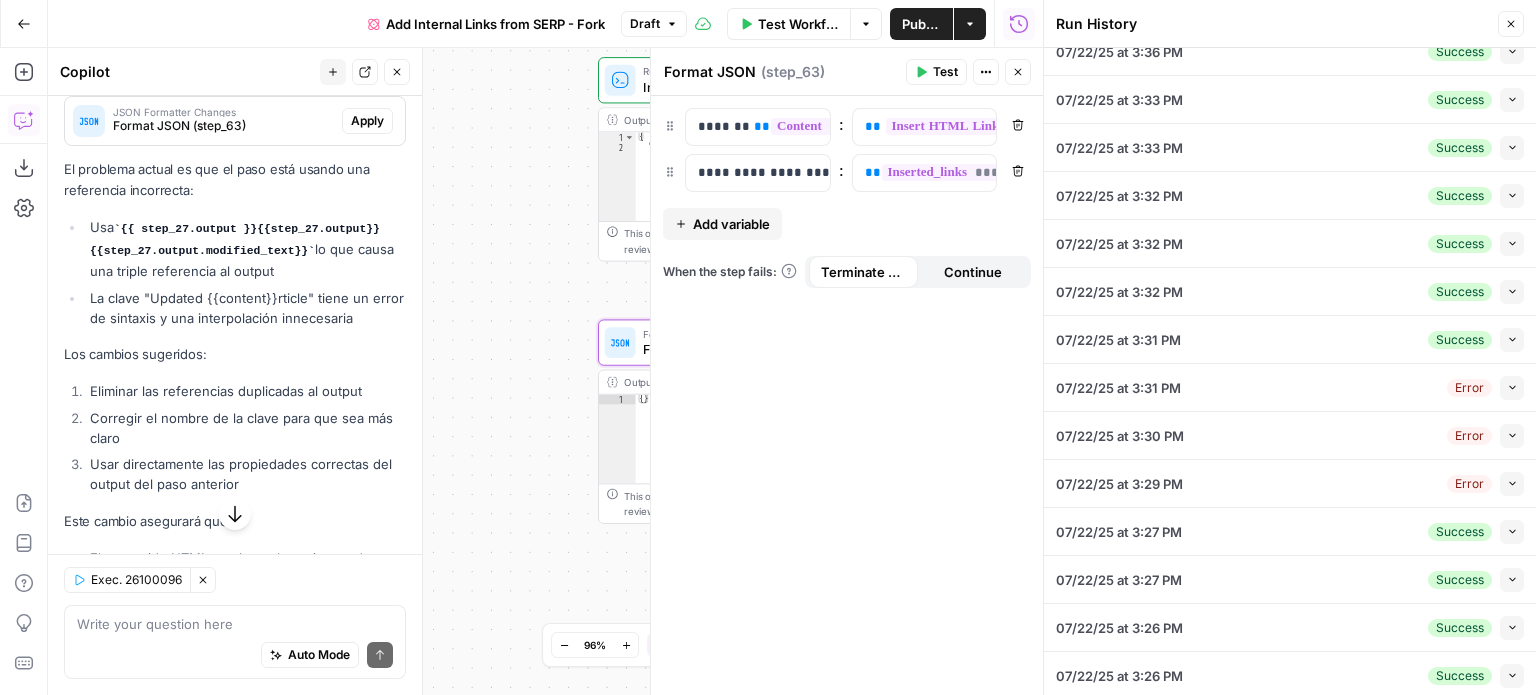 click on "Collapse" at bounding box center (1512, 484) 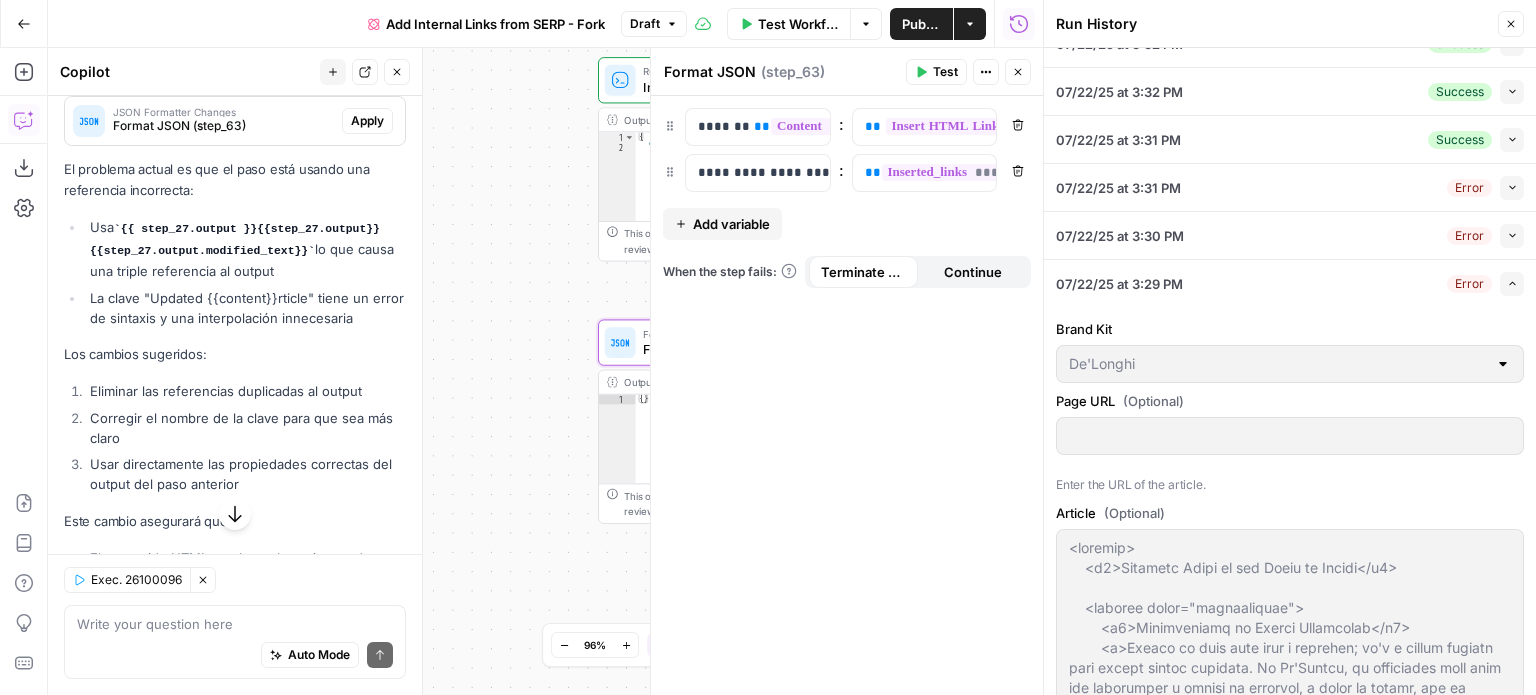 scroll, scrollTop: 708, scrollLeft: 0, axis: vertical 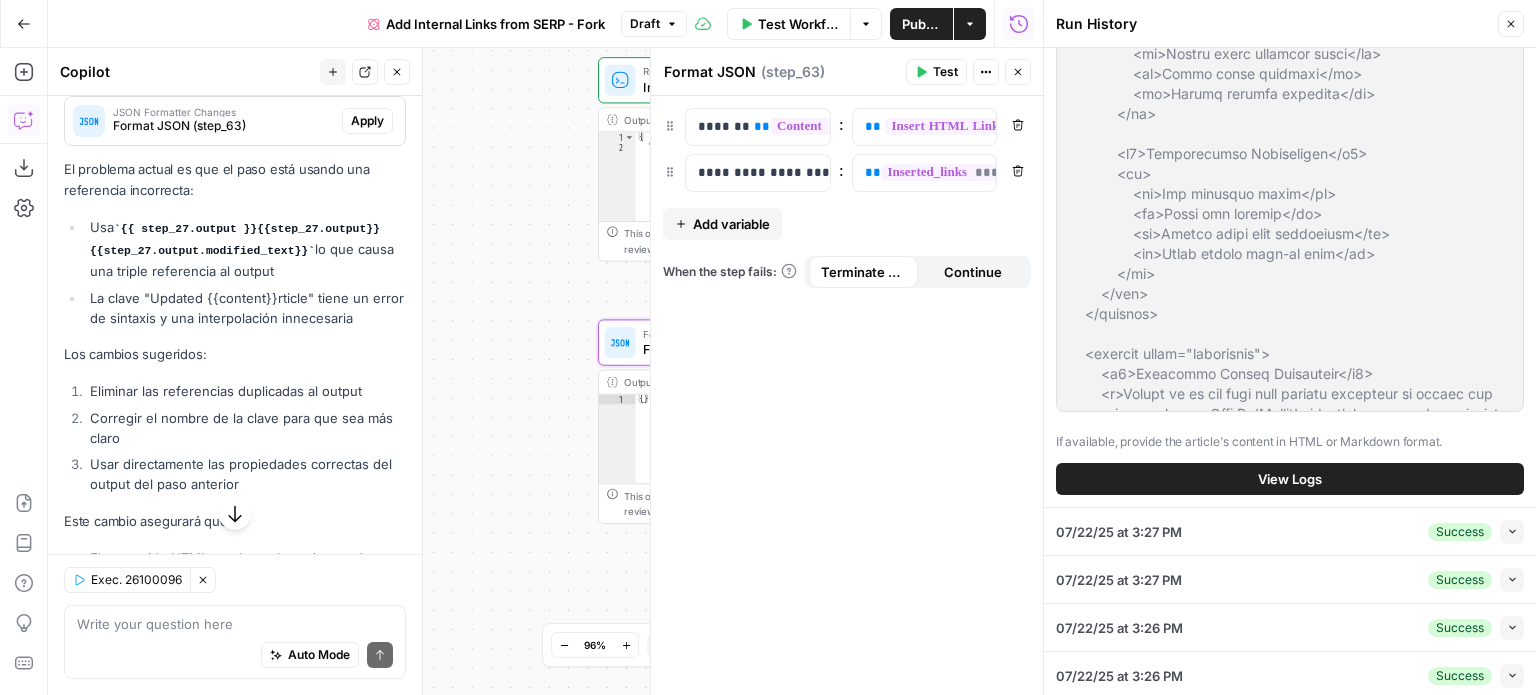 click on "View Logs" at bounding box center (1290, 479) 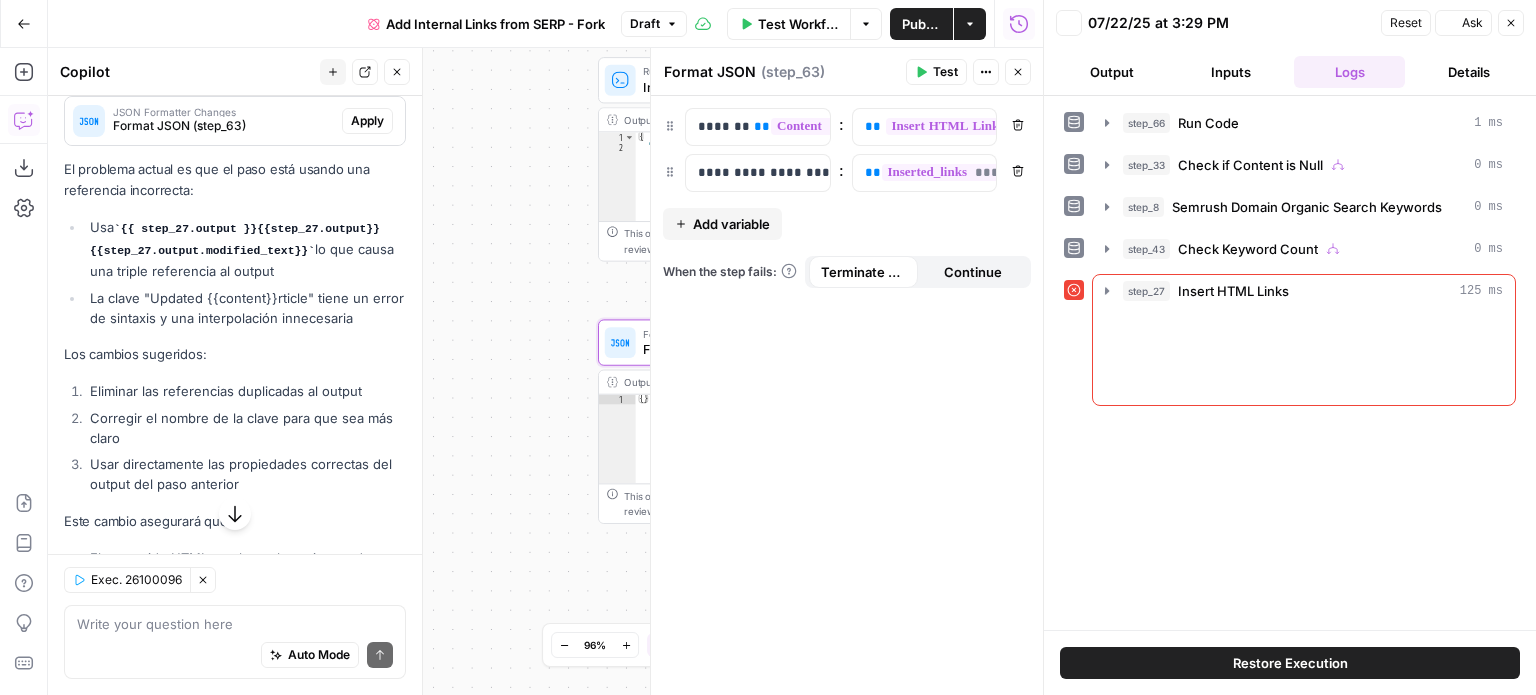 scroll, scrollTop: 0, scrollLeft: 0, axis: both 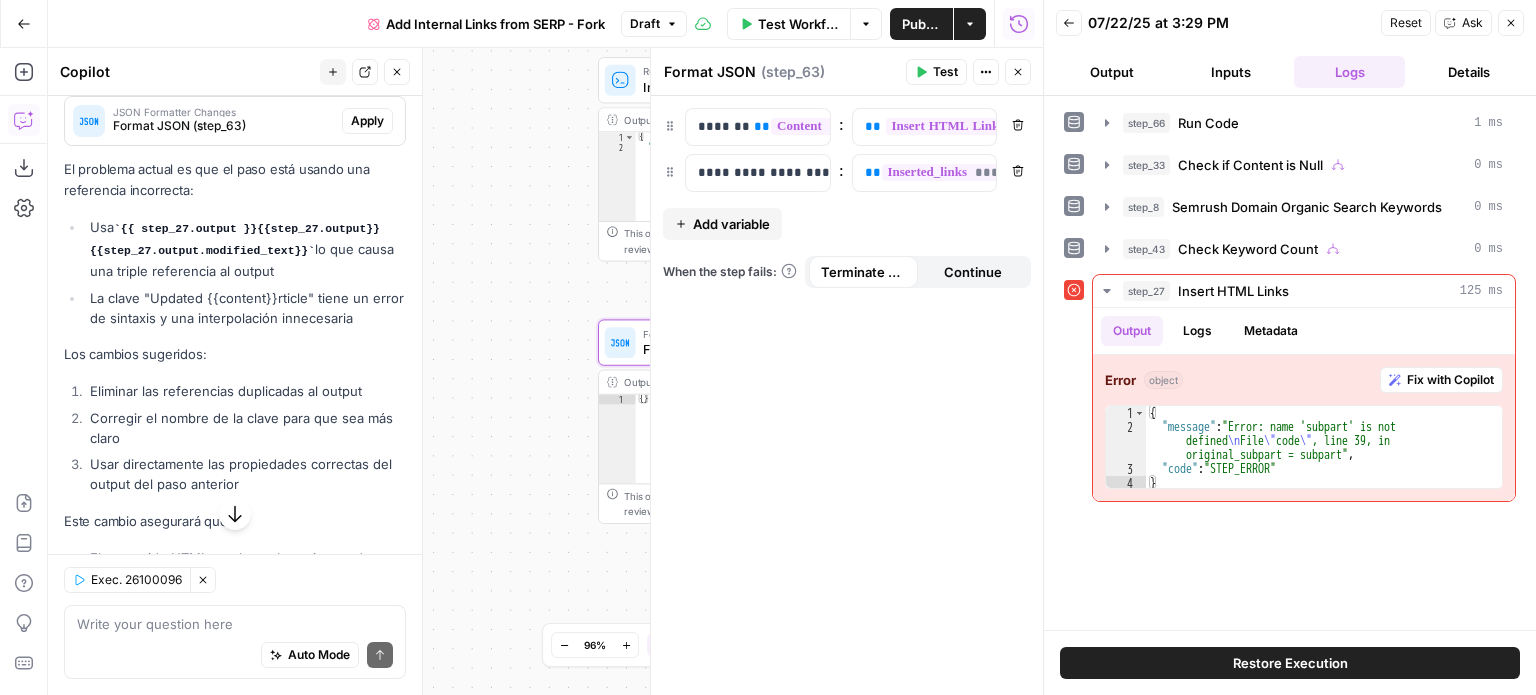 click on "Back" at bounding box center (1069, 23) 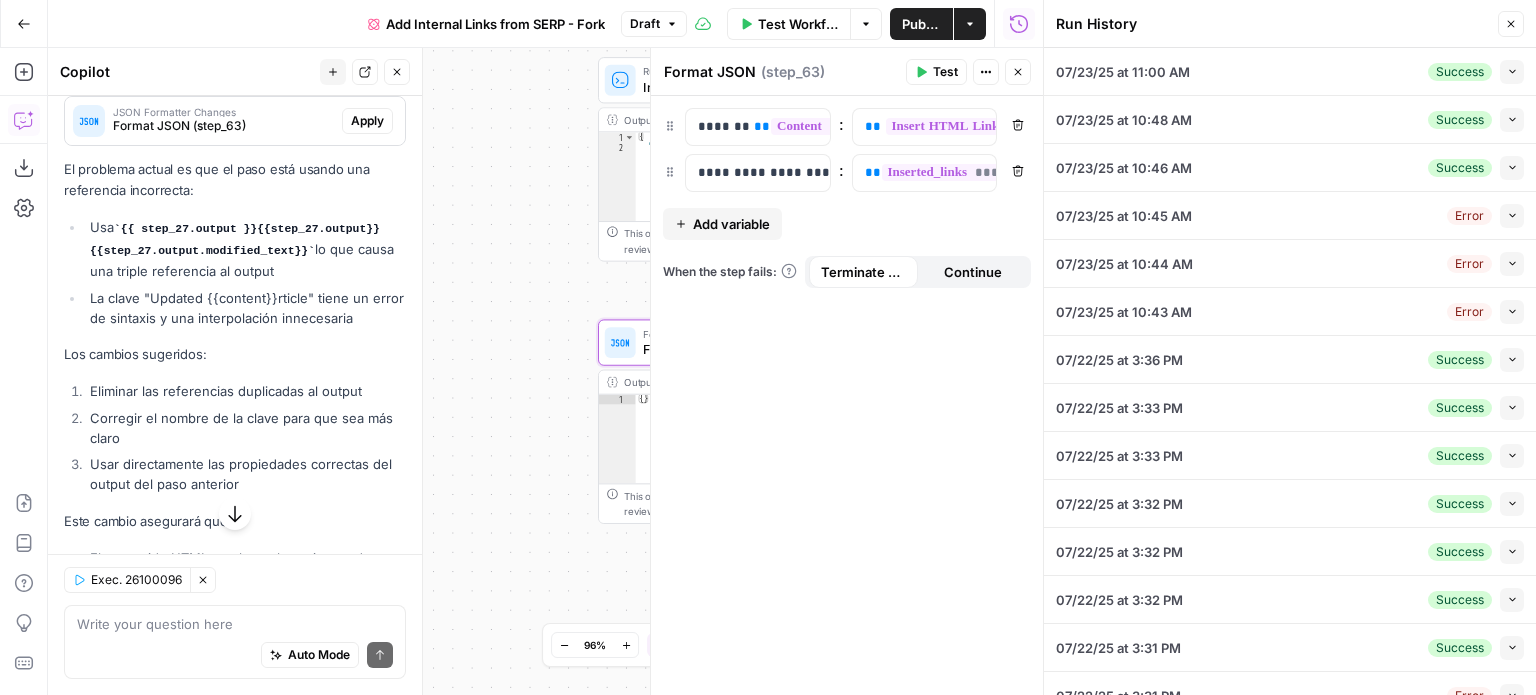 click 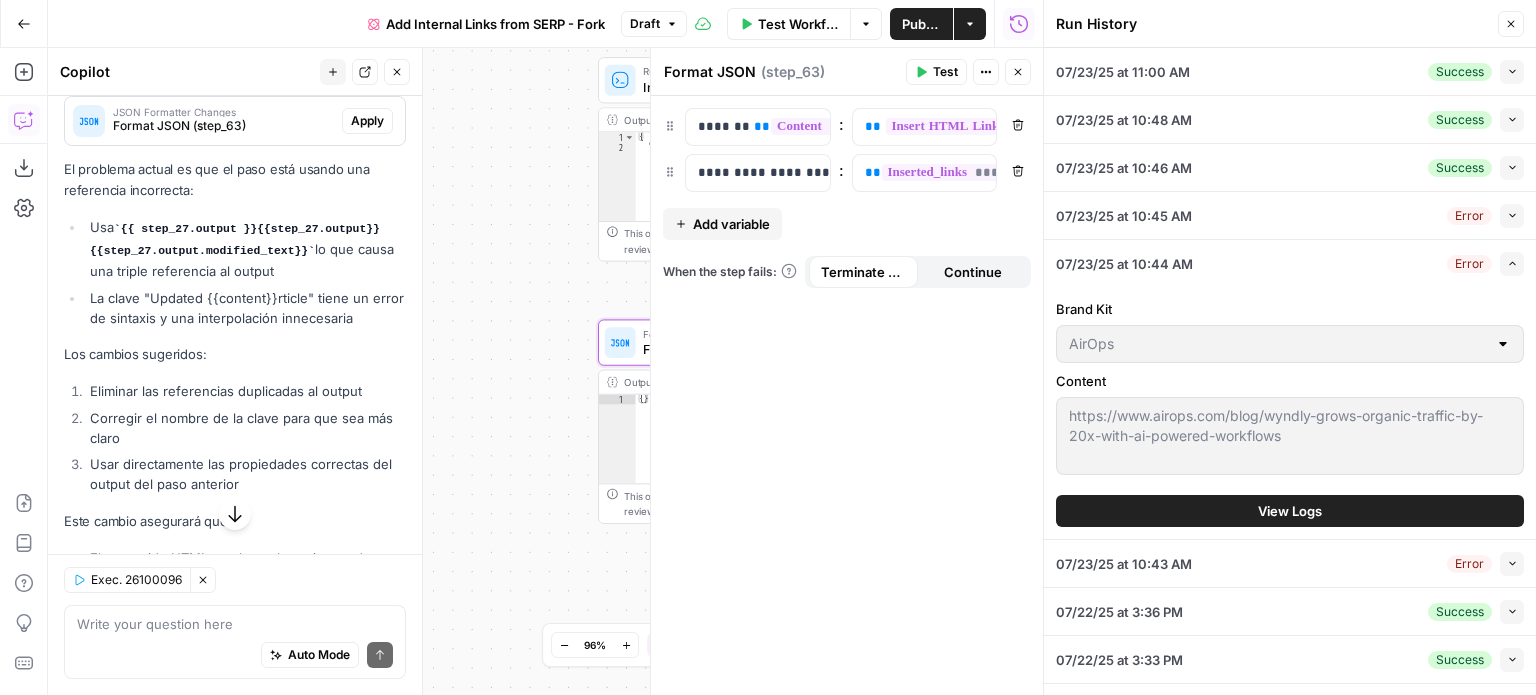 click on "View Logs" at bounding box center [1290, 511] 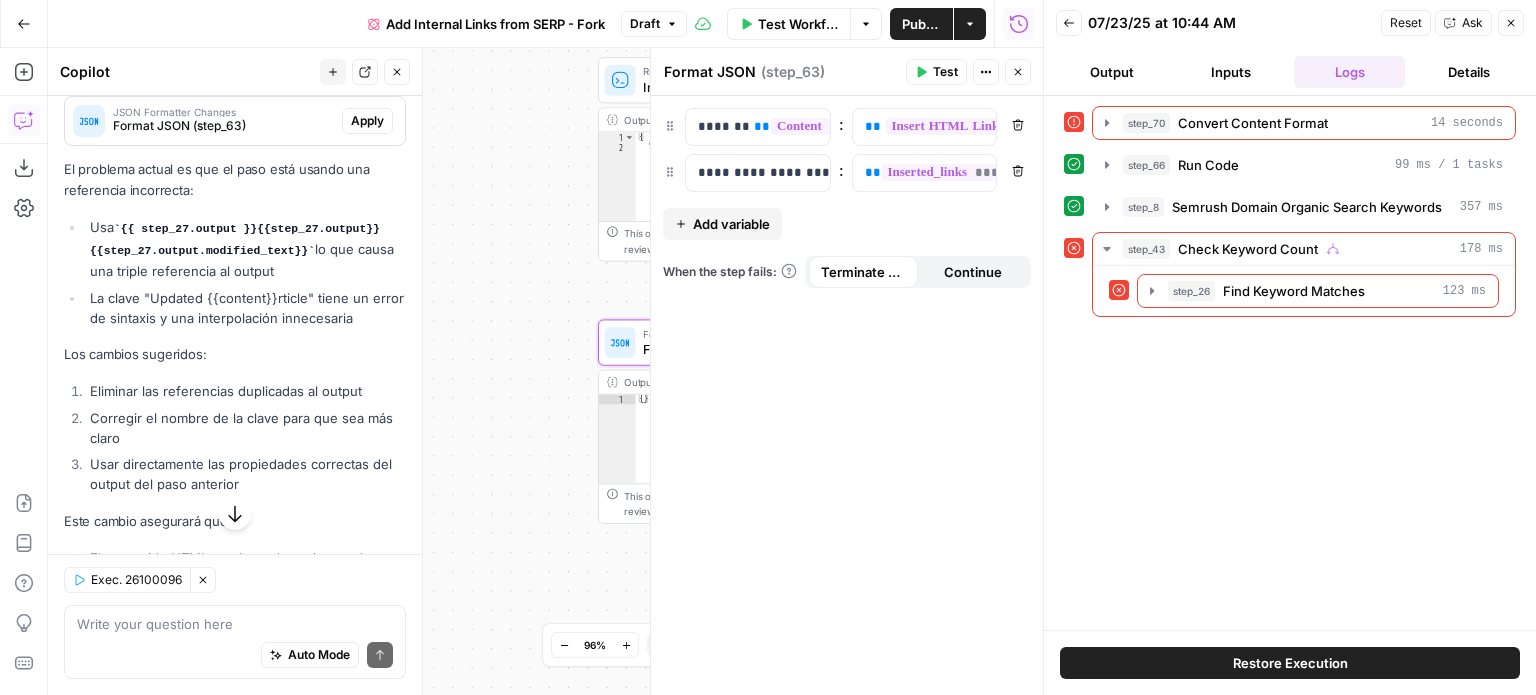 click on "Back" at bounding box center [1069, 23] 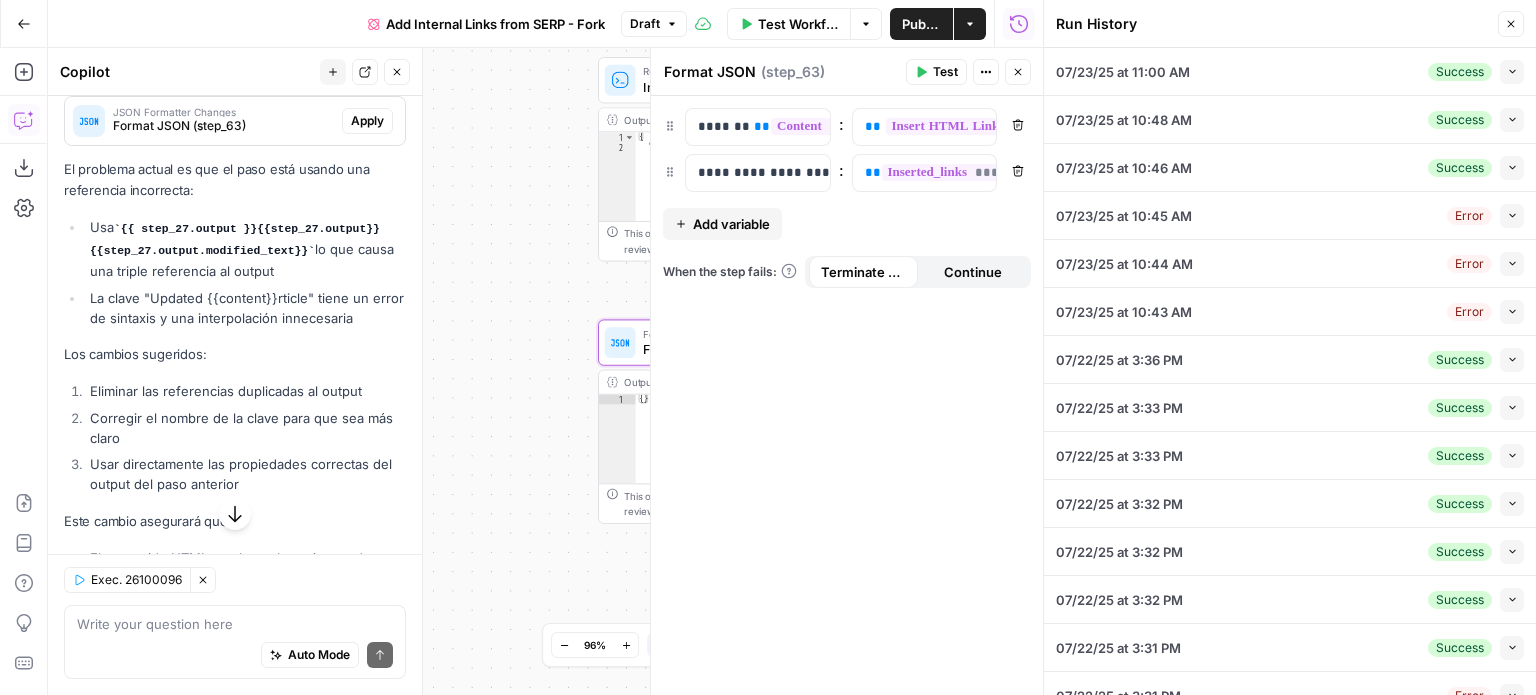 click on "Collapse" at bounding box center [1512, 216] 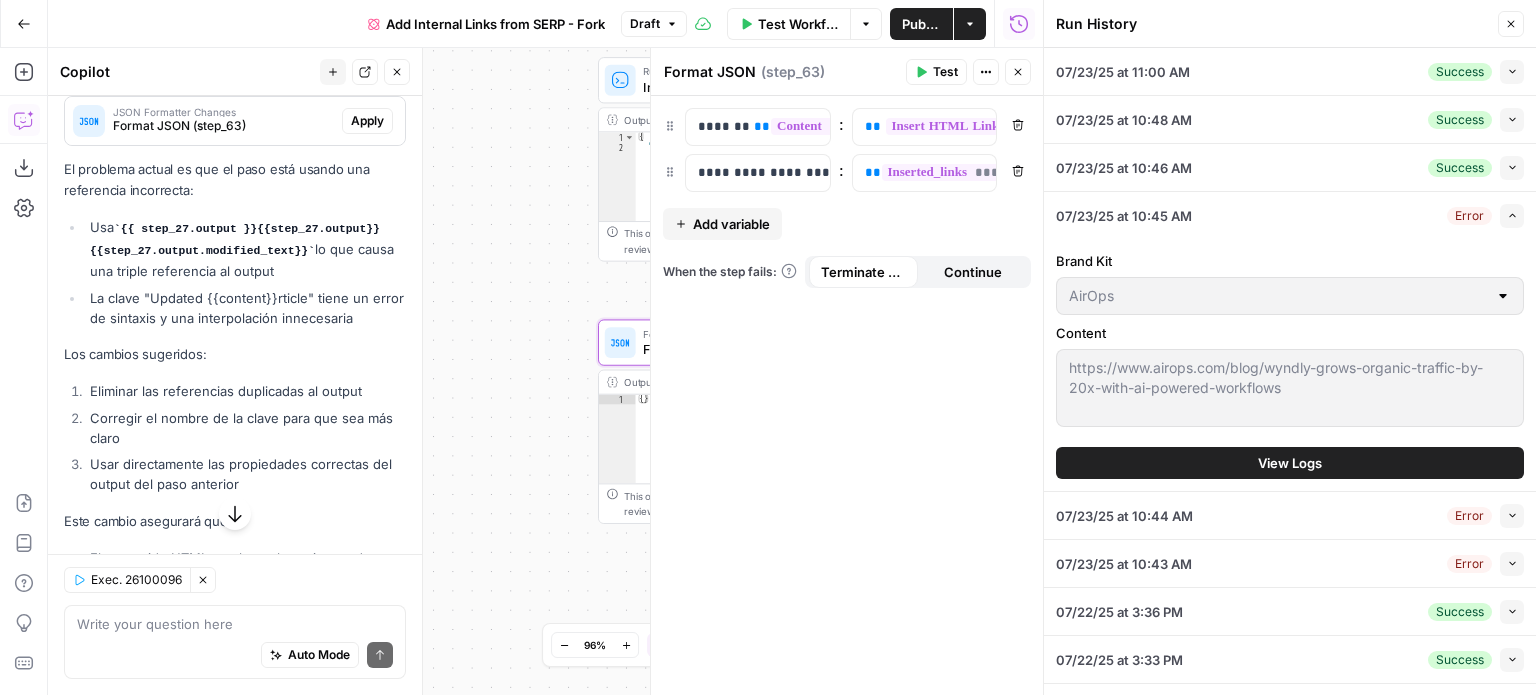 click on "Expand" at bounding box center (1512, 216) 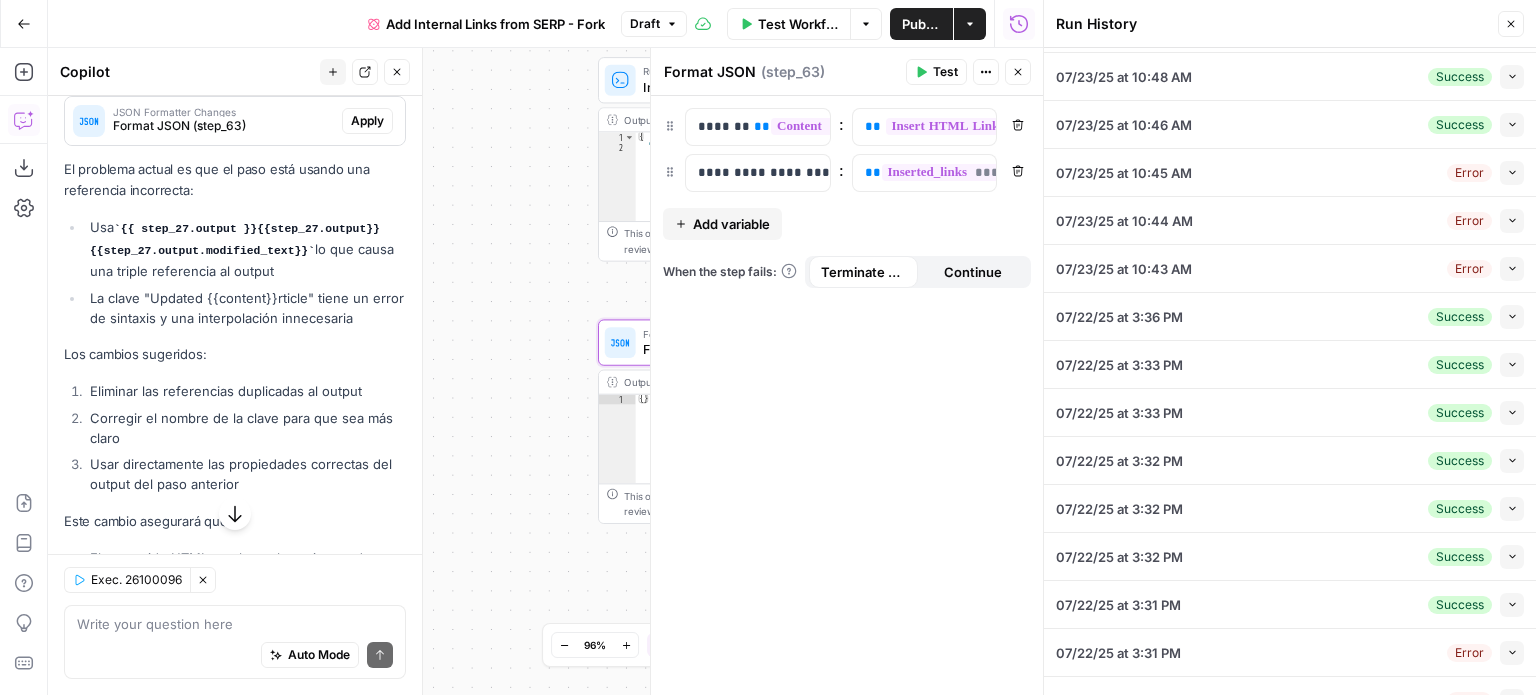 scroll, scrollTop: 0, scrollLeft: 0, axis: both 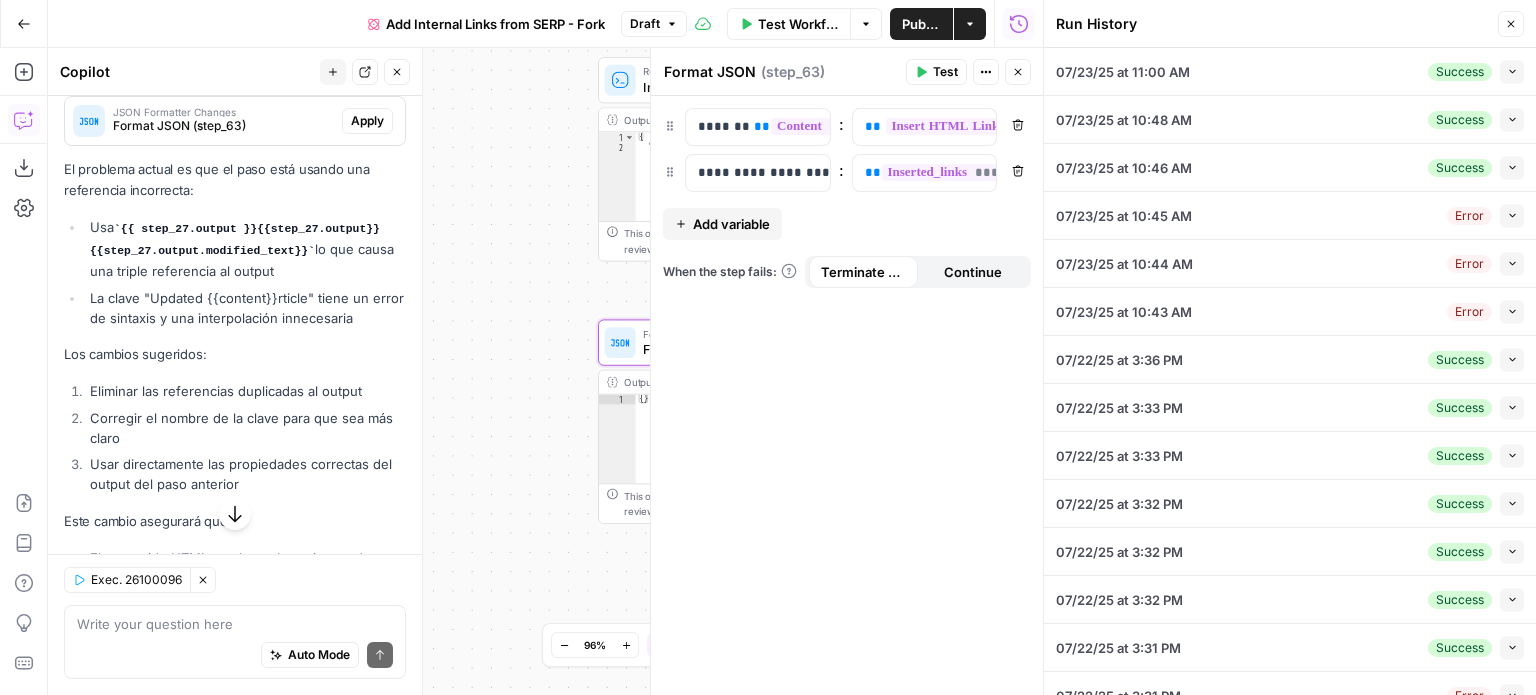 click 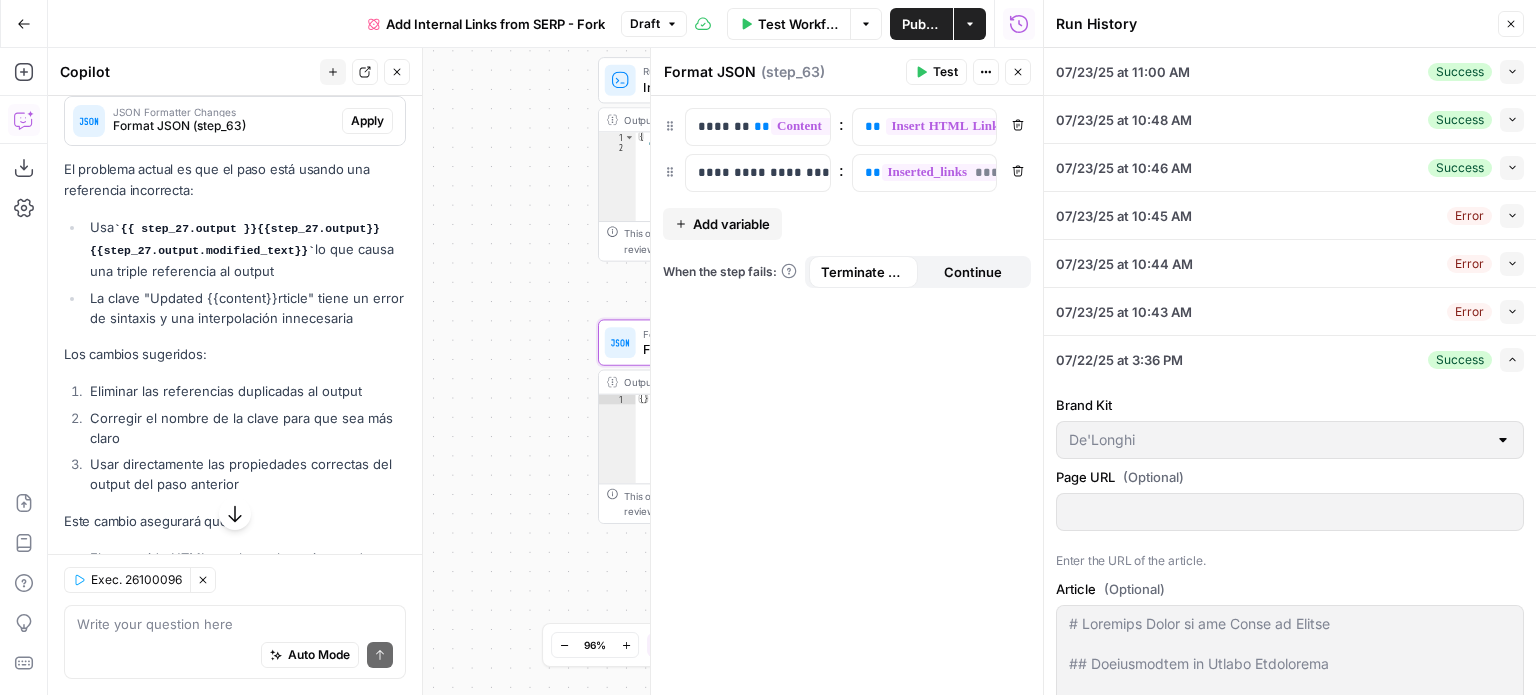 click 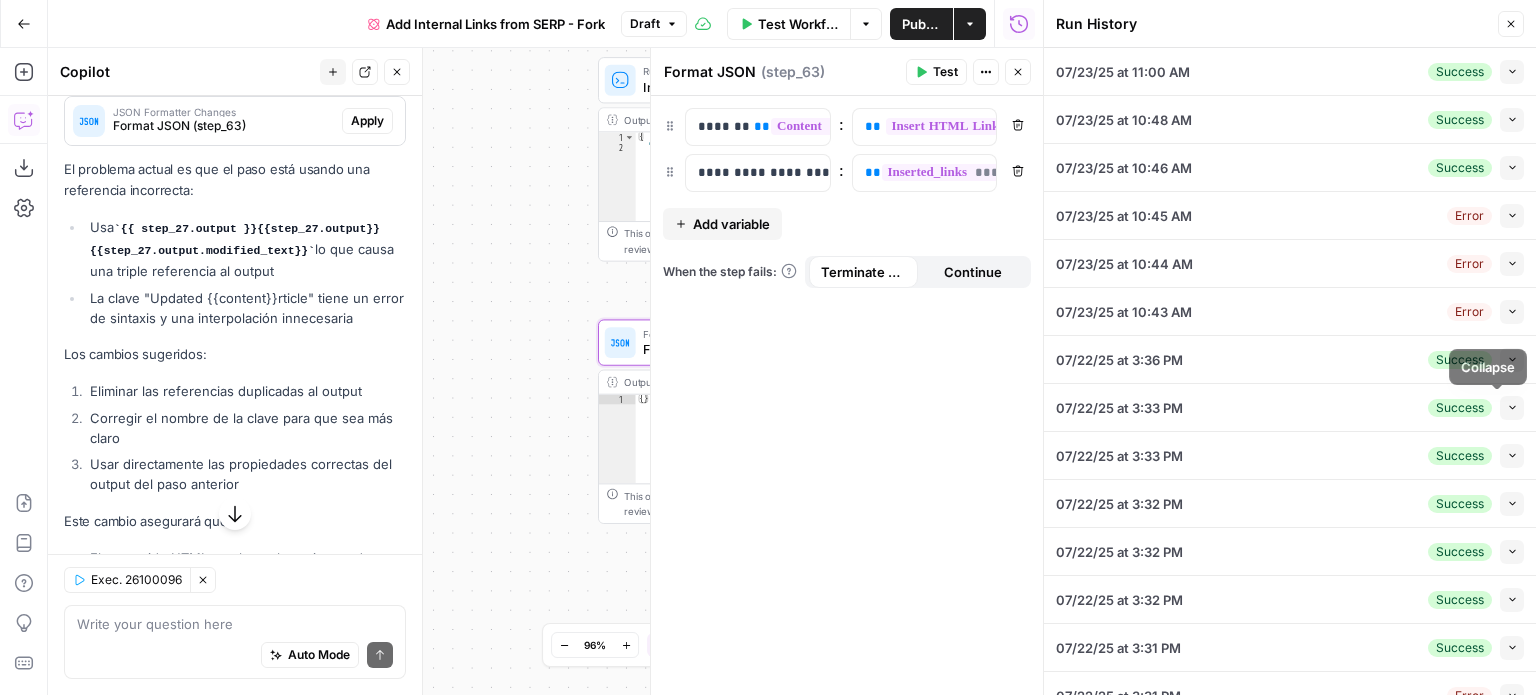 click 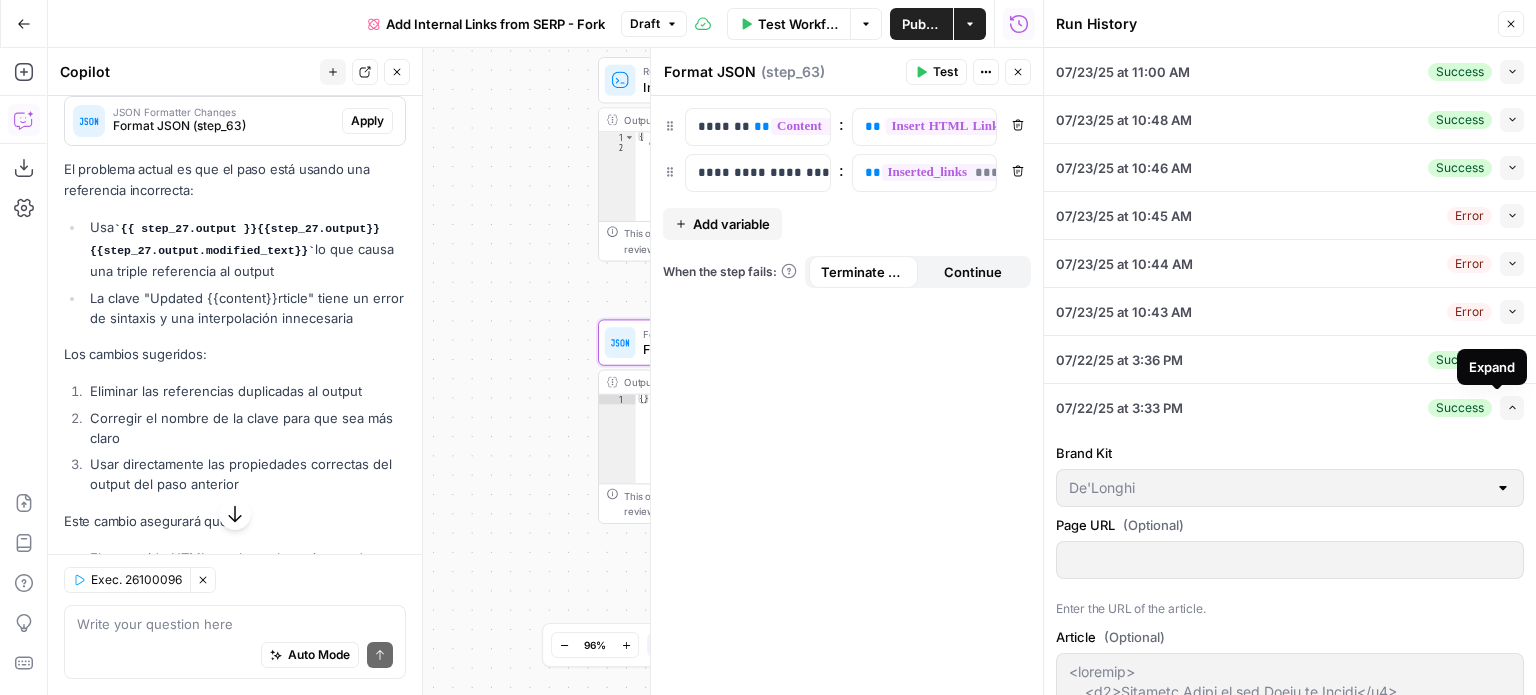 click 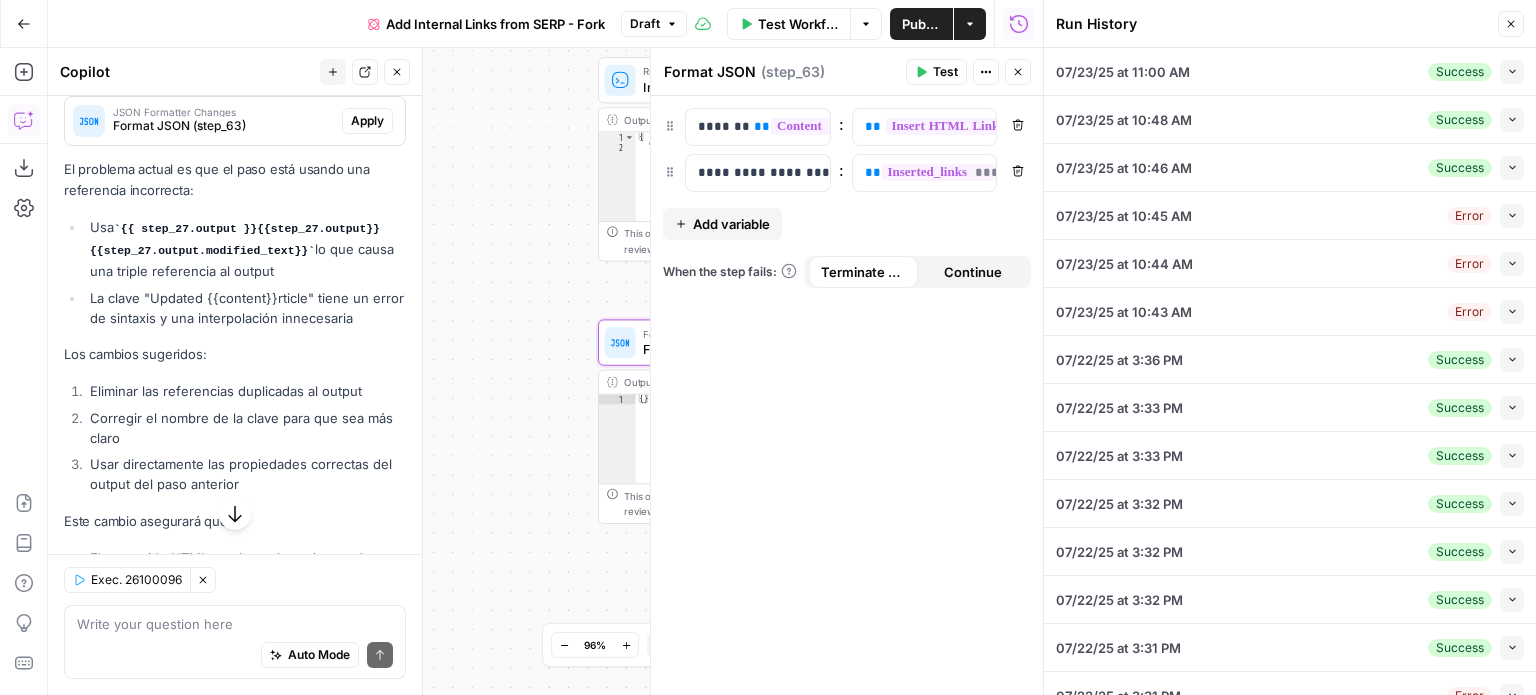 click 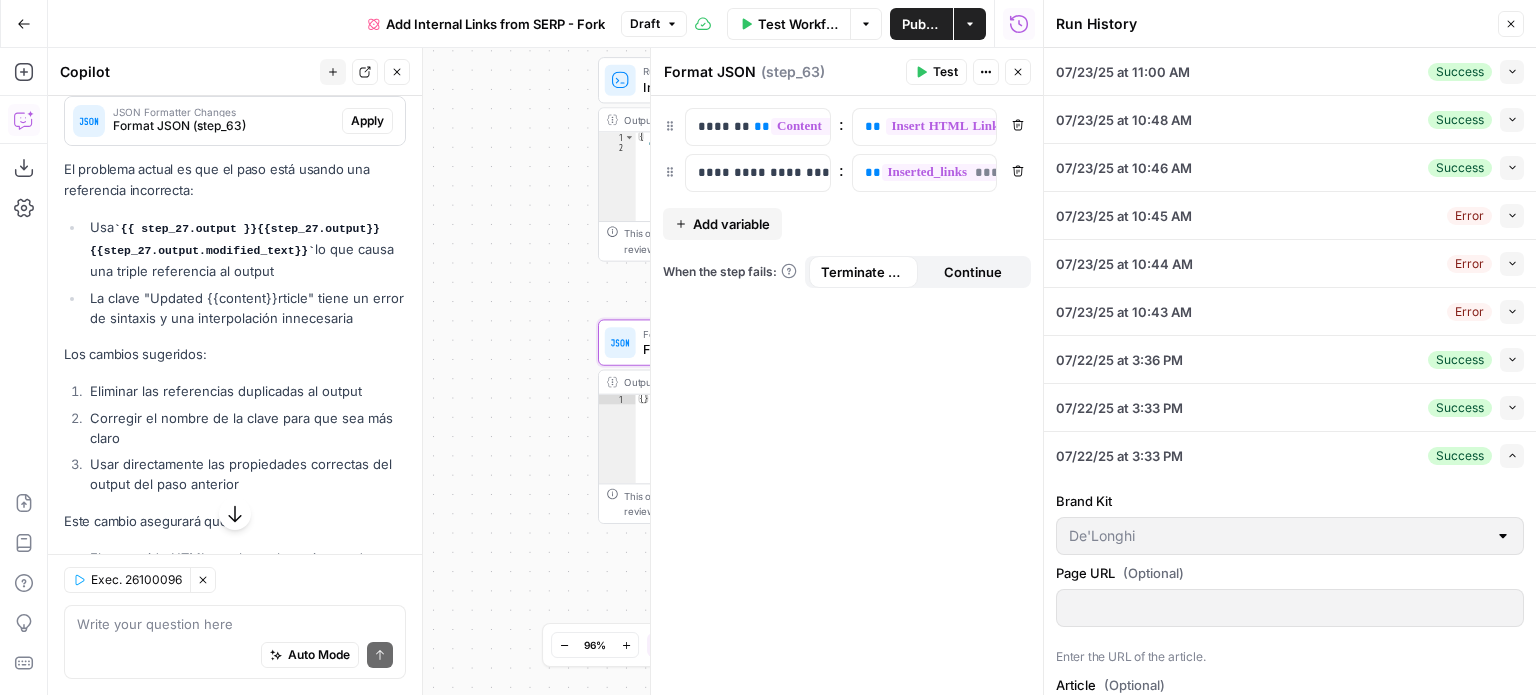 scroll, scrollTop: 200, scrollLeft: 0, axis: vertical 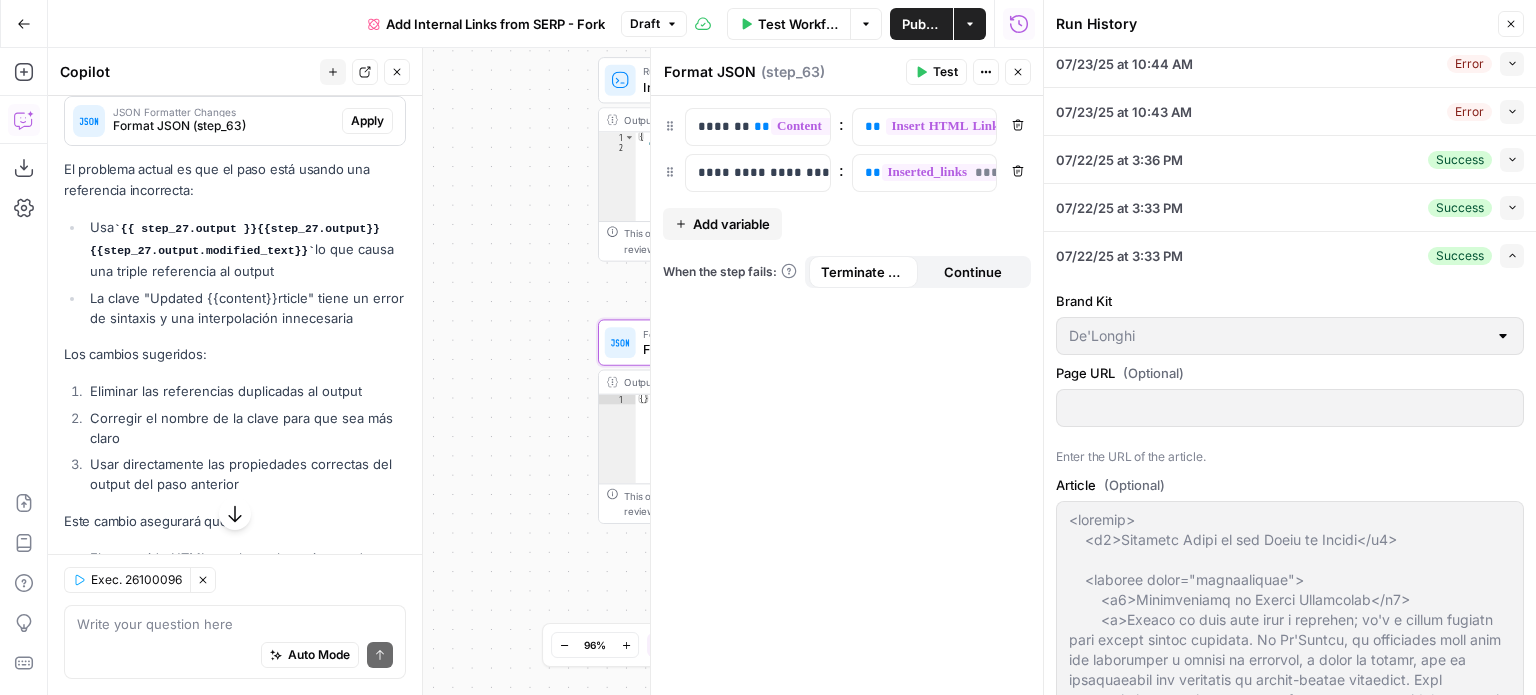 click 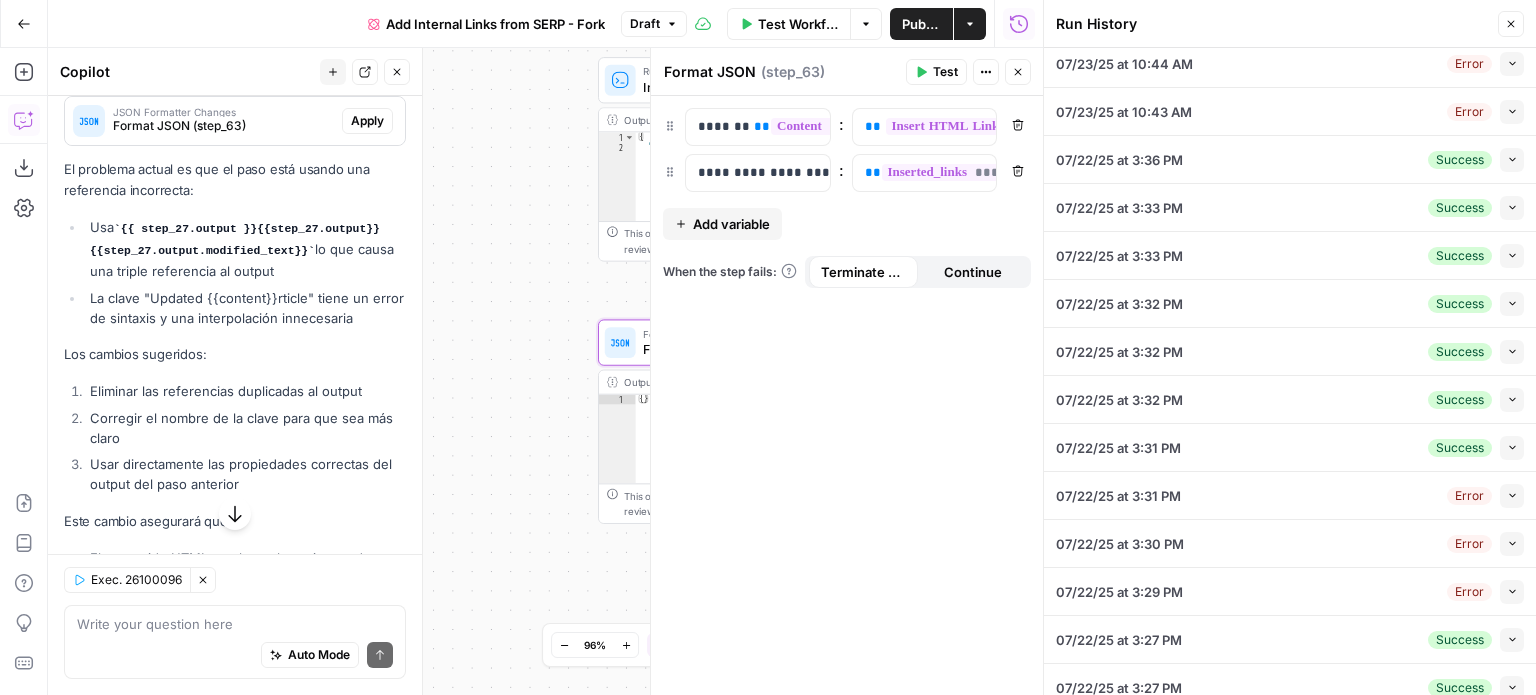 click 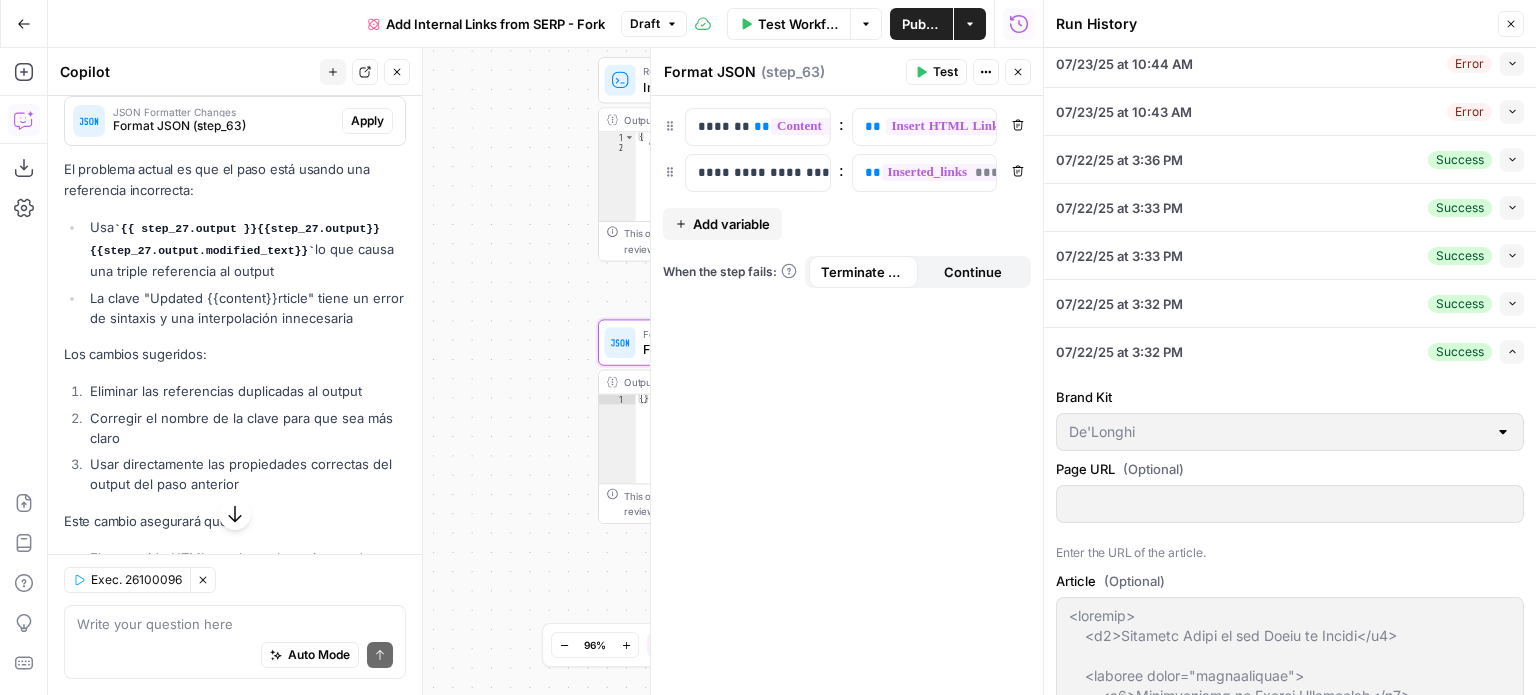 click 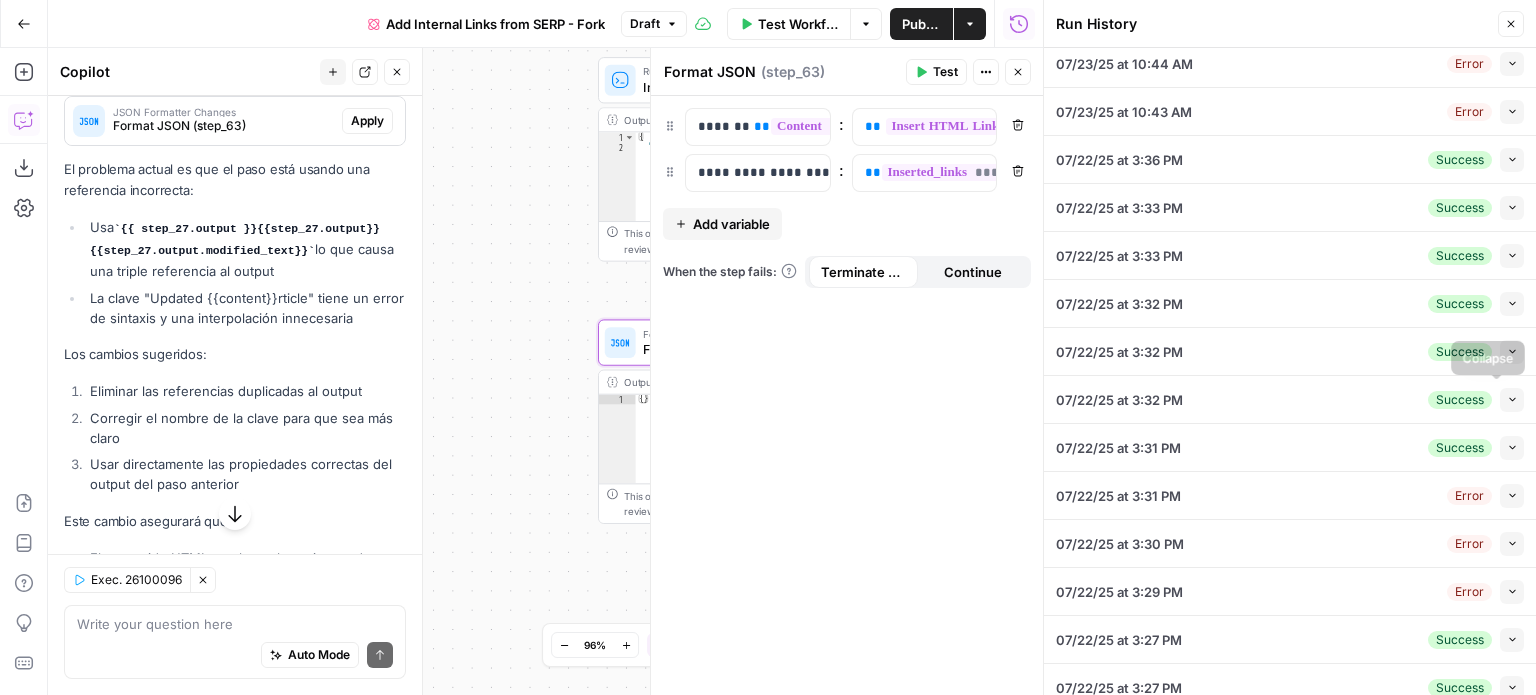 click 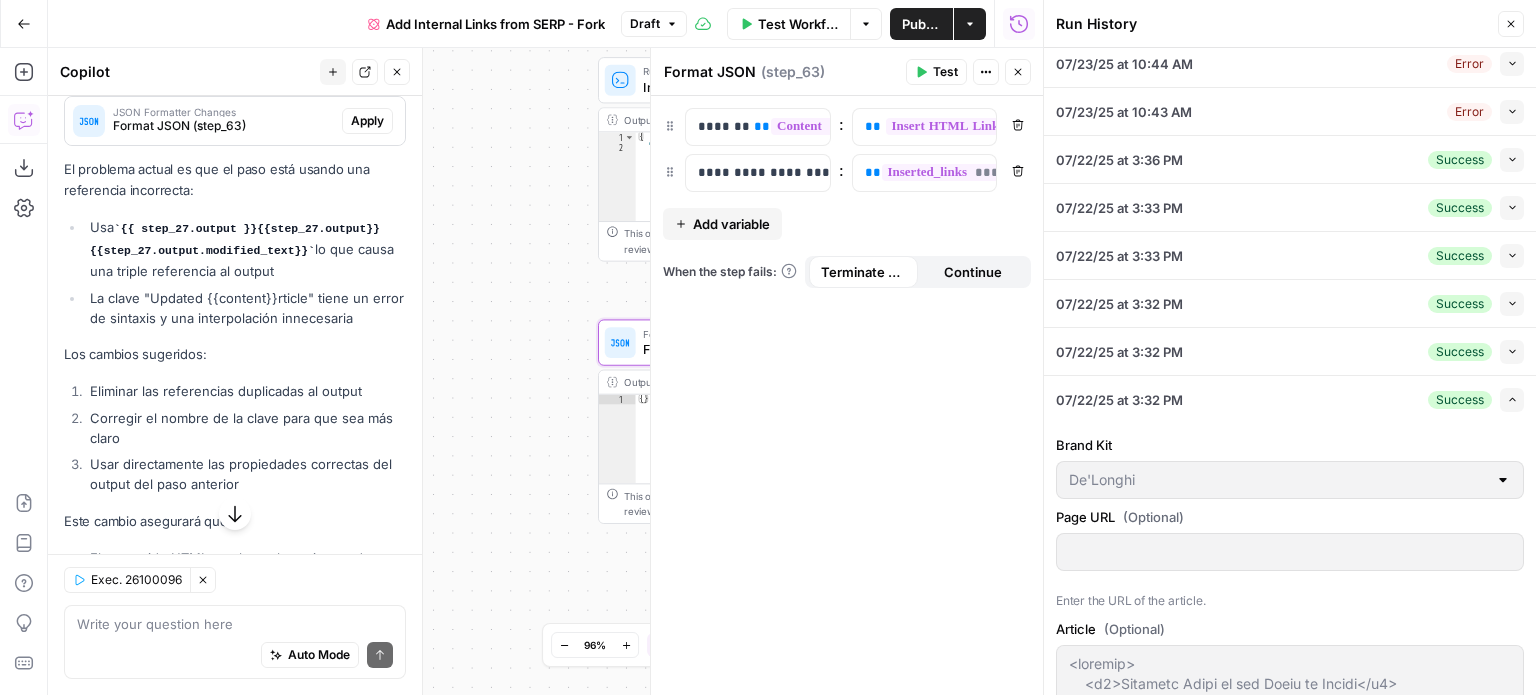 click 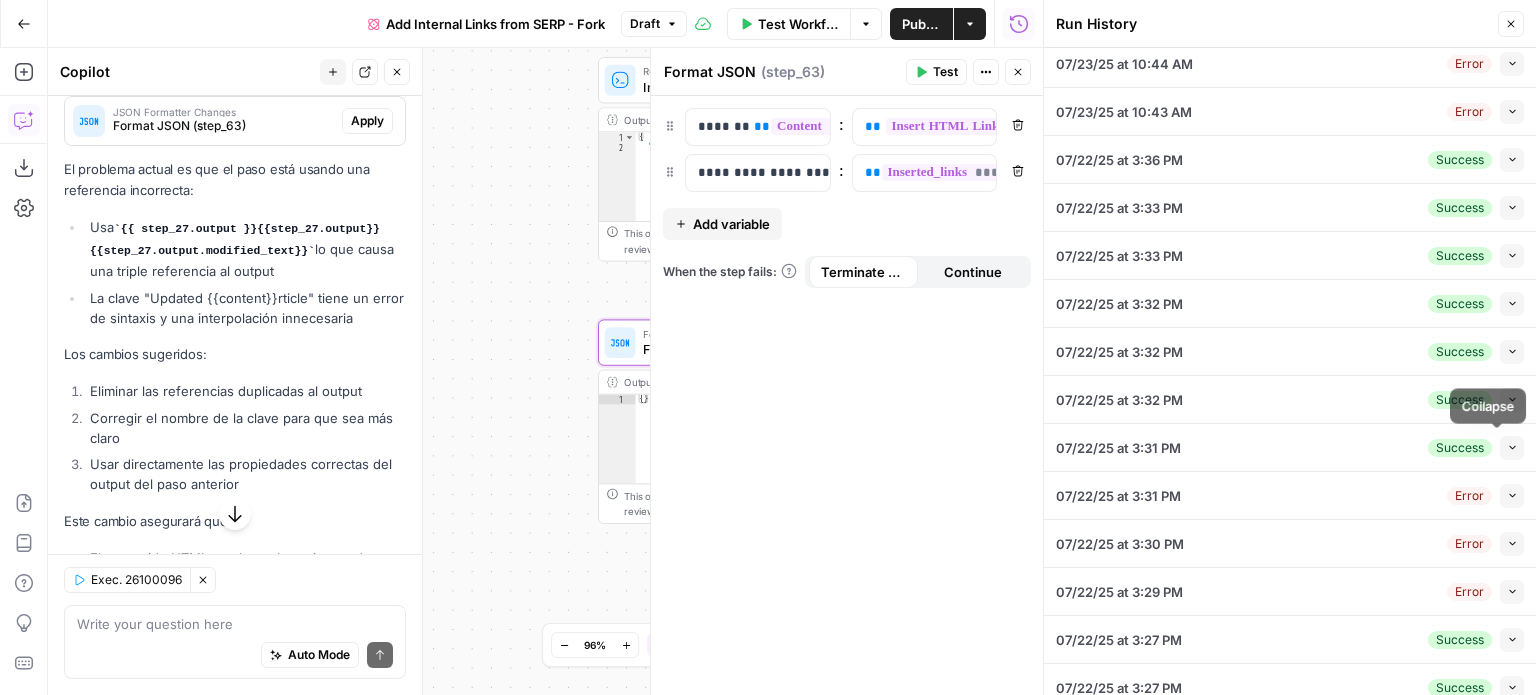 click 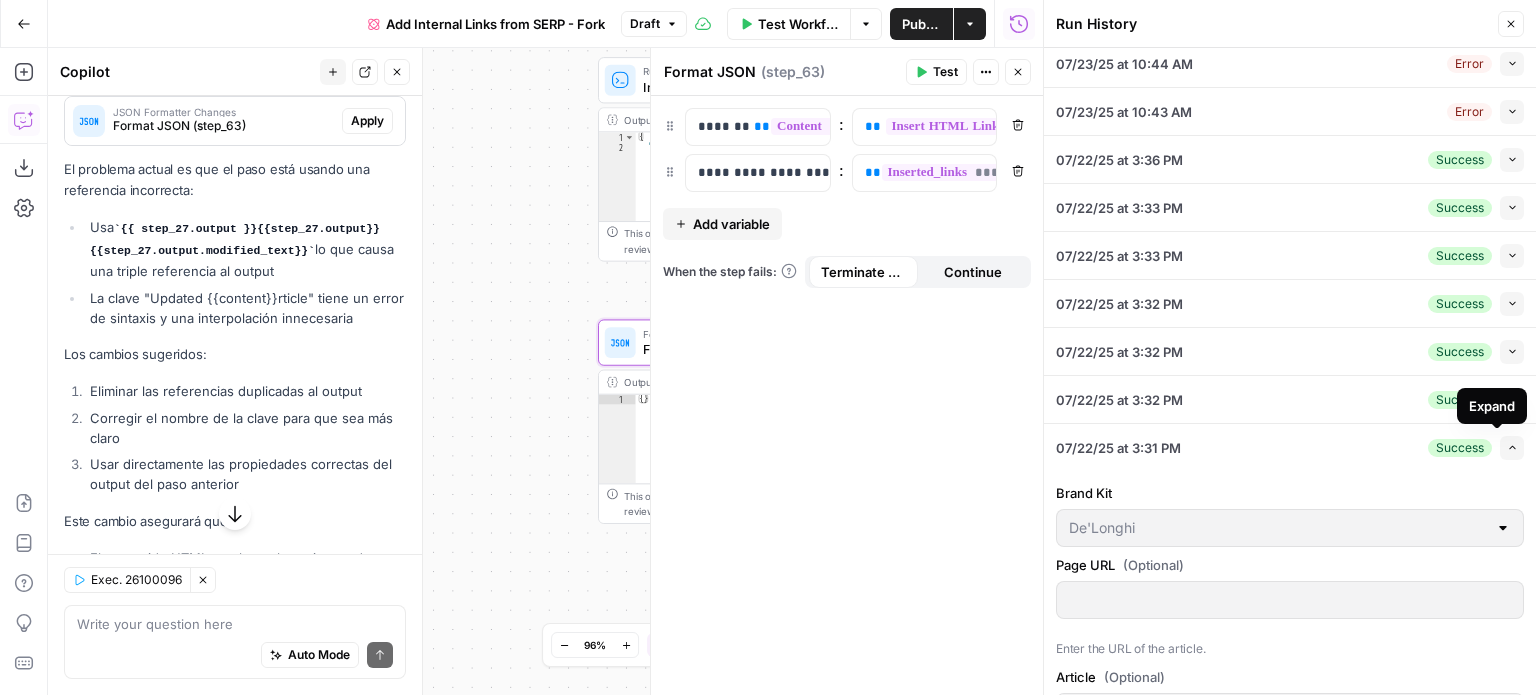 click 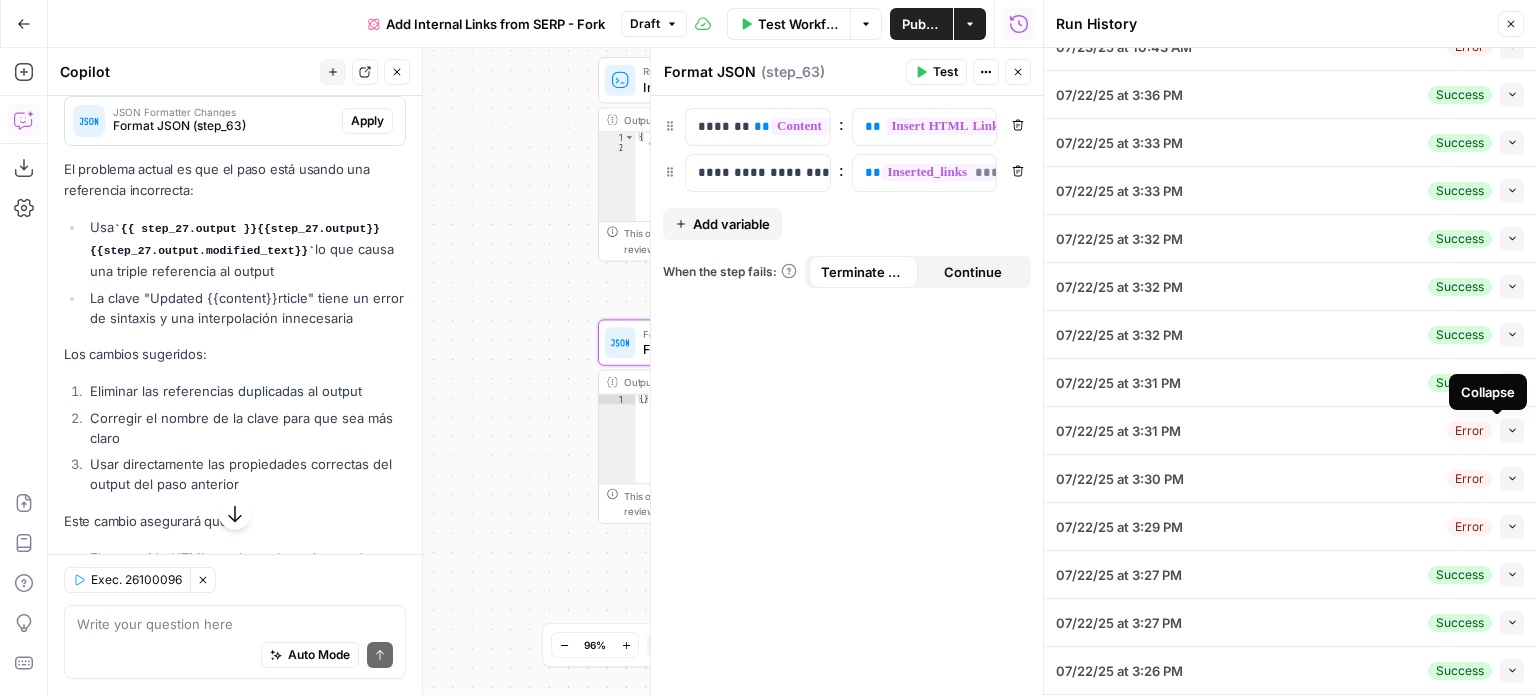scroll, scrollTop: 308, scrollLeft: 0, axis: vertical 